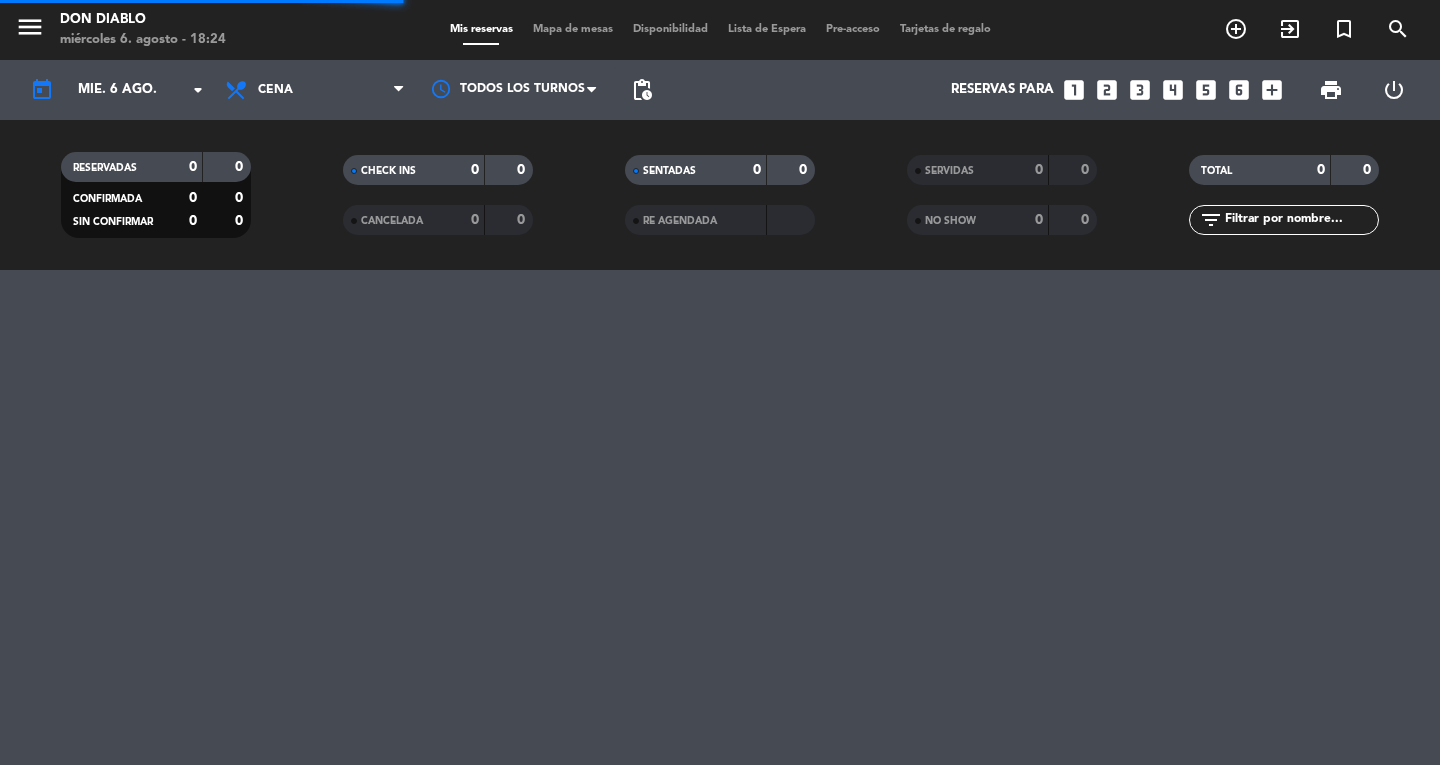 scroll, scrollTop: 0, scrollLeft: 0, axis: both 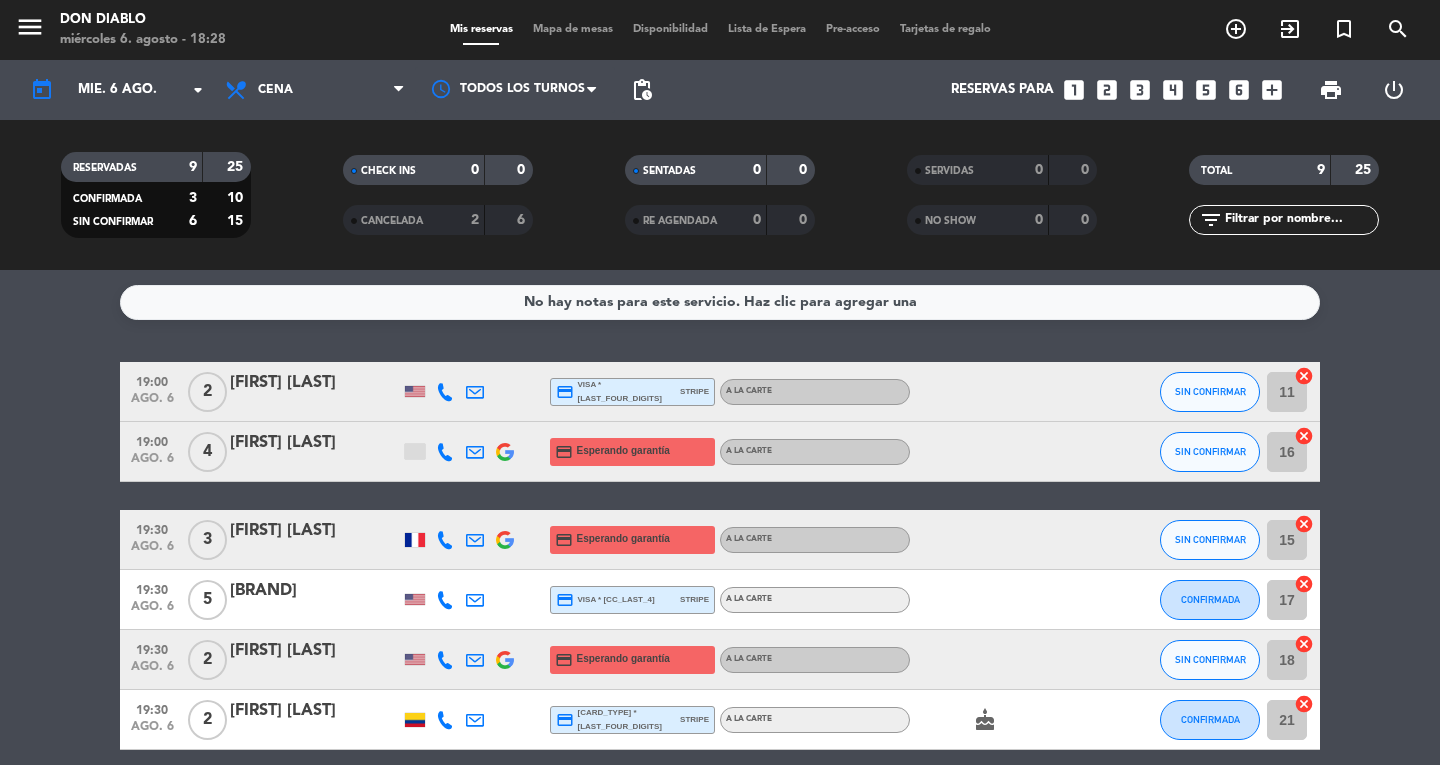 click on "[TIME]   ago. [DAY]   [NUMBER]  [FIRST] [LAST]  credit_card  visa * [LAST_FOUR_DIGITS]   stripe   A la carte SIN CONFIRMAR [NUMBER]  cancel   [TIME]   ago. [DAY]   [NUMBER]  [FIRST] [LAST]  credit_card  Esperando garantía   A la carte SIN CONFIRMAR [NUMBER]  cancel   [TIME]   ago. [DAY]   [NUMBER]  [FIRST] [LAST]  credit_card  Esperando garantía   A la carte SIN CONFIRMAR [NUMBER]  cancel   [TIME]   ago. [DAY]   [NUMBER]  [FIRST] [LAST]  credit_card  visa * [LAST_FOUR_DIGITS]   stripe   A la carte CONFIRMADA [NUMBER]  cancel   [TIME]   ago. [DAY]   [NUMBER]  [FIRST] [LAST]  credit_card  Esperando garantía   A la carte SIN CONFIRMAR [NUMBER]  cancel   [TIME]   ago. [DAY]   [NUMBER]  [FIRST] [LAST]  credit_card  master * [LAST_FOUR_DIGITS]   stripe   A la carte  cake  CONFIRMADA [NUMBER]  cancel   [TIME]   ago. [DAY]   [NUMBER]  [FIRST] [LAST]   [NUMBER] Visitas  credit_card  Esperando garantía   A la carte SIN CONFIRMAR [NUMBER]  cancel   [TIME]   ago. [DAY]   [NUMBER]  [FIRST] [LAST]  credit_card  visa * [LAST_FOUR_DIGITS]   stripe   A la carte  cake  CONFIRMADA   border_all   [TIME]   ago. [DAY]   [NUMBER]  [FIRST] [LAST]  credit_card  Esperando garantía   A la carte SIN CONFIRMAR [NUMBER]  cancel" 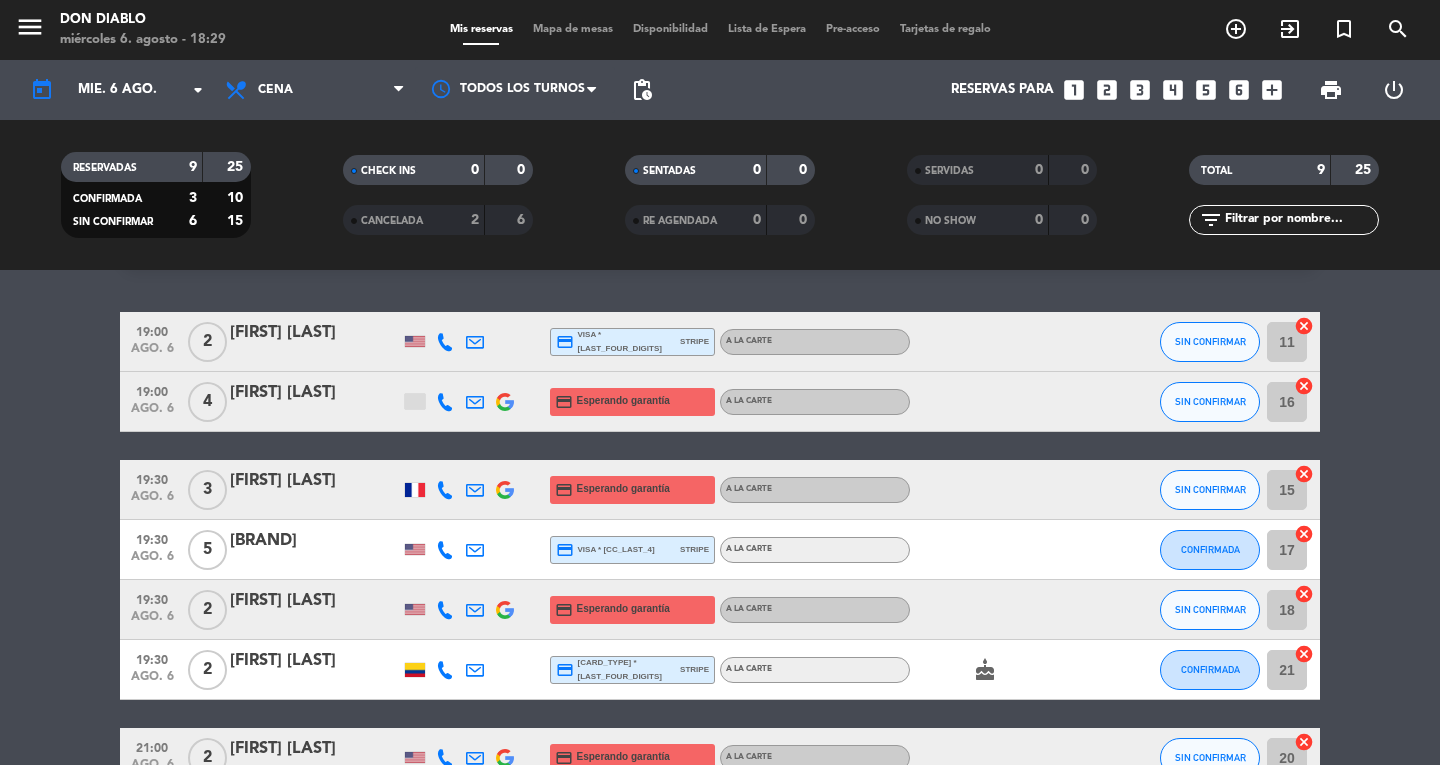 scroll, scrollTop: 51, scrollLeft: 0, axis: vertical 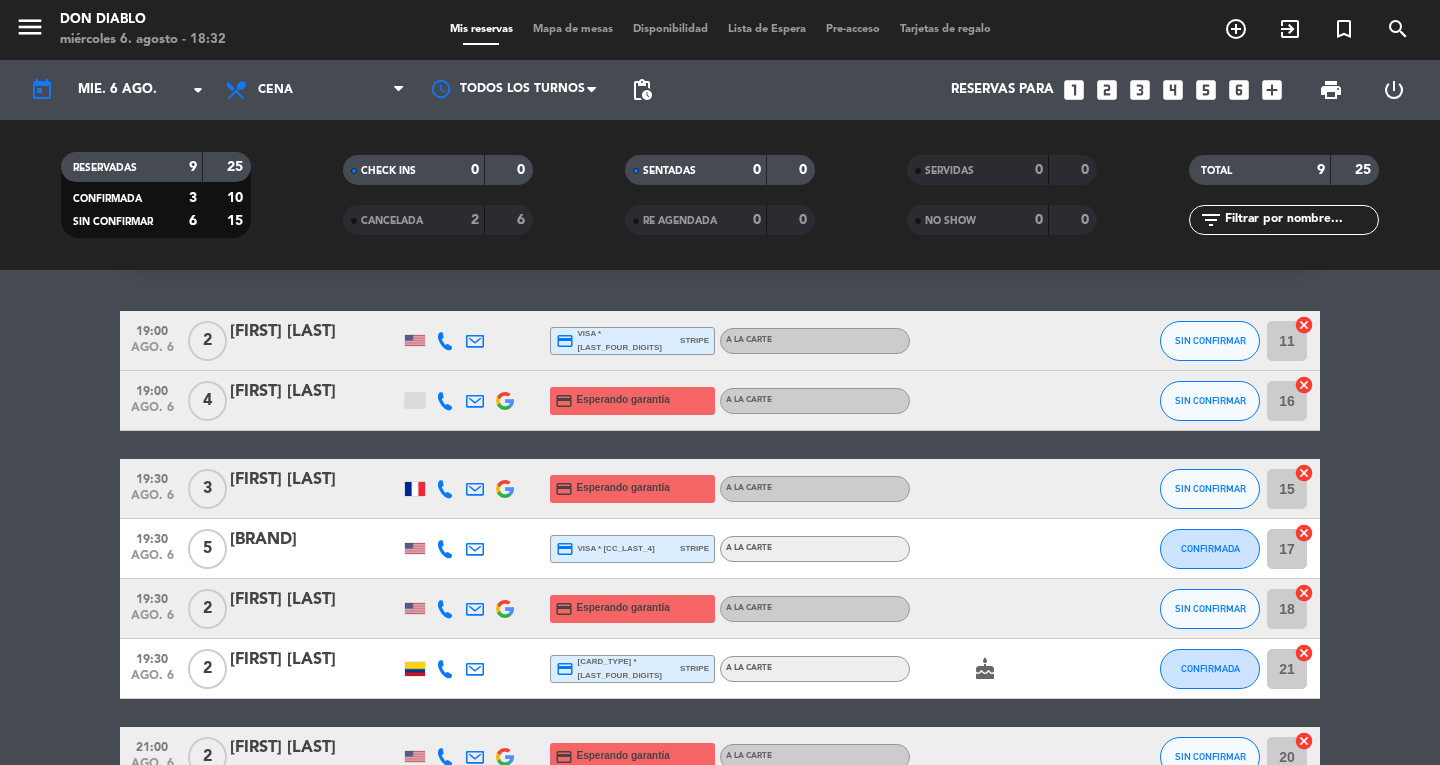 click on "[TIME]   ago. [DAY]   [NUMBER]  [FIRST] [LAST]  credit_card  visa * [LAST_FOUR_DIGITS]   stripe   A la carte SIN CONFIRMAR [NUMBER]  cancel   [TIME]   ago. [DAY]   [NUMBER]  [FIRST] [LAST]  credit_card  Esperando garantía   A la carte SIN CONFIRMAR [NUMBER]  cancel   [TIME]   ago. [DAY]   [NUMBER]  [FIRST] [LAST]  credit_card  Esperando garantía   A la carte SIN CONFIRMAR [NUMBER]  cancel   [TIME]   ago. [DAY]   [NUMBER]  [FIRST] [LAST]  credit_card  visa * [LAST_FOUR_DIGITS]   stripe   A la carte CONFIRMADA [NUMBER]  cancel   [TIME]   ago. [DAY]   [NUMBER]  [FIRST] [LAST]  credit_card  Esperando garantía   A la carte SIN CONFIRMAR [NUMBER]  cancel   [TIME]   ago. [DAY]   [NUMBER]  [FIRST] [LAST]  credit_card  master * [LAST_FOUR_DIGITS]   stripe   A la carte  cake  CONFIRMADA [NUMBER]  cancel   [TIME]   ago. [DAY]   [NUMBER]  [FIRST] [LAST]   [NUMBER] Visitas  credit_card  Esperando garantía   A la carte SIN CONFIRMAR [NUMBER]  cancel   [TIME]   ago. [DAY]   [NUMBER]  [FIRST] [LAST]  credit_card  visa * [LAST_FOUR_DIGITS]   stripe   A la carte  cake  CONFIRMADA   border_all   [TIME]   ago. [DAY]   [NUMBER]  [FIRST] [LAST]  credit_card  Esperando garantía   A la carte SIN CONFIRMAR [NUMBER]  cancel" 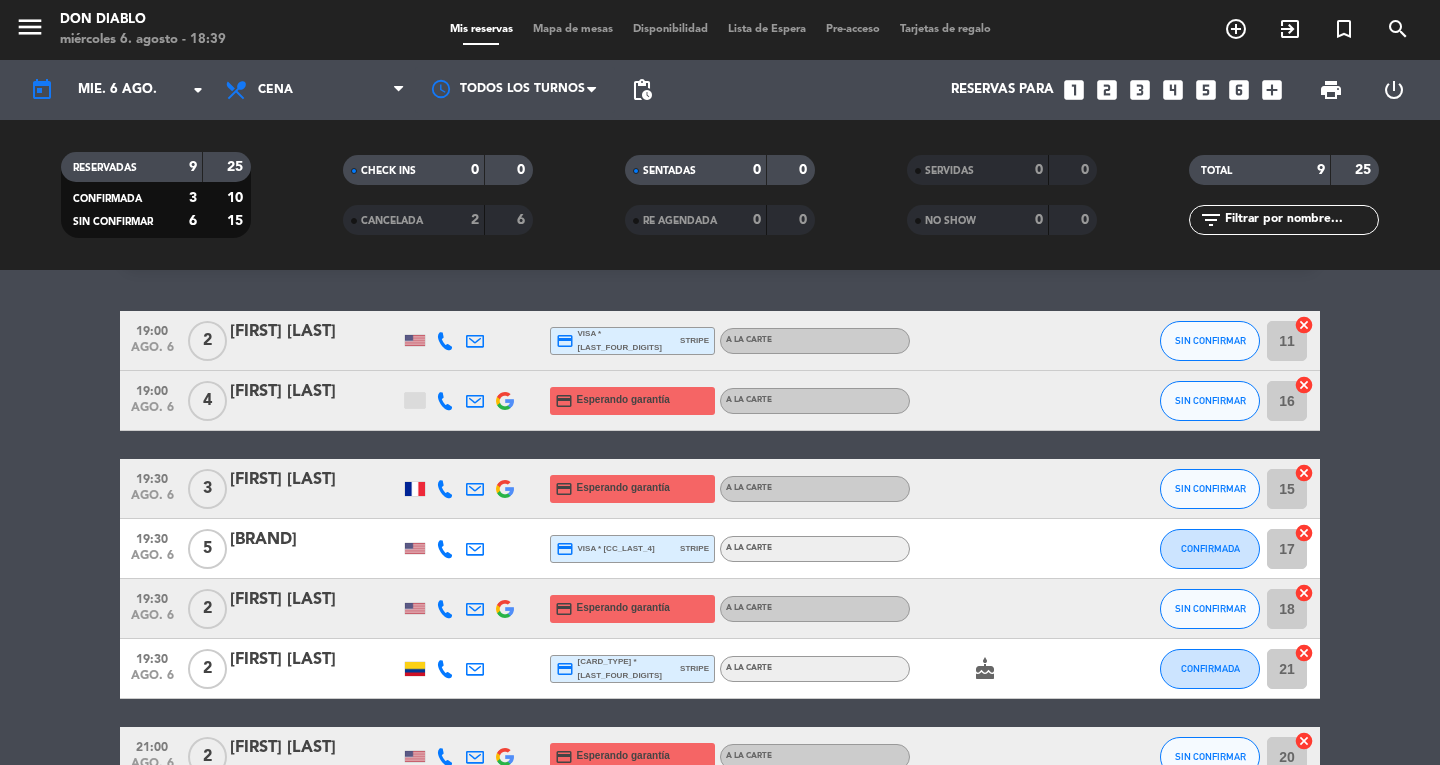 click on "[TIME]   ago. [DAY]   [NUMBER]  [FIRST] [LAST]  credit_card  visa * [LAST_FOUR_DIGITS]   stripe   A la carte SIN CONFIRMAR [NUMBER]  cancel   [TIME]   ago. [DAY]   [NUMBER]  [FIRST] [LAST]  credit_card  Esperando garantía   A la carte SIN CONFIRMAR [NUMBER]  cancel   [TIME]   ago. [DAY]   [NUMBER]  [FIRST] [LAST]  credit_card  Esperando garantía   A la carte SIN CONFIRMAR [NUMBER]  cancel   [TIME]   ago. [DAY]   [NUMBER]  [FIRST] [LAST]  credit_card  visa * [LAST_FOUR_DIGITS]   stripe   A la carte CONFIRMADA [NUMBER]  cancel   [TIME]   ago. [DAY]   [NUMBER]  [FIRST] [LAST]  credit_card  Esperando garantía   A la carte SIN CONFIRMAR [NUMBER]  cancel   [TIME]   ago. [DAY]   [NUMBER]  [FIRST] [LAST]  credit_card  master * [LAST_FOUR_DIGITS]   stripe   A la carte  cake  CONFIRMADA [NUMBER]  cancel   [TIME]   ago. [DAY]   [NUMBER]  [FIRST] [LAST]   [NUMBER] Visitas  credit_card  Esperando garantía   A la carte SIN CONFIRMAR [NUMBER]  cancel   [TIME]   ago. [DAY]   [NUMBER]  [FIRST] [LAST]  credit_card  visa * [LAST_FOUR_DIGITS]   stripe   A la carte  cake  CONFIRMADA   border_all   [TIME]   ago. [DAY]   [NUMBER]  [FIRST] [LAST]  credit_card  Esperando garantía   A la carte SIN CONFIRMAR [NUMBER]  cancel" 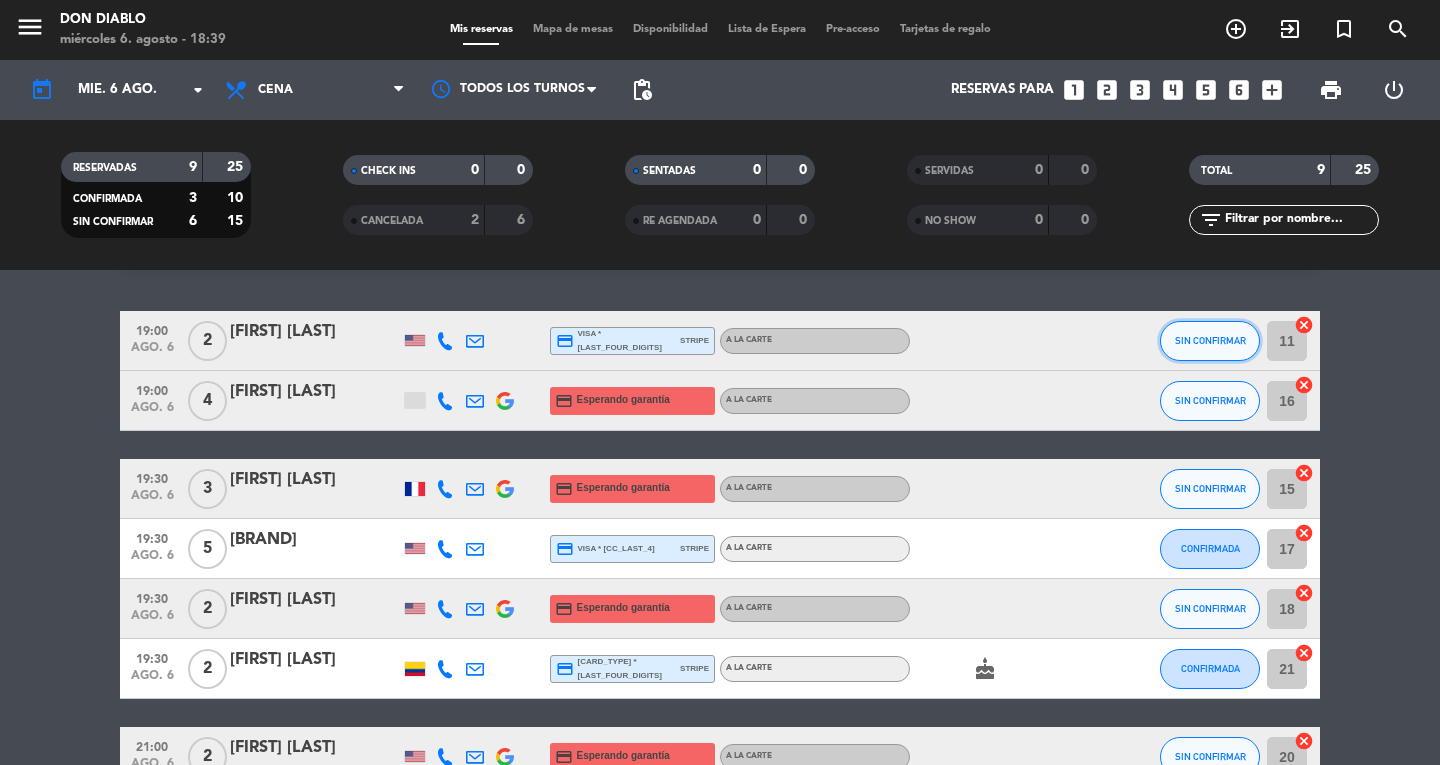 click on "SIN CONFIRMAR" 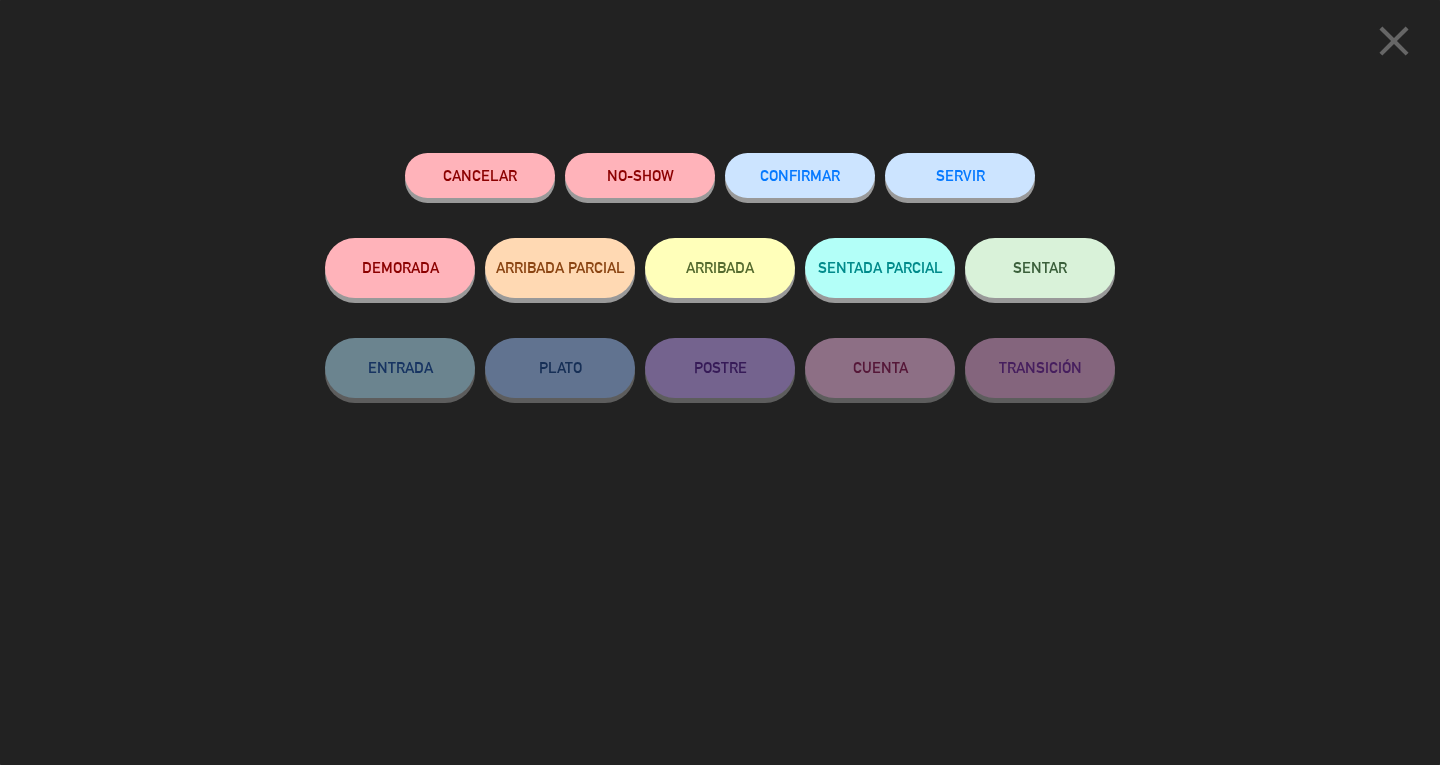 click on "SENTAR" 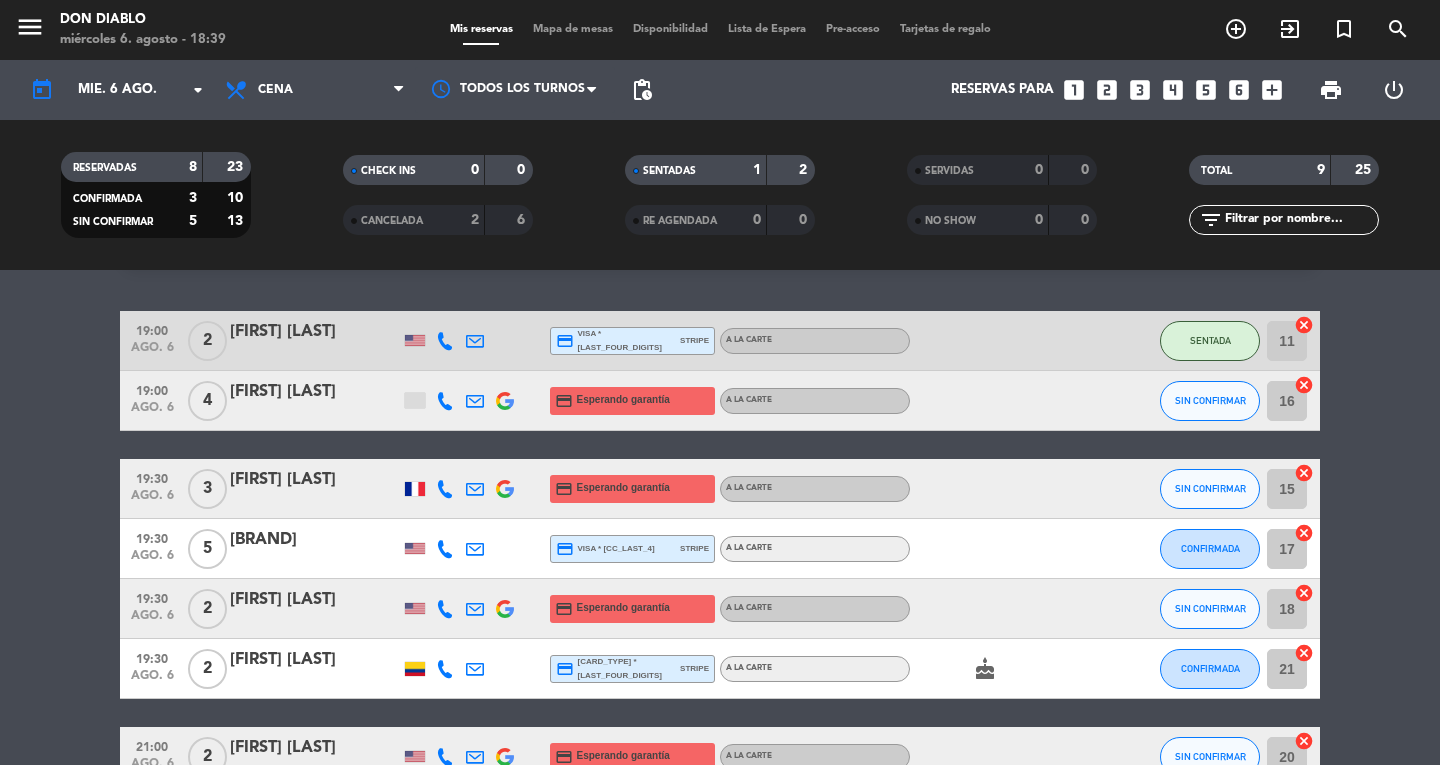 click on "Mapa de mesas" at bounding box center (573, 29) 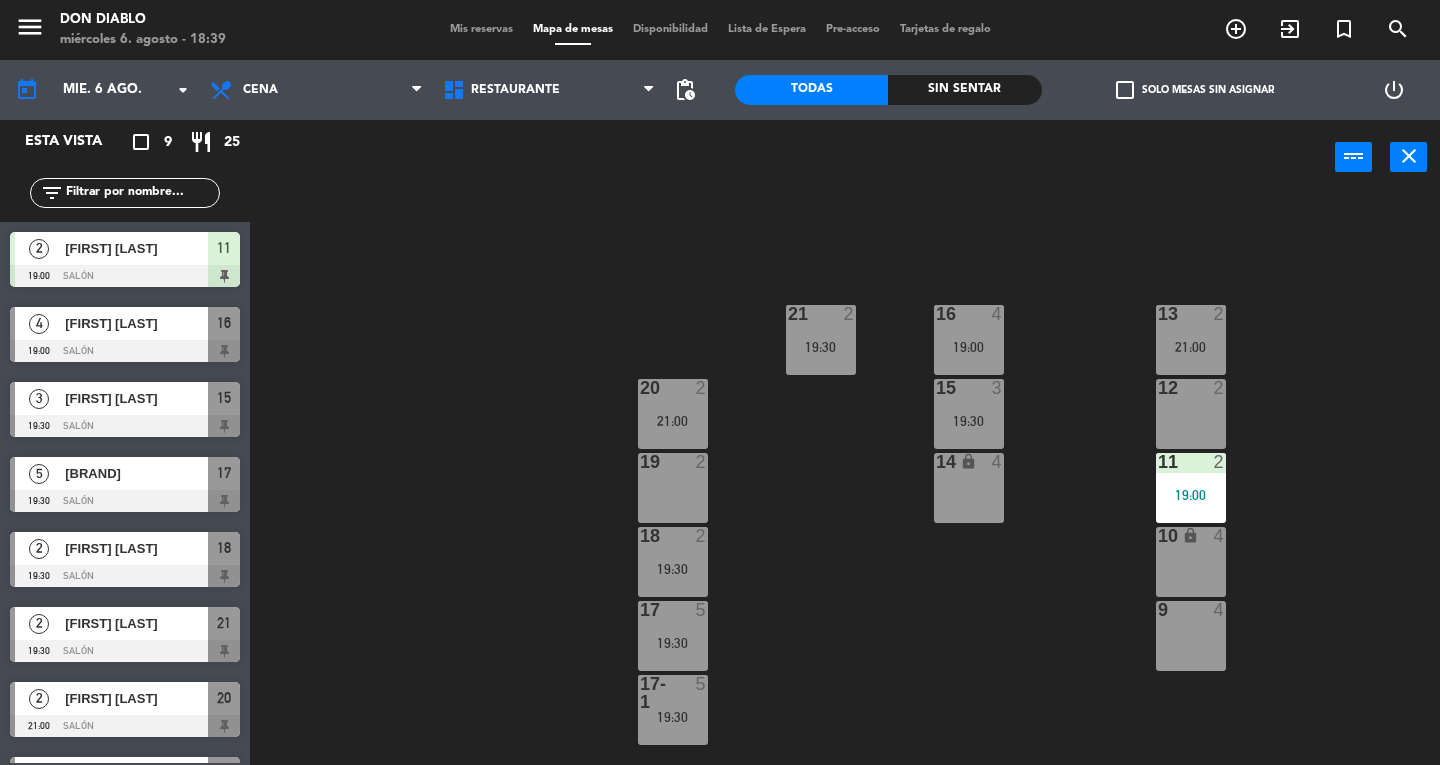 click on "21:00" at bounding box center [673, 421] 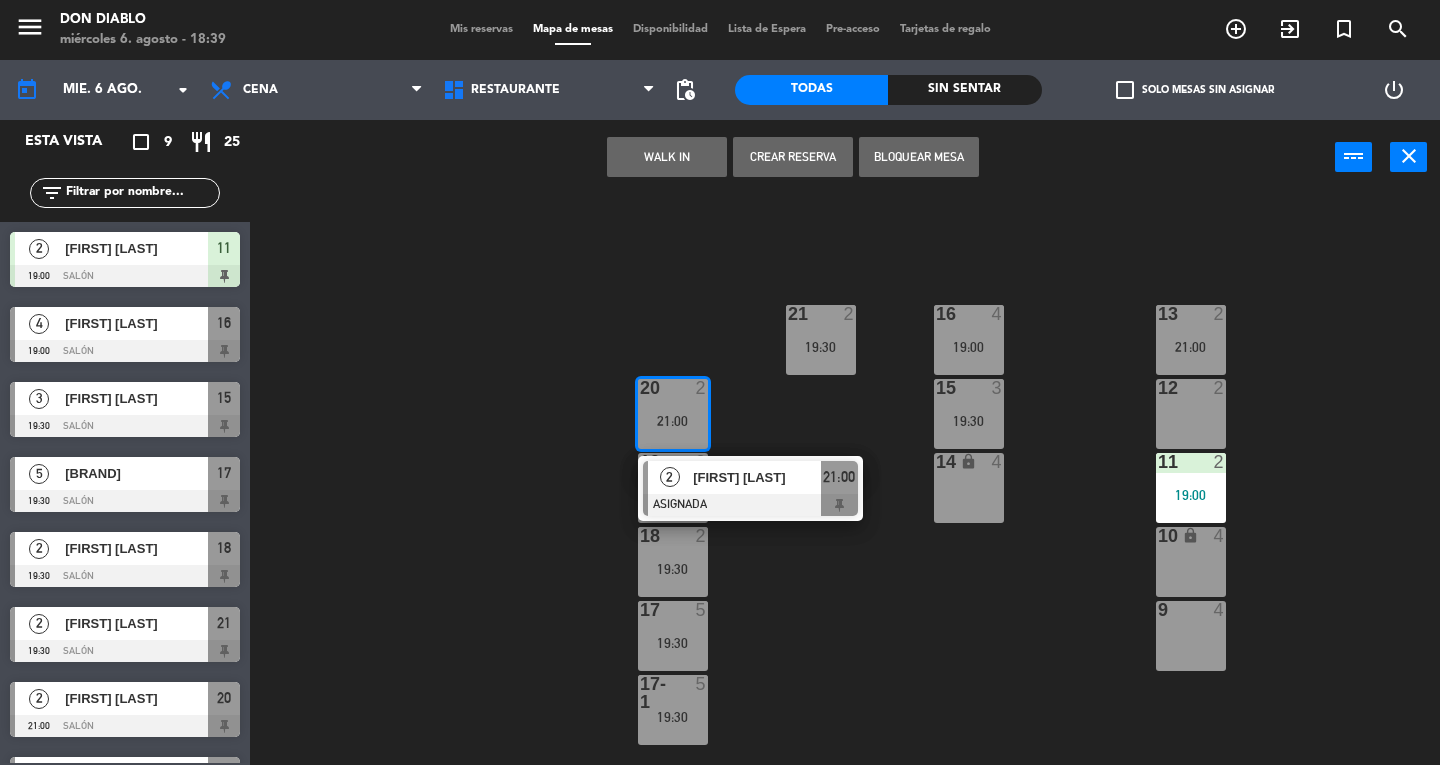 click on "WALK IN" at bounding box center [667, 157] 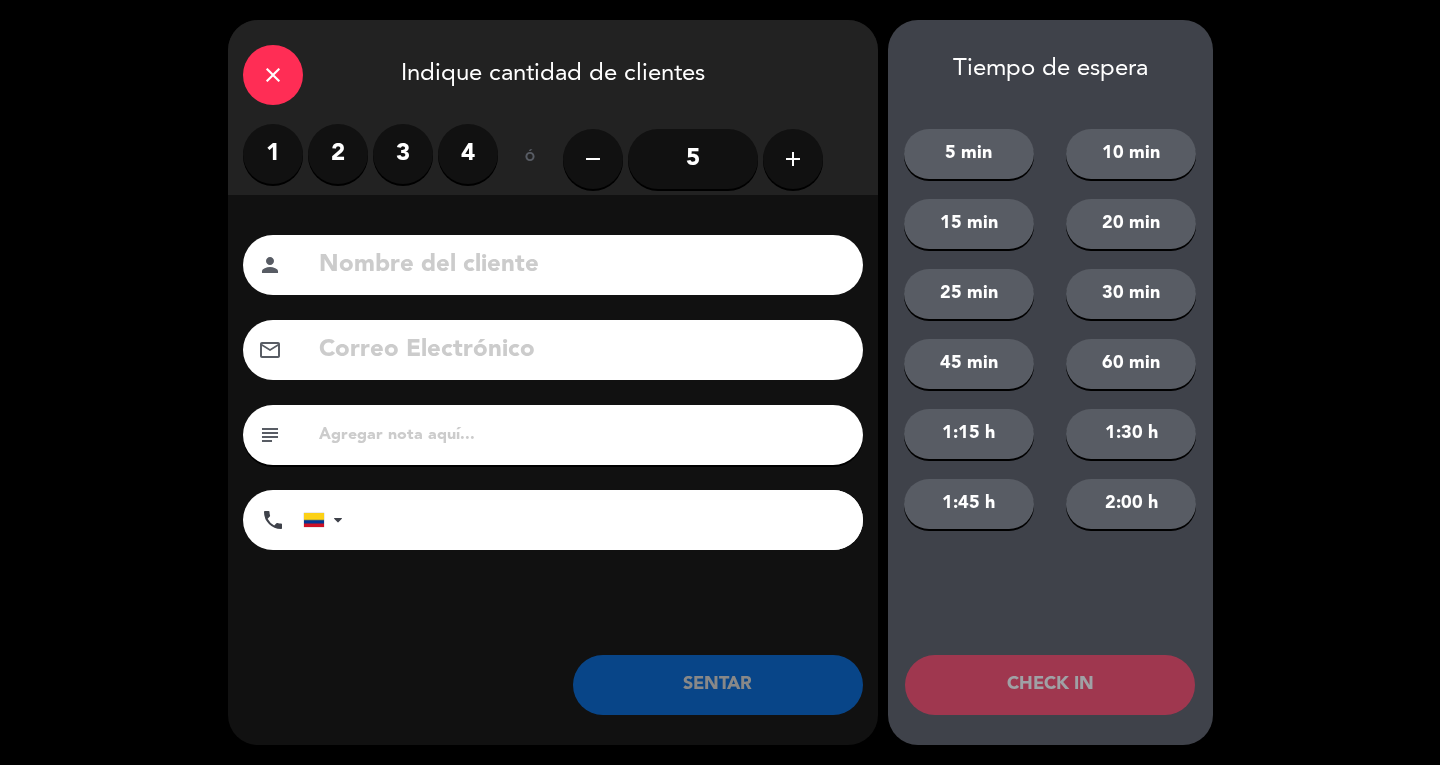 click on "2" at bounding box center (338, 154) 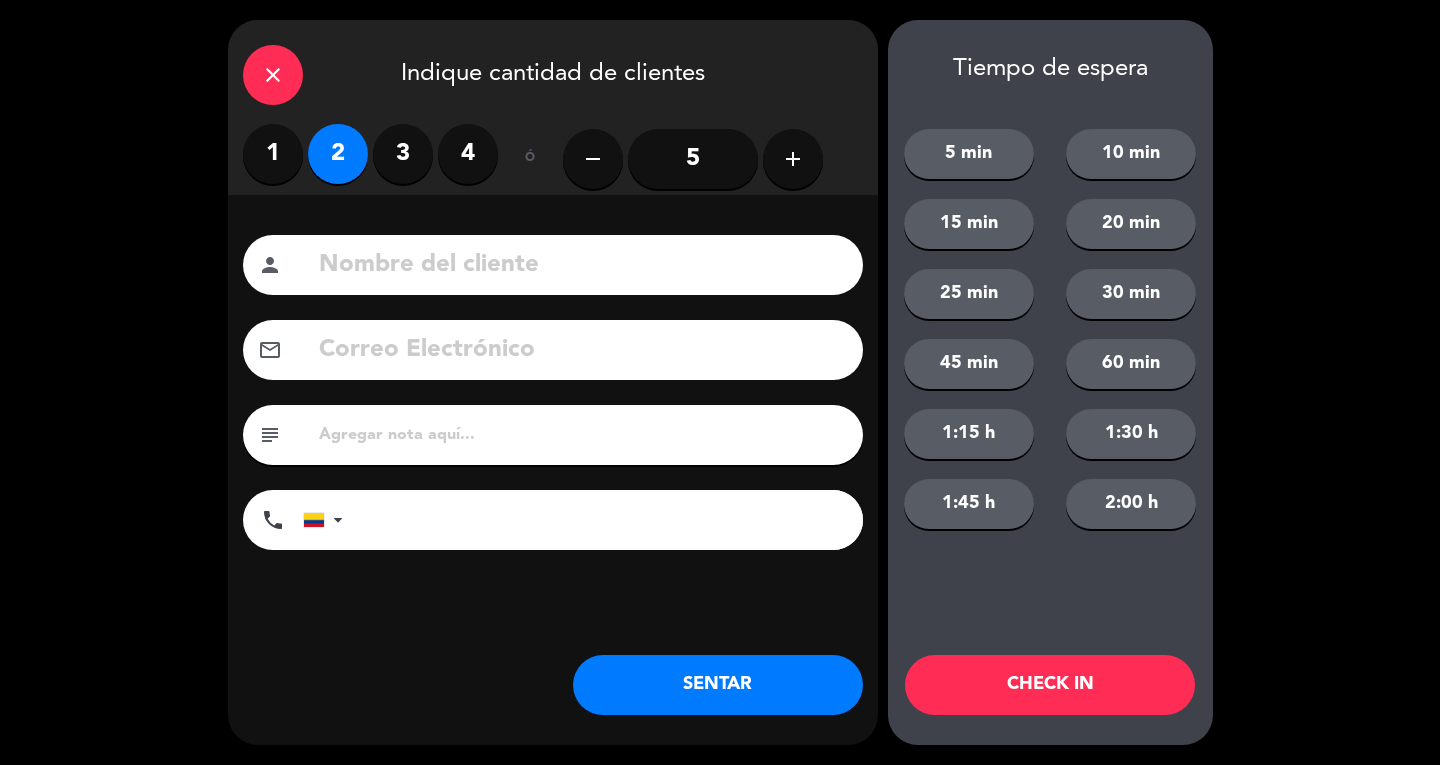 click 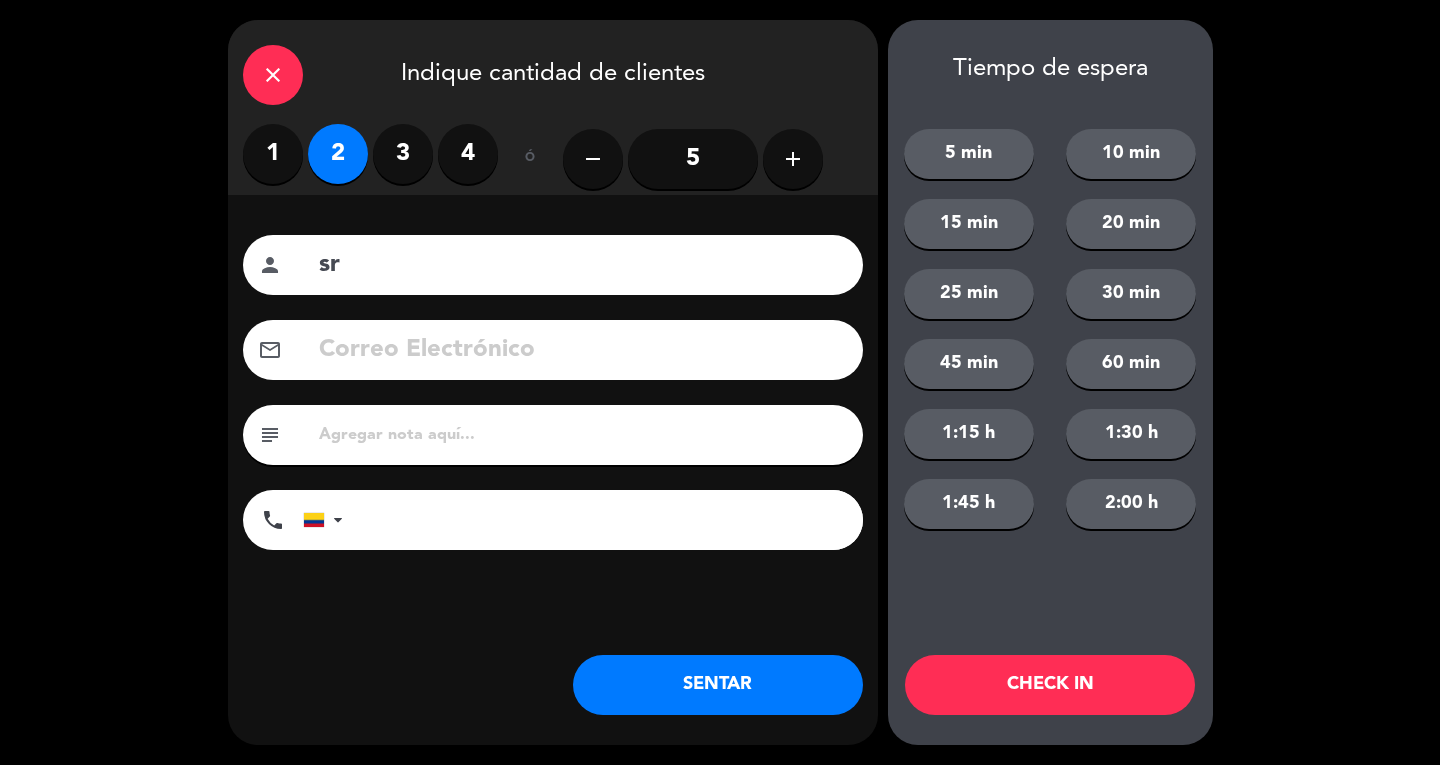 type on "s" 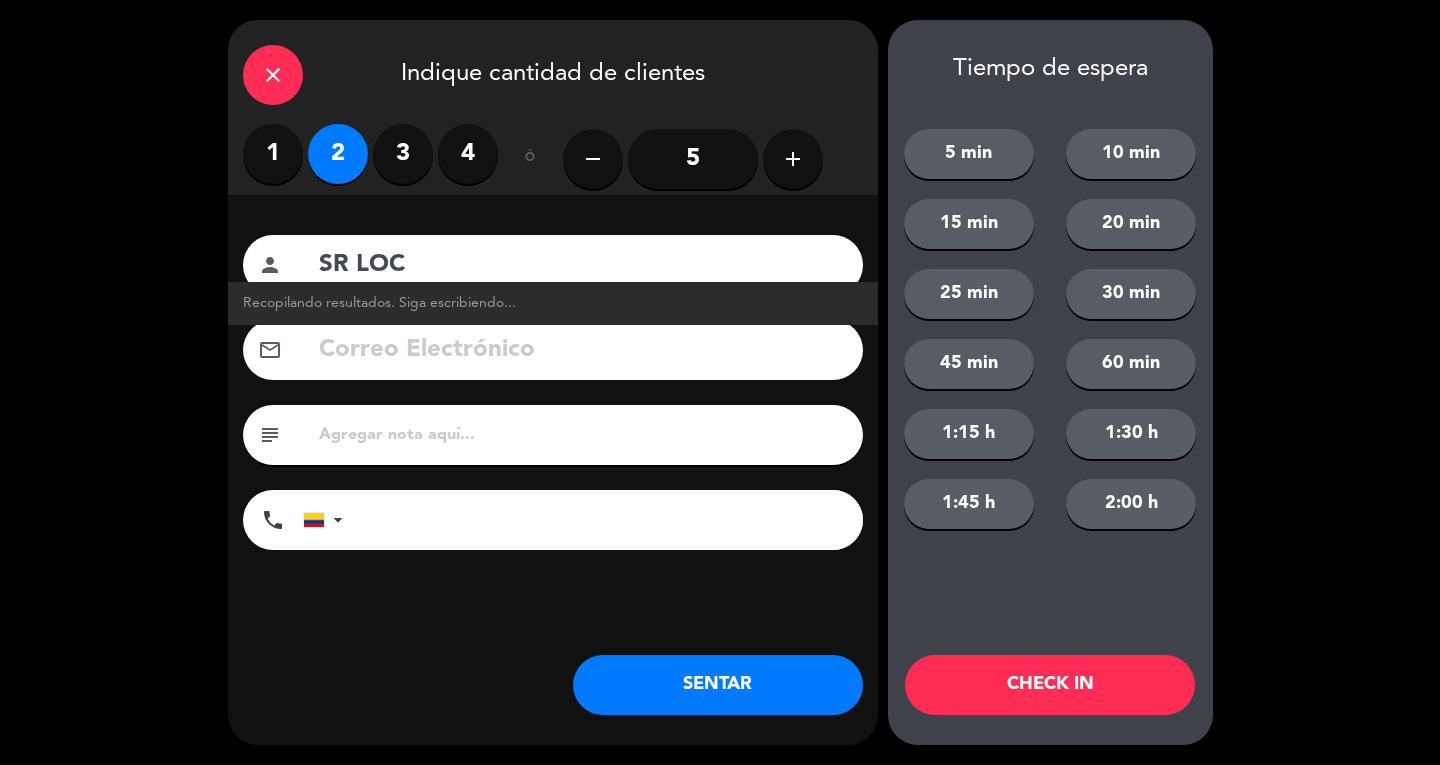 type on "SR LOC" 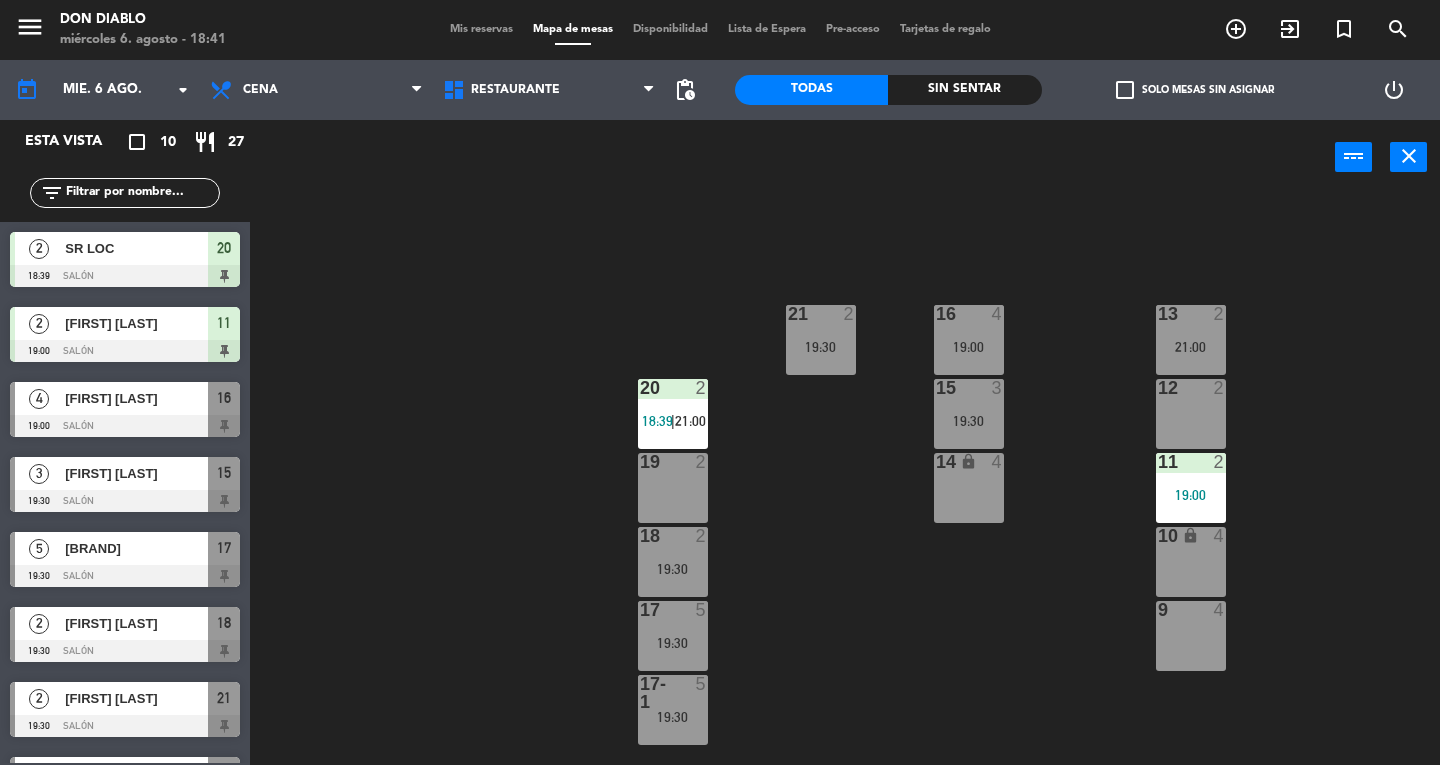 click on "[DATA]" 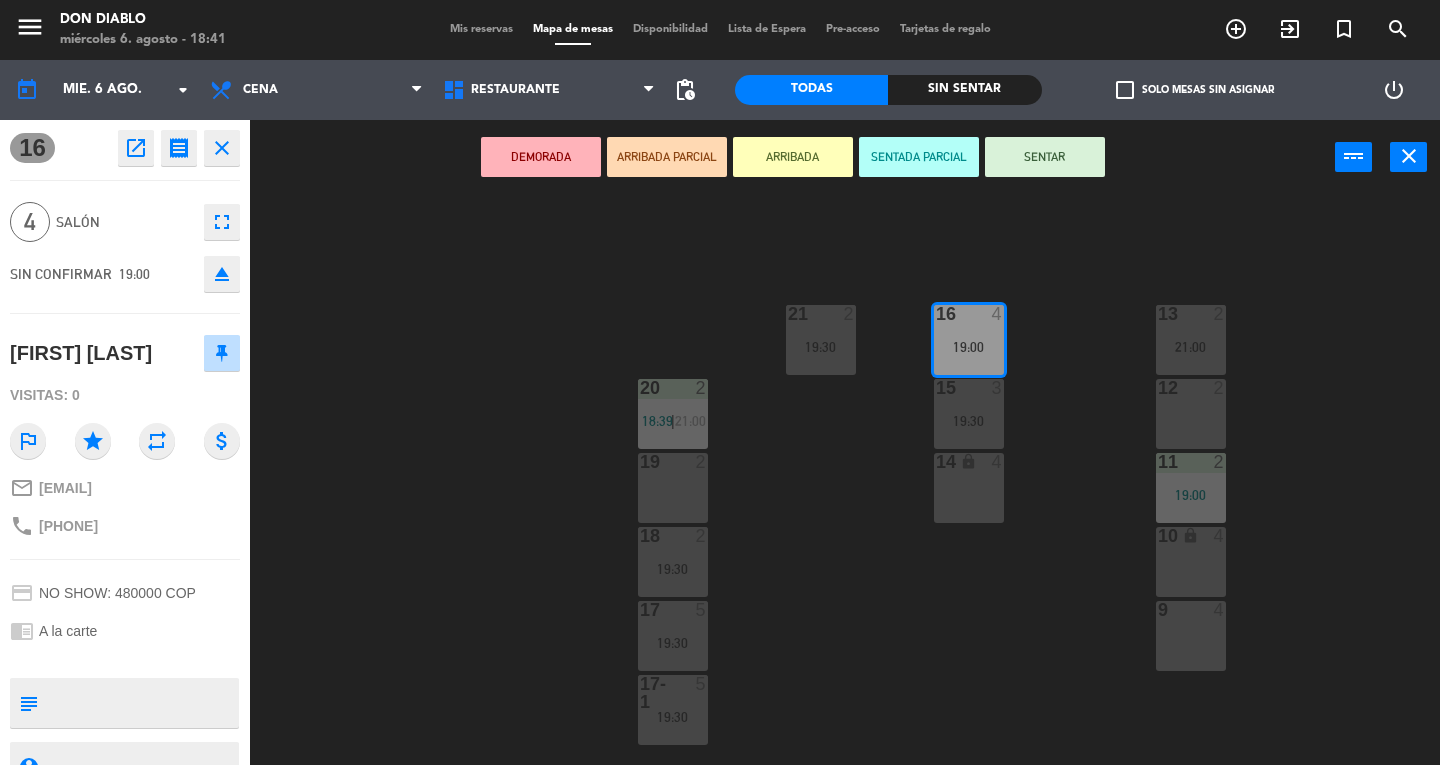click on "SENTAR" at bounding box center (1045, 157) 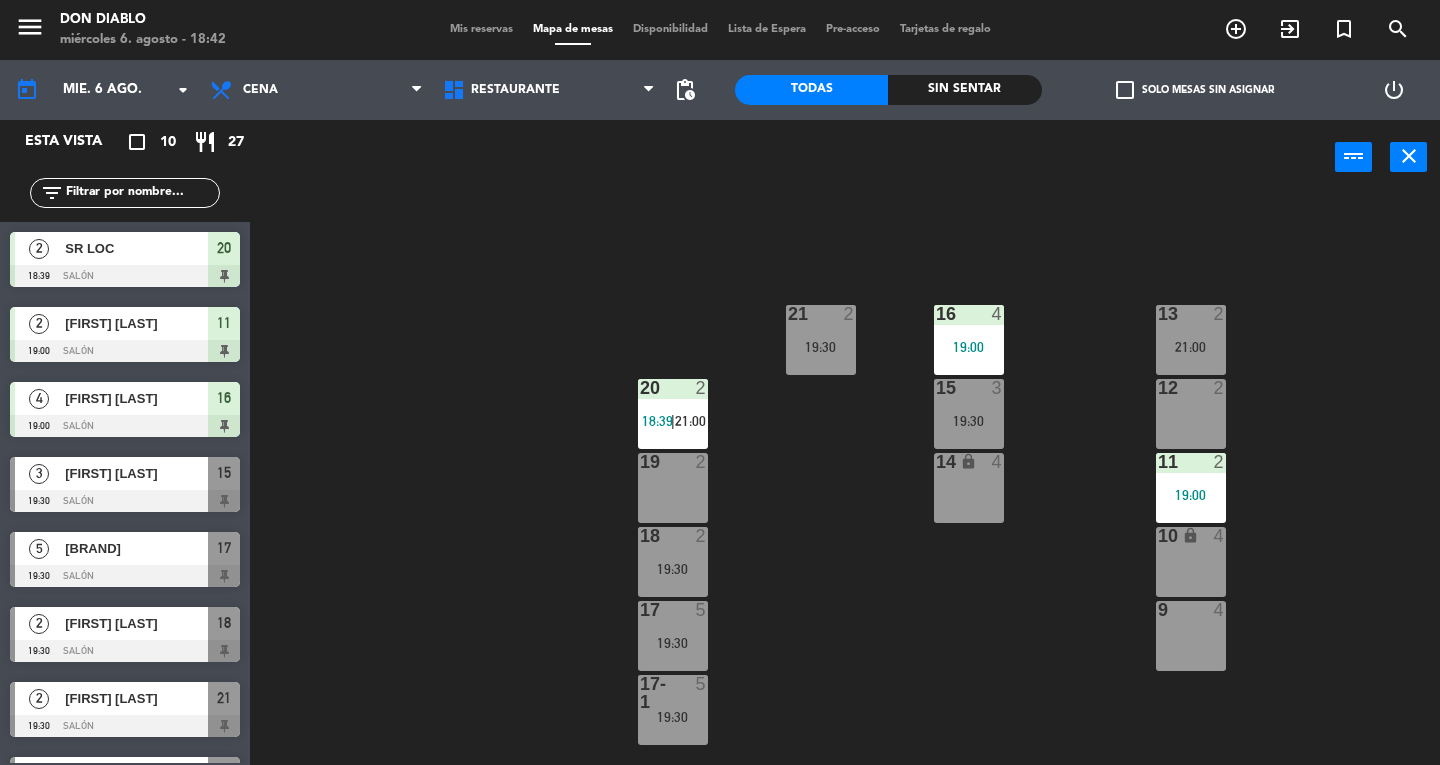 click on "[DATA]" 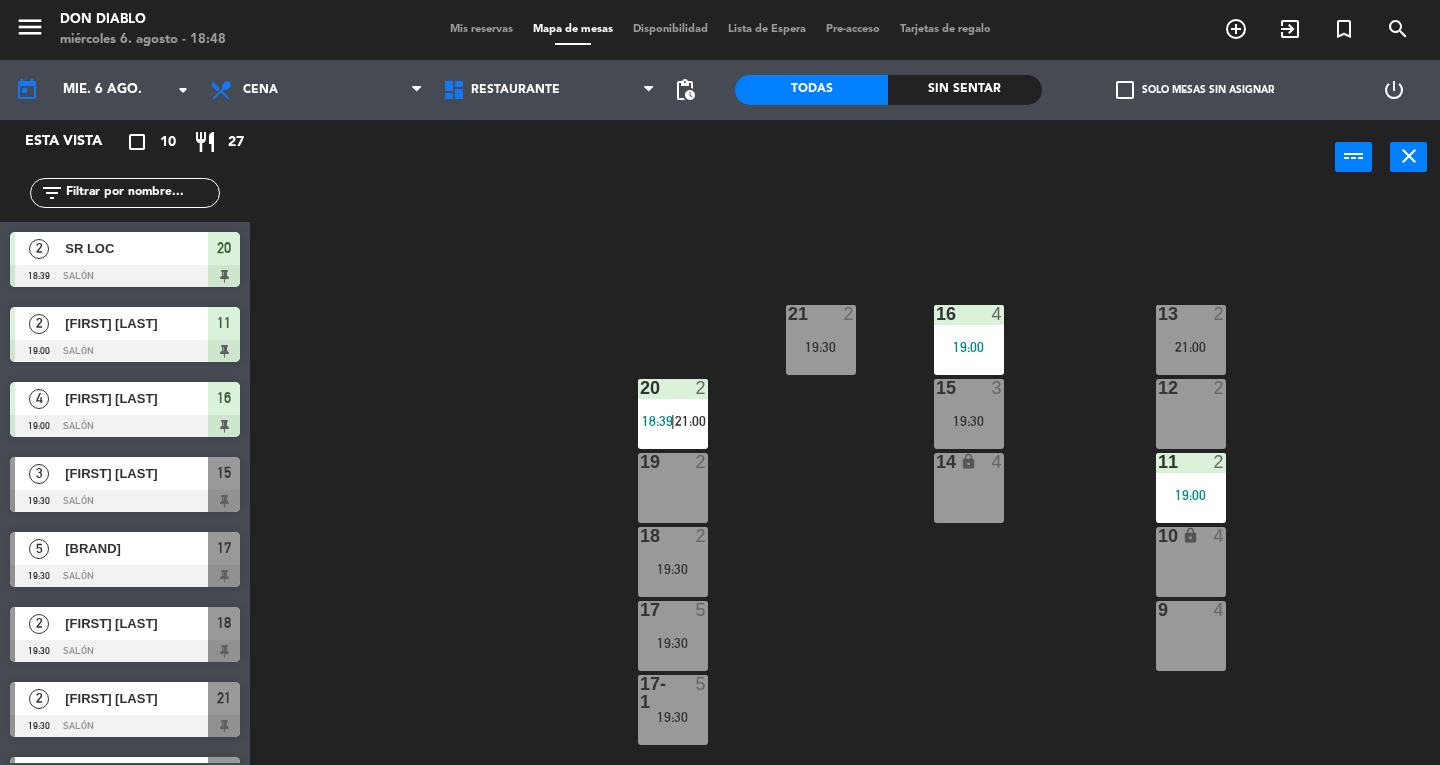 click on "12  2" at bounding box center [1191, 414] 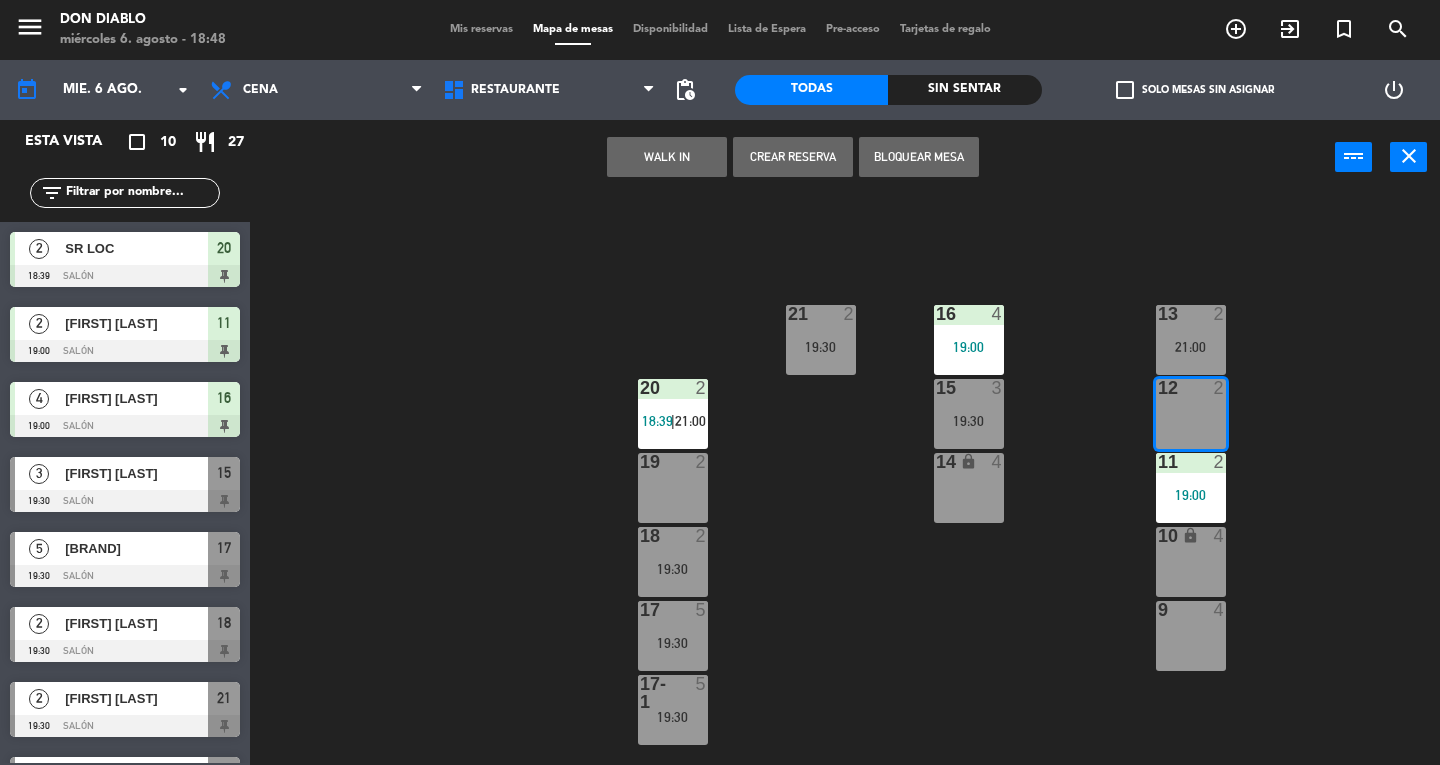 click on "WALK IN" at bounding box center [667, 157] 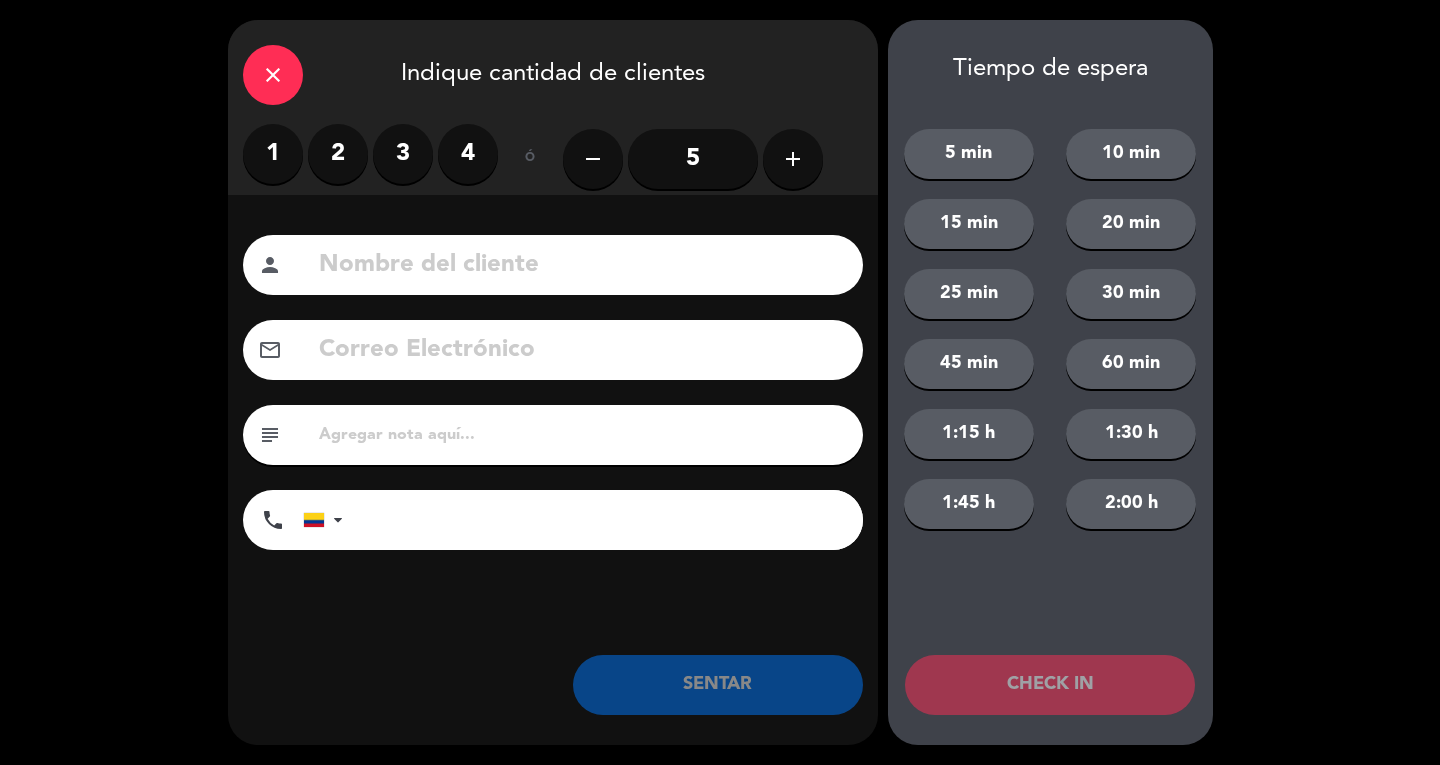 click on "2" at bounding box center (338, 154) 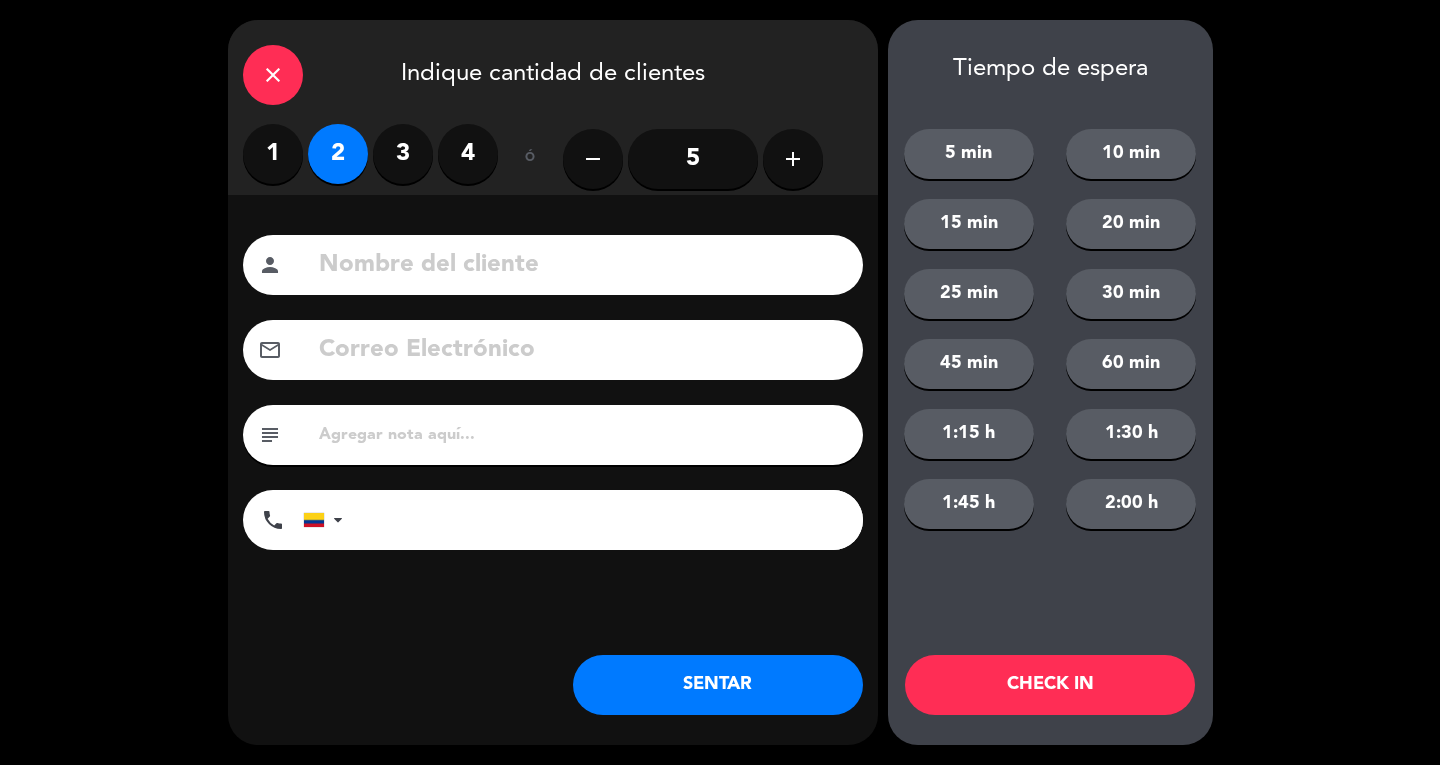 click 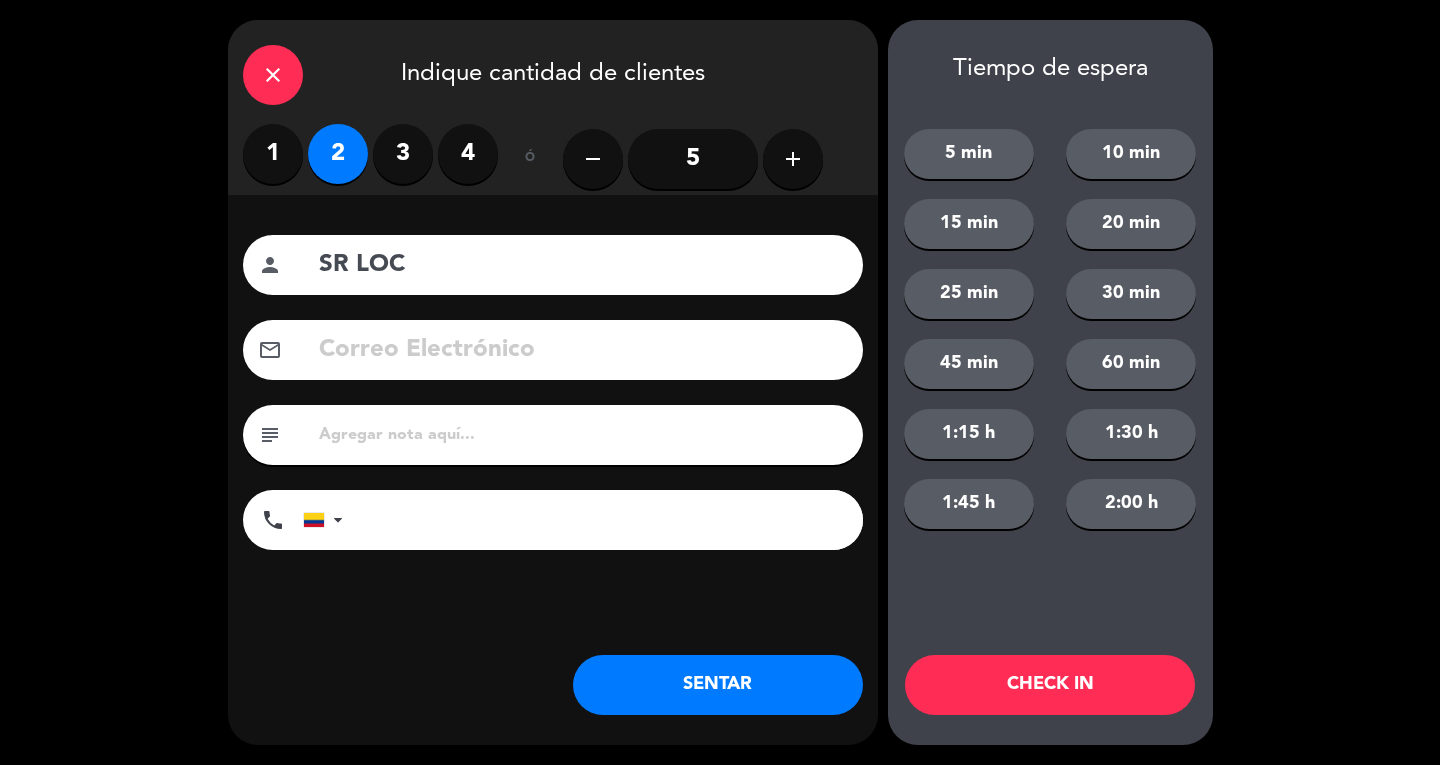 type on "SR LOC" 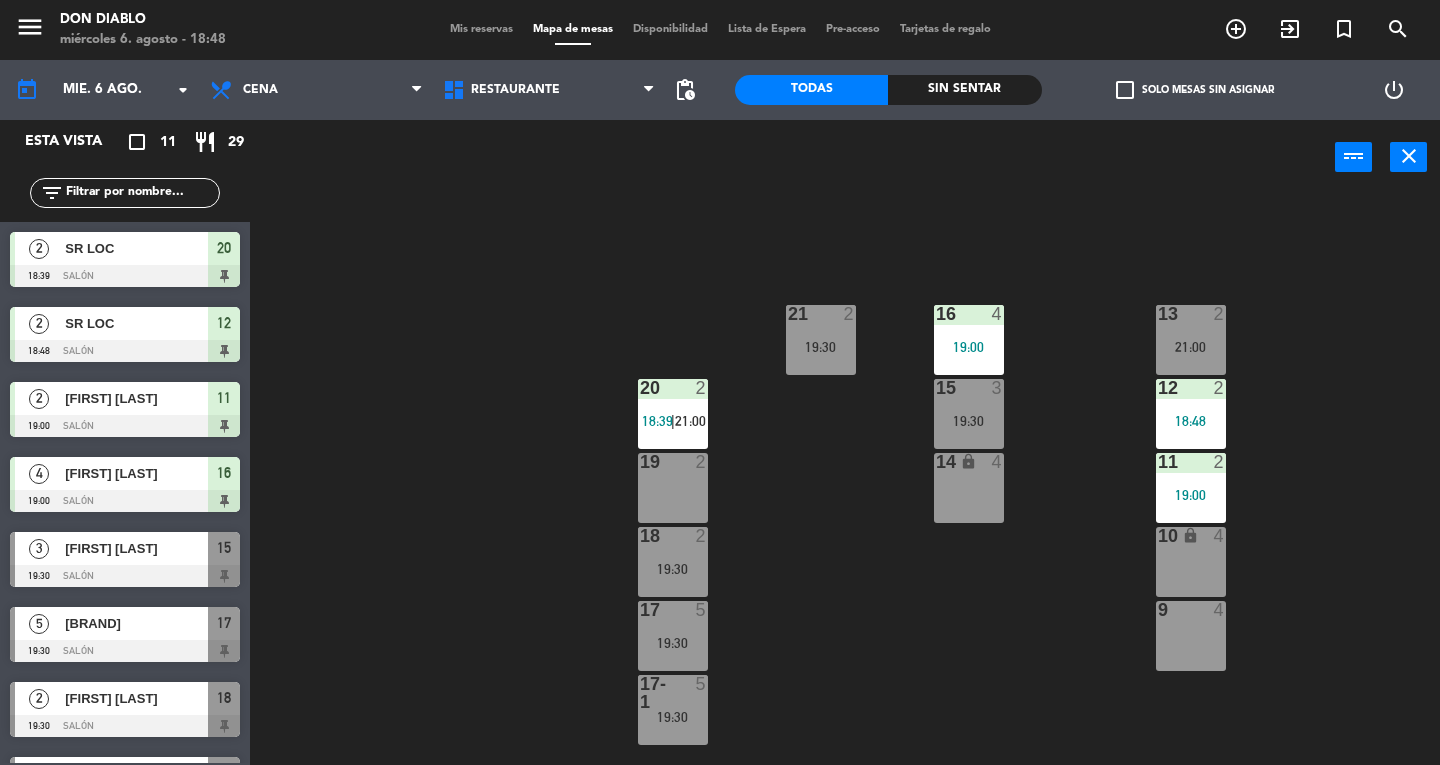 click on "menu" at bounding box center (30, 30) 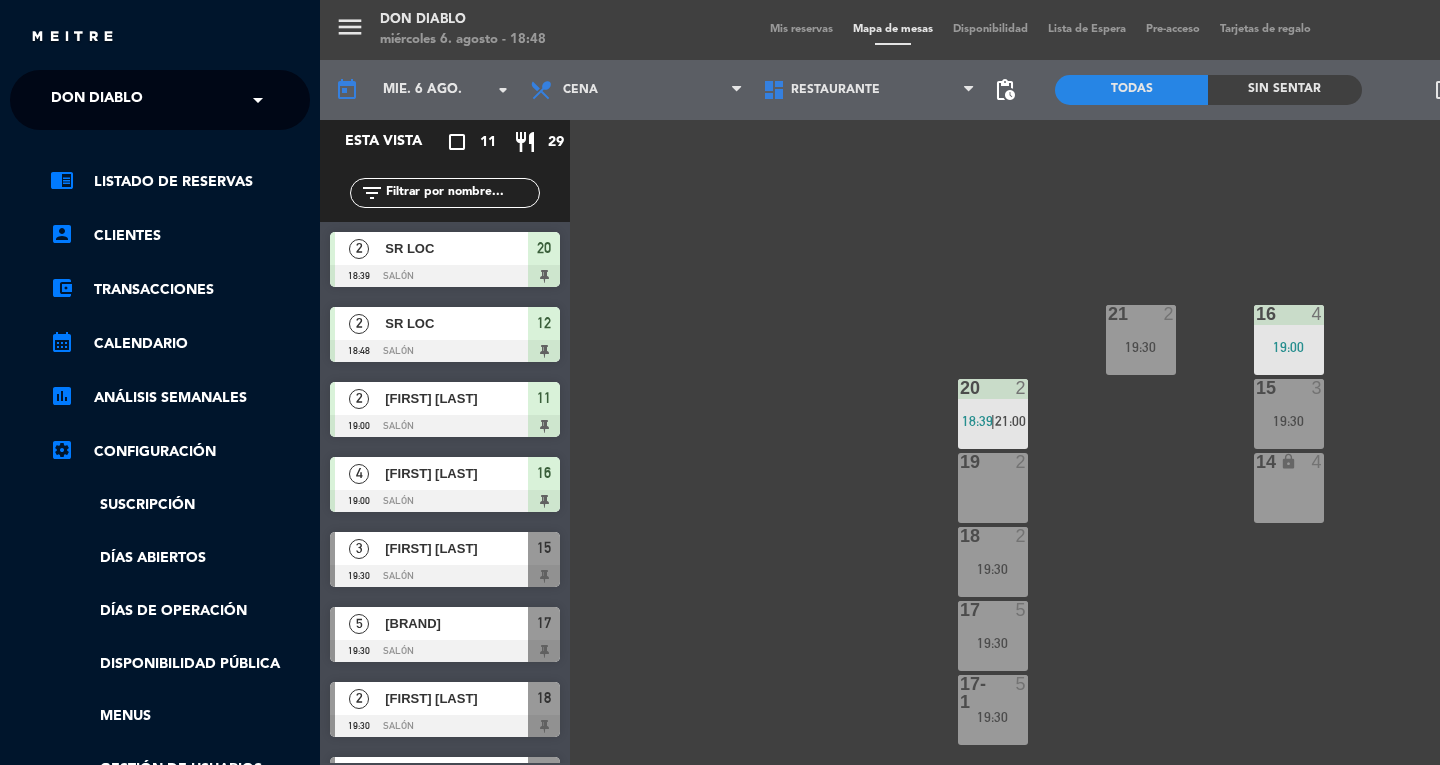 click on "chrome_reader_mode   Listado de Reservas   account_box   Clientes   account_balance_wallet   Transacciones   calendar_month   Calendario   assessment   ANÁLISIS SEMANALES   settings_applications   Configuración   Suscripción   Días abiertos   Días de Operación   Disponibilidad pública   Menus   Gestión de usuarios   Agente de IA   Nuevo" 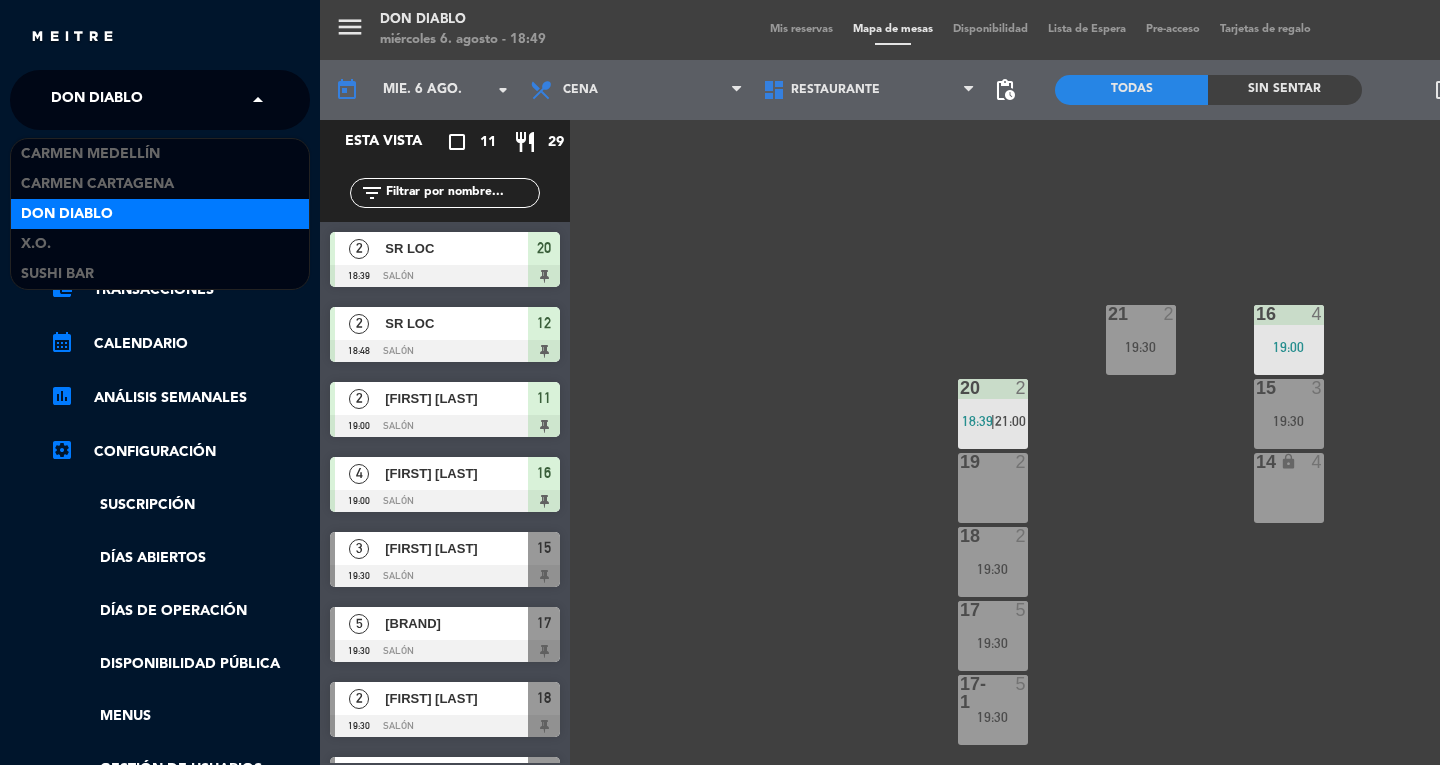click on "SUSHI BAR" at bounding box center (57, 274) 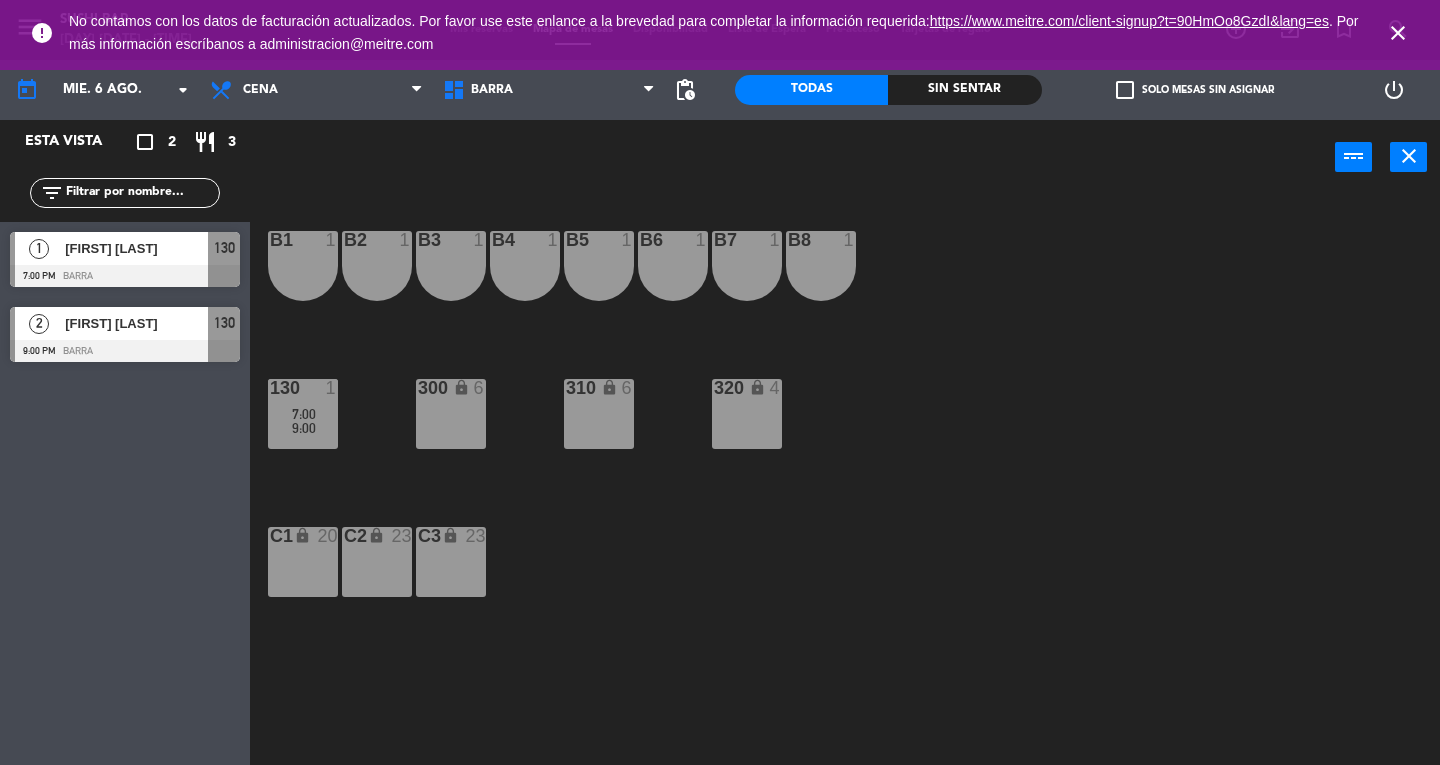 click on "B1  1" at bounding box center [303, 266] 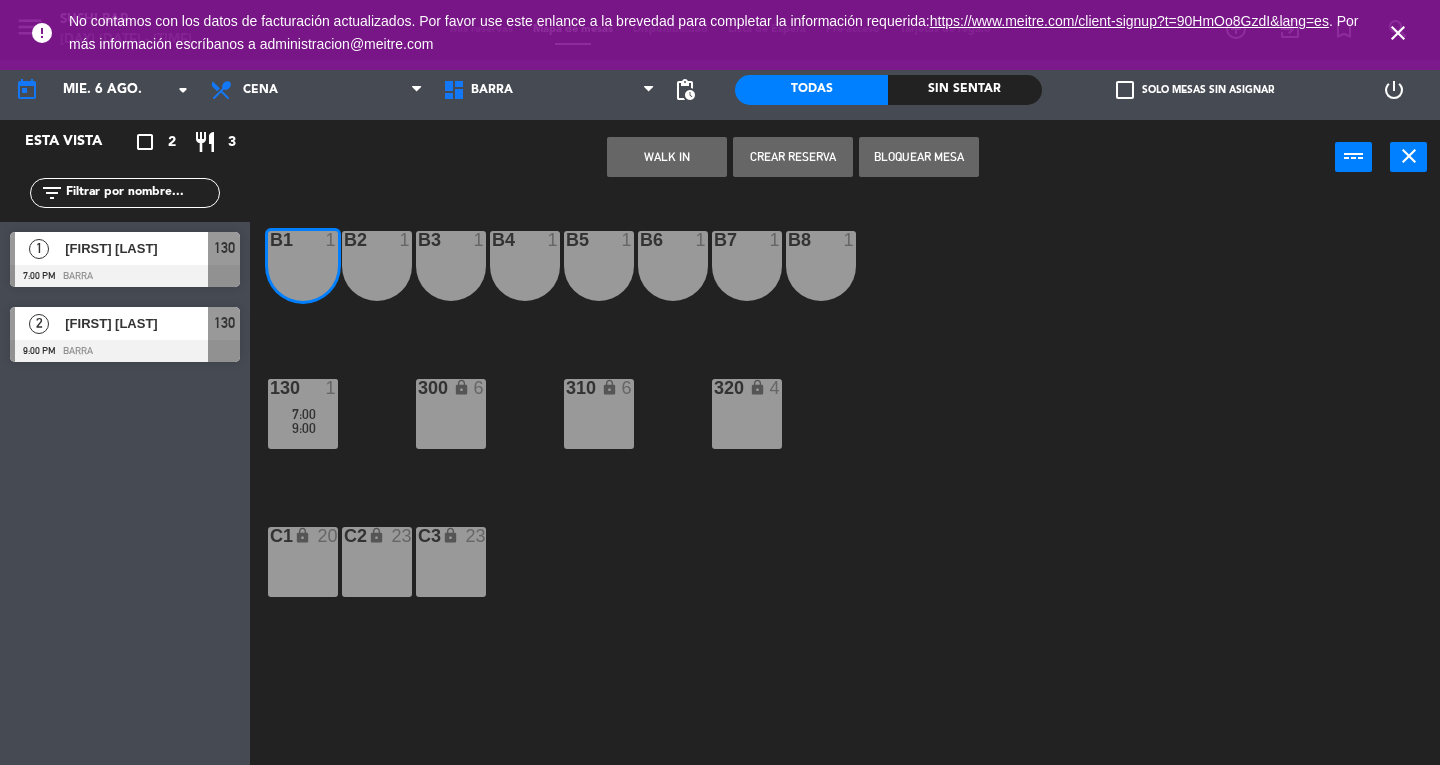 click on "B2  1" at bounding box center (377, 266) 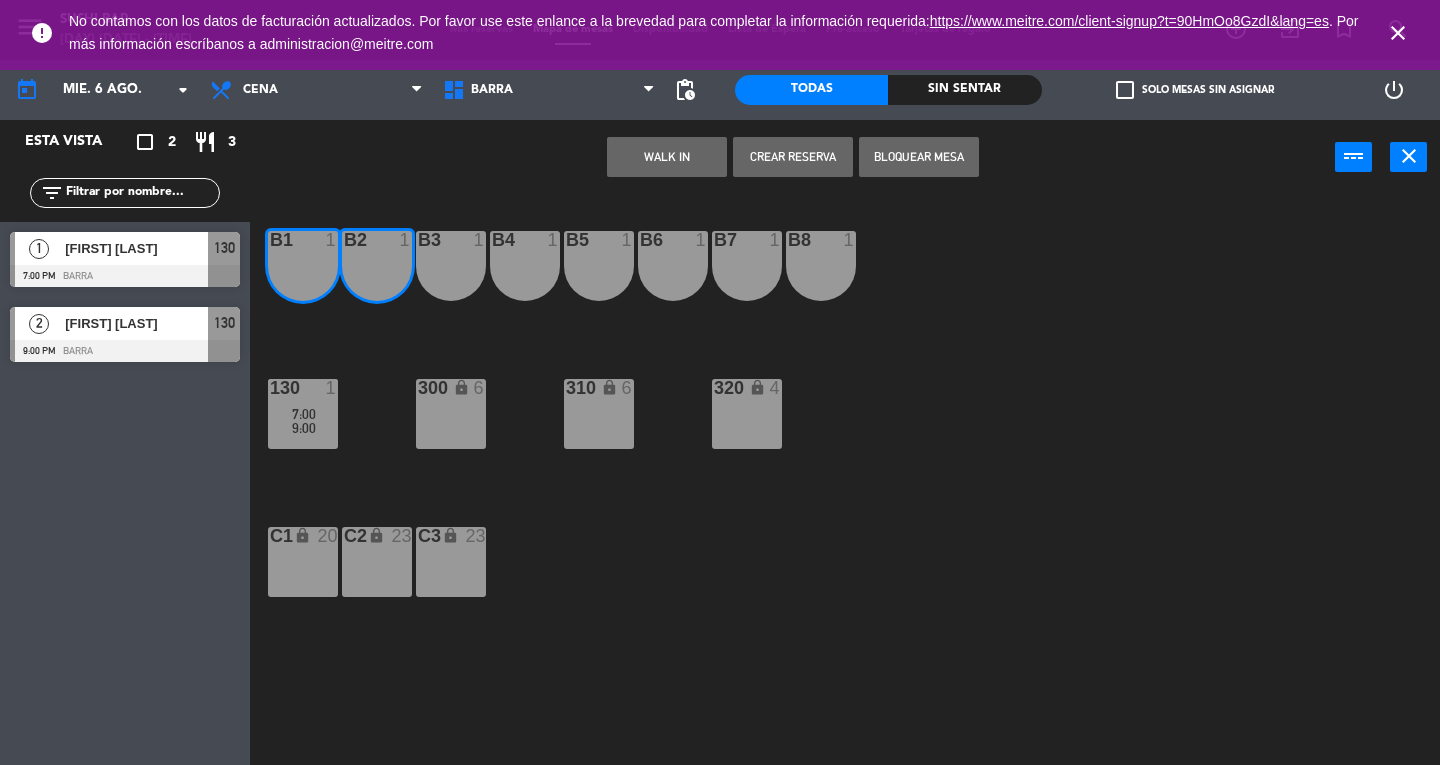 click on "WALK IN" at bounding box center [667, 157] 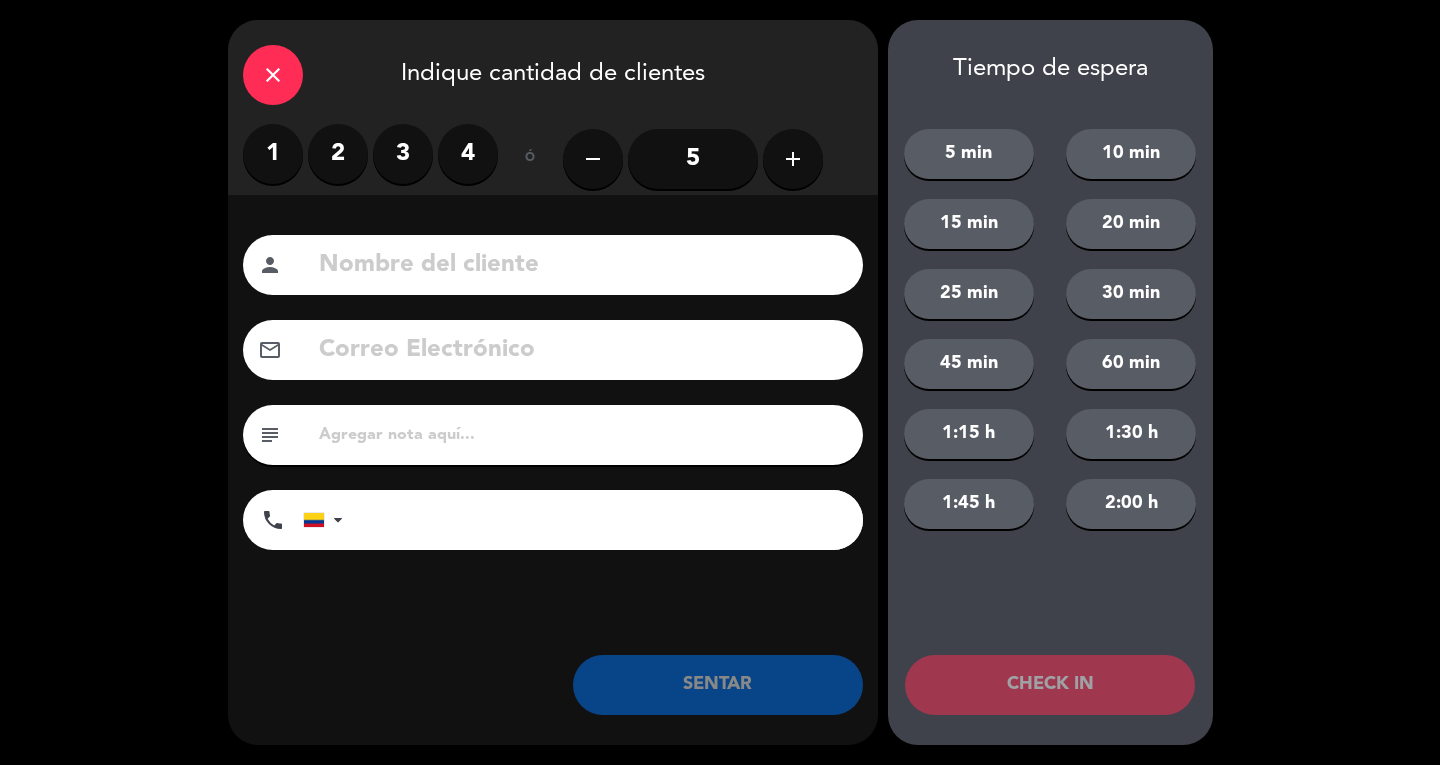 click on "2" at bounding box center [338, 154] 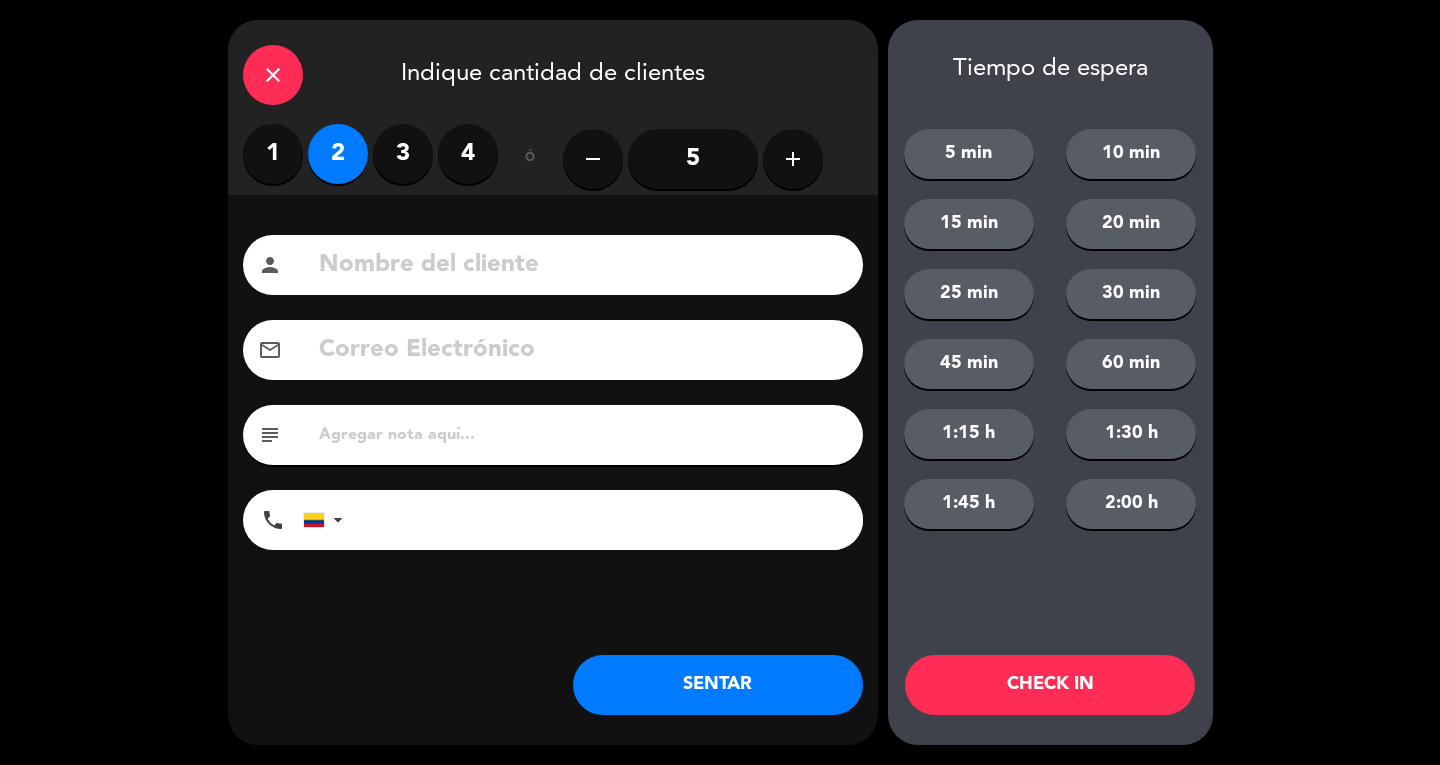 click on "Nombre del cliente person Correo Electrónico email subject phone United States +1 United Kingdom +44 Peru (Perú) +51 Argentina +54 Brazil (Brasil) +55 Afghanistan (‫افغانستان‬‎) +93 Albania (Shqipëri) +355 Algeria (‫الجزائر‬‎) +213 American Samoa +1684 Andorra +376 Angola +244 Anguilla +1264 Antigua and Barbuda +1268 Argentina +54 Armenia (Հայաստան) +374 Aruba +297 Australia +61 Austria (Österreich) +43 Azerbaijan (Azərbaycan) +994 Bahamas +1242 Bahrain (‫البحرين‬‎) +973 Bangladesh (বাংলাদেশ) +880 Barbados +1246 Belarus (Беларусь) +375 Belgium (België) +32 Belize +501 Benin (Bénin) +229 Bermuda +1441 Bhutan (འབྲུག) +975 Bolivia +591 Bosnia and Herzegovina (Босна и Херцеговина) +387 Botswana +267 Brazil (Brasil) +55 British Indian Ocean Territory +246 British Virgin Islands +1284 Brunei +673 Bulgaria (България) +359 Burkina Faso +226 Burundi (Uburundi) +257 Cambodia (កម្ពុជា) +855 +1" 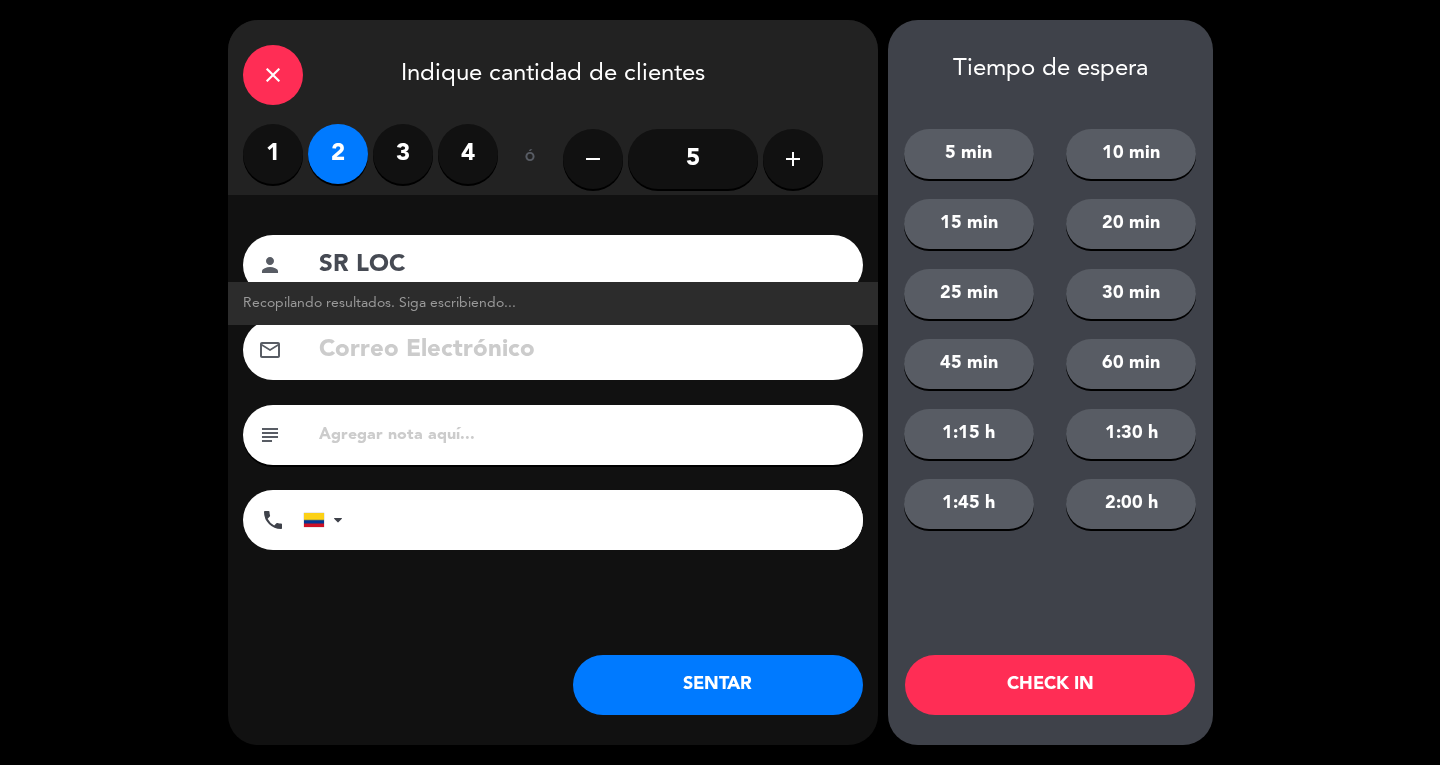 type on "SR LOC" 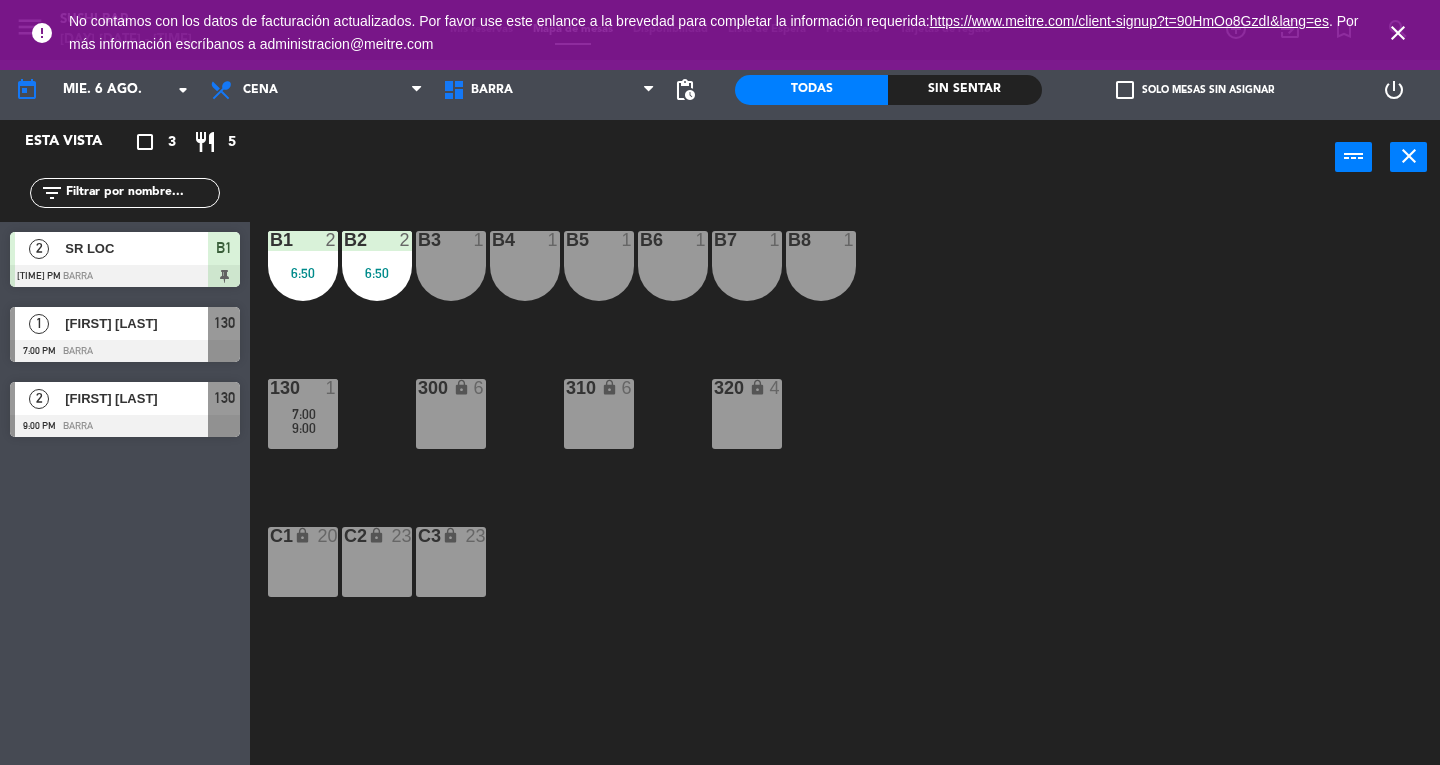 click on "power_input" at bounding box center [1353, 157] 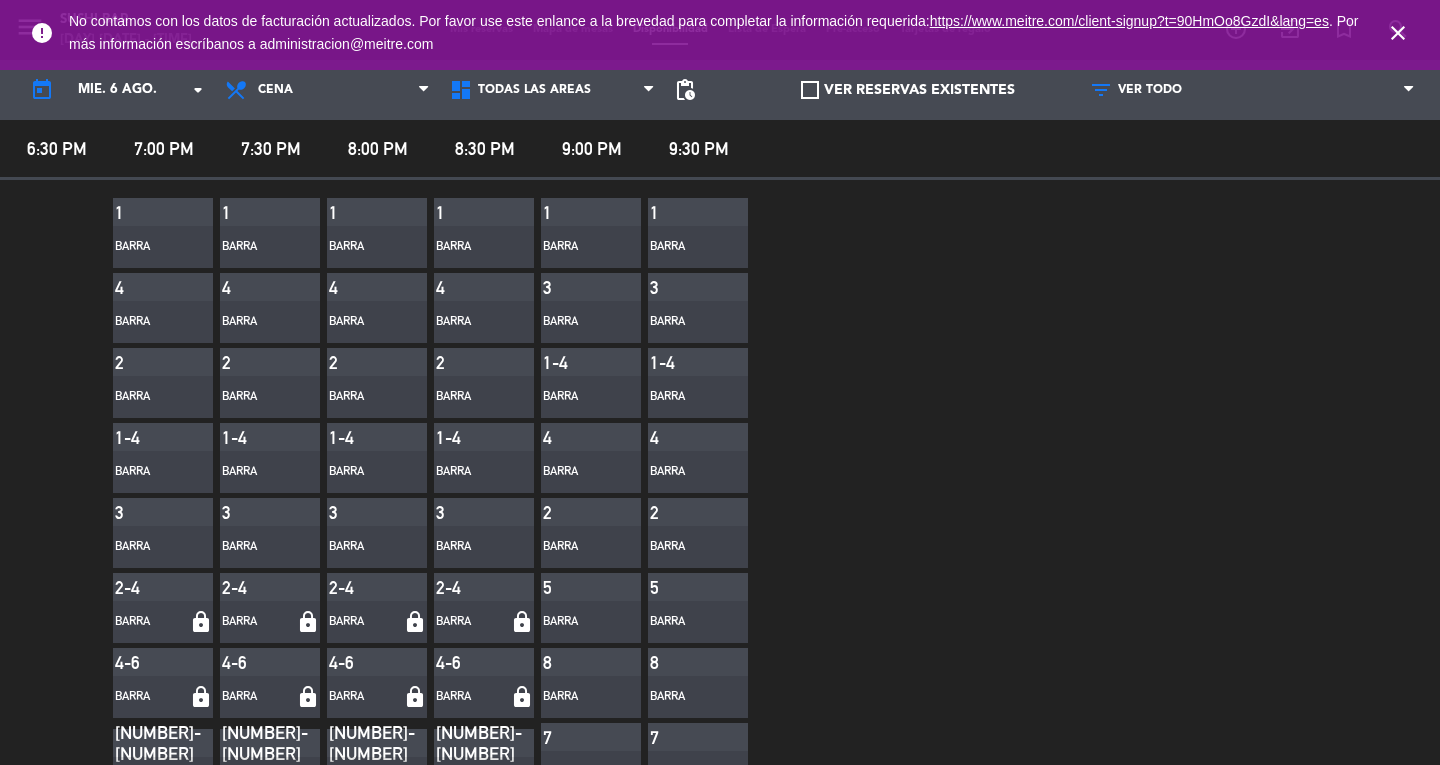 click on "close" at bounding box center (1398, 33) 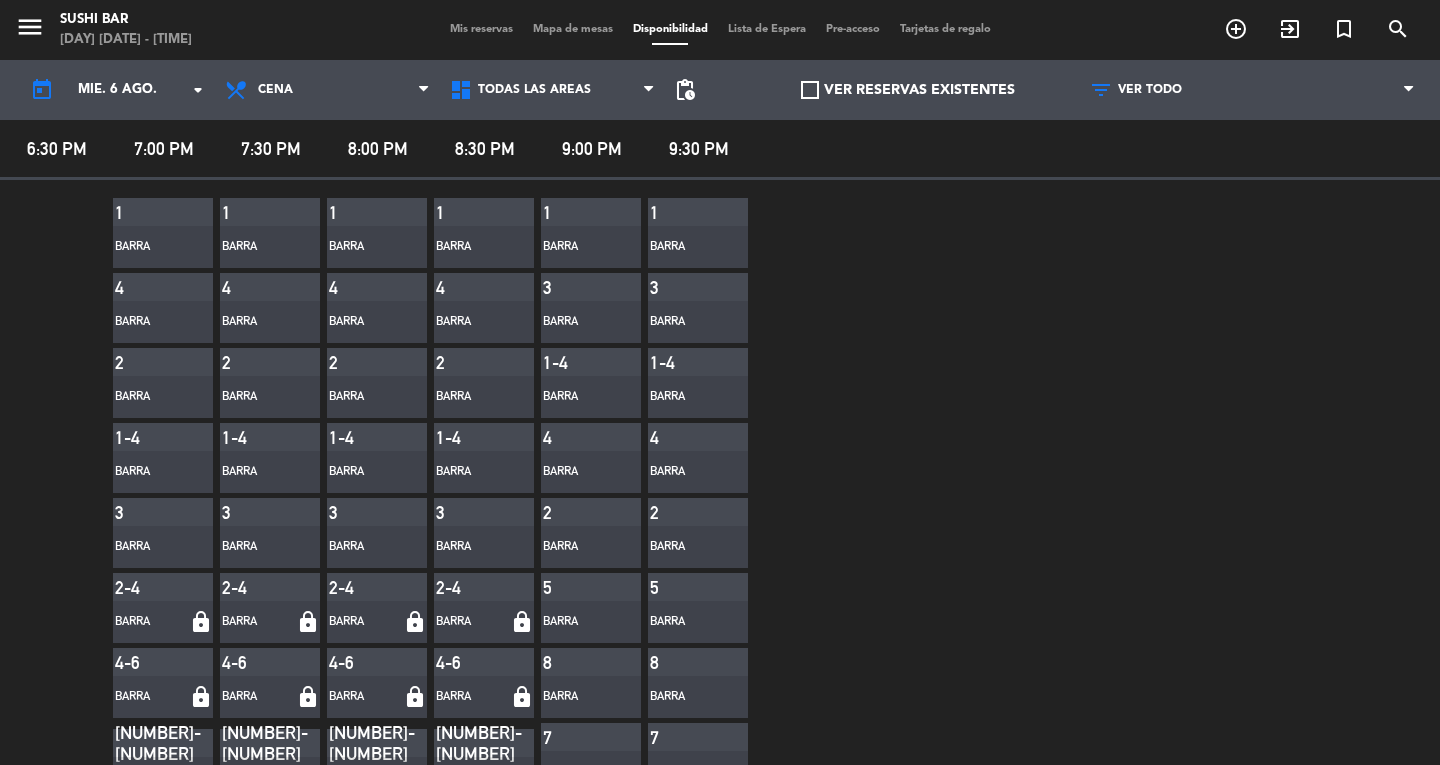 click on "Mis reservas" at bounding box center (481, 29) 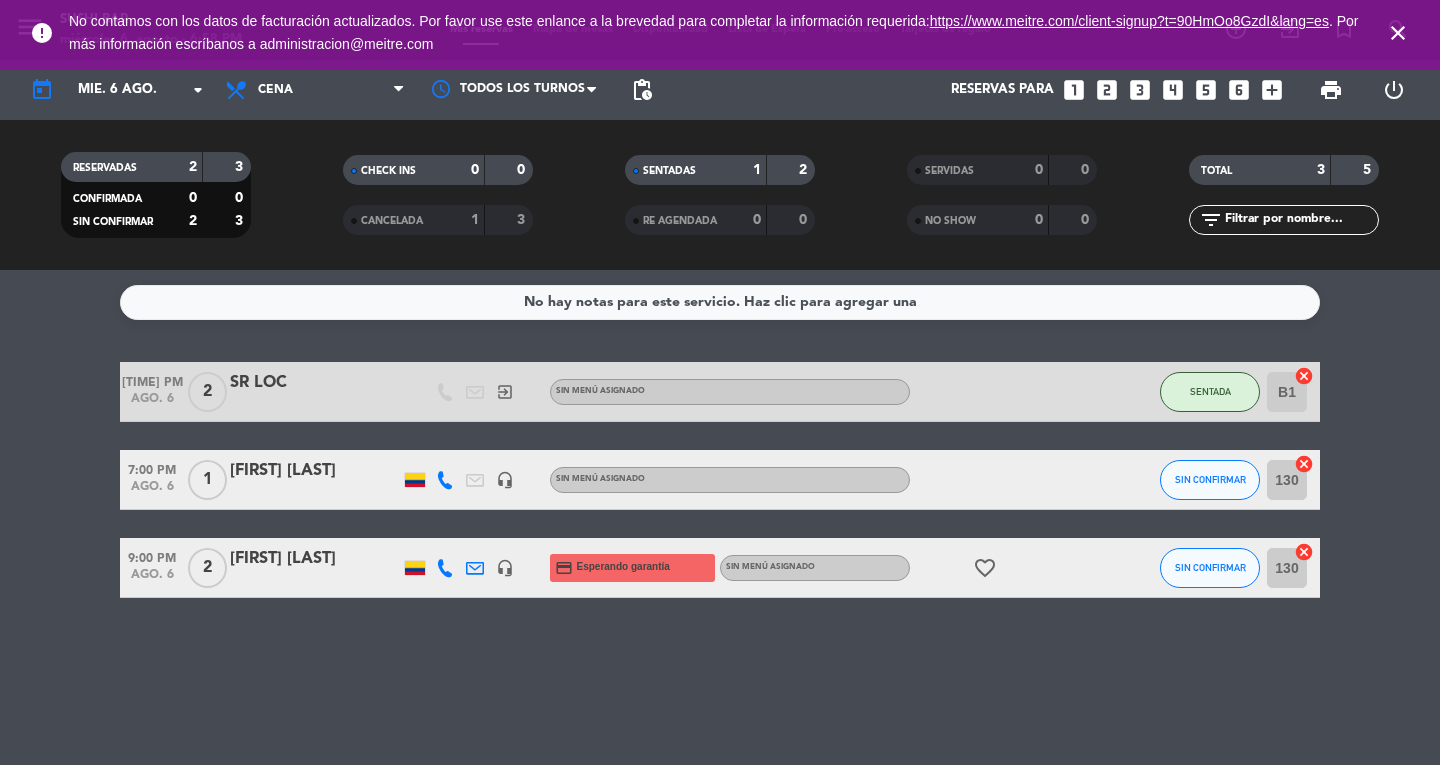 click on "close" at bounding box center (1398, 33) 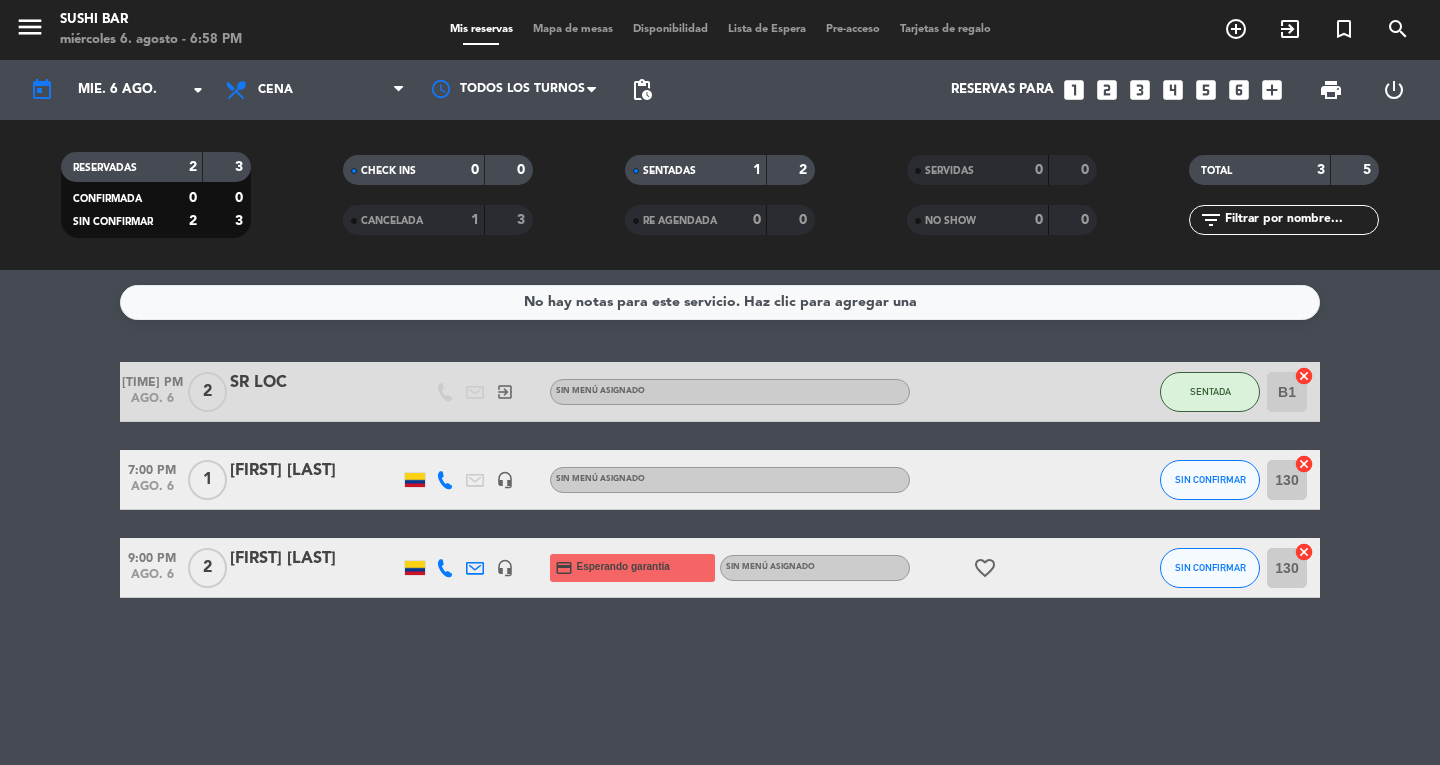 click on "menu" at bounding box center (30, 27) 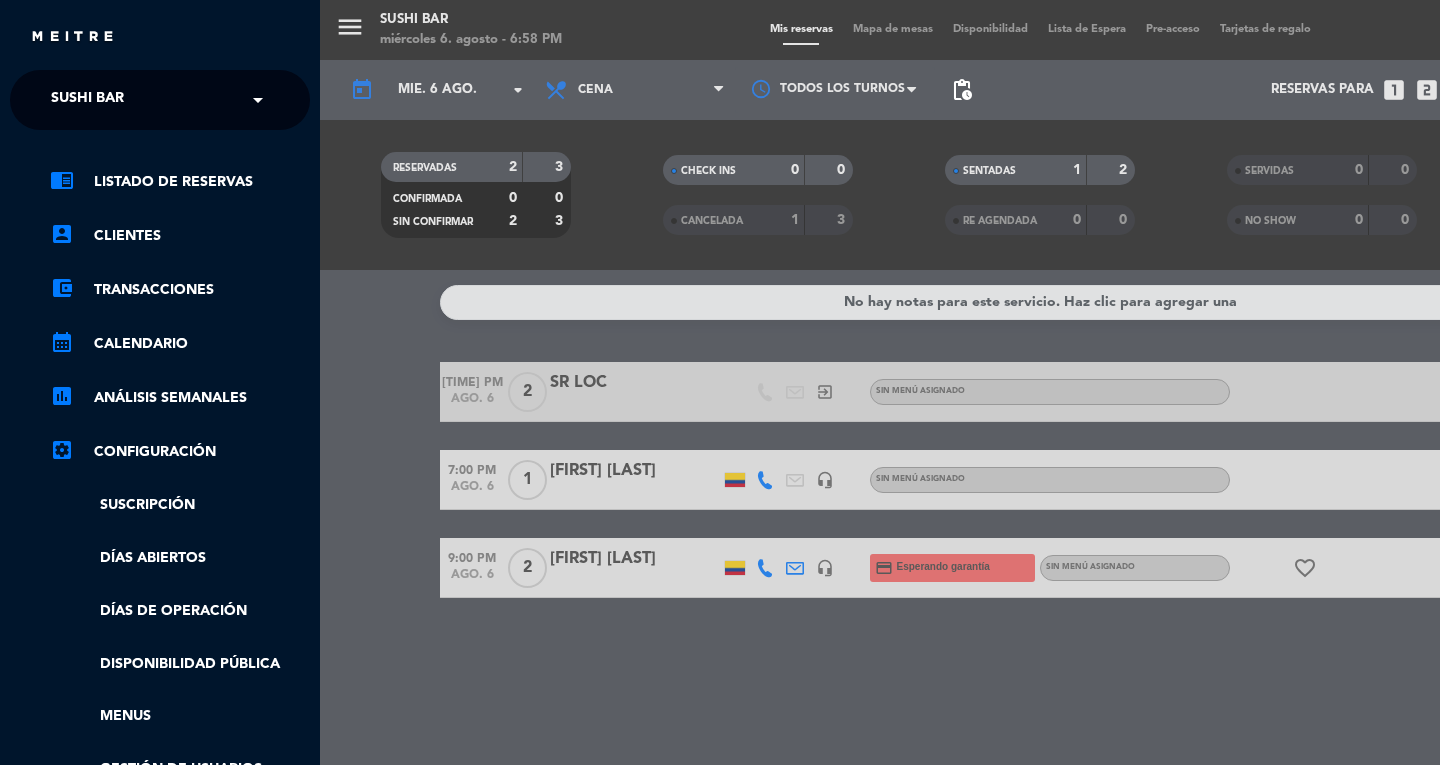 click 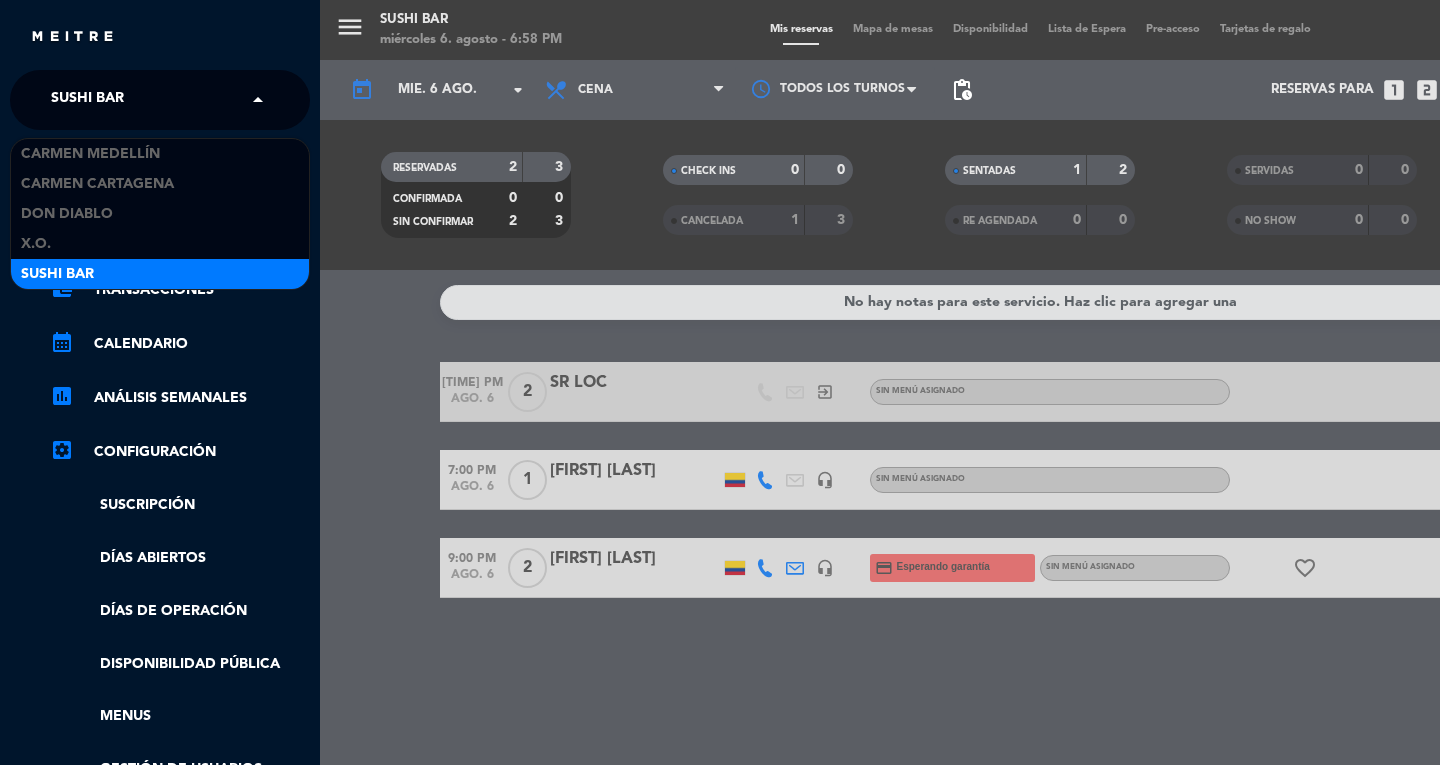 click on "Don Diablo" at bounding box center (160, 214) 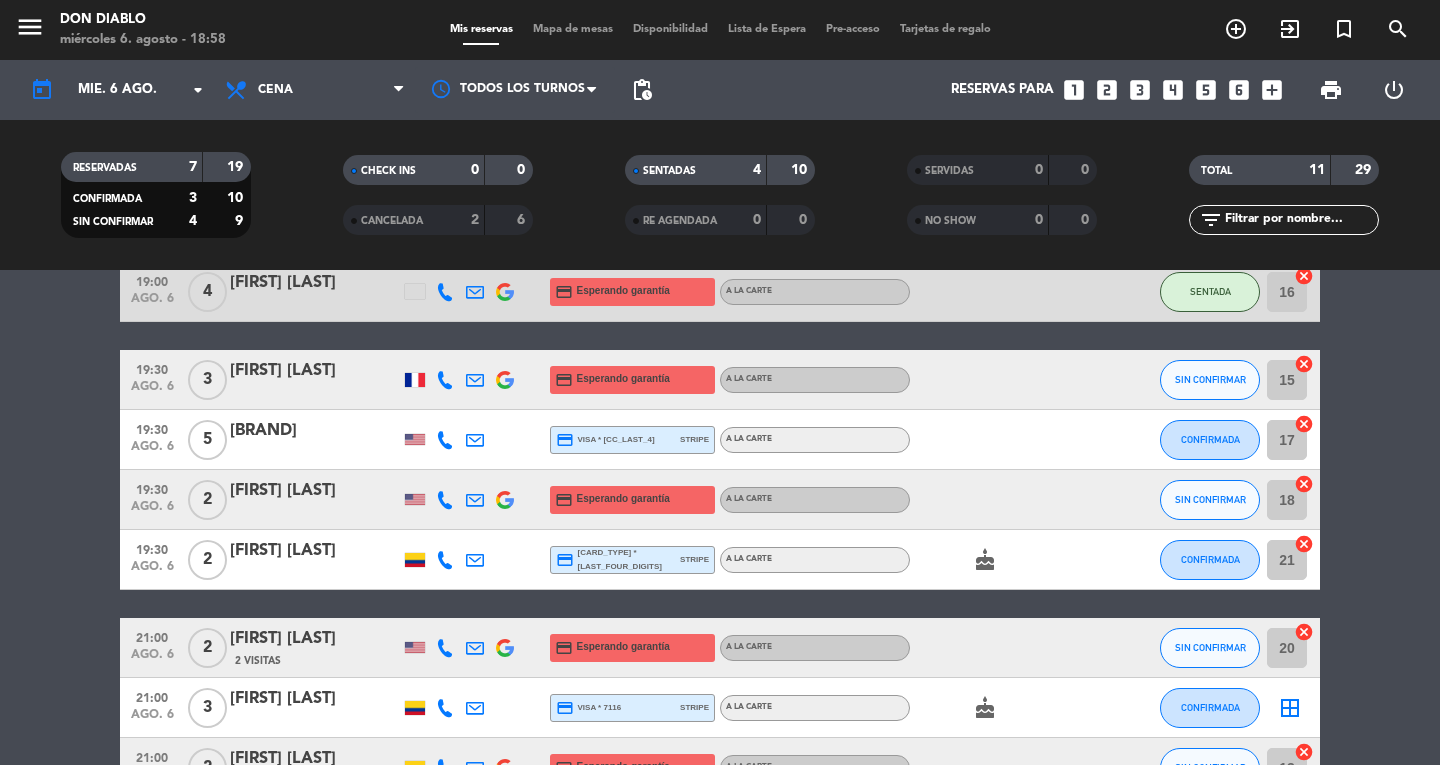 scroll, scrollTop: 468, scrollLeft: 0, axis: vertical 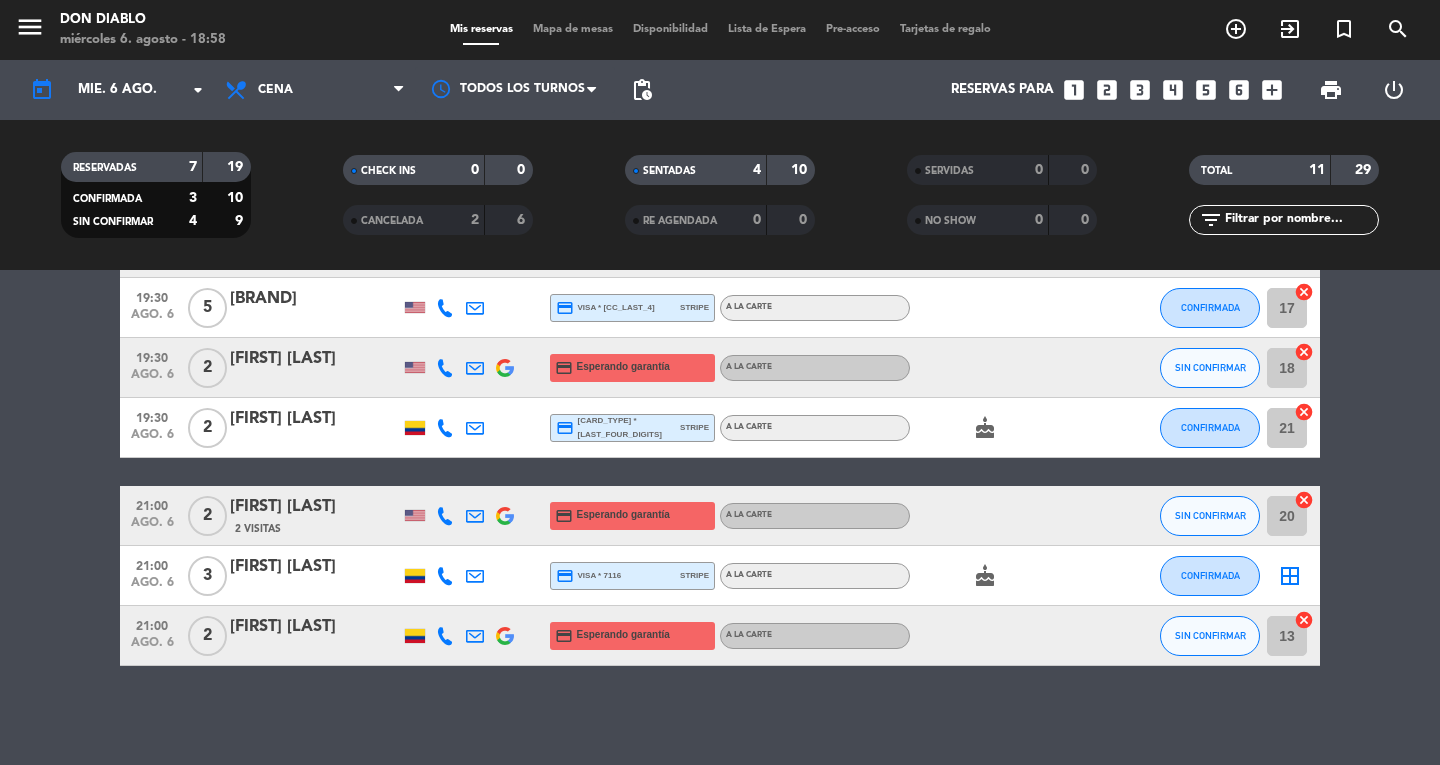 click on "border_all" 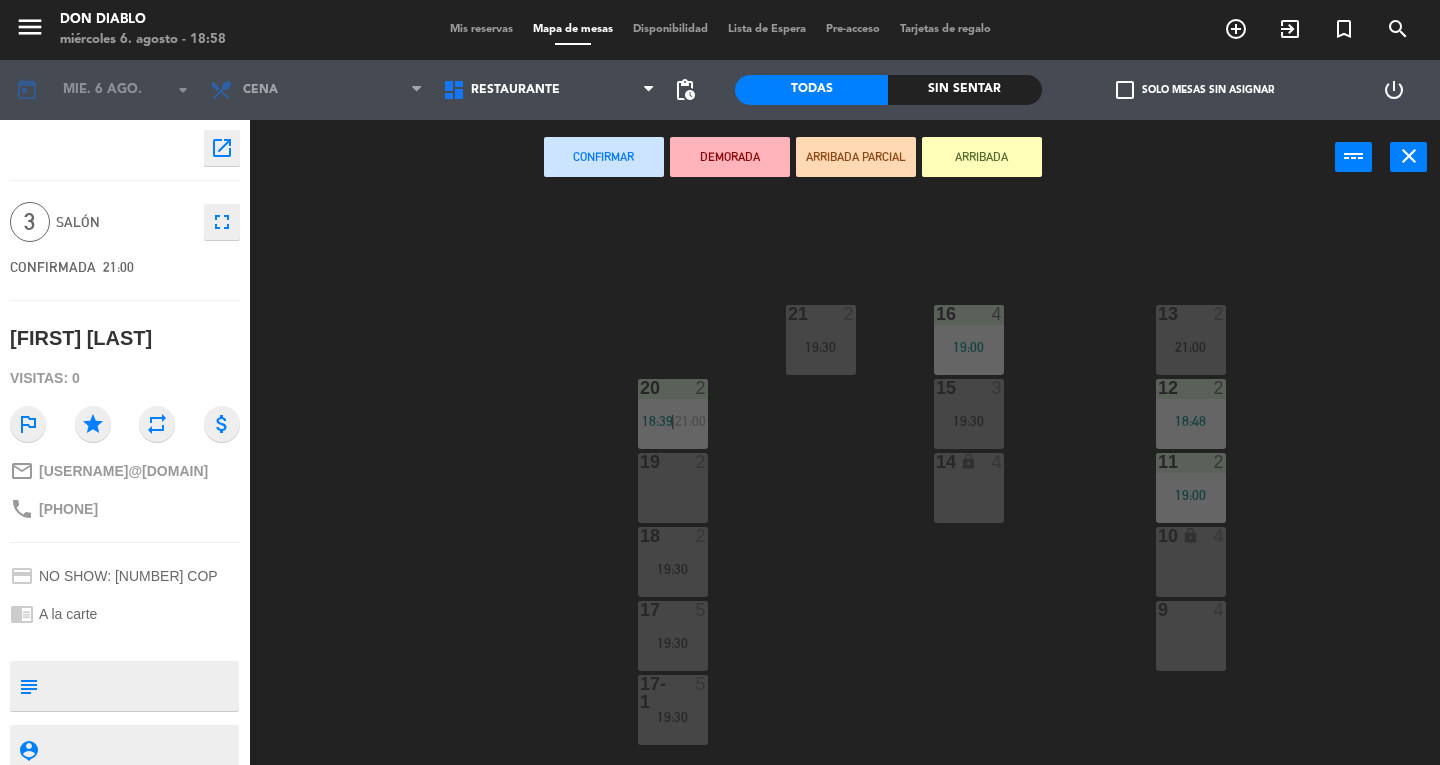click on "10 lock  4" at bounding box center [1191, 562] 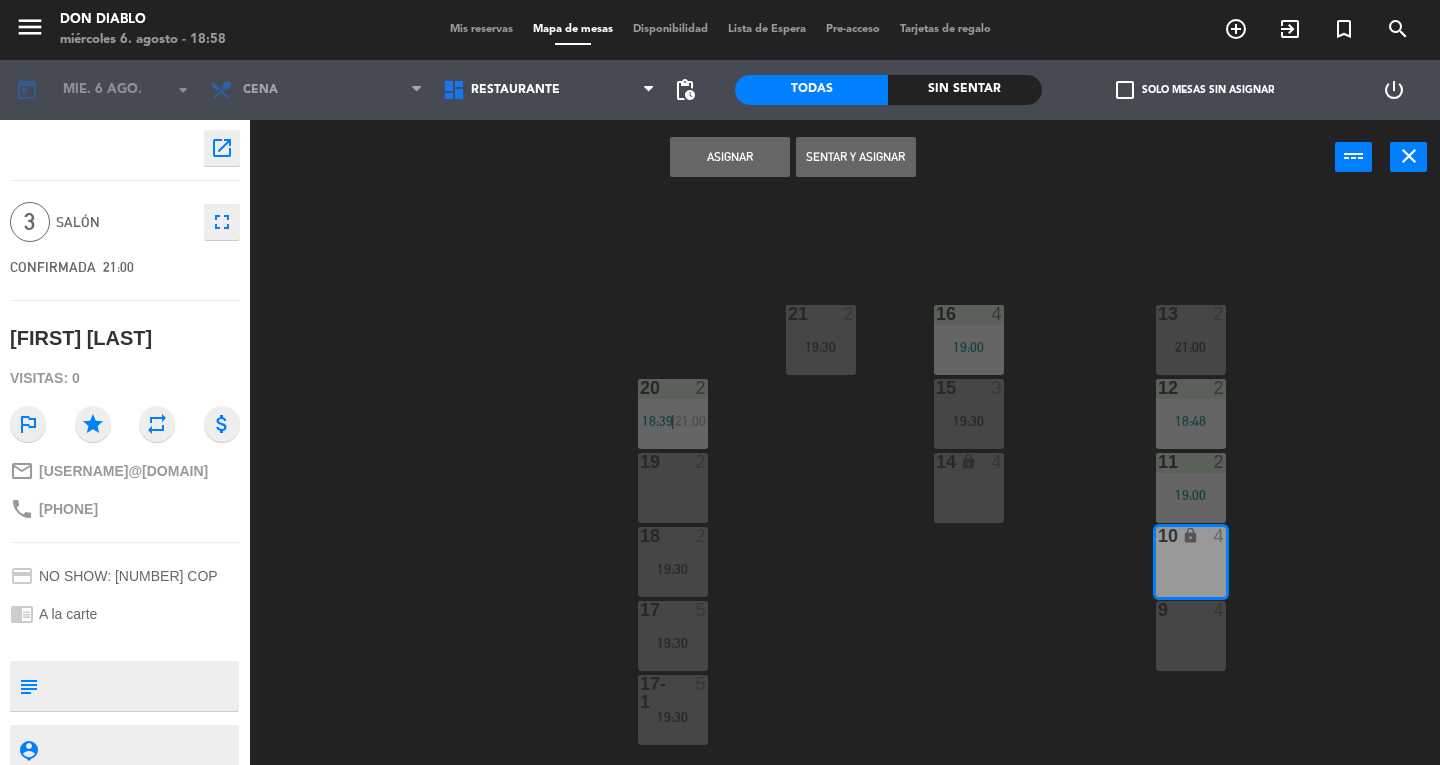 click on "Asignar" at bounding box center [730, 157] 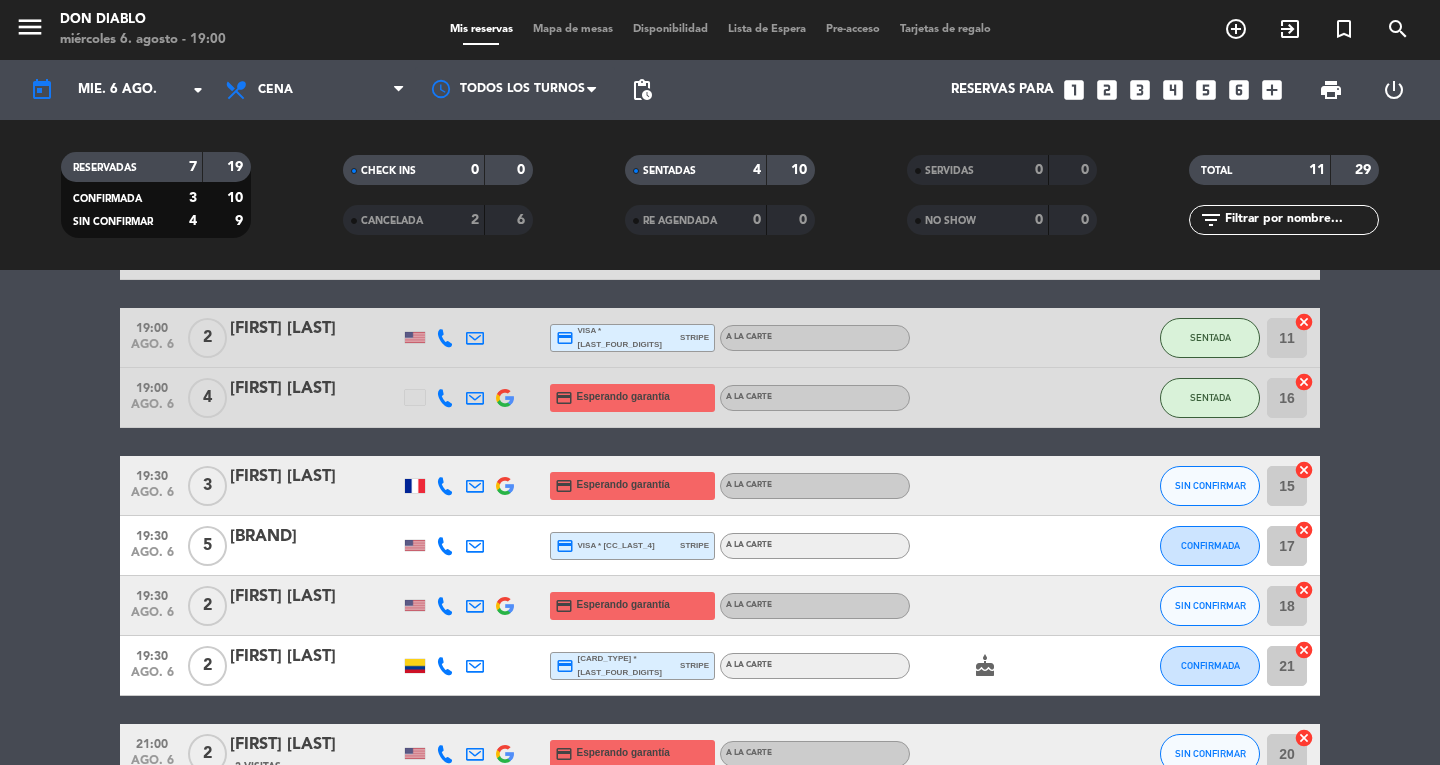 scroll, scrollTop: 211, scrollLeft: 0, axis: vertical 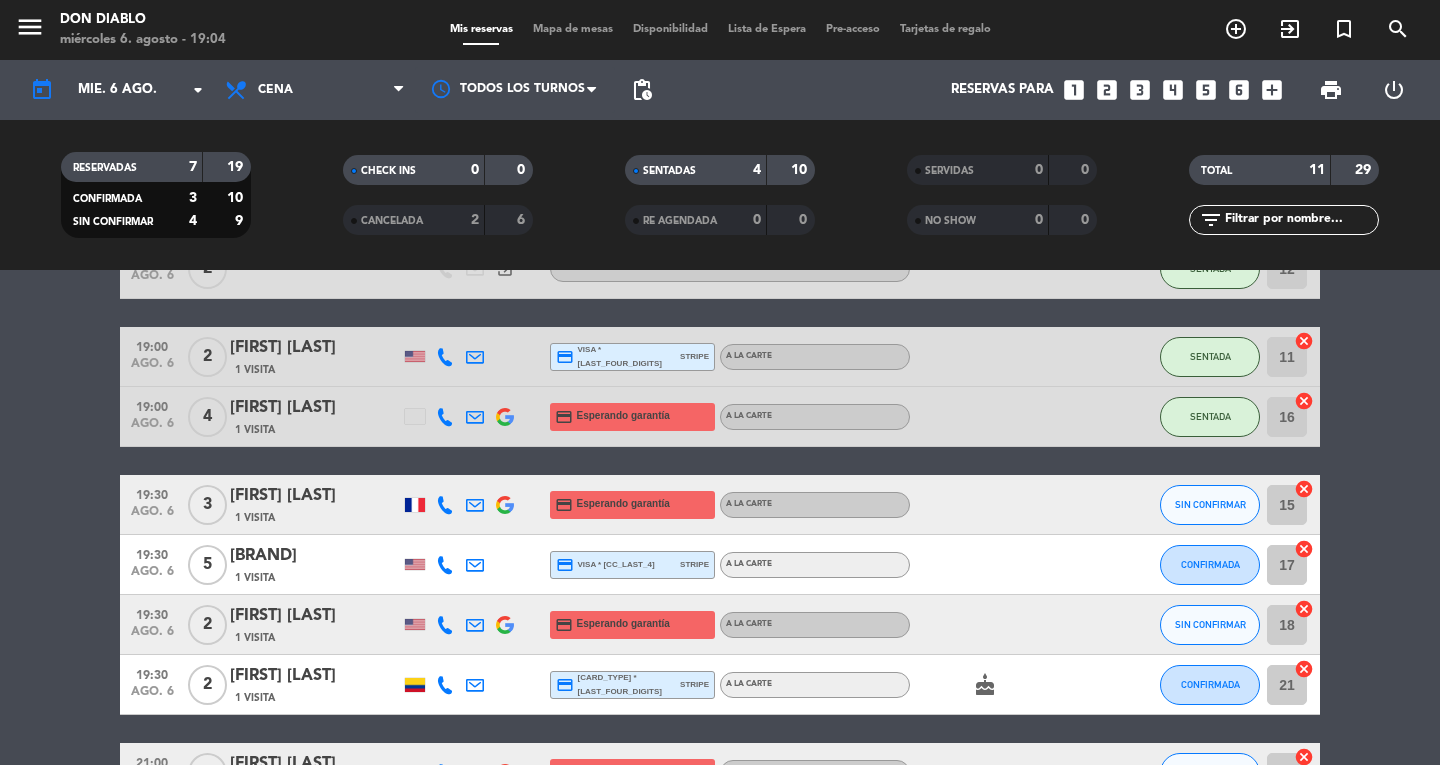 click on "menu" at bounding box center [30, 27] 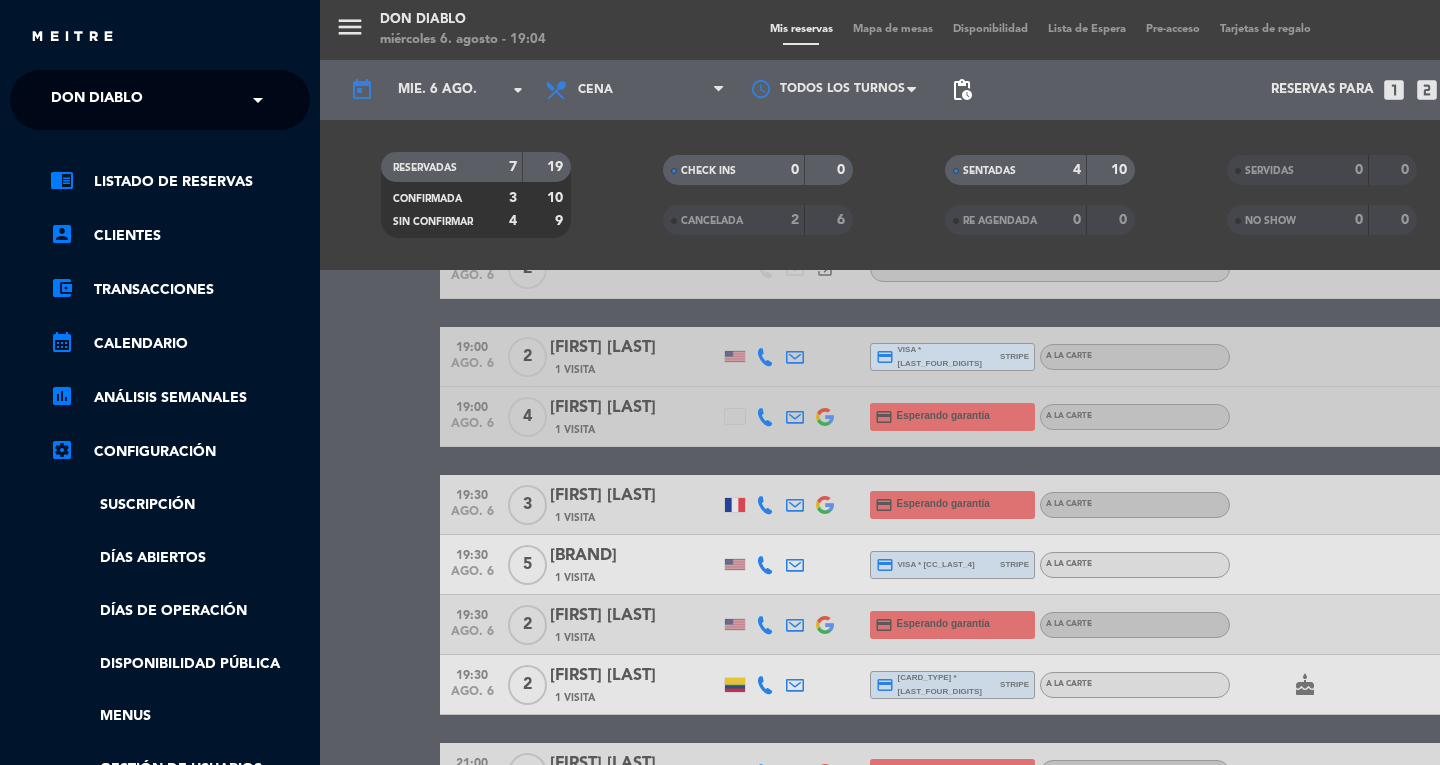 click on "Don Diablo" 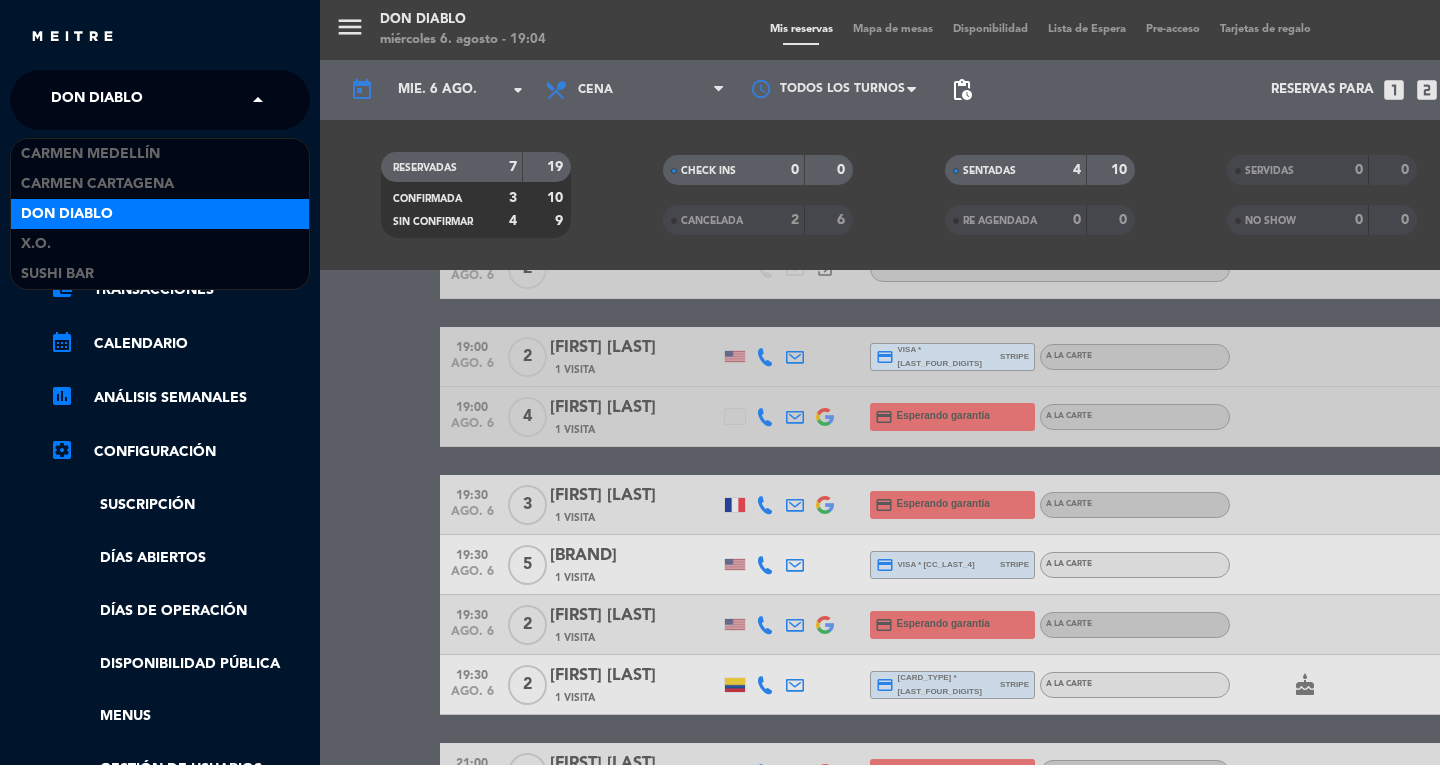click on "X.O." at bounding box center [160, 244] 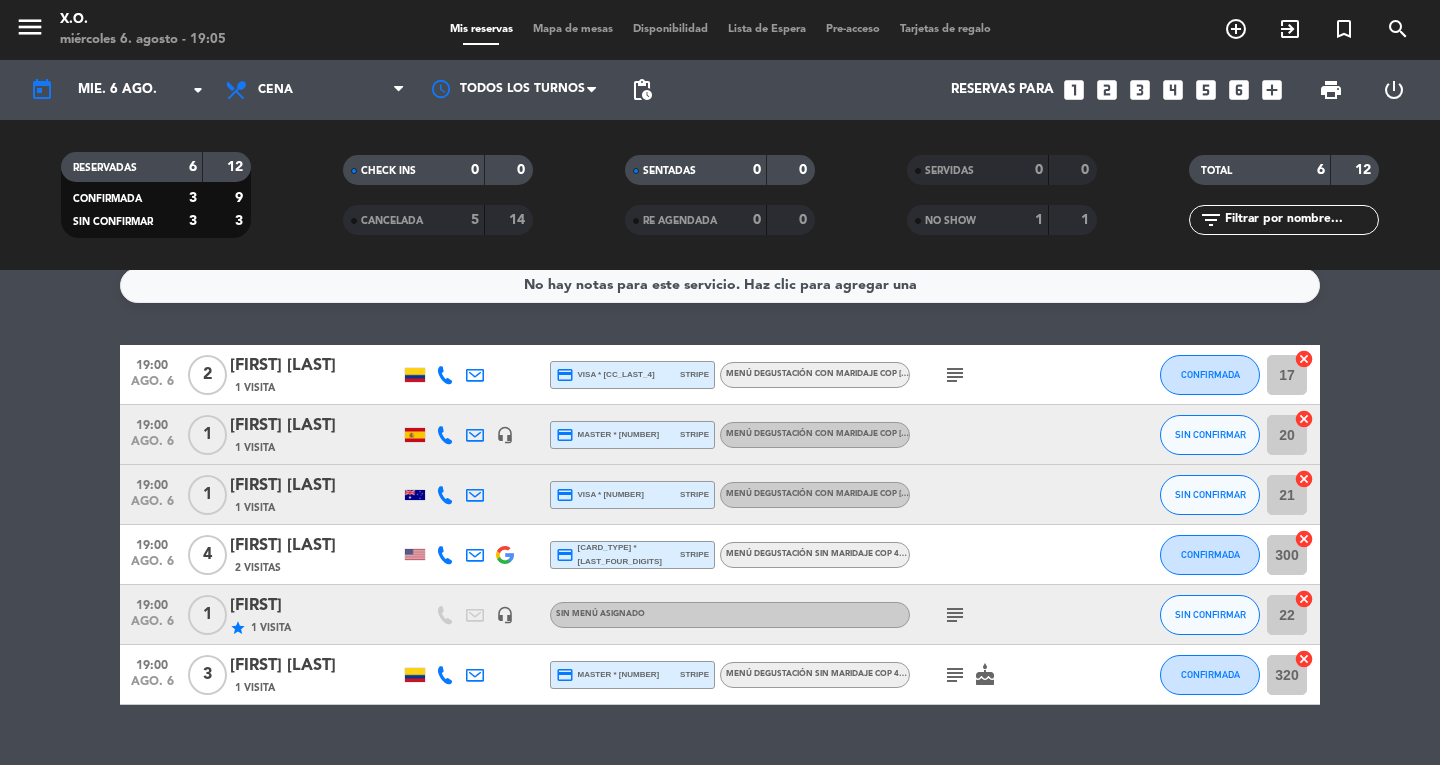 scroll, scrollTop: 22, scrollLeft: 0, axis: vertical 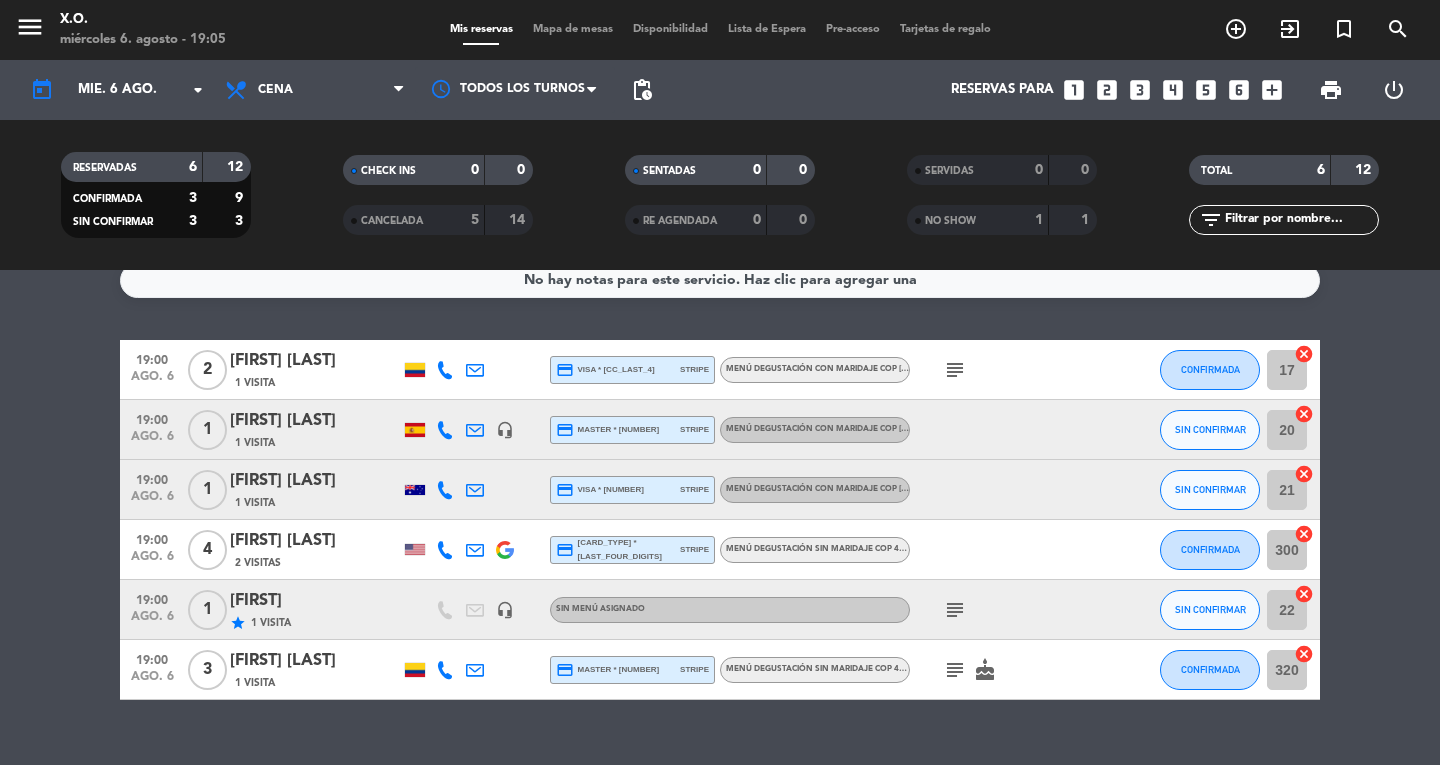 click on "menu" at bounding box center [30, 27] 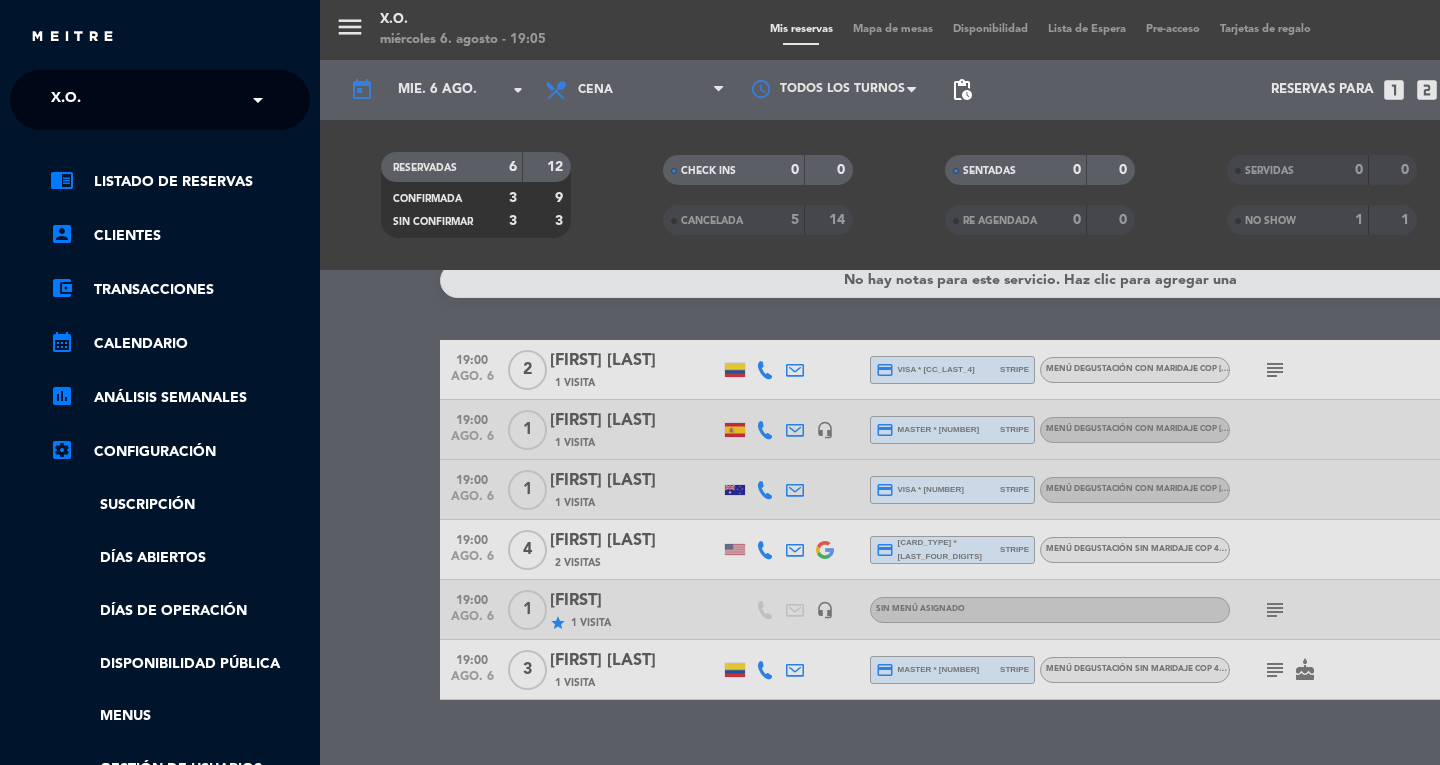 click 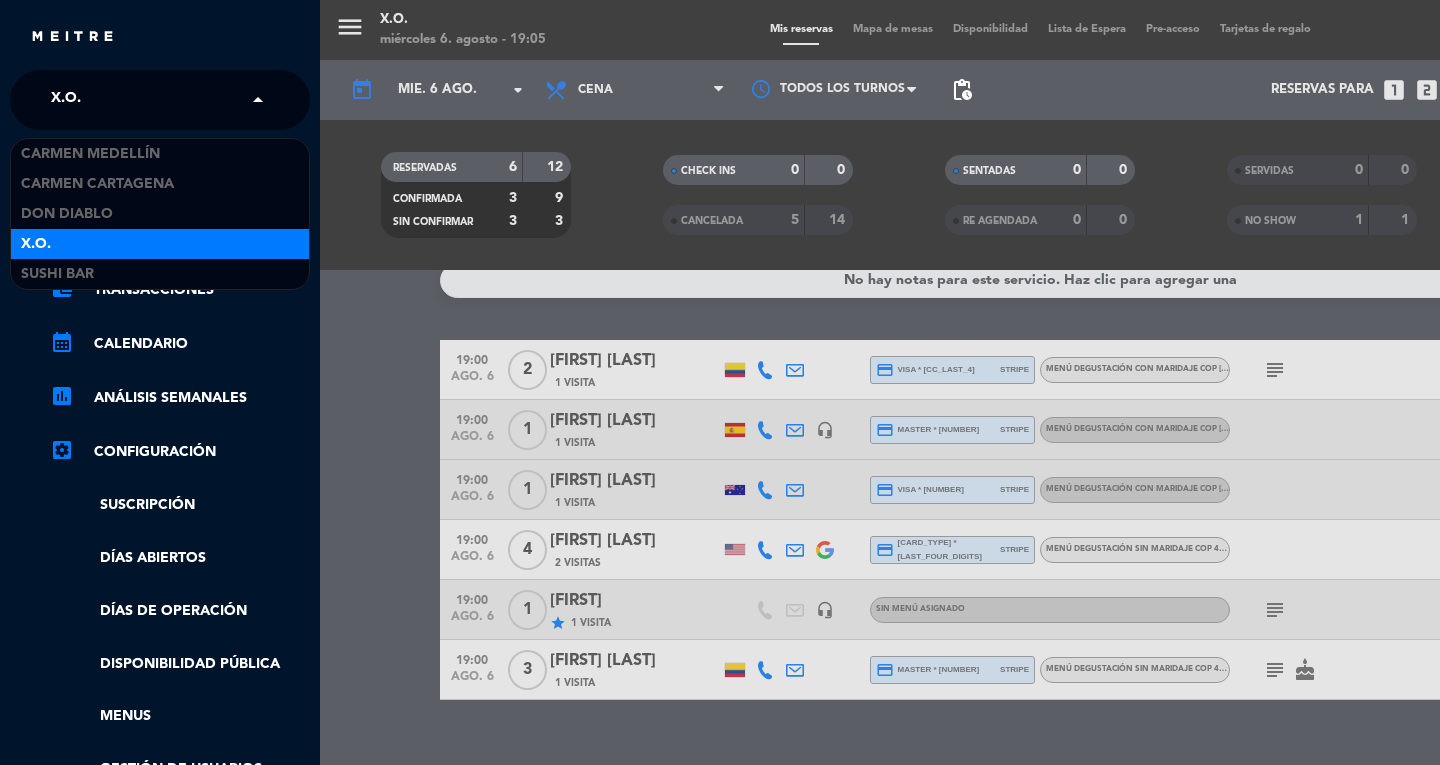 click on "SUSHI BAR" at bounding box center (160, 274) 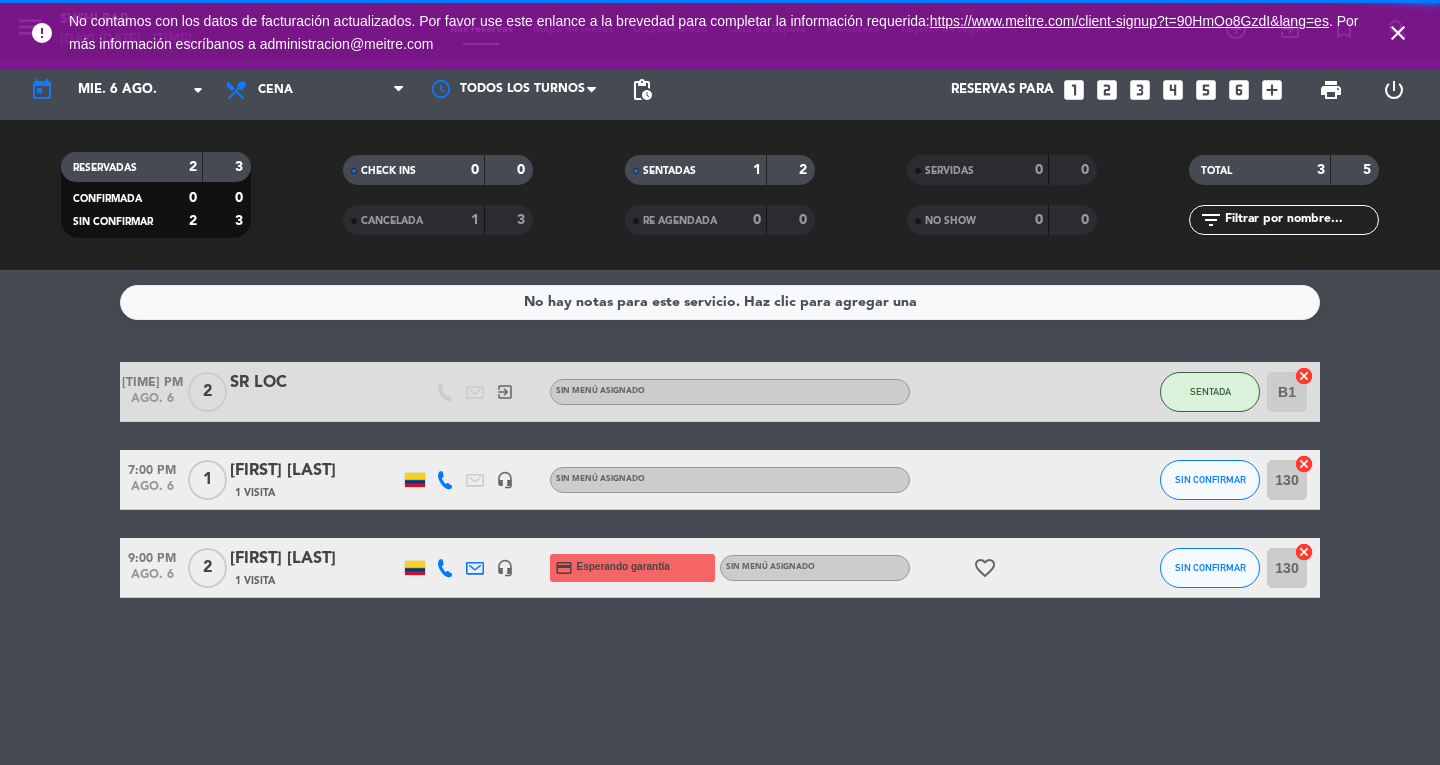 scroll, scrollTop: 0, scrollLeft: 0, axis: both 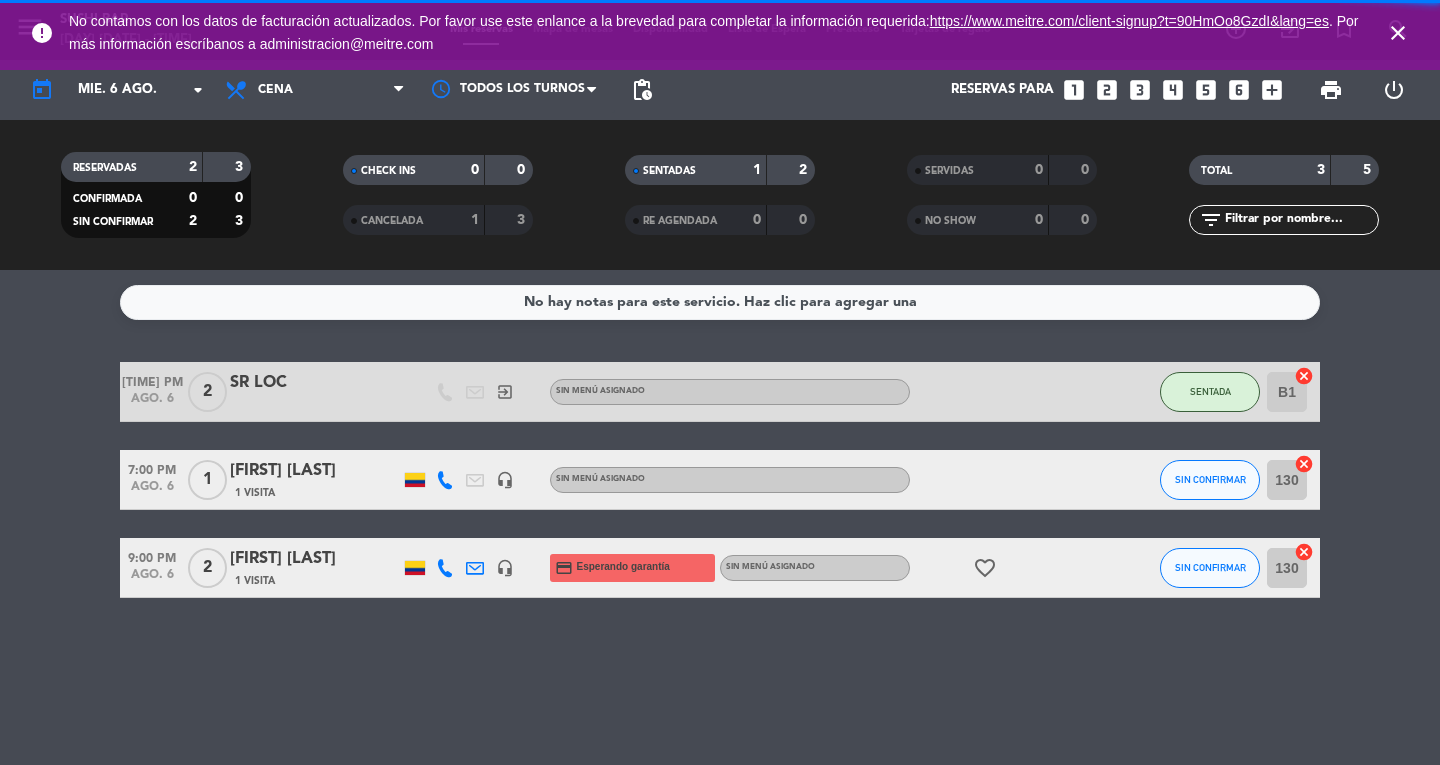 click on "close" at bounding box center [1398, 33] 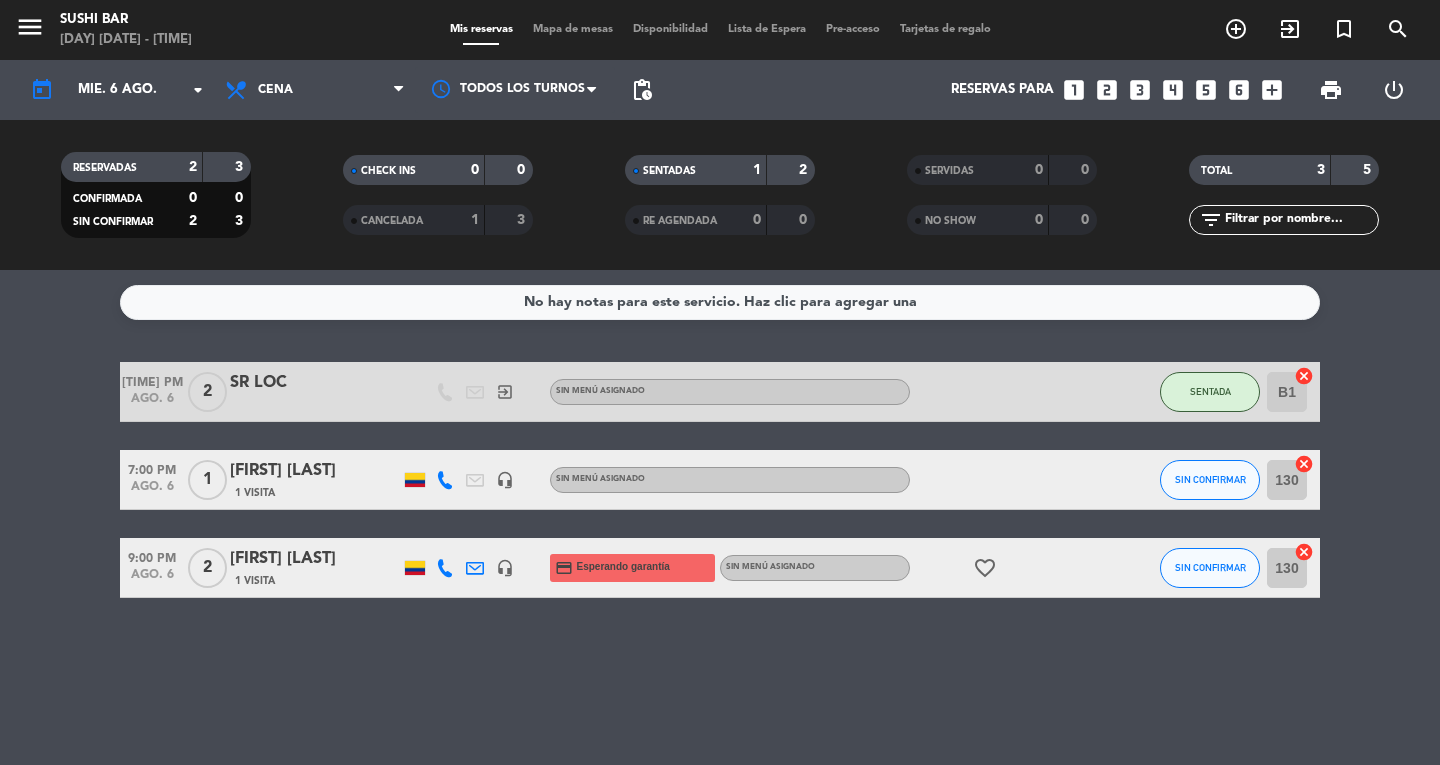 click on "menu" at bounding box center [30, 27] 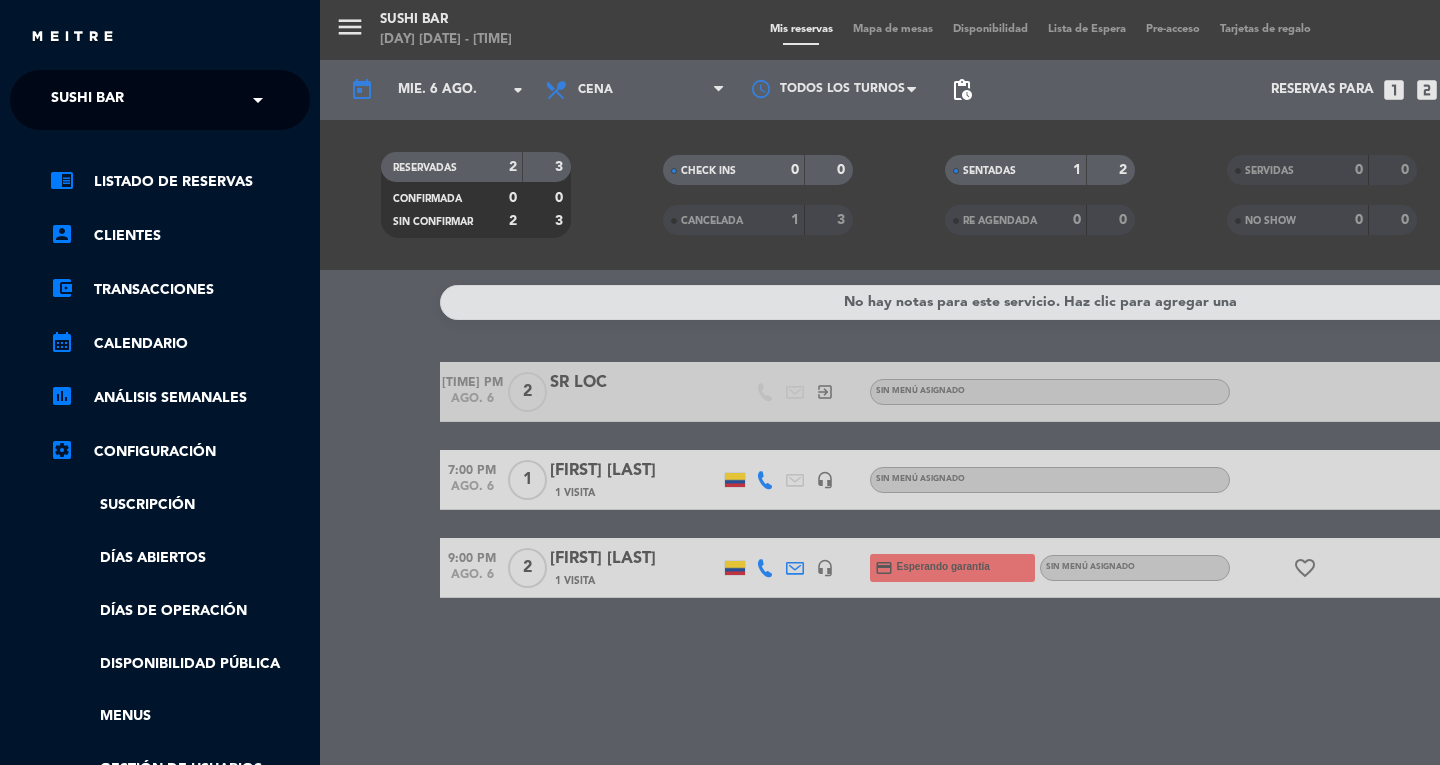 click on "SUSHI BAR" 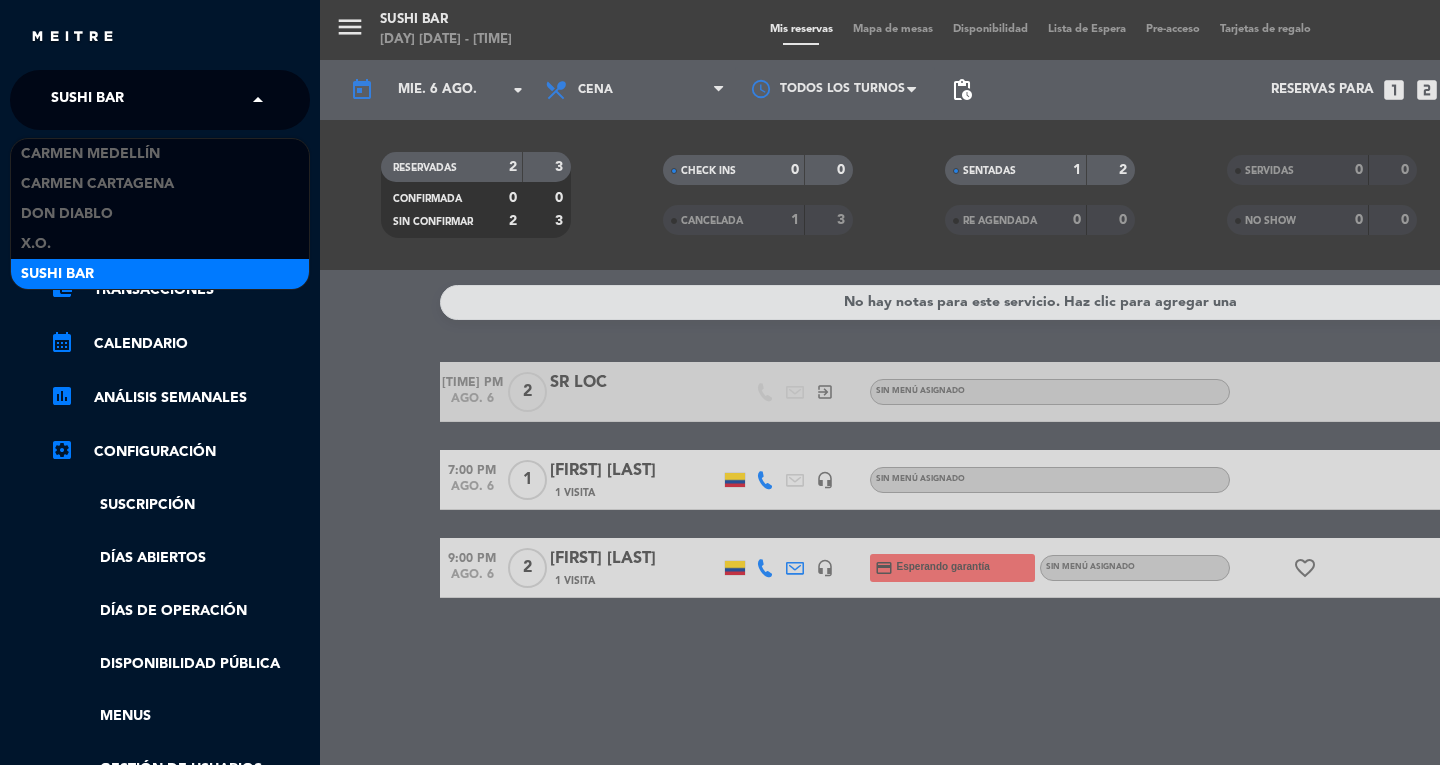 click on "Don Diablo" at bounding box center [67, 214] 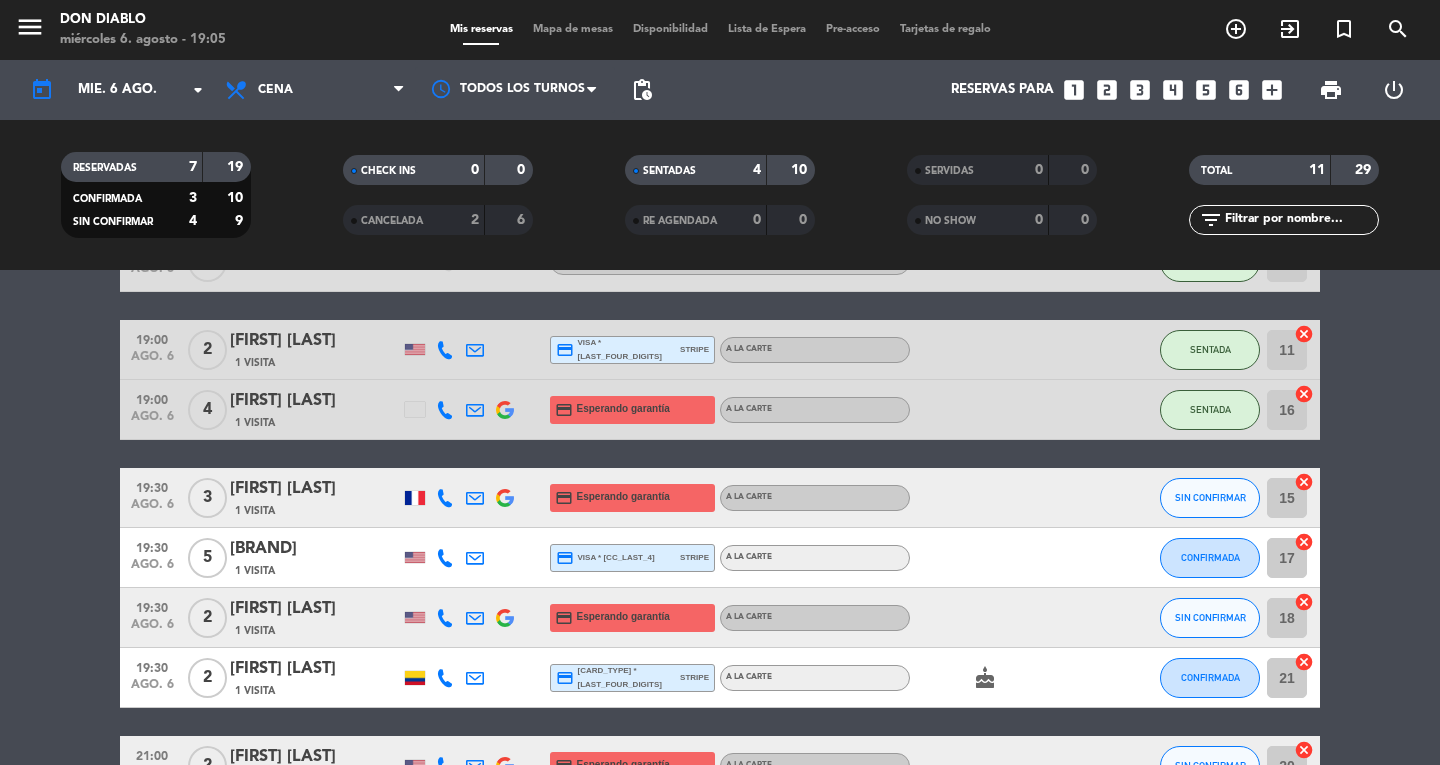 scroll, scrollTop: 218, scrollLeft: 0, axis: vertical 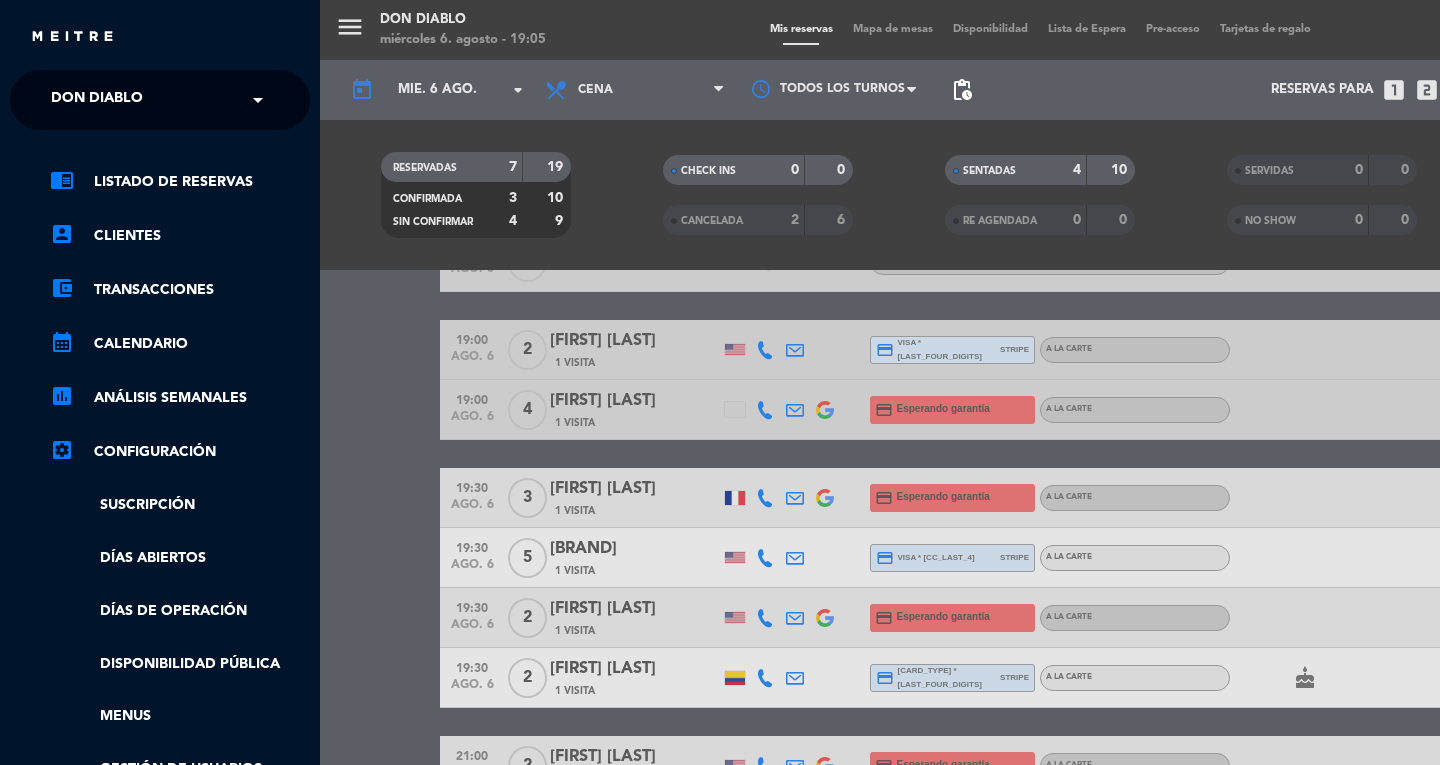 click on "× Don Diablo" 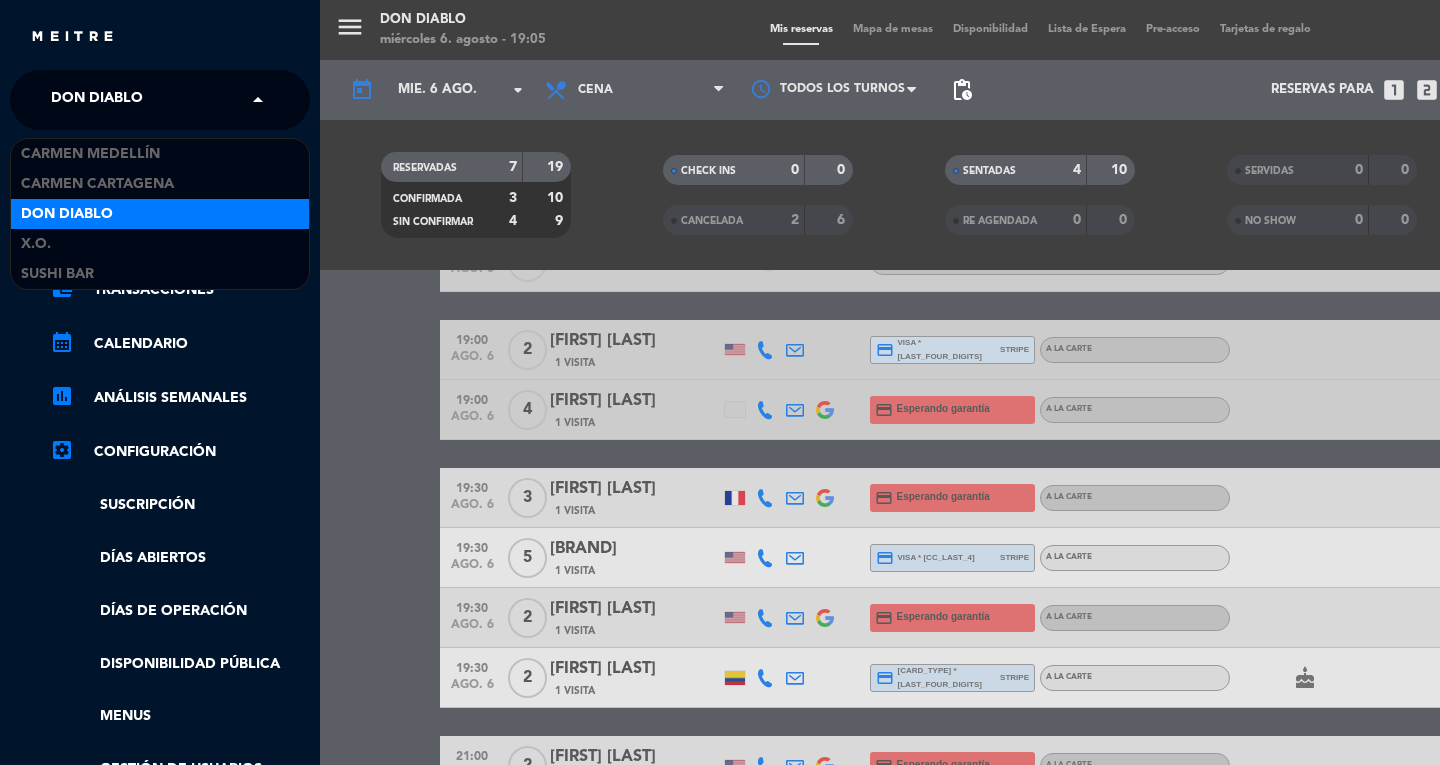 click on "X.O." at bounding box center (160, 244) 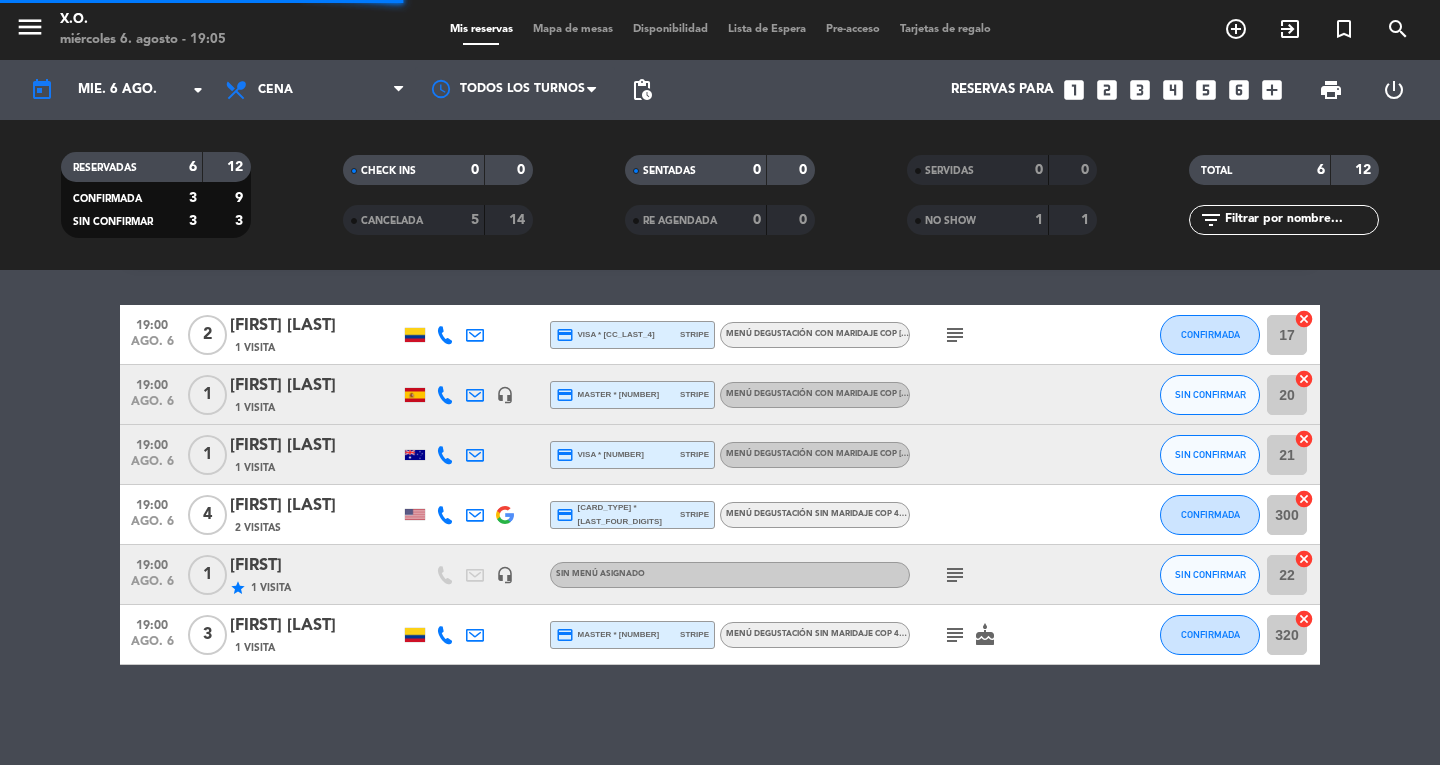 scroll, scrollTop: 56, scrollLeft: 0, axis: vertical 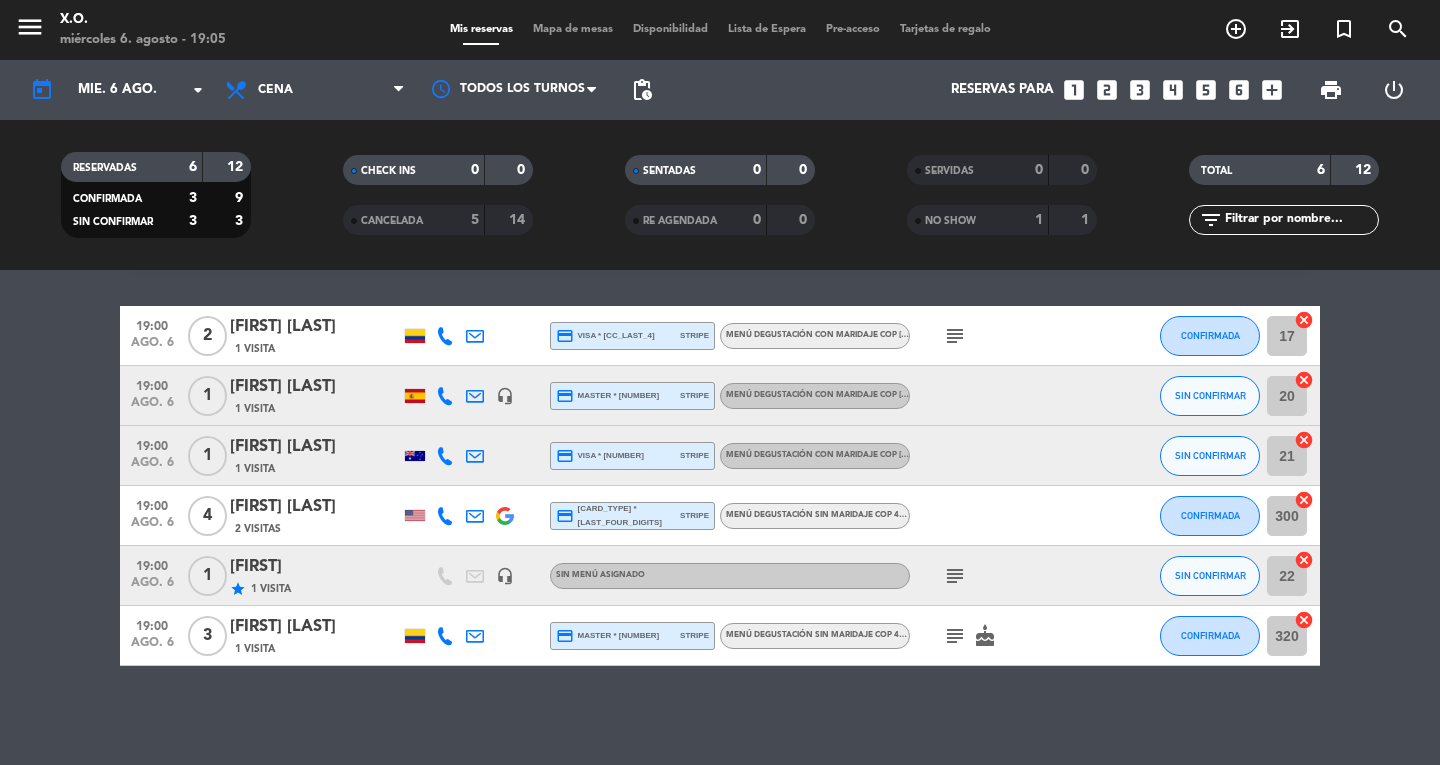 click on "[FIRST]" 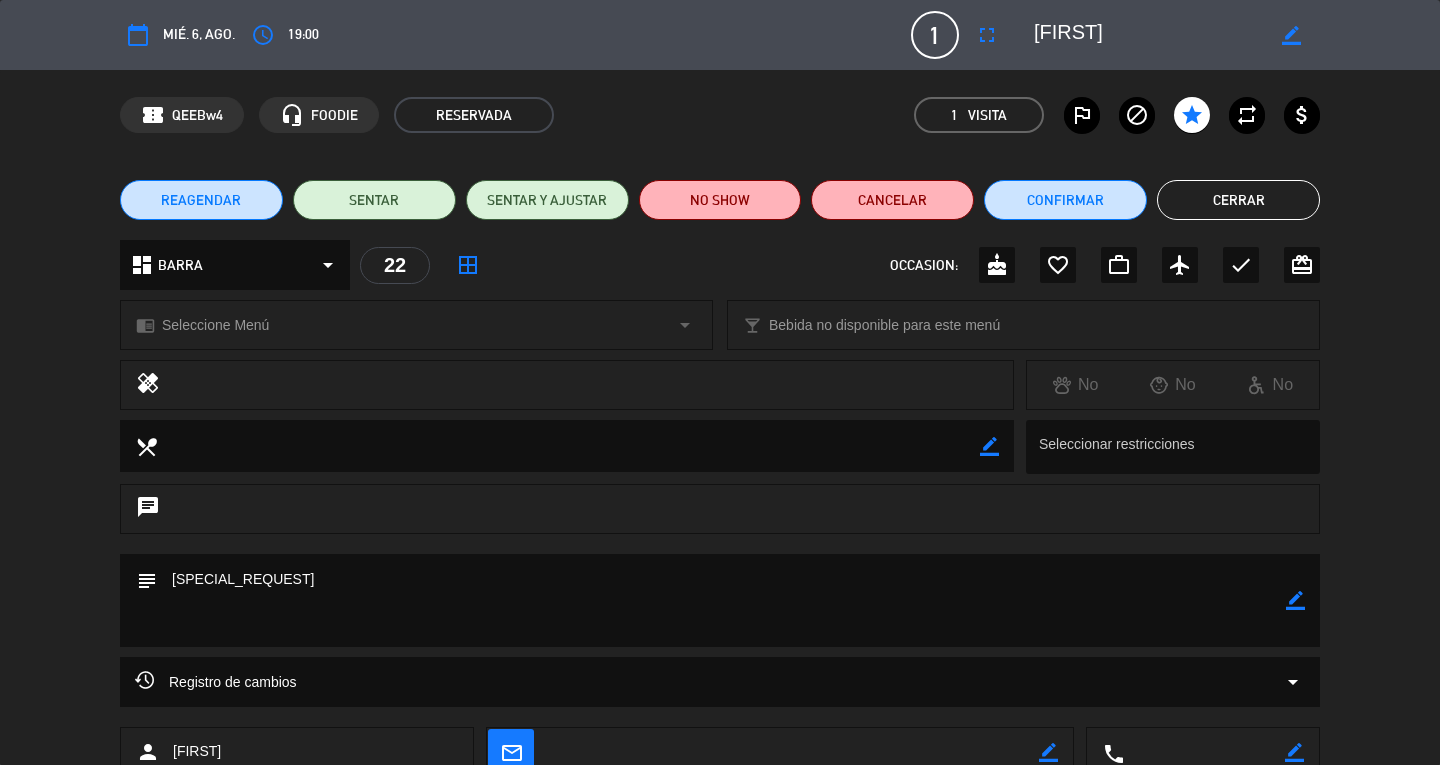 click on "fullscreen" at bounding box center [987, 35] 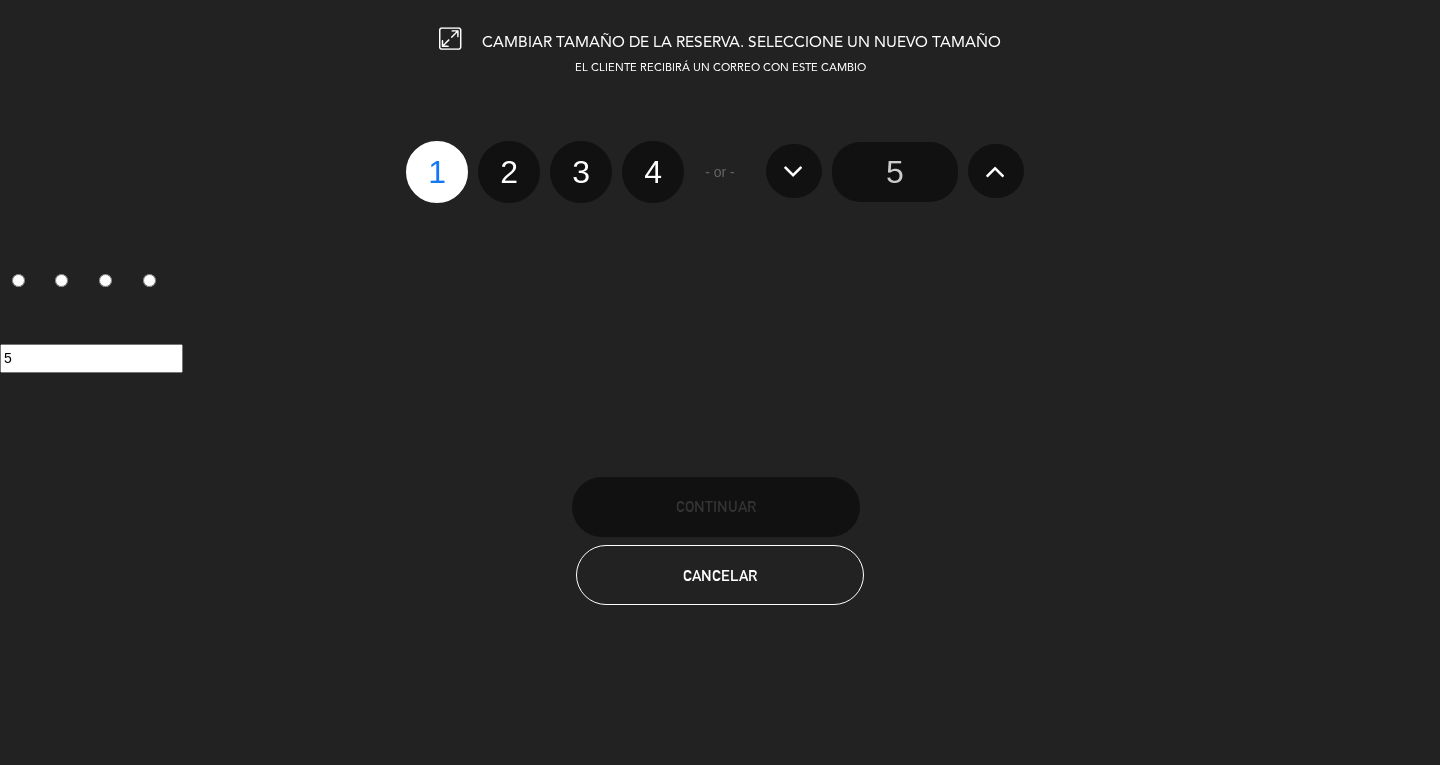 click on "2" 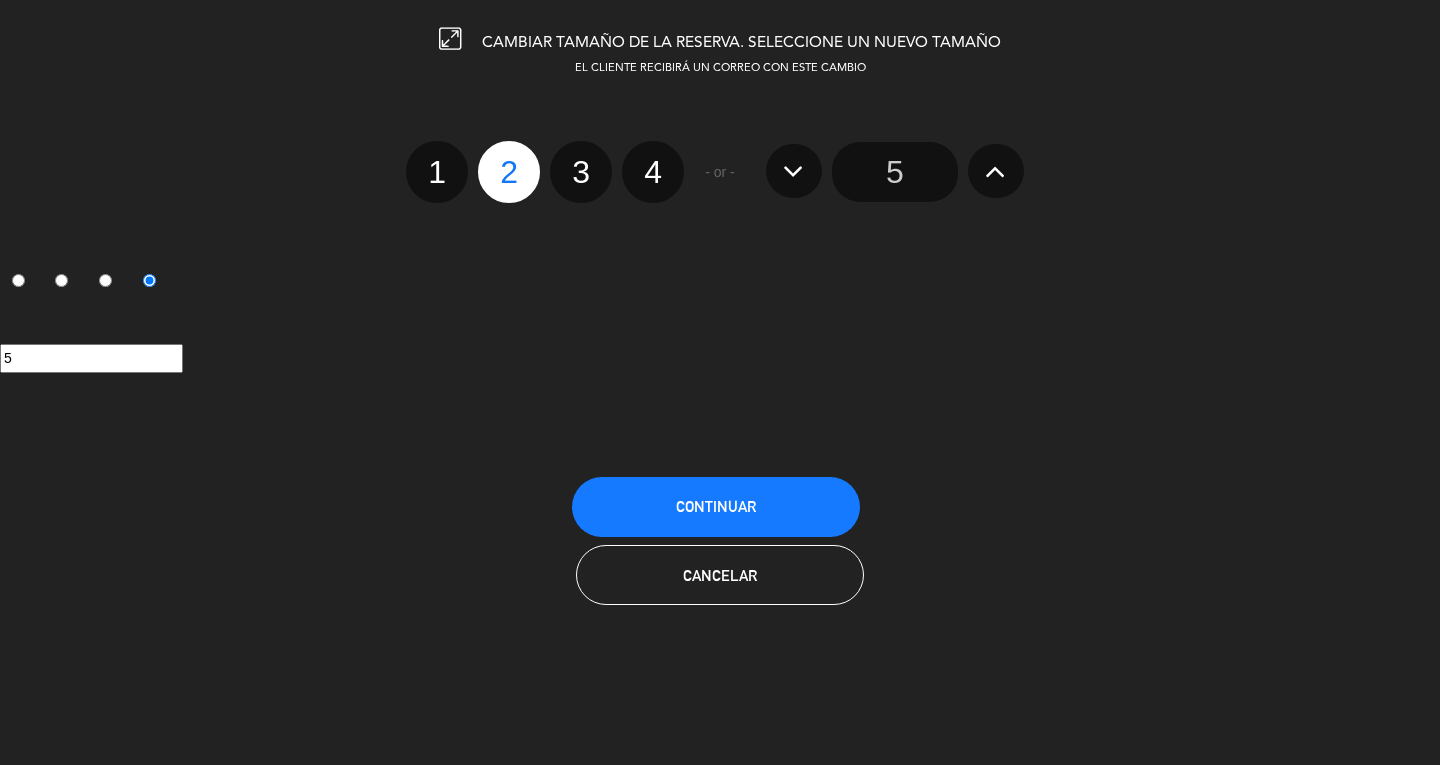 click on "Continuar" at bounding box center (716, 506) 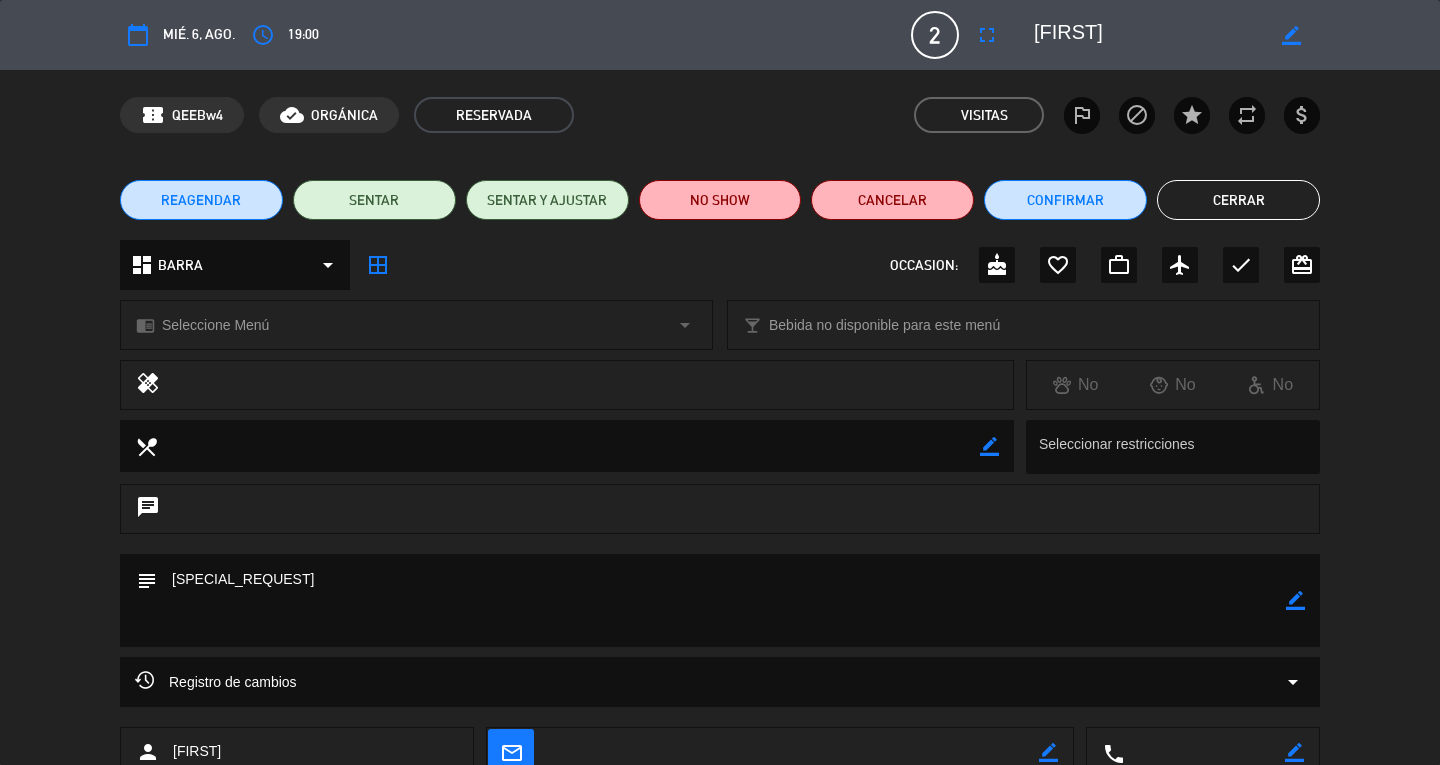 click on "Cerrar" 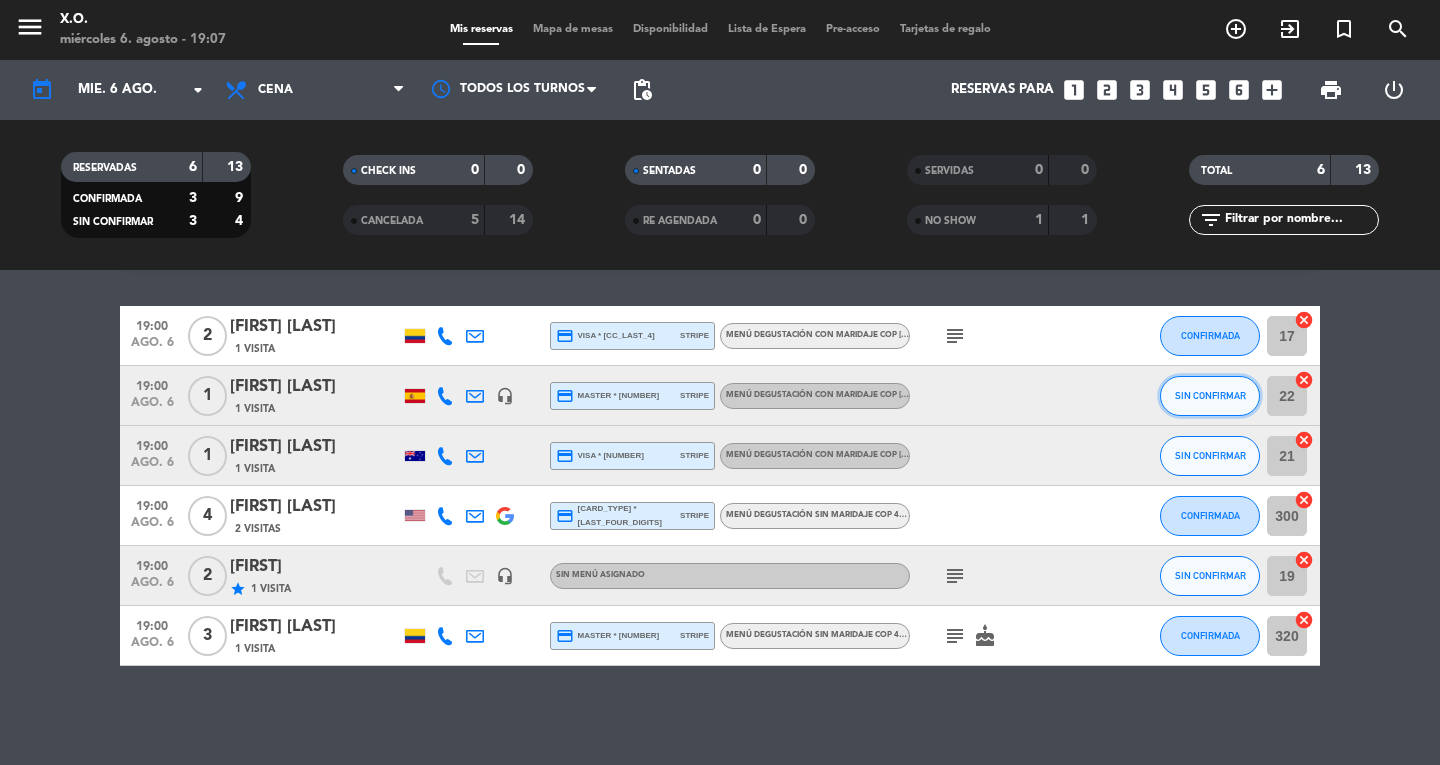 click on "SIN CONFIRMAR" 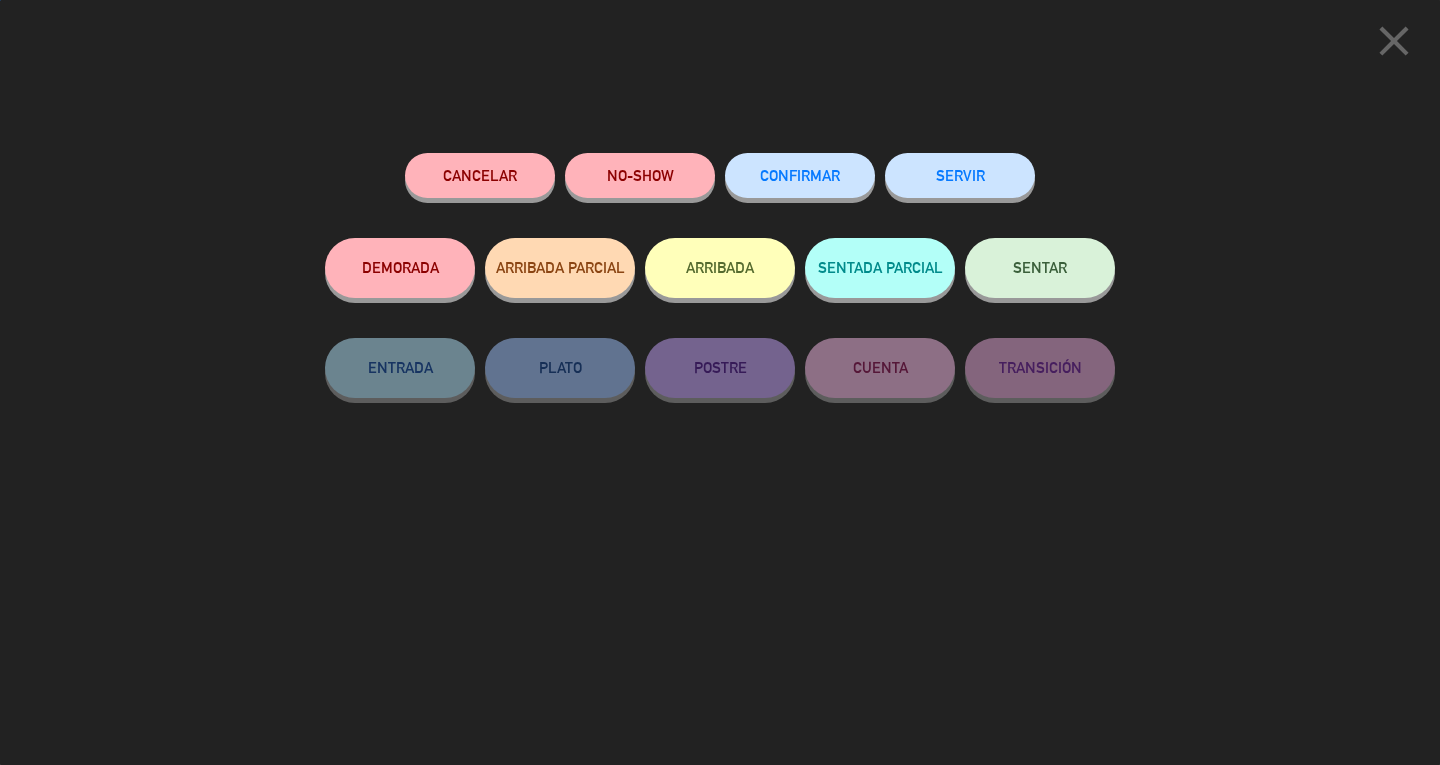 click on "SERVIR" 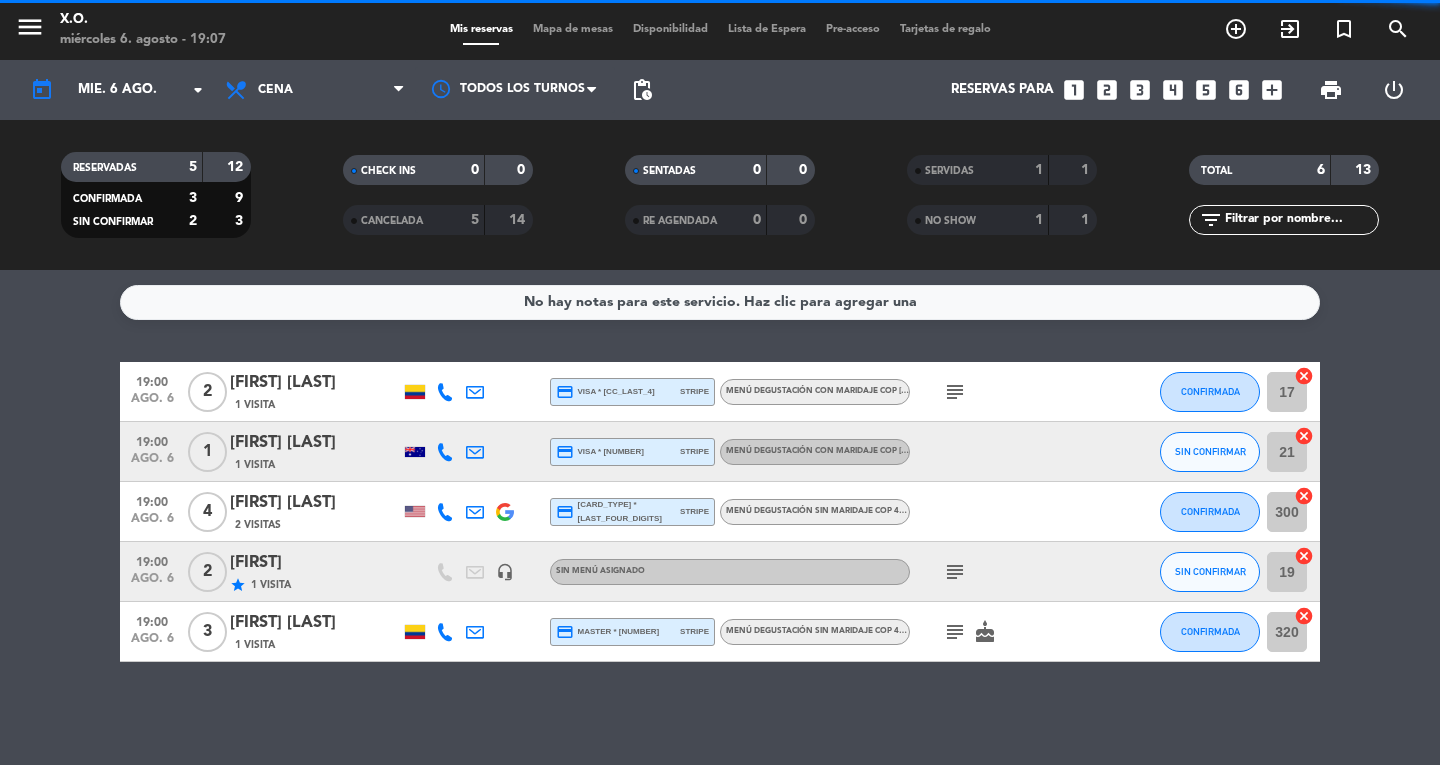 scroll, scrollTop: 0, scrollLeft: 0, axis: both 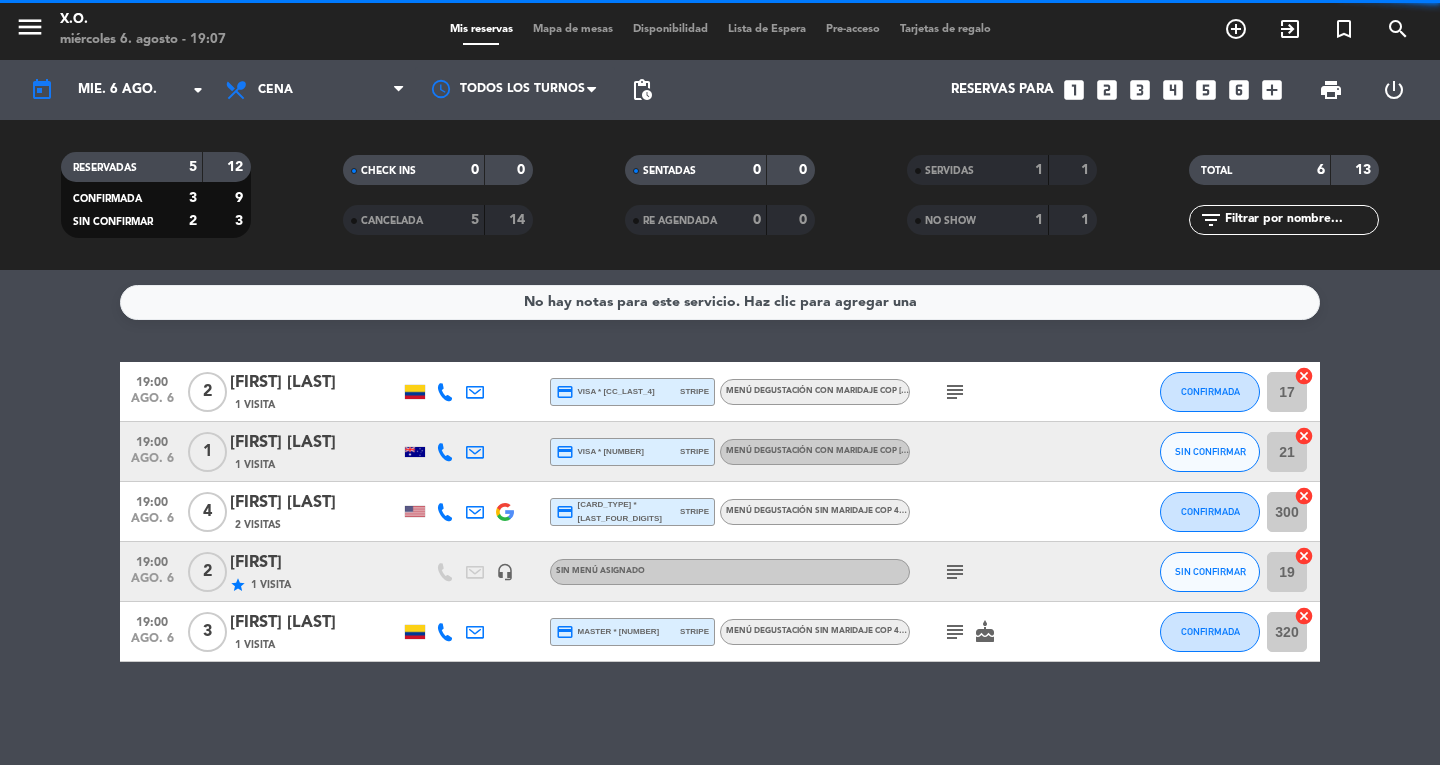 click on "SIN CONFIRMAR" 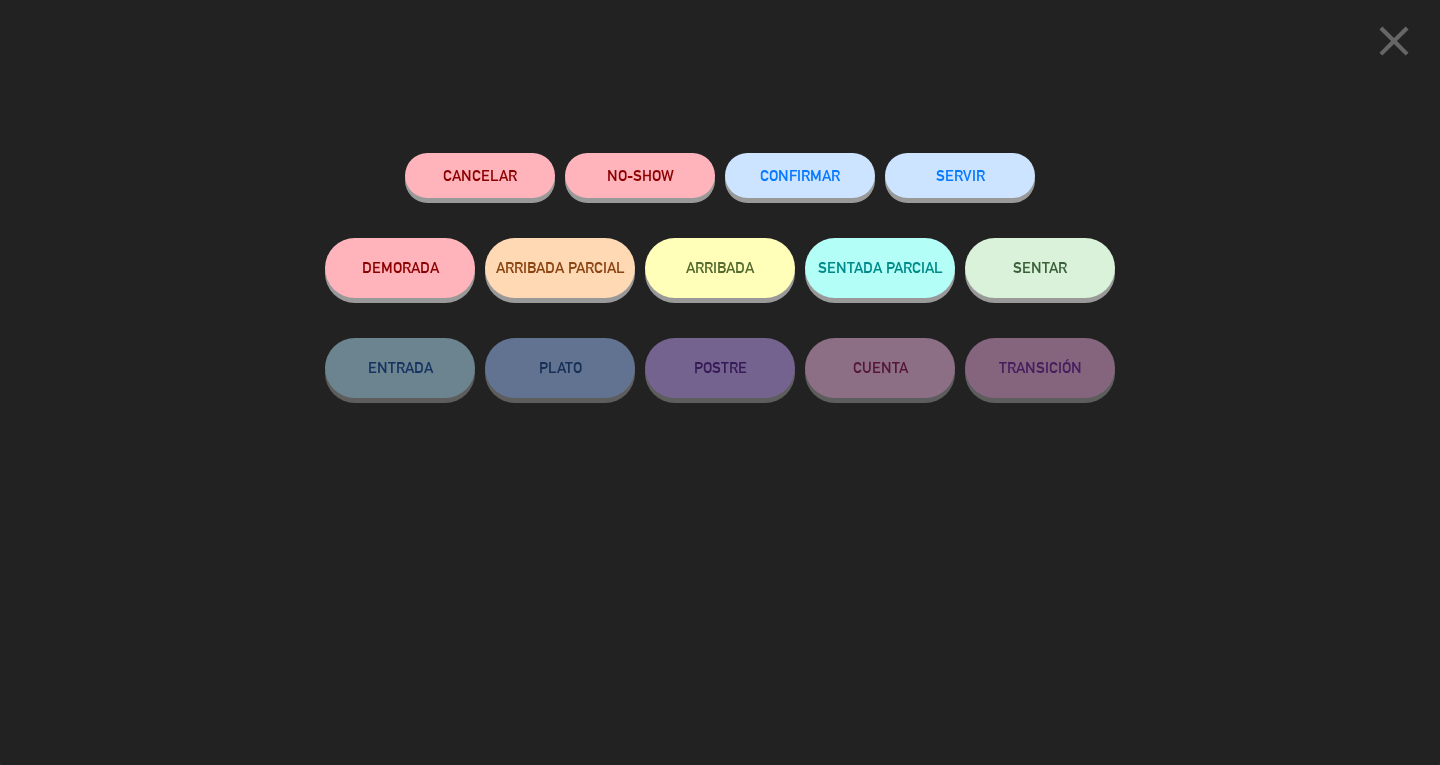 click on "SERVIR" 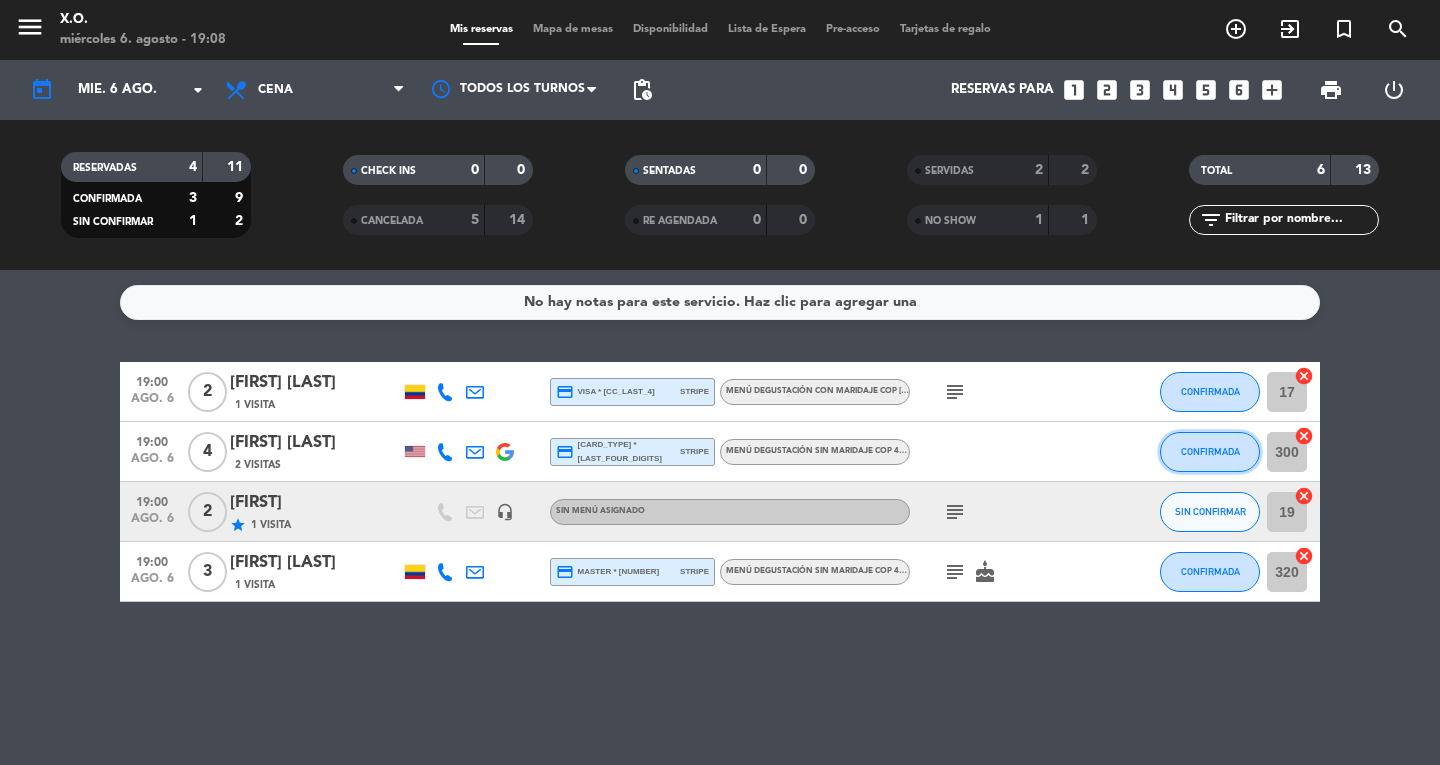 click on "CONFIRMADA" 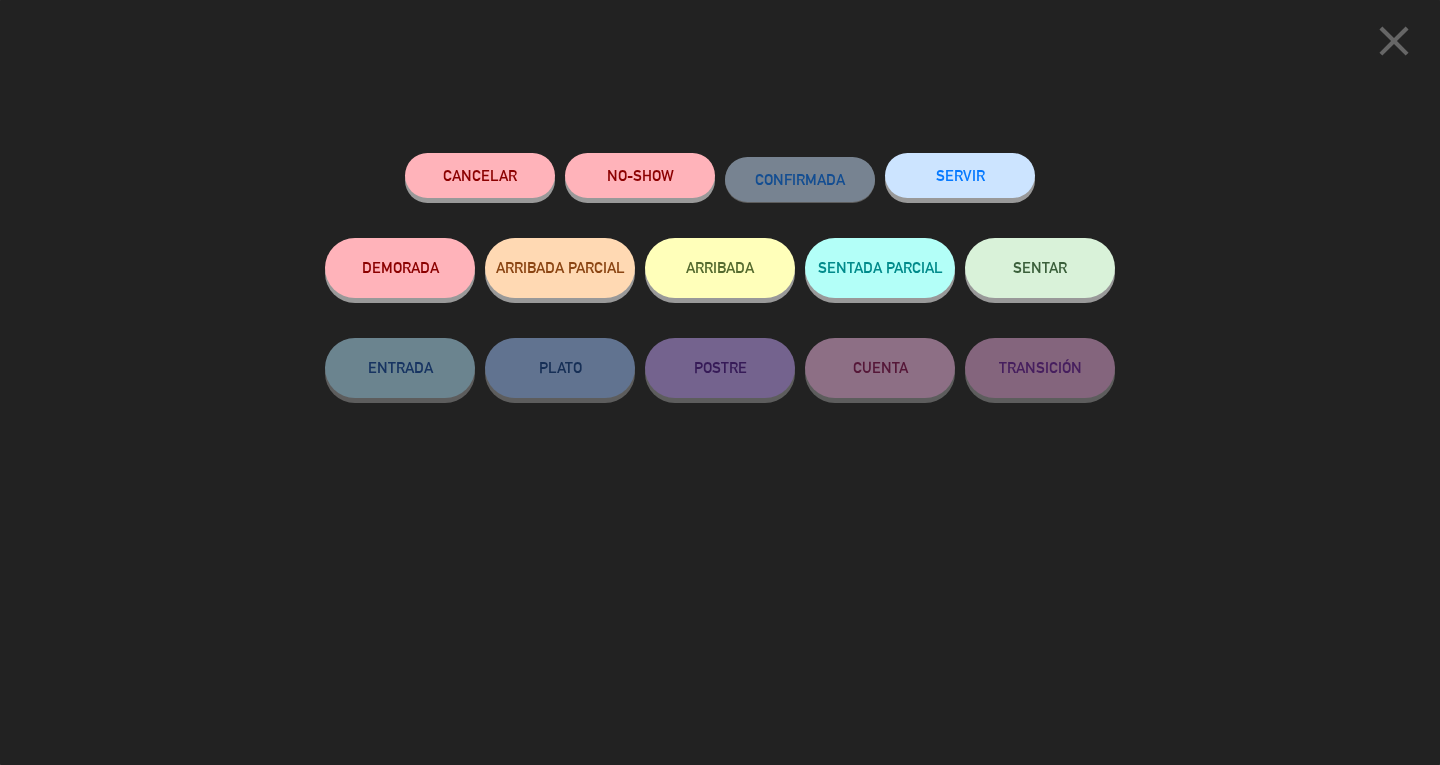 click on "SERVIR" 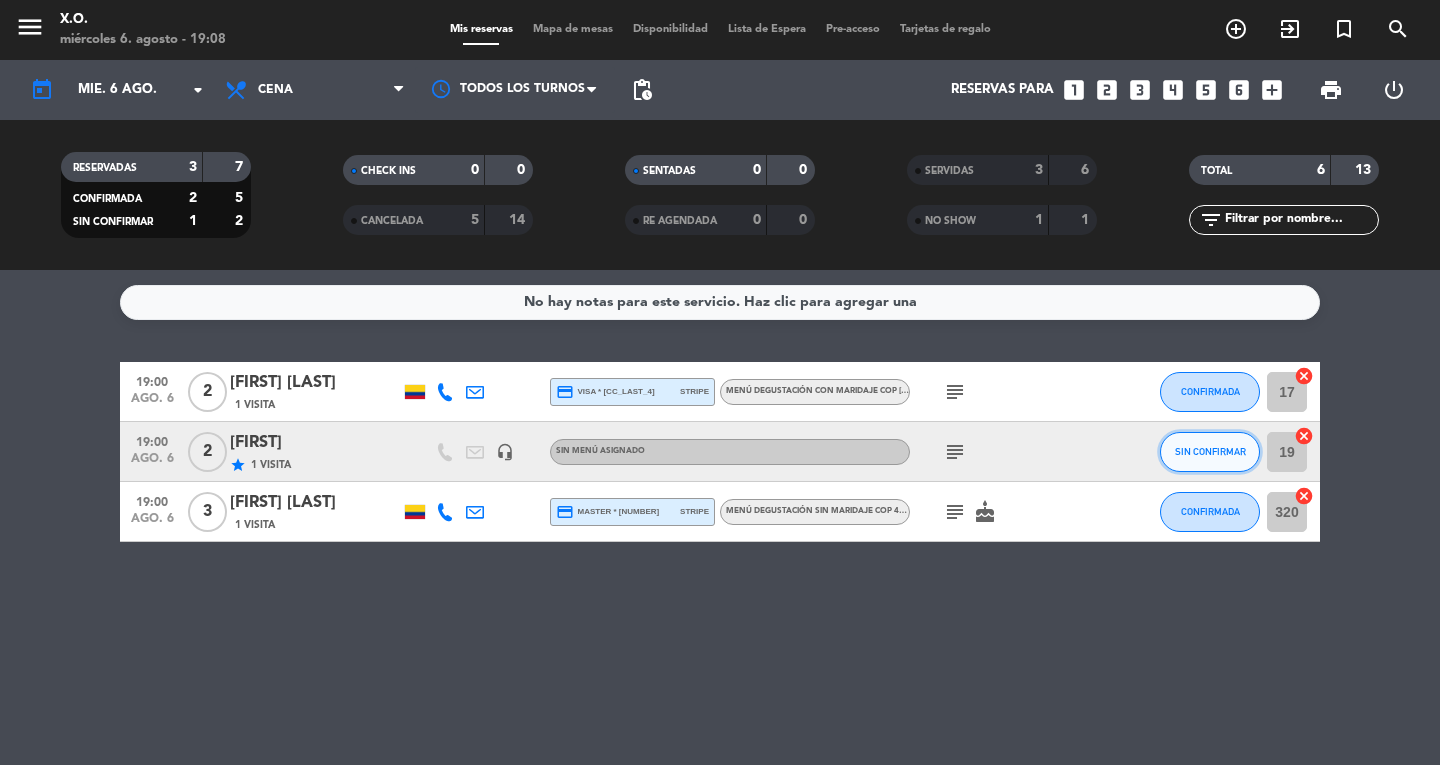 click on "SIN CONFIRMAR" 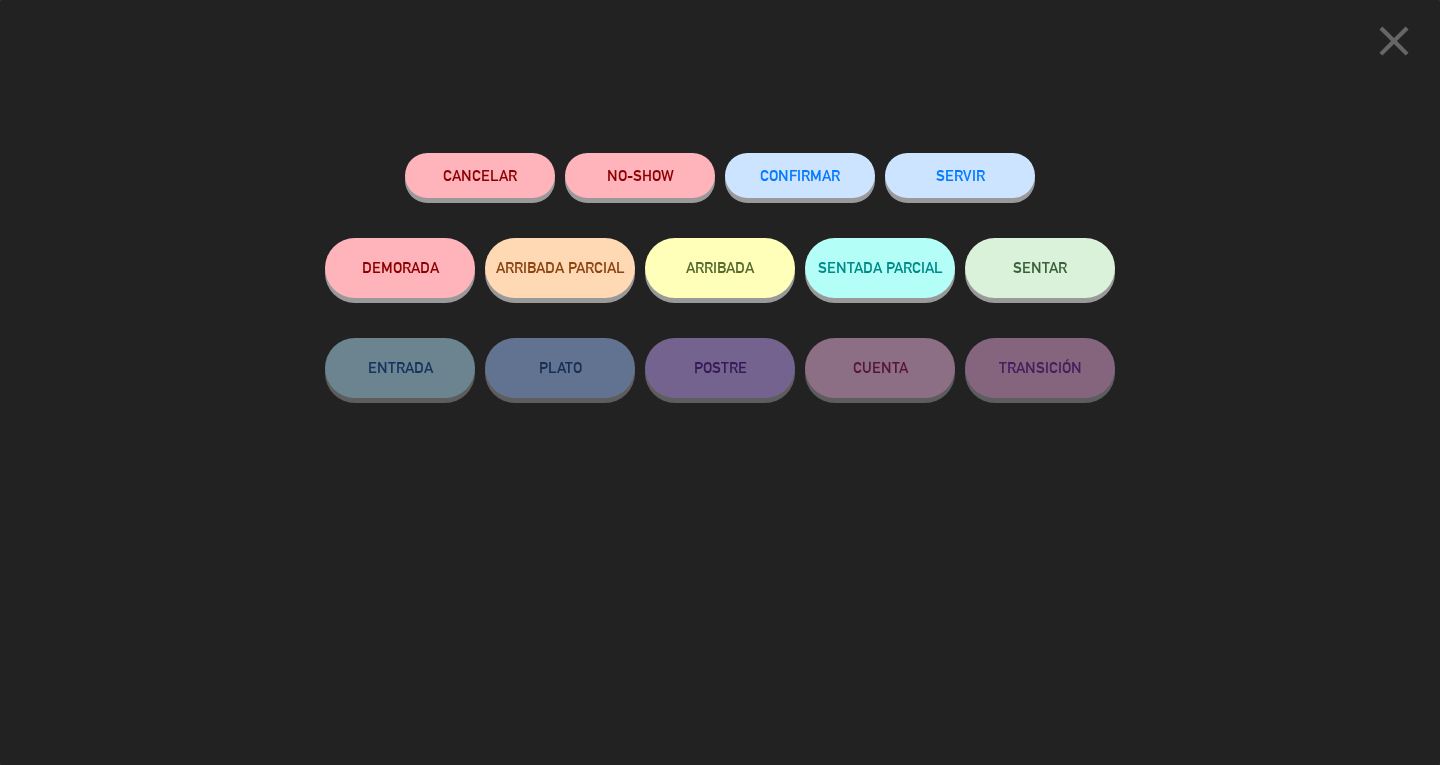 click on "SERVIR" 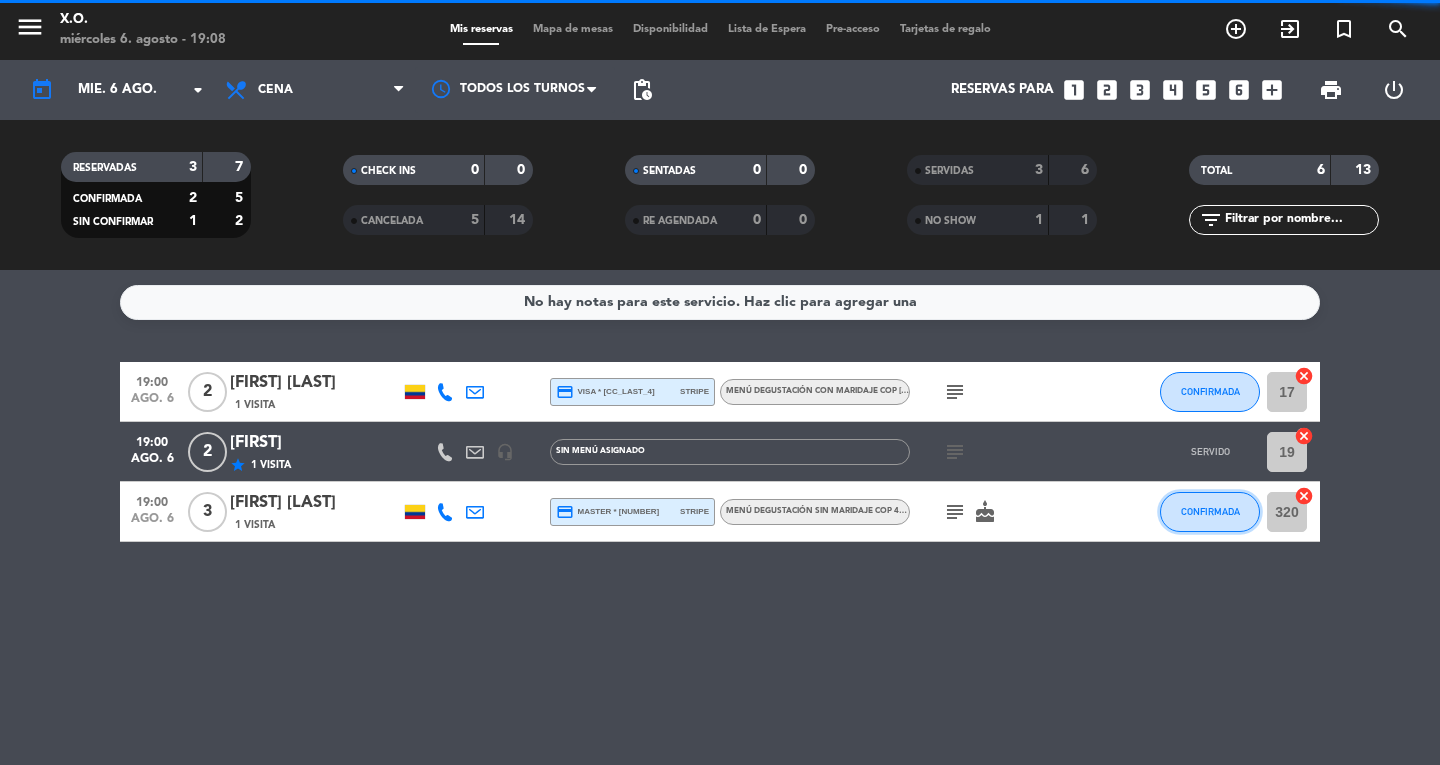 click on "CONFIRMADA" 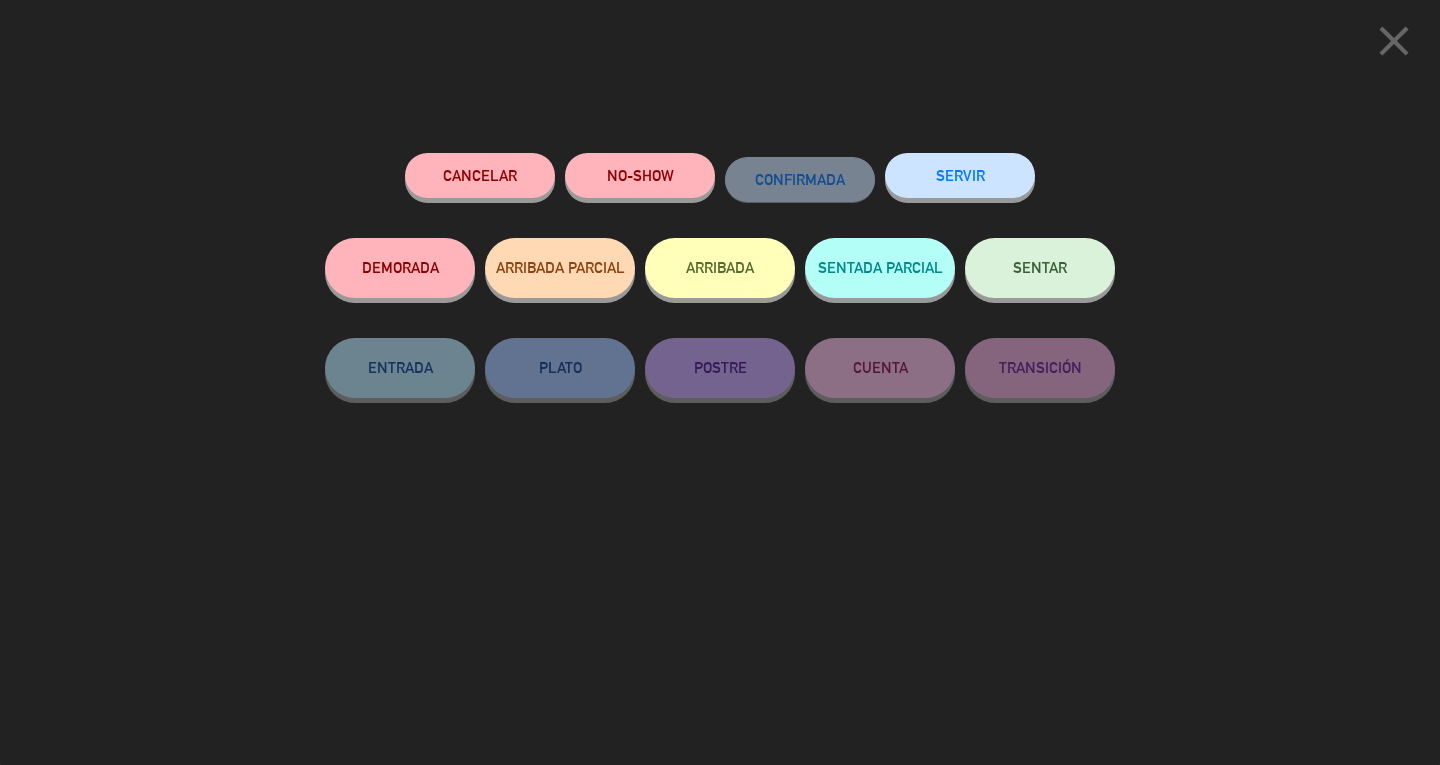click on "SERVIR" 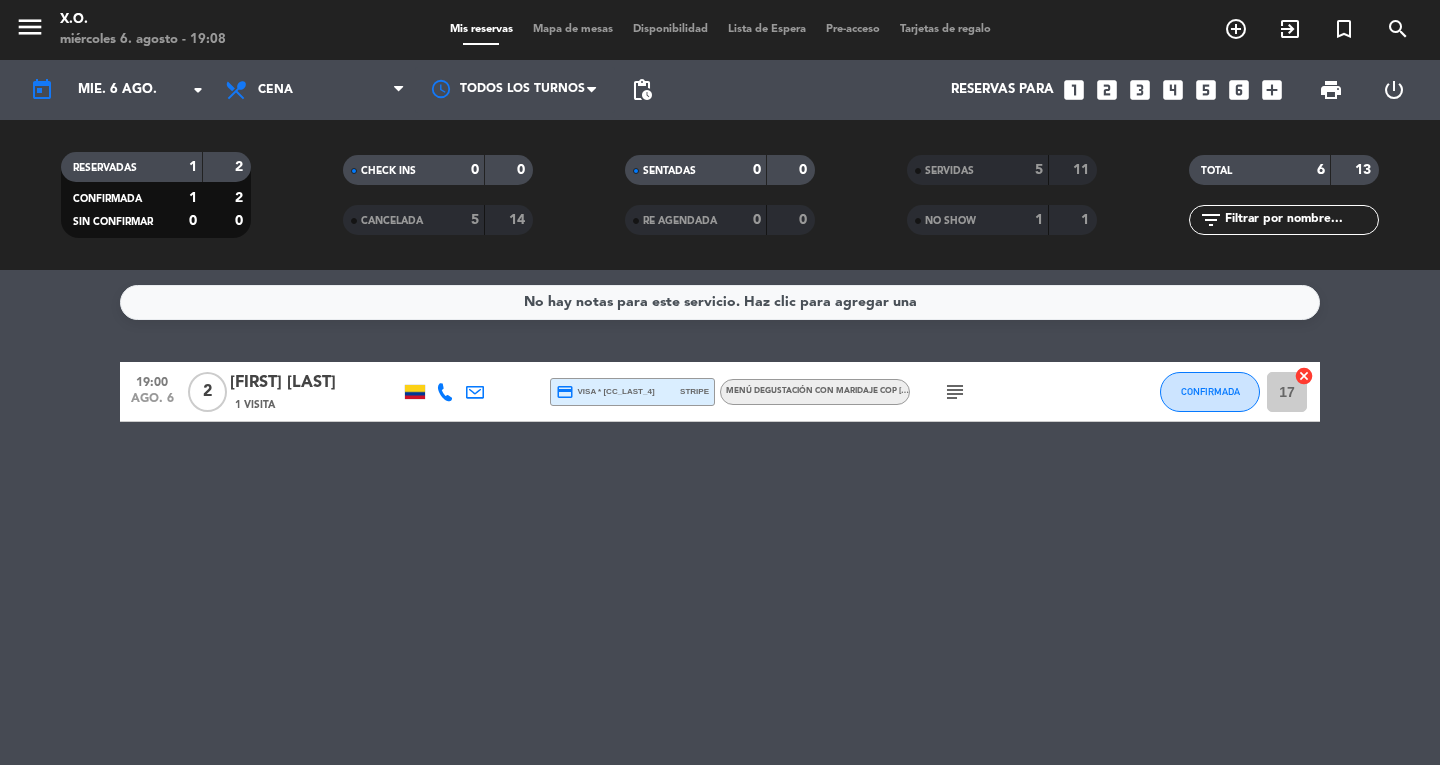click on "menu" at bounding box center [30, 27] 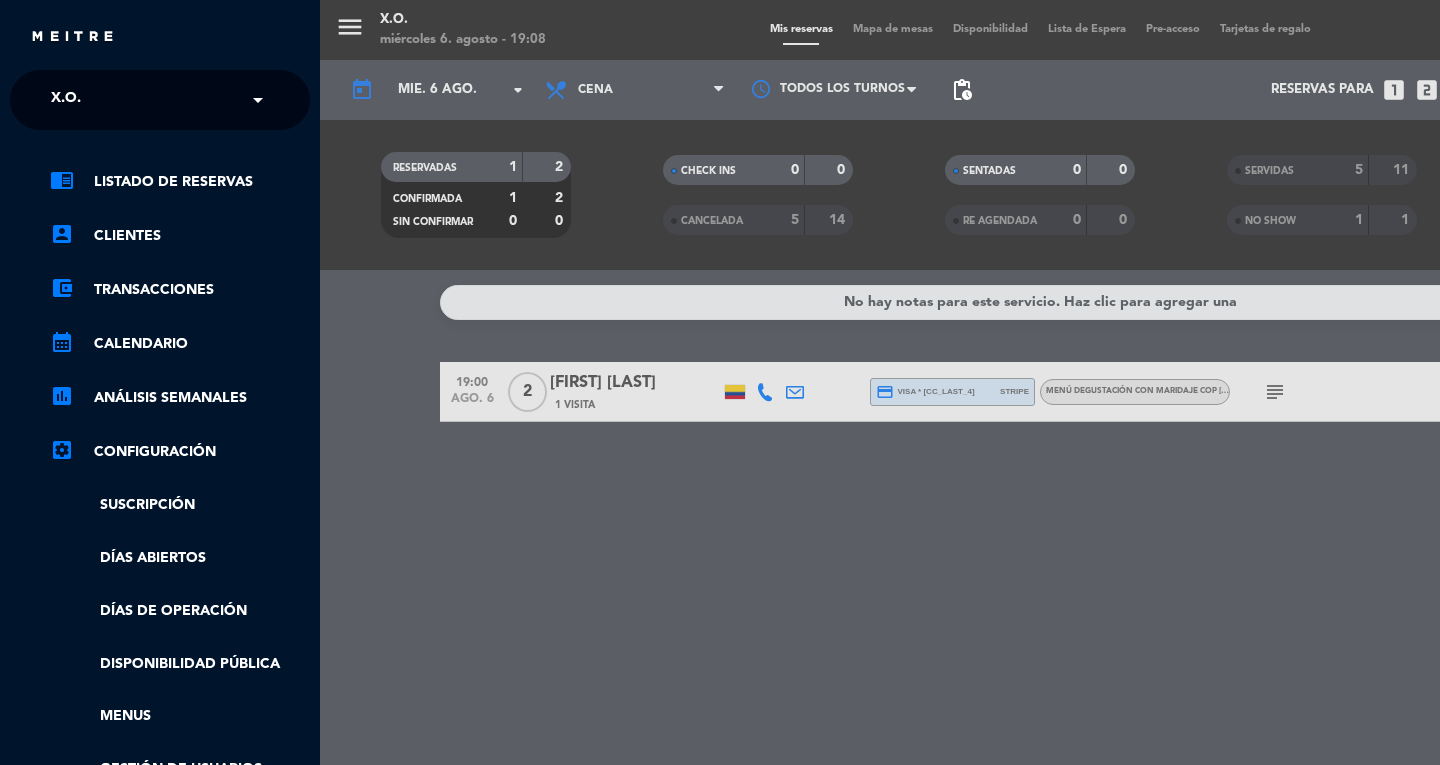 click 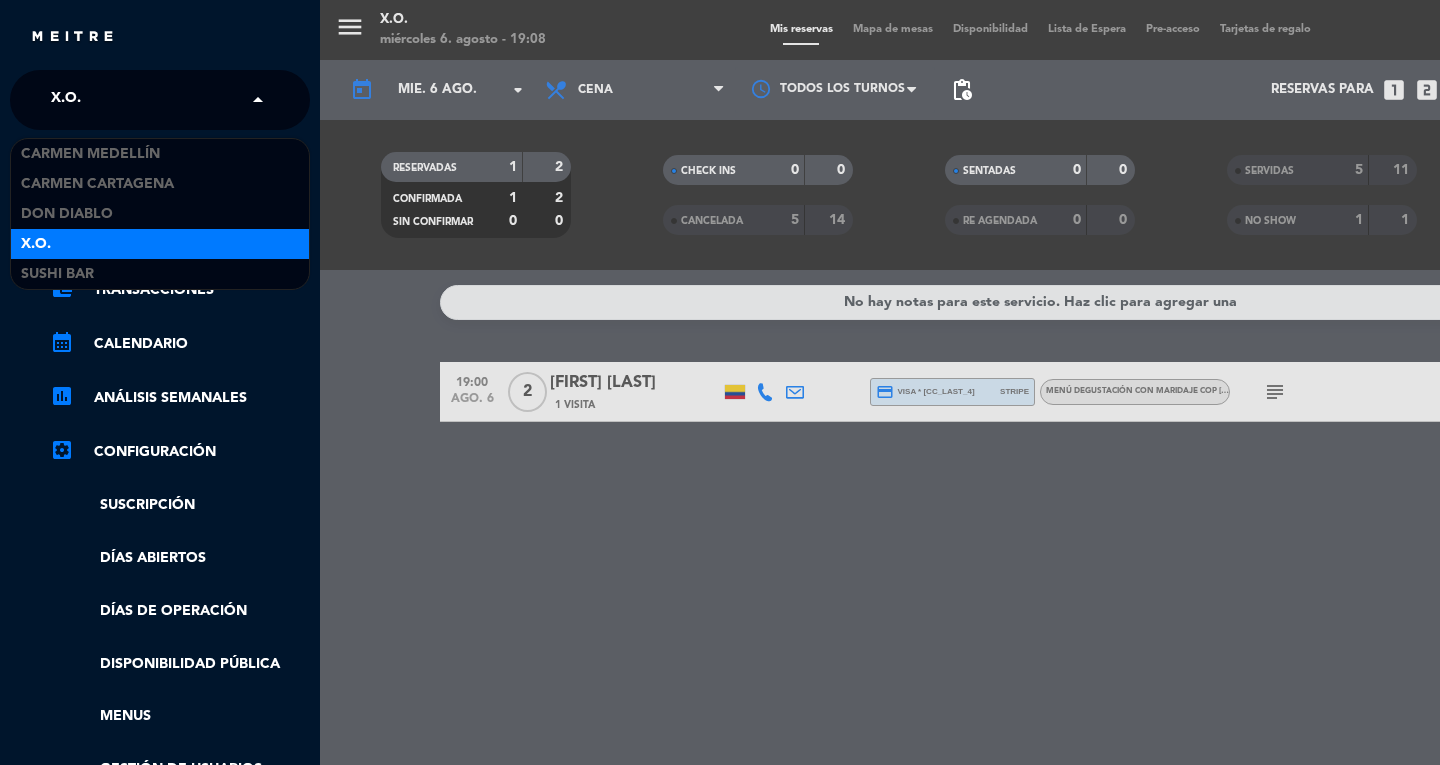 click on "Don Diablo" at bounding box center (67, 214) 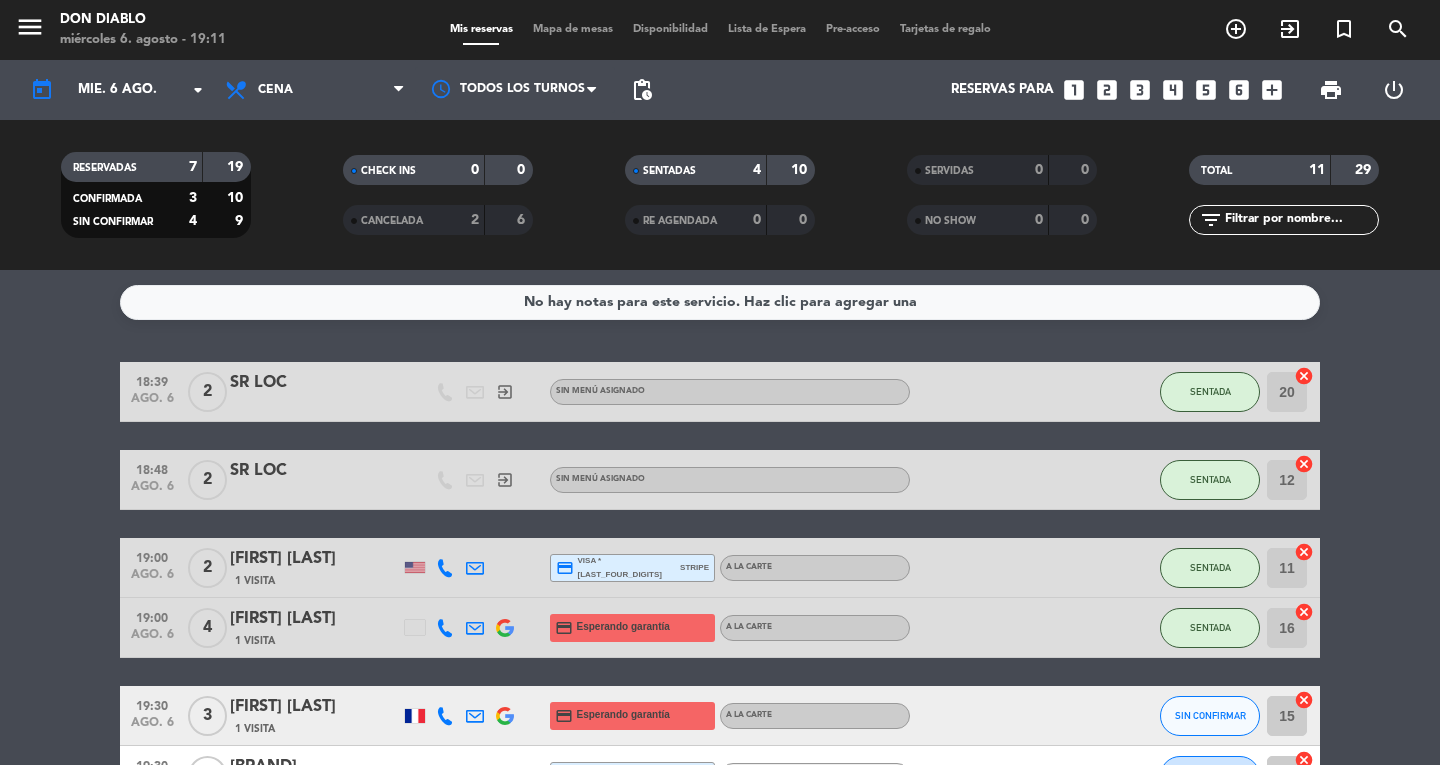 click on "[TIME] [DATE] [NAME] [VISITS] [PAYMENT_METHOD] [CARD_TYPE] * [CC_LAST_4] [BRAND] [STATUS] [ITEM] [CONFIRMATION]" 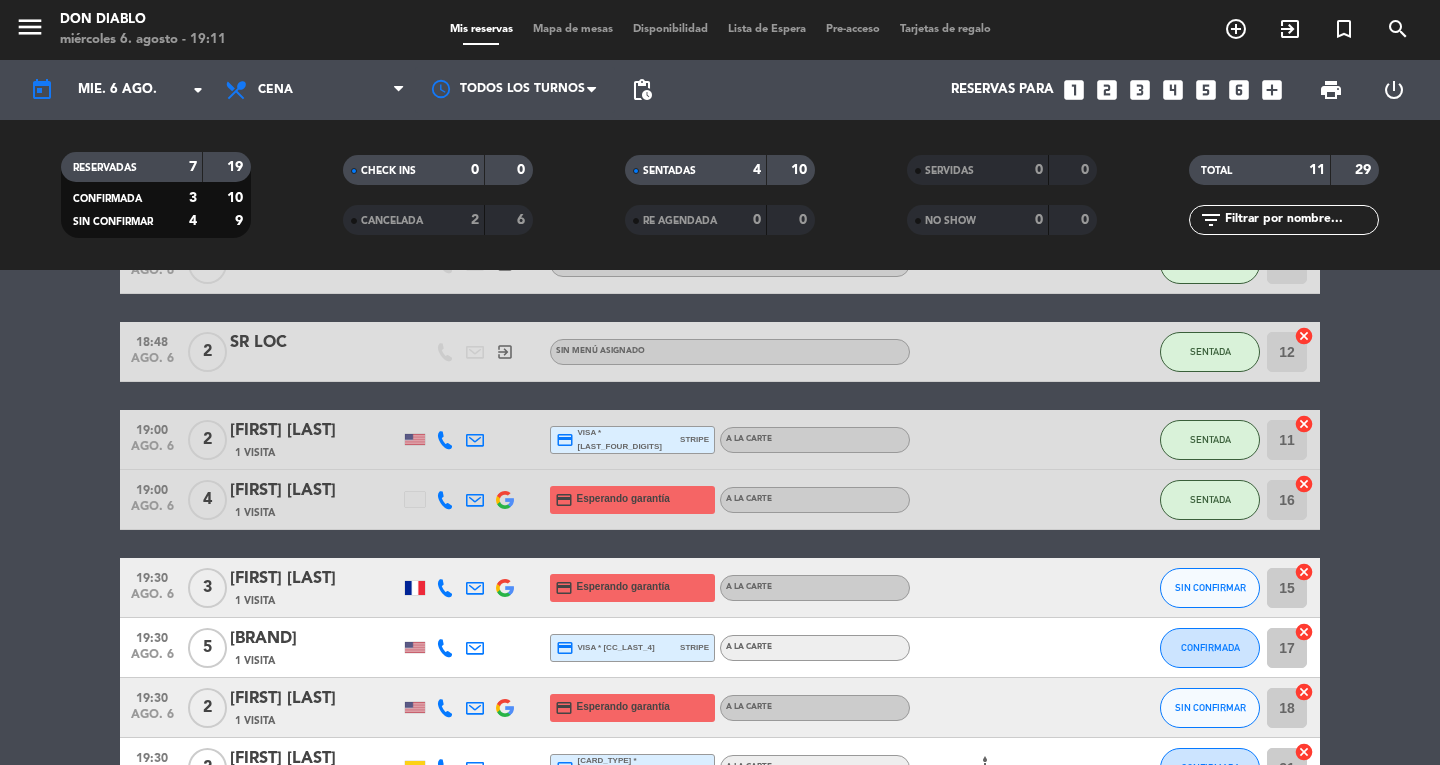 scroll, scrollTop: 0, scrollLeft: 0, axis: both 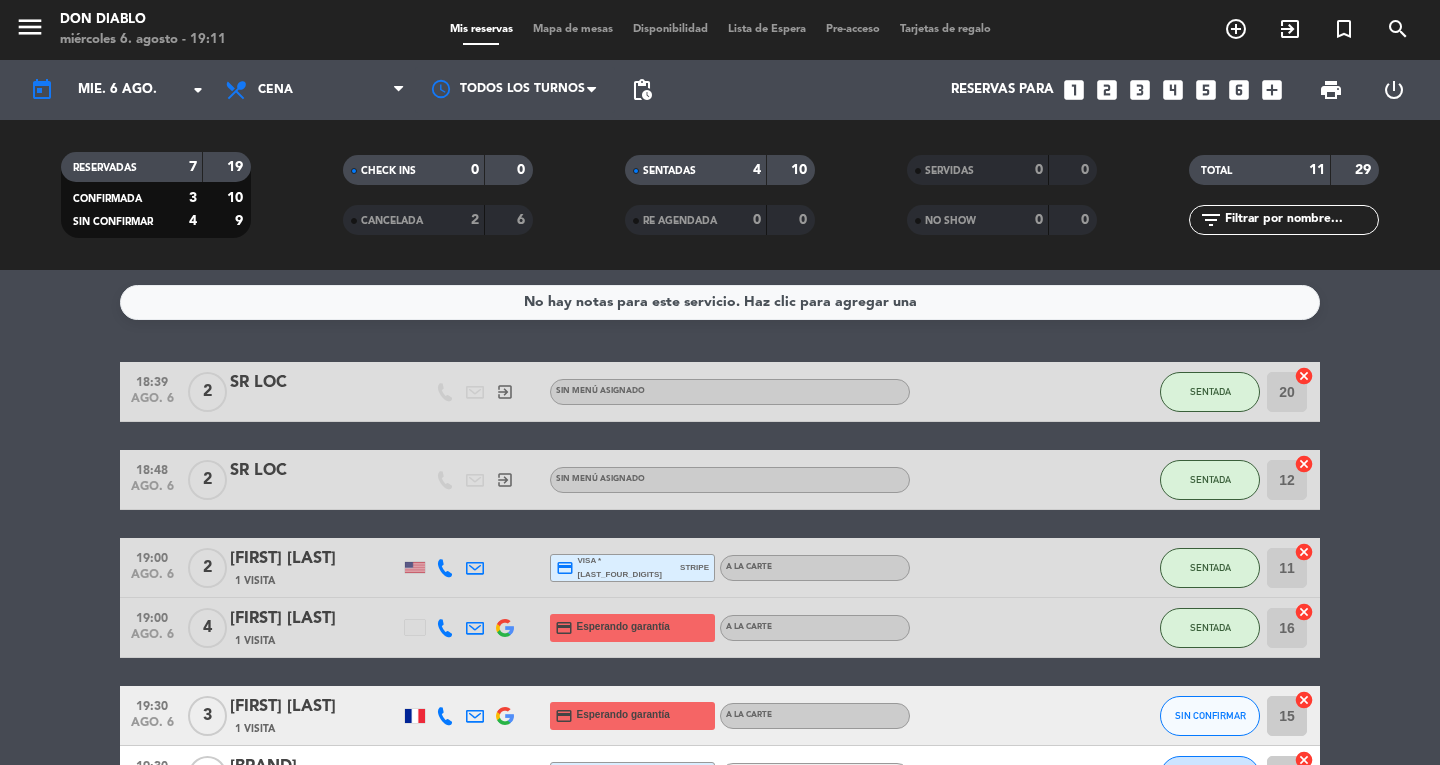click on "Mapa de mesas" at bounding box center [573, 29] 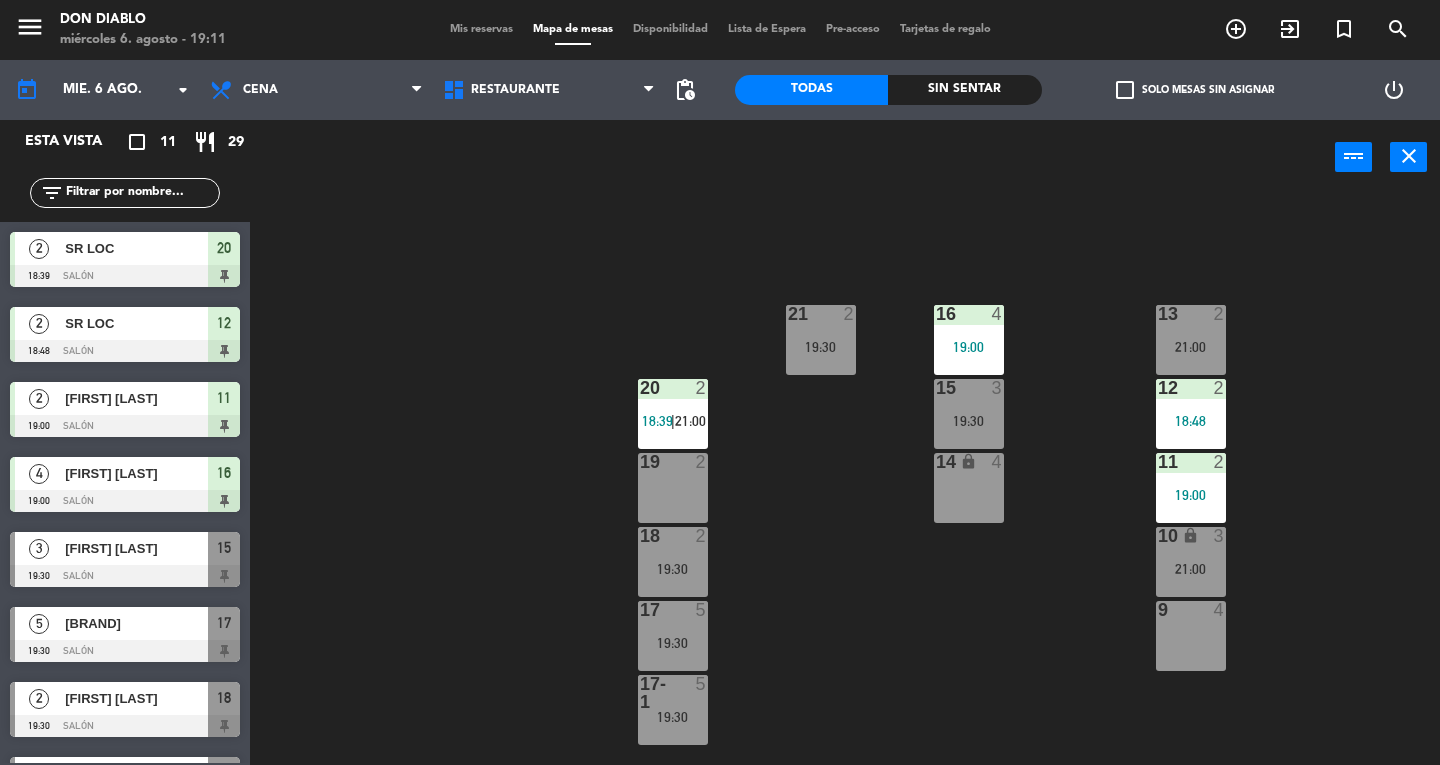 click on "19:30" at bounding box center [969, 421] 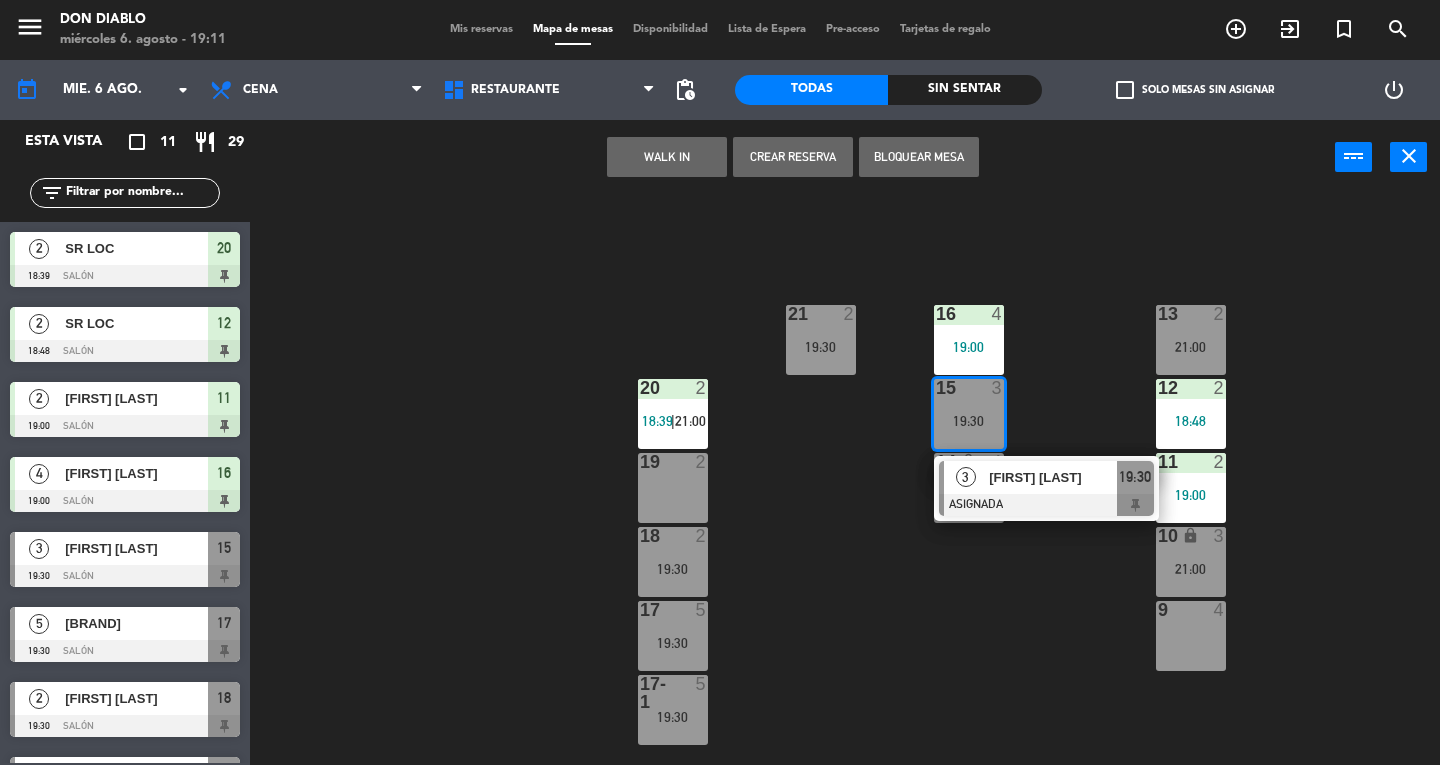 click on "9  4" at bounding box center [1191, 636] 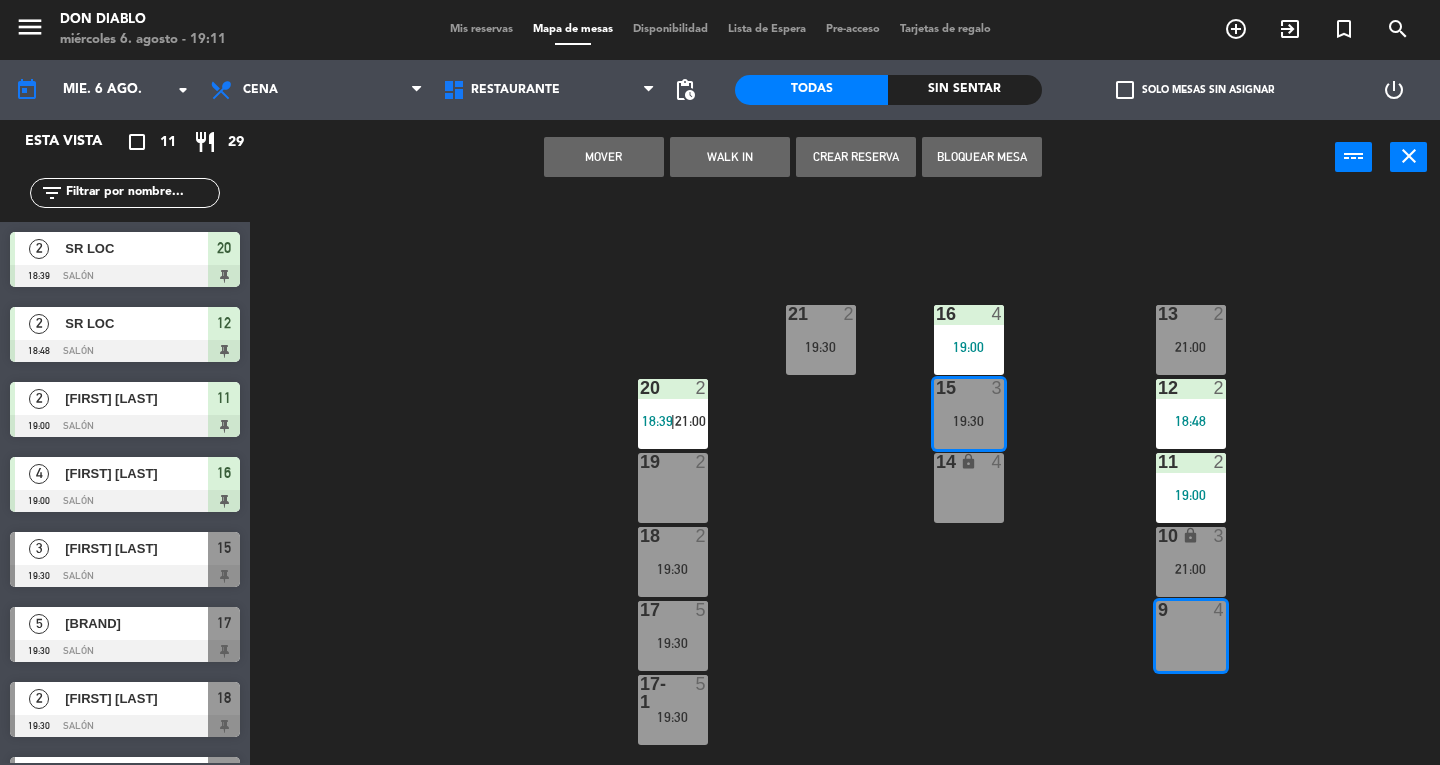 click on "Mover" at bounding box center (604, 157) 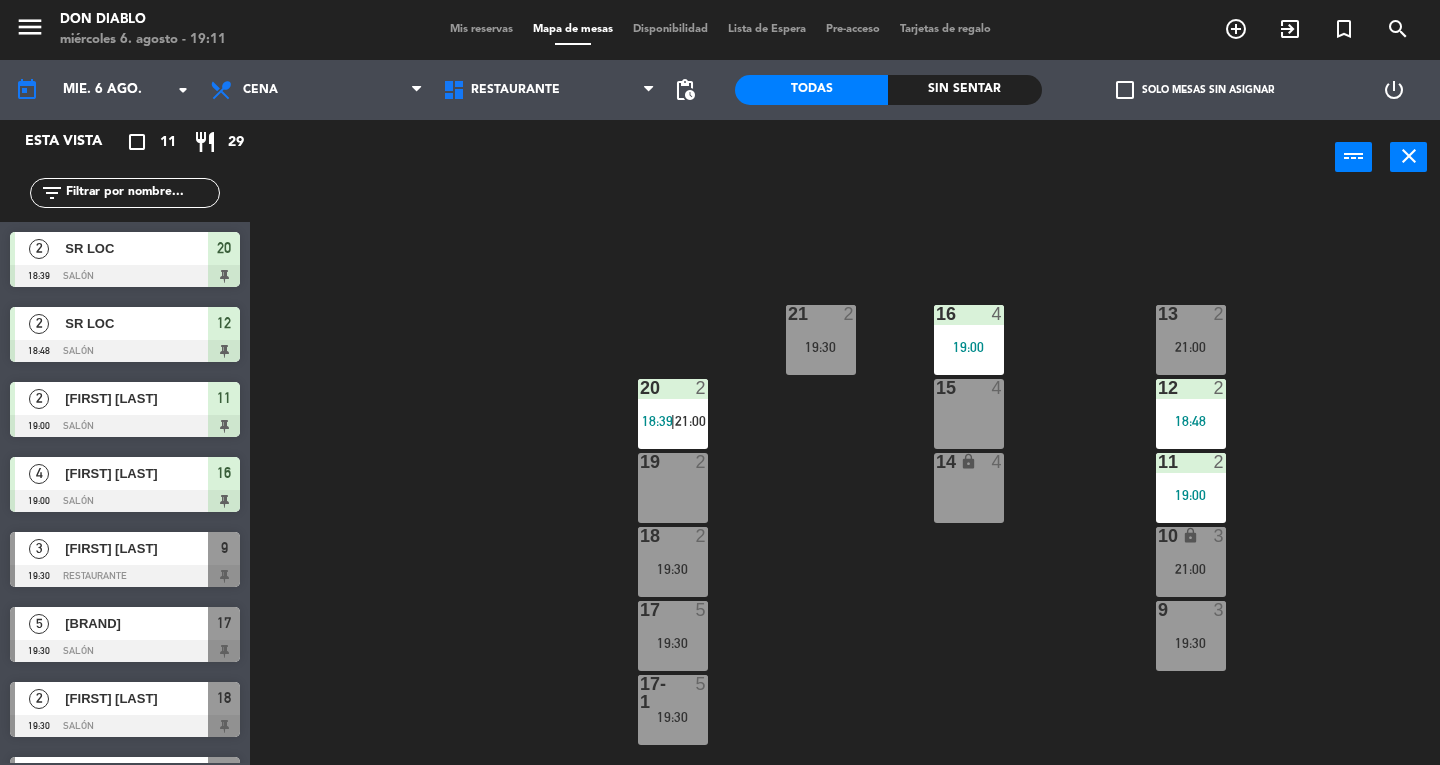 click on "15  4" at bounding box center [969, 414] 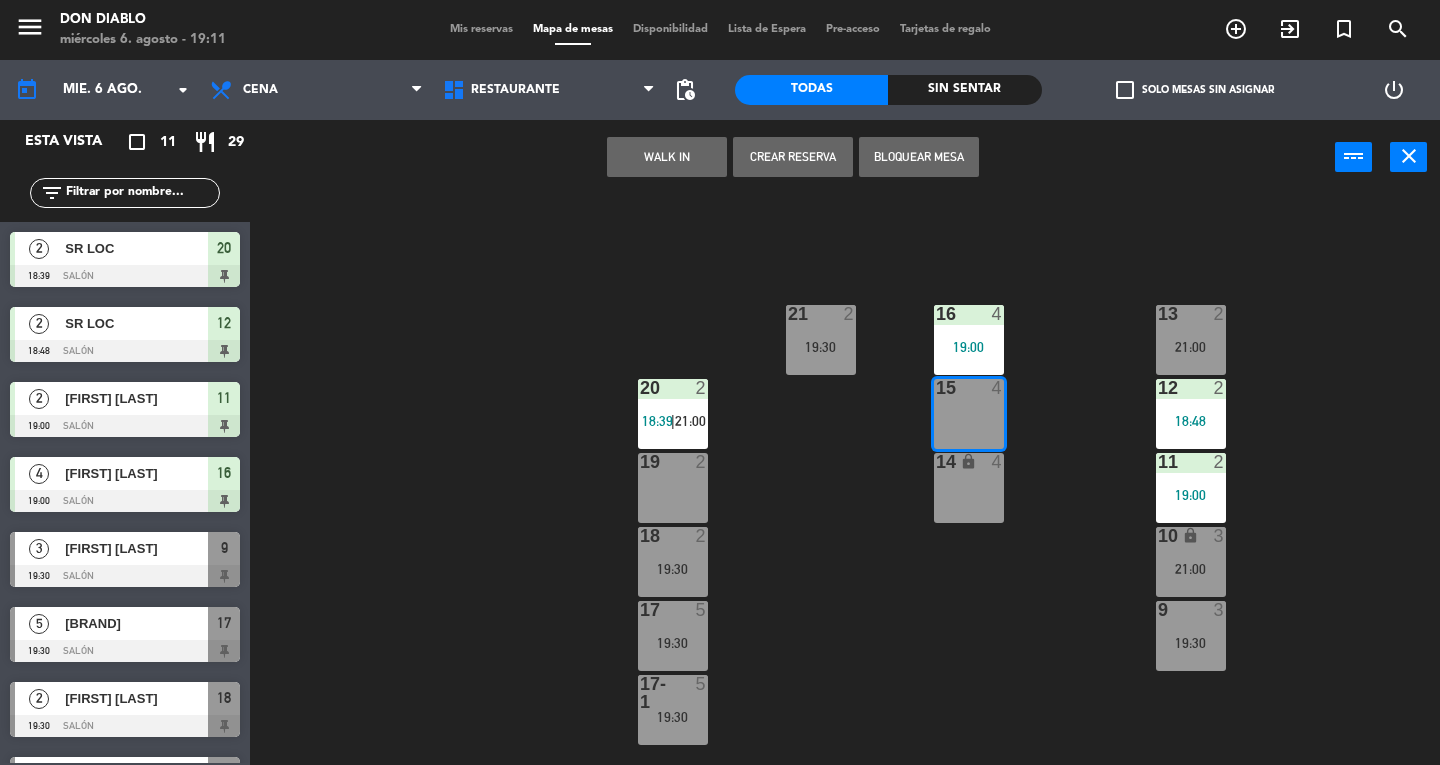 click on "WALK IN" at bounding box center (667, 157) 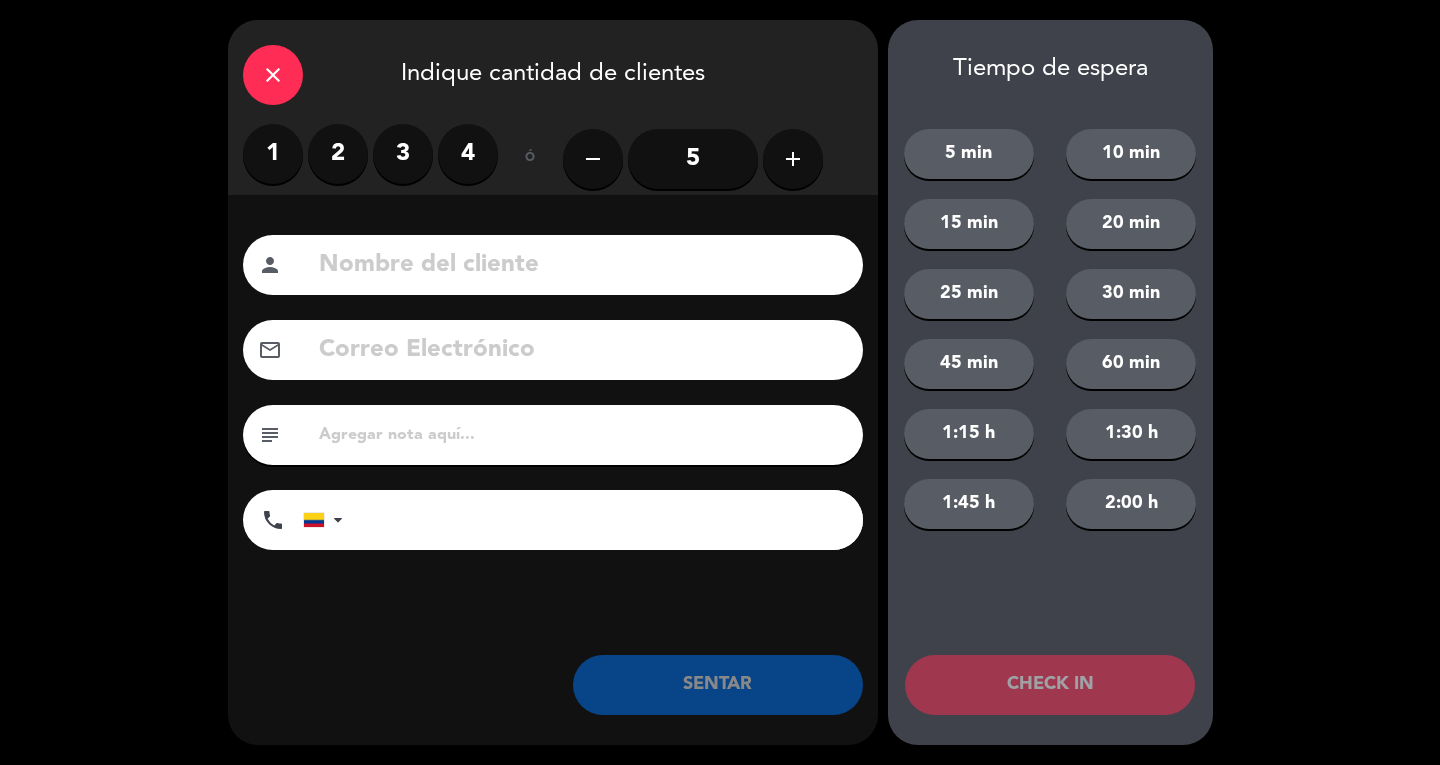 click on "3" at bounding box center (403, 154) 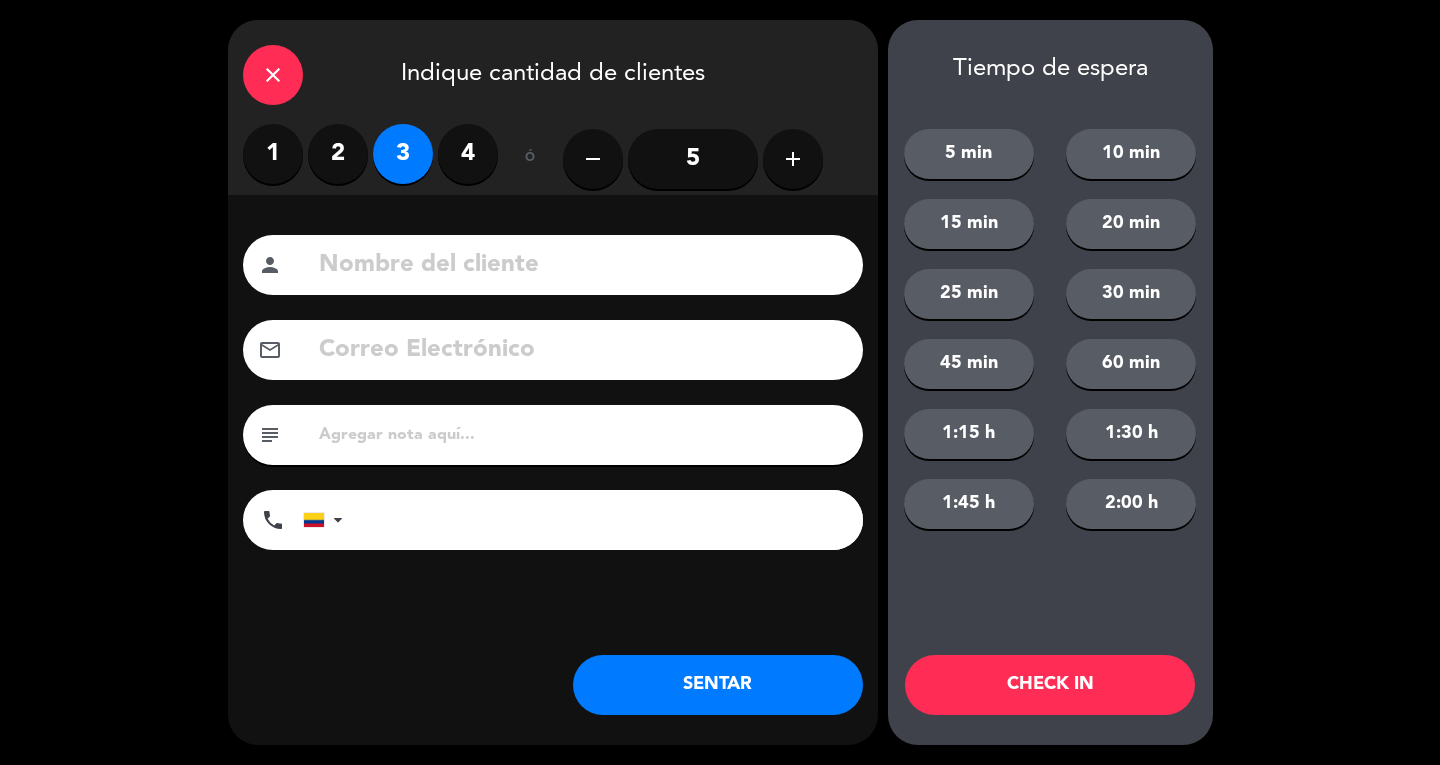 click 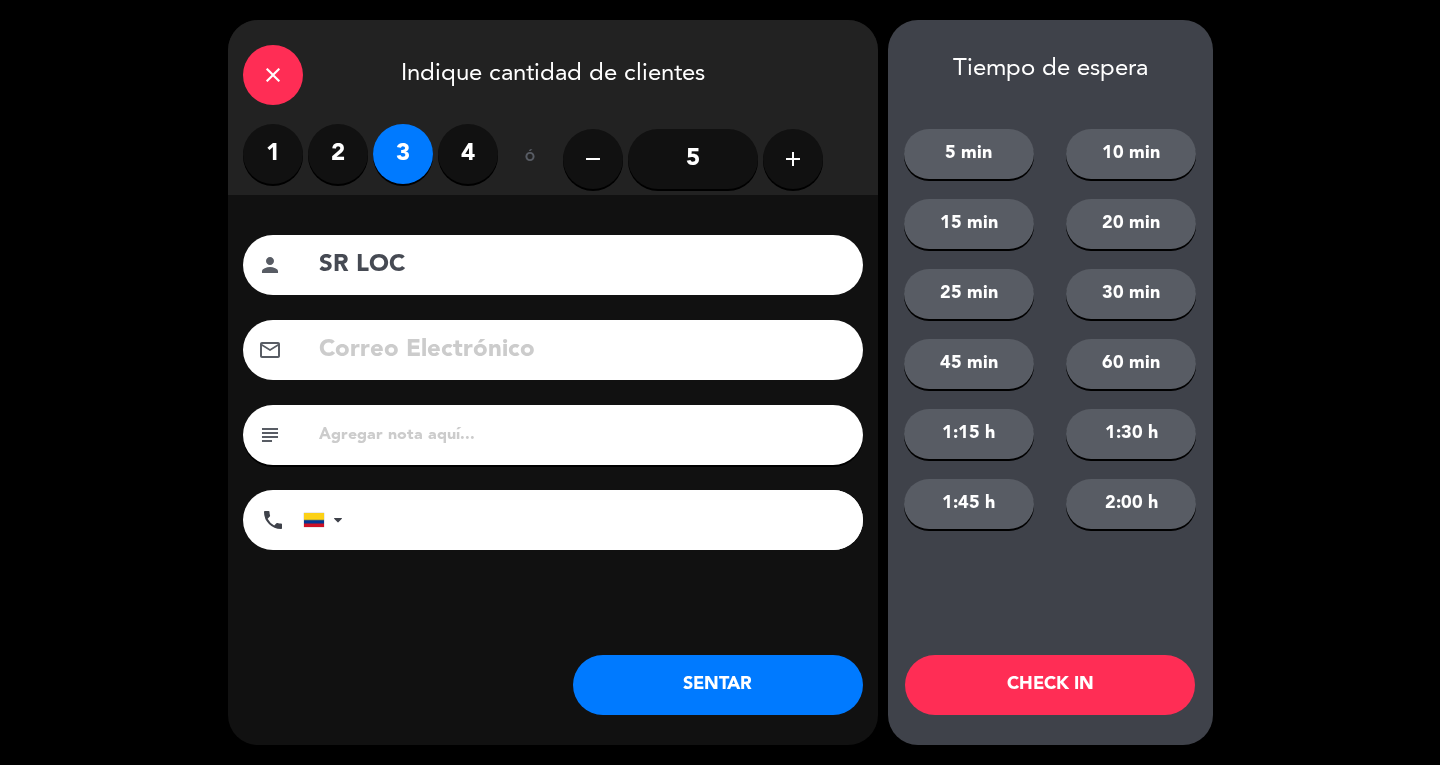 type on "SR LOC" 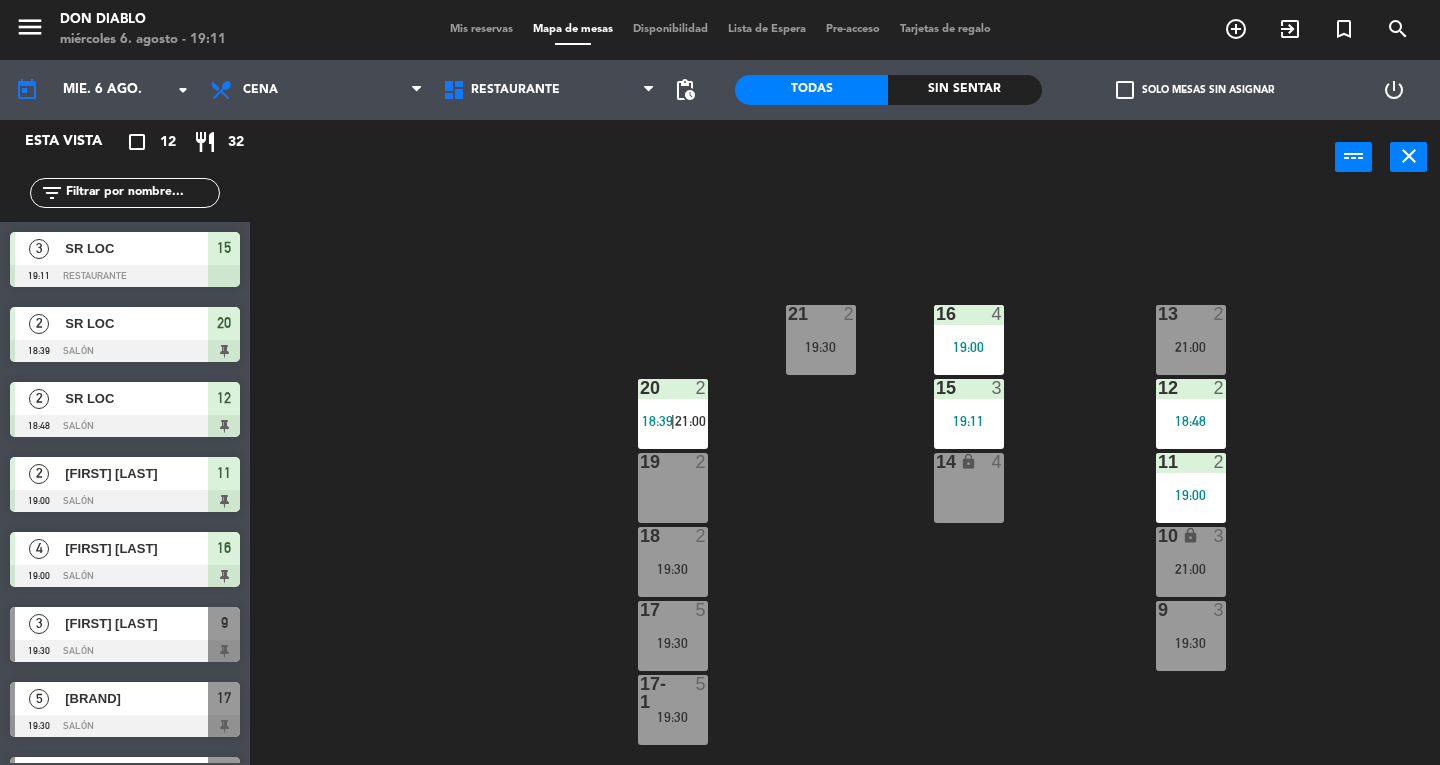 click on "14 lock  4" at bounding box center (969, 488) 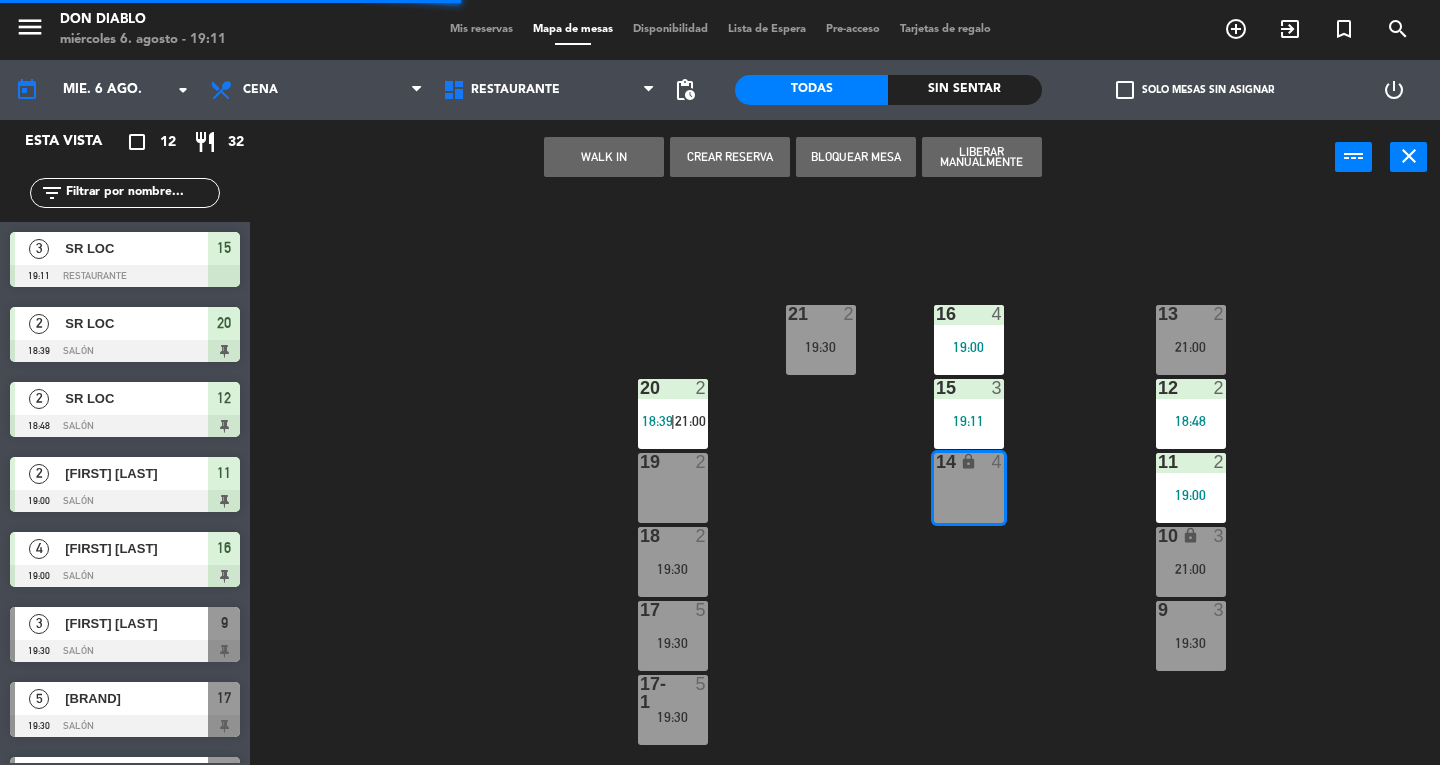 click on "WALK IN" at bounding box center [604, 157] 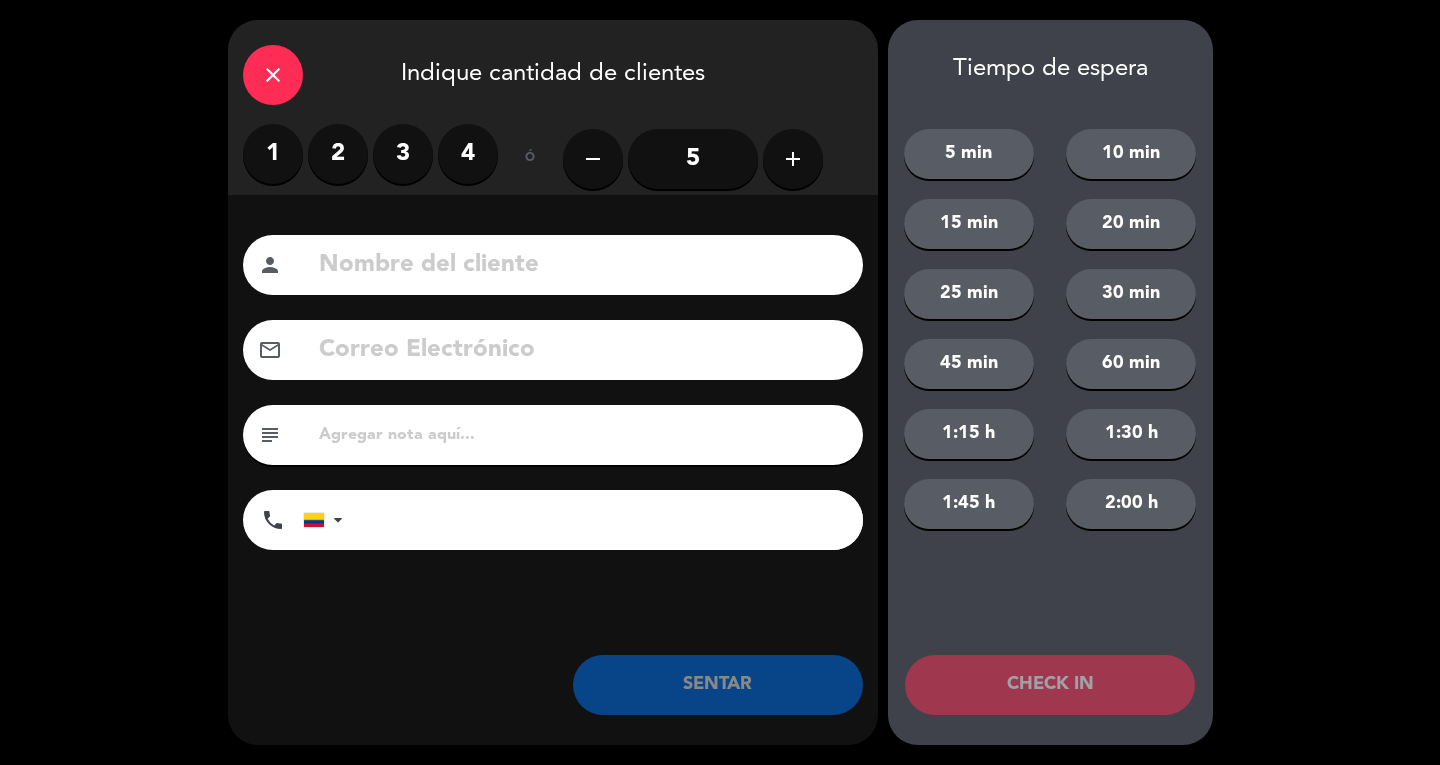 click on "3" at bounding box center [403, 154] 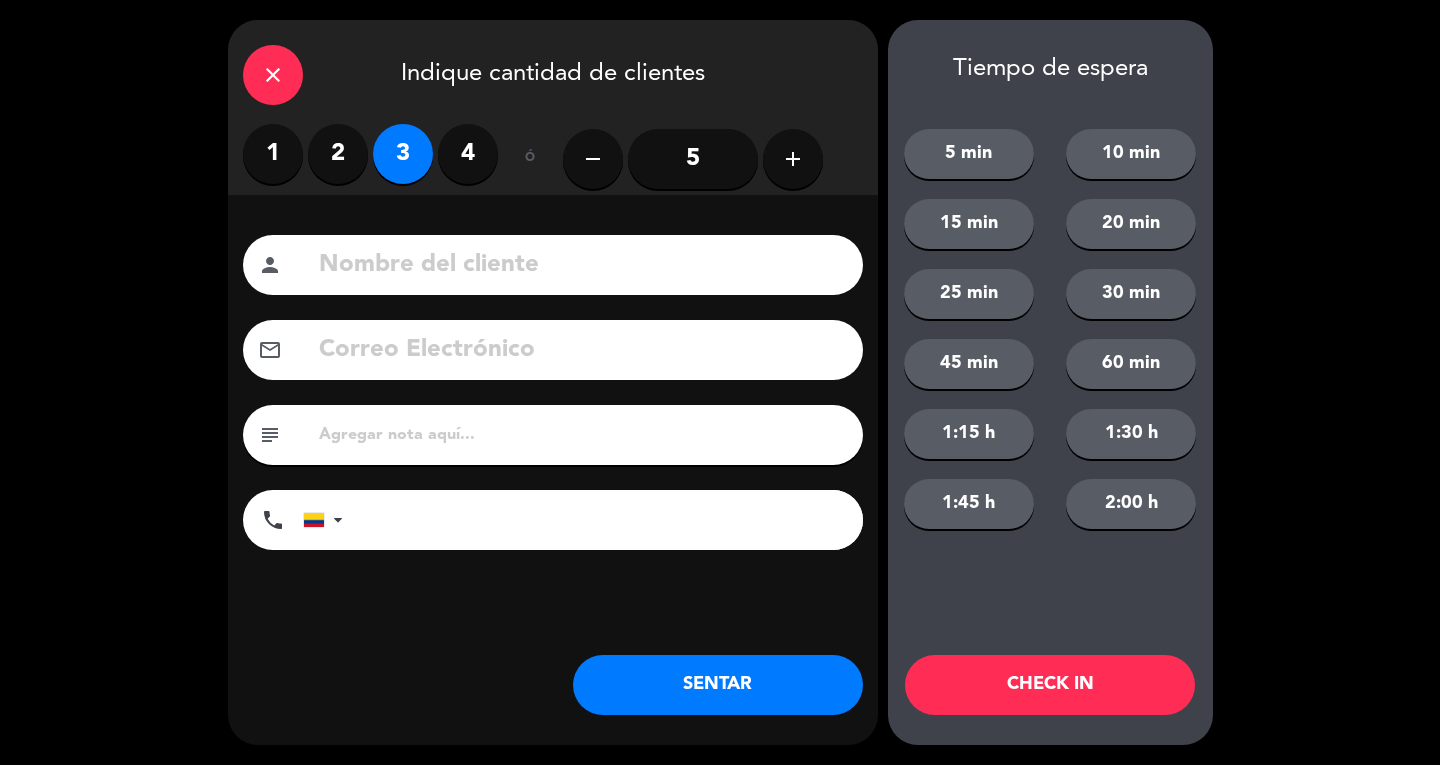 click 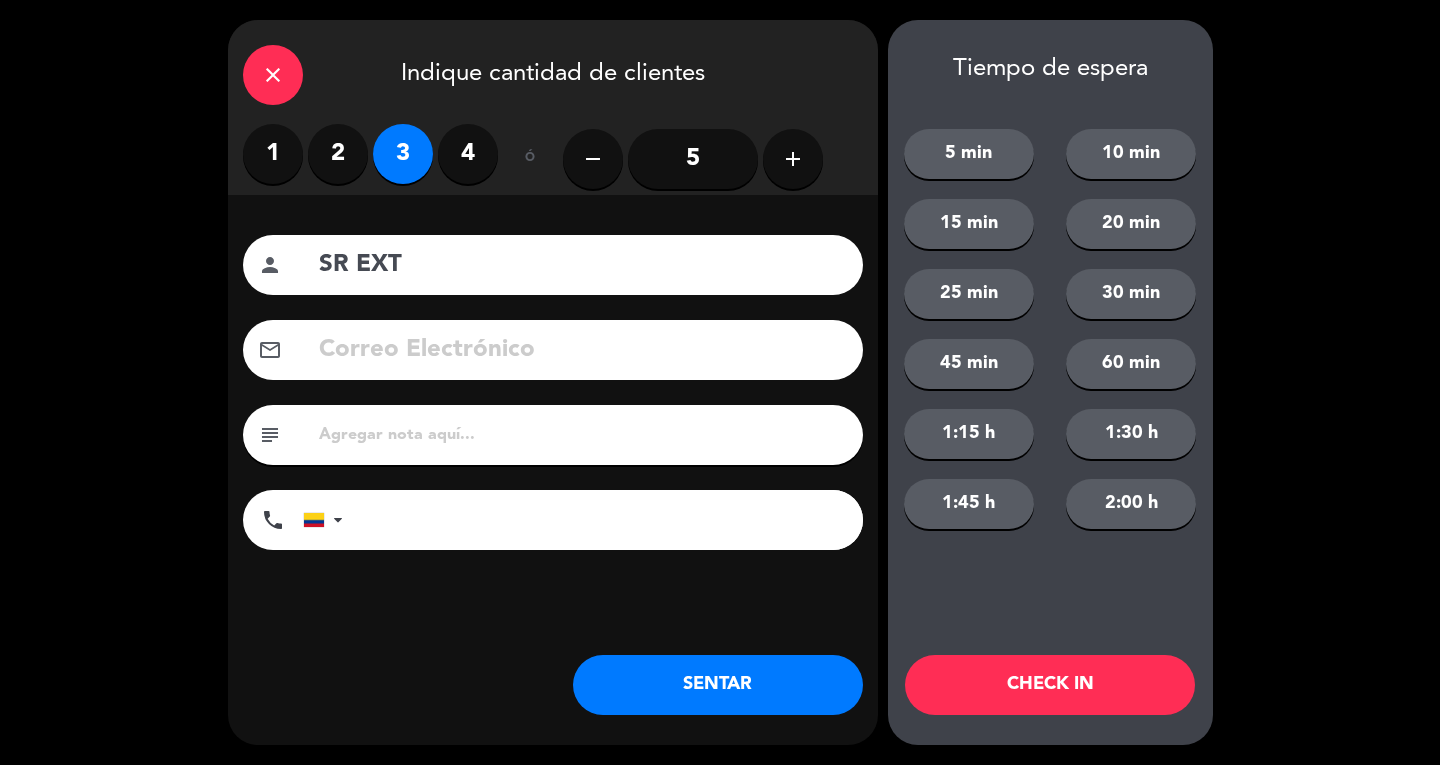 type on "SR EXT" 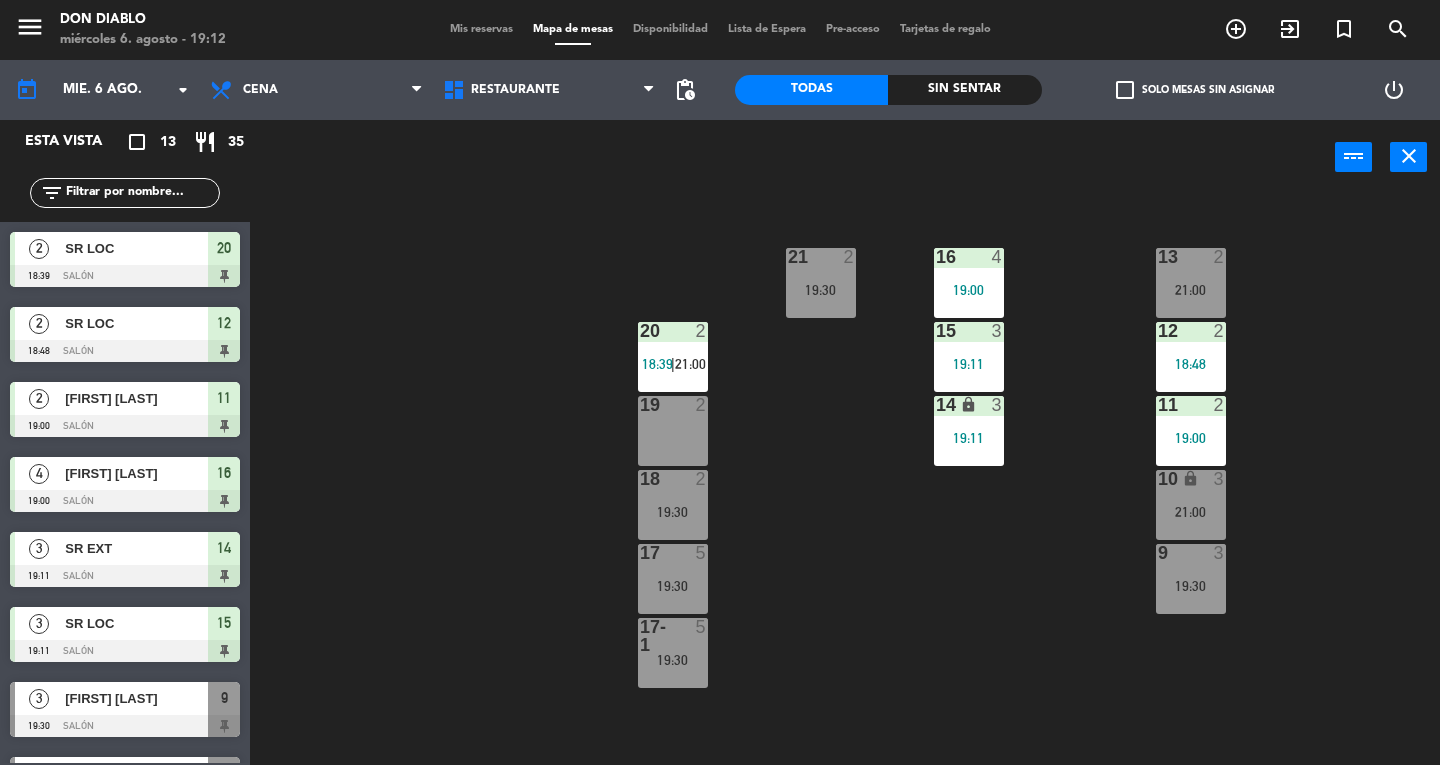 scroll, scrollTop: 0, scrollLeft: 0, axis: both 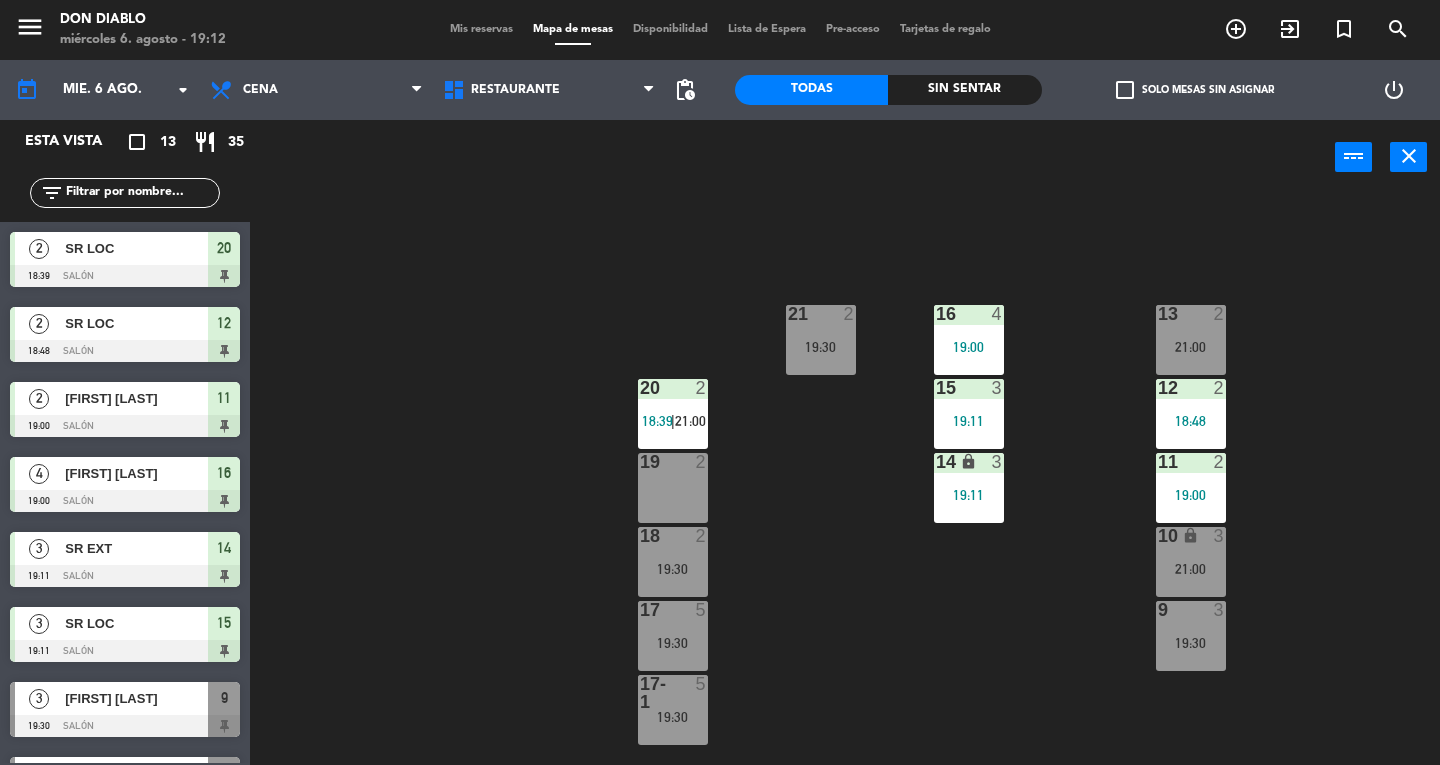 click on "19  2" at bounding box center [673, 488] 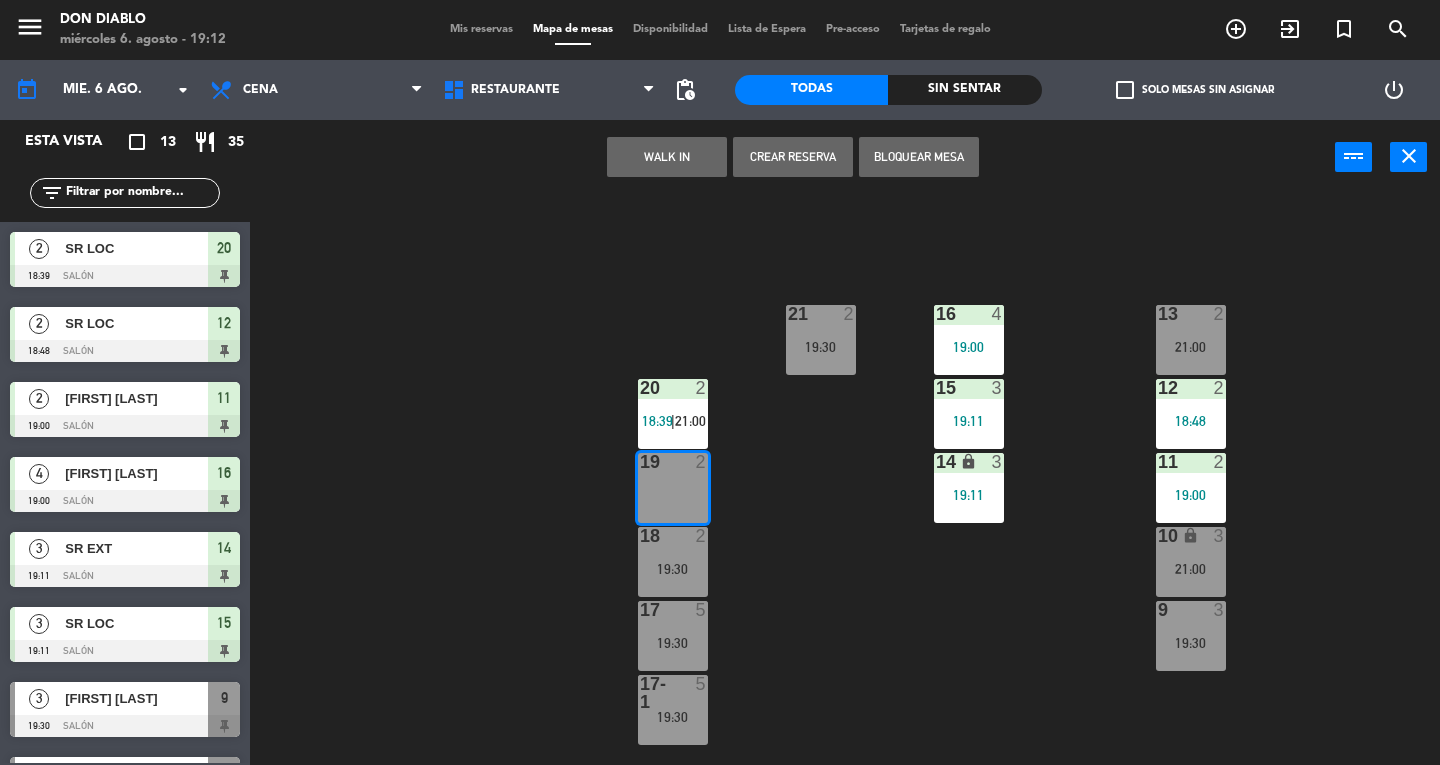click on "WALK IN" at bounding box center (667, 157) 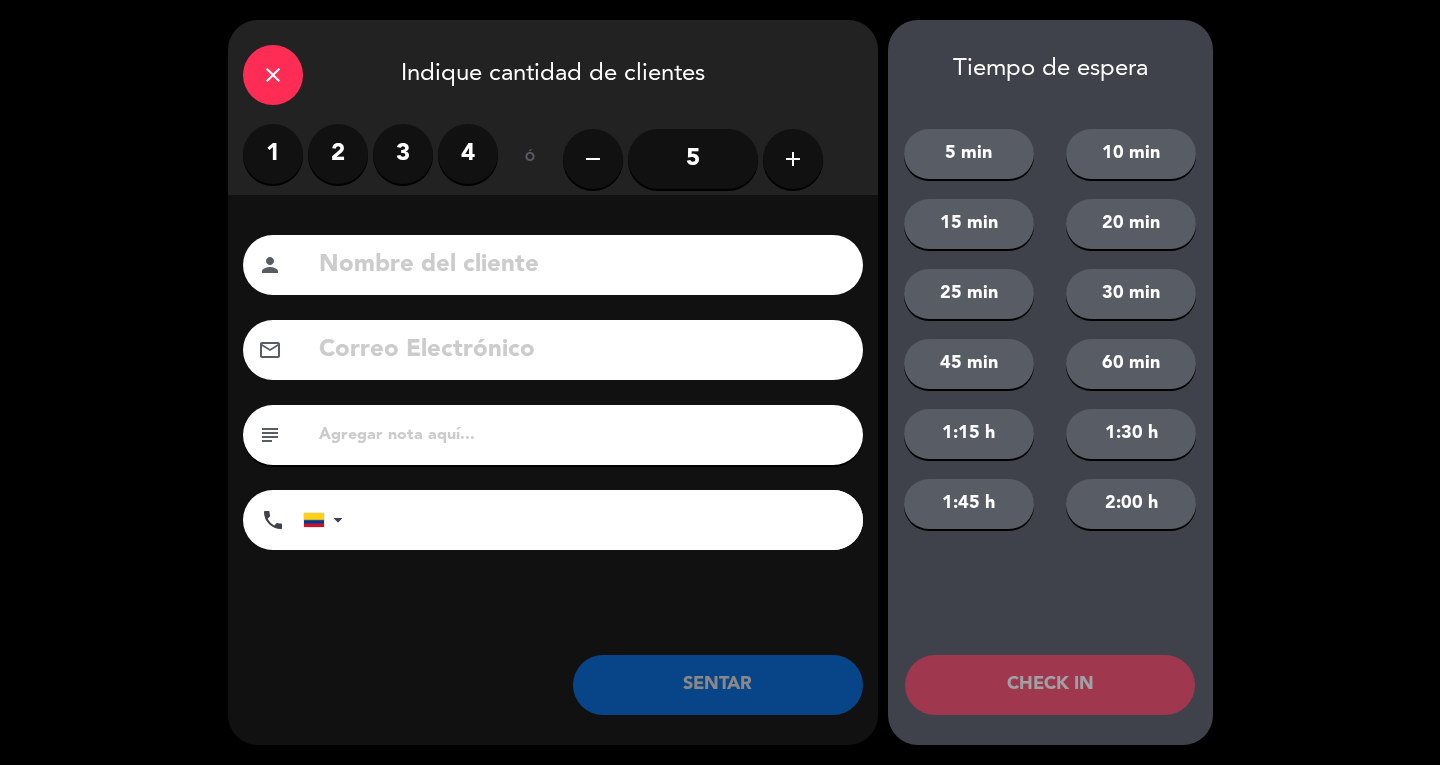 click on "2" at bounding box center (338, 154) 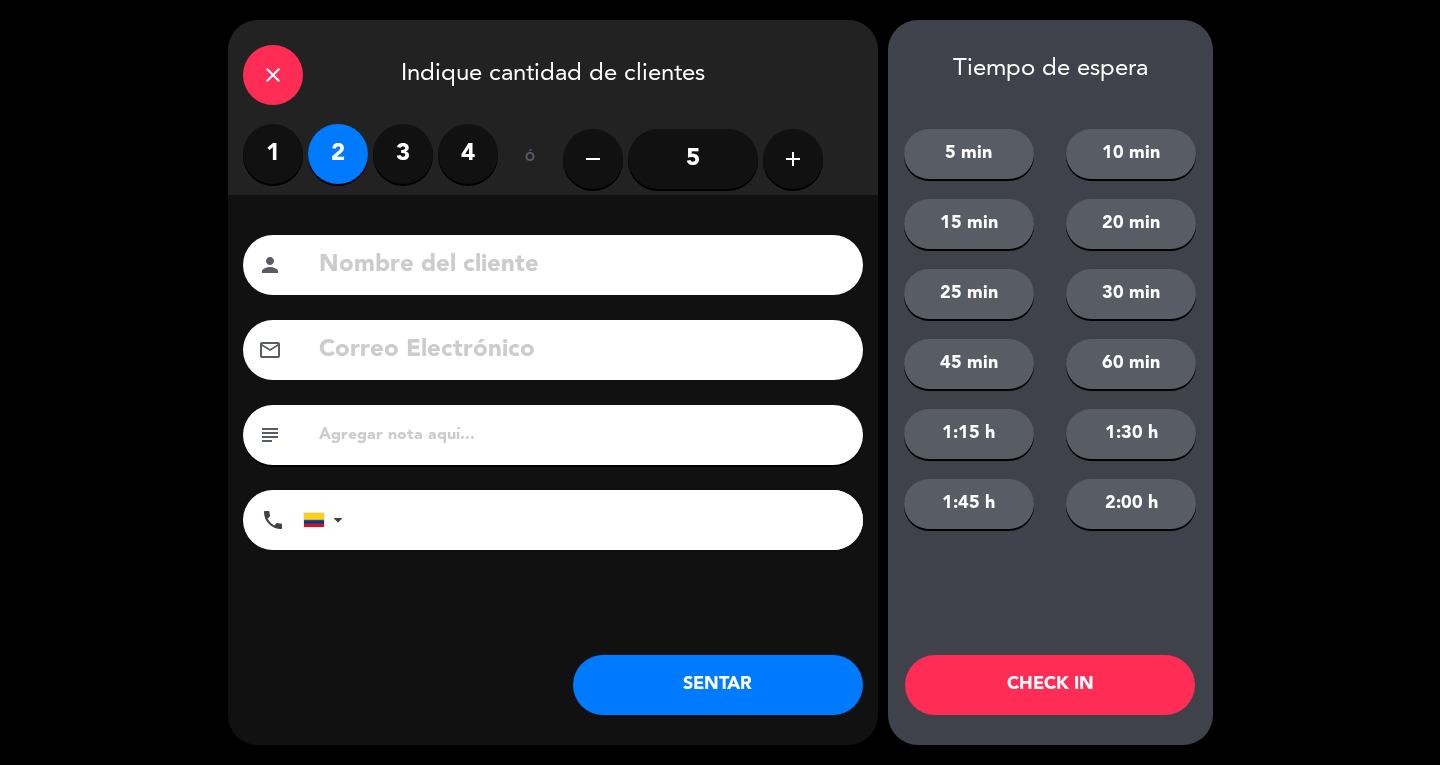 click 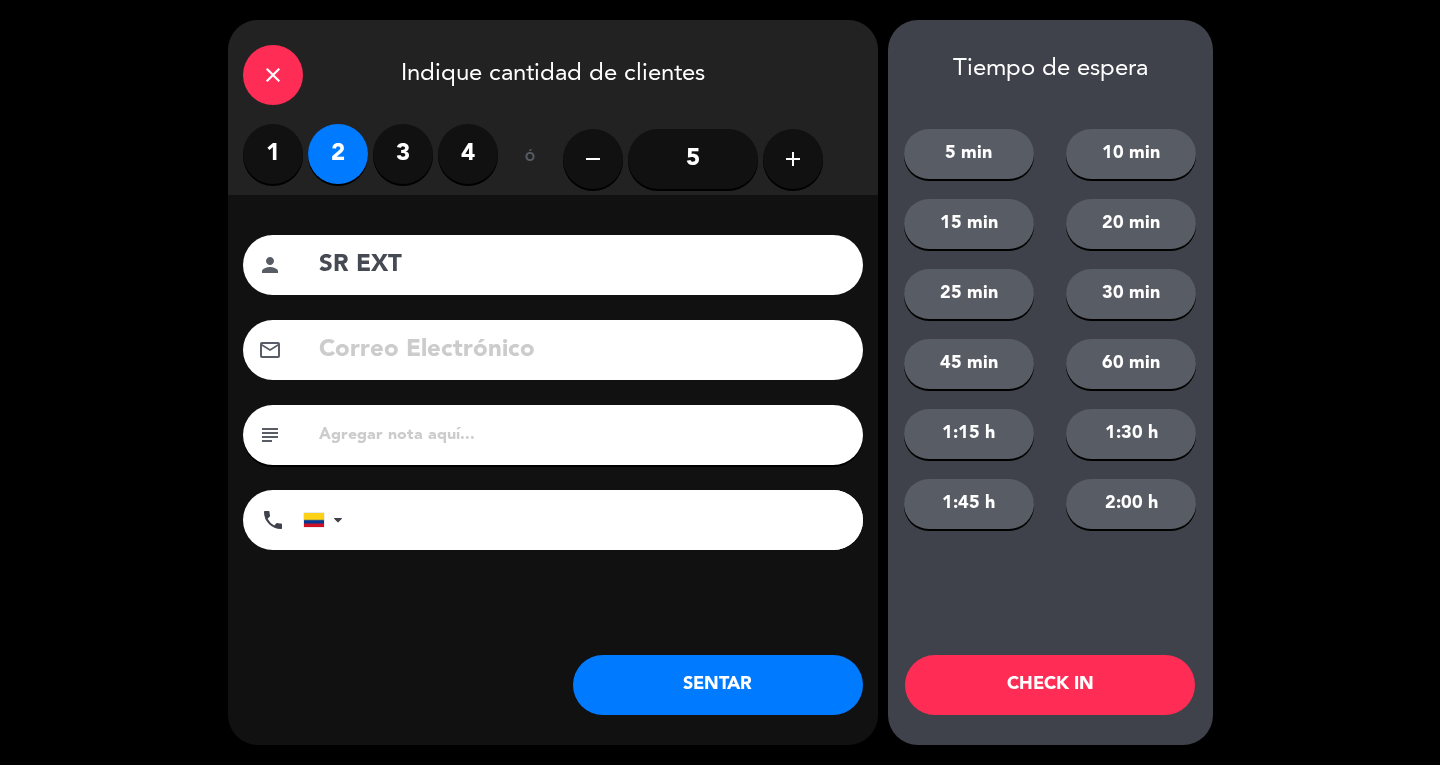 type on "SR EXT" 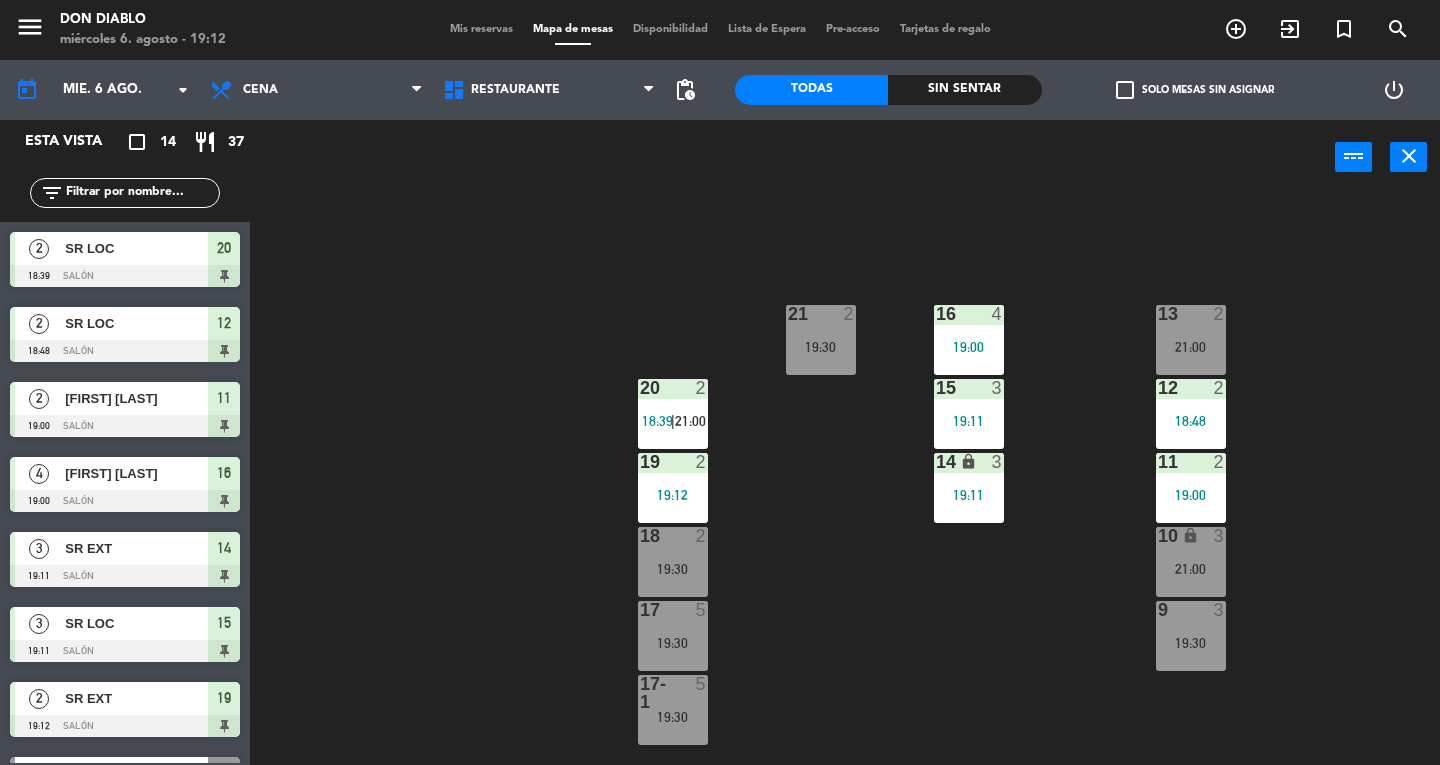click on "18:39" at bounding box center [657, 421] 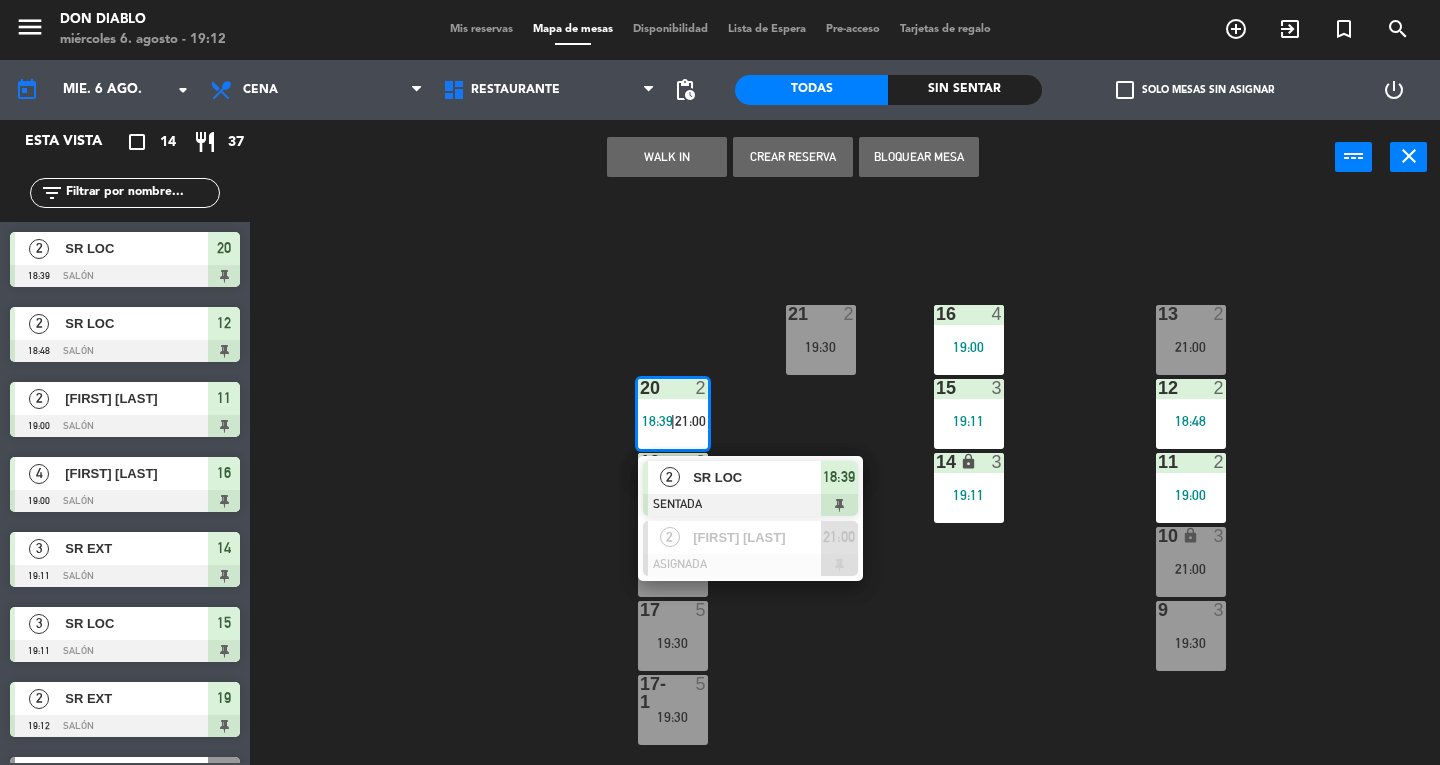 click on "SR LOC" at bounding box center [757, 477] 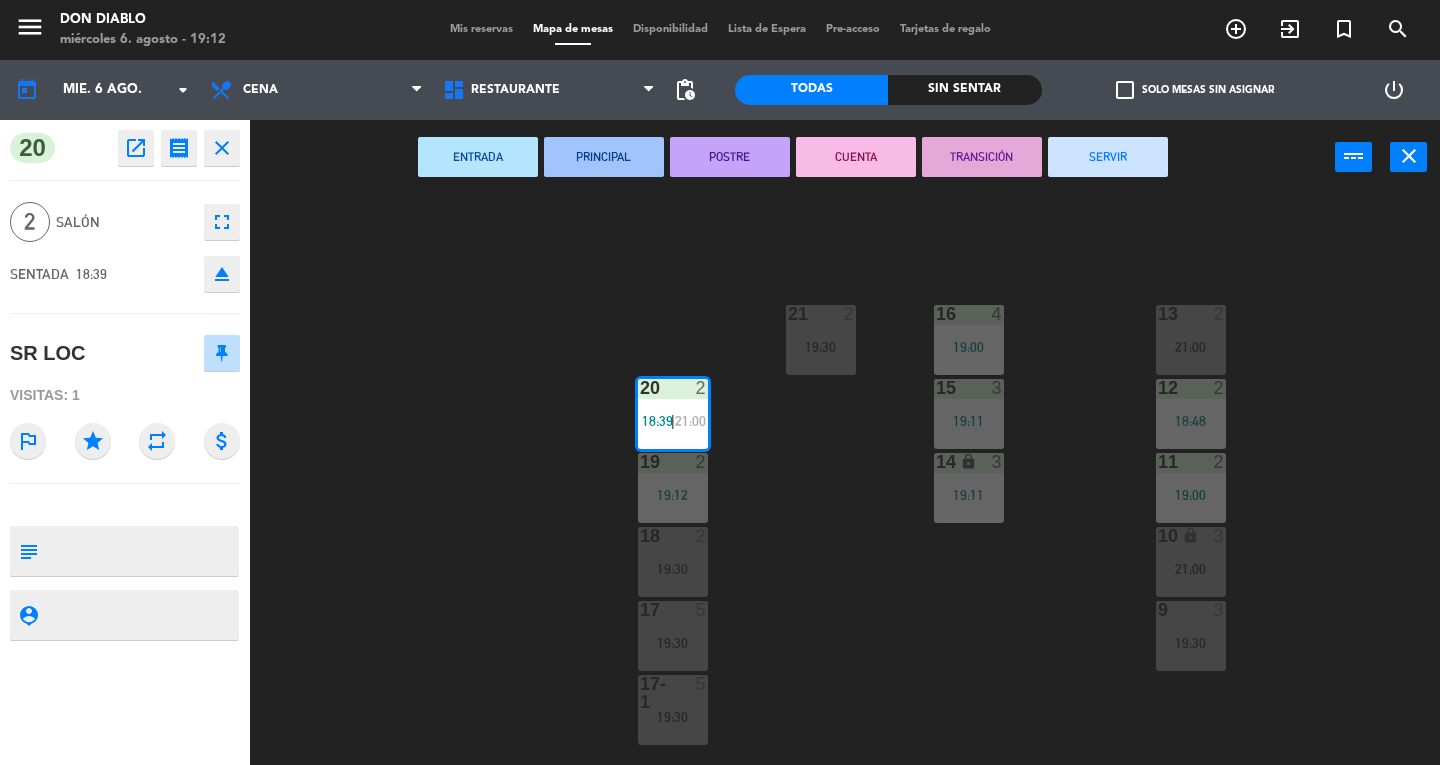 click on "SERVIR" at bounding box center [1108, 157] 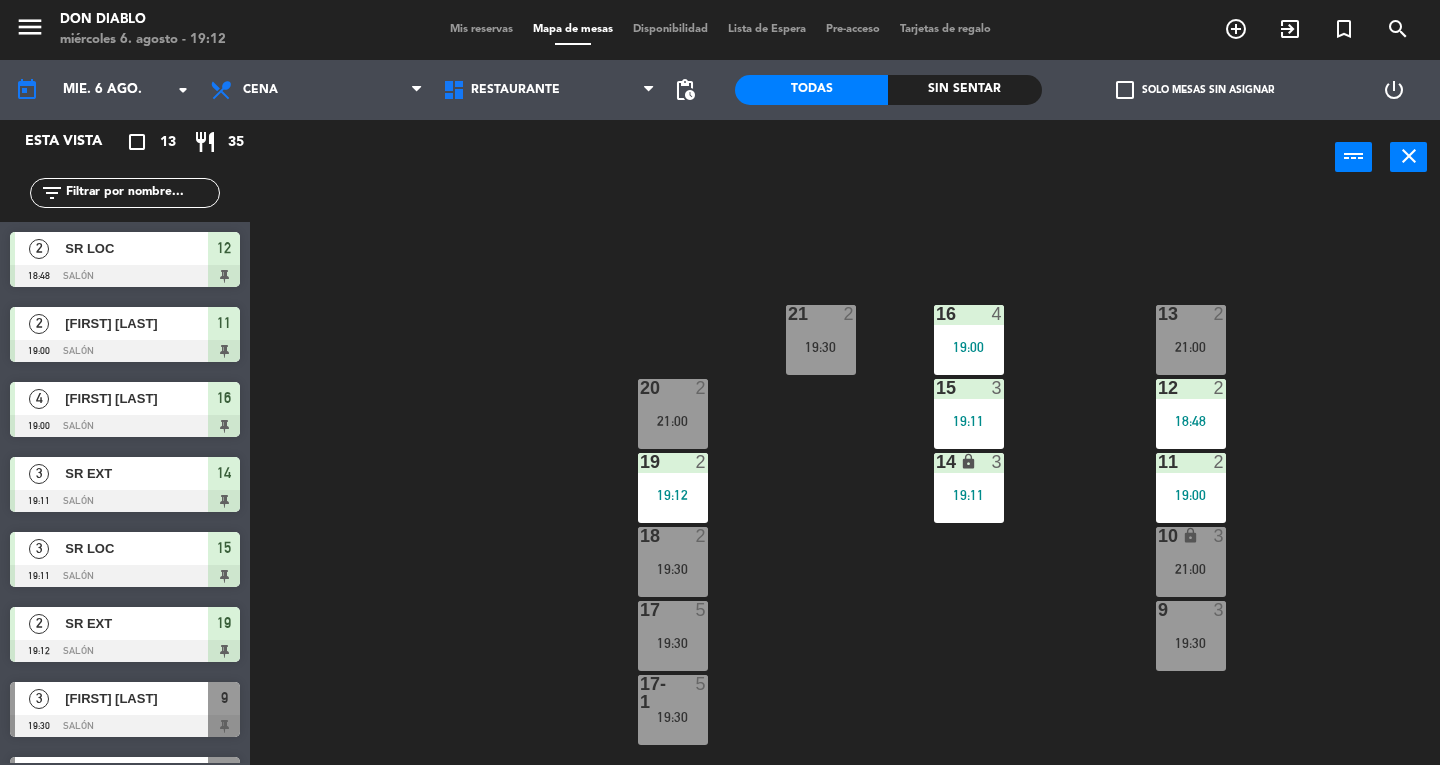 click on "Mis reservas" at bounding box center (481, 29) 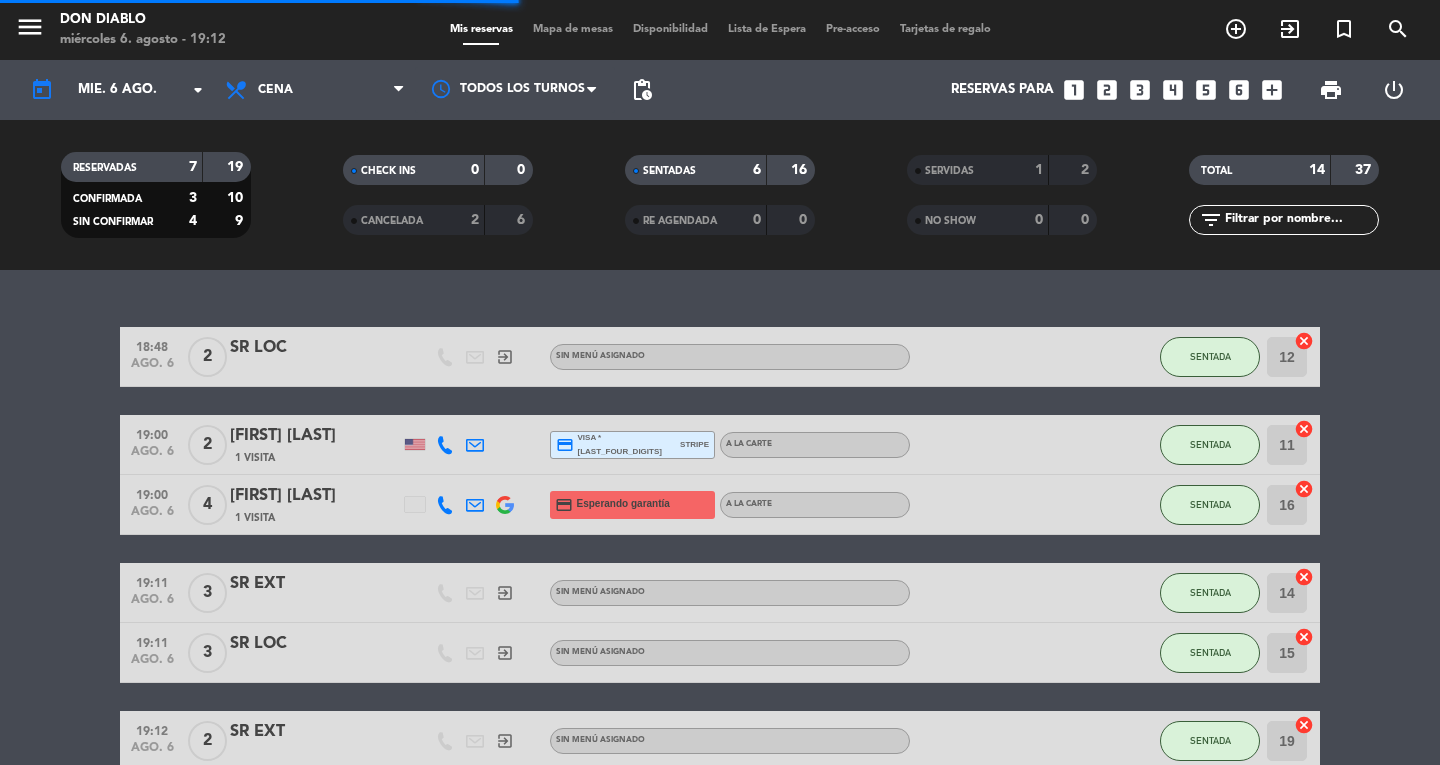 click on "menu" at bounding box center [30, 27] 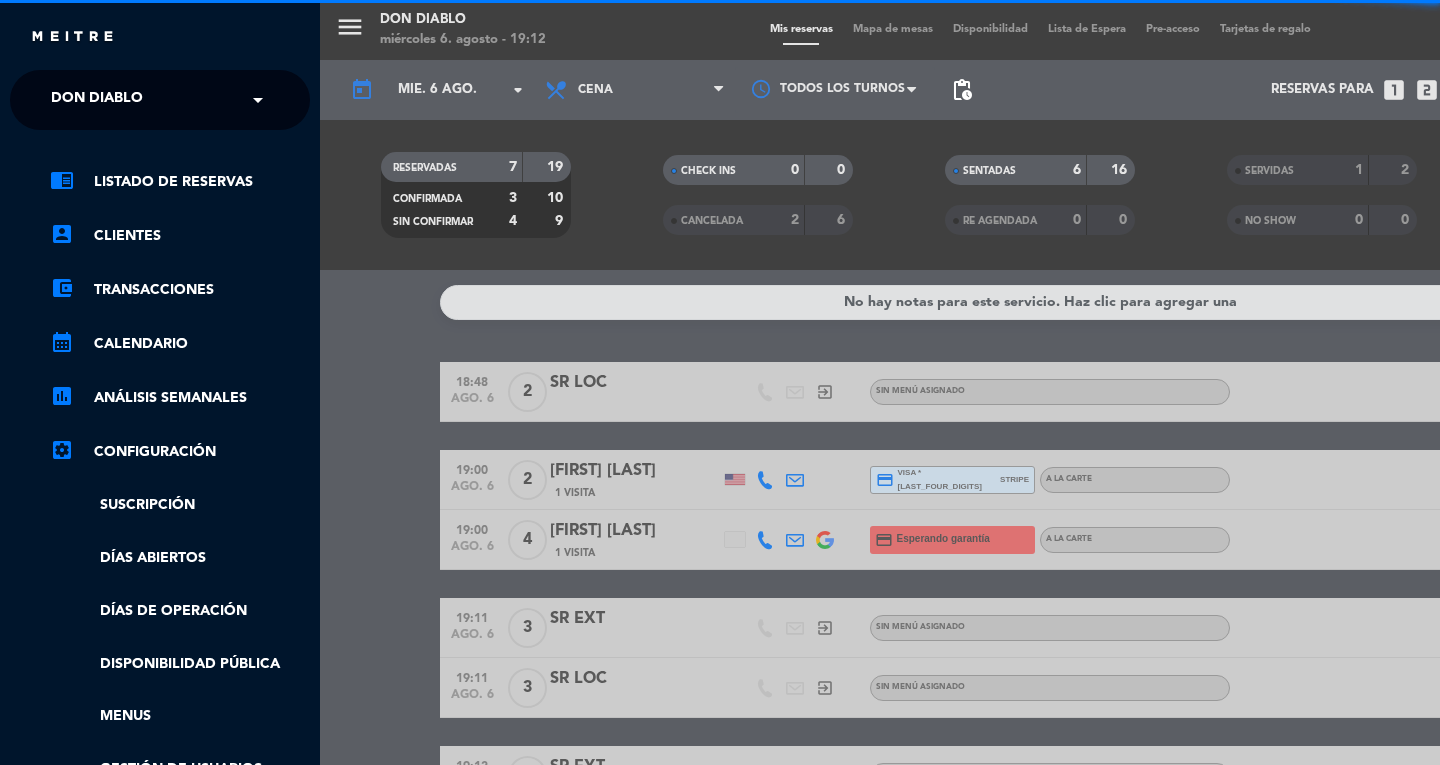 click on "[MENU] [BRAND] [DAY] [DATE] [TIME] [MENU_ITEMS] [ACTIONS] [NAME] [VISITS] [PAYMENT_METHOD] [CARD_TYPE] * [CC_LAST_4] [BRAND] [STATUS] [ITEM] [CONFIRMATION] [TIME] [DATE] [NAME] [VISITS] [PAYMENT_METHOD] [CARD_TYPE] * [CC_LAST_4] [BRAND] [STATUS] [ITEM]" at bounding box center (1040, 382) 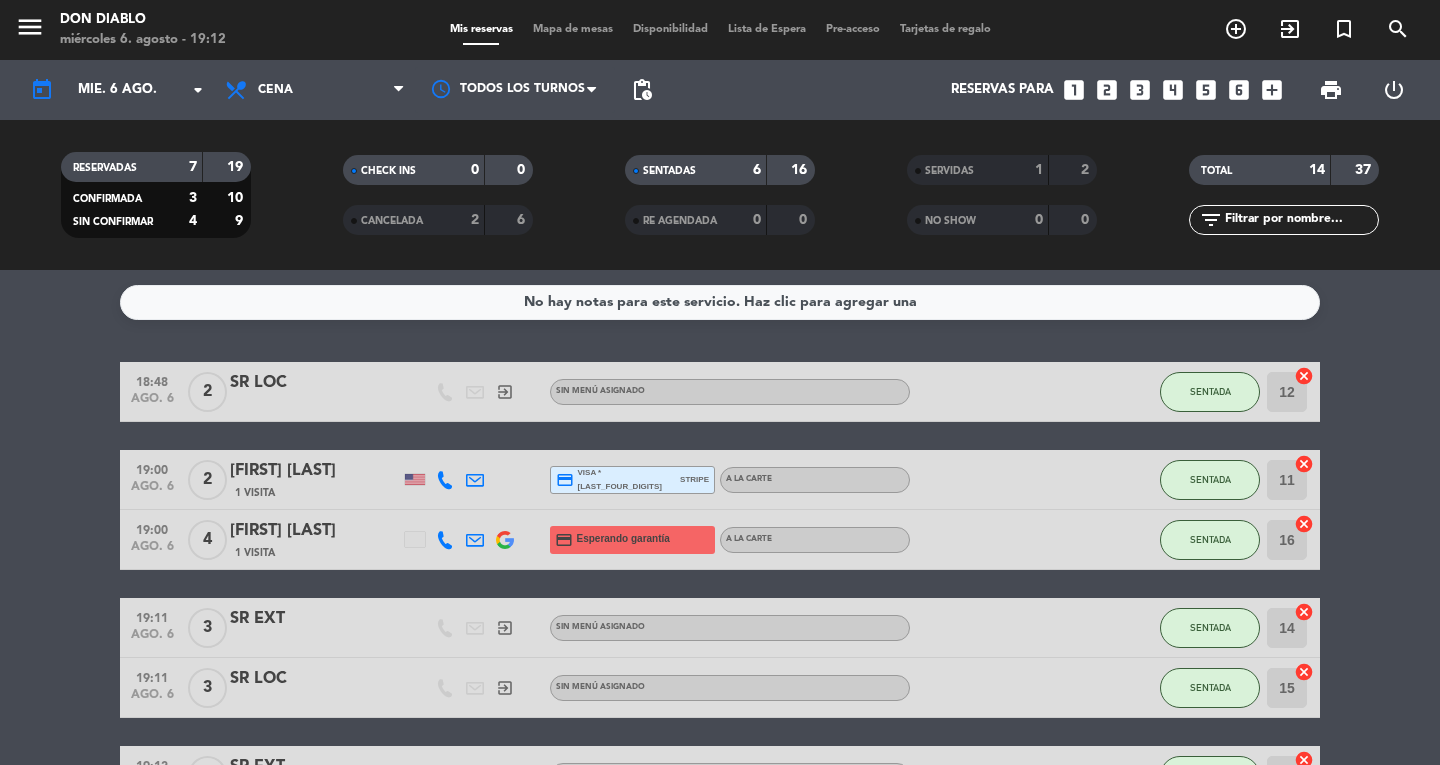 click on "[MENU] [BRAND] [DAY] [DATE] [TIME] [MENU_ITEMS] [ACTIONS] [NAME] [VISITS] [PAYMENT_METHOD] [CARD_TYPE] * [CC_LAST_4] [BRAND] [STATUS] [ITEM] [CONFIRMATION] [TIME] [DATE] [NAME] [VISITS] [PAYMENT_METHOD] [CARD_TYPE] * [CC_LAST_4] [BRAND] [STATUS] [ITEM]" at bounding box center [720, 382] 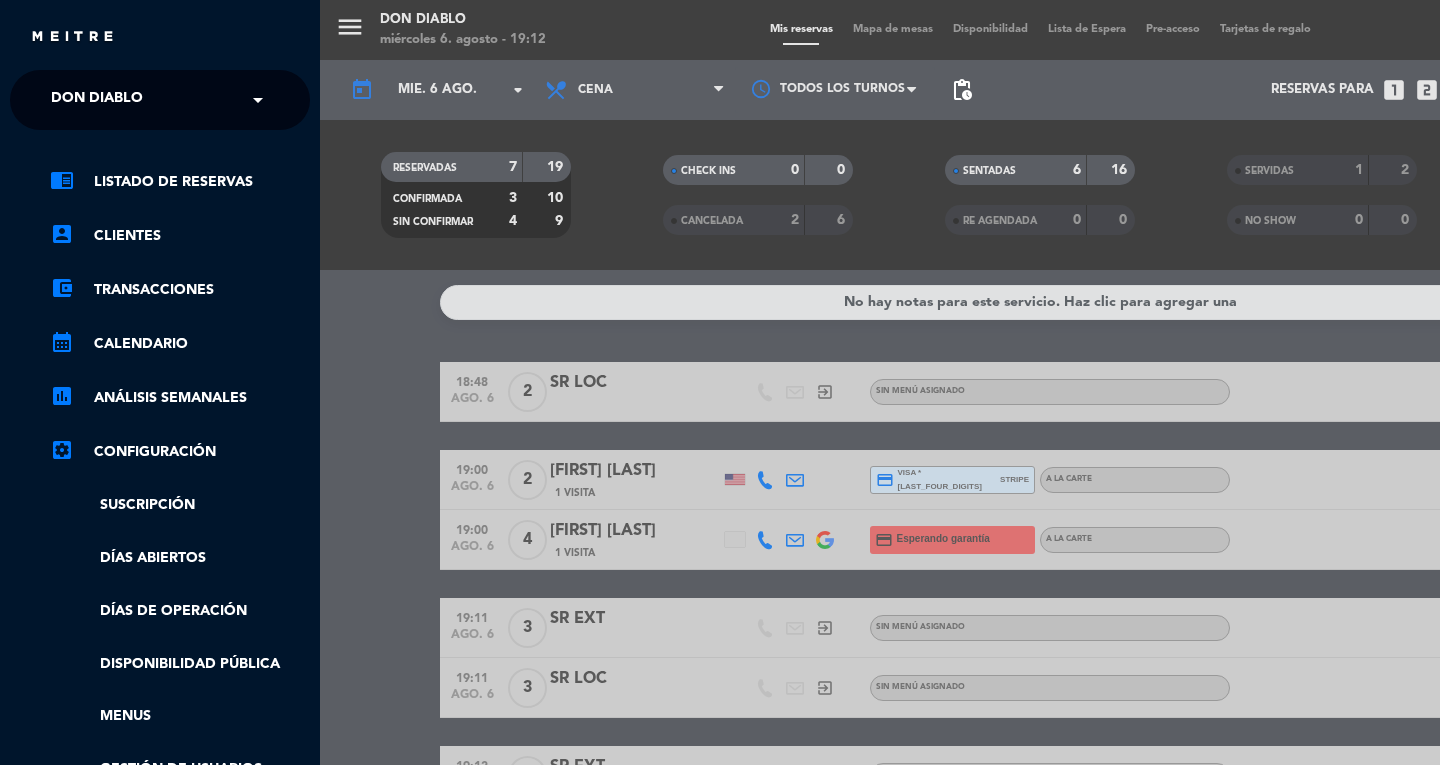 click 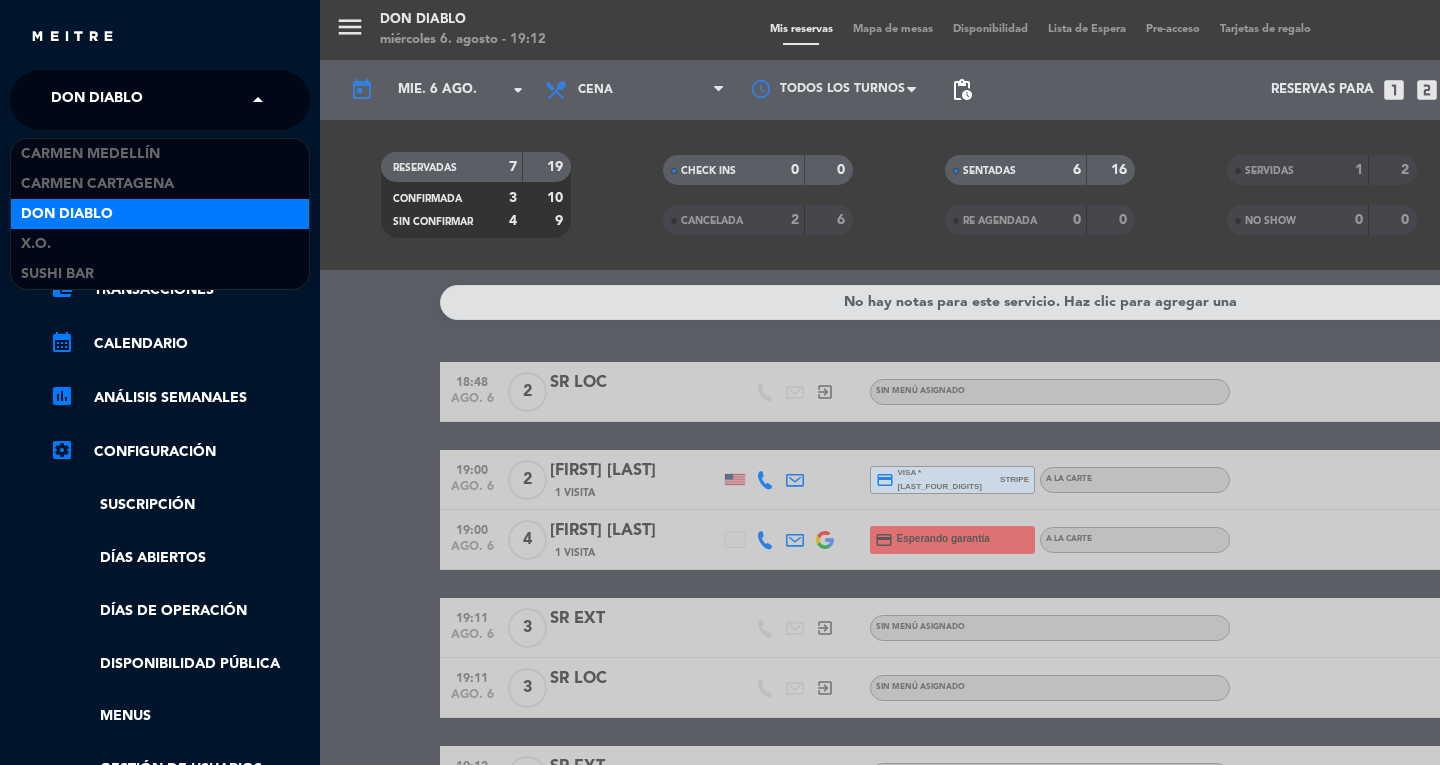 click on "SUSHI BAR" at bounding box center (57, 274) 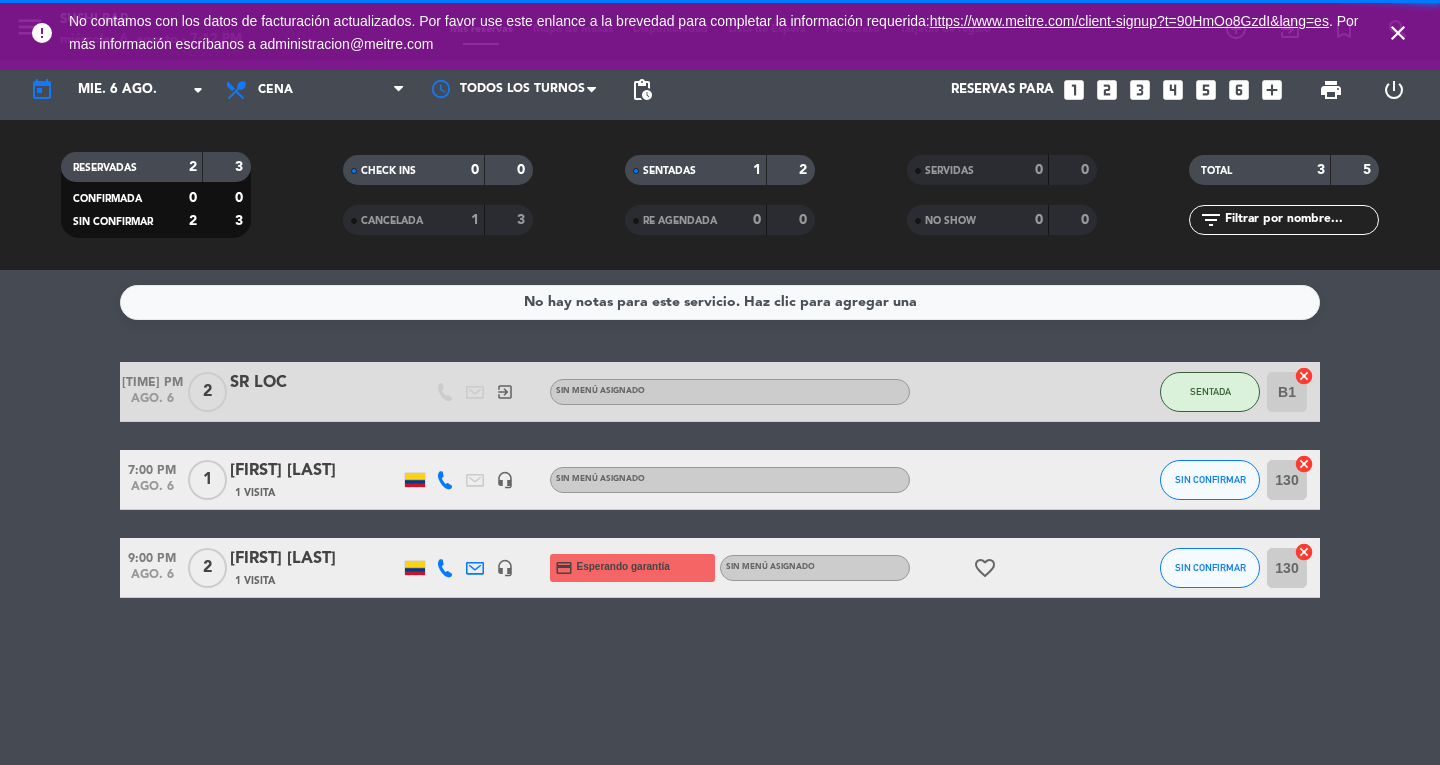 click on "close" at bounding box center [1398, 33] 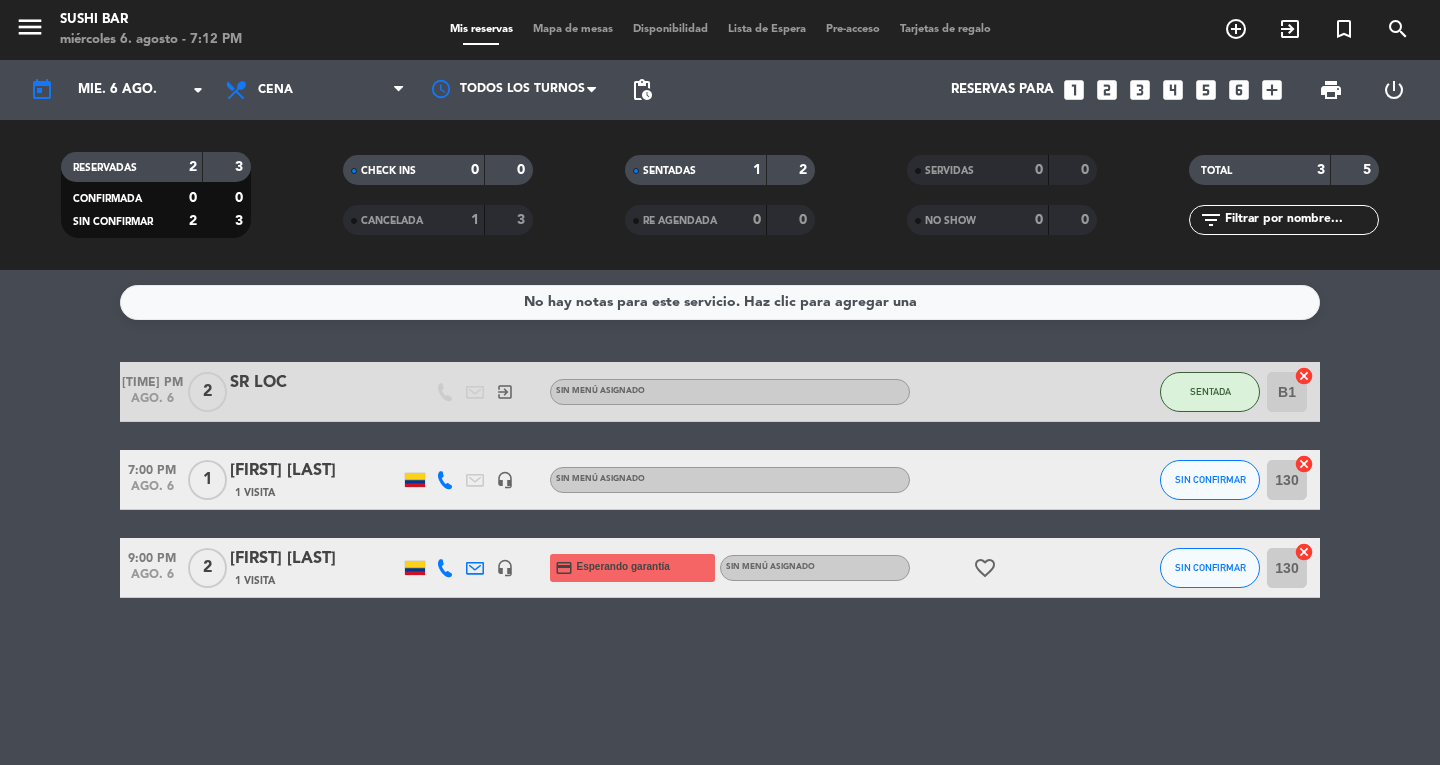 click on "Mapa de mesas" at bounding box center [573, 29] 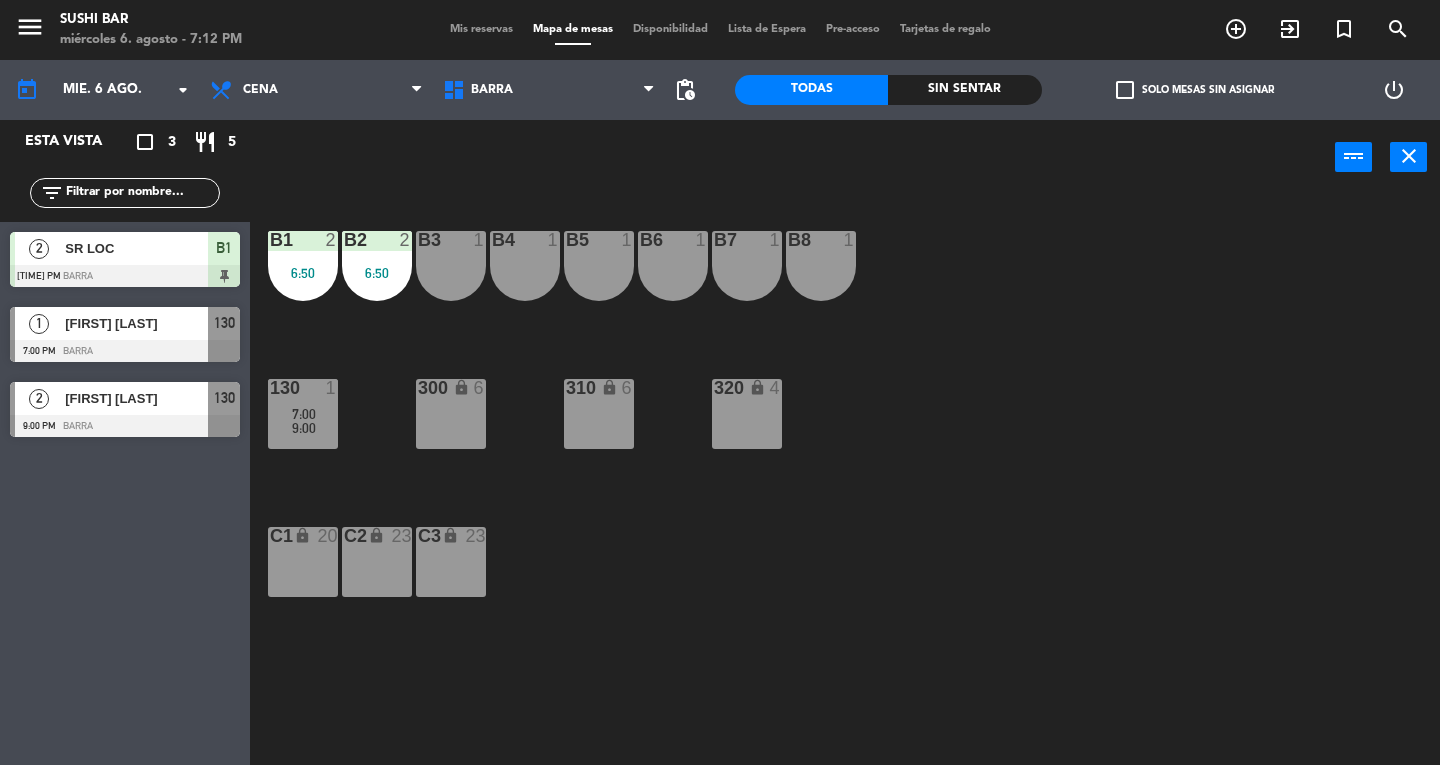 click on "9:00" at bounding box center [303, 428] 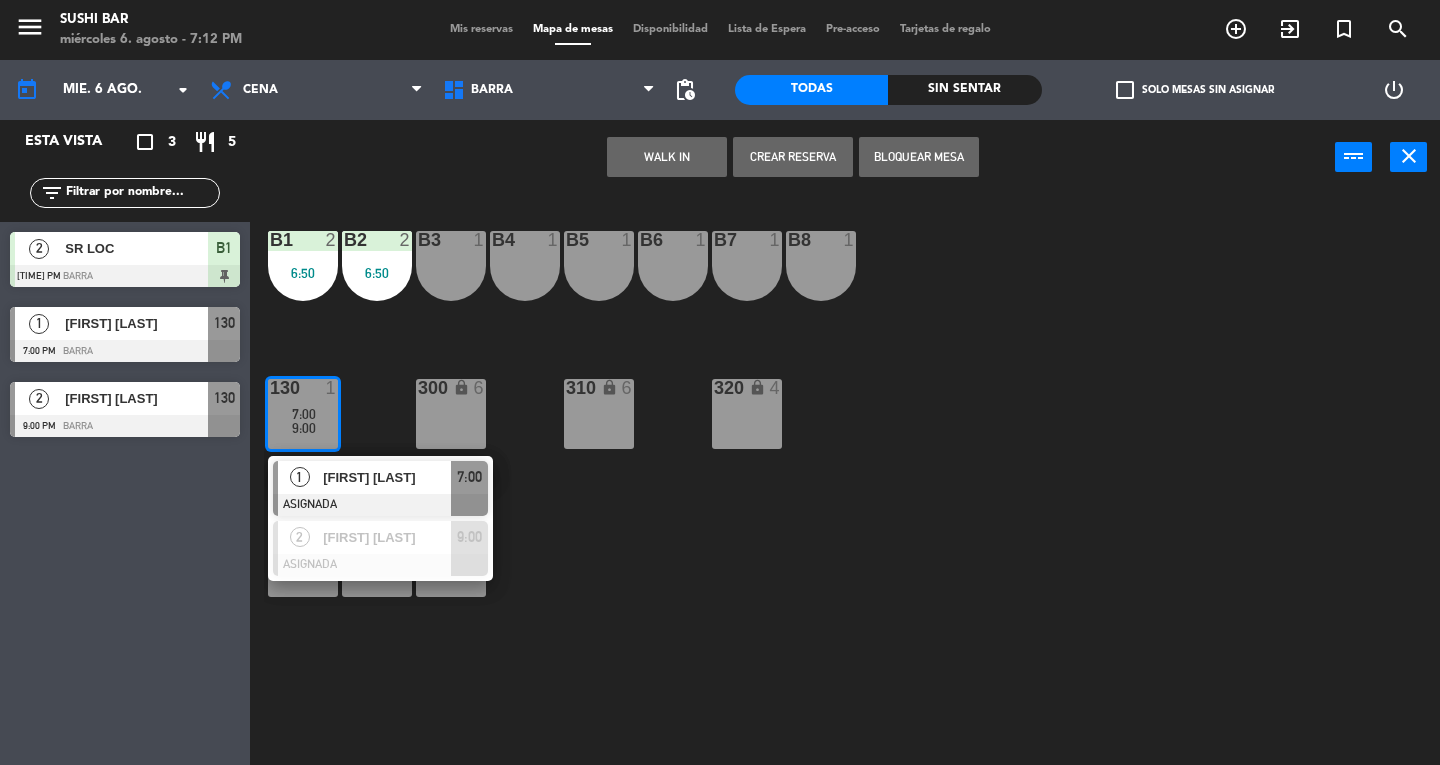 click at bounding box center [380, 505] 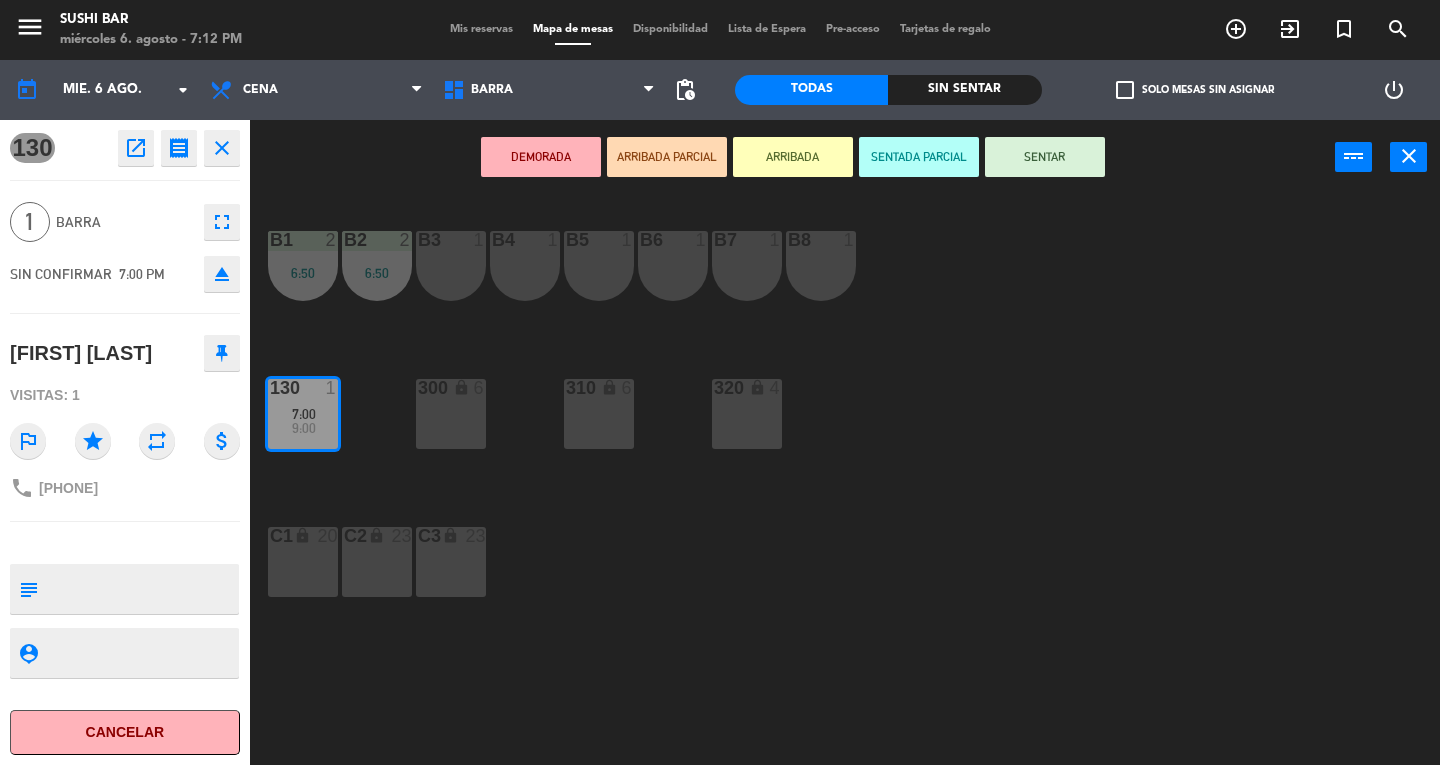click on "B7  1" at bounding box center (747, 241) 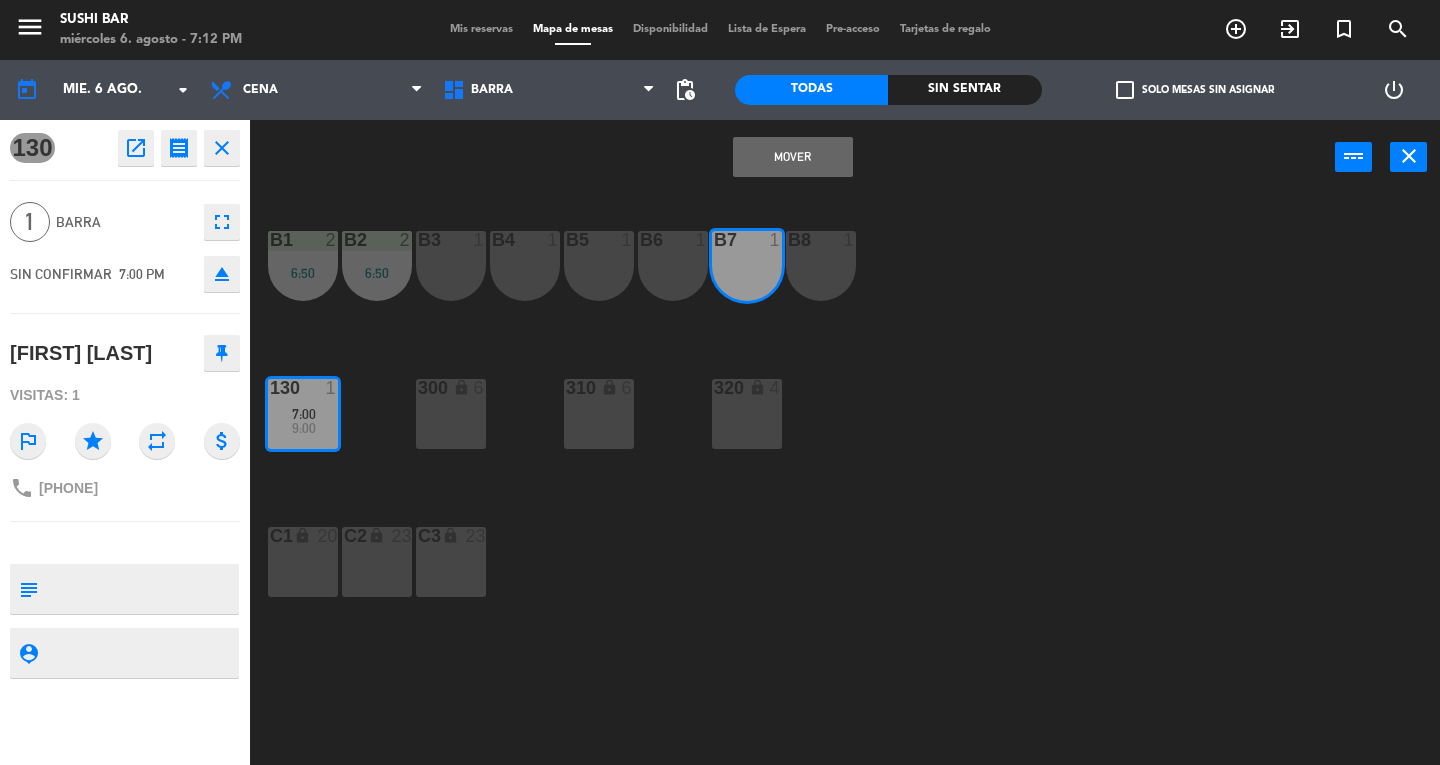click on "Mover" at bounding box center [793, 157] 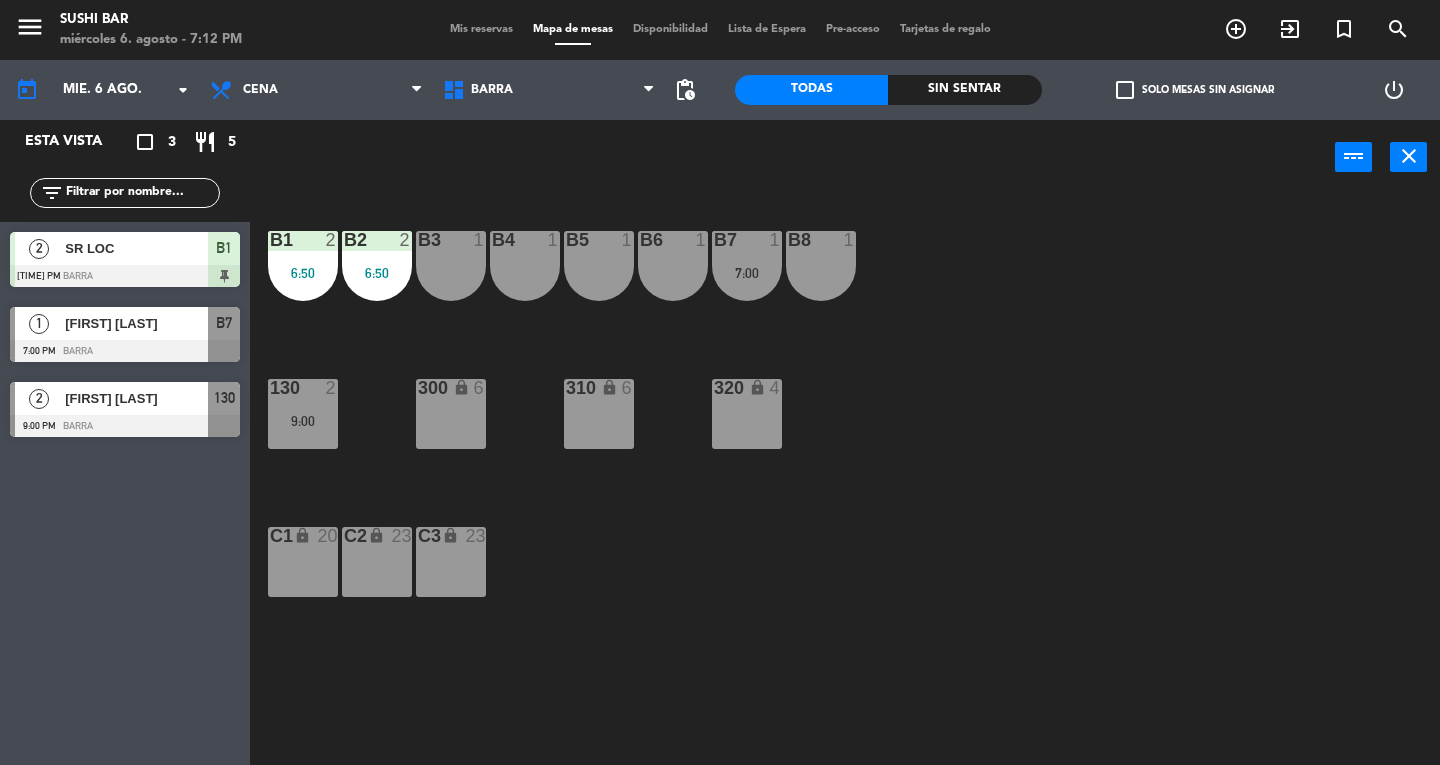 click on "B7  1   7:00" at bounding box center [747, 266] 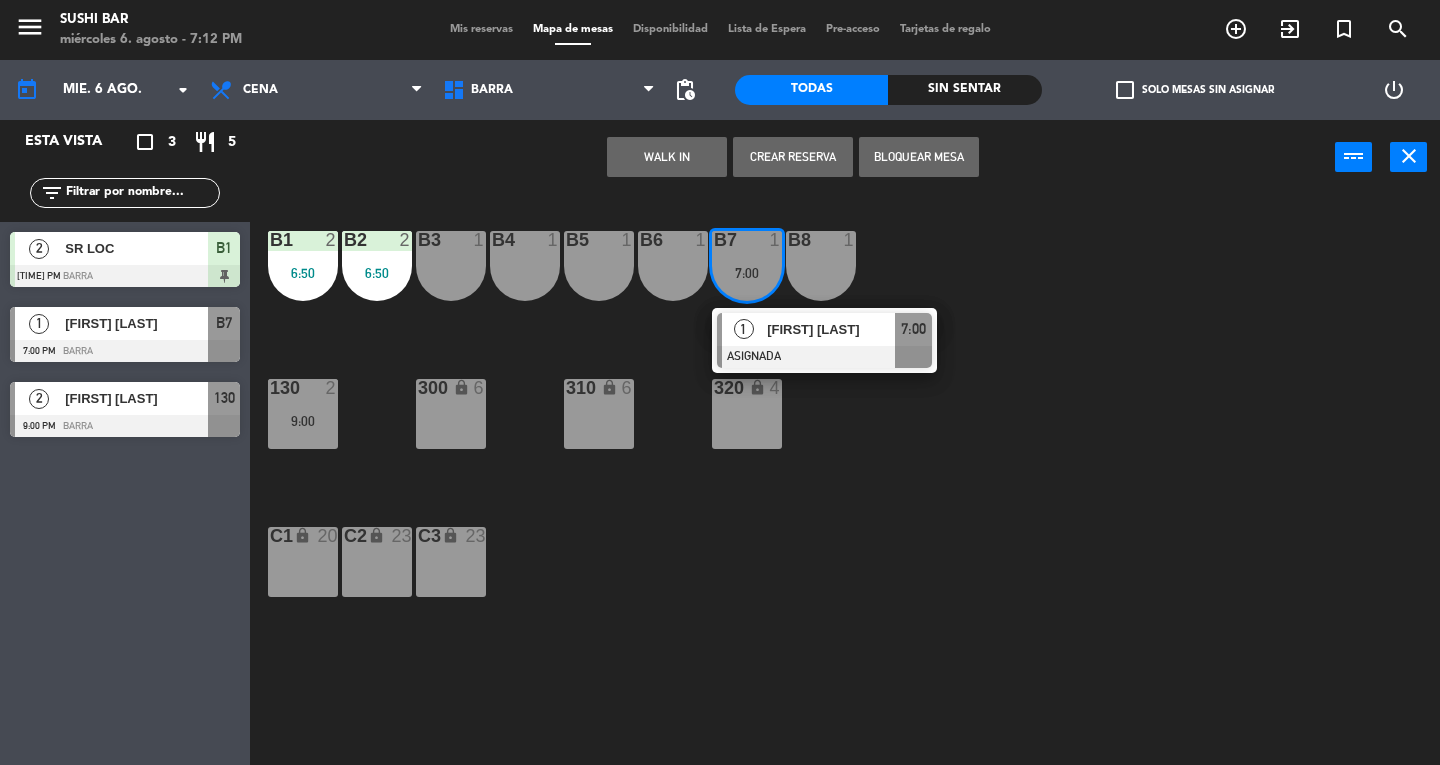 click on "[FIRST] [LAST]" at bounding box center [831, 329] 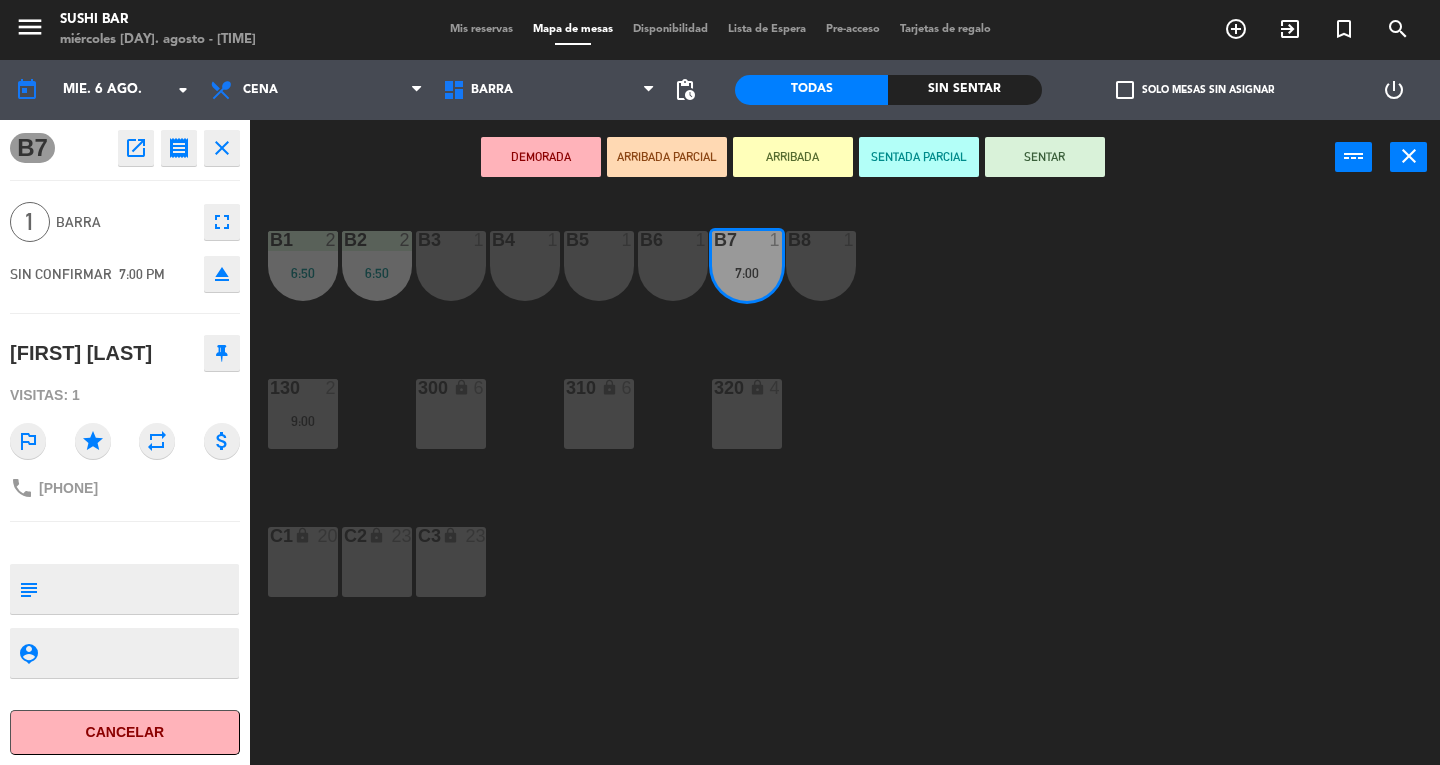 click on "SENTAR" at bounding box center (1045, 157) 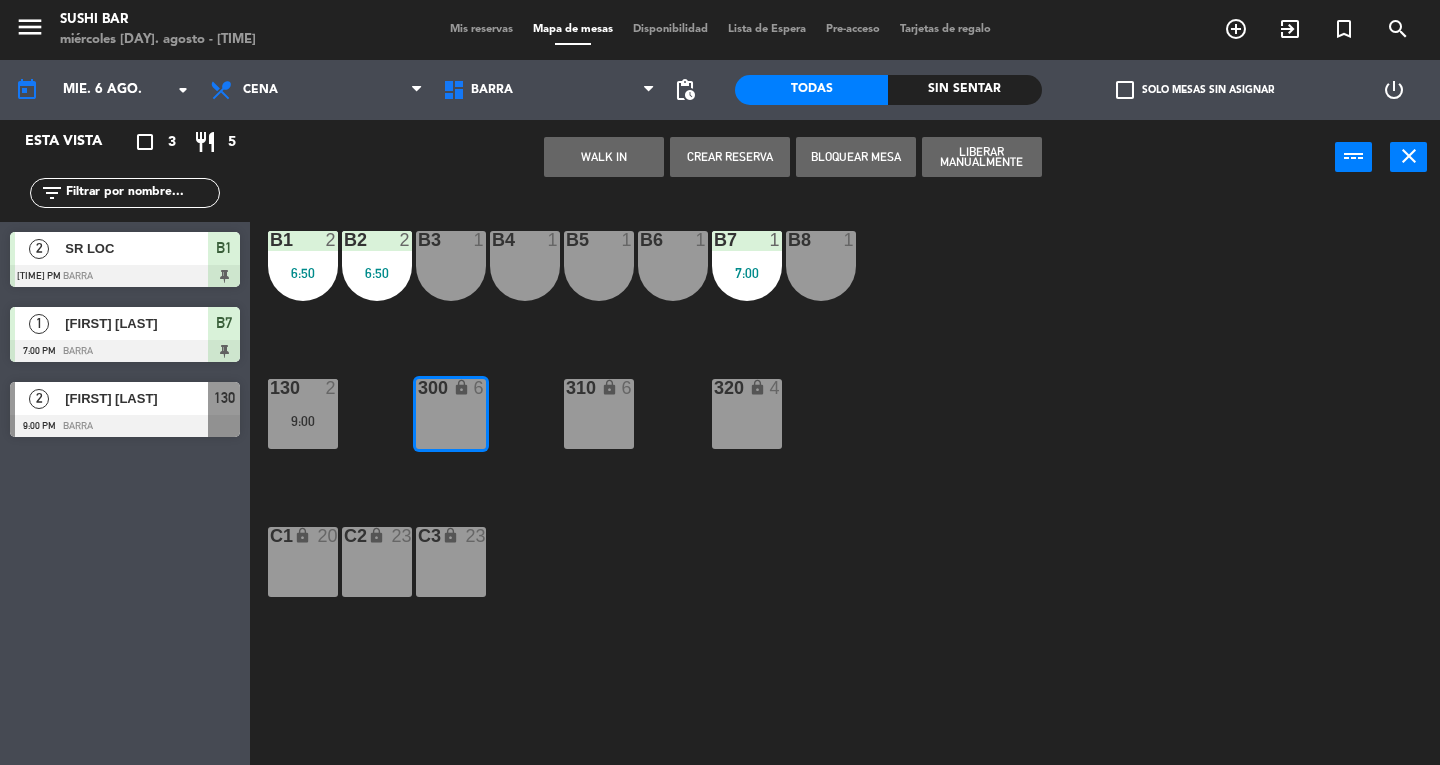 click on "WALK IN" at bounding box center [604, 157] 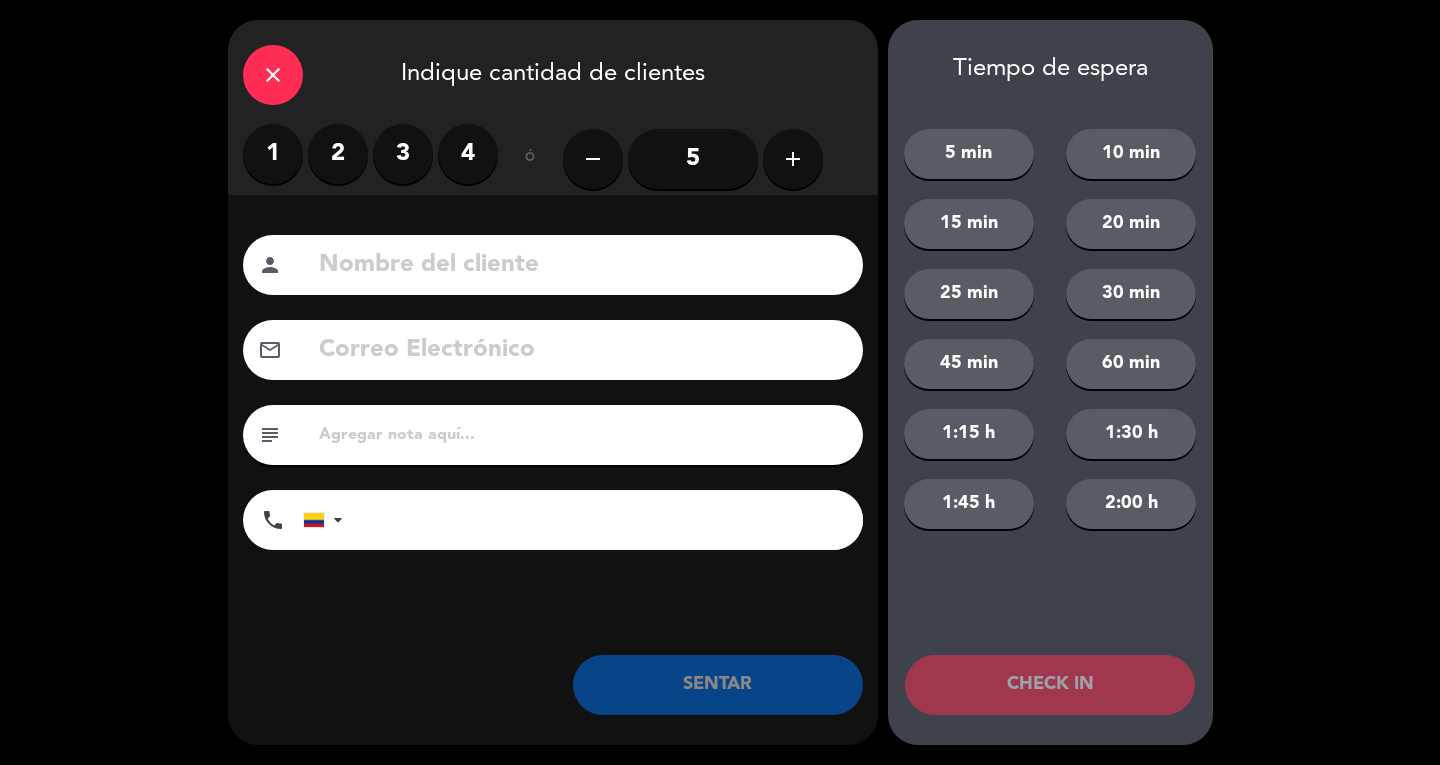 click on "2" at bounding box center (338, 154) 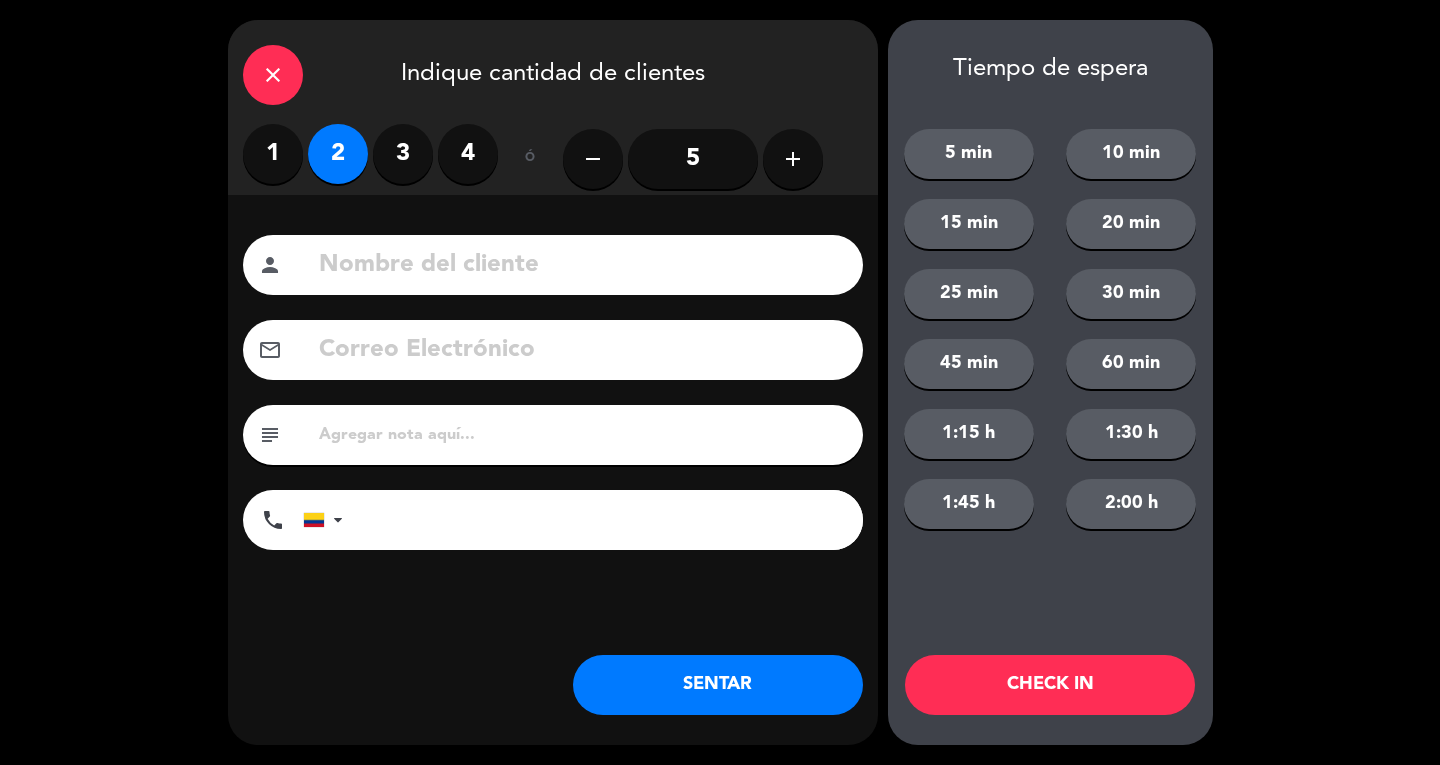click 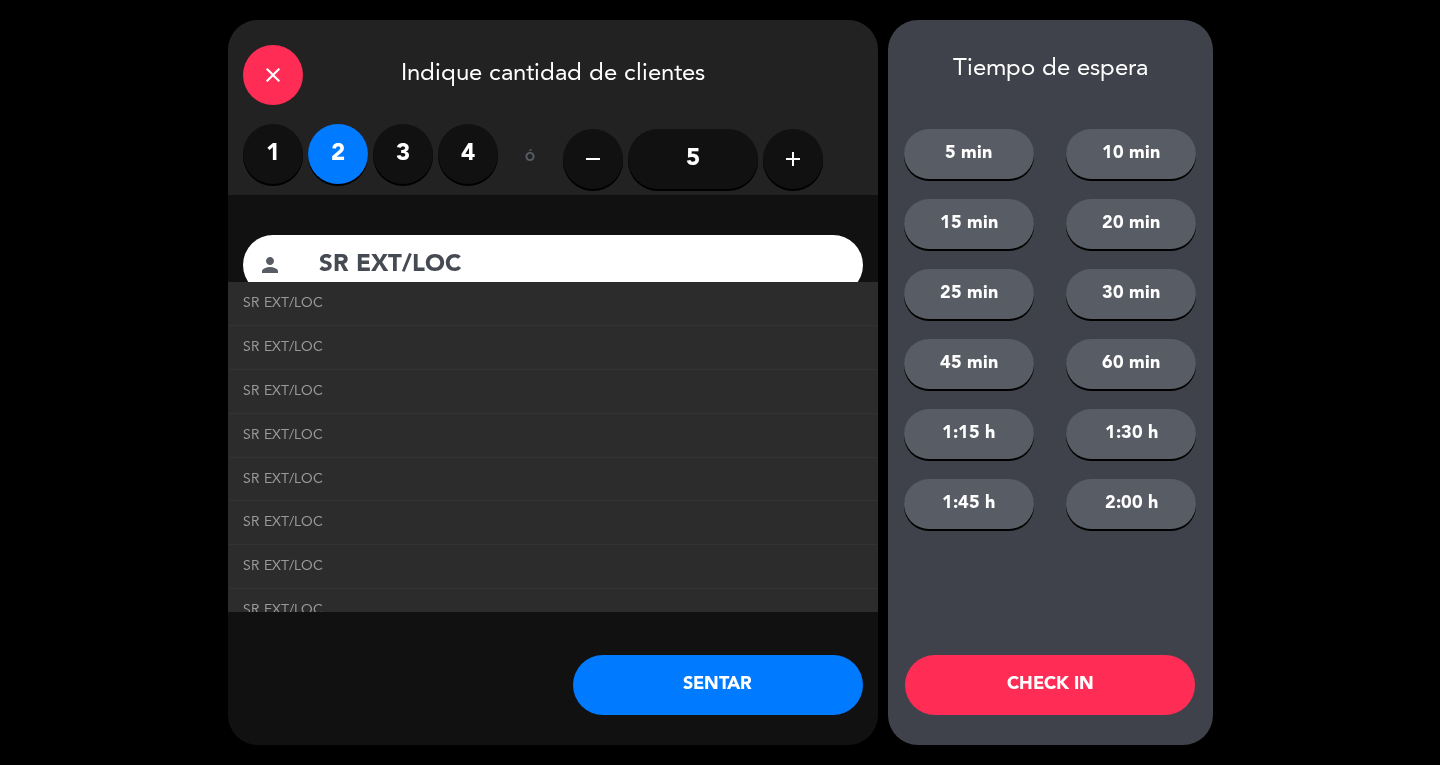 type on "SR EXT/LOC" 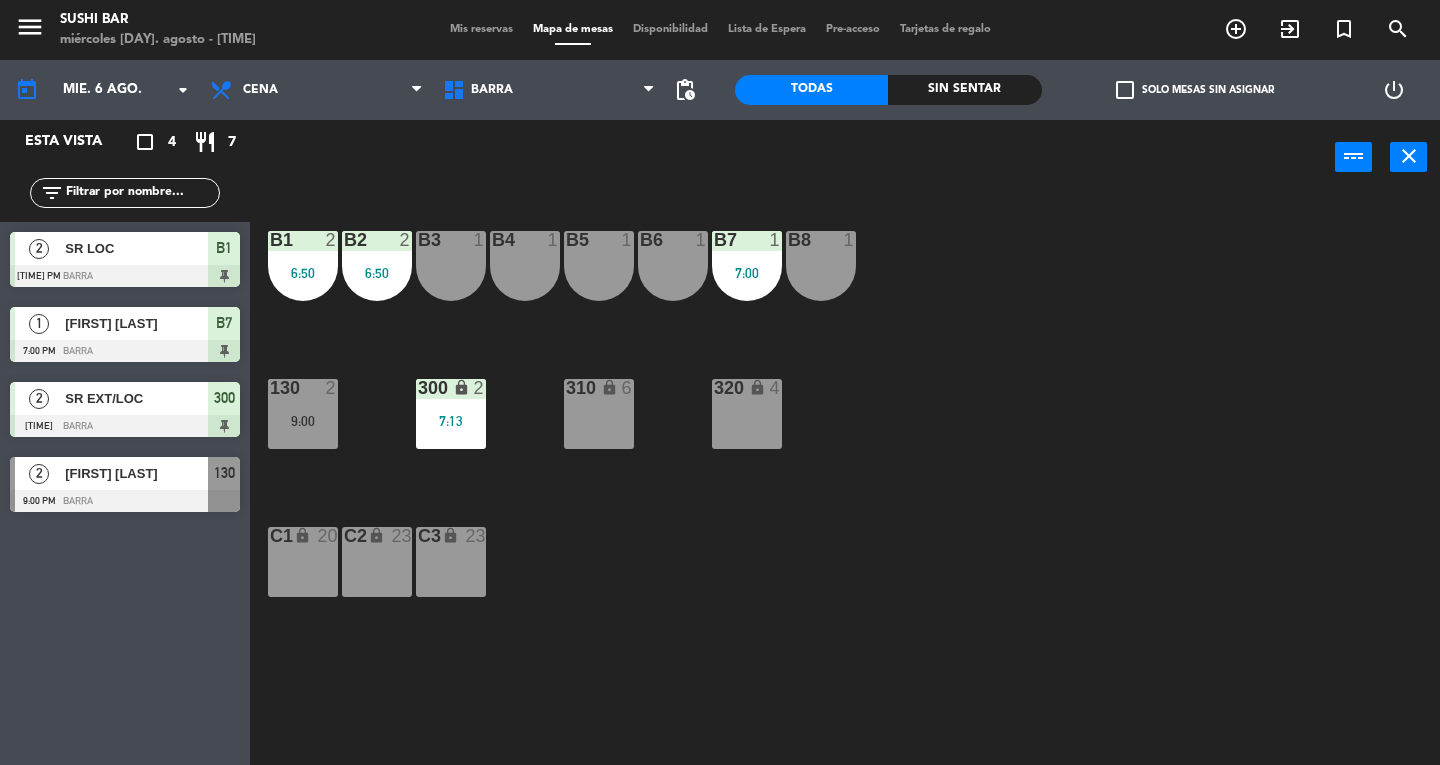 click on "menu" at bounding box center (30, 27) 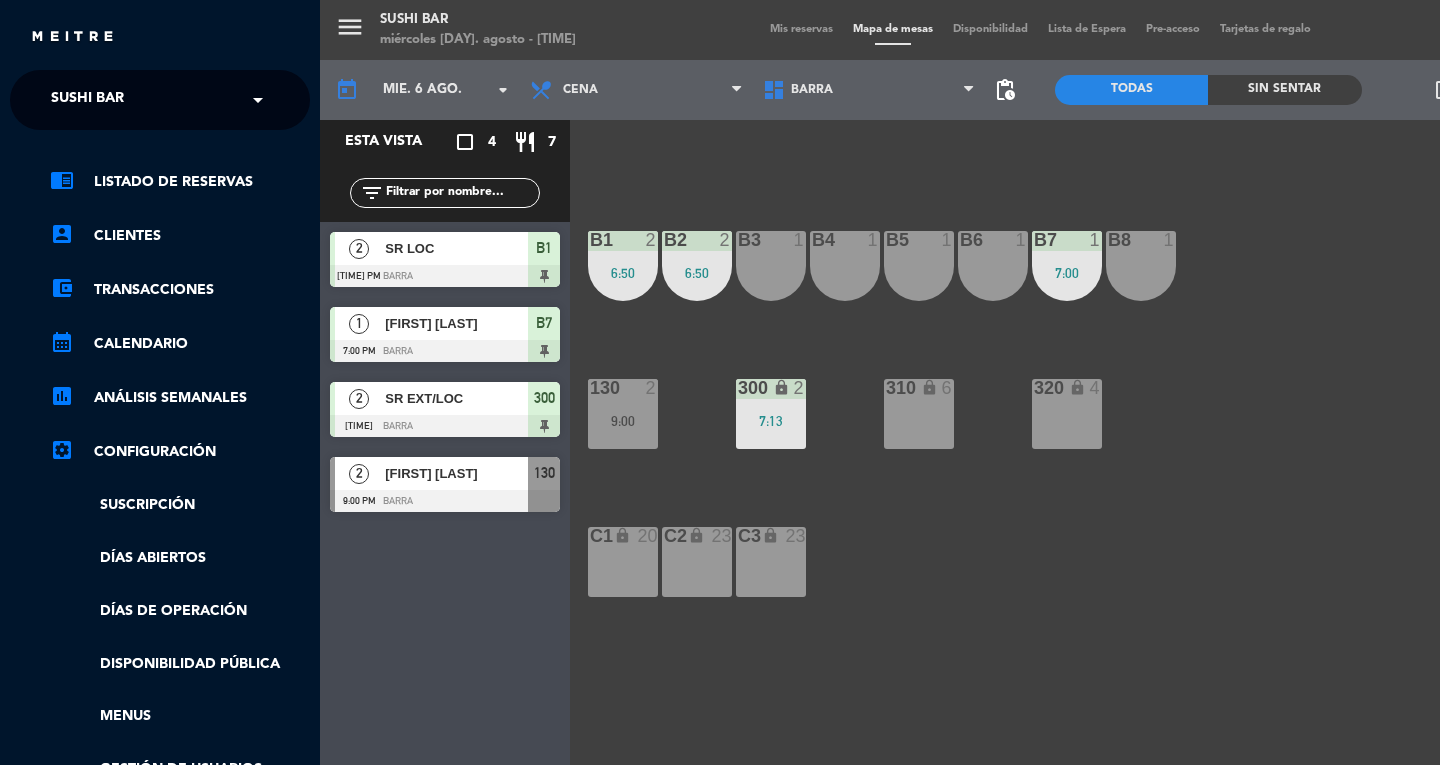 click 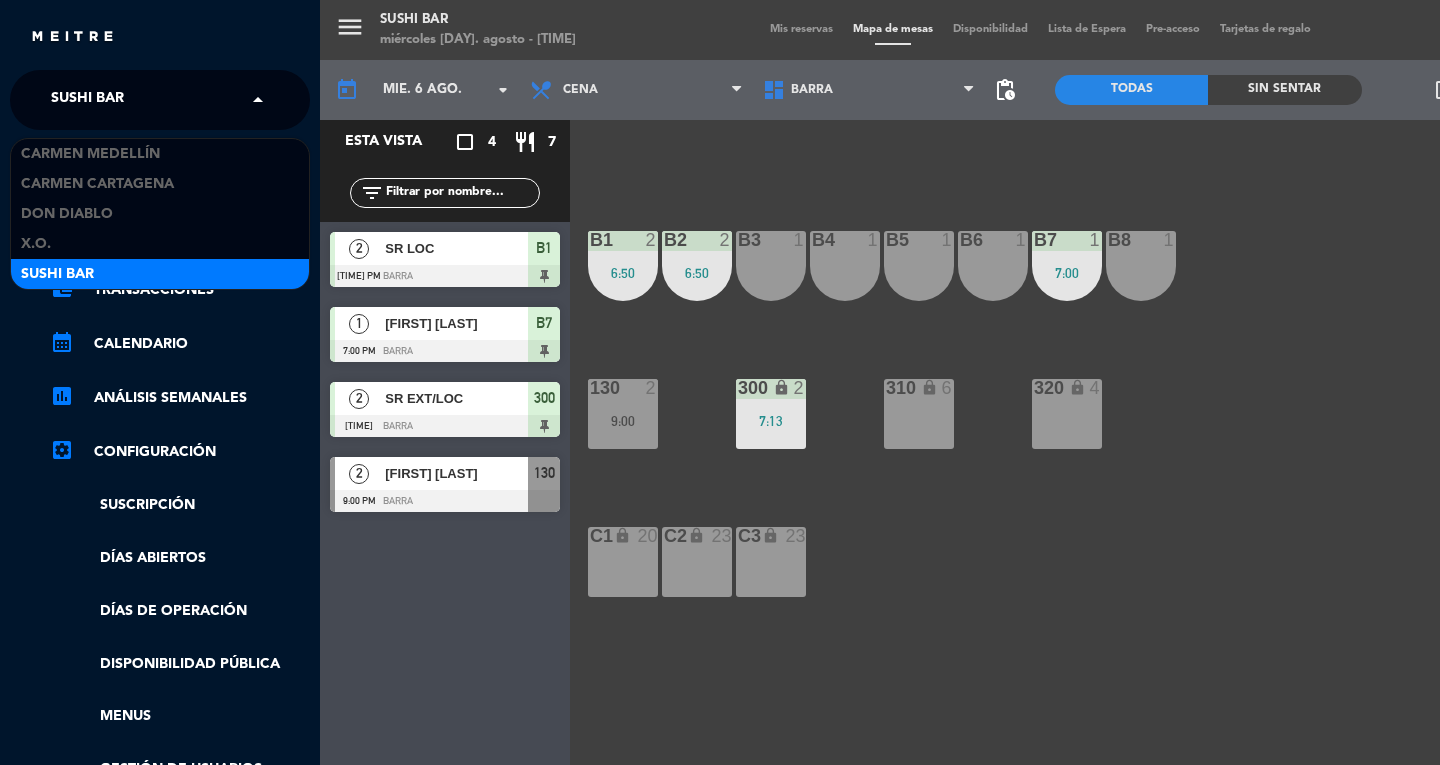 click on "X.O." at bounding box center [160, 244] 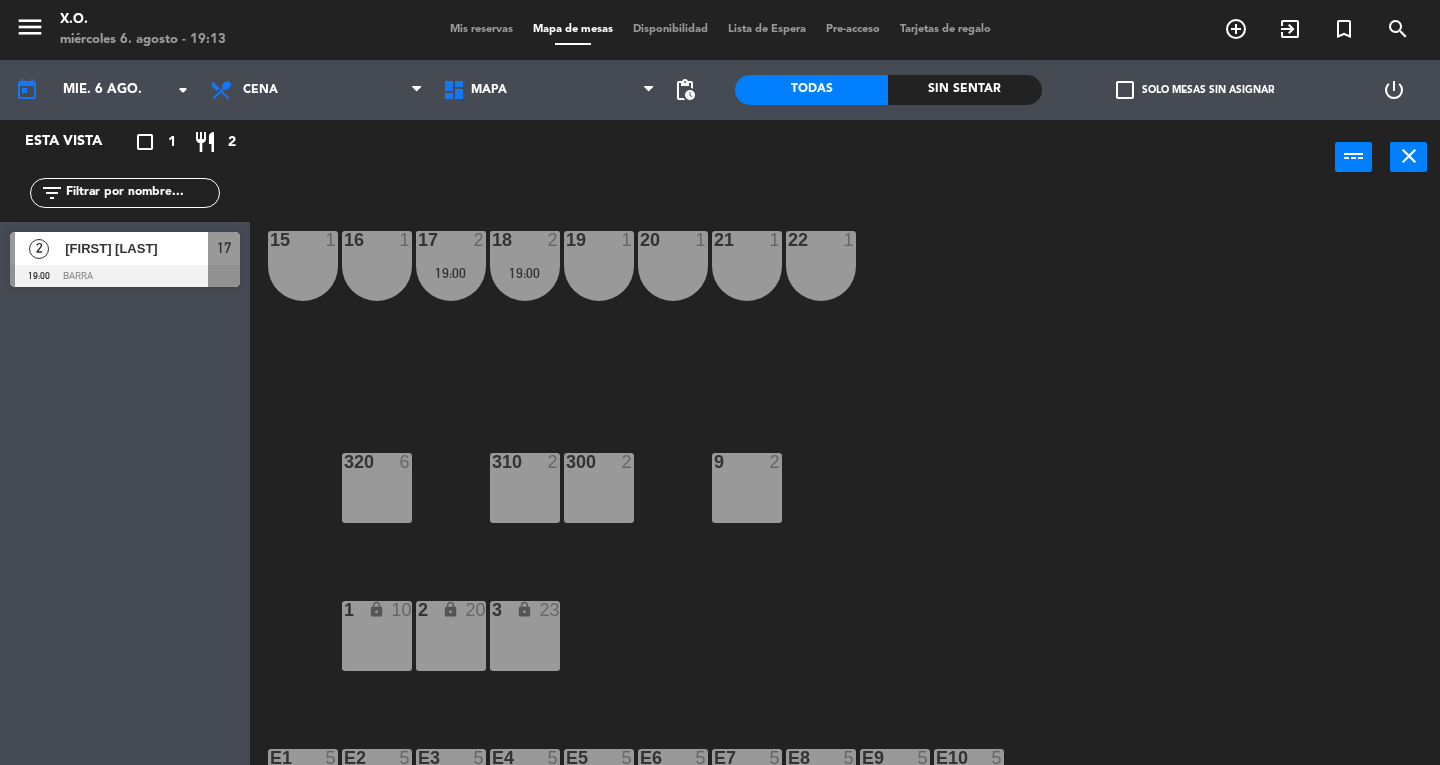 click on "[DATA]" 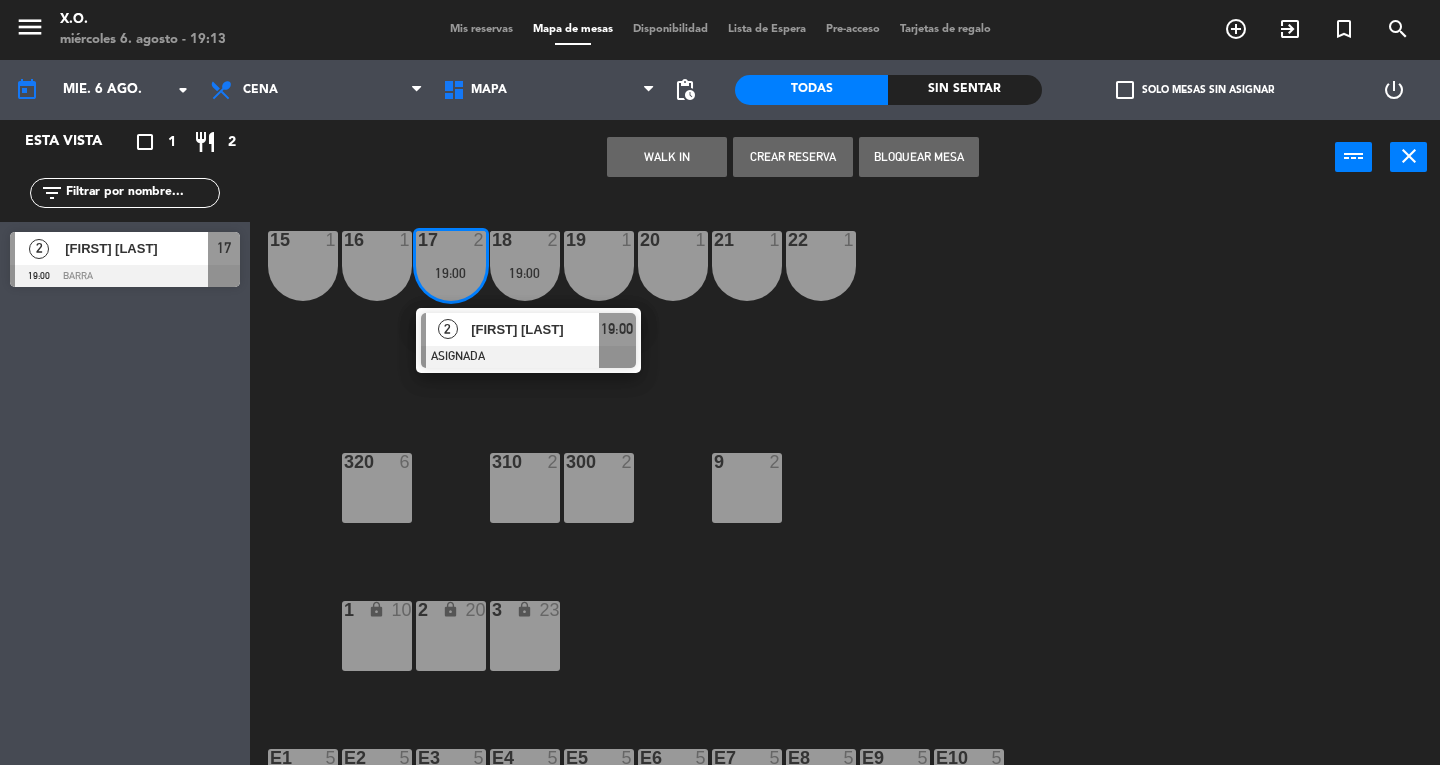 click at bounding box center [528, 357] 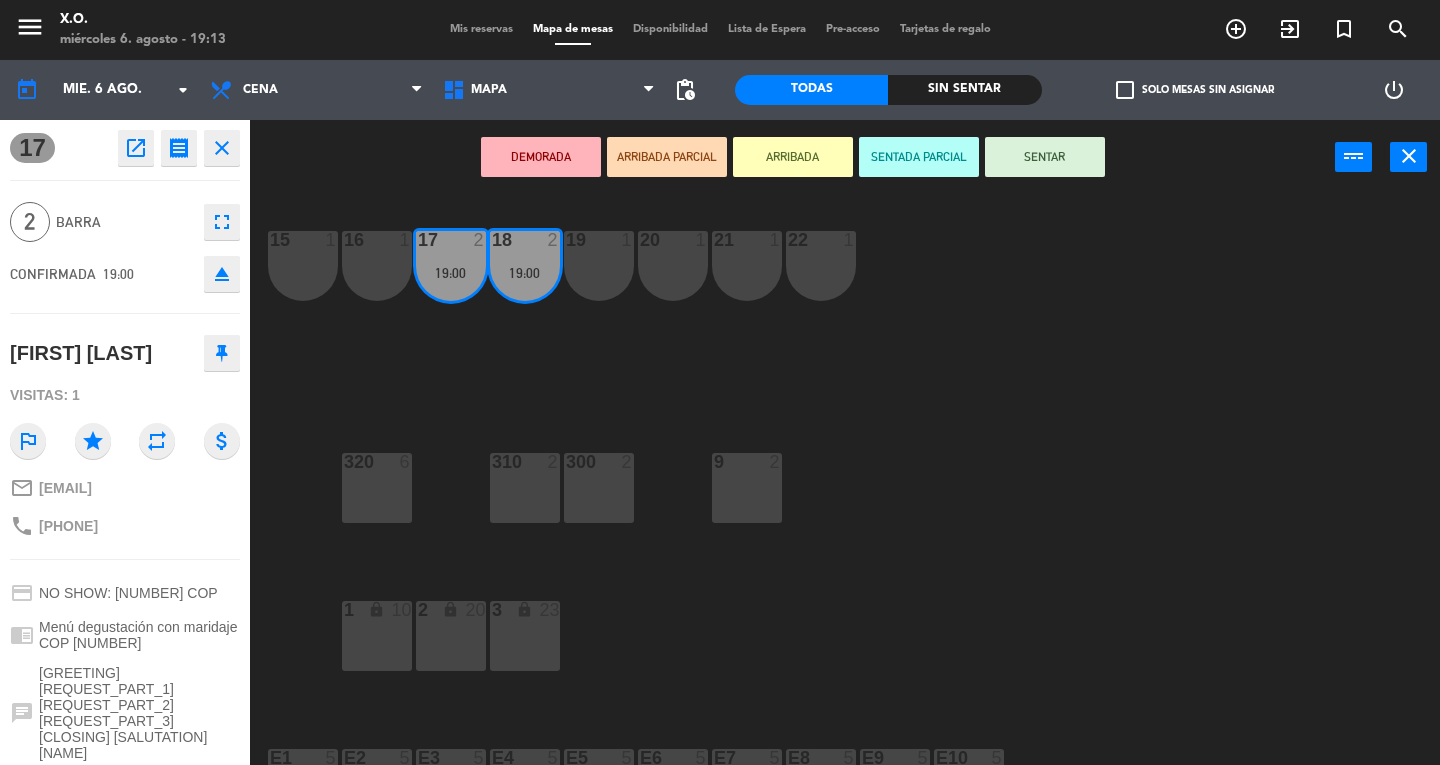 click on "SENTAR" at bounding box center [1045, 157] 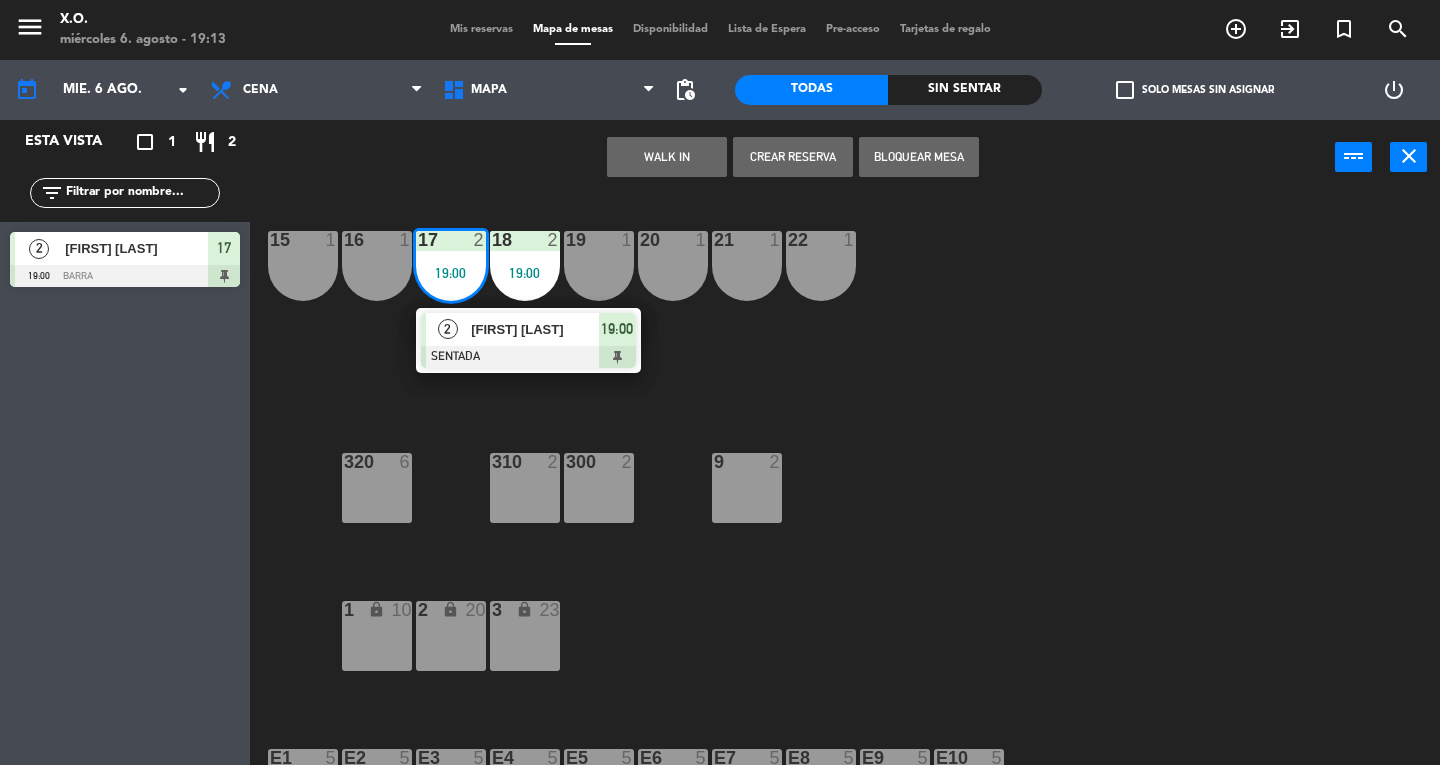click on "[FIRST] [LAST]" at bounding box center (535, 329) 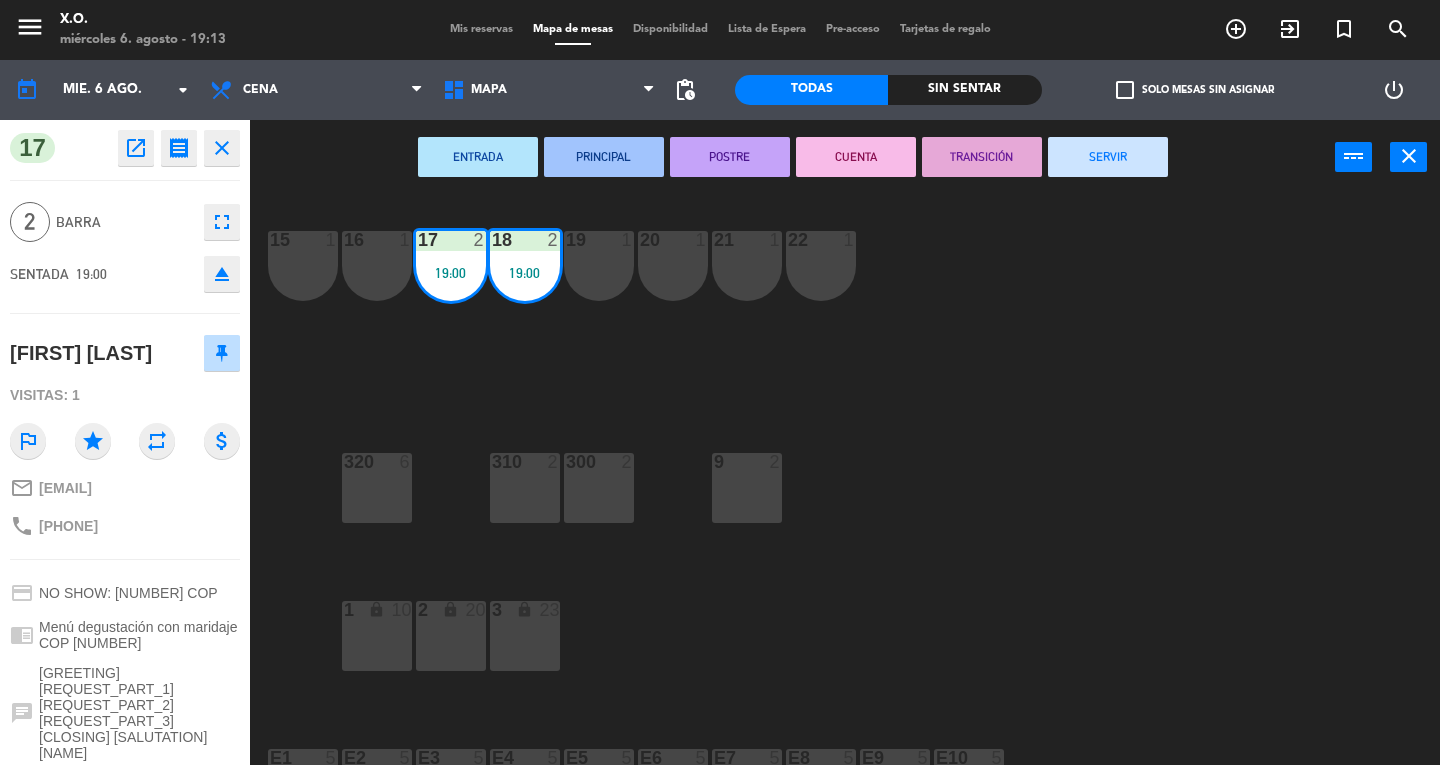 click on "SERVIR" at bounding box center (1108, 157) 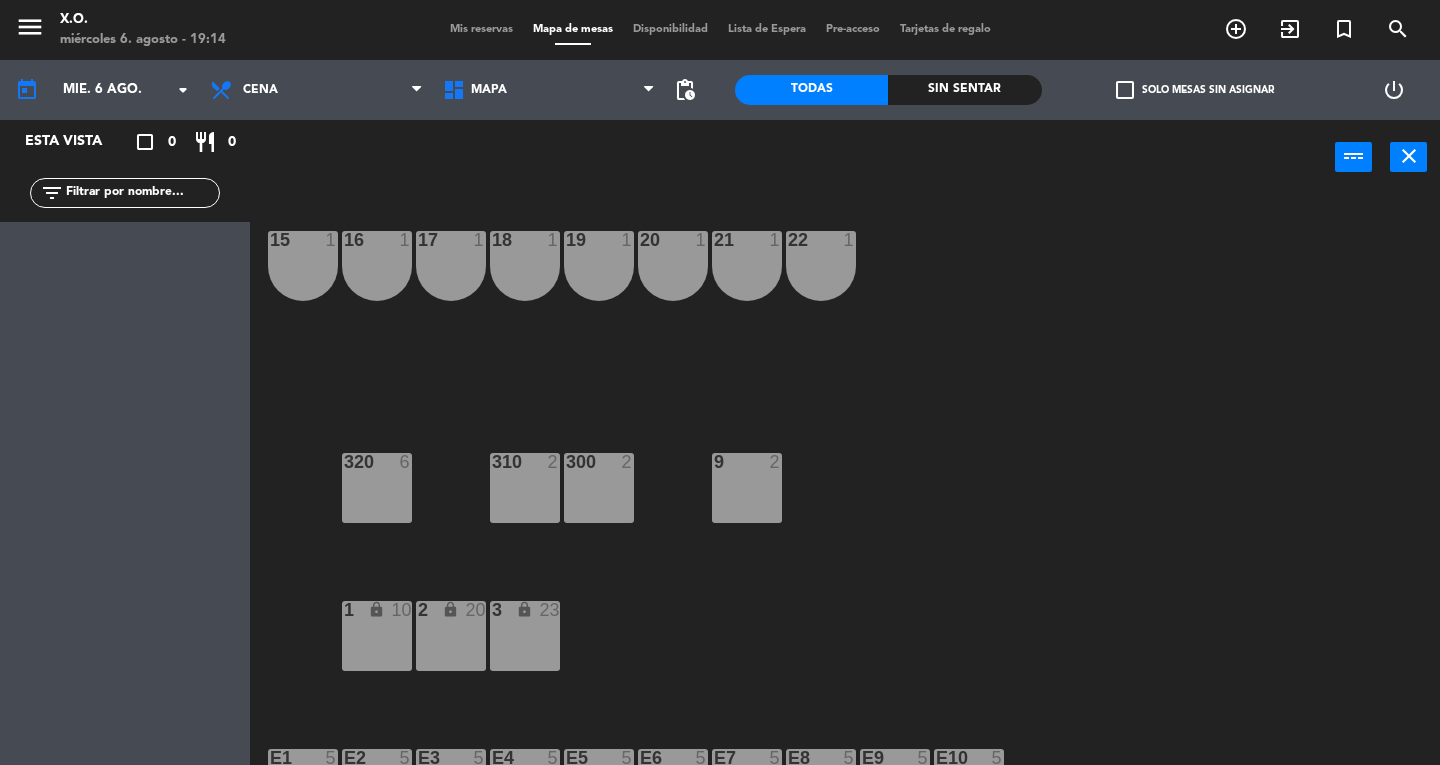 click on "power_input" at bounding box center [1353, 157] 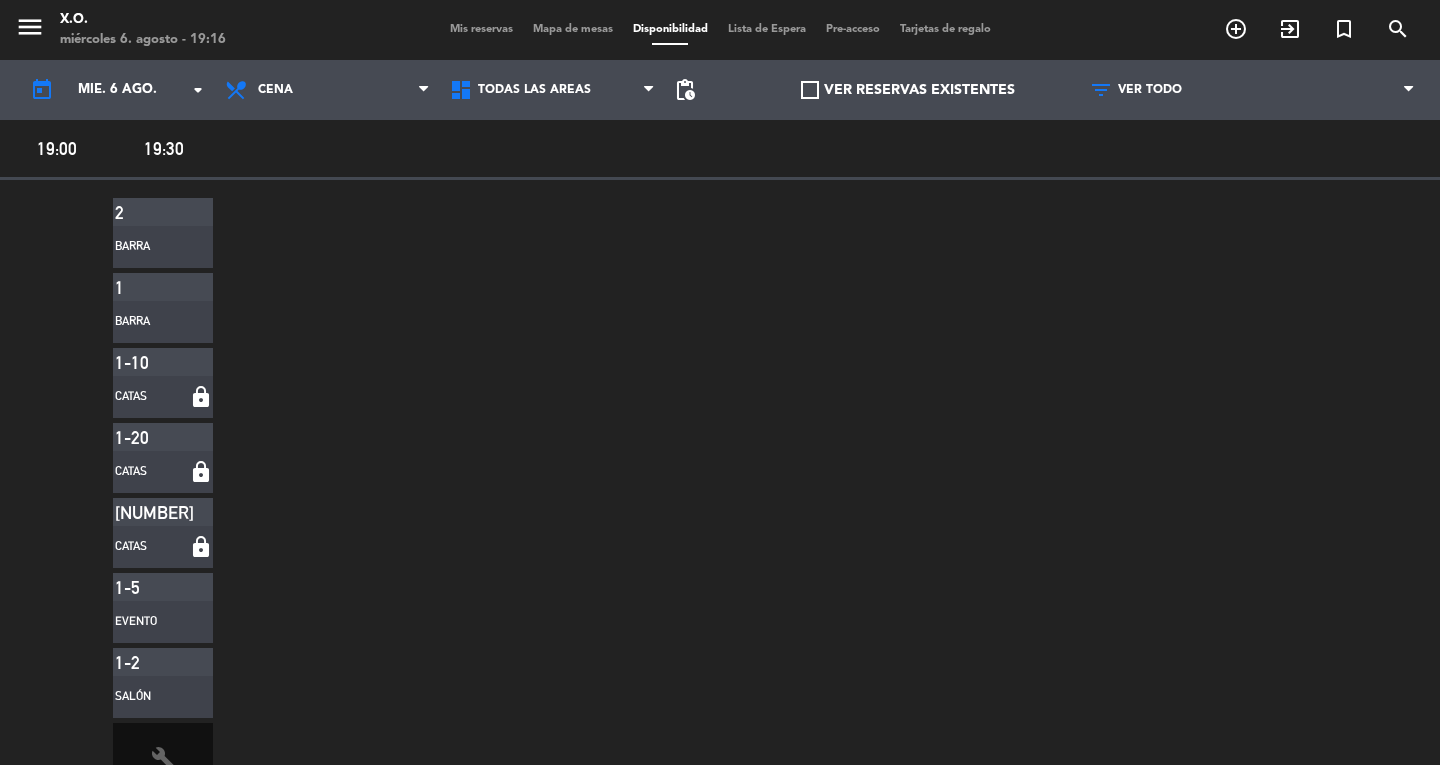 click on "Mis reservas" at bounding box center [481, 29] 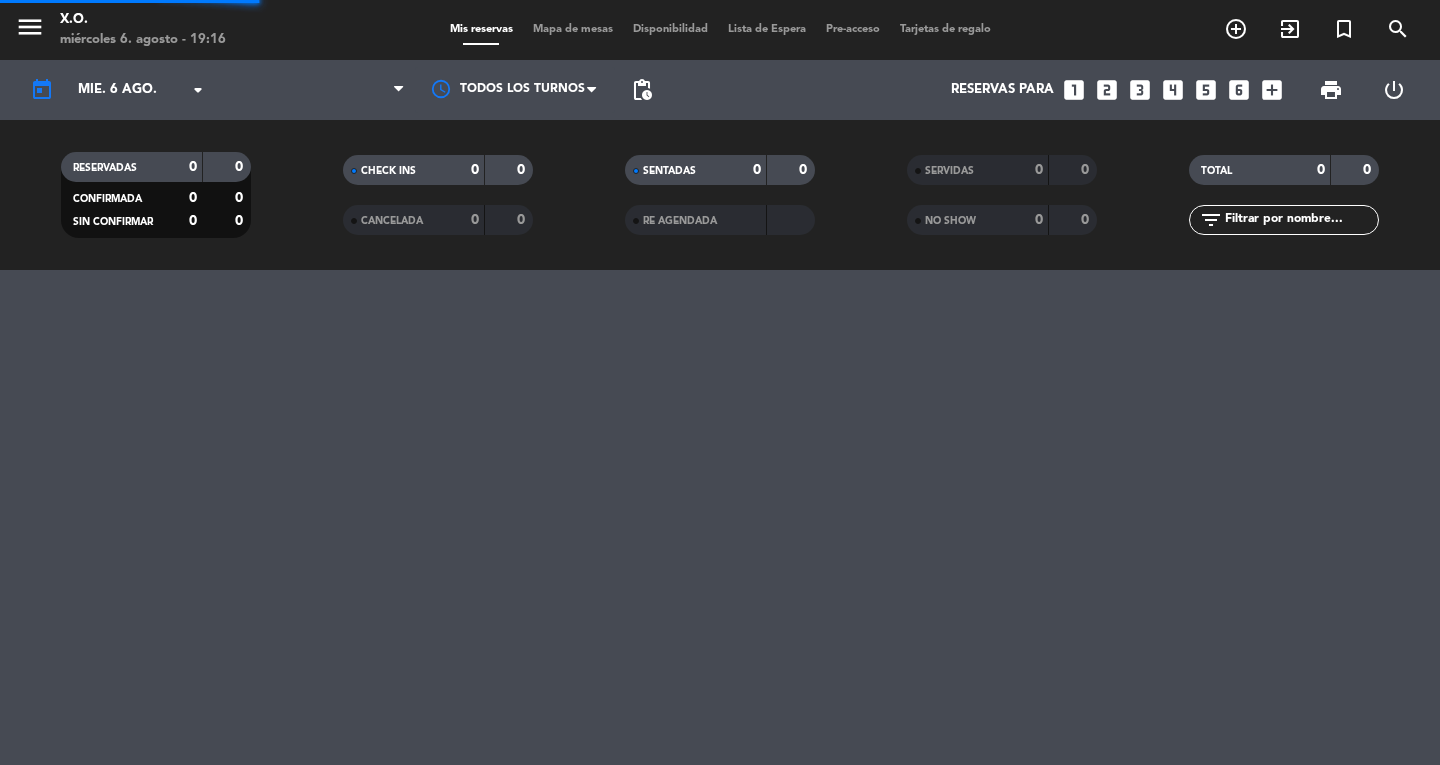 click on "menu" at bounding box center (30, 27) 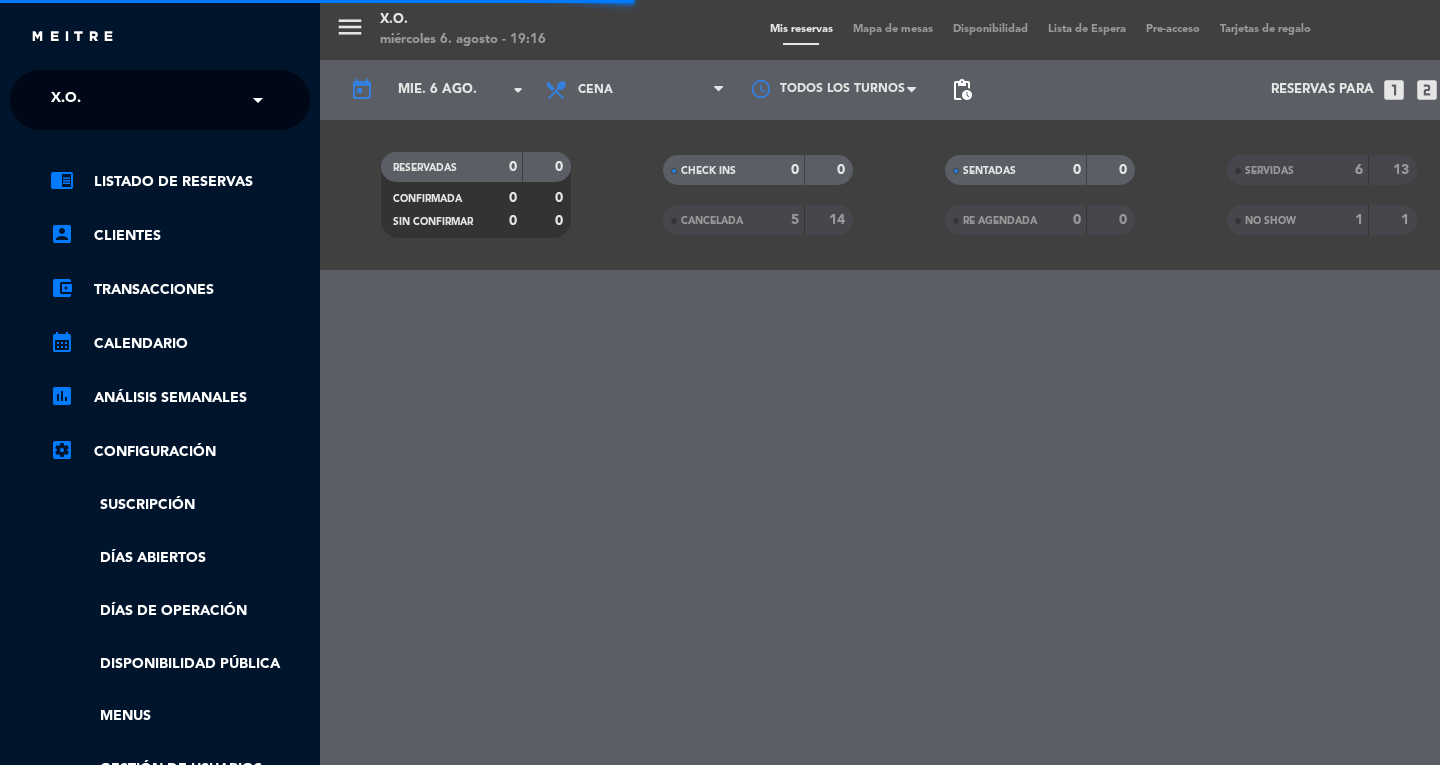 click on "× X.O." 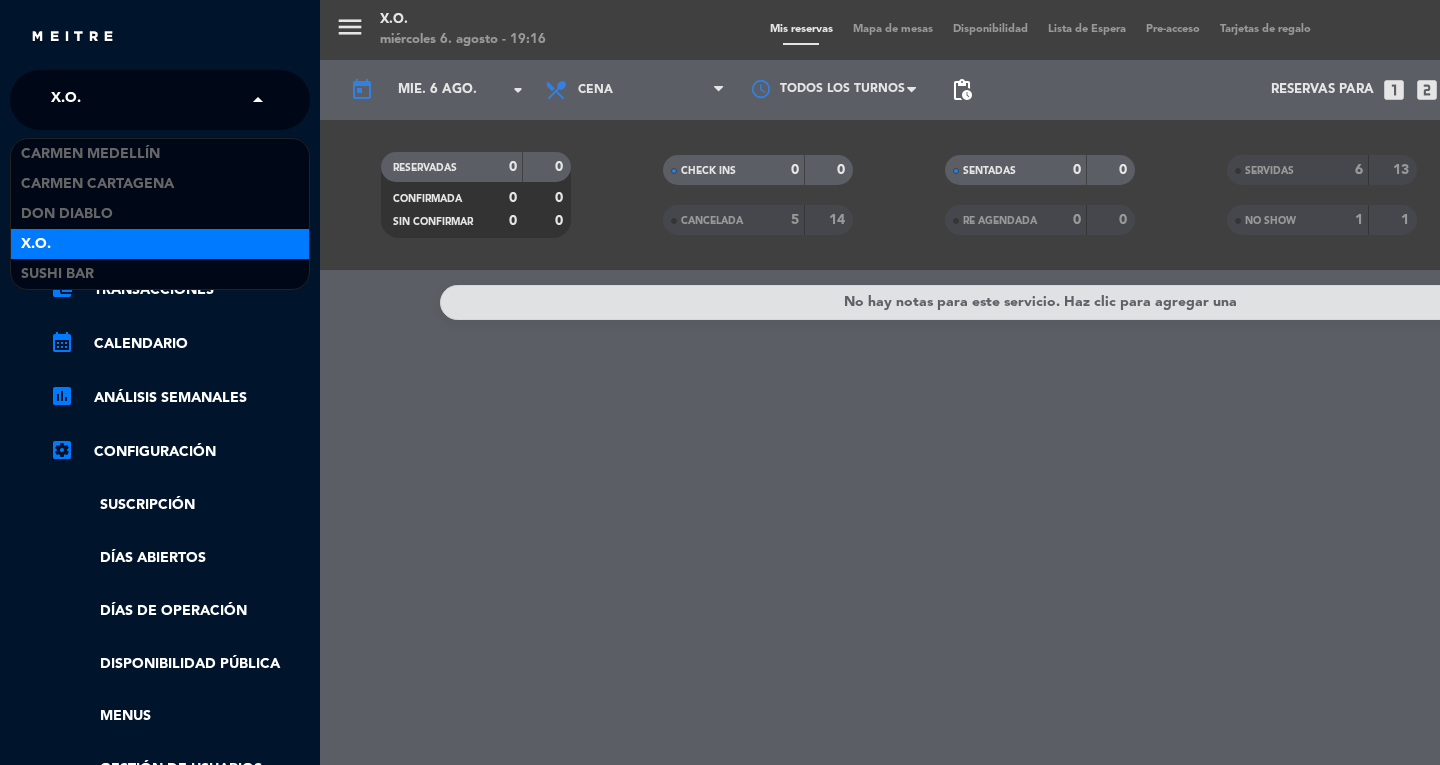 click on "Don Diablo" at bounding box center [67, 214] 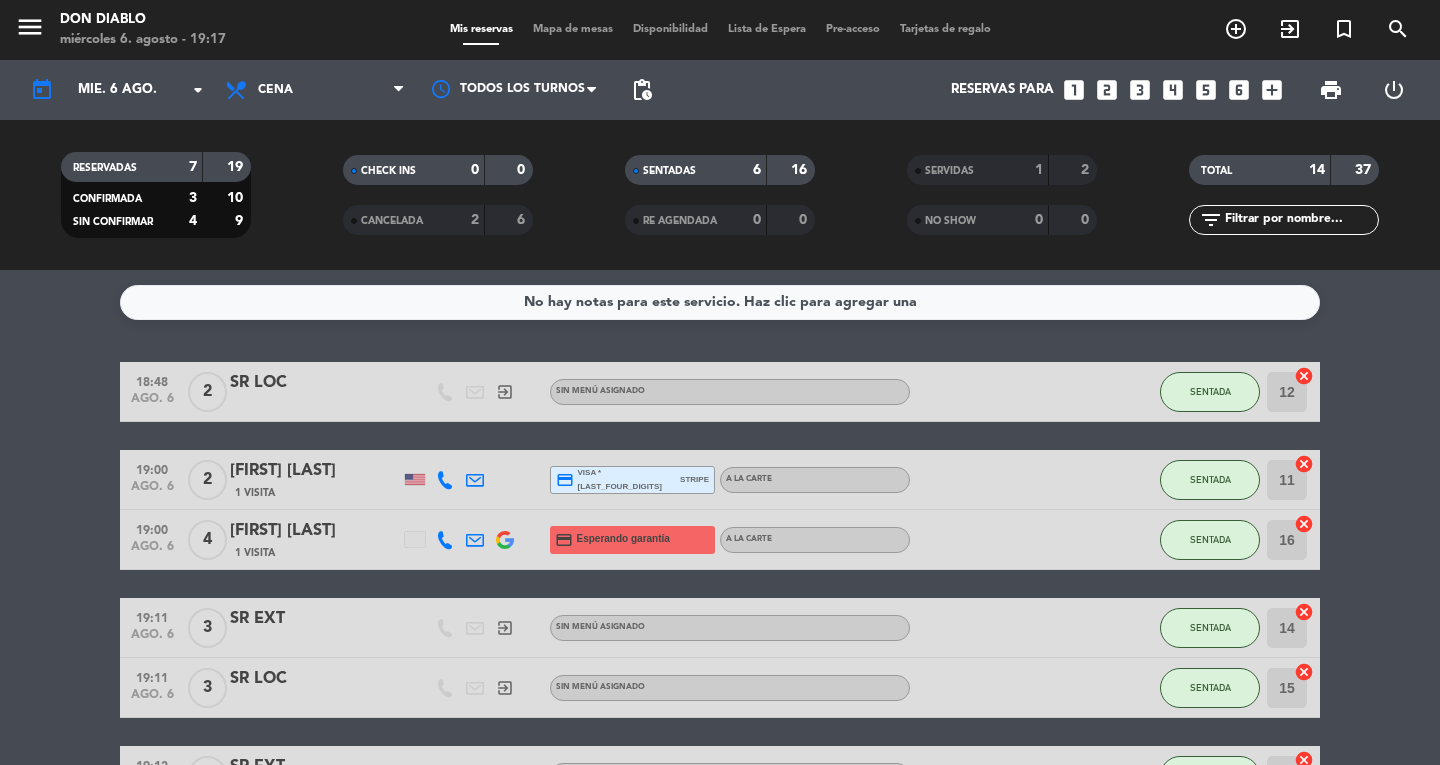click on "mié. 6 ago." 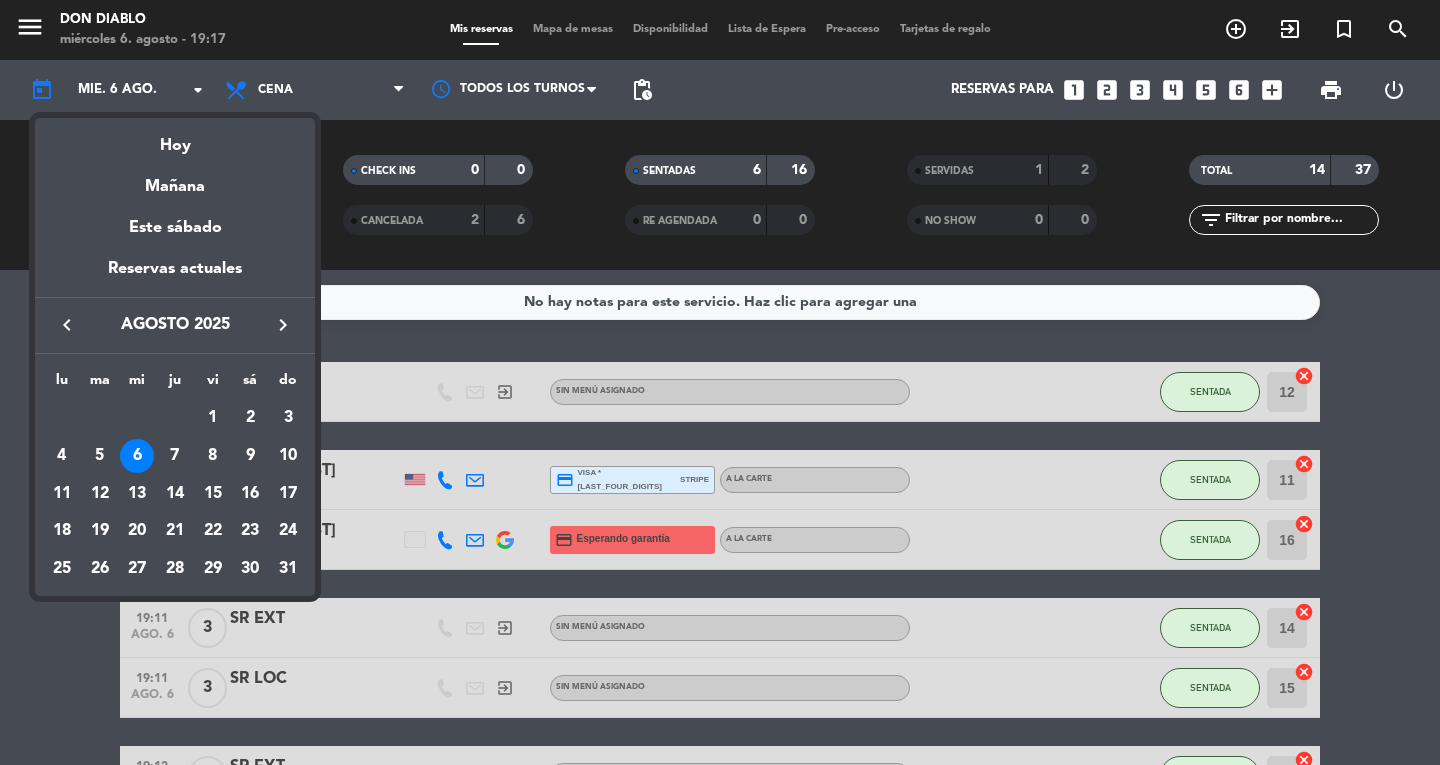 click on "Mañana" at bounding box center [175, 179] 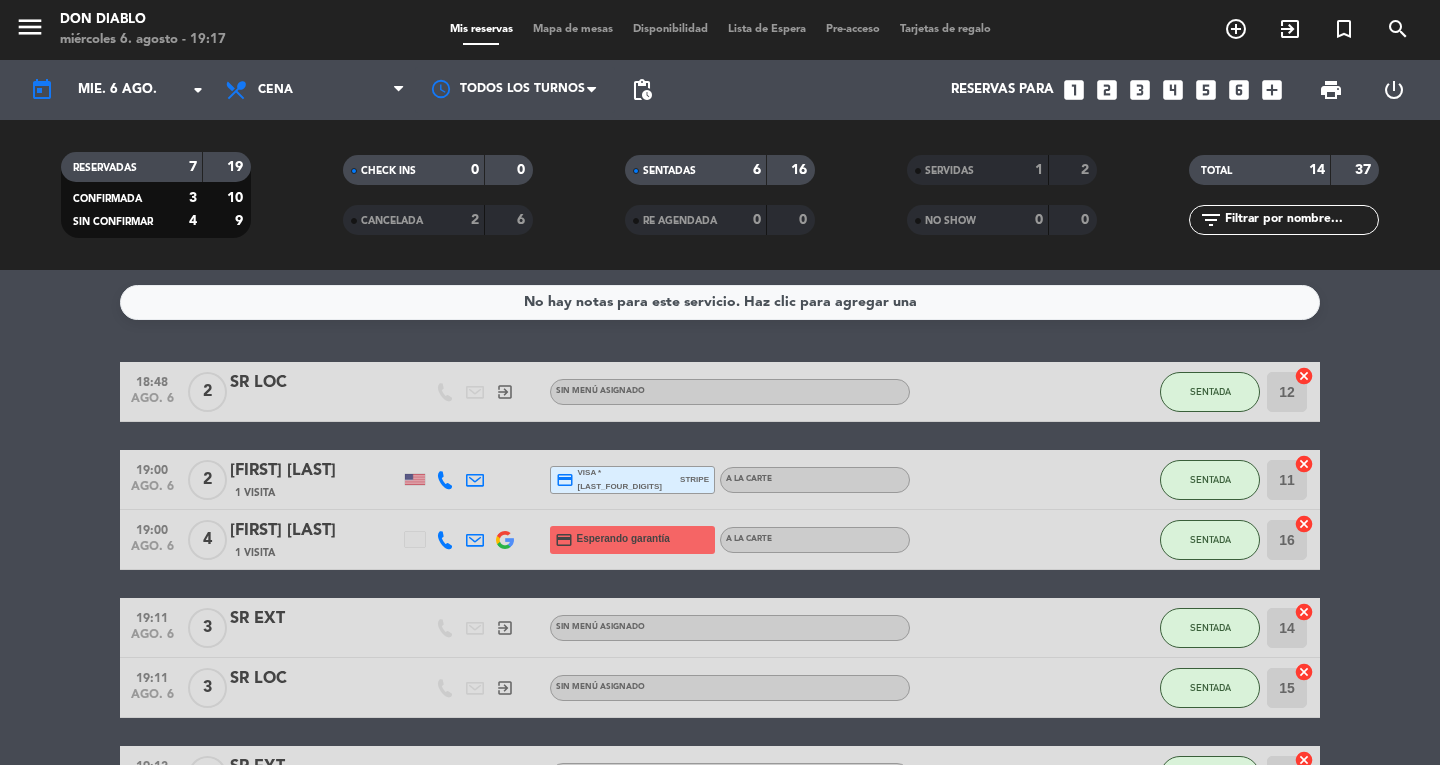type on "jue. 7 ago." 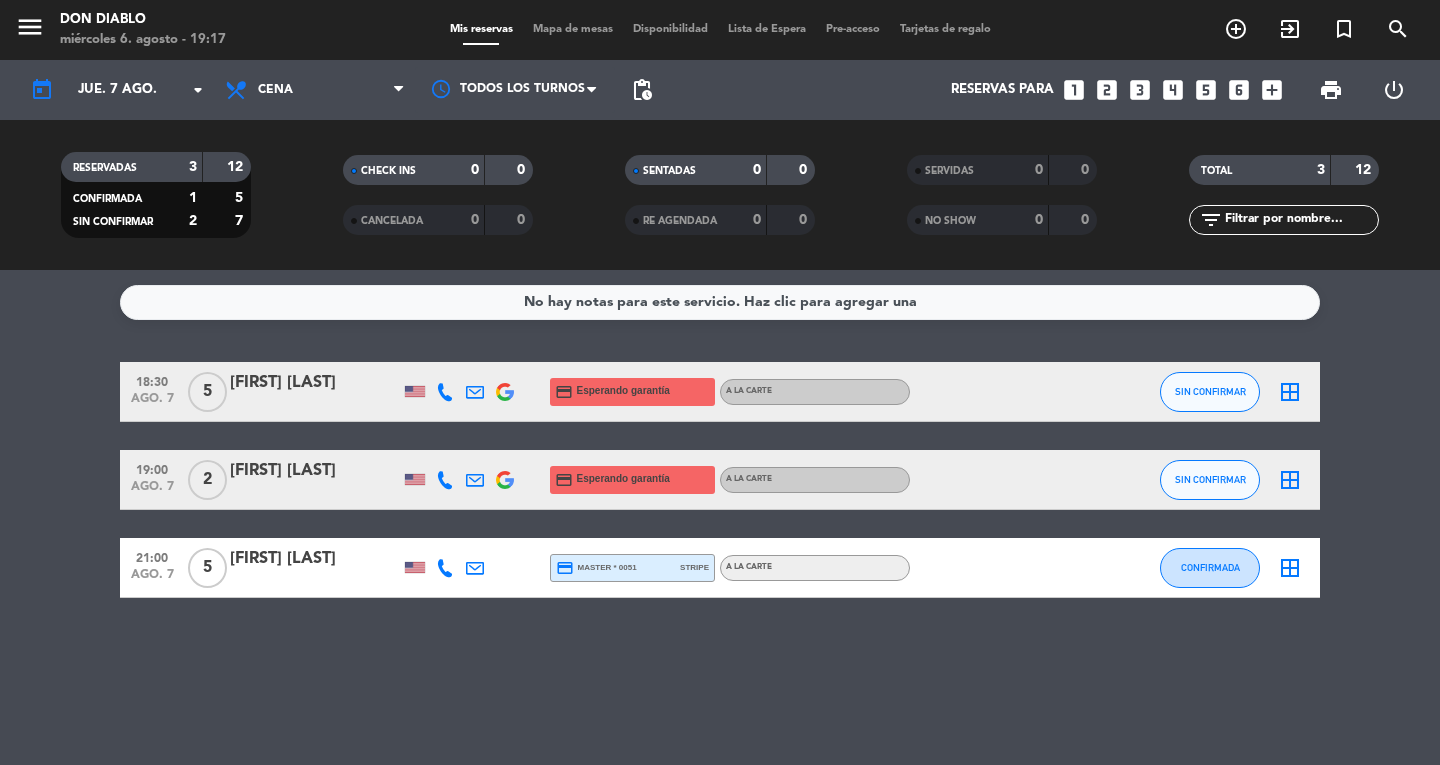 click on "[FIRST] [LAST]" 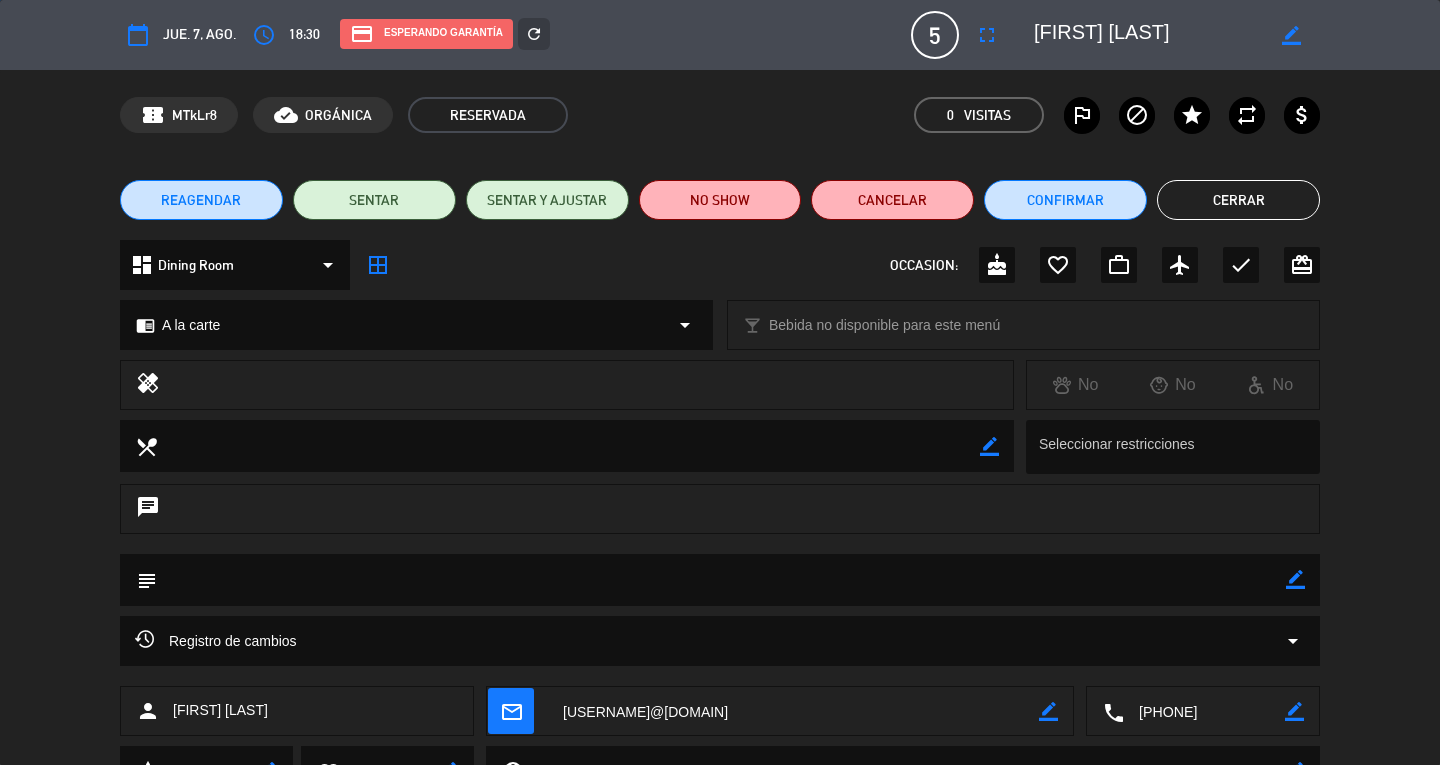 click on "Cerrar" 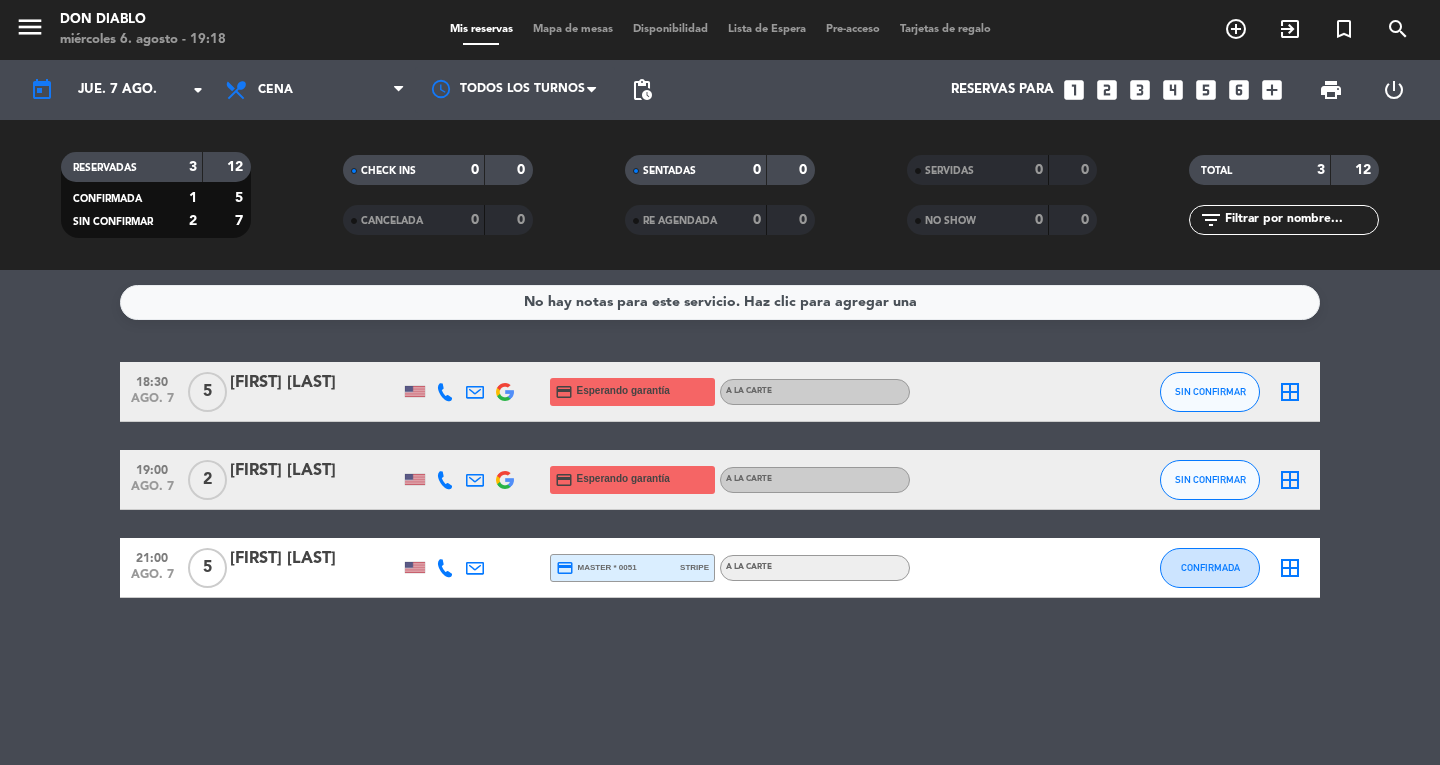 click on "looks_5" at bounding box center (1206, 90) 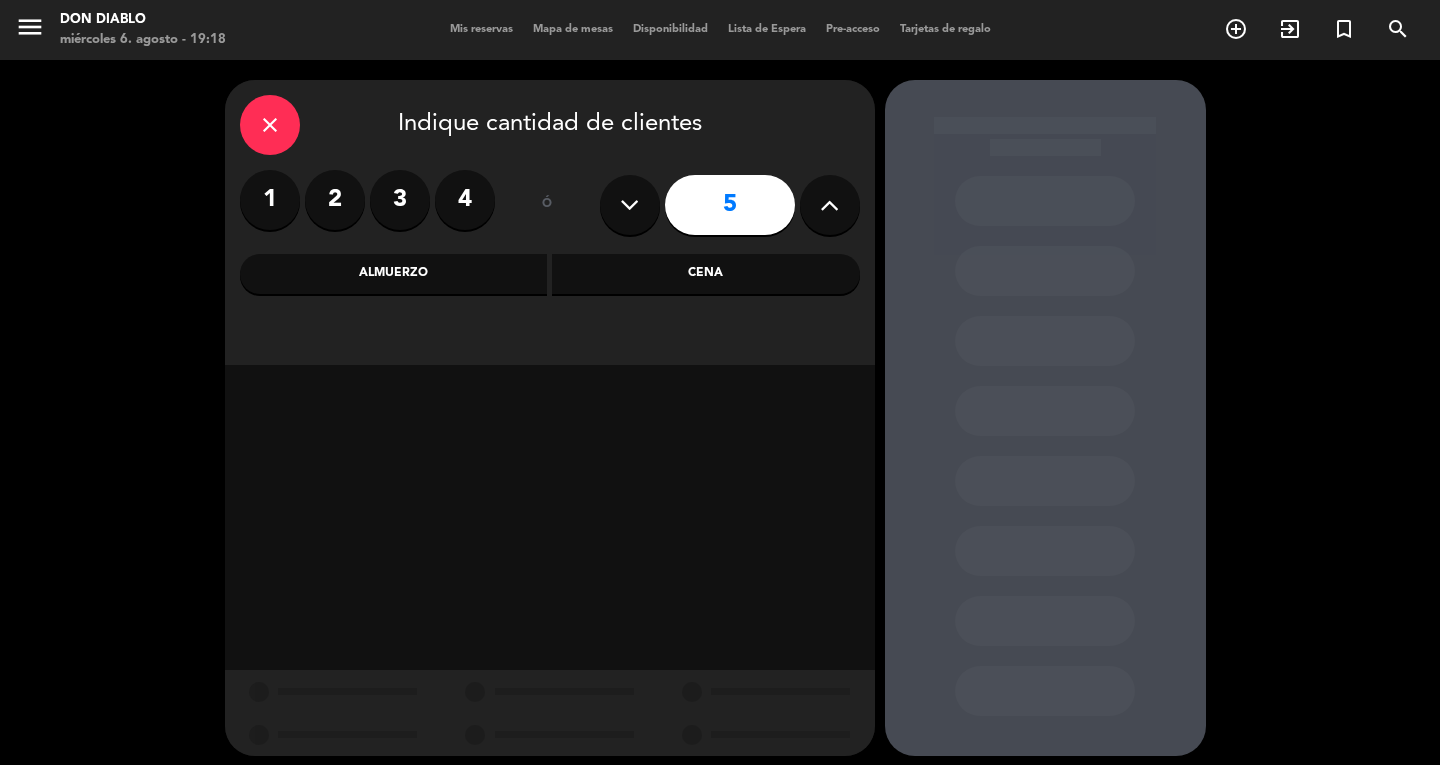 click on "Cena" at bounding box center [706, 274] 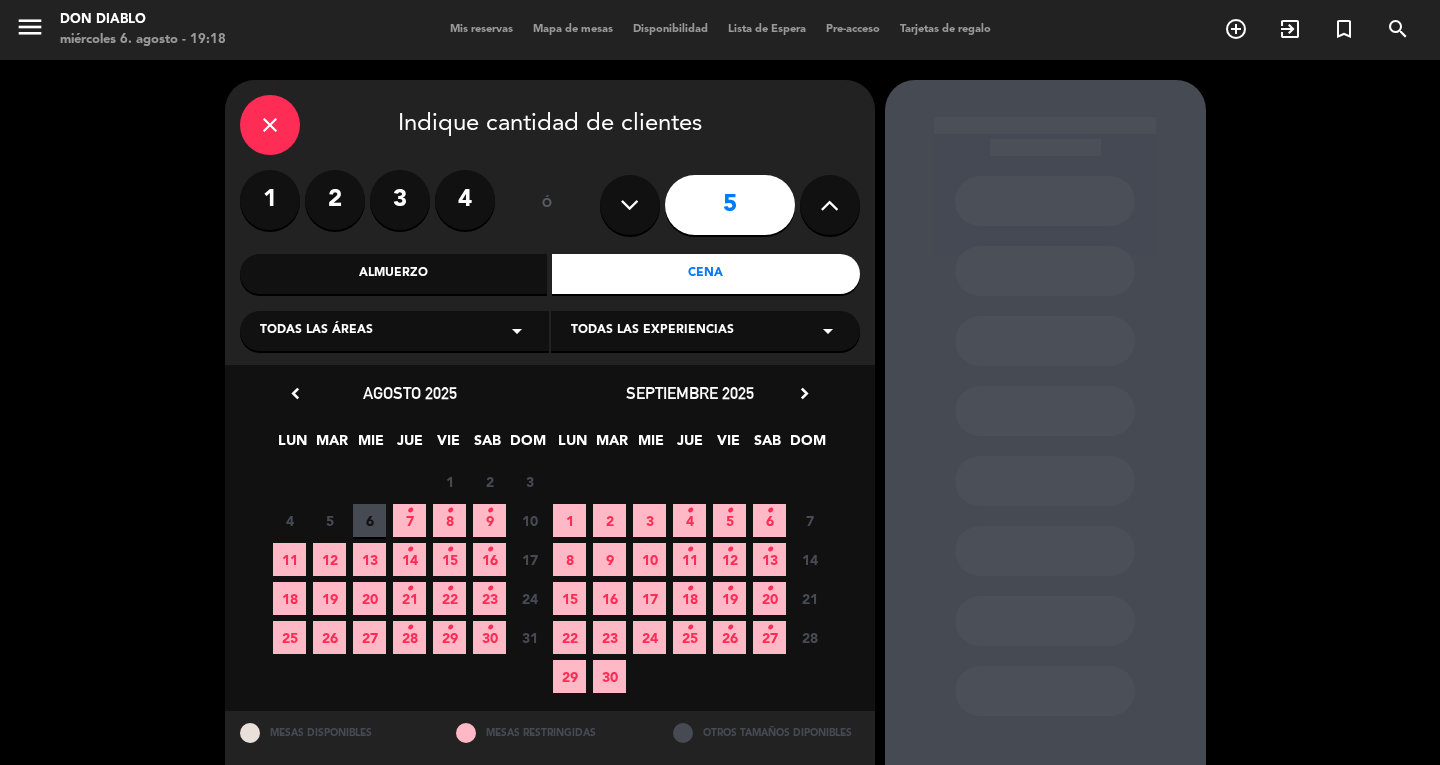 click on "•" at bounding box center (409, 511) 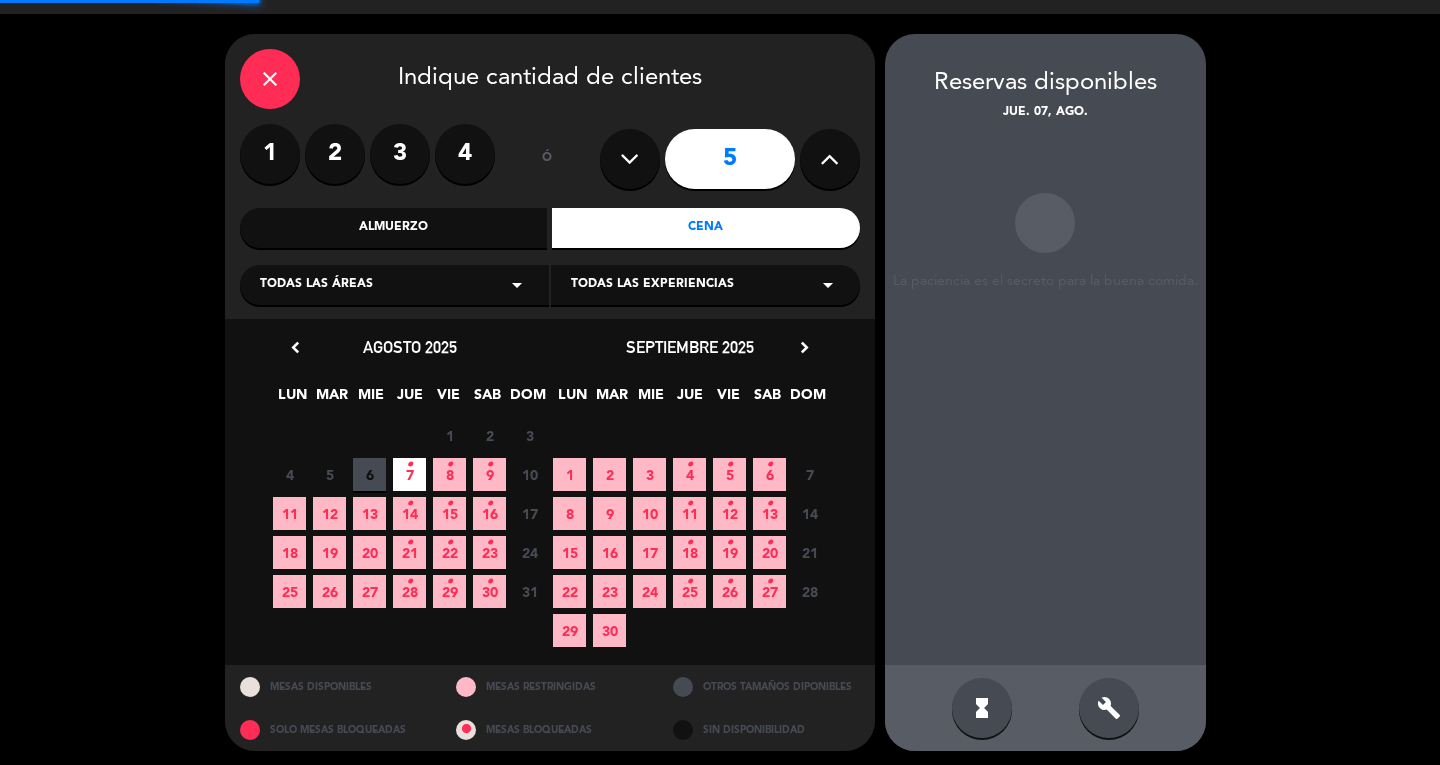 scroll, scrollTop: 50, scrollLeft: 0, axis: vertical 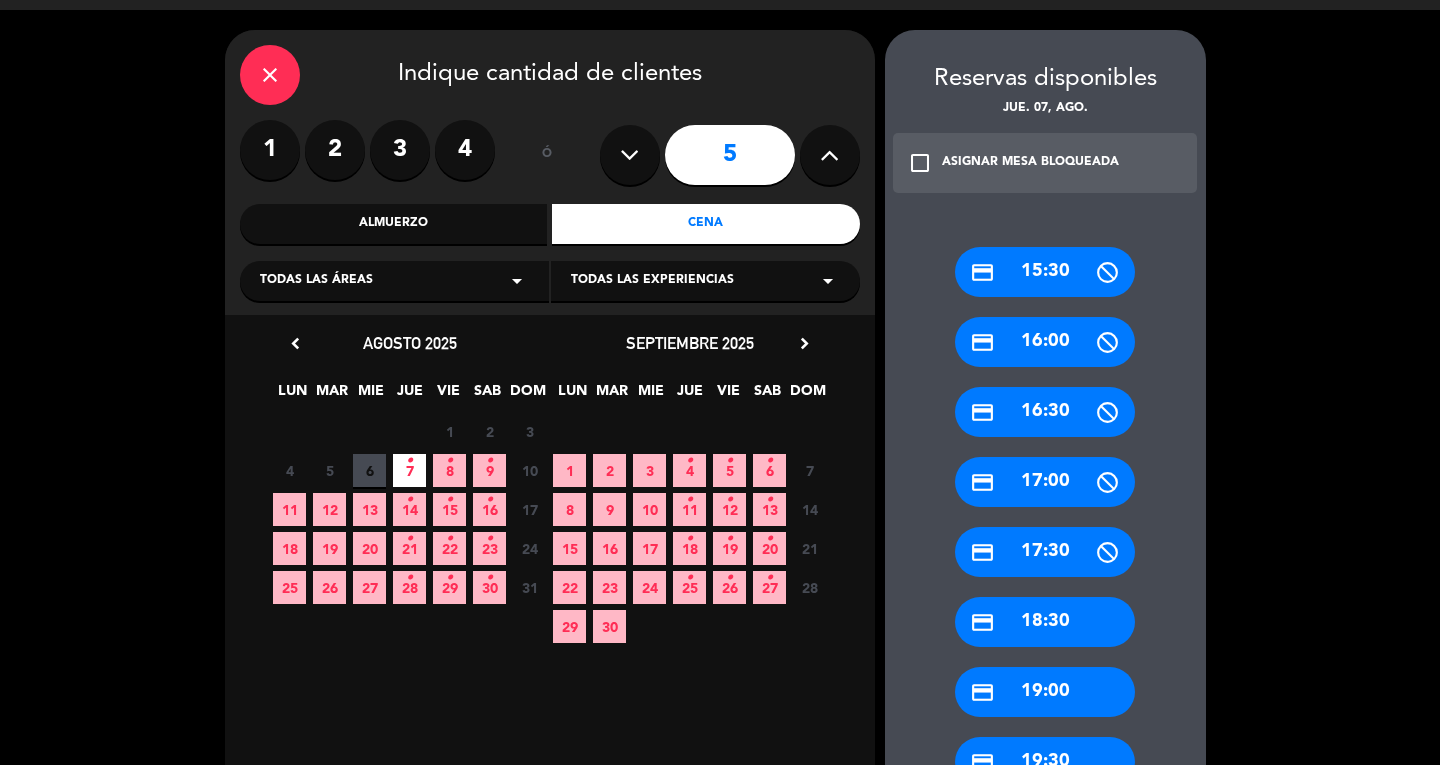 click on "close" at bounding box center (270, 75) 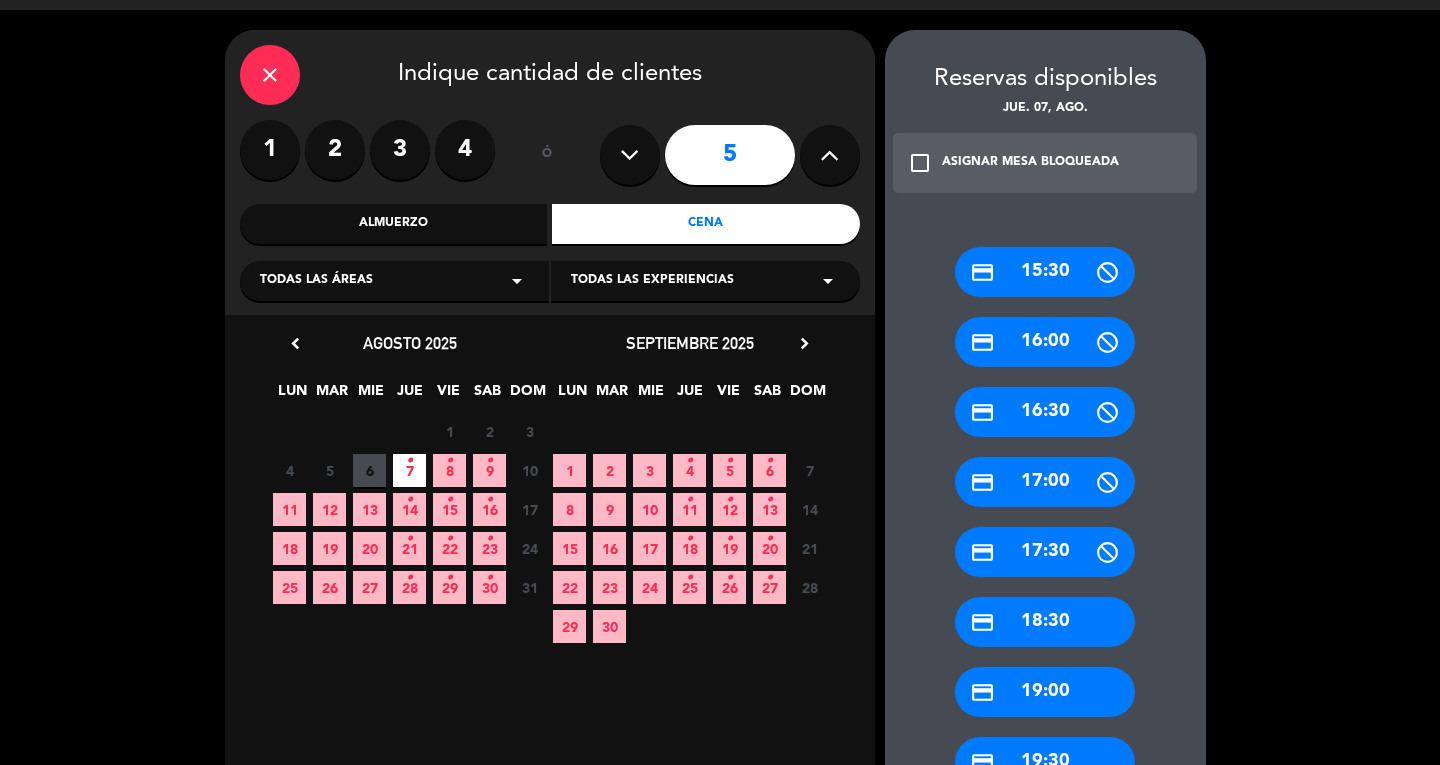 scroll, scrollTop: 0, scrollLeft: 0, axis: both 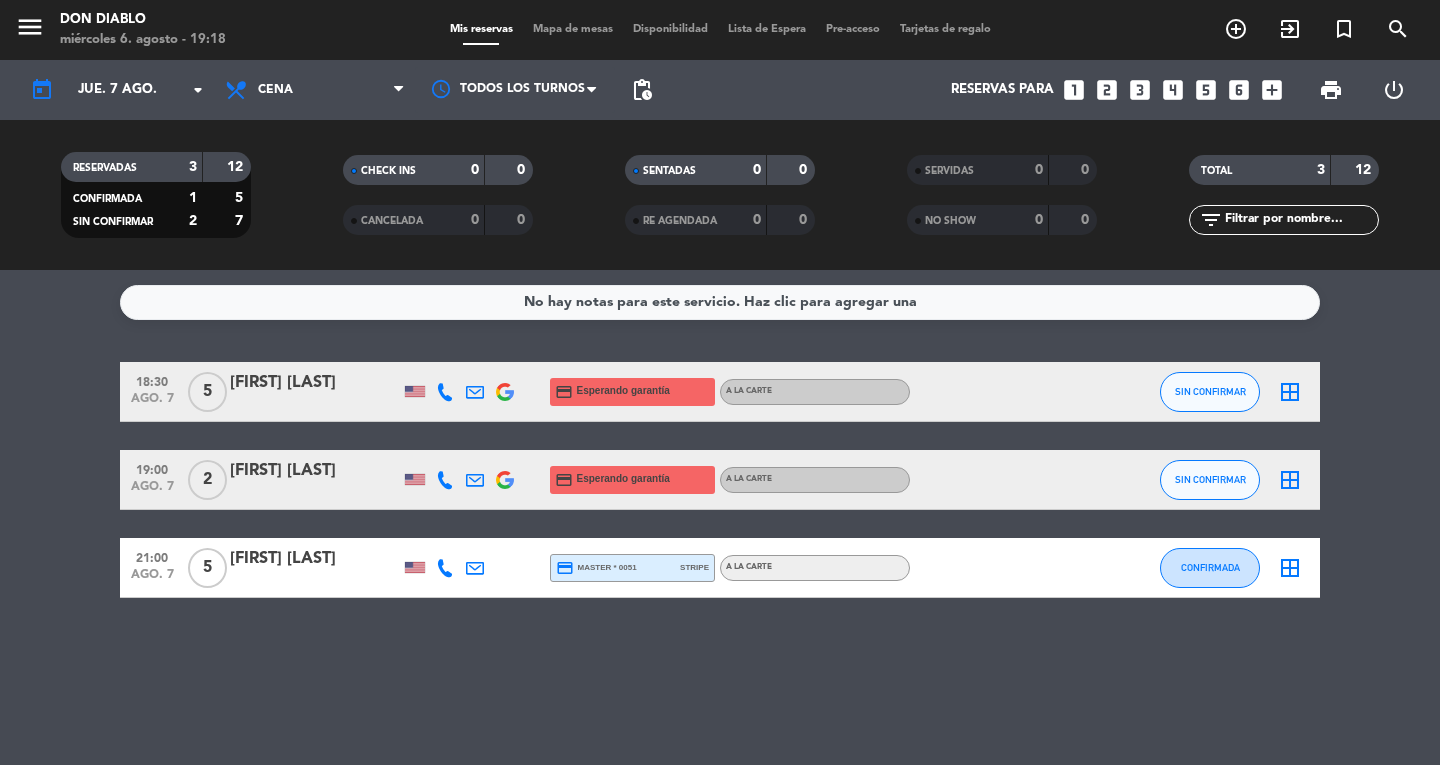 click on "looks_5" at bounding box center [1206, 90] 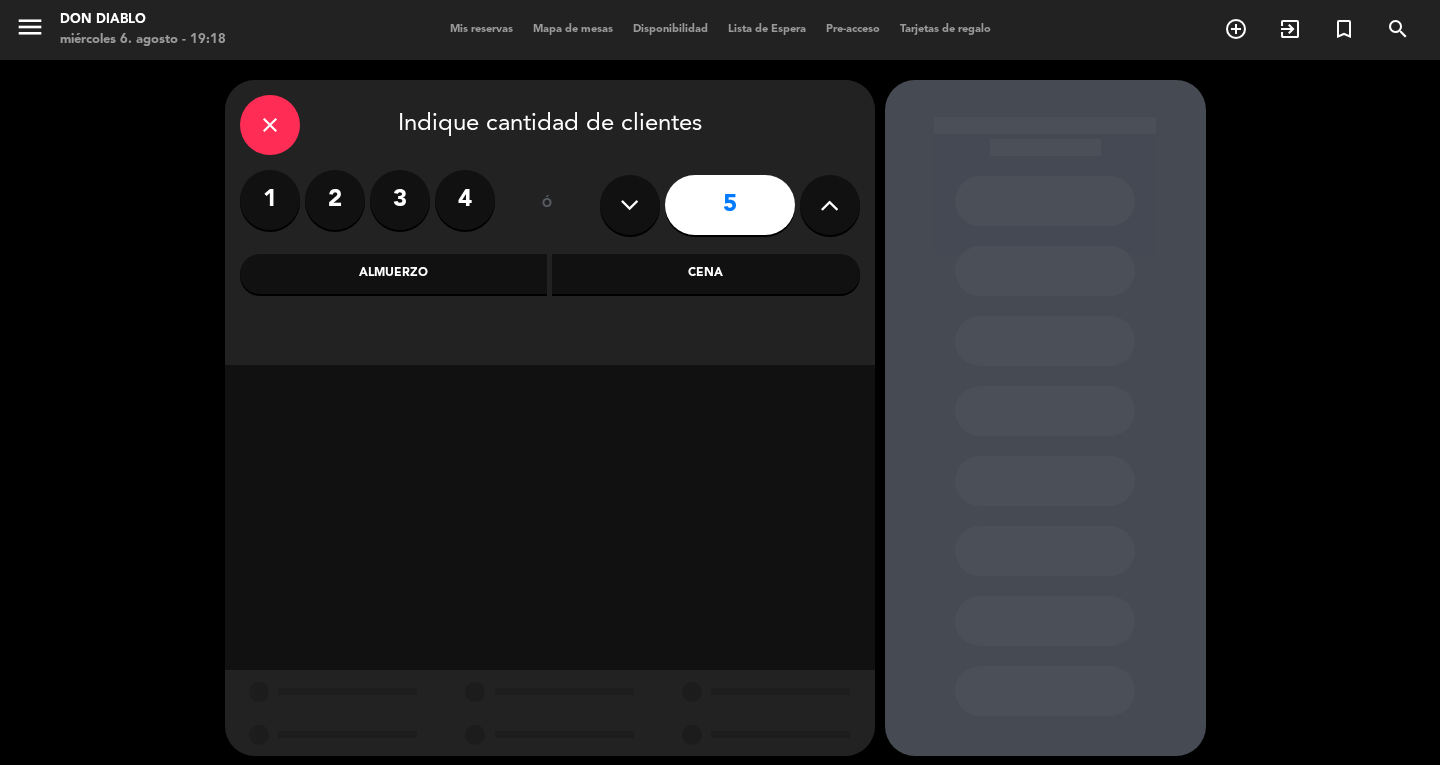click on "Cena" at bounding box center (706, 274) 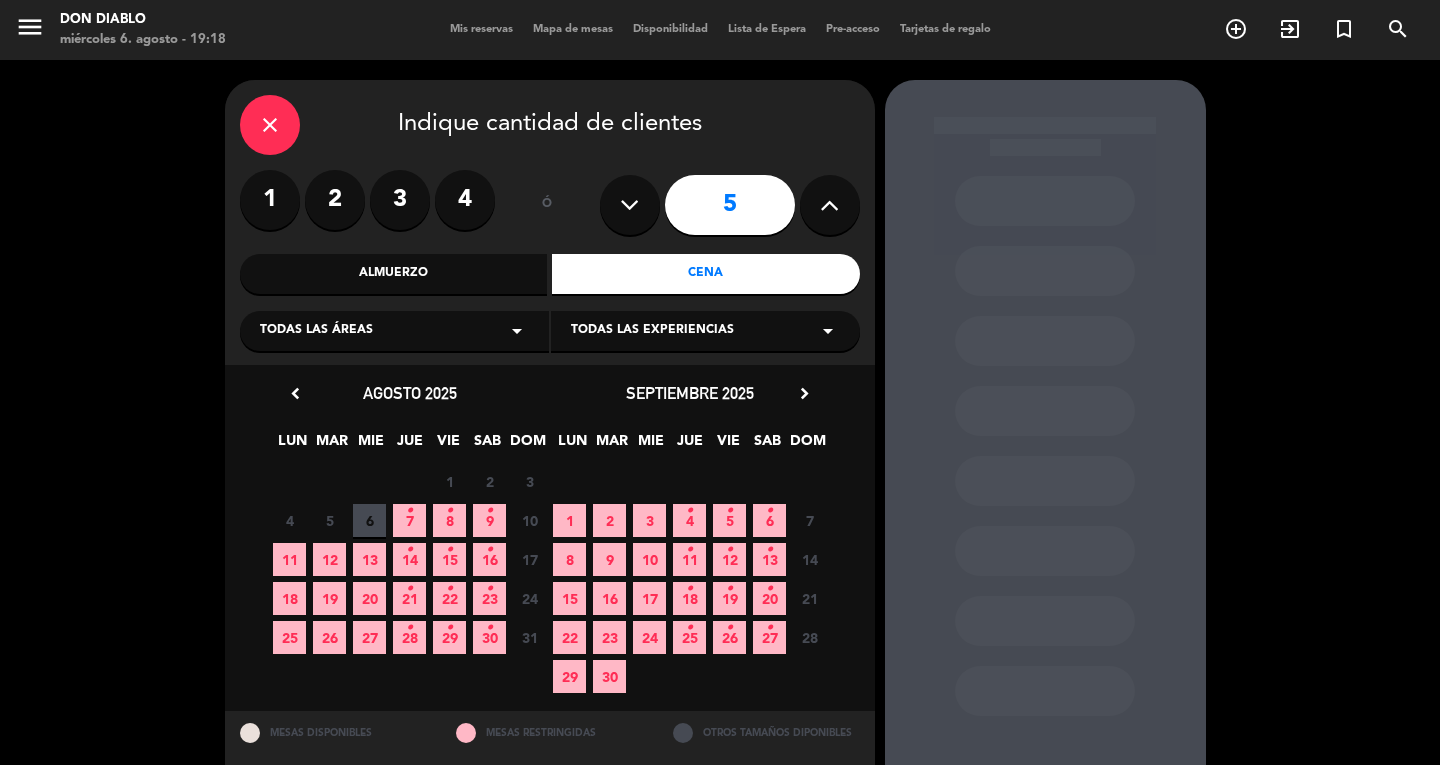 click on "•" at bounding box center (409, 511) 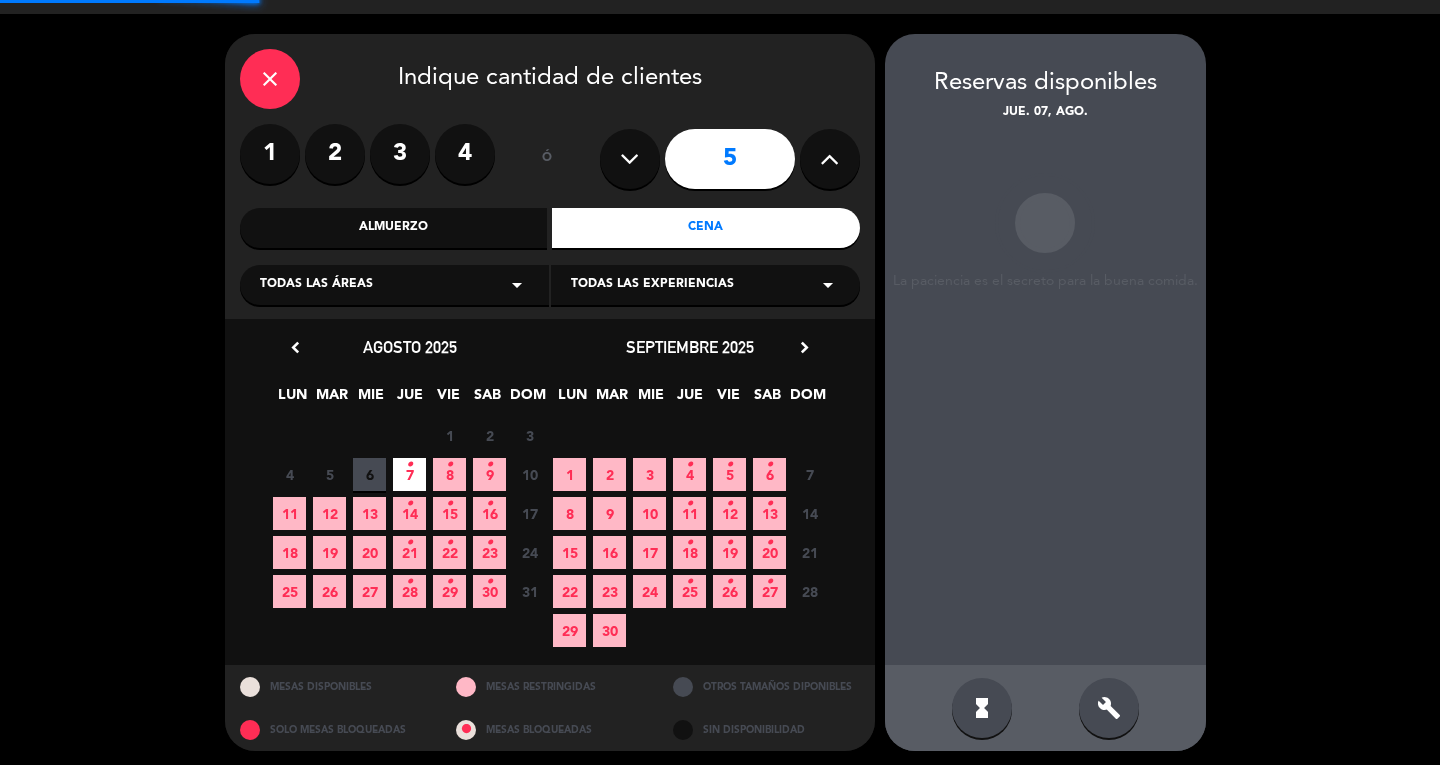 scroll, scrollTop: 50, scrollLeft: 0, axis: vertical 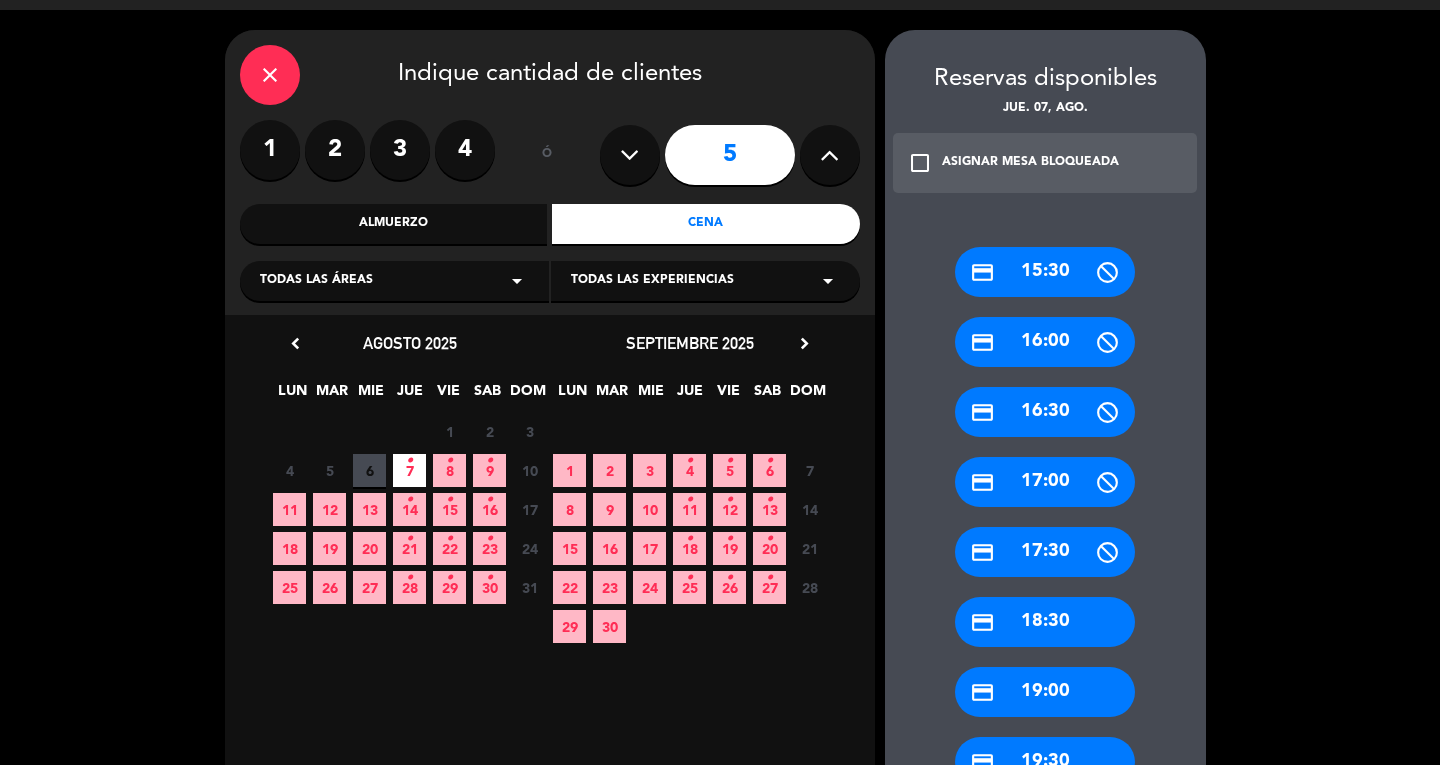 click on "credit_card  18:30" at bounding box center (1045, 622) 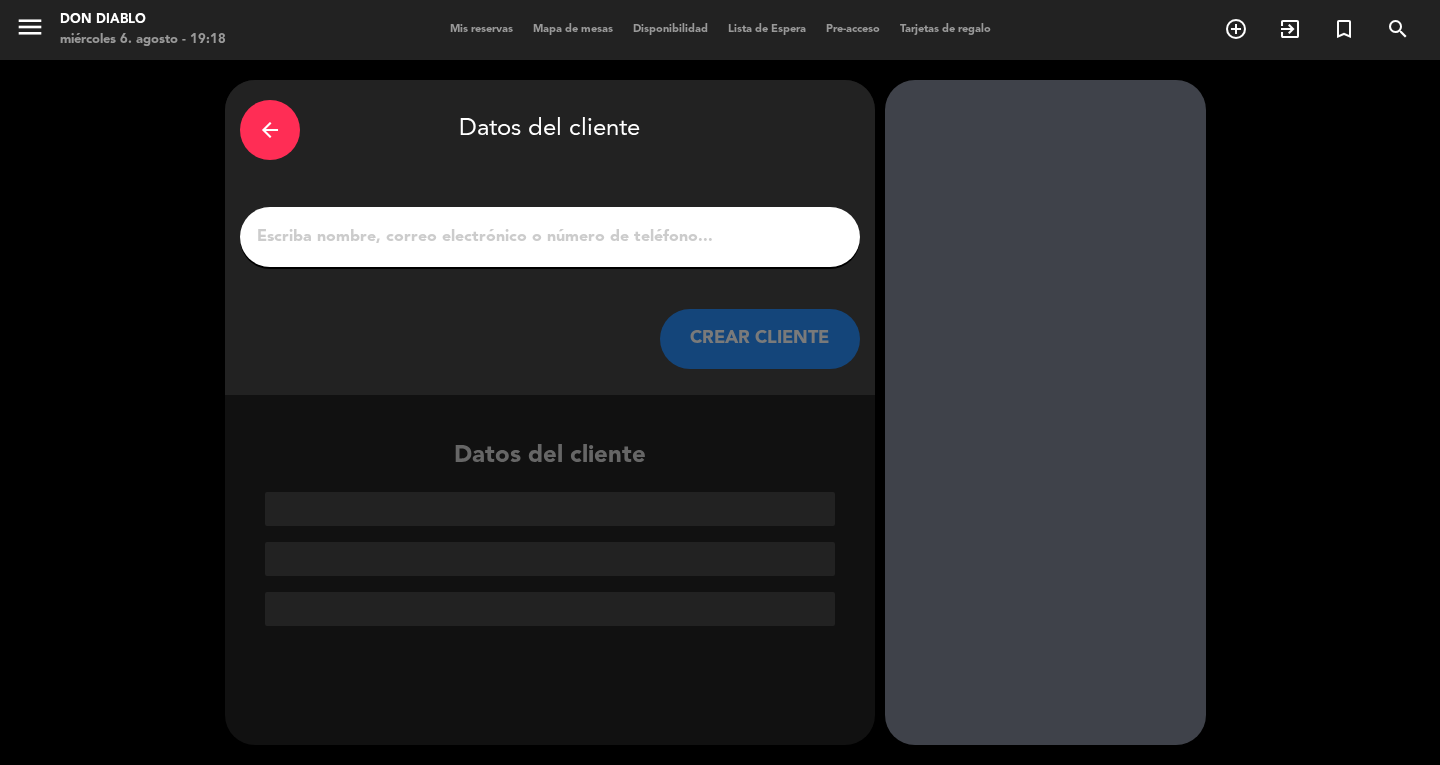 click on "1" at bounding box center (550, 237) 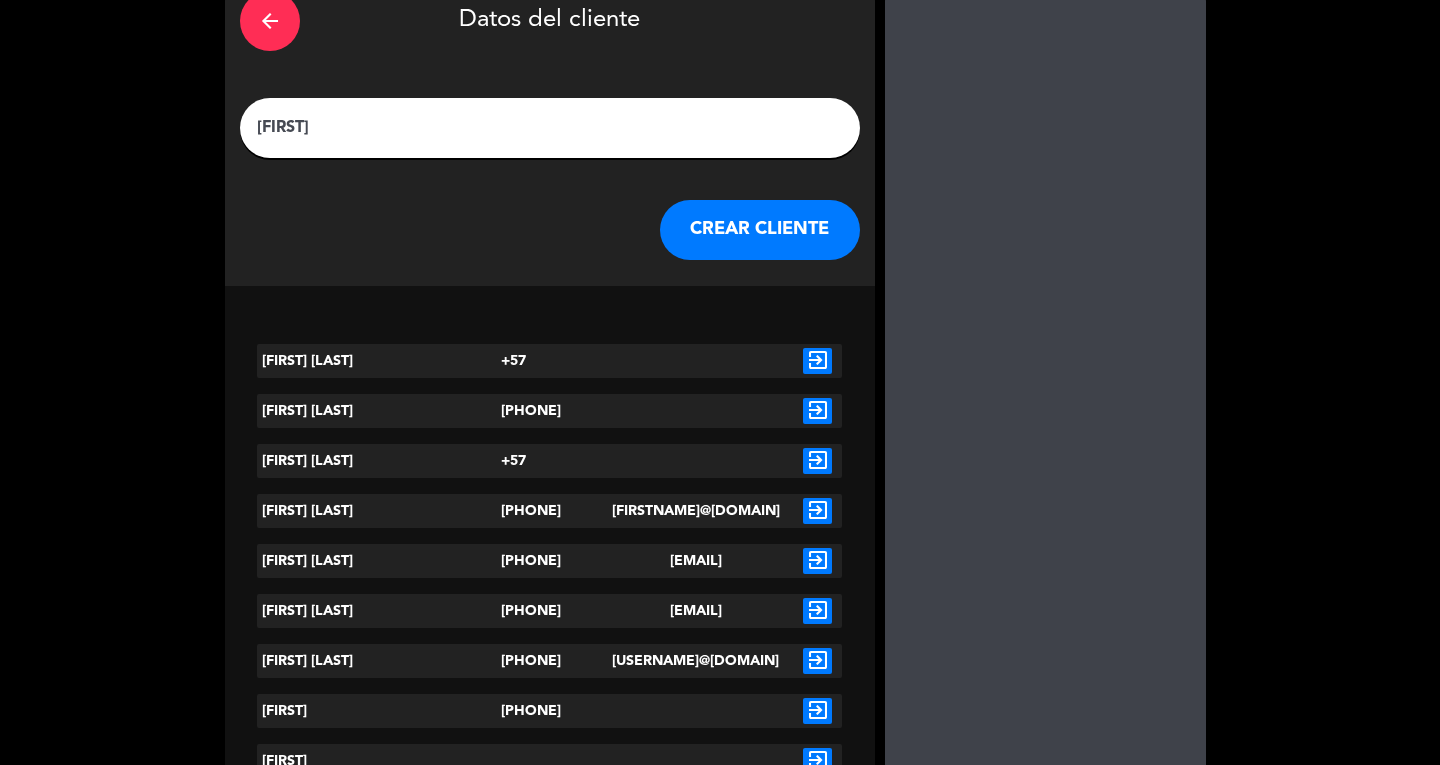 scroll, scrollTop: 0, scrollLeft: 0, axis: both 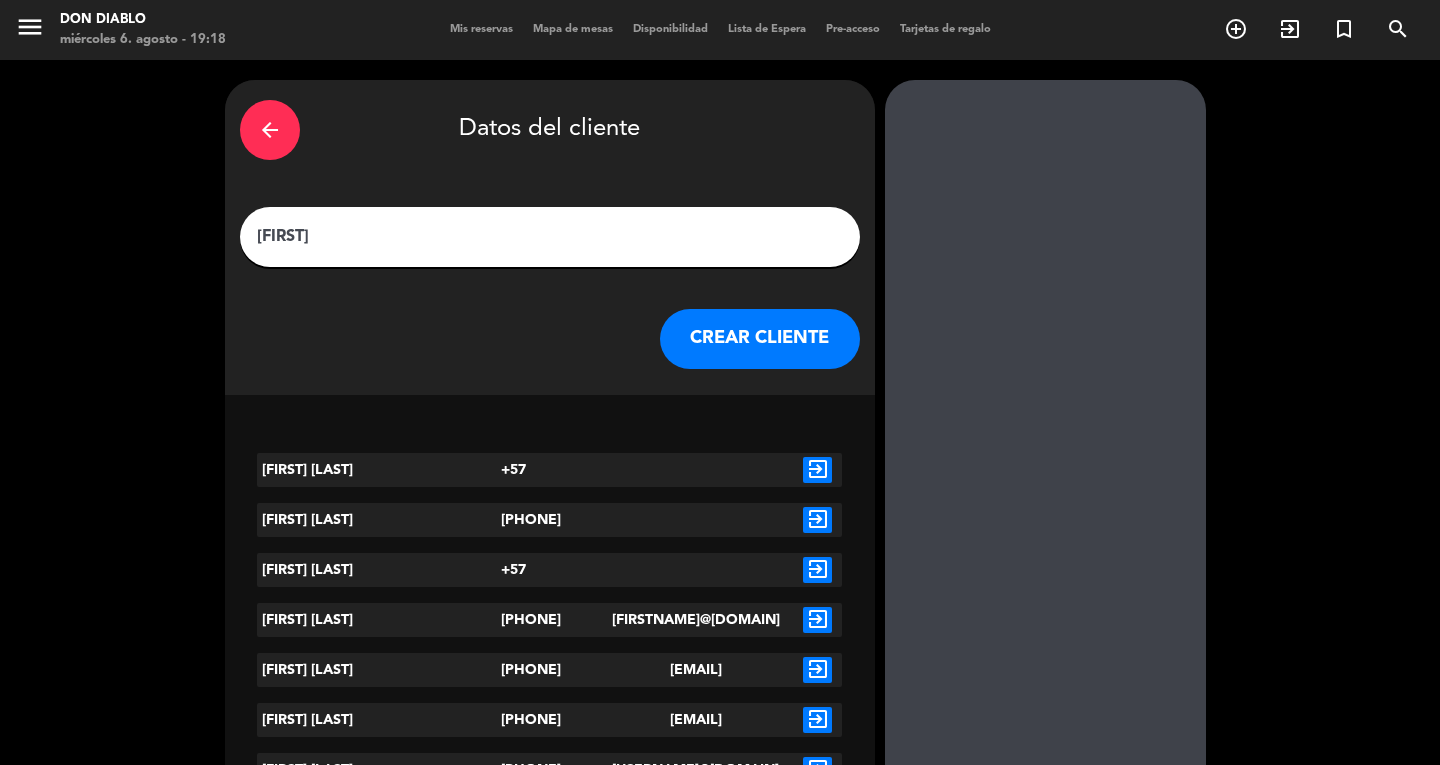 click on "[FIRST]" at bounding box center (550, 237) 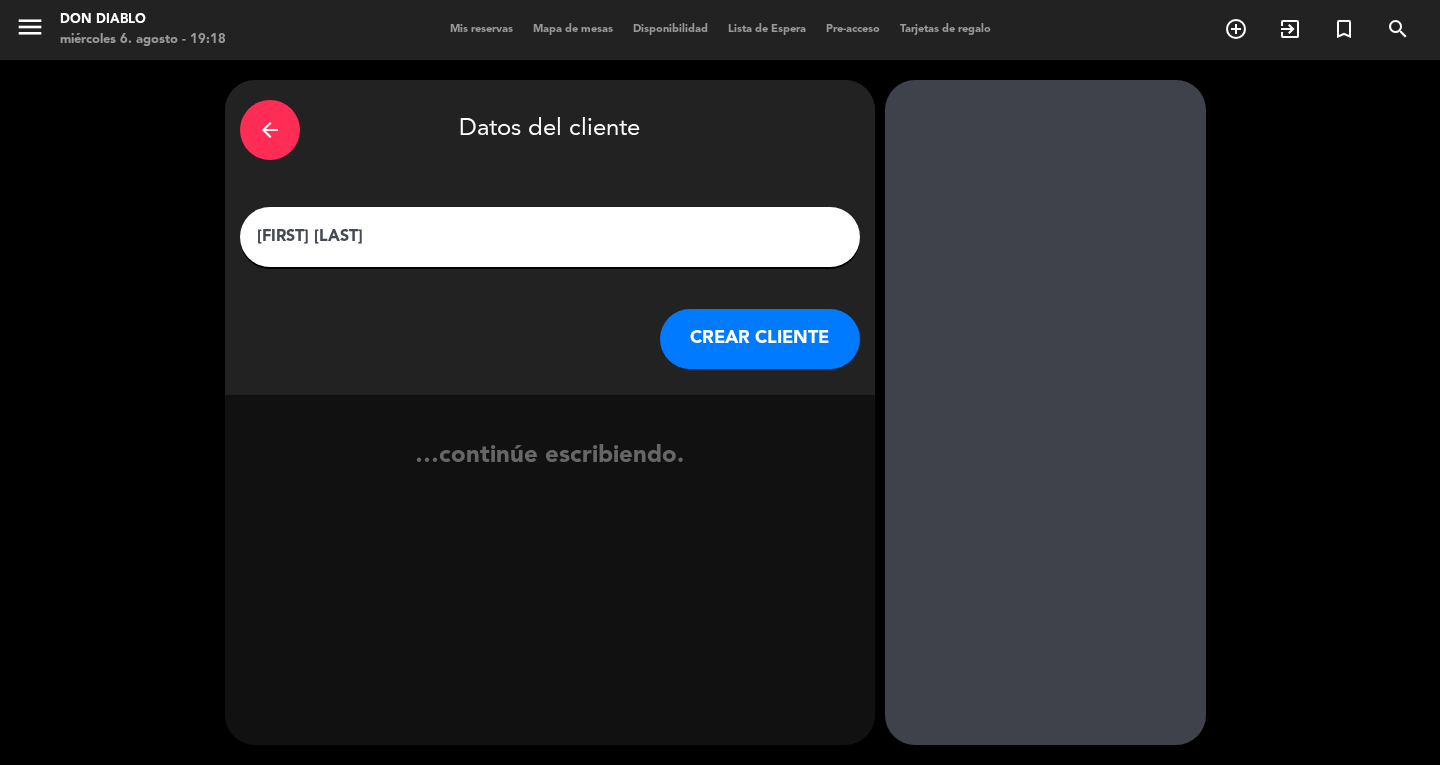 type on "[FIRST] [LAST]" 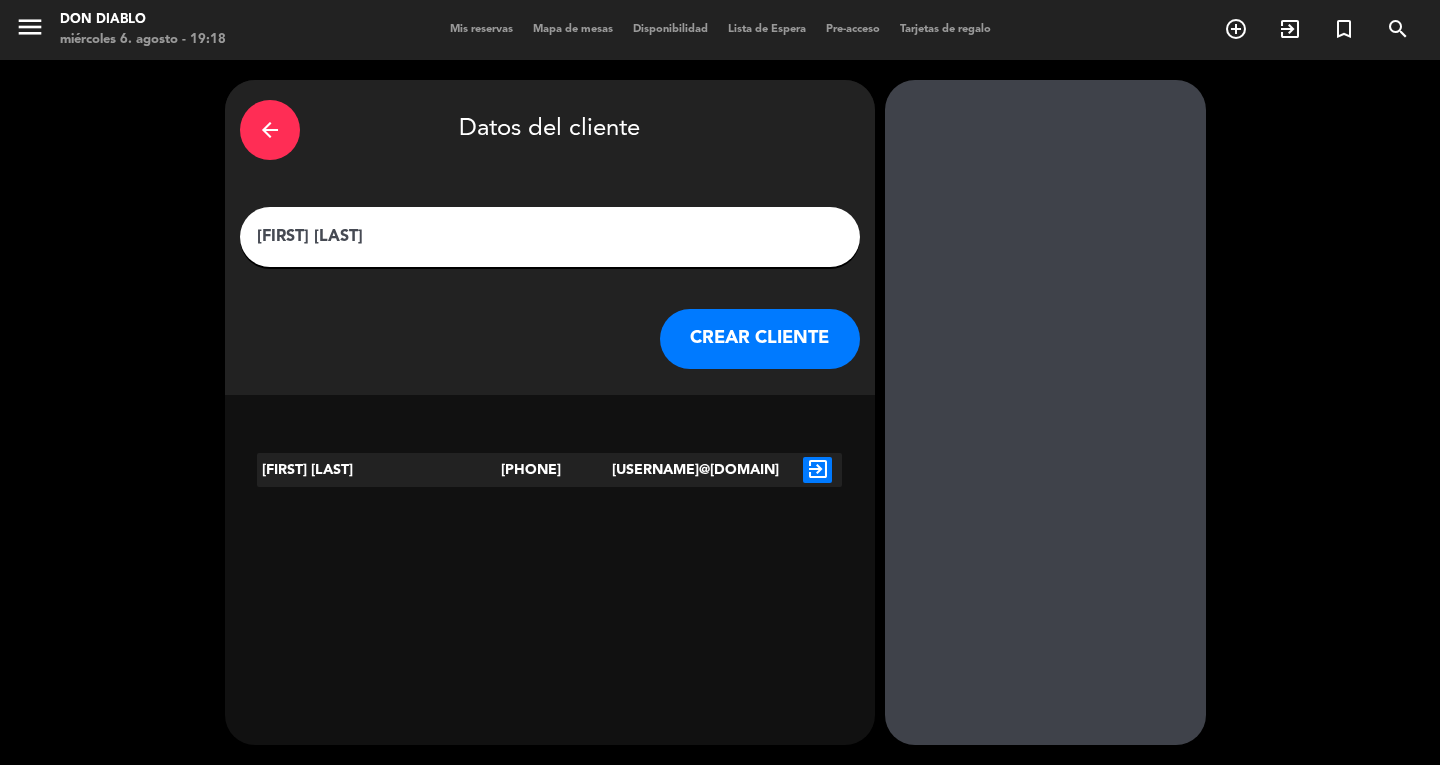 click on "exit_to_app" at bounding box center (817, 470) 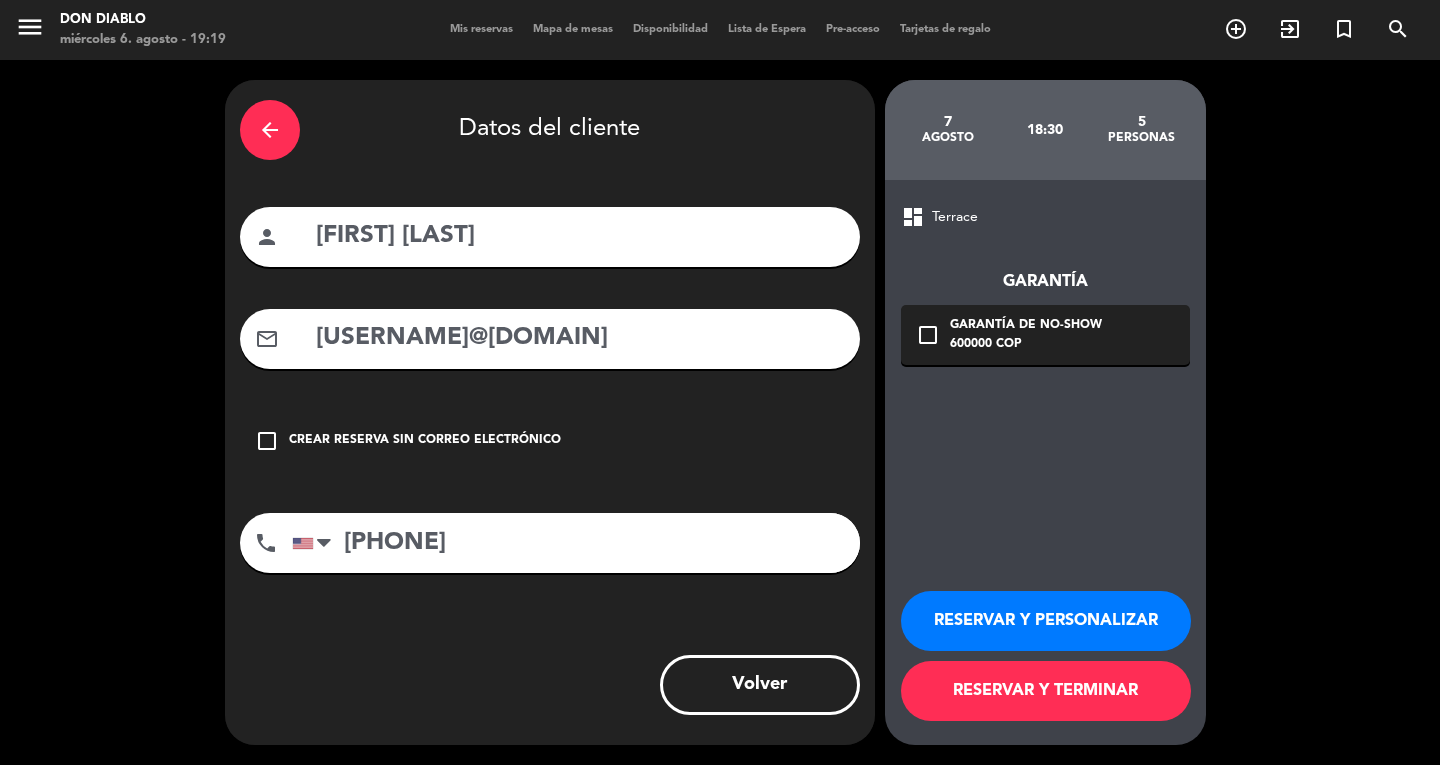 click on "Garantía de no-show" at bounding box center [1026, 326] 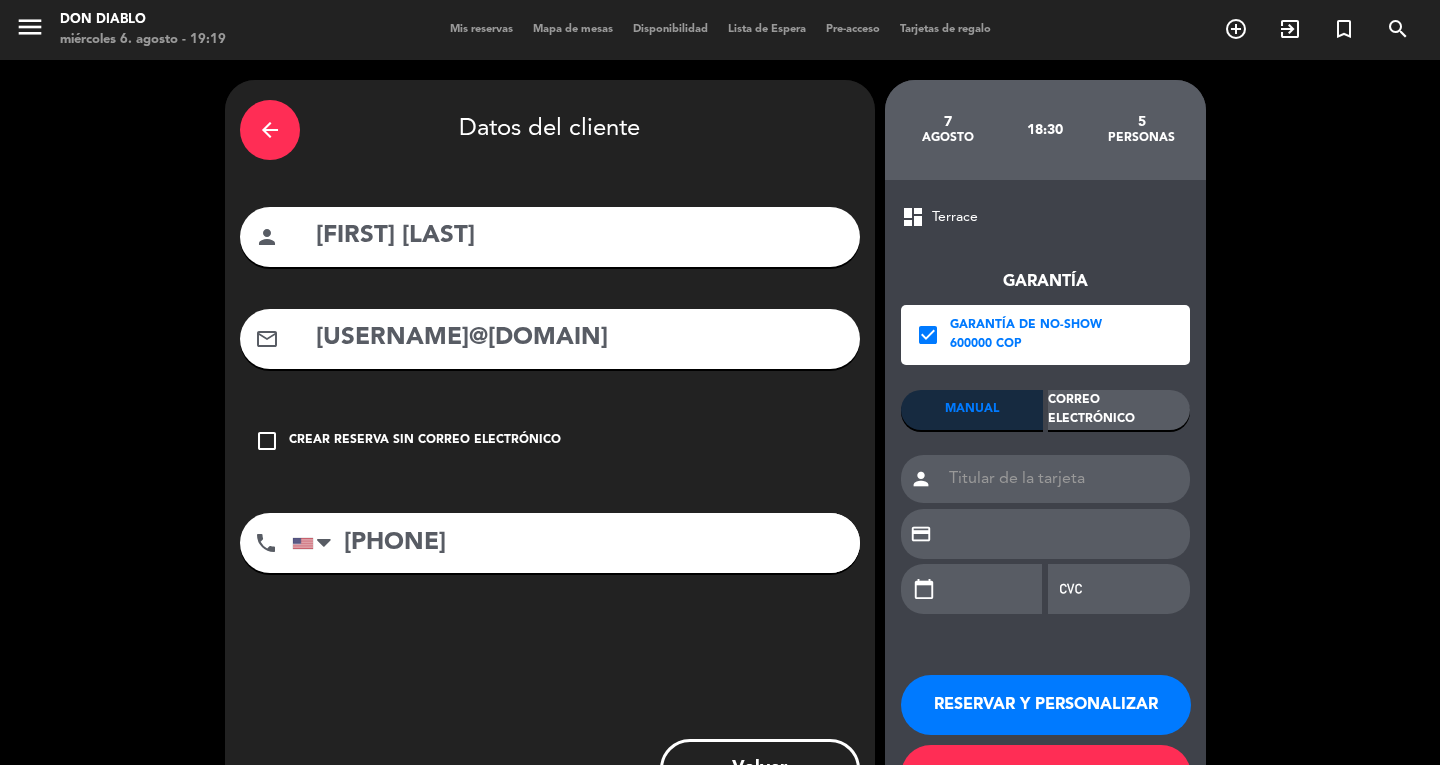 click at bounding box center (1065, 479) 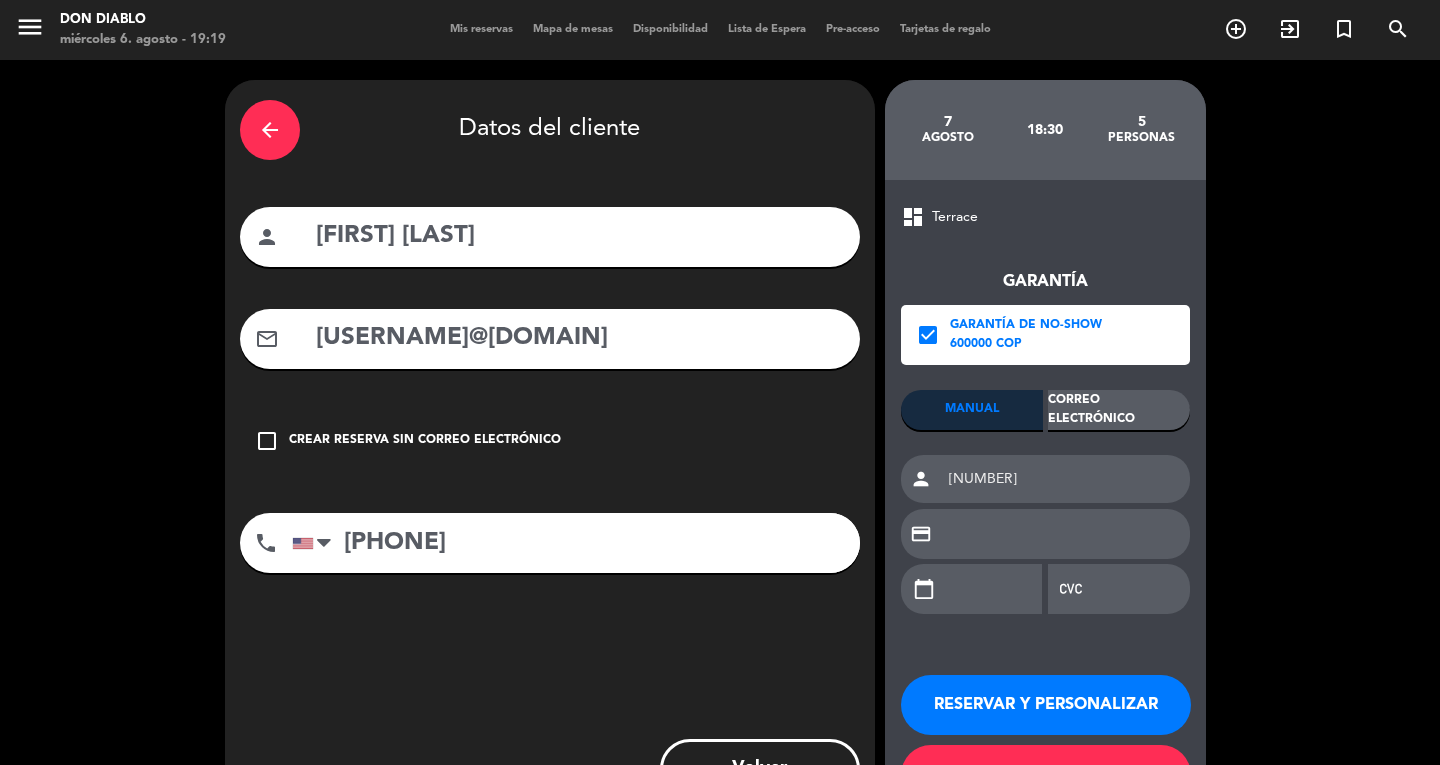 drag, startPoint x: 1076, startPoint y: 484, endPoint x: 909, endPoint y: 479, distance: 167.07483 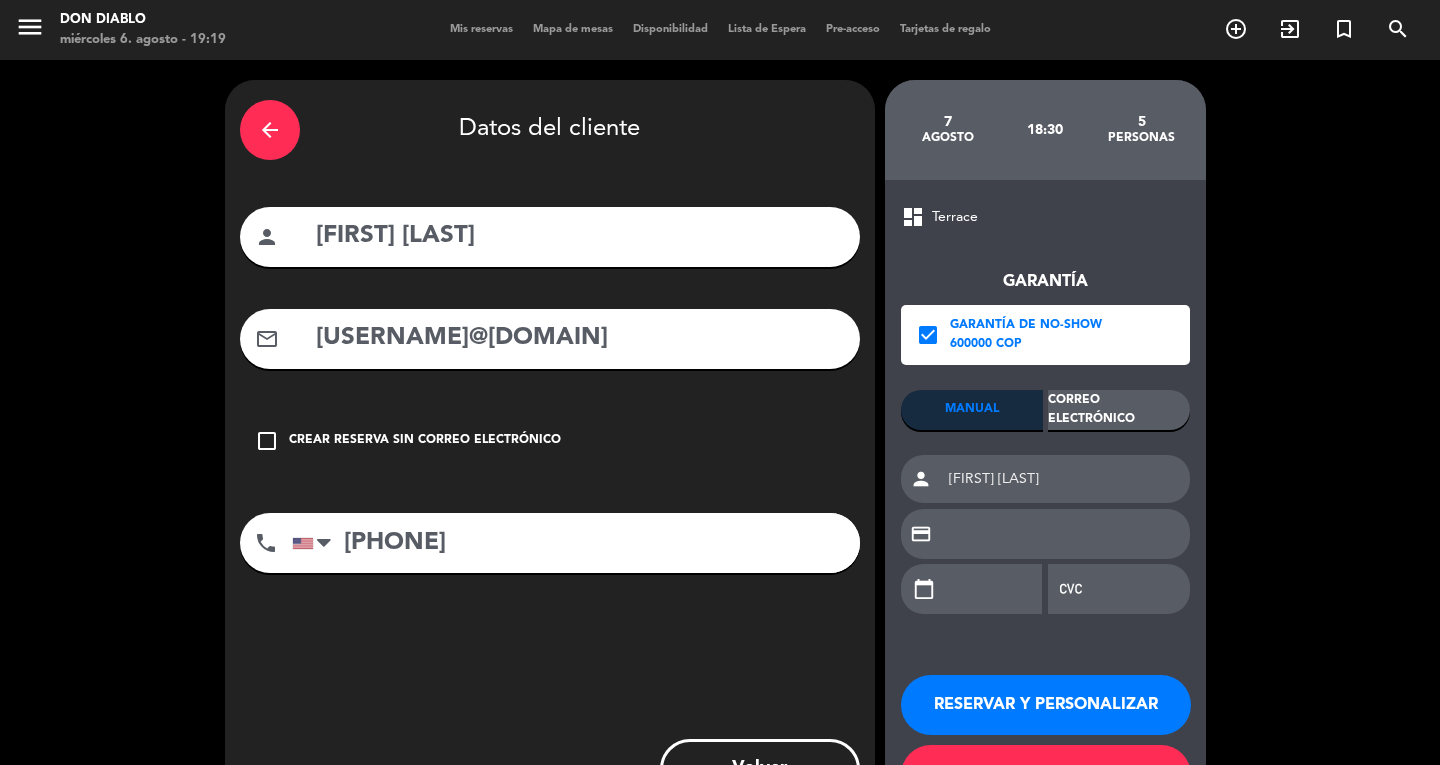 type on "[FIRST] [LAST]" 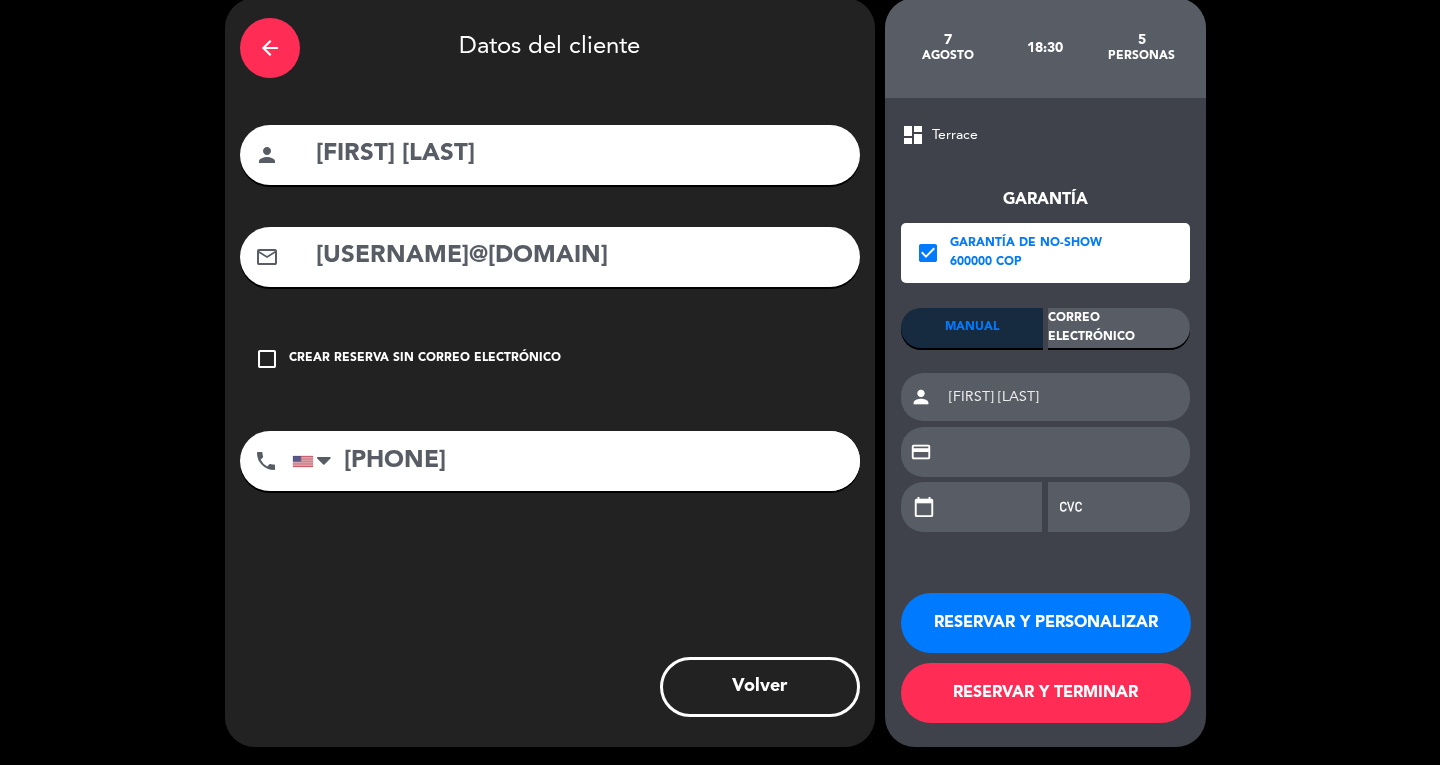 click on "RESERVAR Y TERMINAR" at bounding box center (1046, 693) 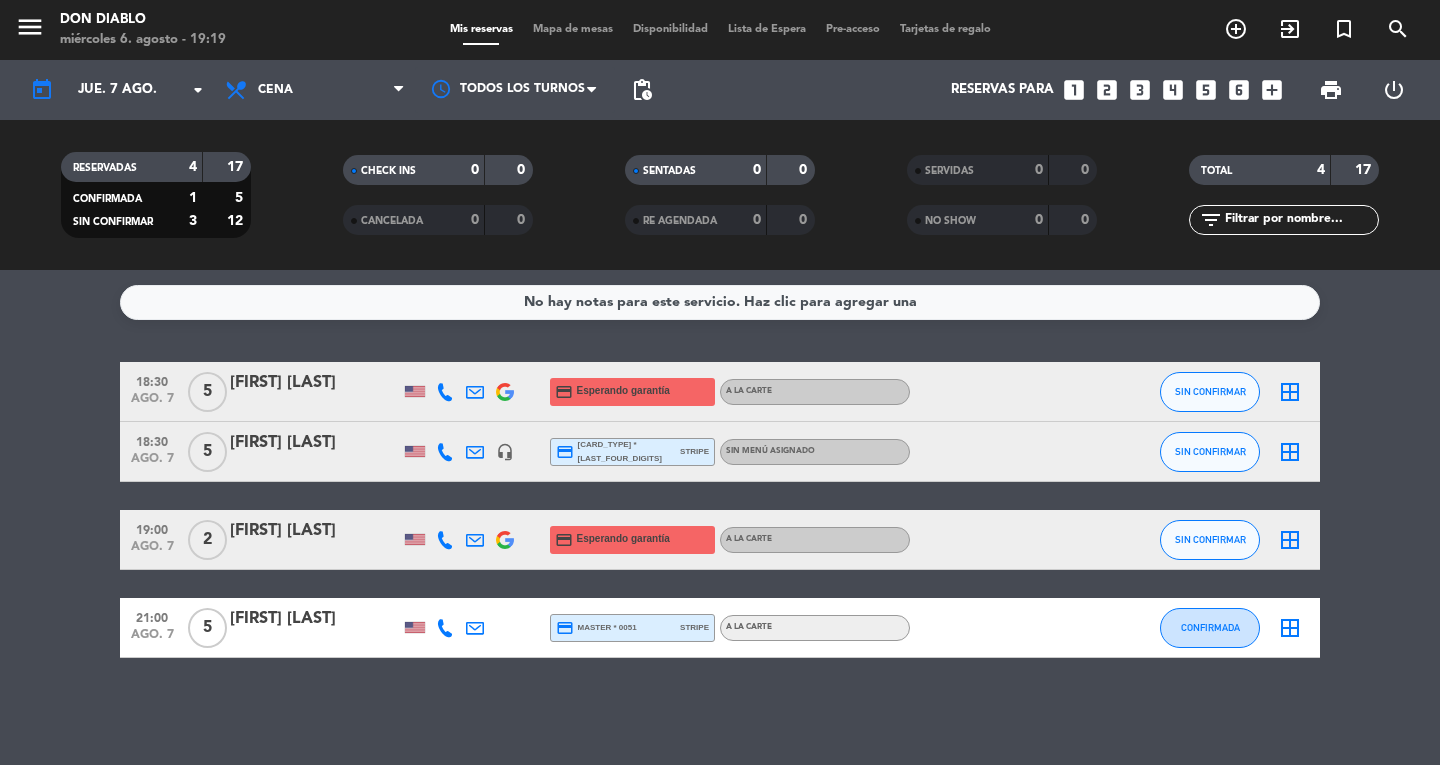 click on "[FIRST] [LAST]" 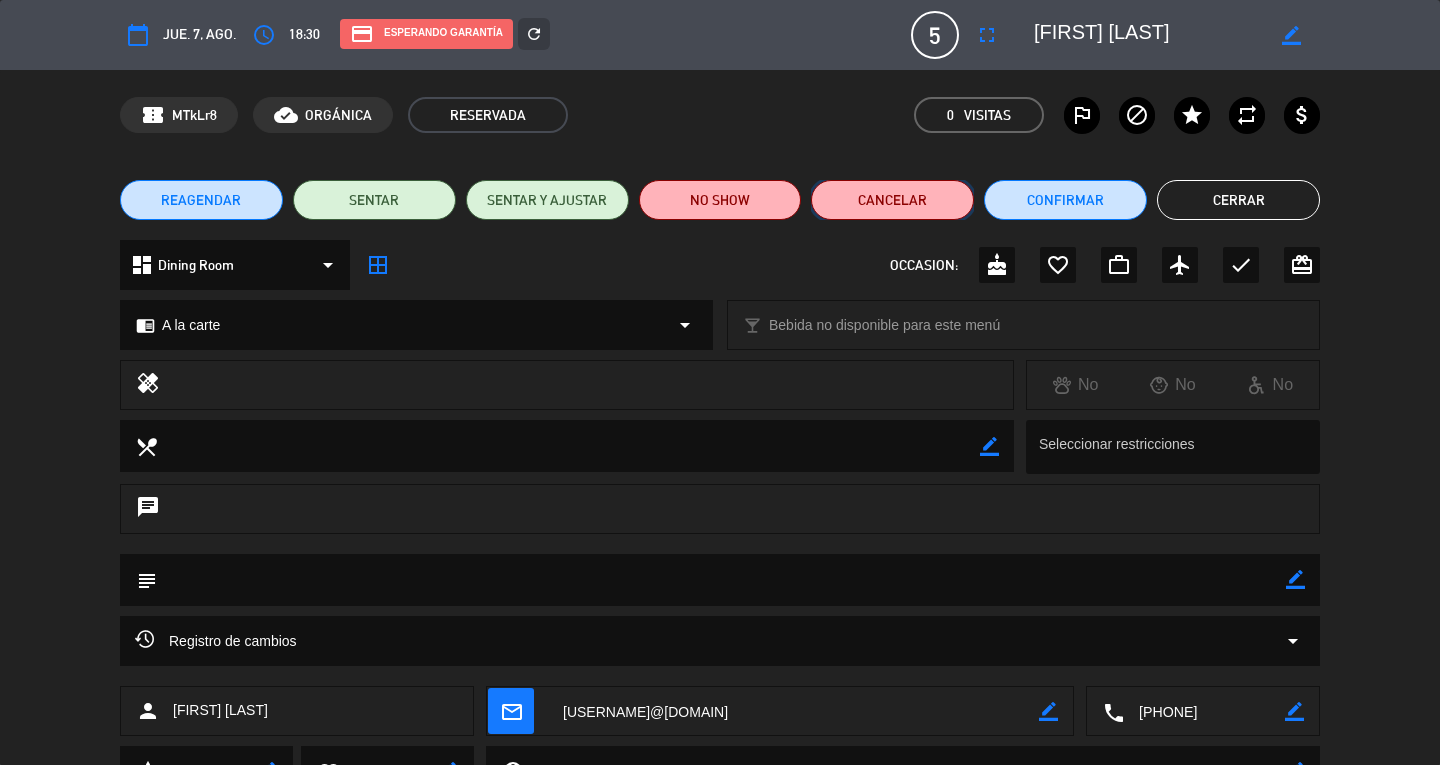 click on "Cancelar" 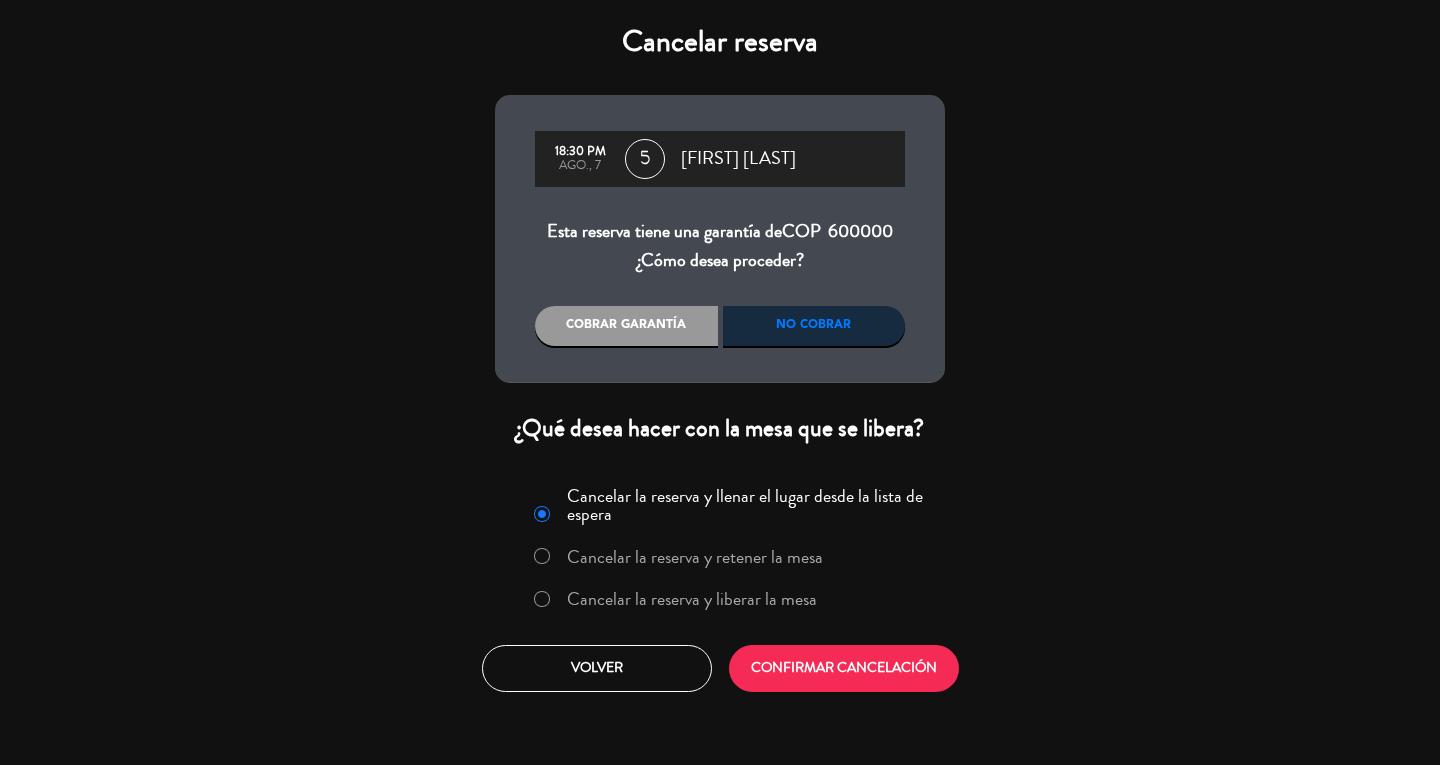 click on "Cancelar la reserva y liberar la mesa" 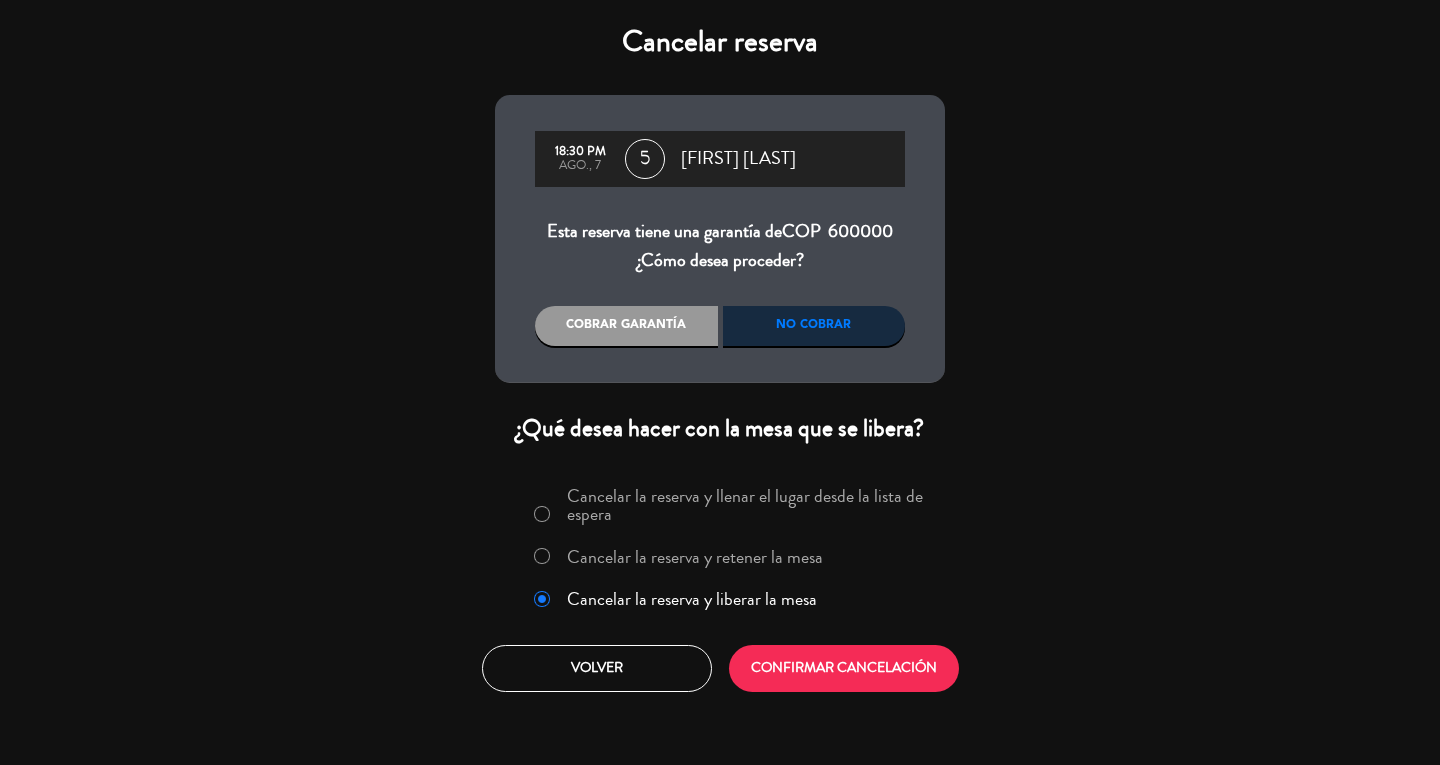 click on "CONFIRMAR CANCELACIÓN" 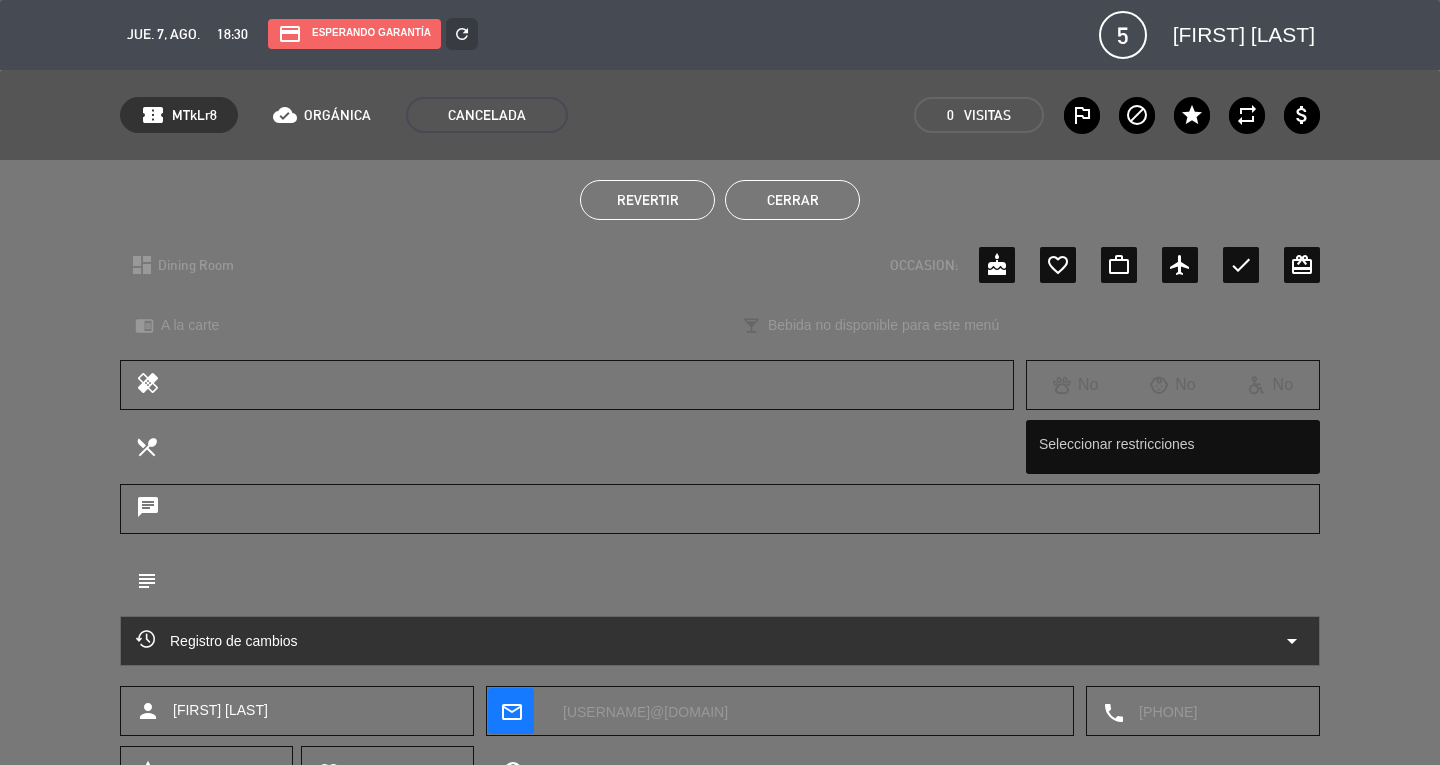click on "Cerrar" 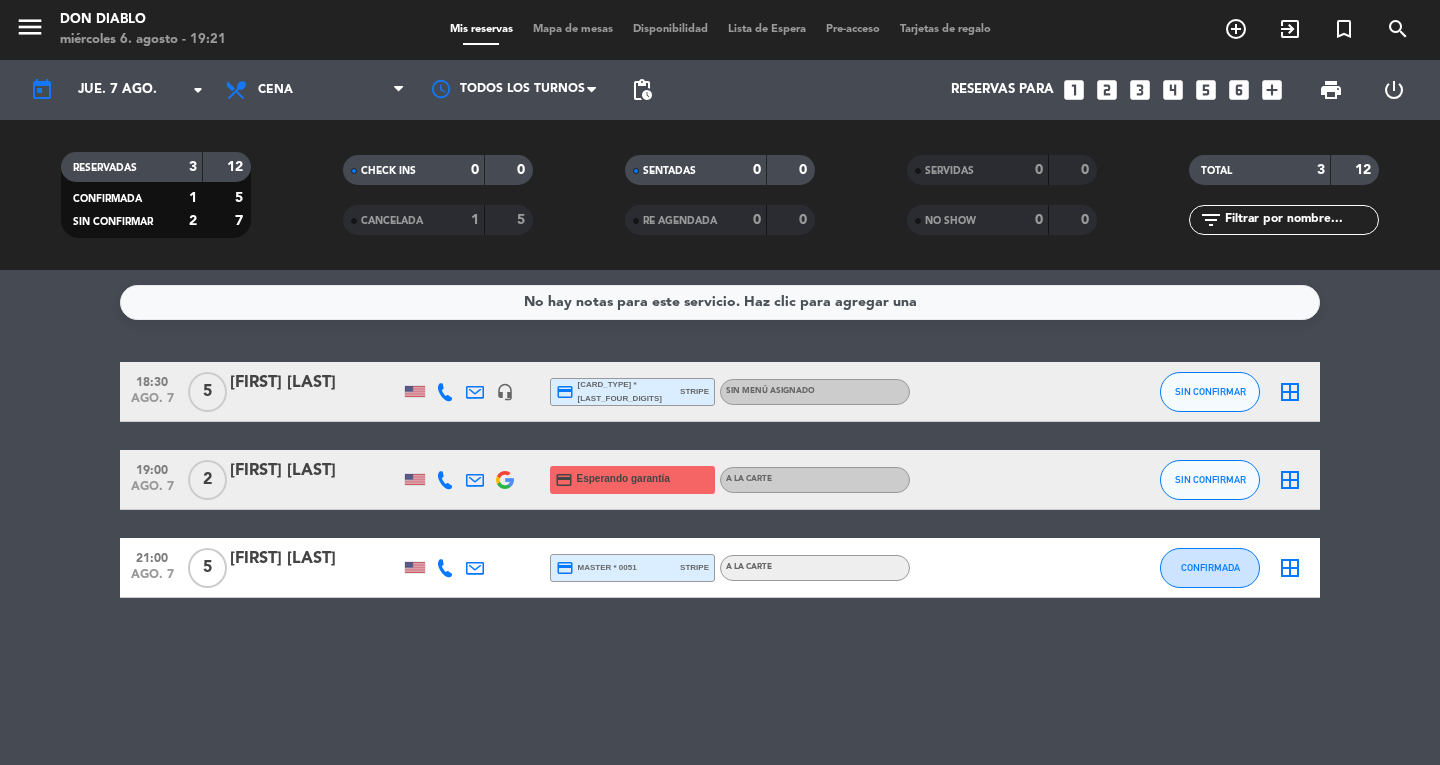 click on "menu" at bounding box center [30, 27] 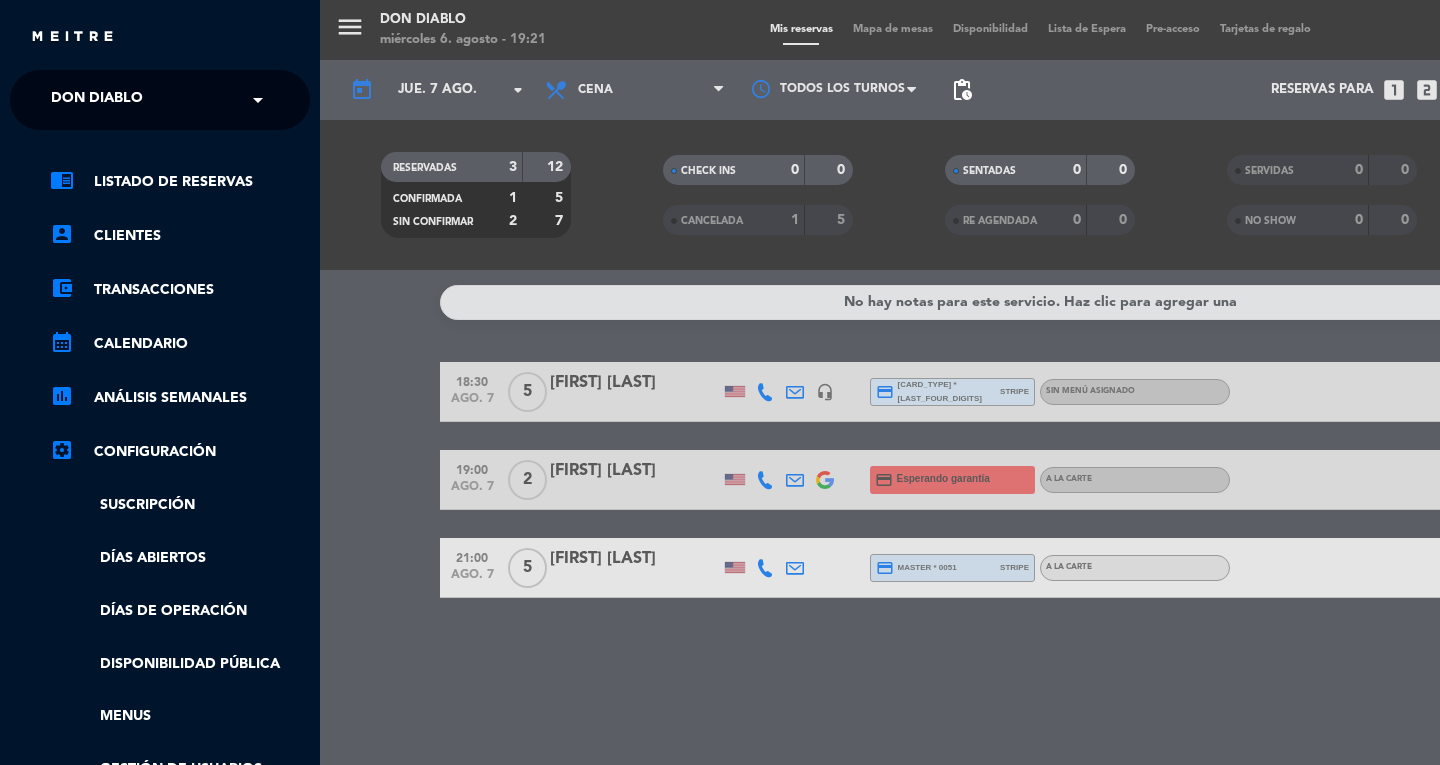 click 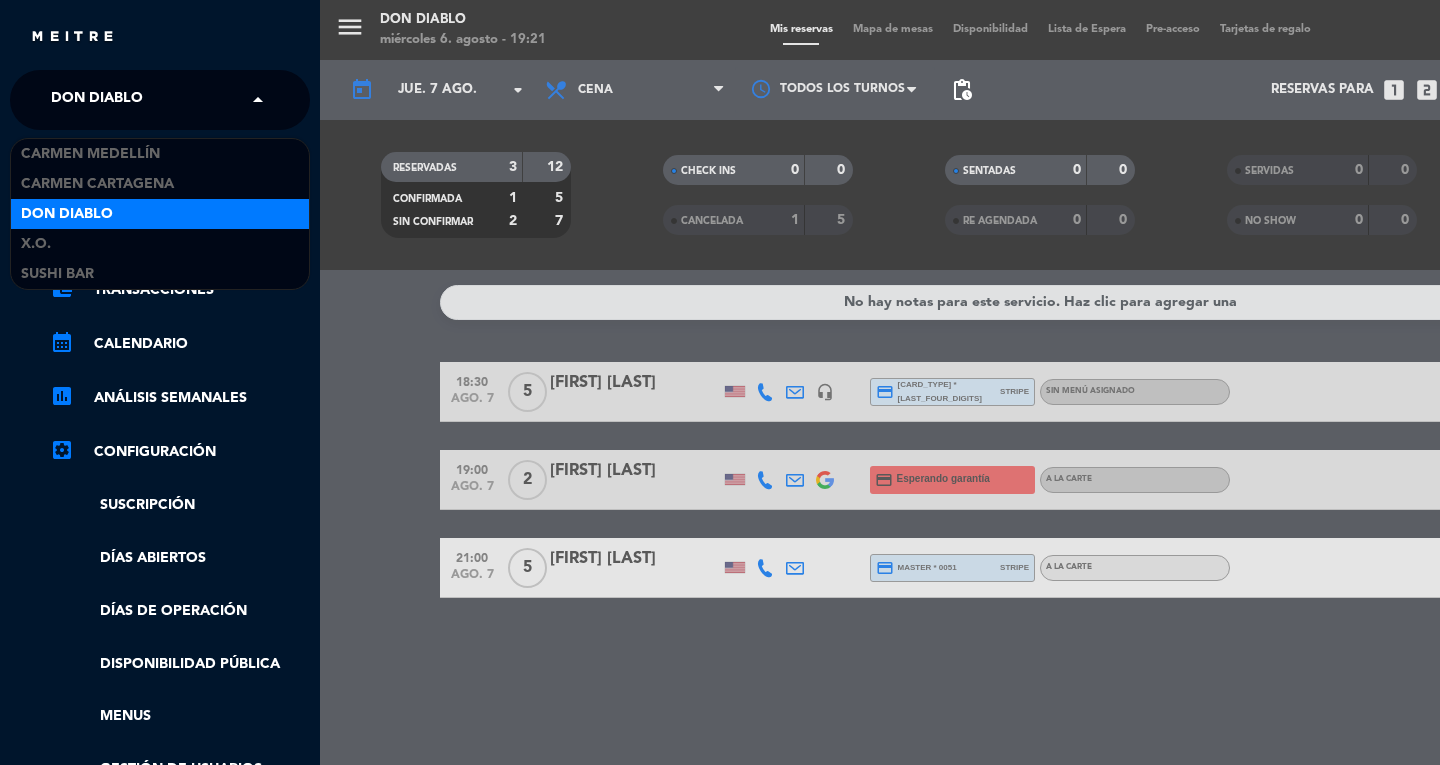 click on "SUSHI BAR" at bounding box center [160, 274] 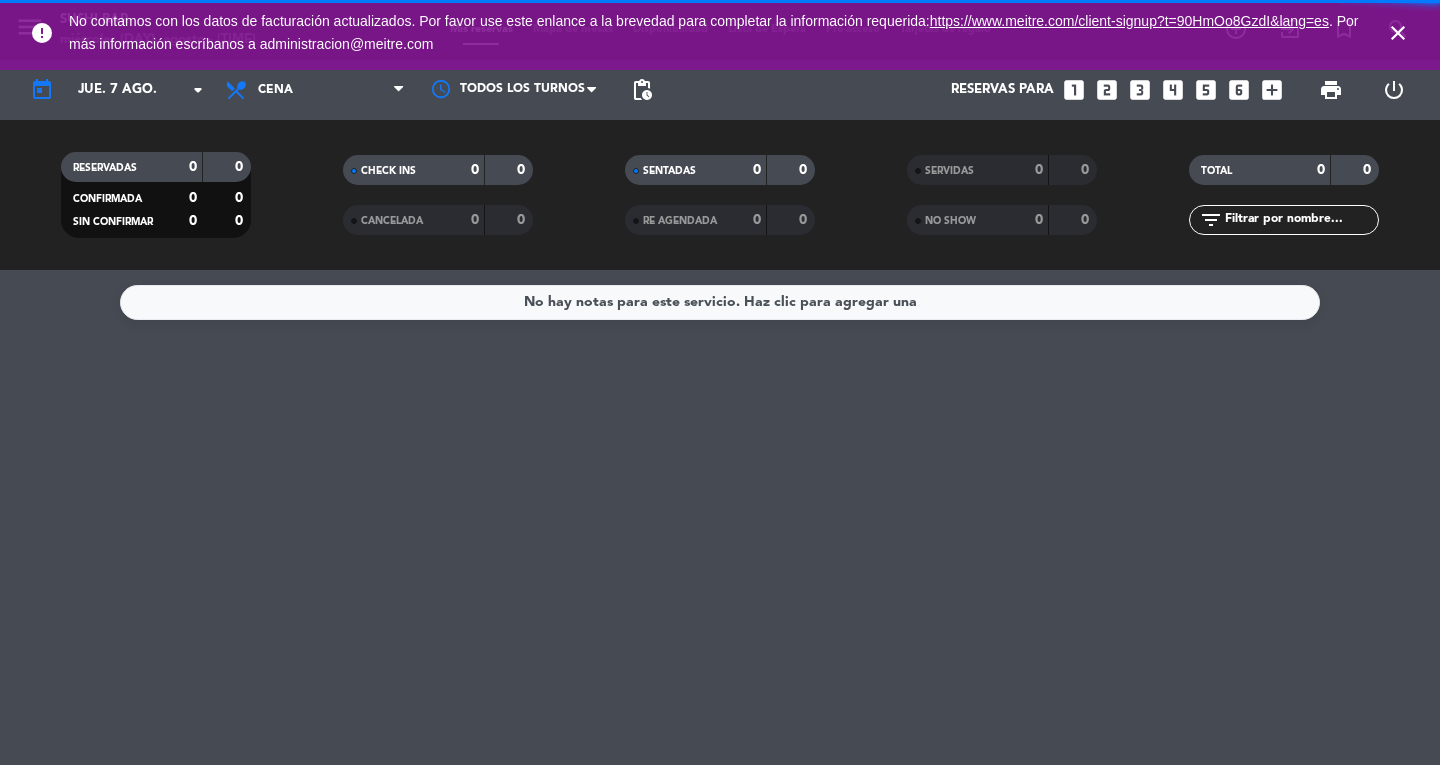 click on "close" at bounding box center (1398, 33) 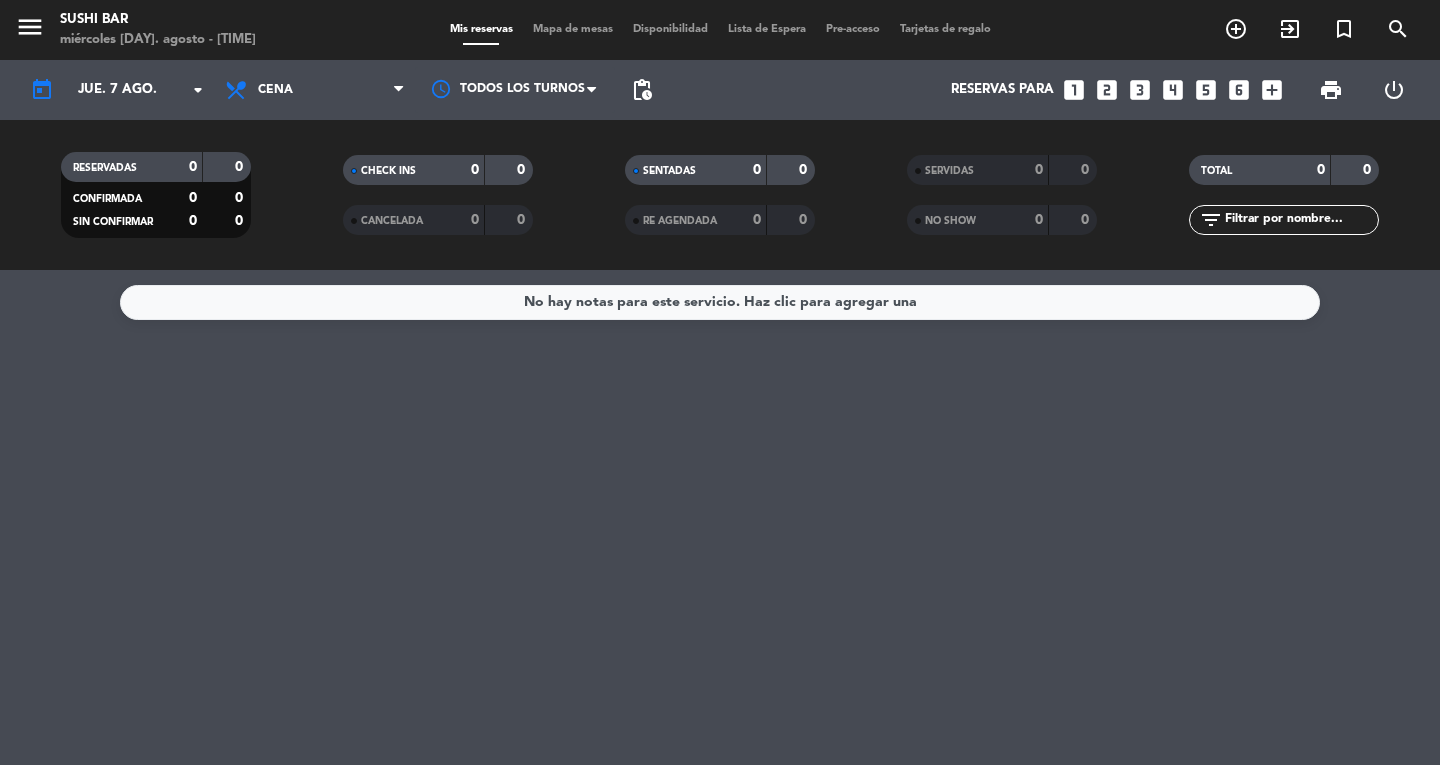 click on "jue. 7 ago." 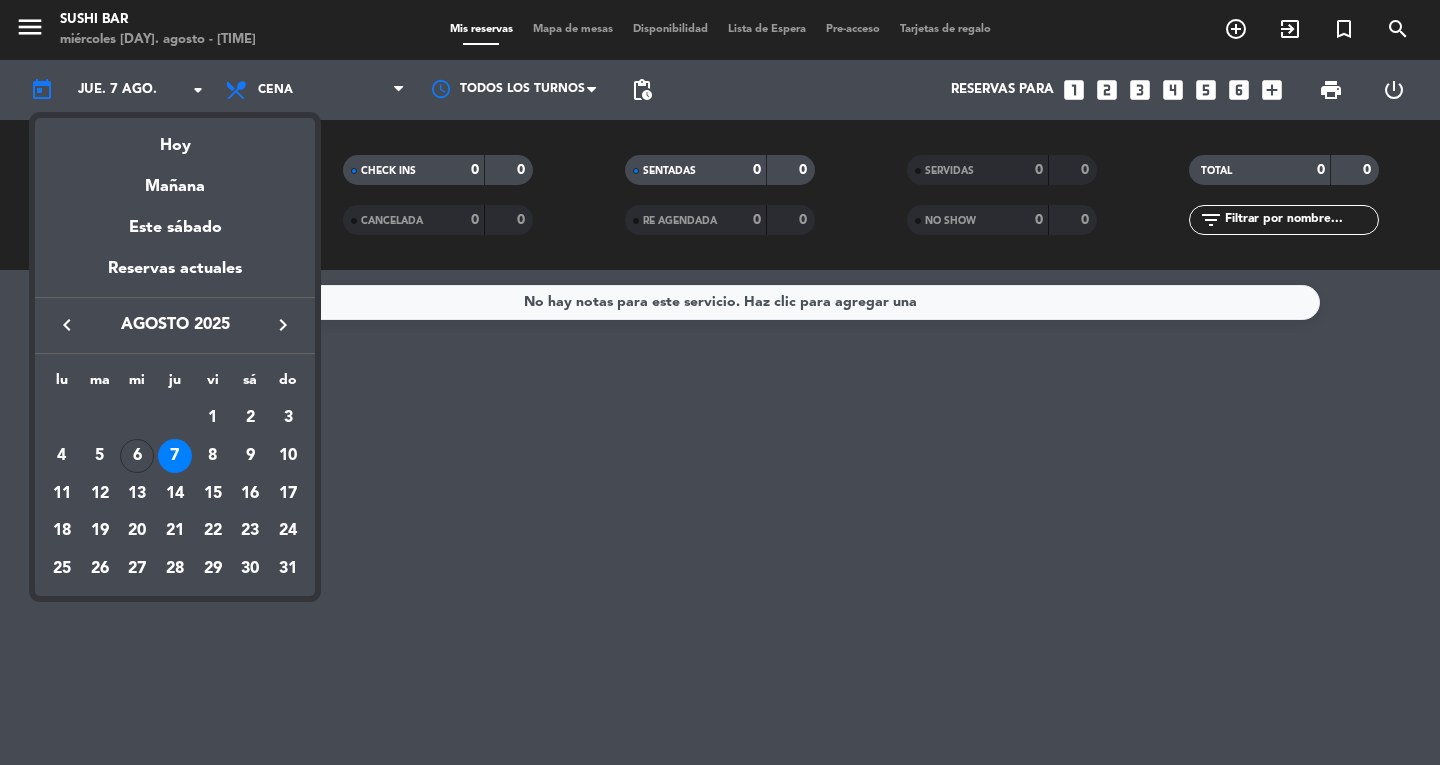 click on "Hoy" at bounding box center [175, 138] 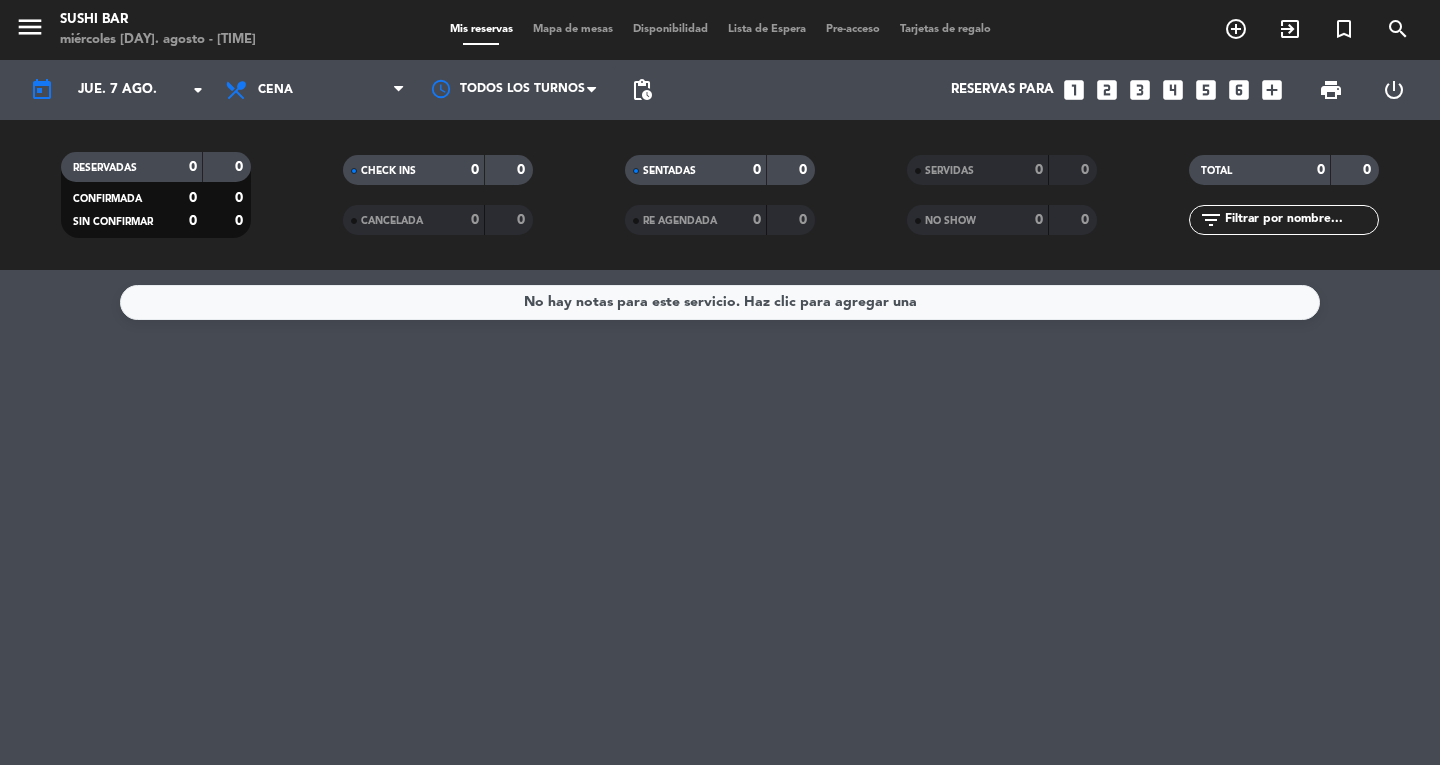 type on "mié. 6 ago." 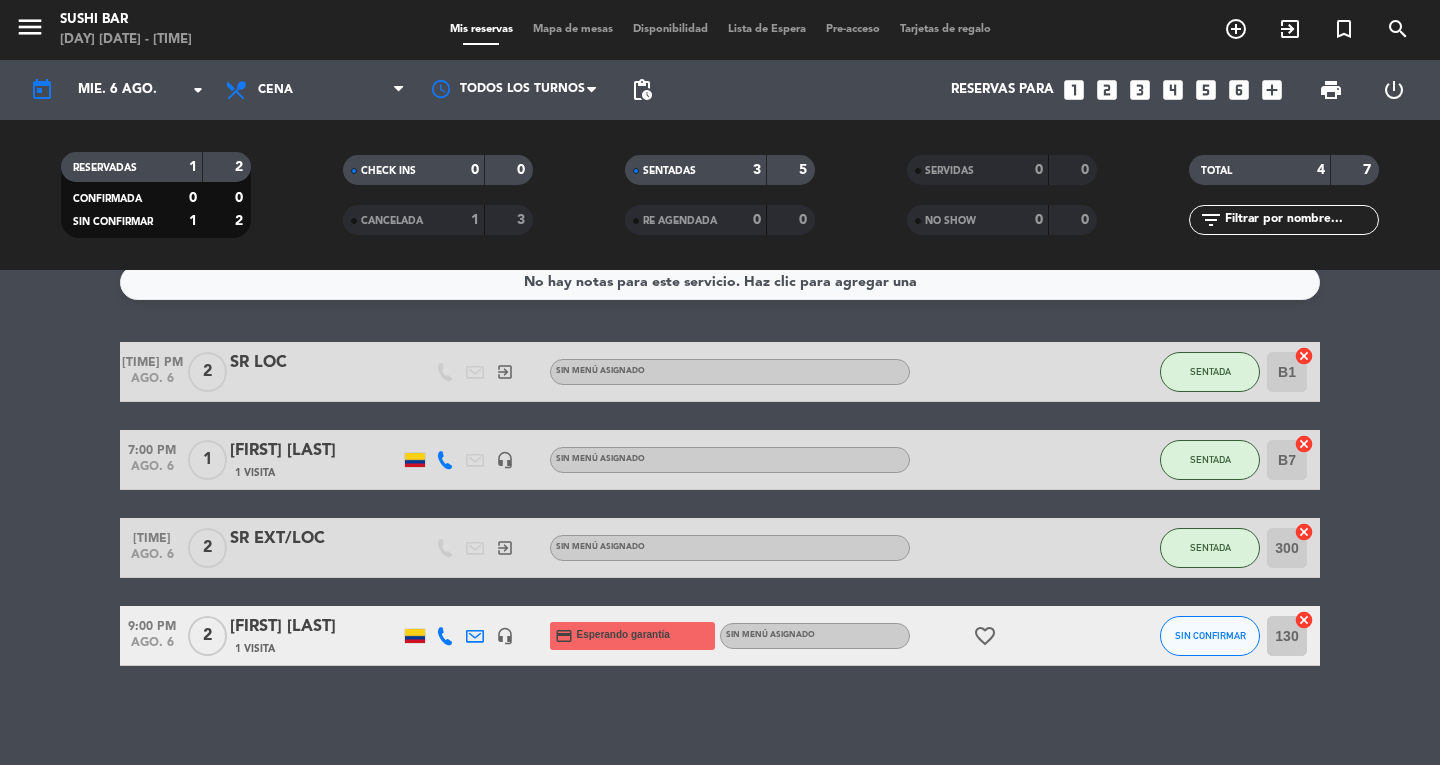 scroll, scrollTop: 19, scrollLeft: 0, axis: vertical 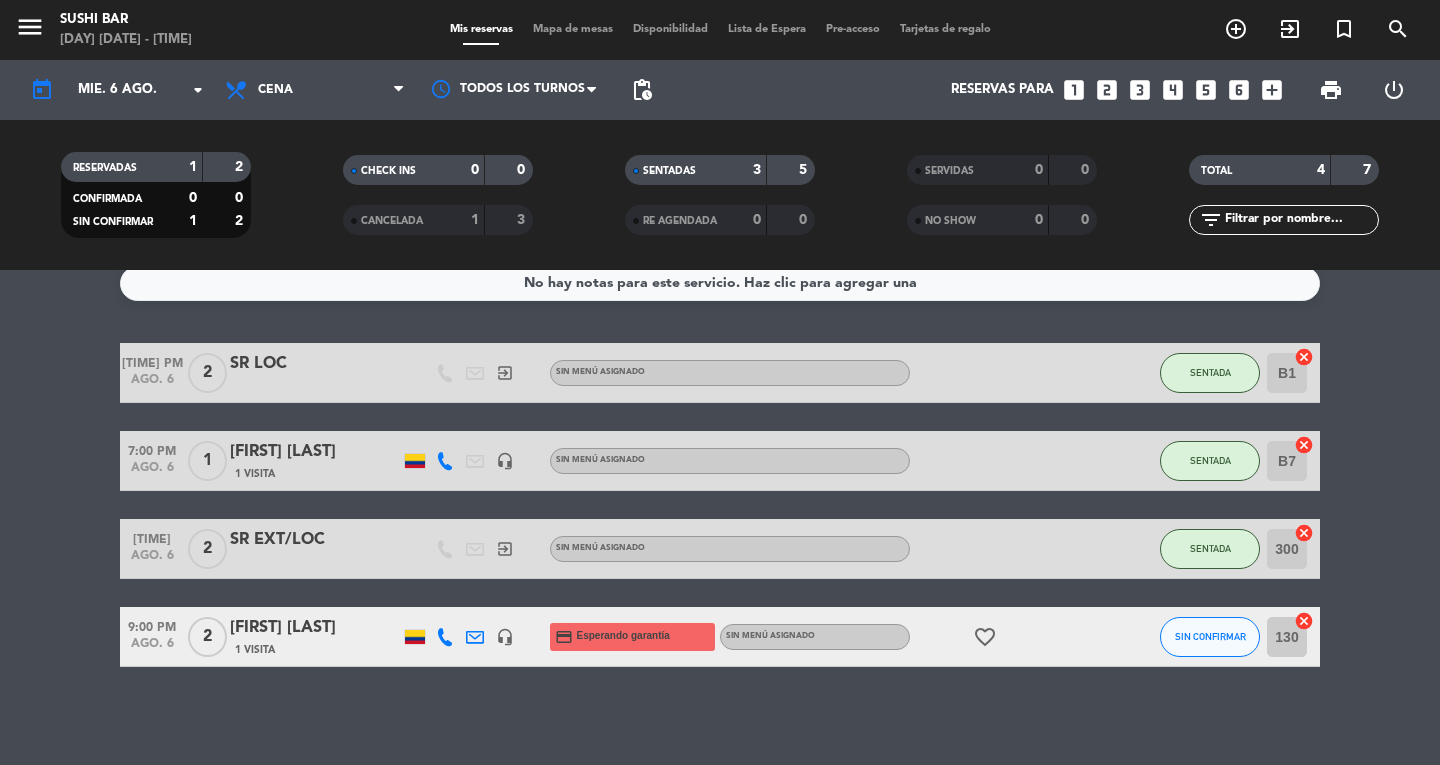 click on "menu" at bounding box center [30, 27] 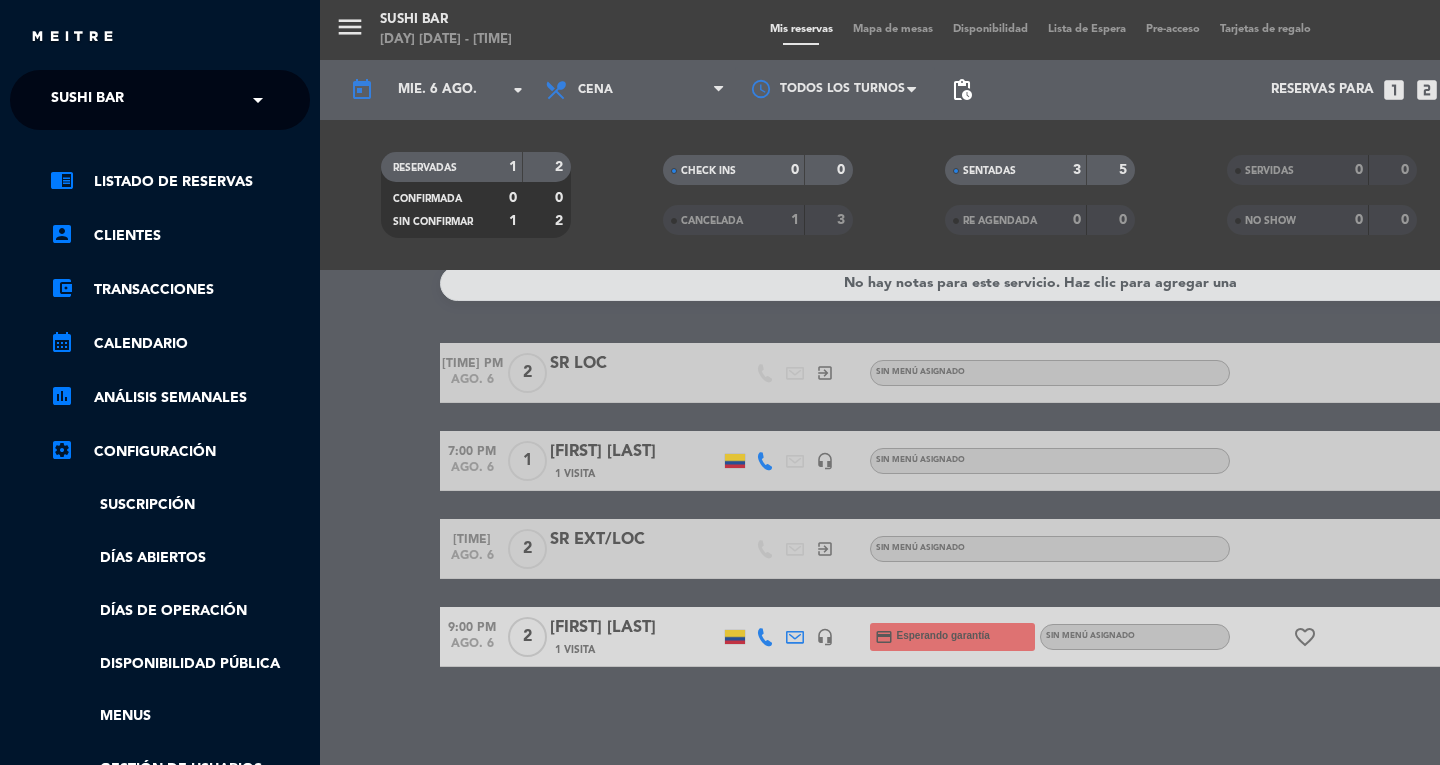 click 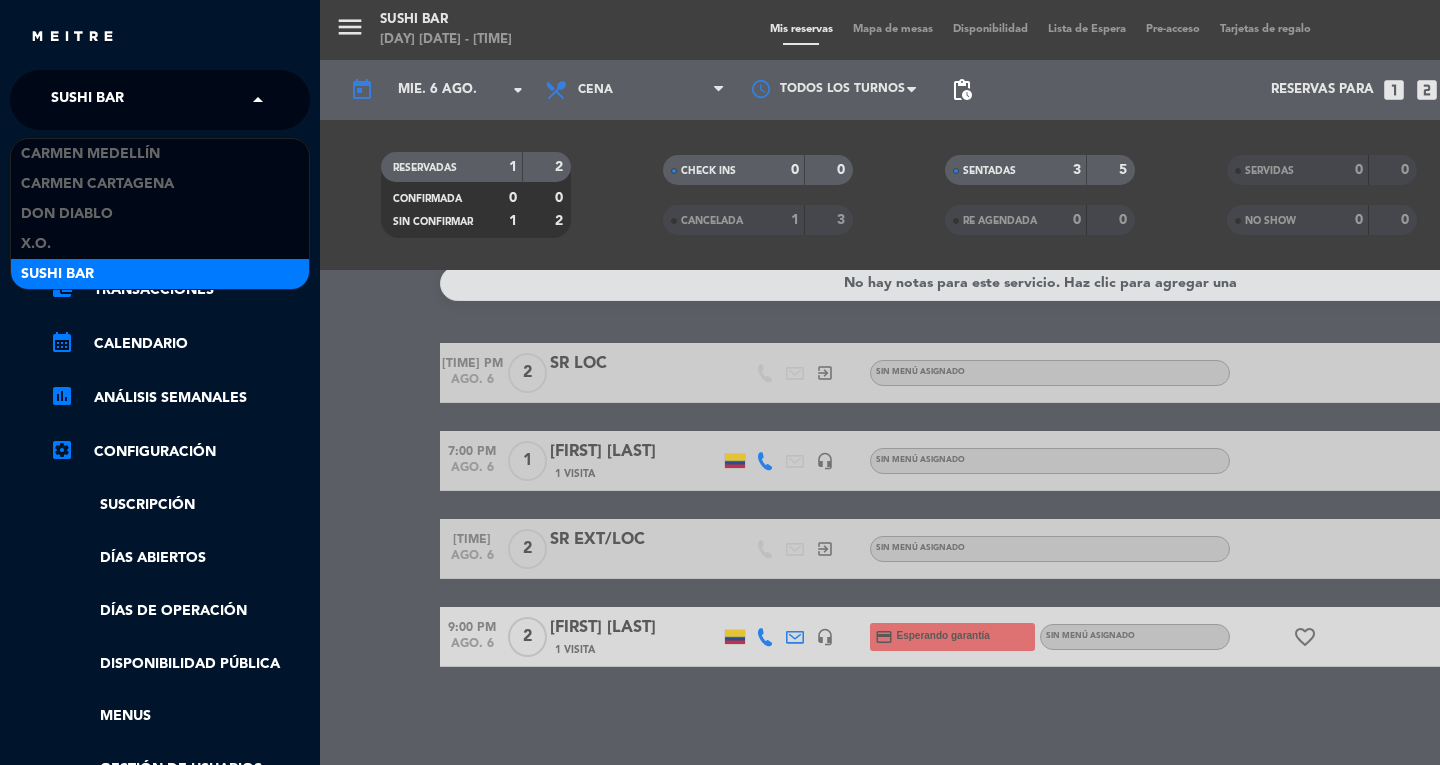 click on "Don Diablo" at bounding box center [160, 214] 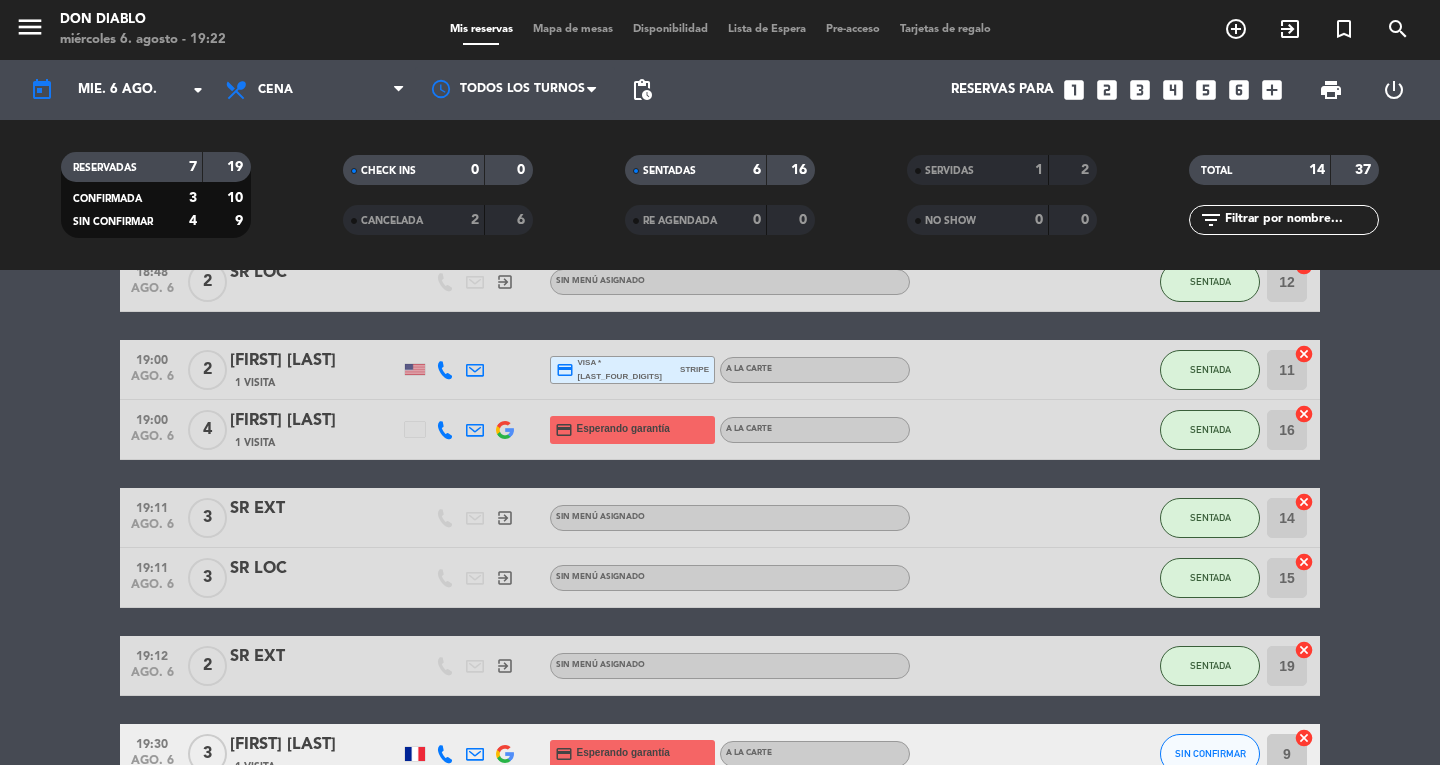 scroll, scrollTop: 112, scrollLeft: 0, axis: vertical 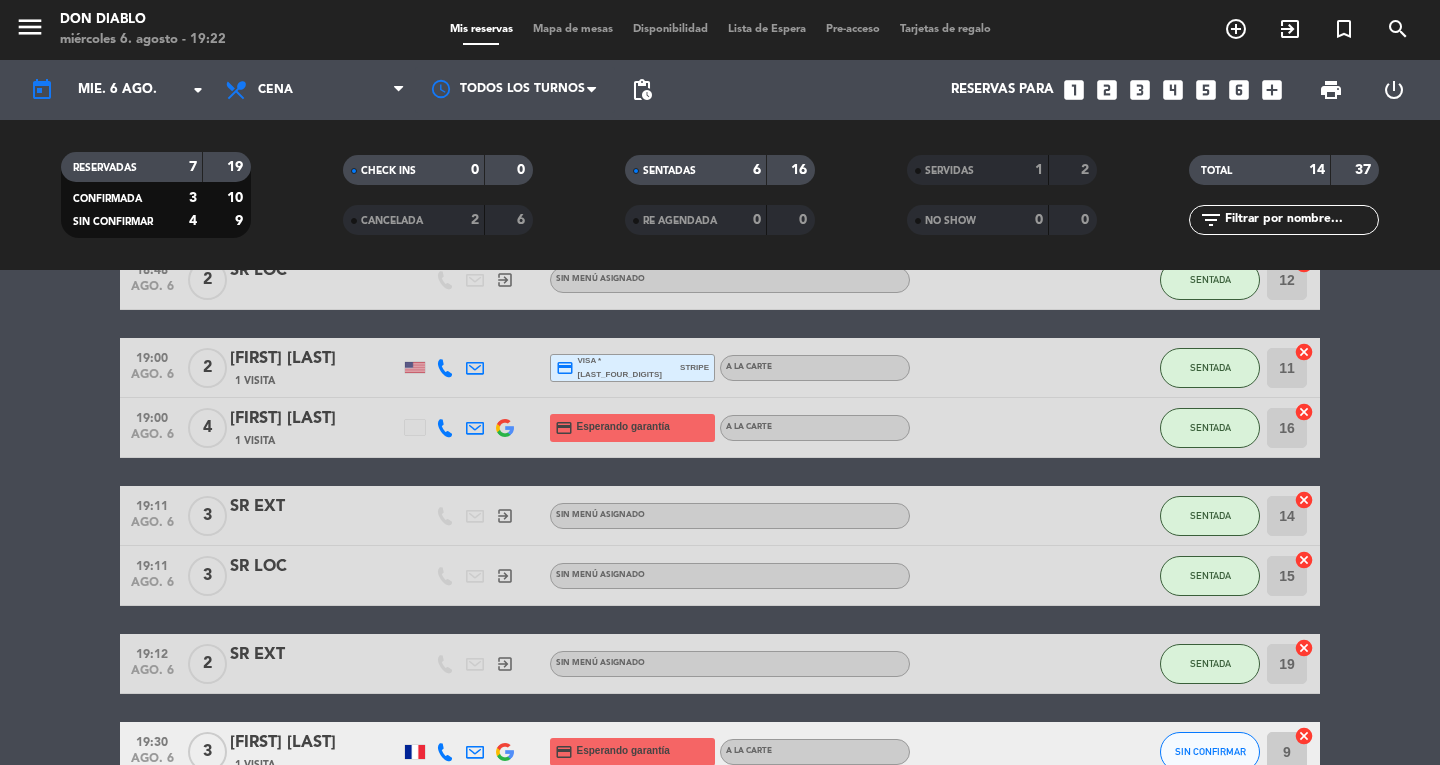 click on "menu" at bounding box center (30, 27) 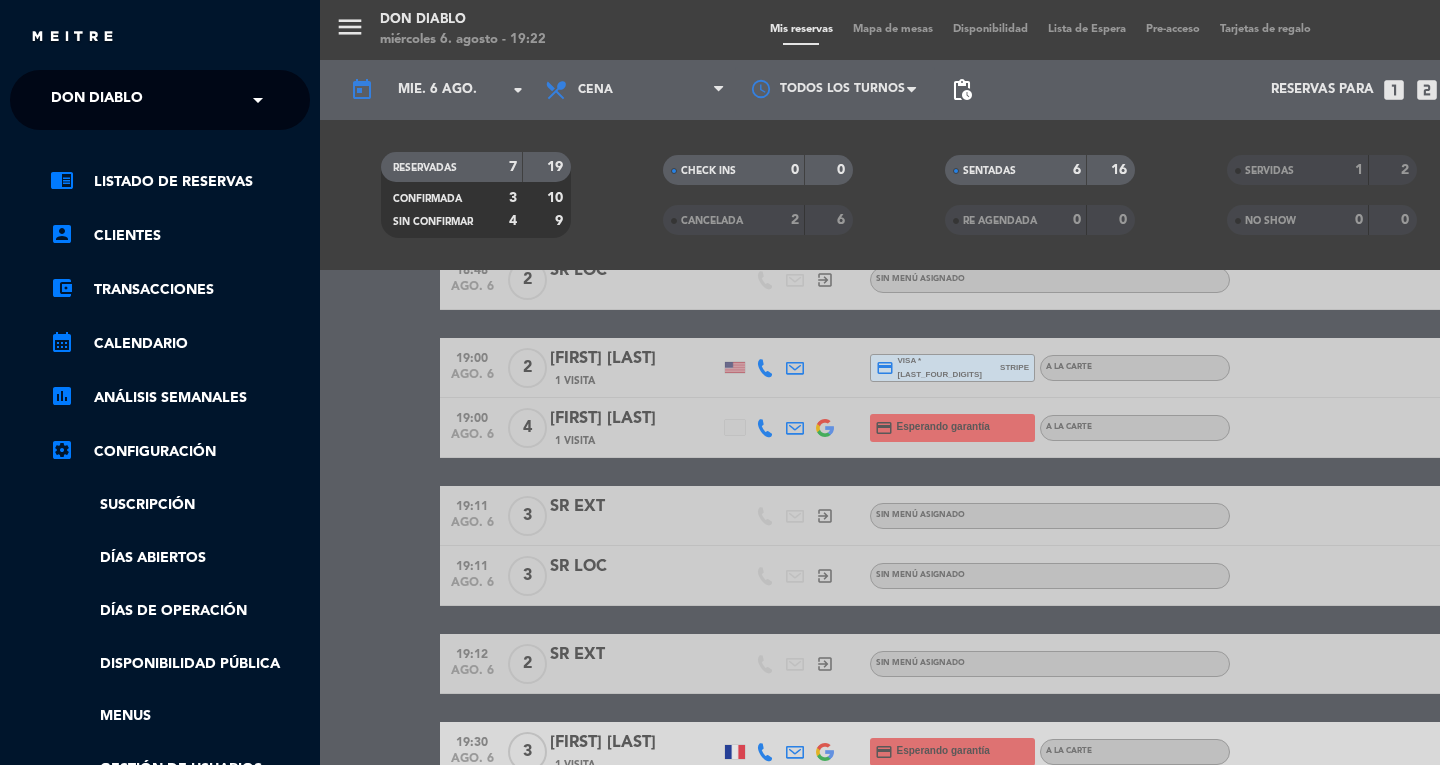 click on "× Don Diablo" 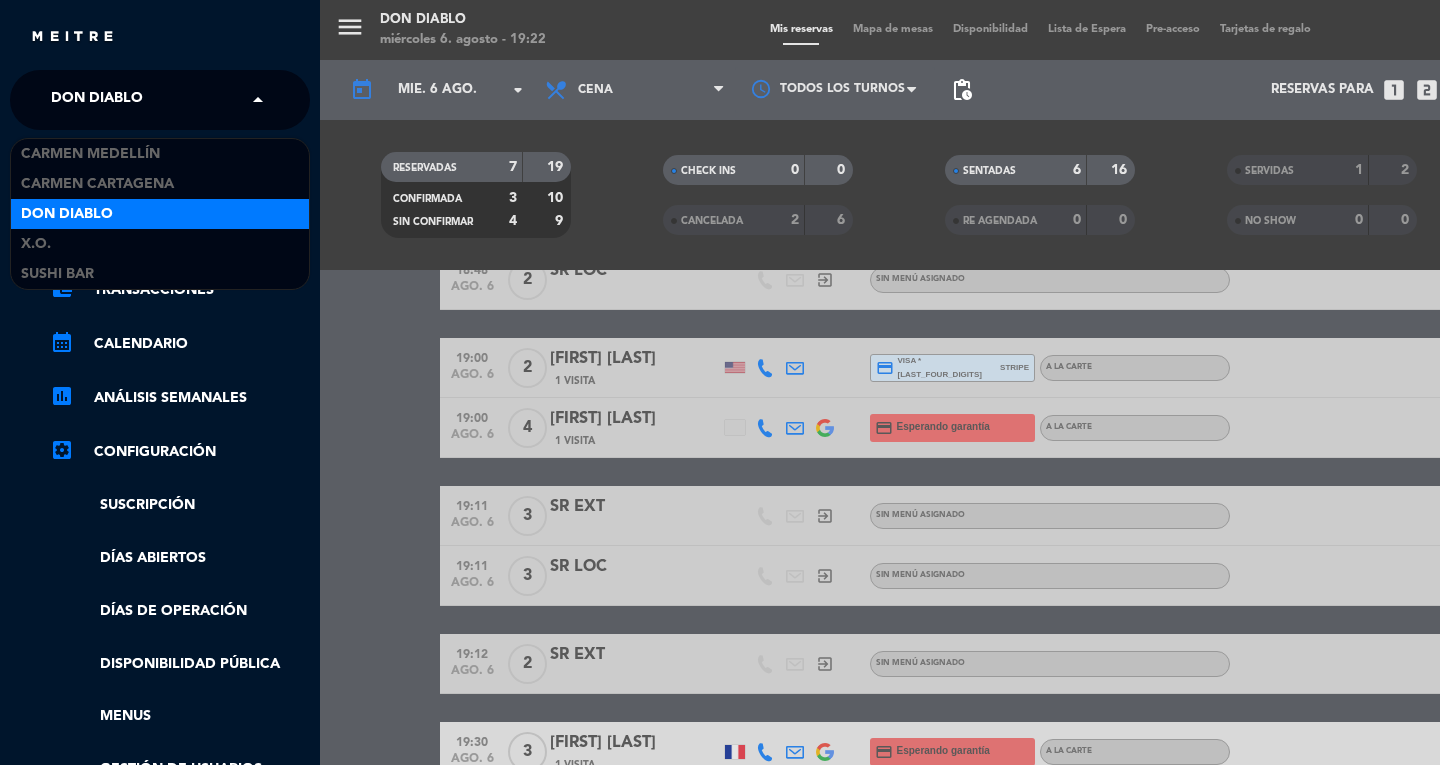 click on "SUSHI BAR" at bounding box center [160, 274] 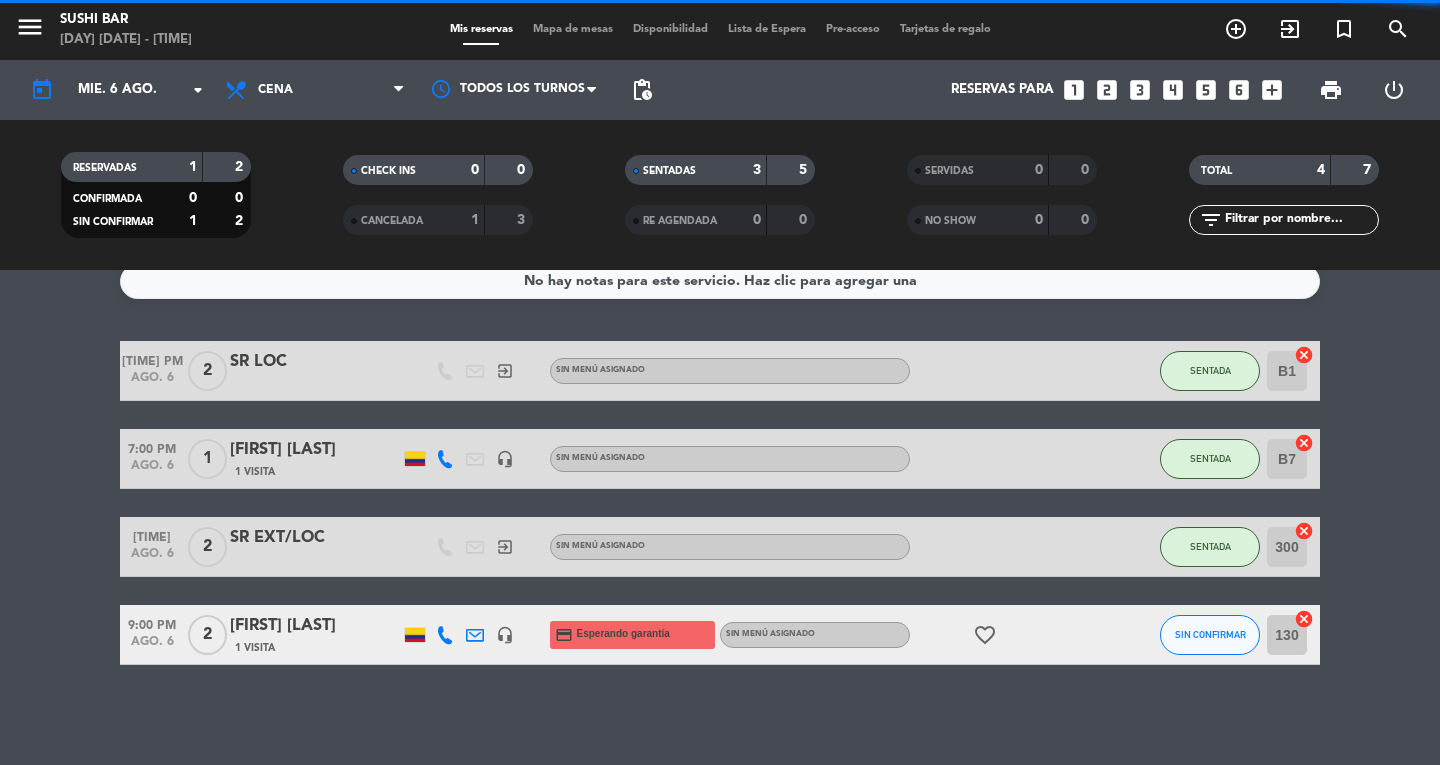 scroll, scrollTop: 20, scrollLeft: 0, axis: vertical 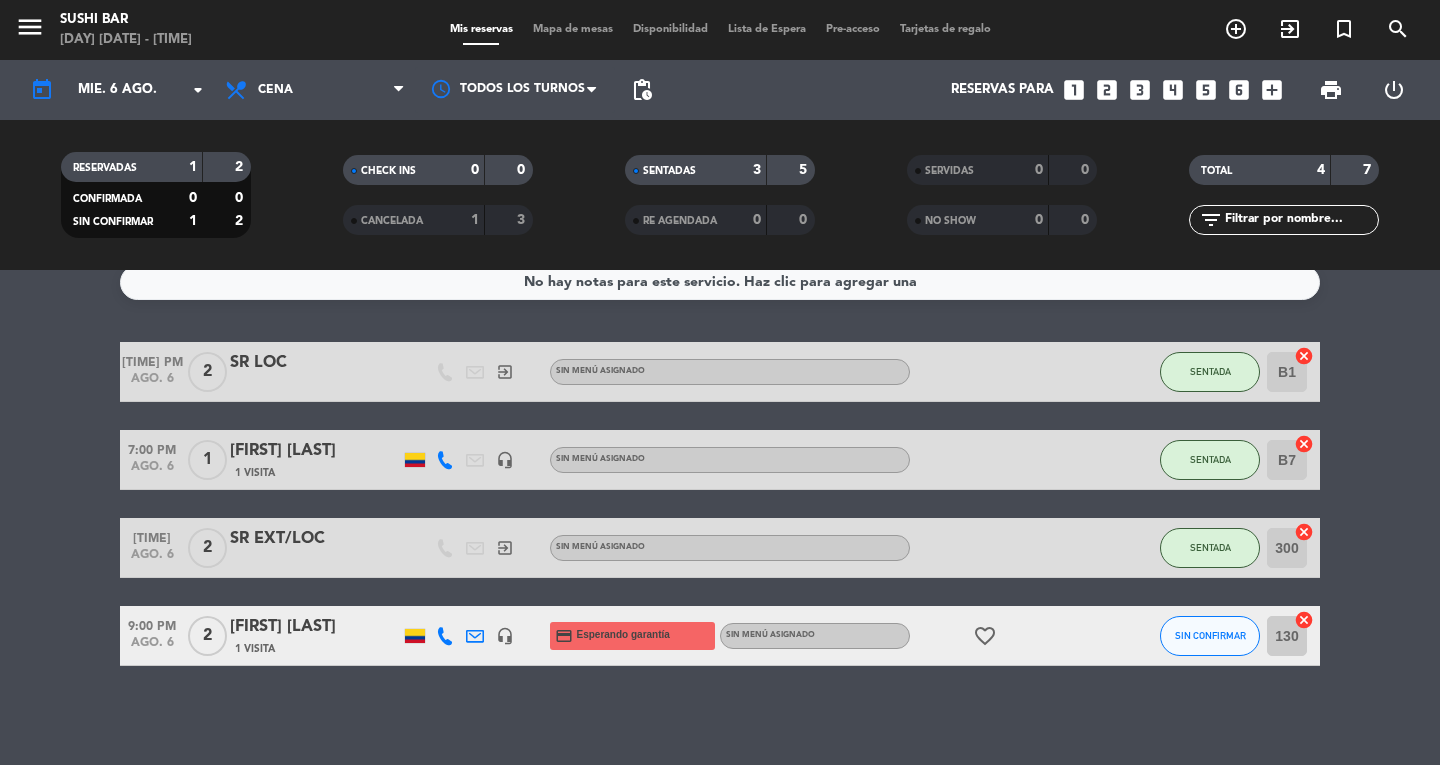 click on "Mapa de mesas" at bounding box center (573, 29) 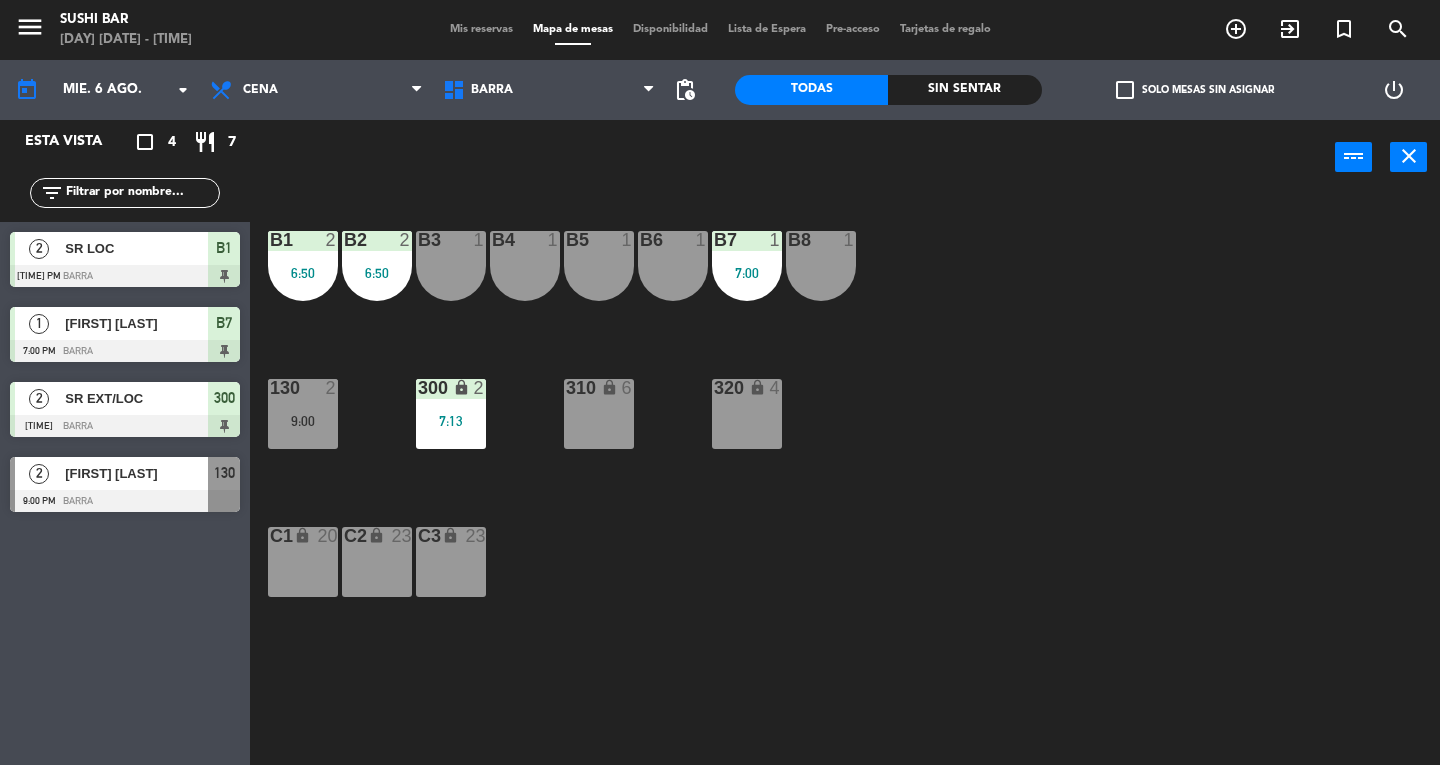 click on "[NUMBER] lock  [NUMBER]   [TIME]" at bounding box center (451, 414) 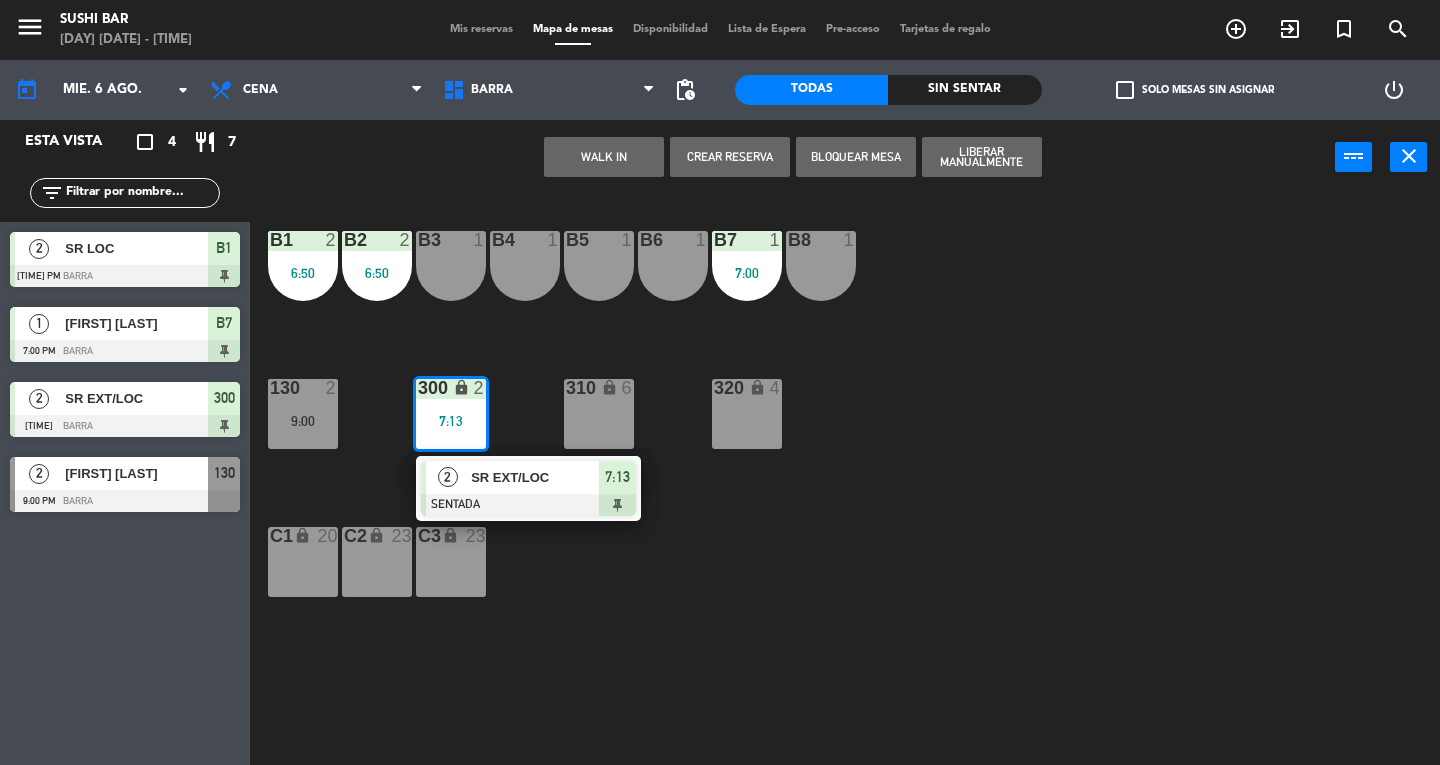 click on "SR EXT/LOC" at bounding box center [534, 477] 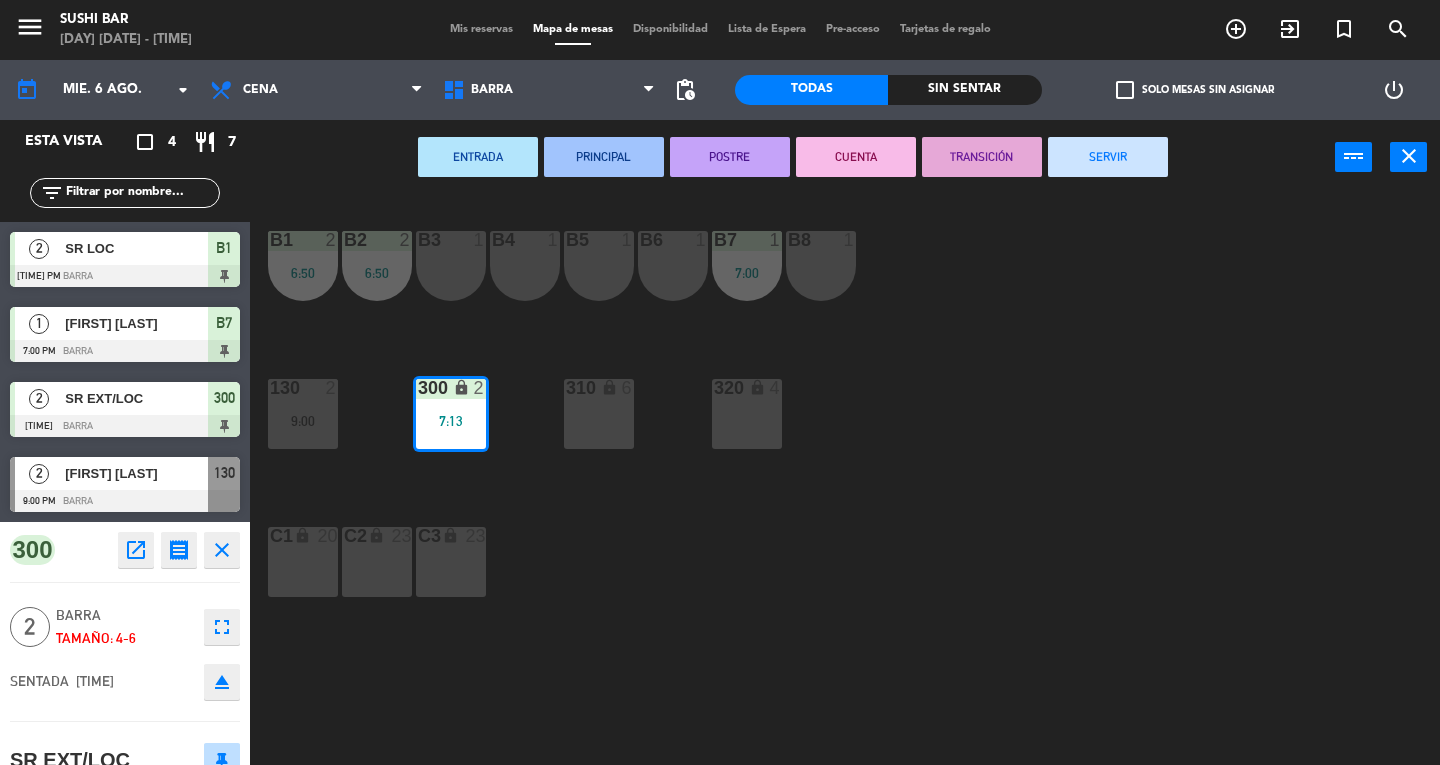 click on "[NUMBER]  [NUMBER]" at bounding box center [303, 389] 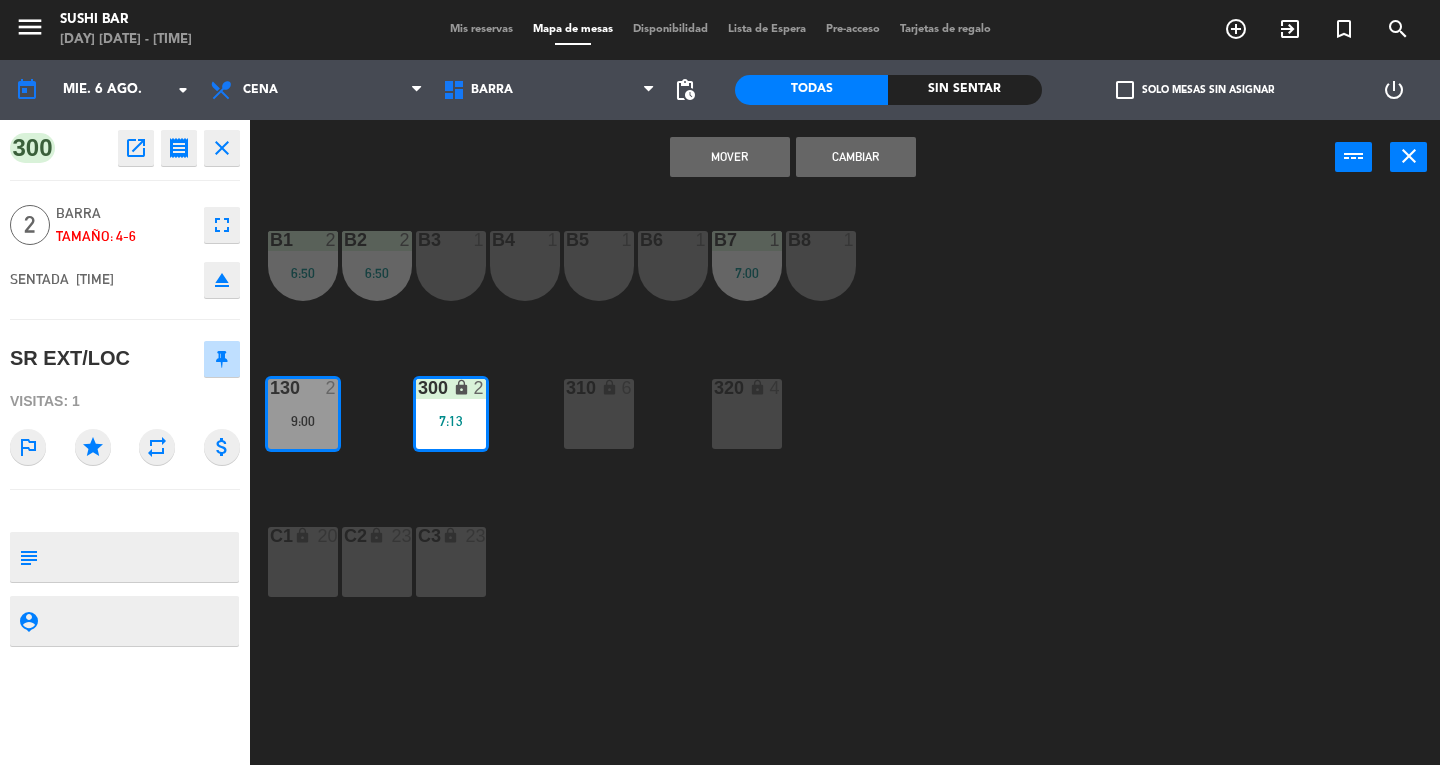 click on "Mover" at bounding box center [730, 157] 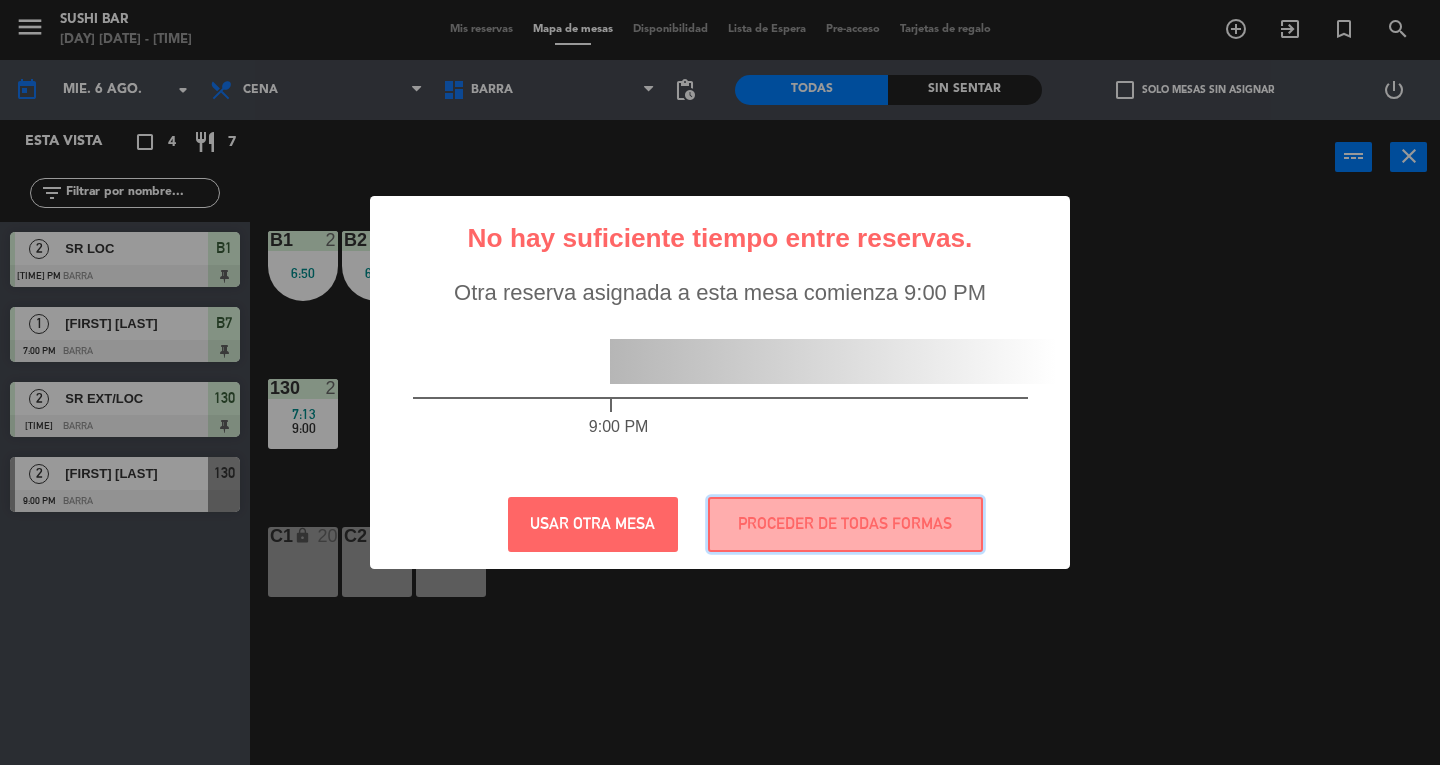 click on "PROCEDER DE TODAS FORMAS" at bounding box center (845, 524) 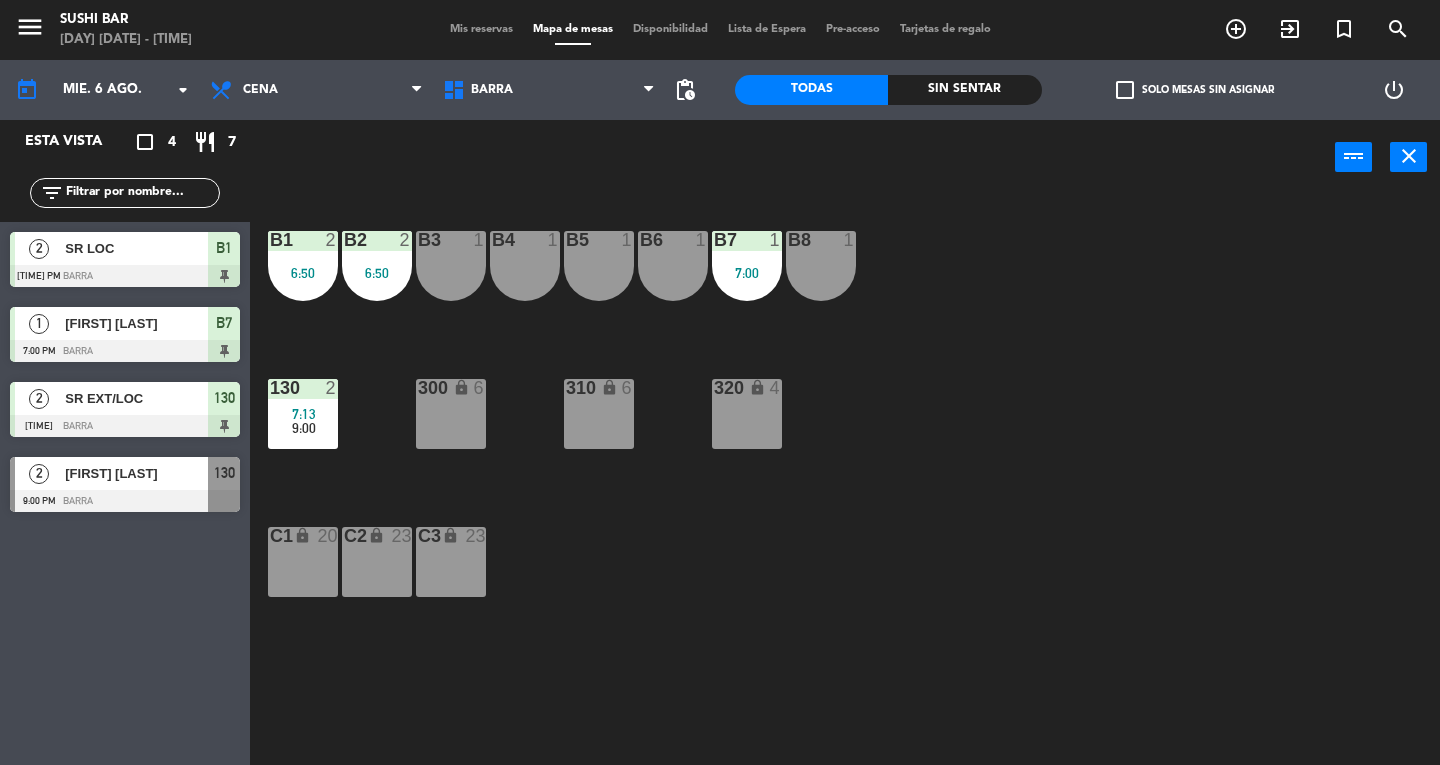 click on "menu  SUSHI BAR   miércoles [DAY]. agosto - [TIME]   Mis reservas   Mapa de mesas   Disponibilidad   Lista de Espera   Pre-acceso   Tarjetas de regalo  add_circle_outline exit_to_app turned_in_not search" 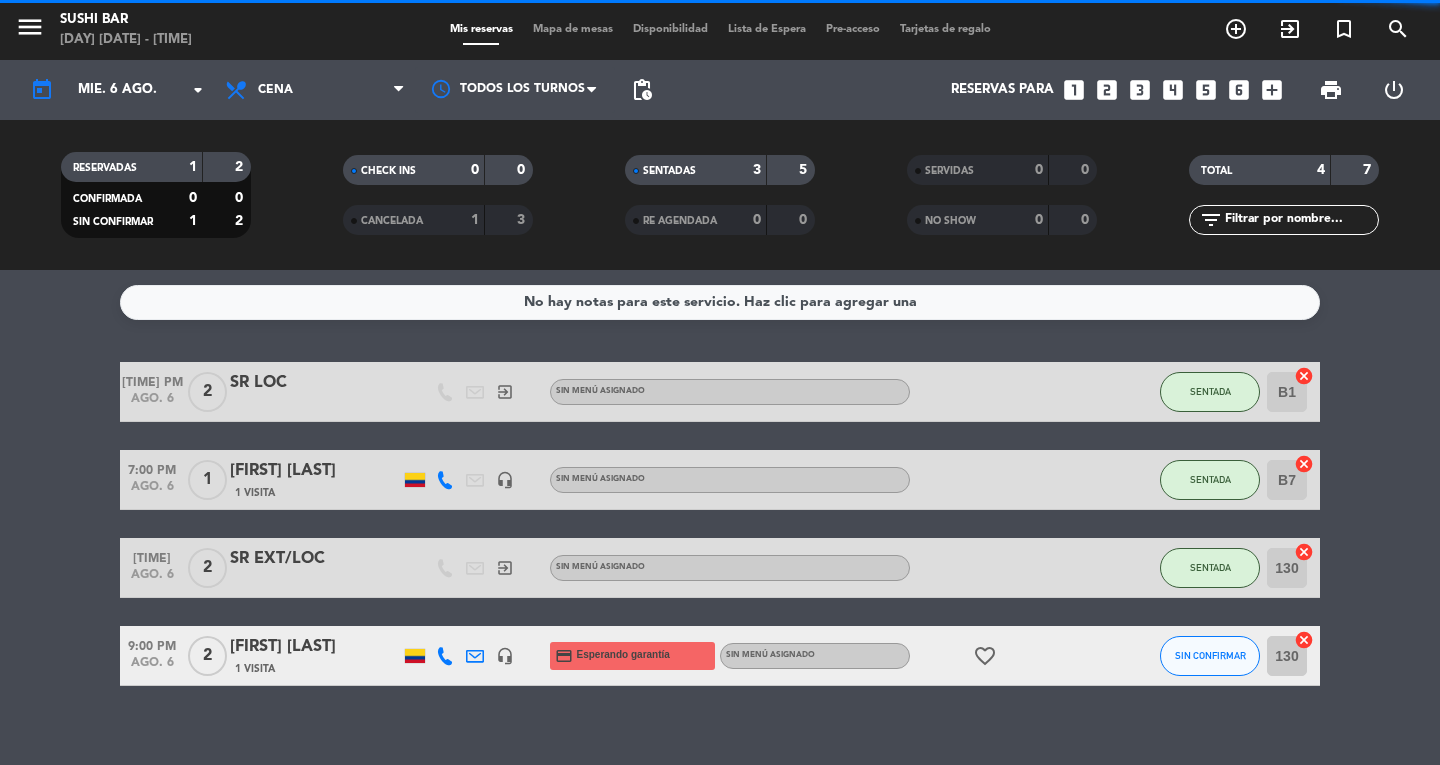click on "menu" at bounding box center (30, 27) 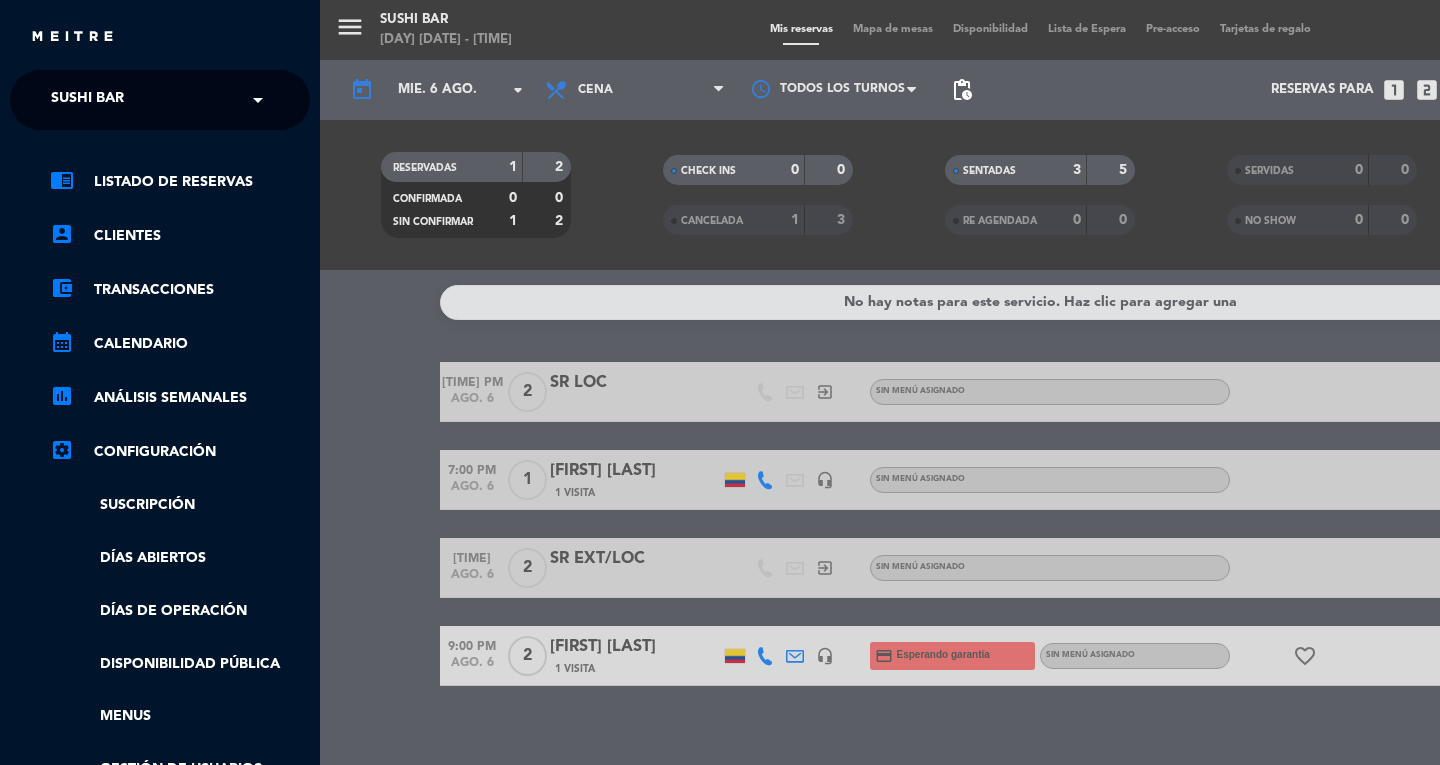 click 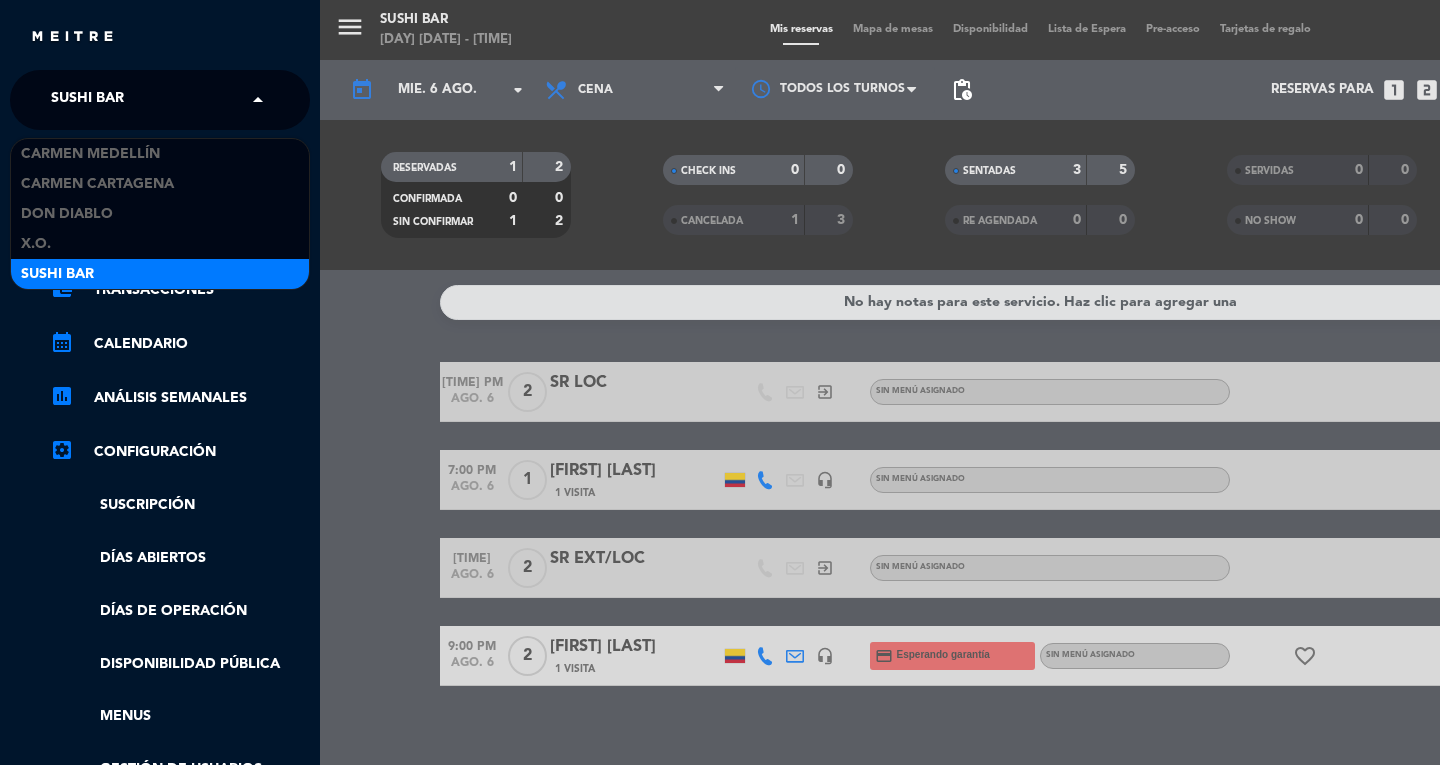 click on "Don Diablo" at bounding box center (160, 214) 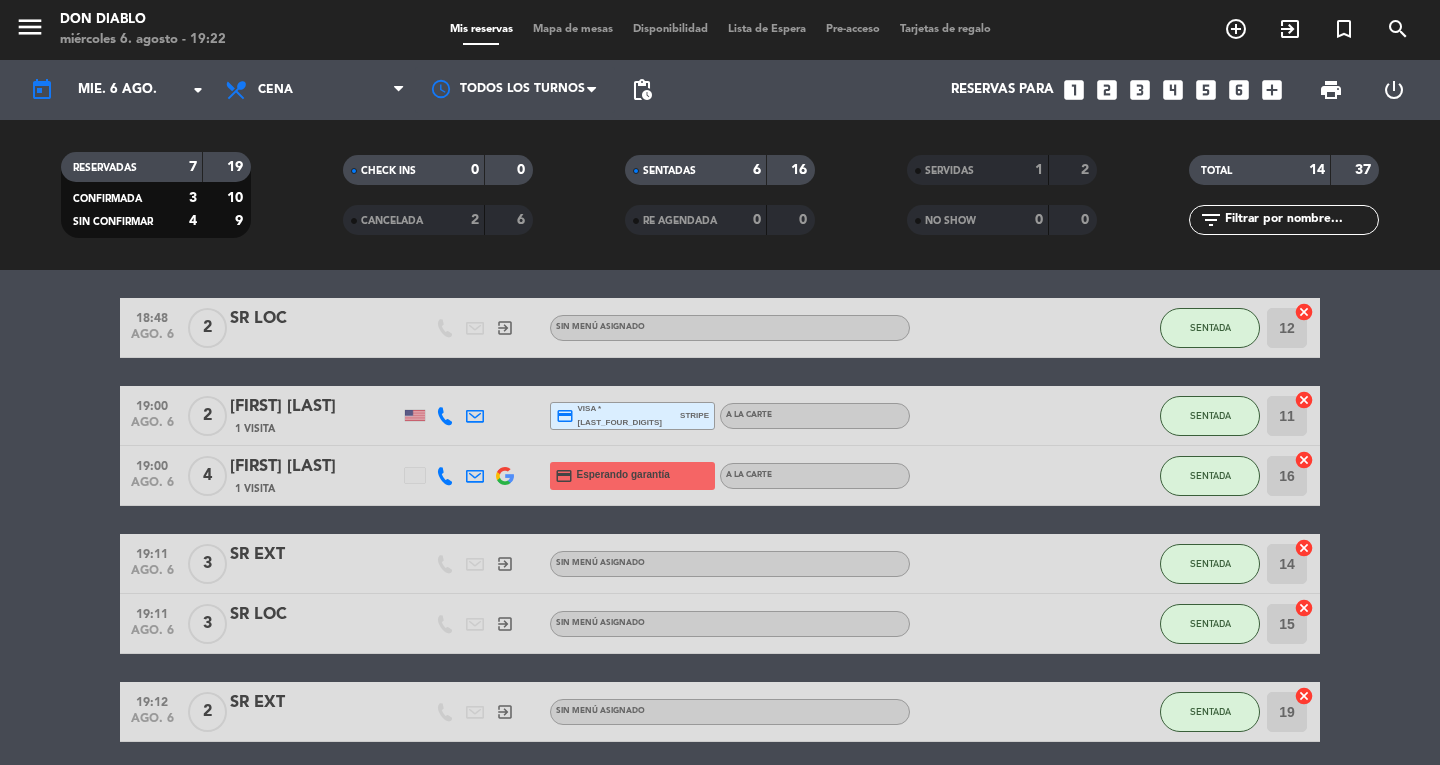 scroll, scrollTop: 88, scrollLeft: 0, axis: vertical 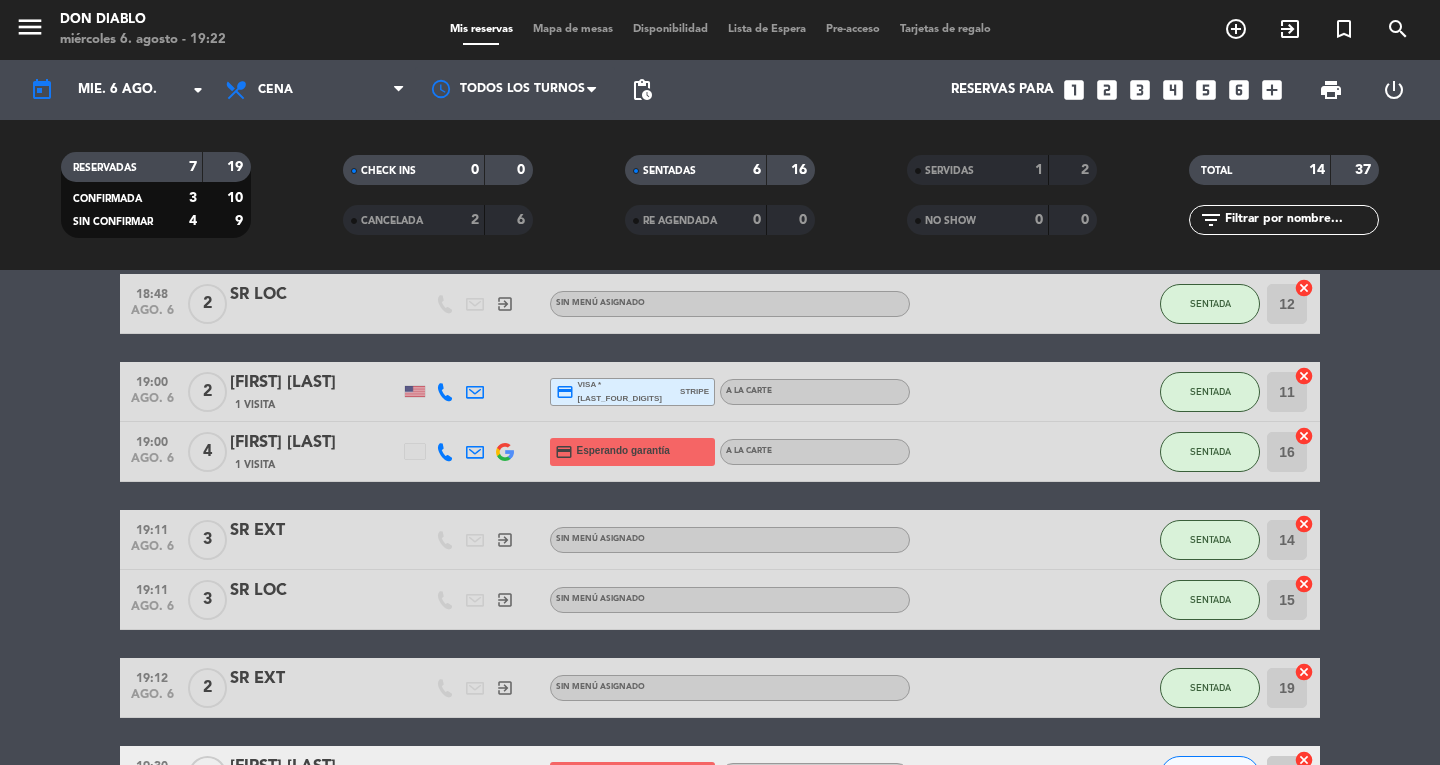 click on "Mapa de mesas" at bounding box center [573, 29] 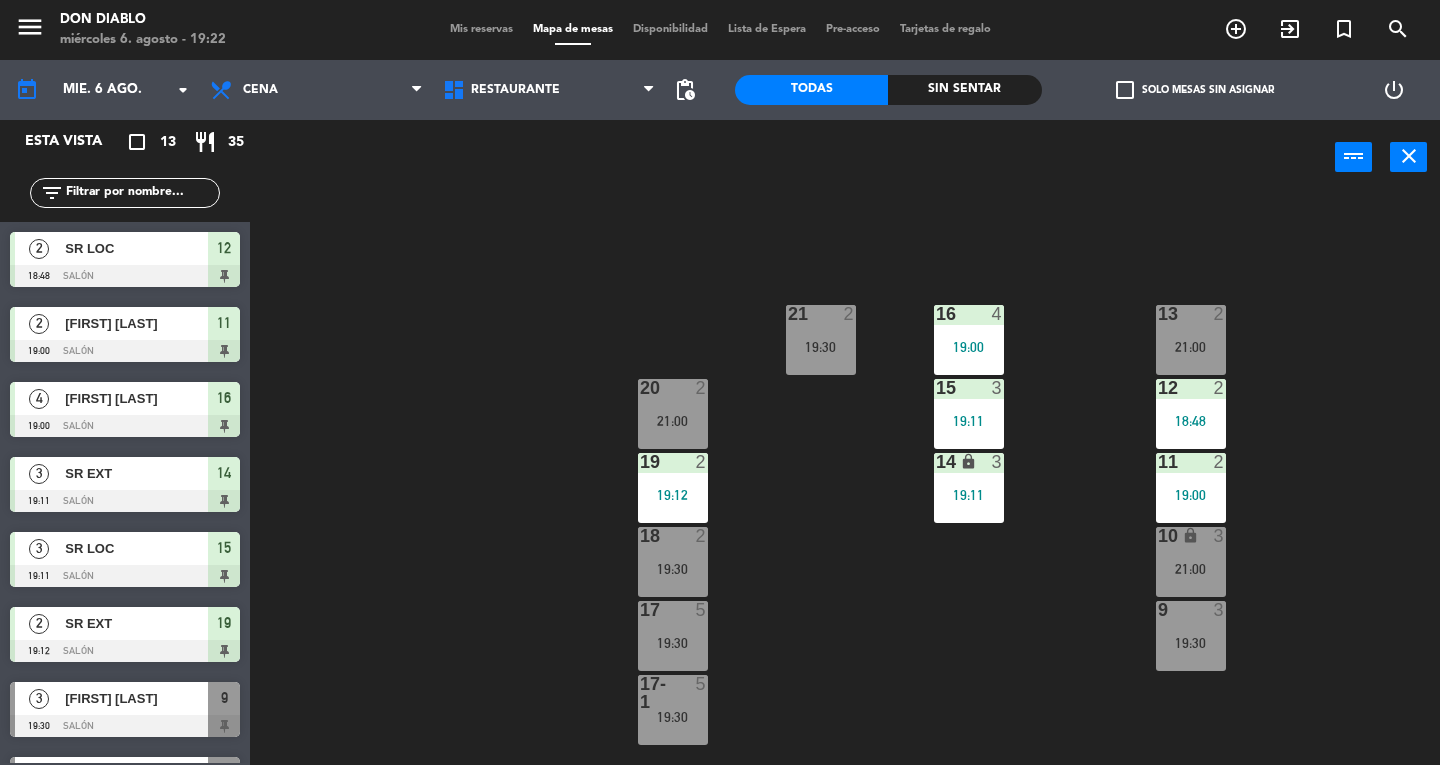 click on "21:00" at bounding box center [673, 421] 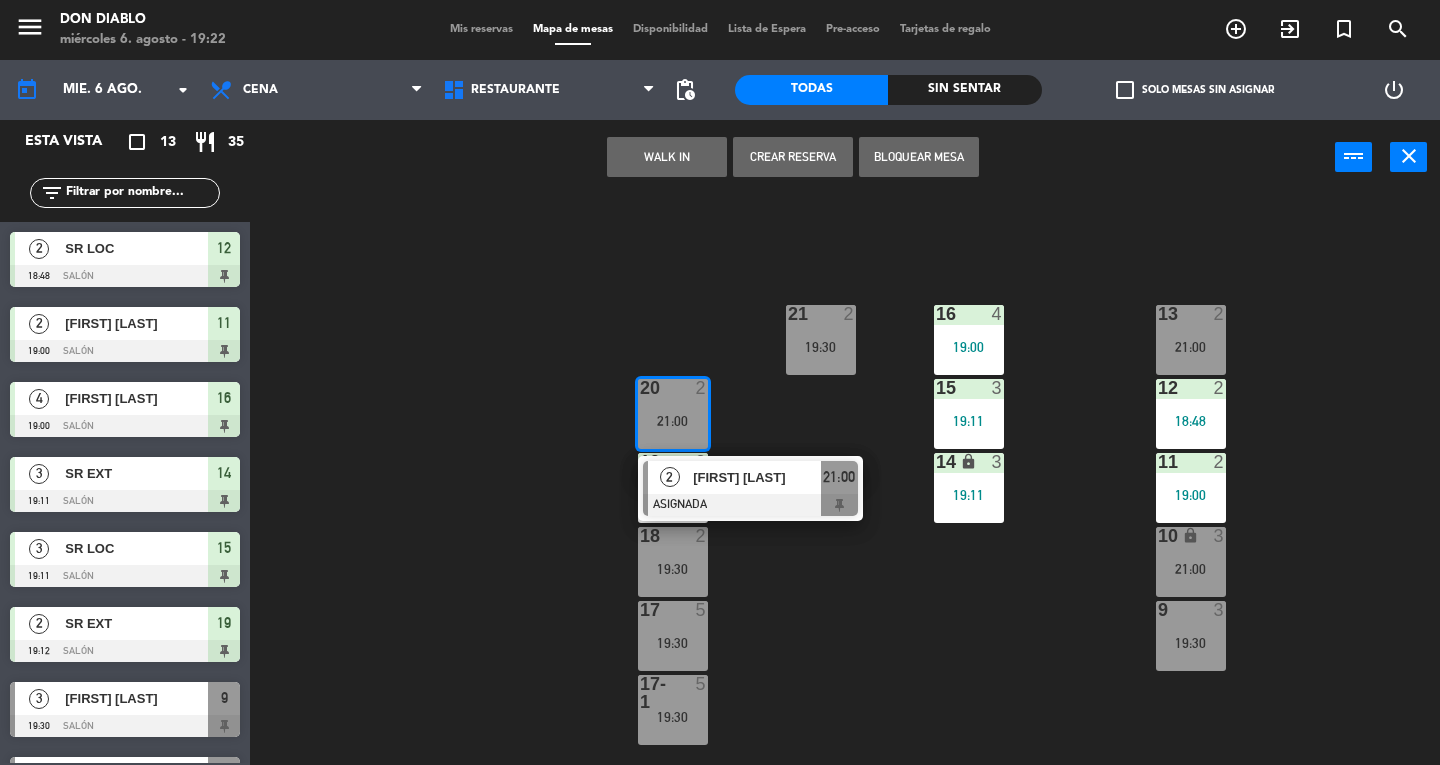 click on "[NUMBER]  [NUMBER]   [TIME]  [NUMBER]  [NUMBER]   [TIME]  [NUMBER]  [NUMBER]   [TIME]  [NUMBER]  [NUMBER]   [TIME]  [NUMBER]  [NUMBER]   [TIME]  [NUMBER]  [NUMBER]   [TIME]   [NUMBER]  [FIRST] [LAST]  ASIGNADA  [TIME] [NUMBER]  [NUMBER]   [TIME]  [NUMBER] lock  [NUMBER]   [TIME]  [NUMBER]  [NUMBER]   [TIME]  [NUMBER]  [NUMBER]   [TIME]  [NUMBER]  [NUMBER]   [TIME]  [NUMBER]  [NUMBER]   [TIME]  [NUMBER]  [NUMBER]   [TIME]  [NUMBER]  [NUMBER]   [TIME]  [NUMBER]-[NUMBER]  [NUMBER]   [TIME]  [NUMBER]  [NUMBER]  [NUMBER]  [NUMBER]  [NUMBER]  [NUMBER]  [NUMBER]  [NUMBER]  B[NUMBER] lock  [NUMBER]  B[NUMBER] lock  [NUMBER]  B[NUMBER] lock  [NUMBER]  B[NUMBER] lock  [NUMBER]  B[NUMBER] lock  [NUMBER]  B[NUMBER] lock  [NUMBER]  B[NUMBER] lock  [NUMBER]  A  [NUMBER]  [NUMBER]  [NUMBER]  B  [NUMBER]  C  [NUMBER]  C[NUMBER] lock  [NUMBER]  C[NUMBER] lock  [NUMBER]  C[NUMBER] lock  [NUMBER]  [NUMBER]  [NUMBER]  [NUMBER]  [NUMBER]  D  [NUMBER]" 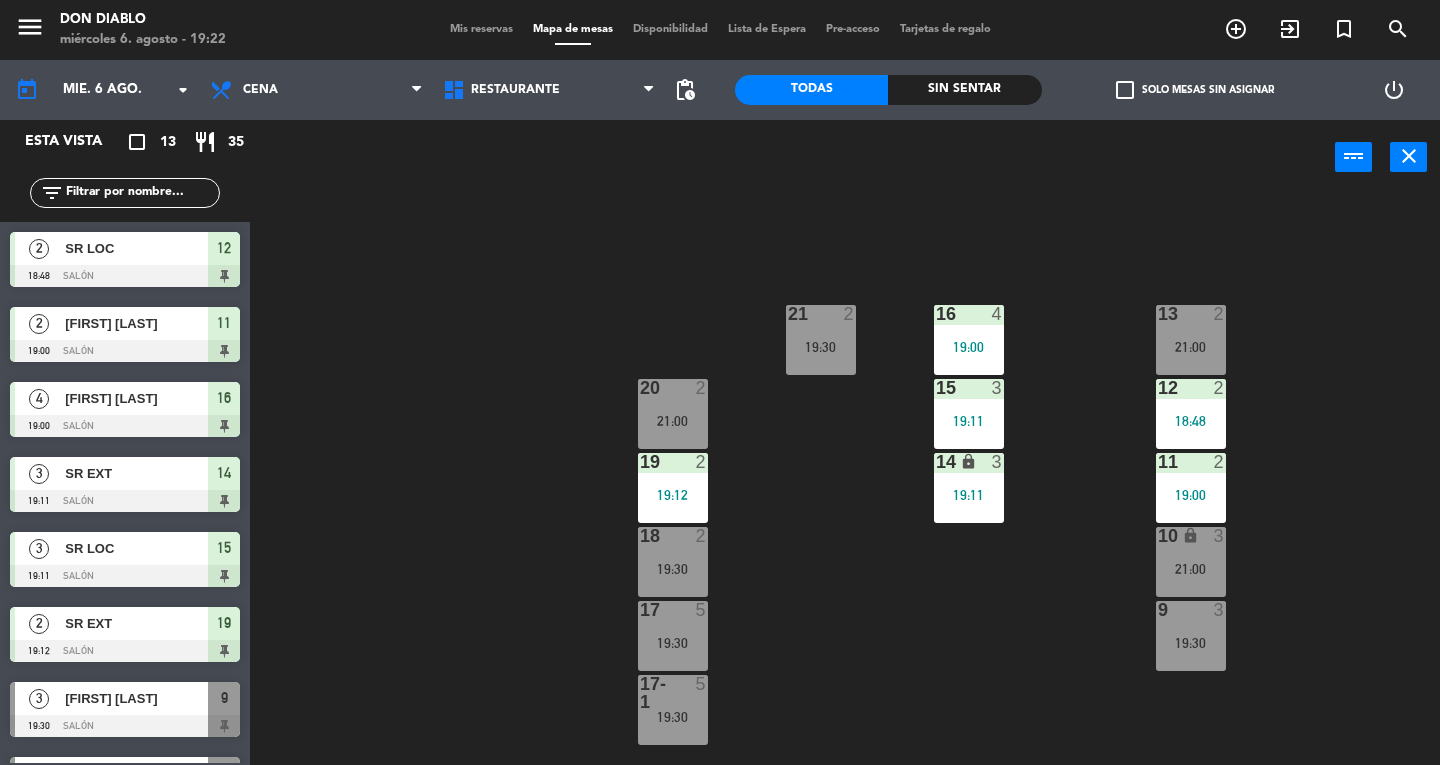 click on "[NUMBER]  [NUMBER]   [TIME]  [NUMBER]  [NUMBER]   [TIME]  [NUMBER]  [NUMBER]   [TIME]  [NUMBER]  [NUMBER]   [TIME]  [NUMBER]  [NUMBER]   [TIME]  [NUMBER]  [NUMBER]   [TIME]   [NUMBER]  [NUMBER]   [TIME]  [NUMBER]  [NUMBER]   [TIME]  [NUMBER] lock  [NUMBER]   [TIME]  [NUMBER]  [NUMBER]   [TIME]  [NUMBER]  [NUMBER]   [TIME]  [NUMBER]  [NUMBER]   [TIME]  [NUMBER]  [NUMBER]   [TIME]  [NUMBER]  [NUMBER]   [TIME]  [NUMBER]-[NUMBER]  [NUMBER]   [TIME]  [NUMBER]  [NUMBER]  [NUMBER]  [NUMBER]  [NUMBER]  [NUMBER]  [NUMBER]  [NUMBER]  B[NUMBER] lock  [NUMBER]  B[NUMBER] lock  [NUMBER]  B[NUMBER] lock  [NUMBER]  B[NUMBER] lock  [NUMBER]  B[NUMBER] lock  [NUMBER]  B[NUMBER] lock  [NUMBER]  B[NUMBER] lock  [NUMBER]  A  [NUMBER]  [NUMBER]  [NUMBER]  B  [NUMBER]  C  [NUMBER]  C[NUMBER] lock  [NUMBER]  C[NUMBER] lock  [NUMBER]  C[NUMBER] lock  [NUMBER]  [NUMBER]  [NUMBER]  [NUMBER]  [NUMBER]  D  [NUMBER]" 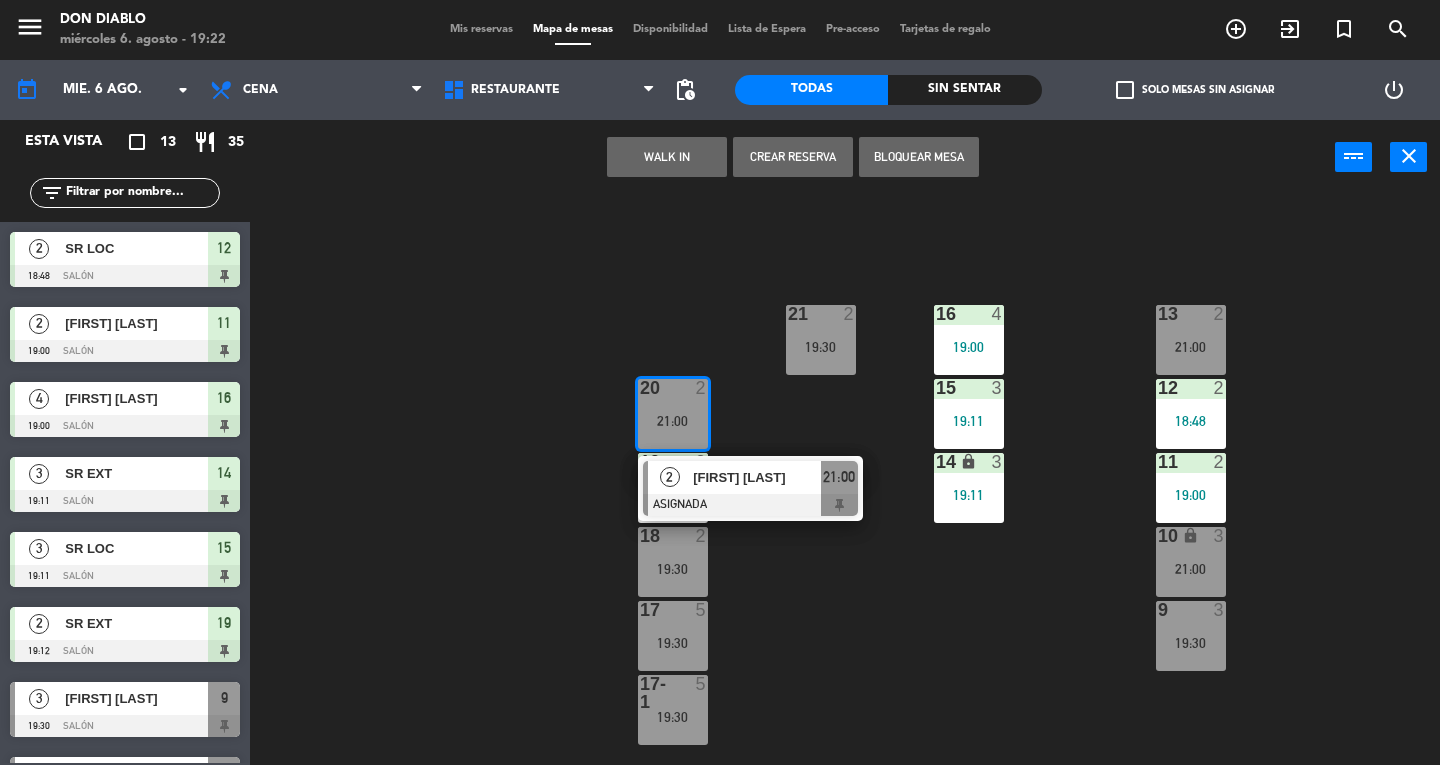 click on "19:30" at bounding box center (821, 347) 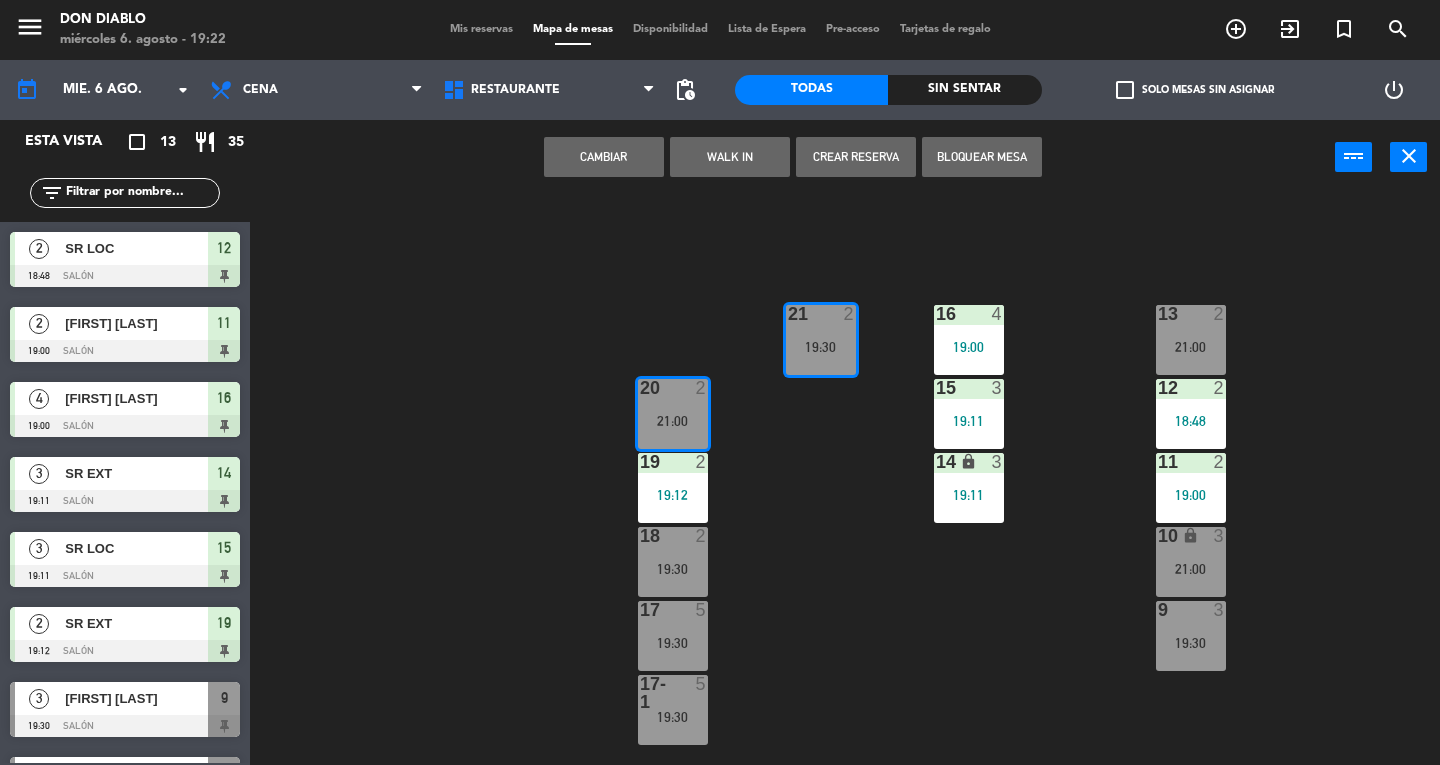 click on "Cambiar" at bounding box center [604, 157] 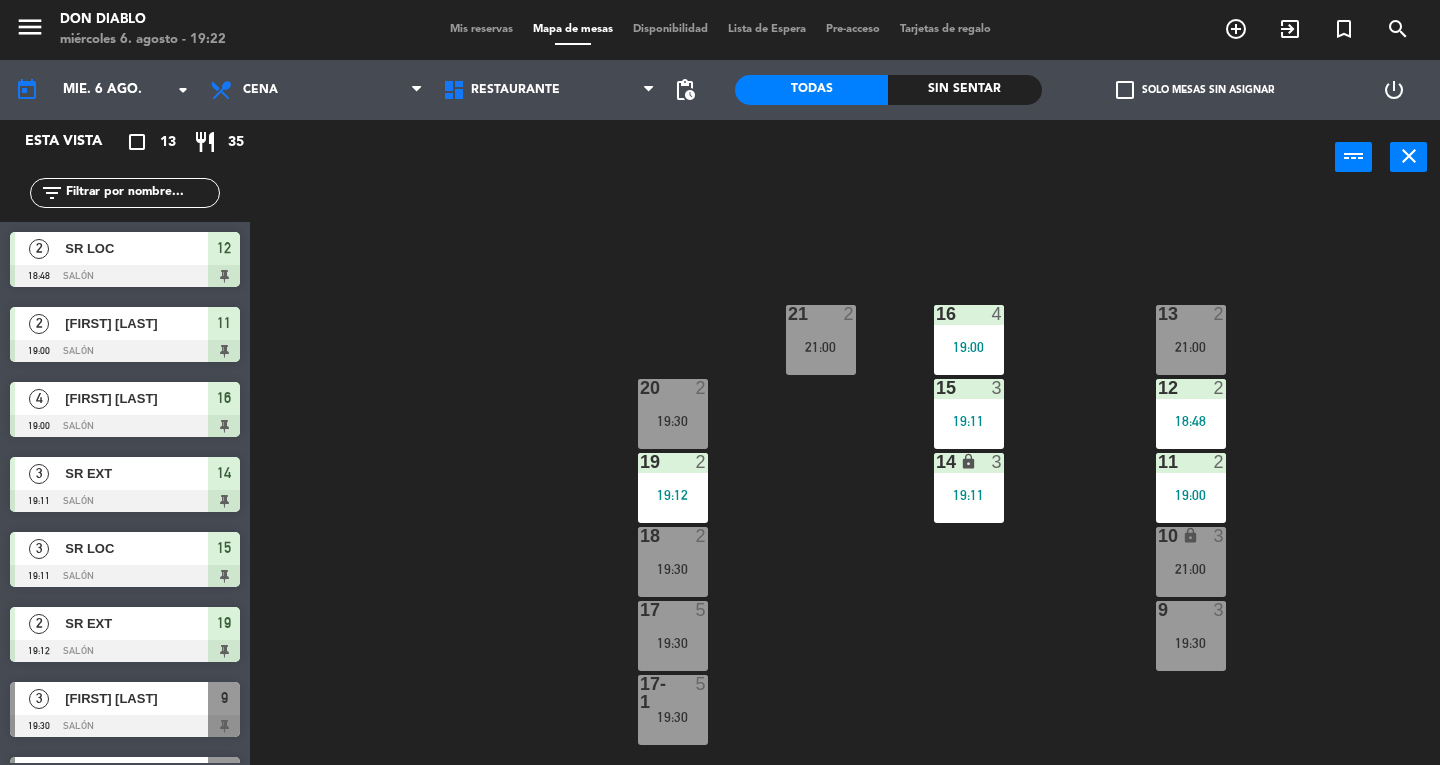 click on "19:30" at bounding box center [673, 569] 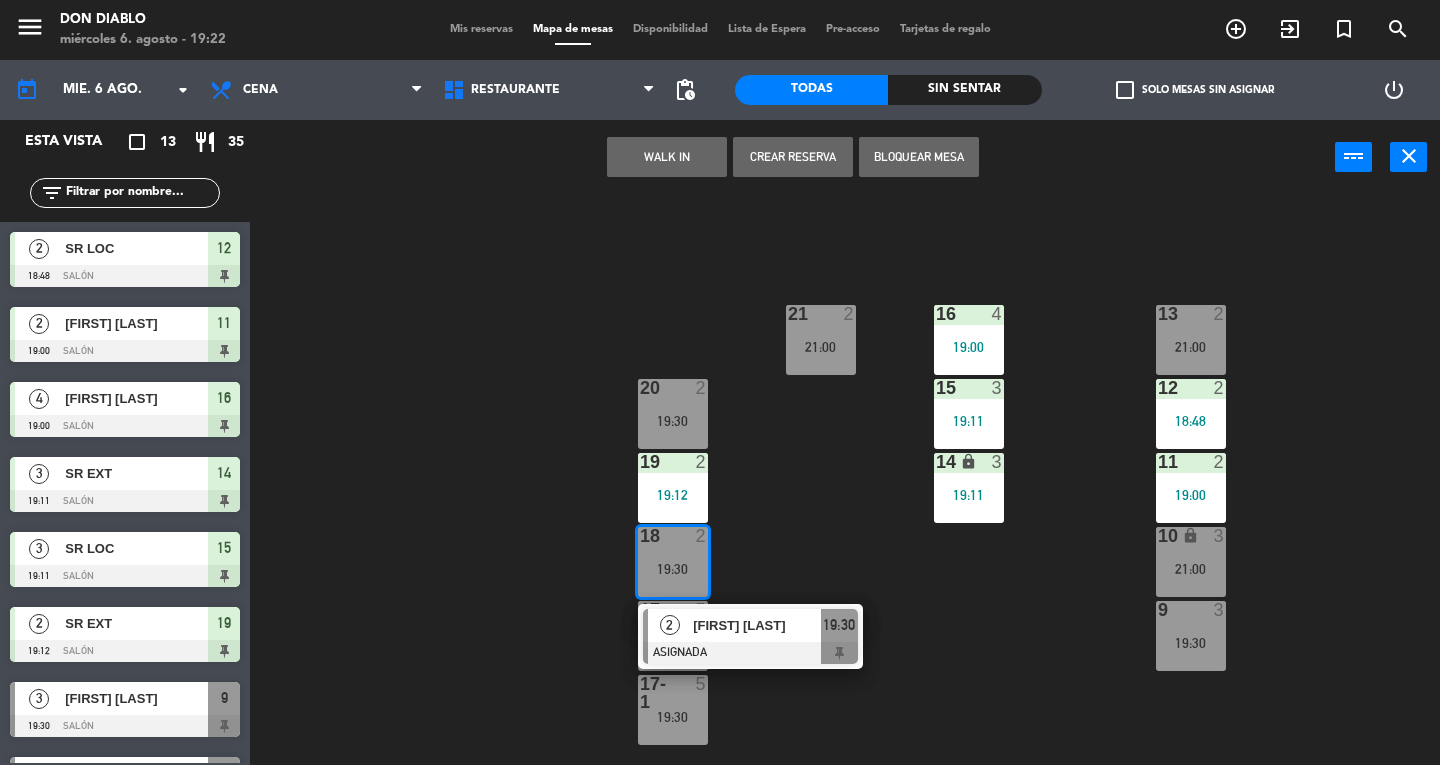 click on "miércoles 6. agosto - 6:55 PM" 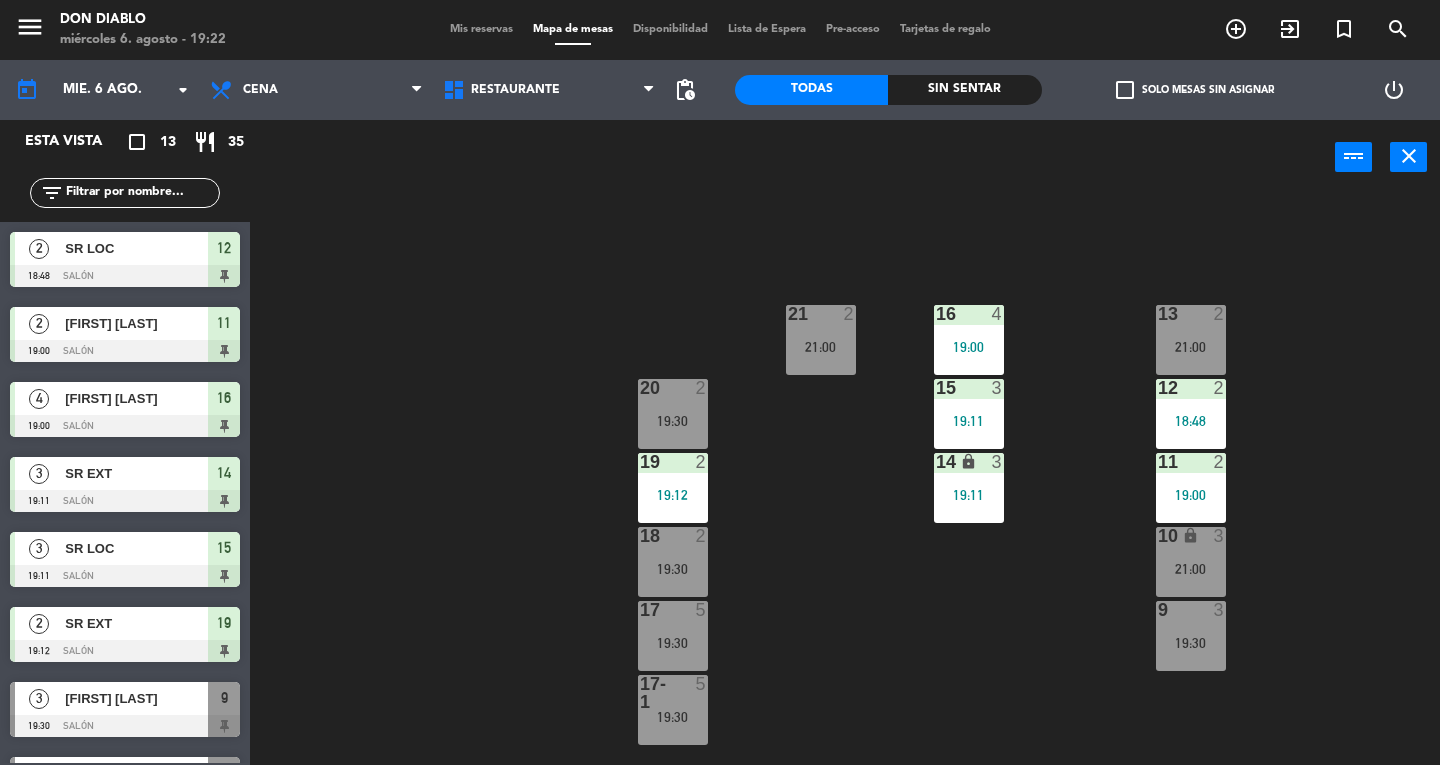 click on "[DATA]" at bounding box center (673, 414) 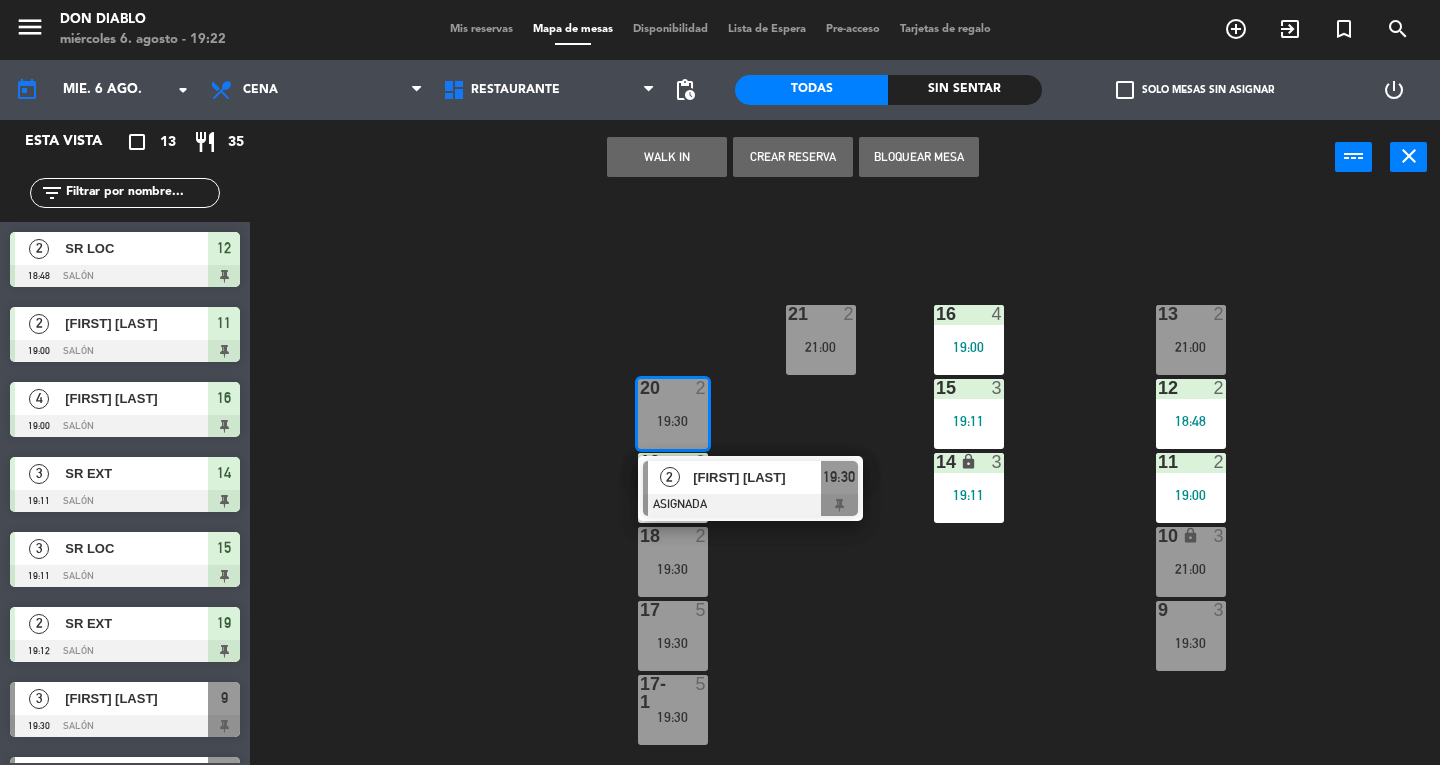click at bounding box center [750, 505] 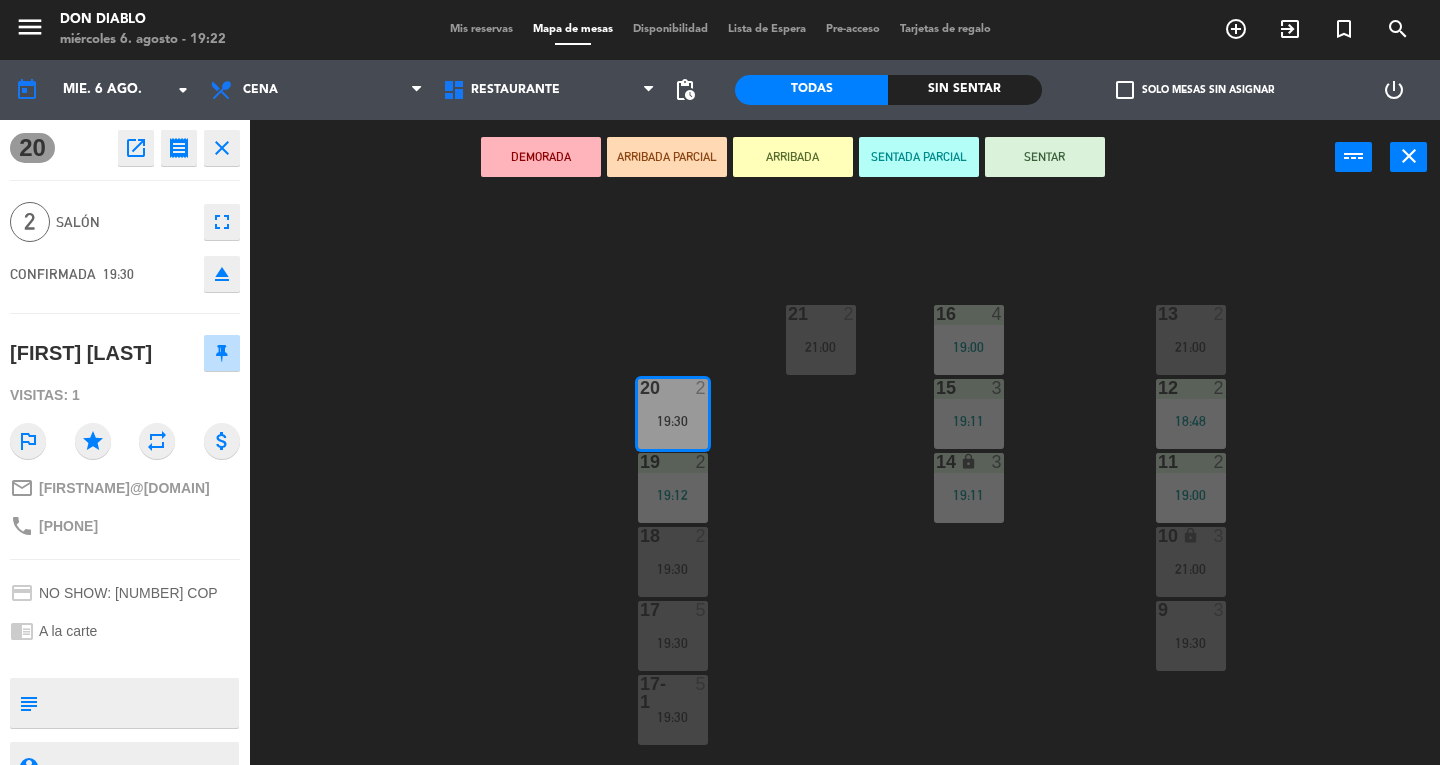 click on "18  2" at bounding box center [673, 537] 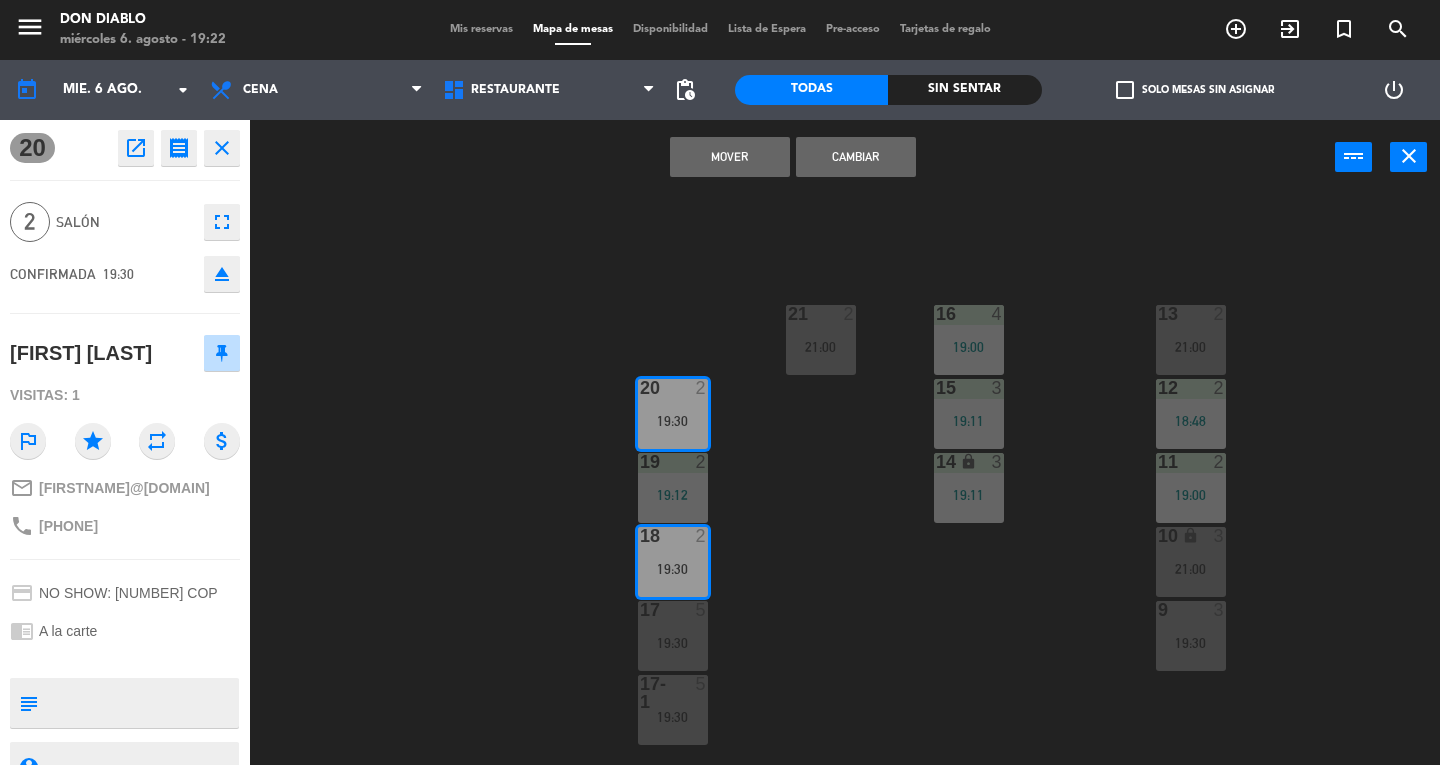 click on "Cambiar" at bounding box center [856, 157] 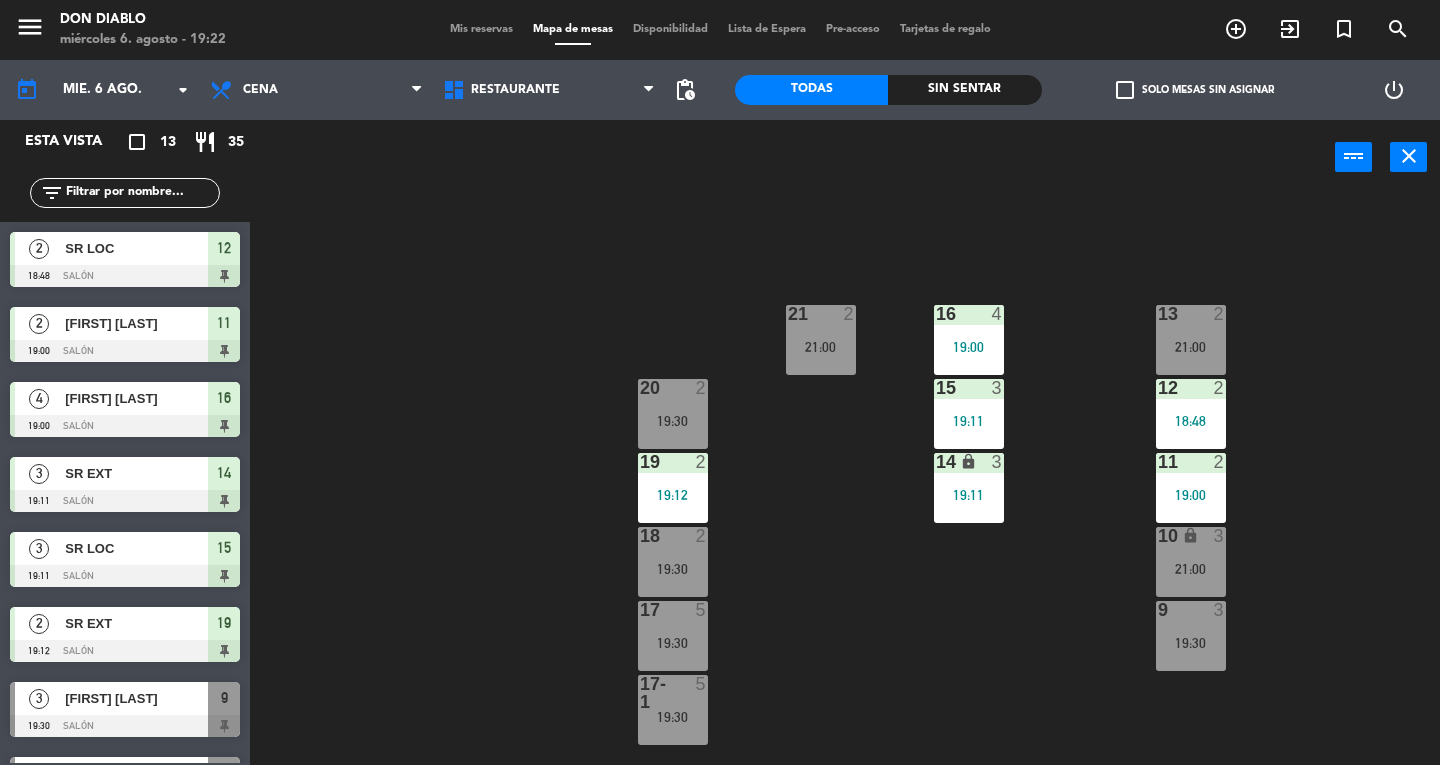 scroll, scrollTop: 0, scrollLeft: 0, axis: both 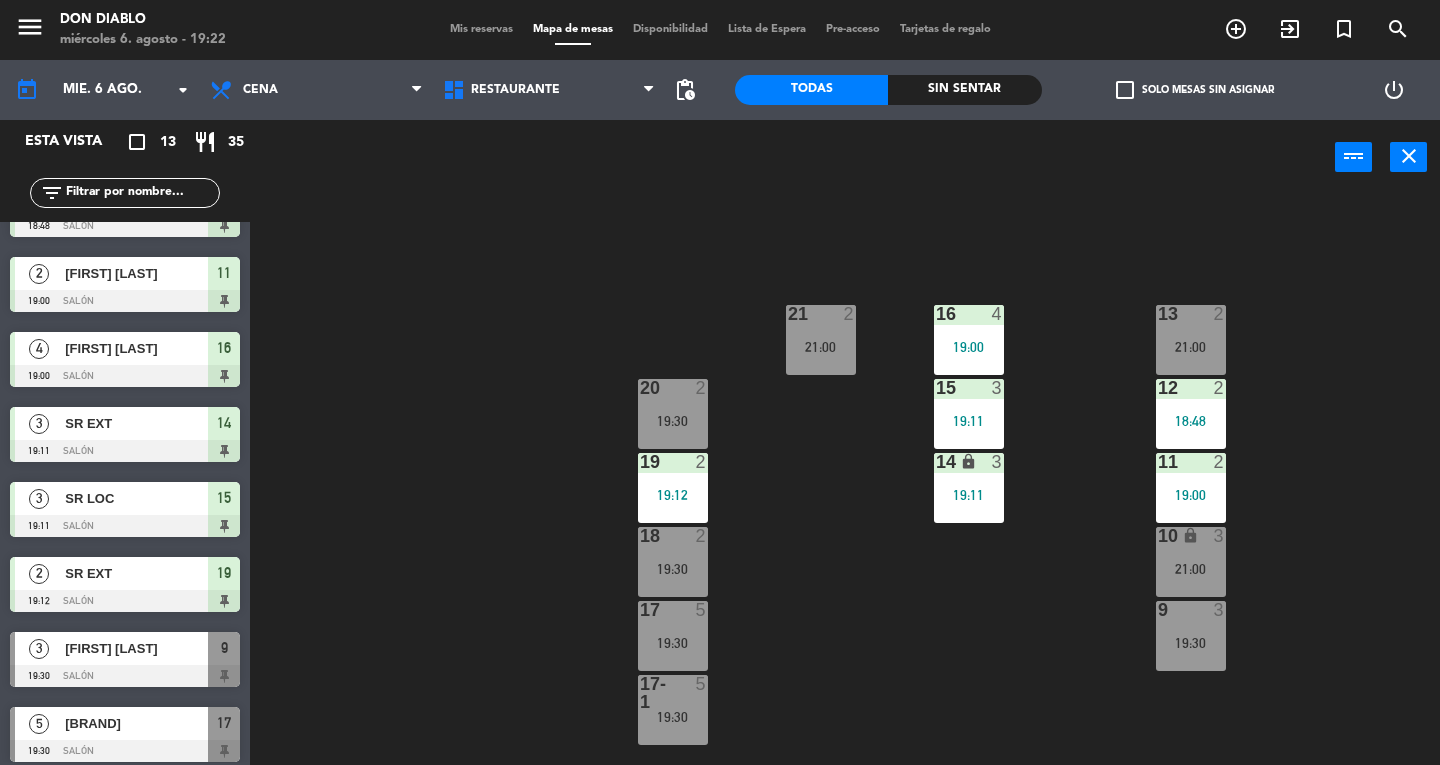 click on "19:30" at bounding box center (673, 569) 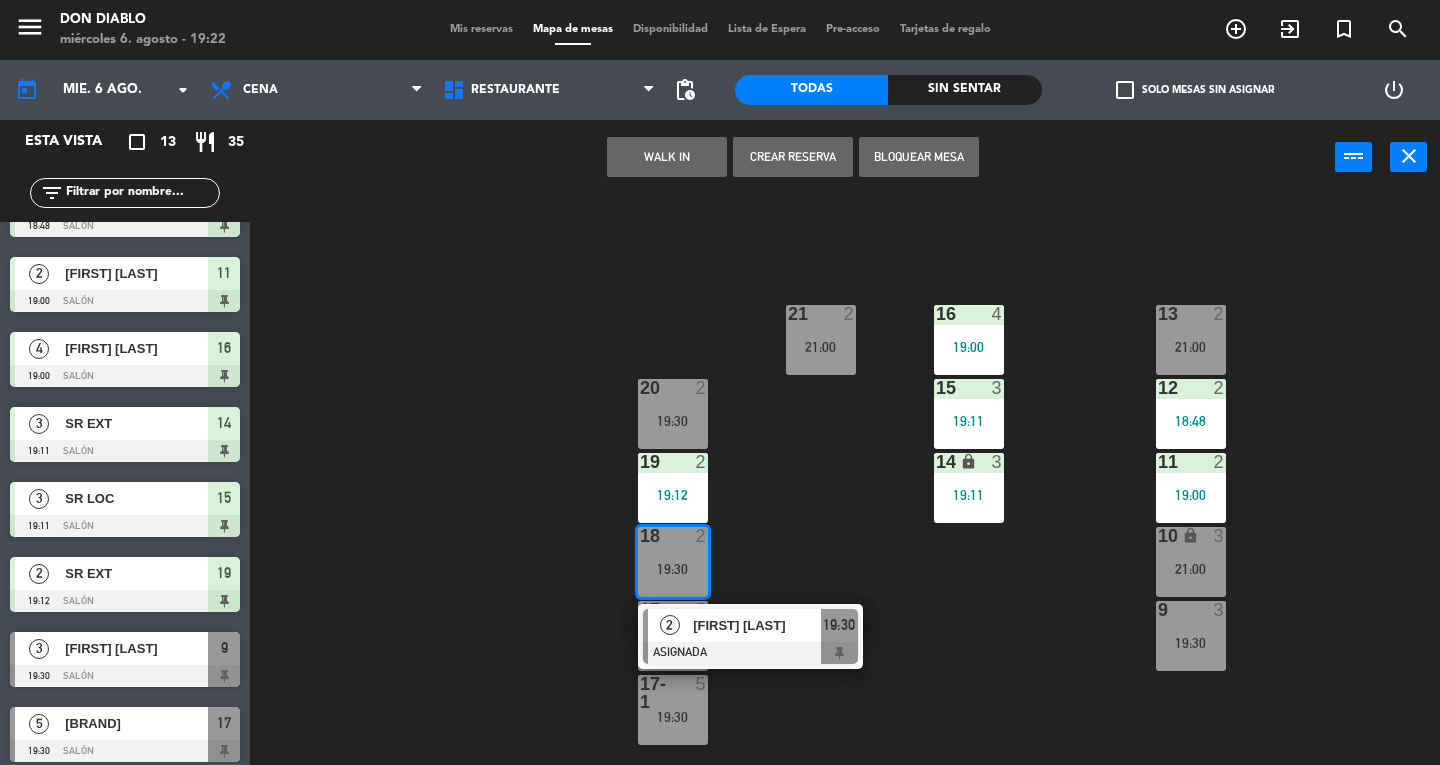 click on "[FIRST] [LAST]" at bounding box center (757, 625) 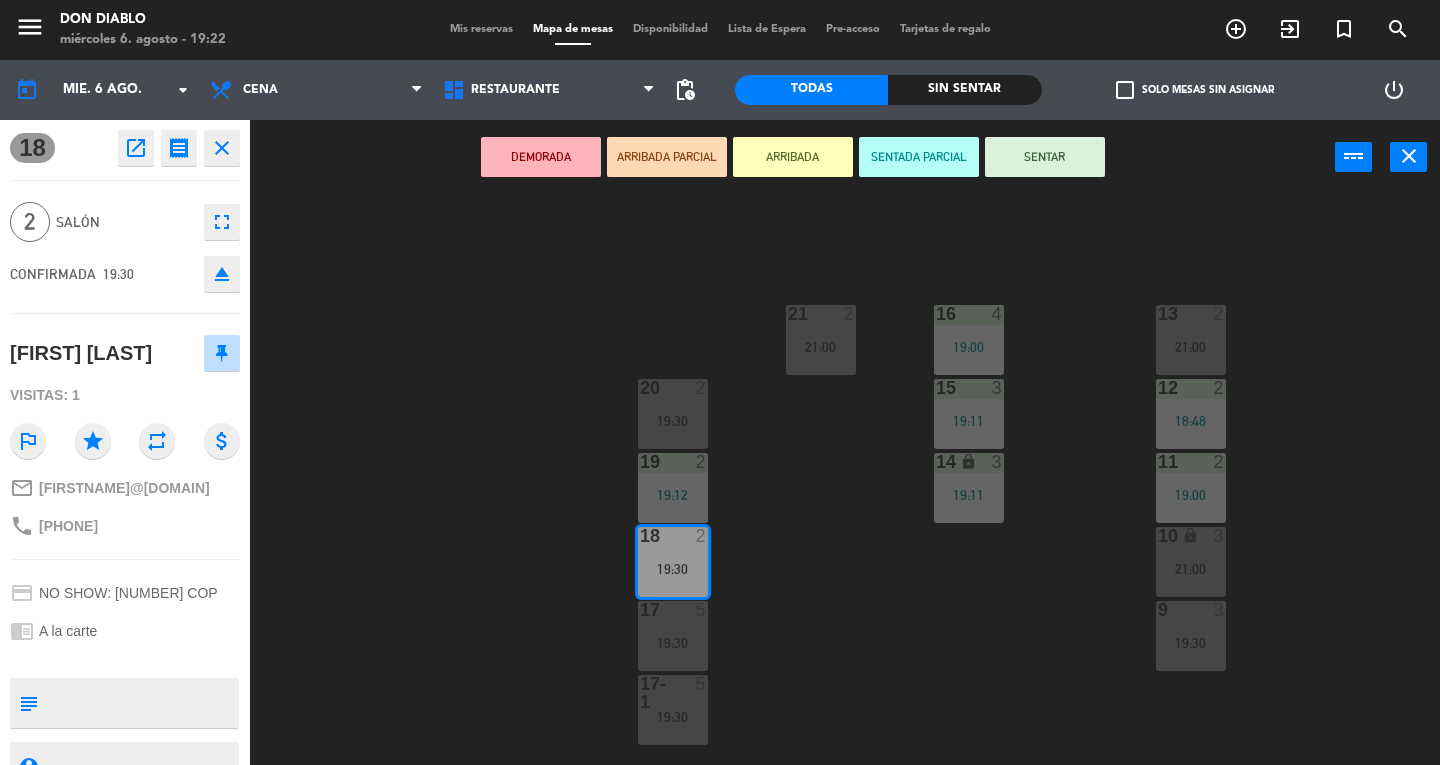 click on "SENTAR" at bounding box center [1045, 157] 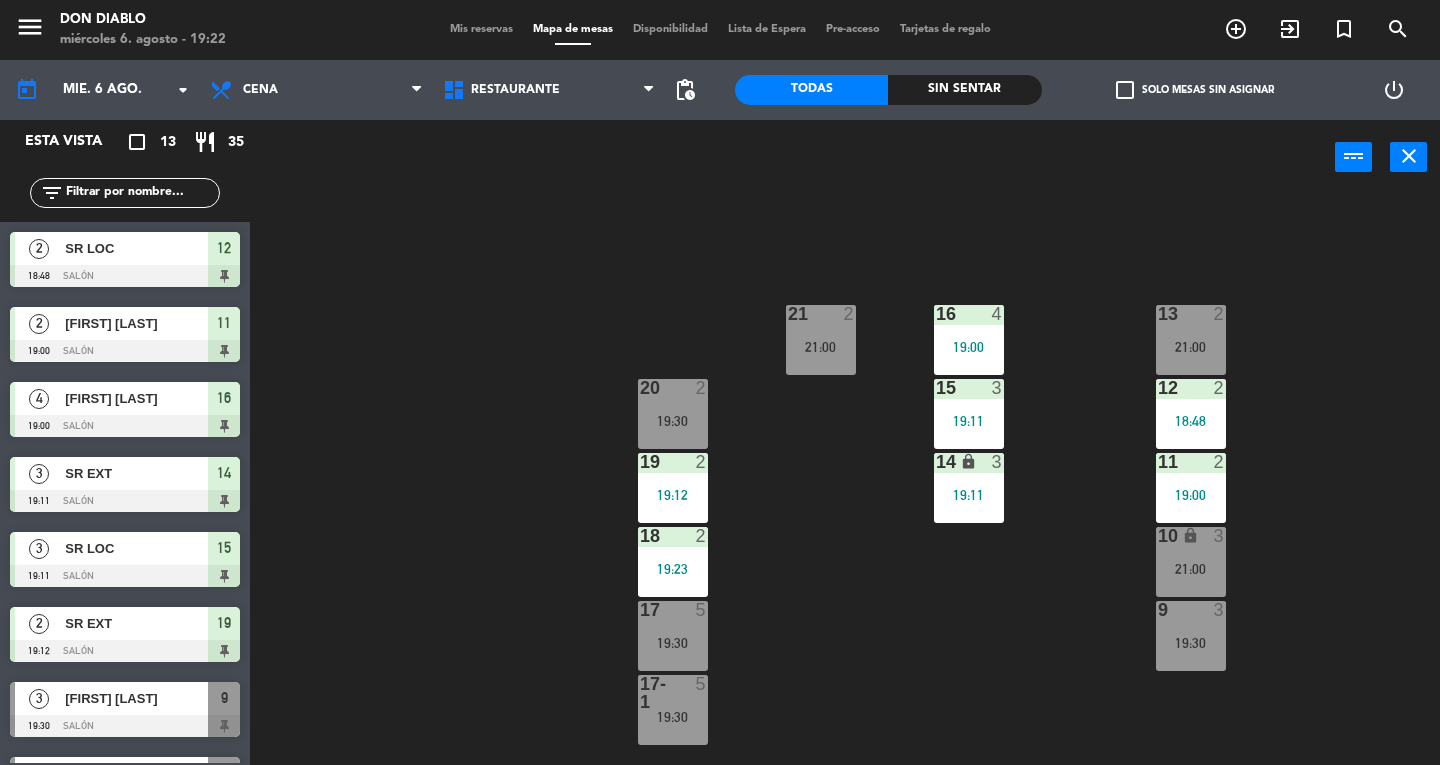 scroll, scrollTop: 0, scrollLeft: 0, axis: both 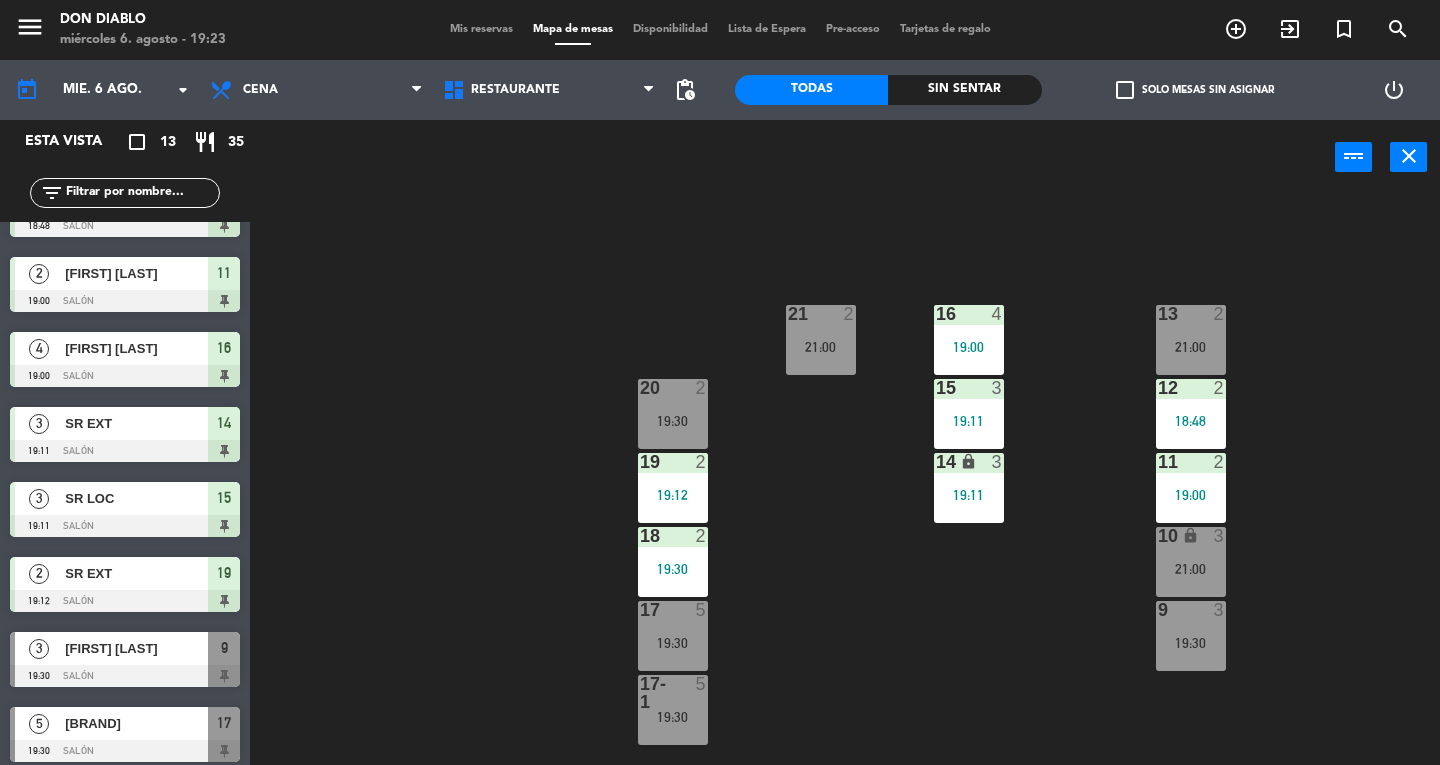 click on "19:12" at bounding box center (673, 495) 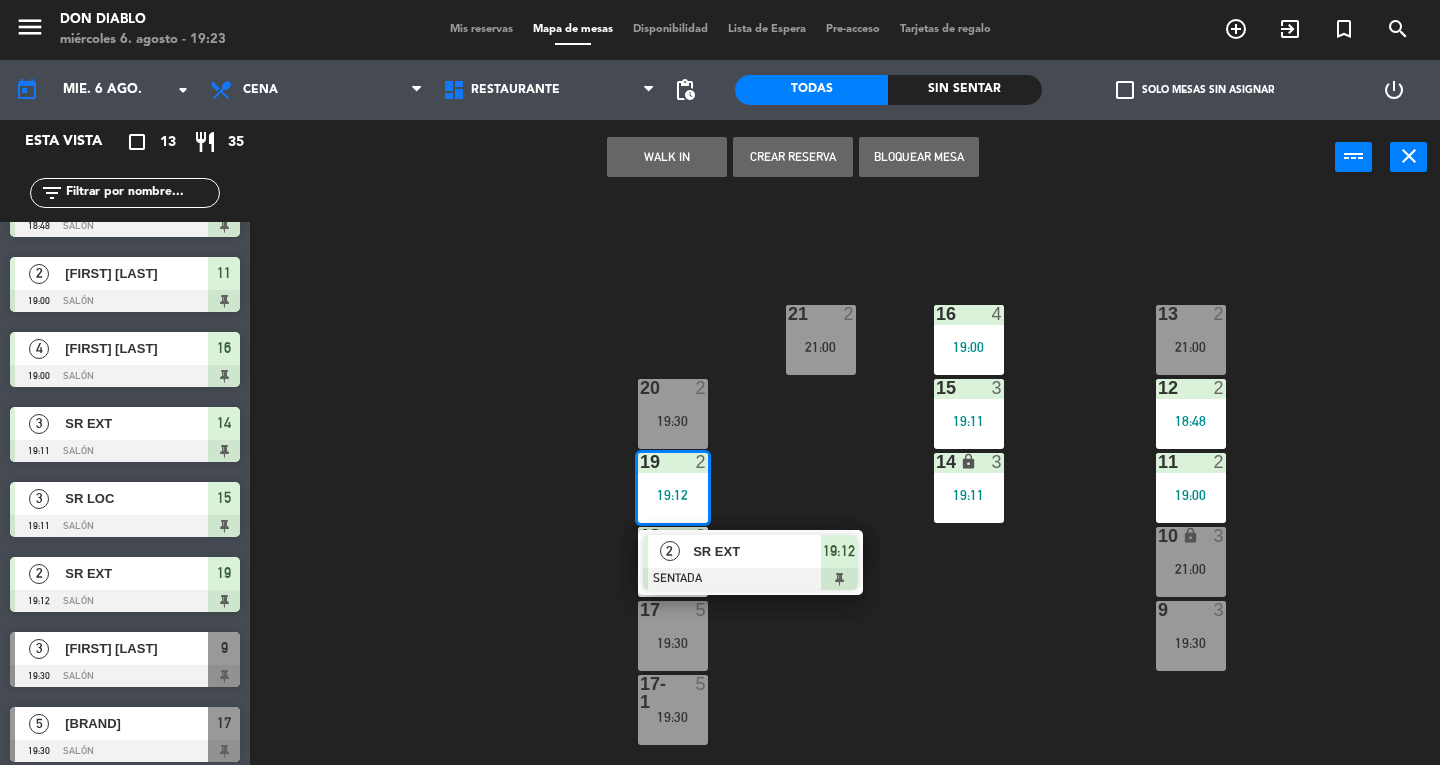 click on "SR EXT" at bounding box center [757, 551] 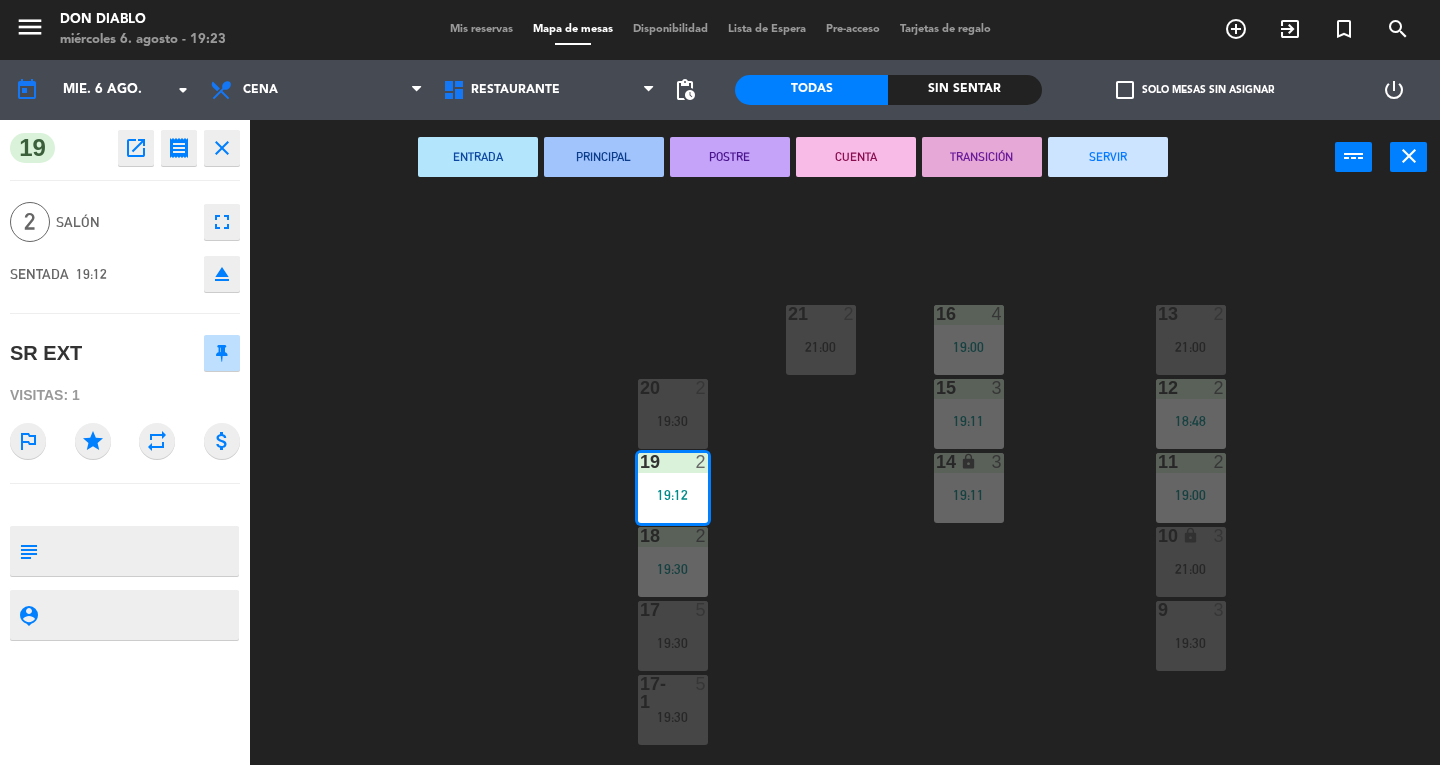 click on "SERVIR" at bounding box center (1108, 157) 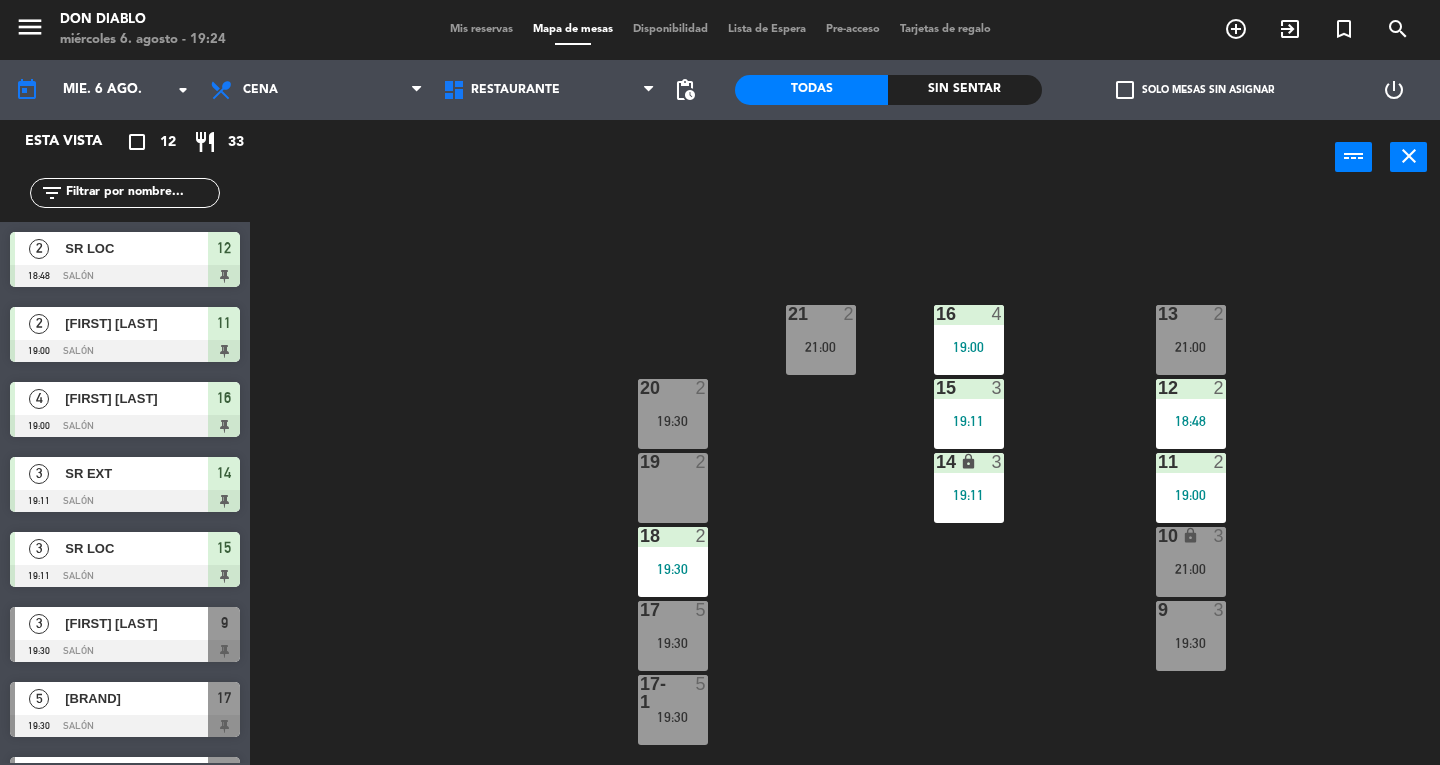 click on "[DATA]" 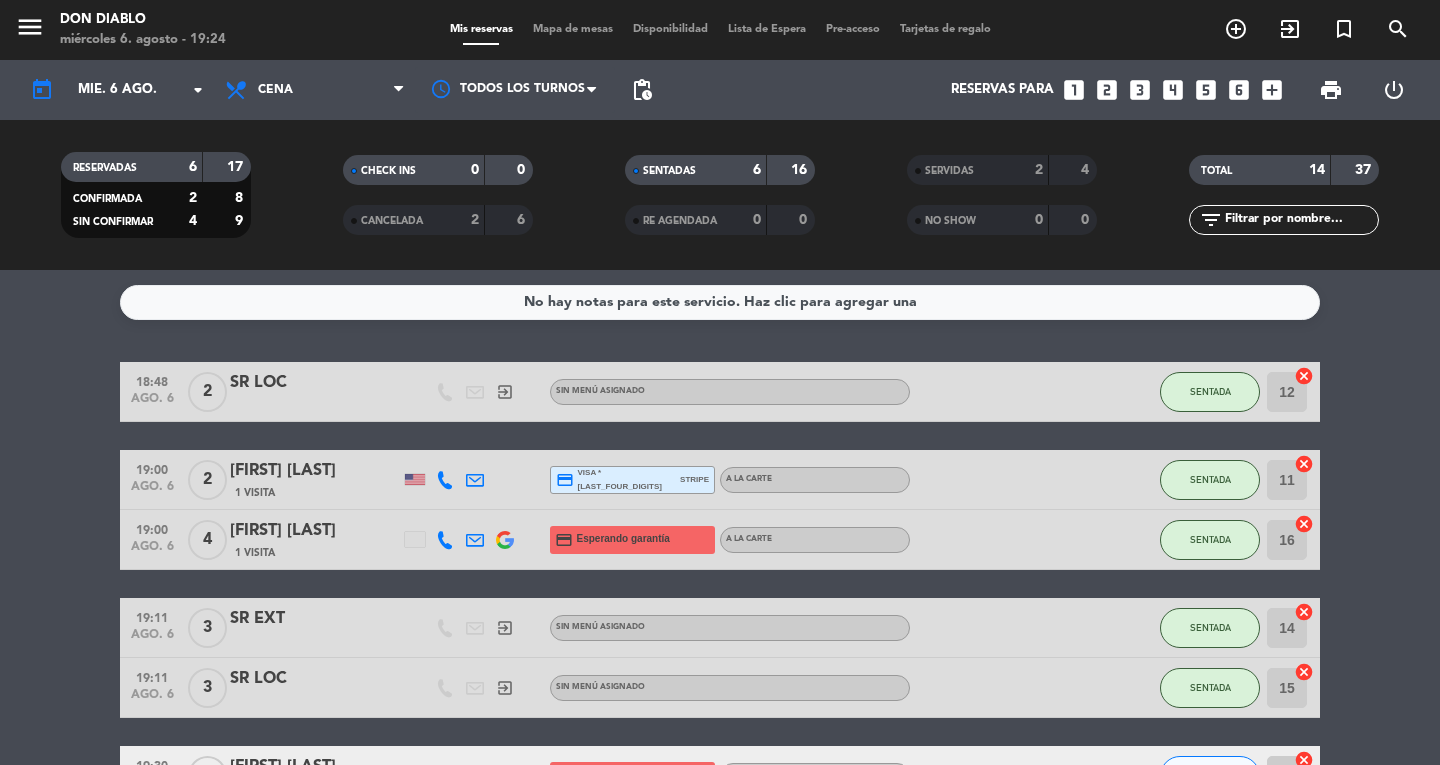click on "menu" at bounding box center [30, 27] 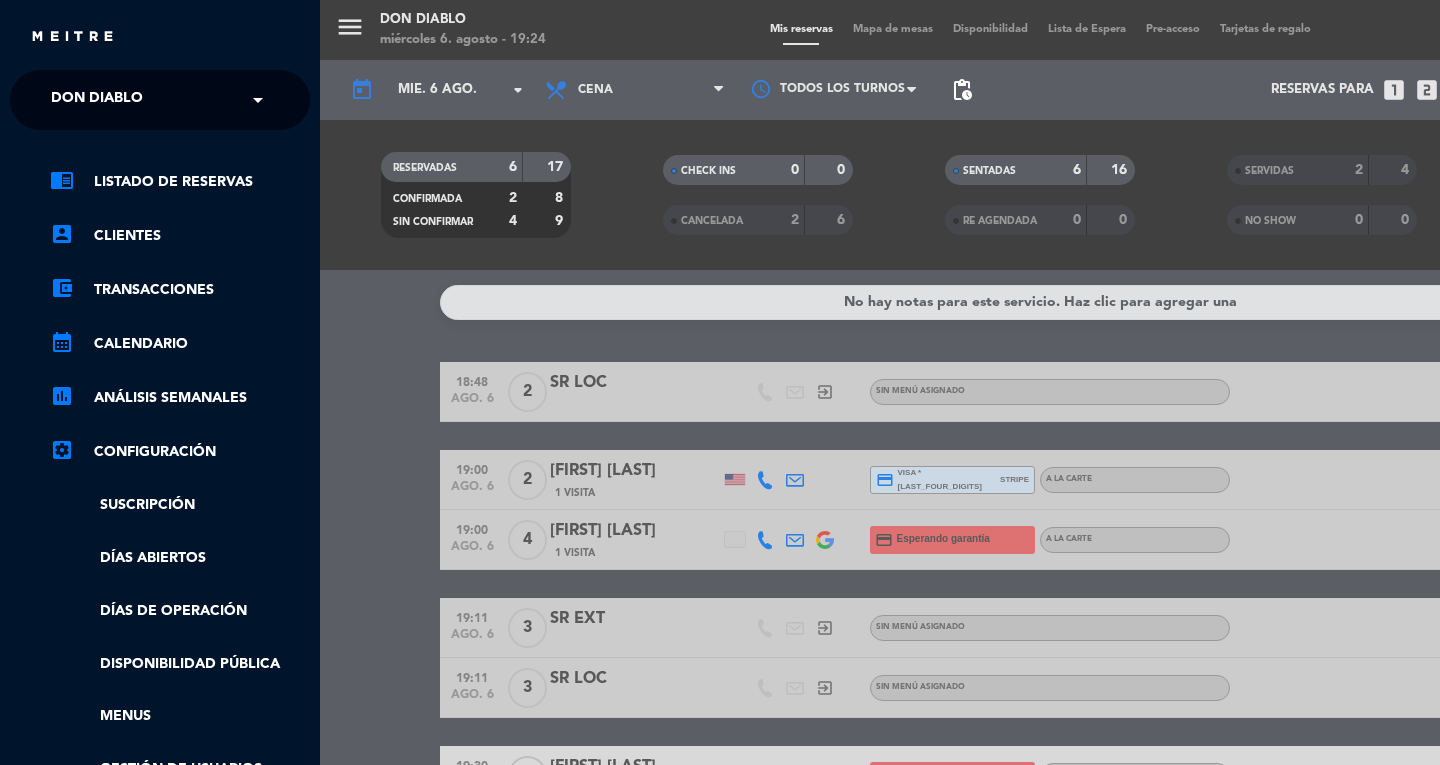 click on "close" 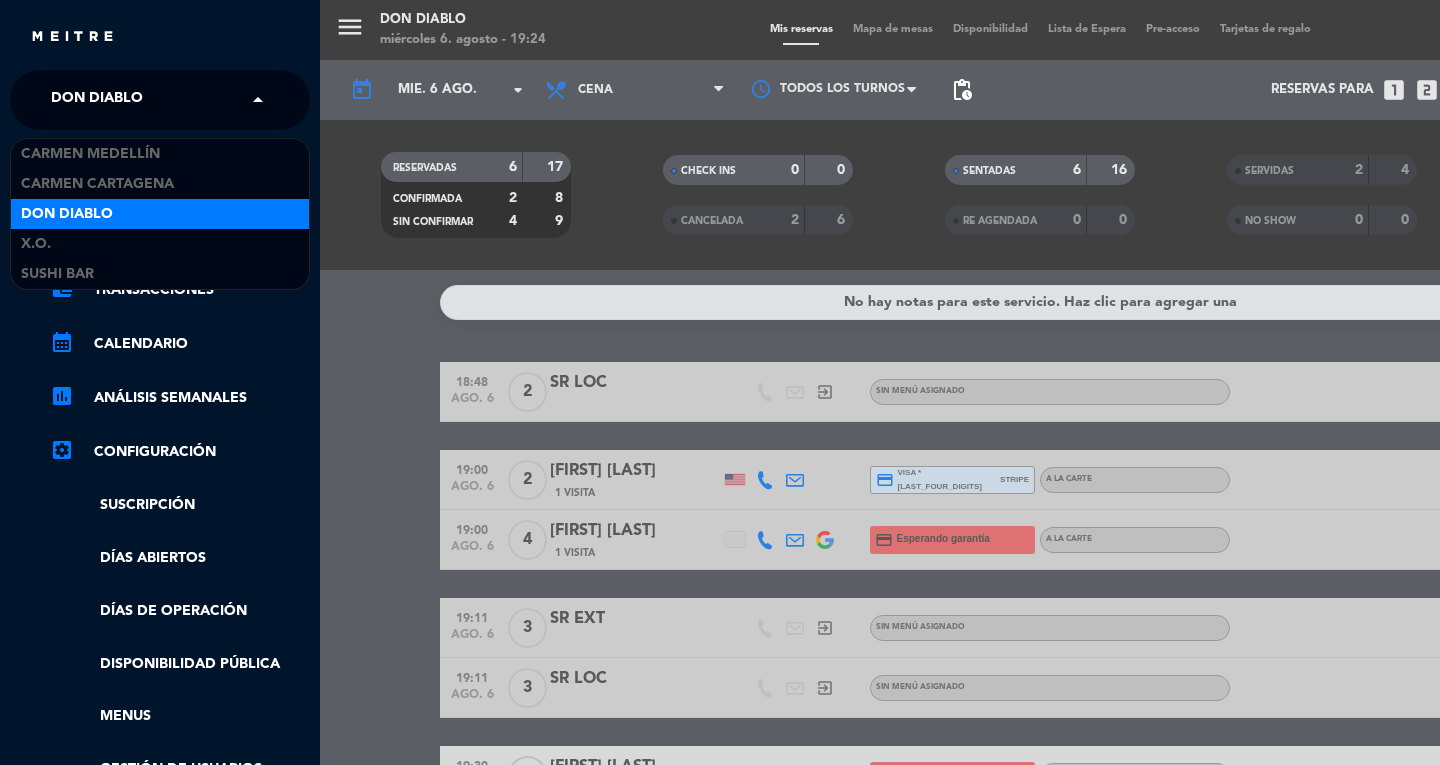 click on "Carmen Medellín" at bounding box center [90, 154] 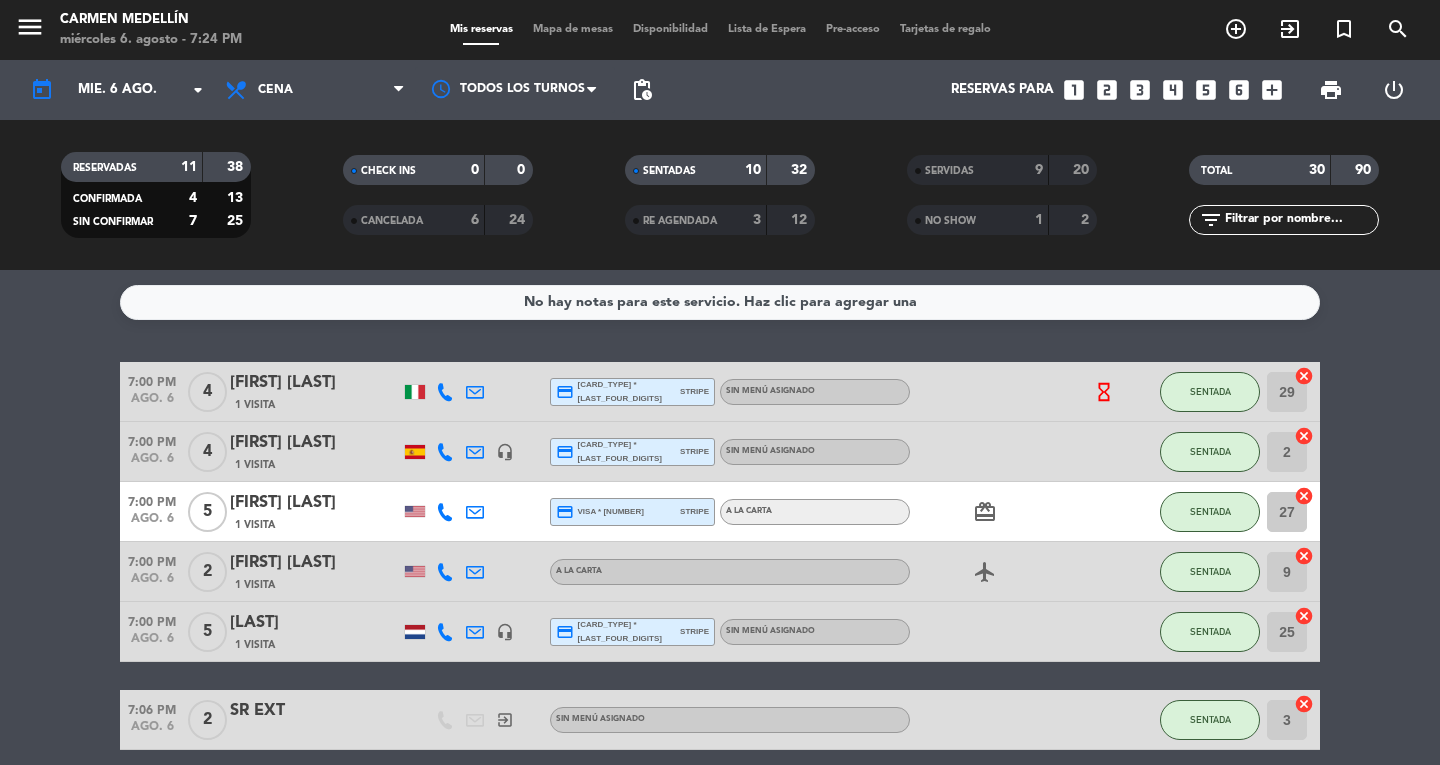 click on "Carmen Medellín" 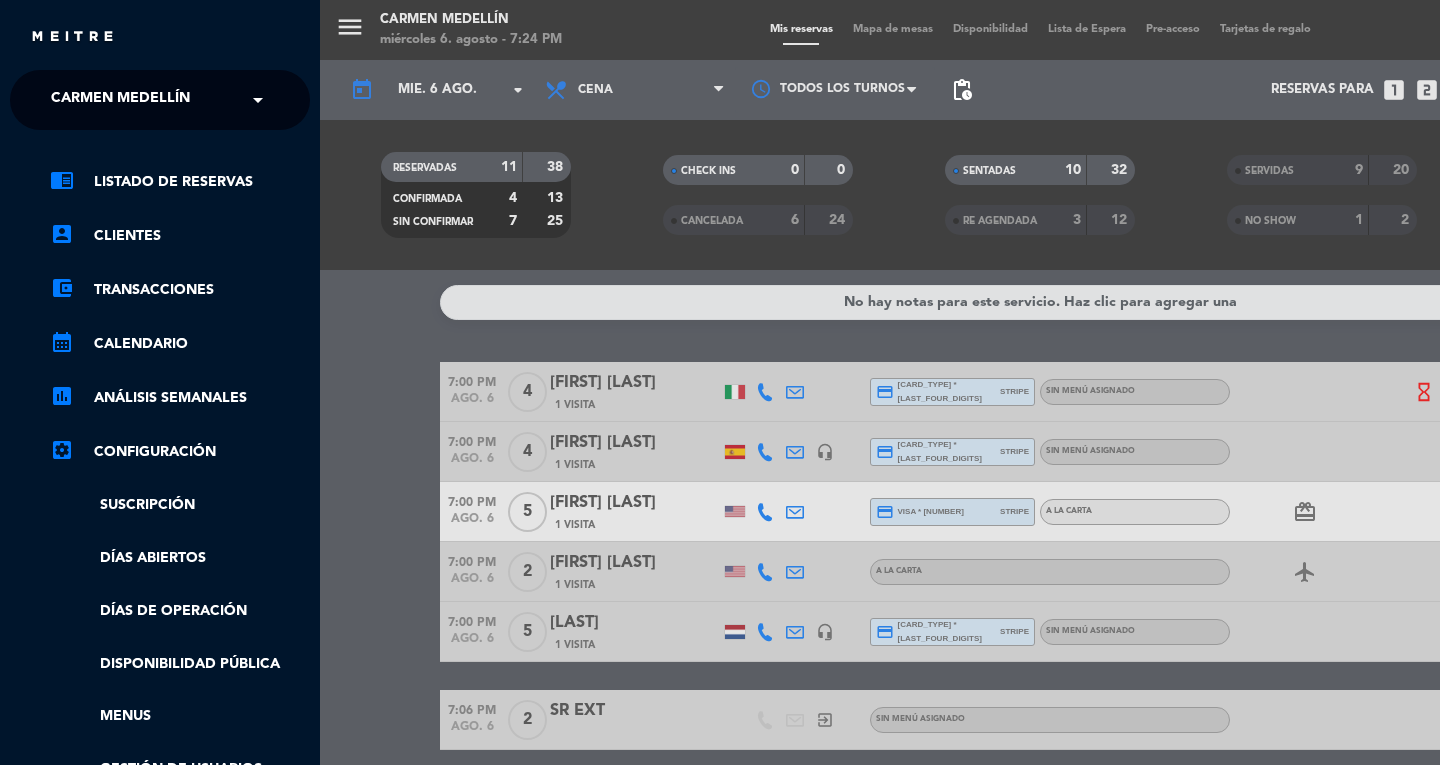 click on "Carmen Medellín" 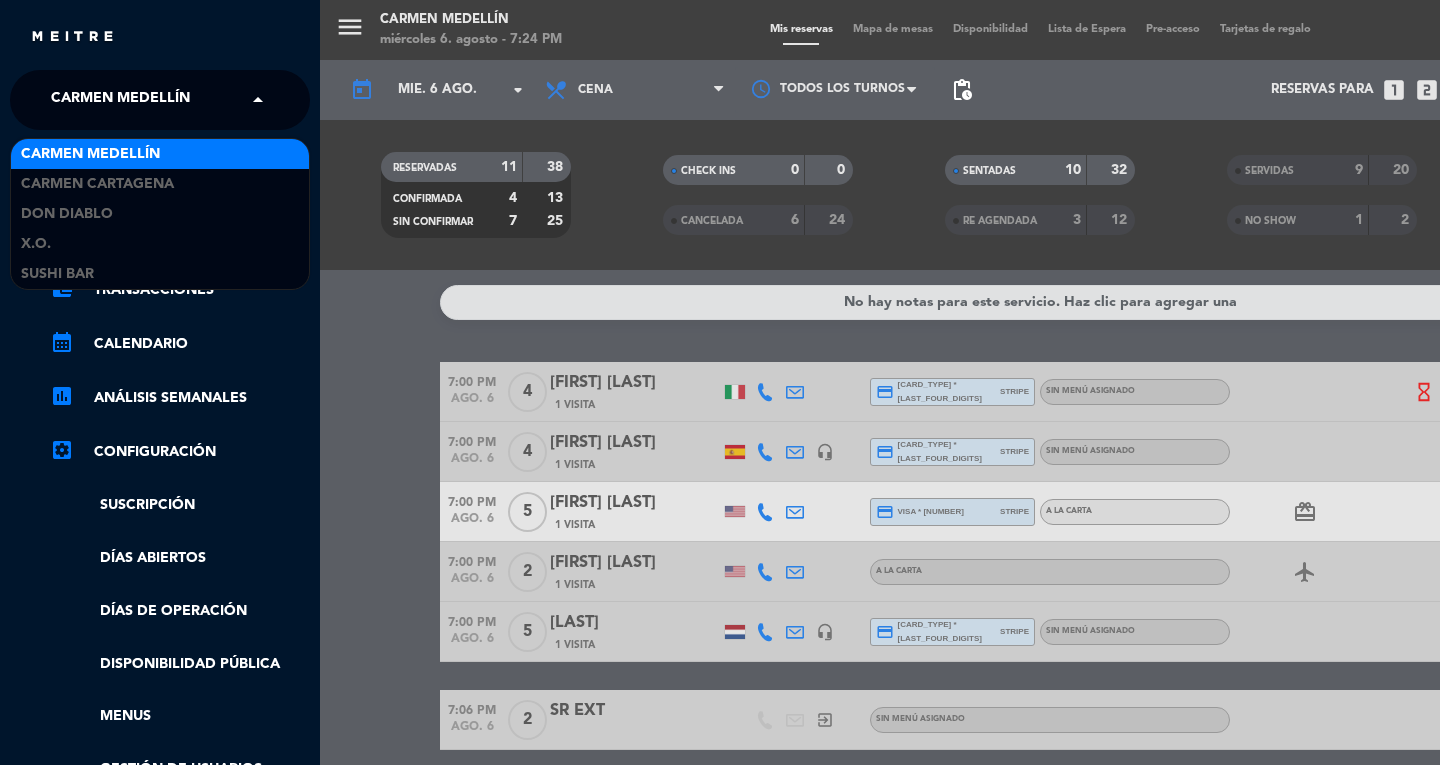 click on "Don Diablo" at bounding box center [67, 214] 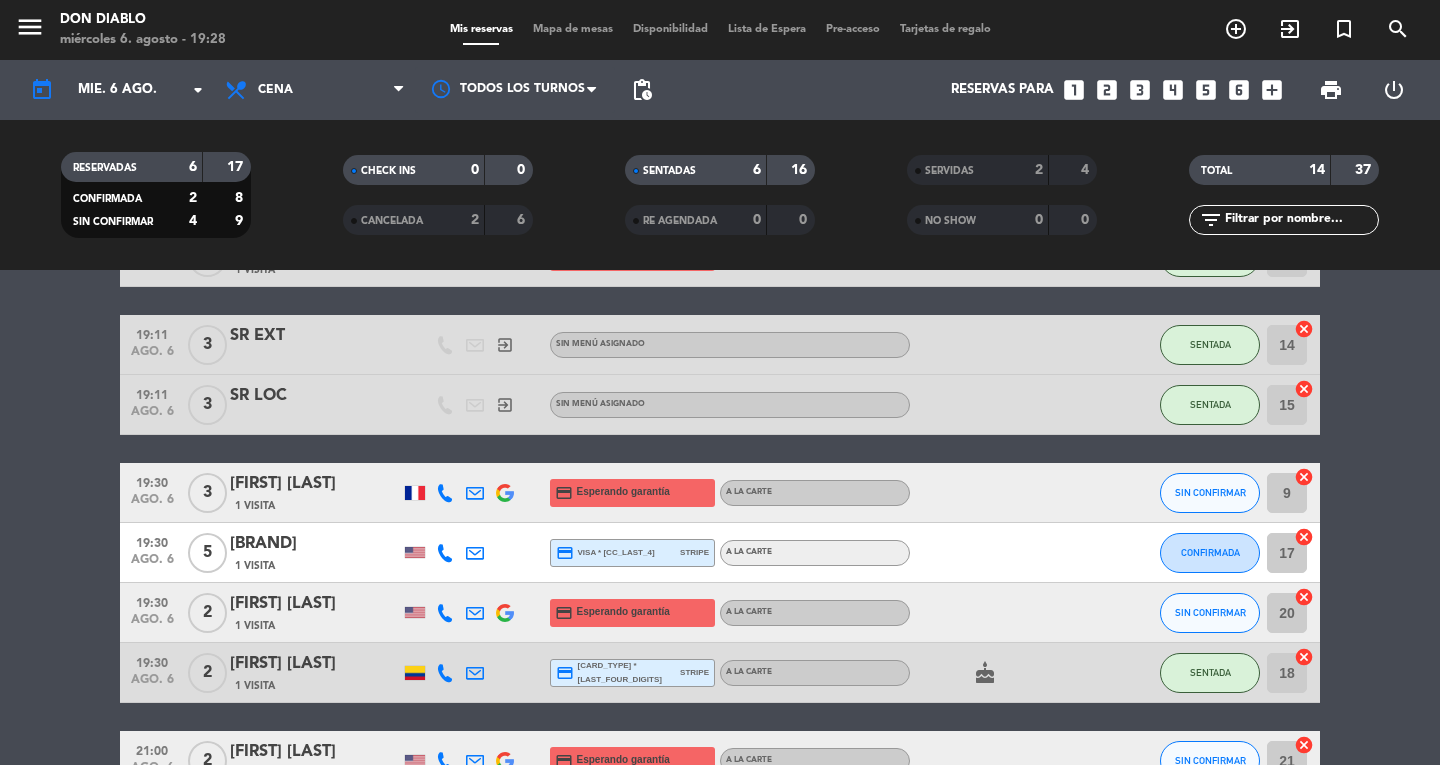 scroll, scrollTop: 262, scrollLeft: 0, axis: vertical 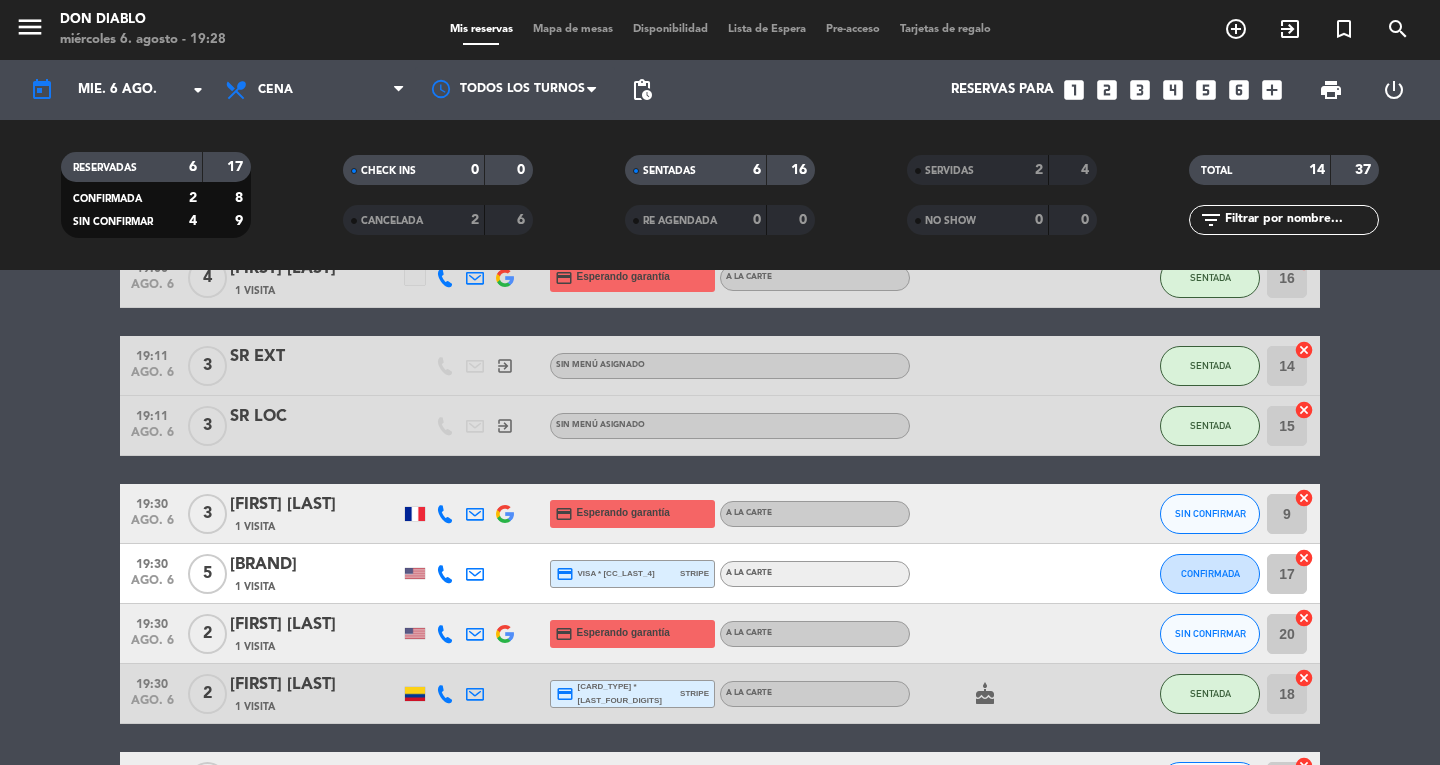 click on "CONFIRMADA" 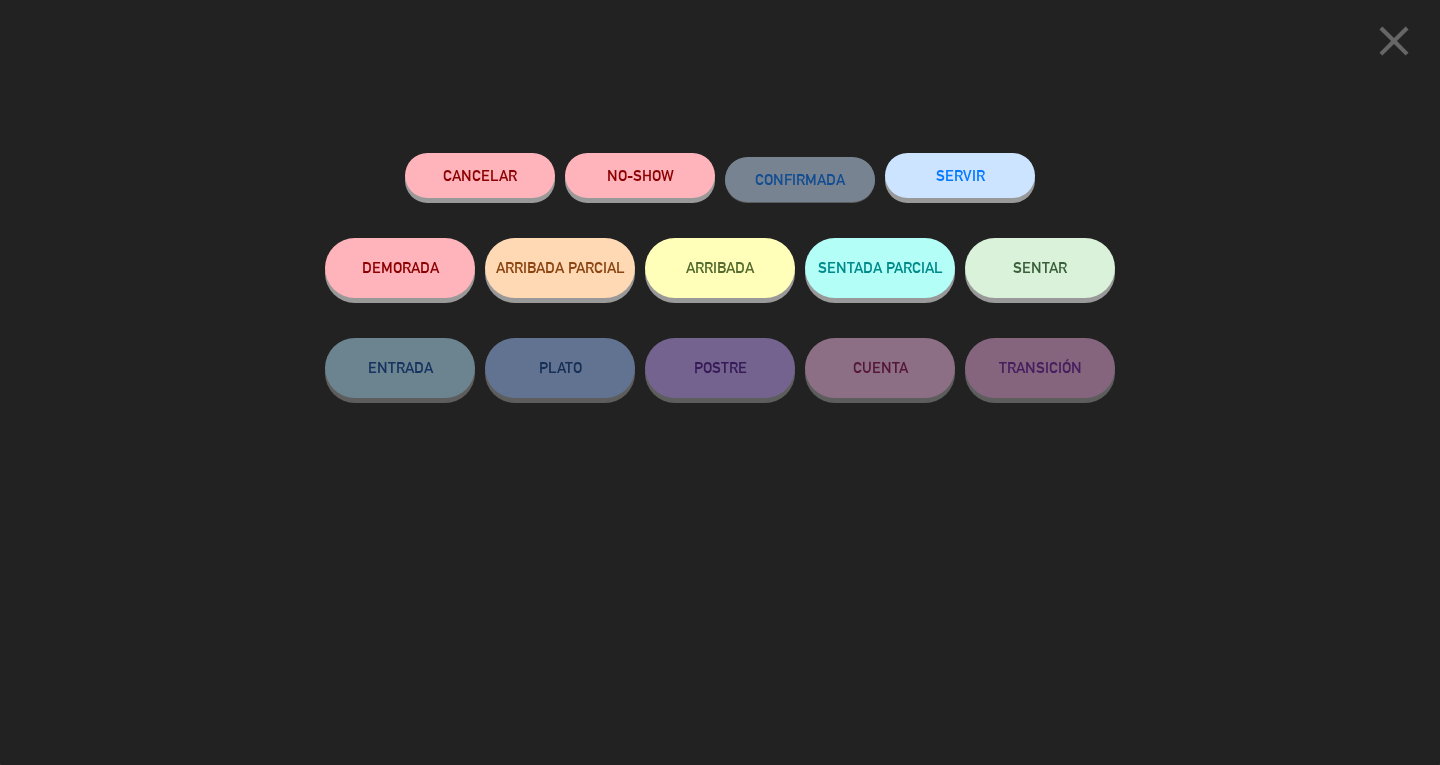 scroll, scrollTop: 528, scrollLeft: 0, axis: vertical 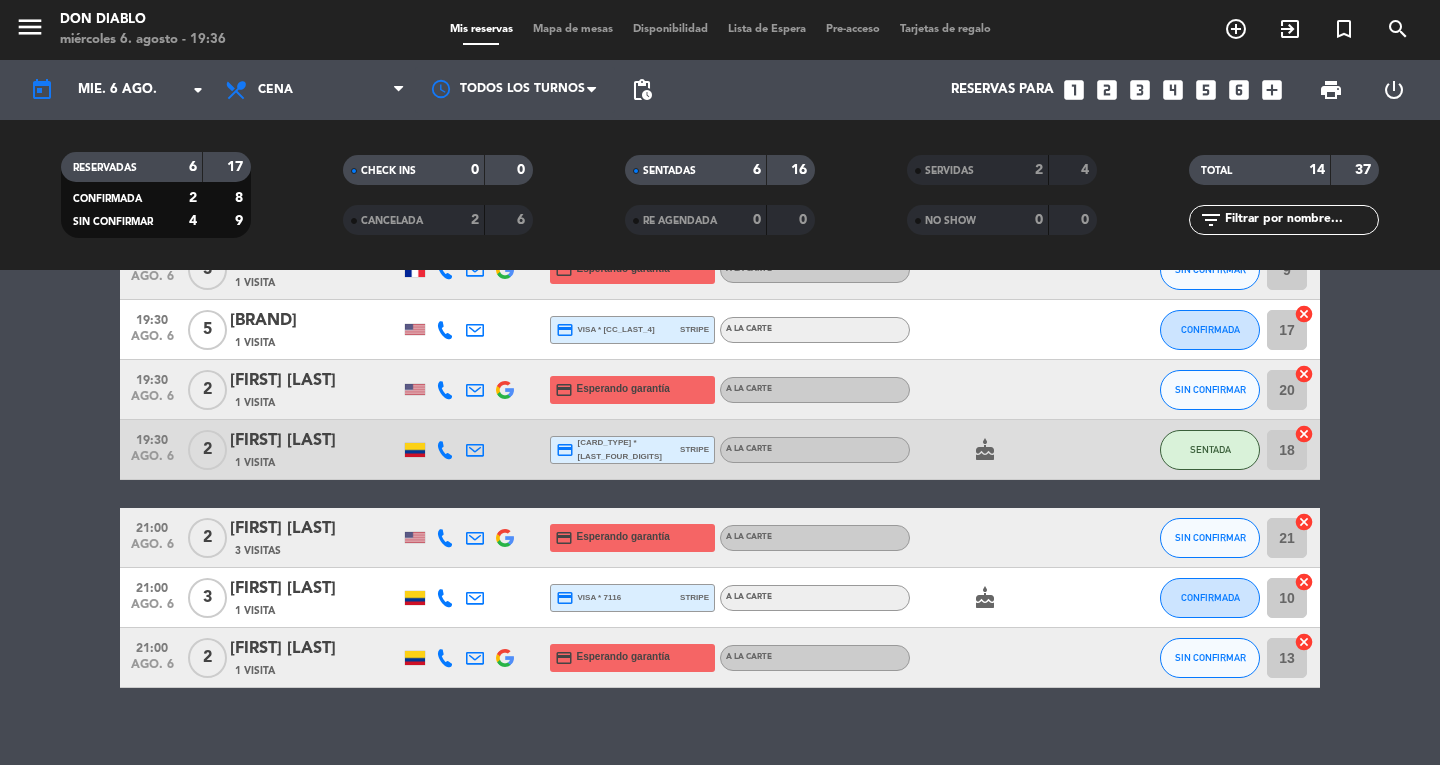 click on "CONFIRMADA" 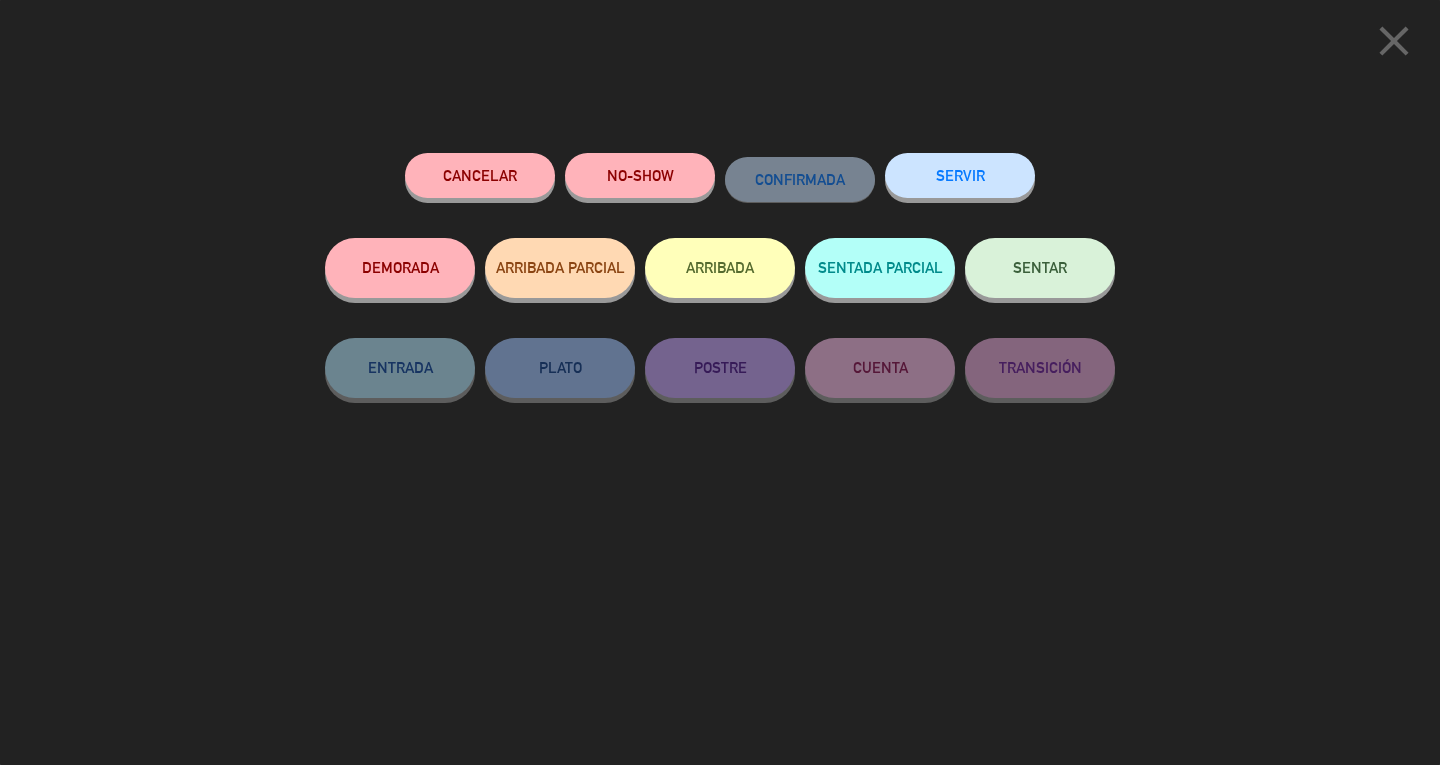 click on "SENTAR" 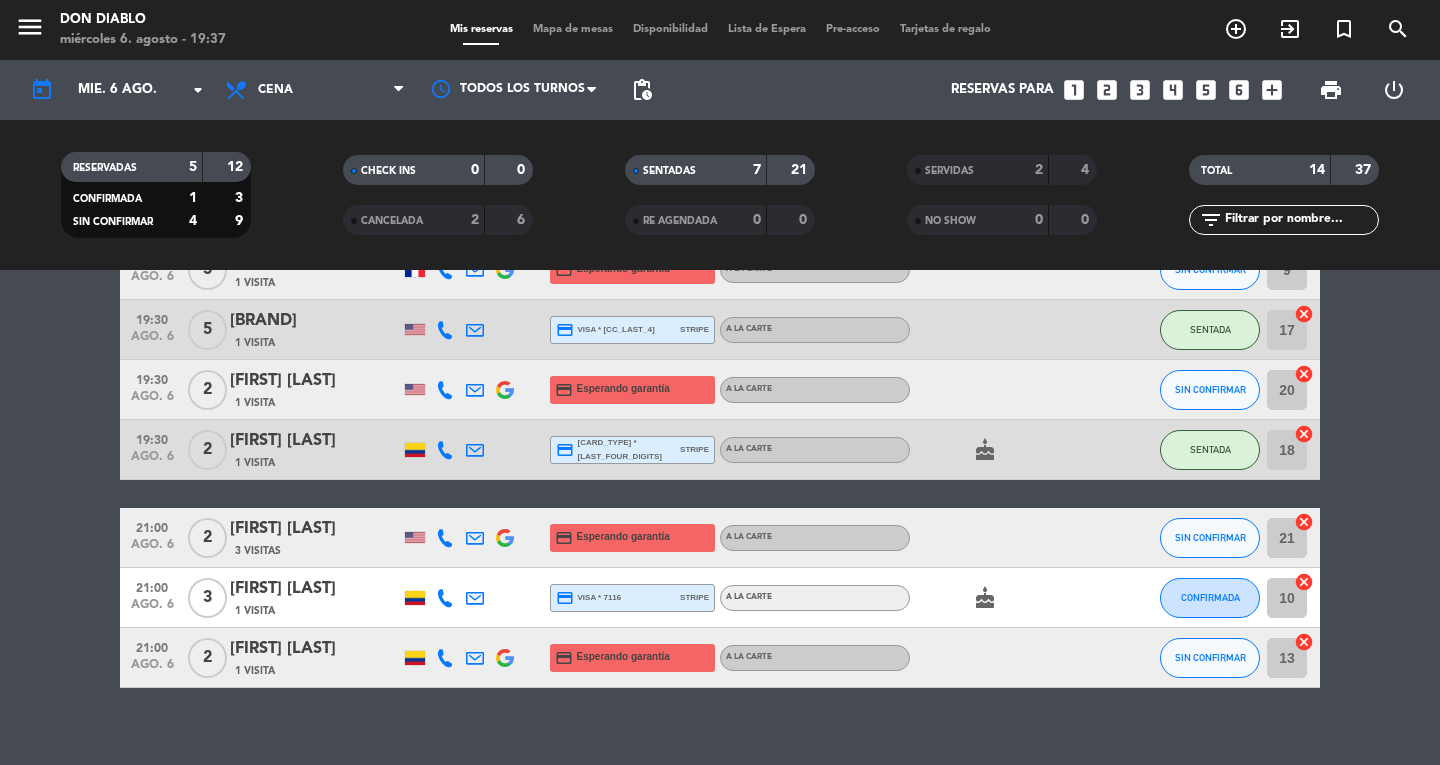 click on "[TIME] [DATE] [NAME] [VISITS] [PAYMENT_METHOD] [CARD_TYPE] * [CC_LAST_4] [BRAND] [STATUS] [ITEM] [CONFIRMATION] [TIME] [DATE] [NAME] [VISITS] [PAYMENT_METHOD] [CARD_TYPE] * [CC_LAST_4] [BRAND] [STATUS] [ITEM] [CONFIRMATION] [TIME] [DATE] [NAME] [VISITS] [PAYMENT_METHOD] [CARD_TYPE] [STATUS] [ITEM] [CONFIRMATION] [TIME] [DATE] [NAME] [VISITS] [PAYMENT_METHOD] [CARD_TYPE] * [CC_LAST_4] [BRAND] [STATUS] [ITEM] [CONFIRMATION] [TIME] [DATE] [NAME] [VISITS] [PAYMENT_METHOD] [CARD_TYPE] [STATUS] [ITEM] [CONFIRMATION] [TIME] [DATE] [NAME] [VISITS] [PAYMENT_METHOD] [CARD_TYPE] * [CC_LAST_4] [BRAND] [STATUS] [ITEM] [CONFIRMATION] [TIME] [DATE] [NAME] [VISITS] [PAYMENT_METHOD] [CARD_TYPE] * [CC_LAST_4] [BRAND] [STATUS] [ITEM] [CONFIRMATION] [TIME] [DATE] [NAME] [VISITS] [PAYMENT_METHOD] [CARD_TYPE] * [CC_LAST_4] [BRAND] [STATUS] [ITEM] [CONFIRMATION] [TIME] [DATE] [NAME] [VISITS] [PAYMENT_METHOD] [CARD_TYPE] [STATUS] [ITEM]" 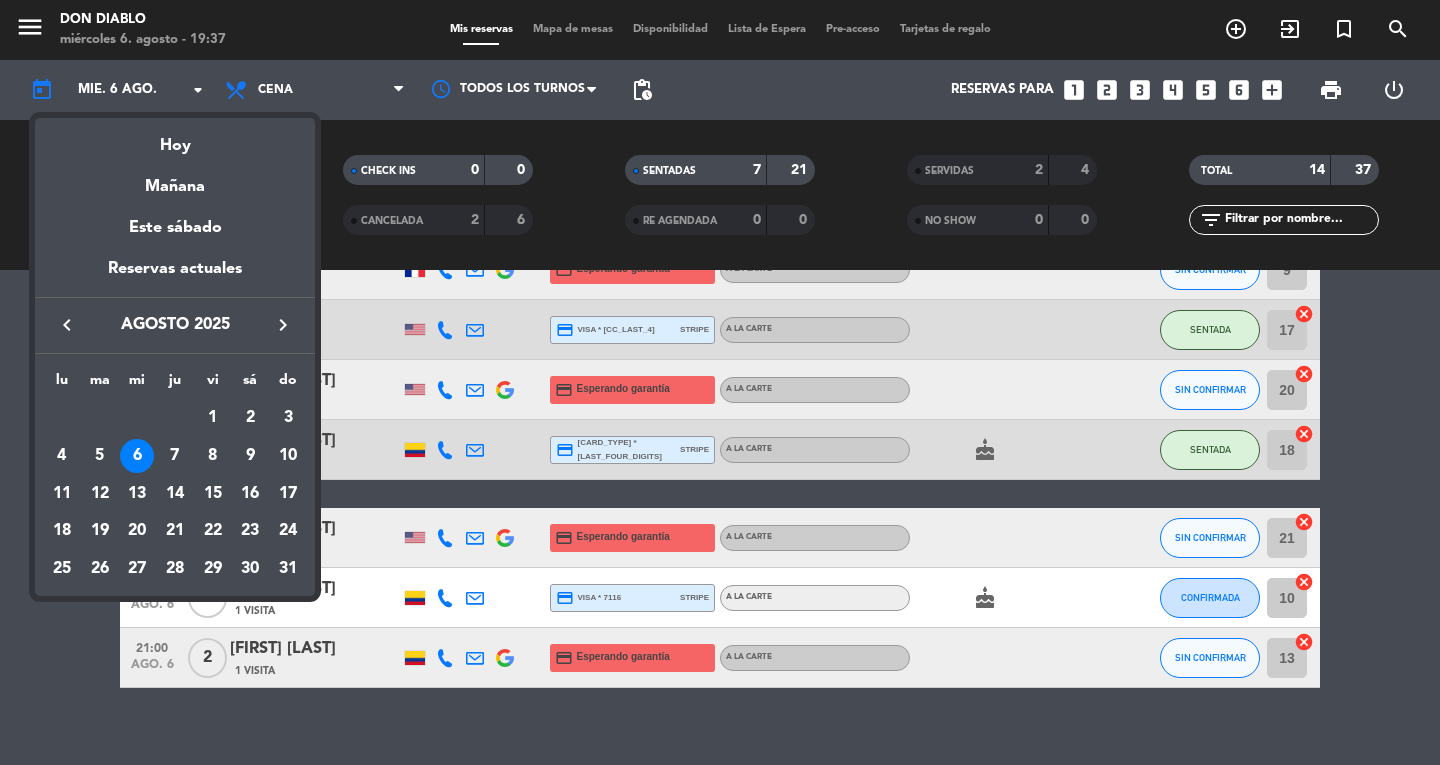 click on "Mañana" at bounding box center (175, 179) 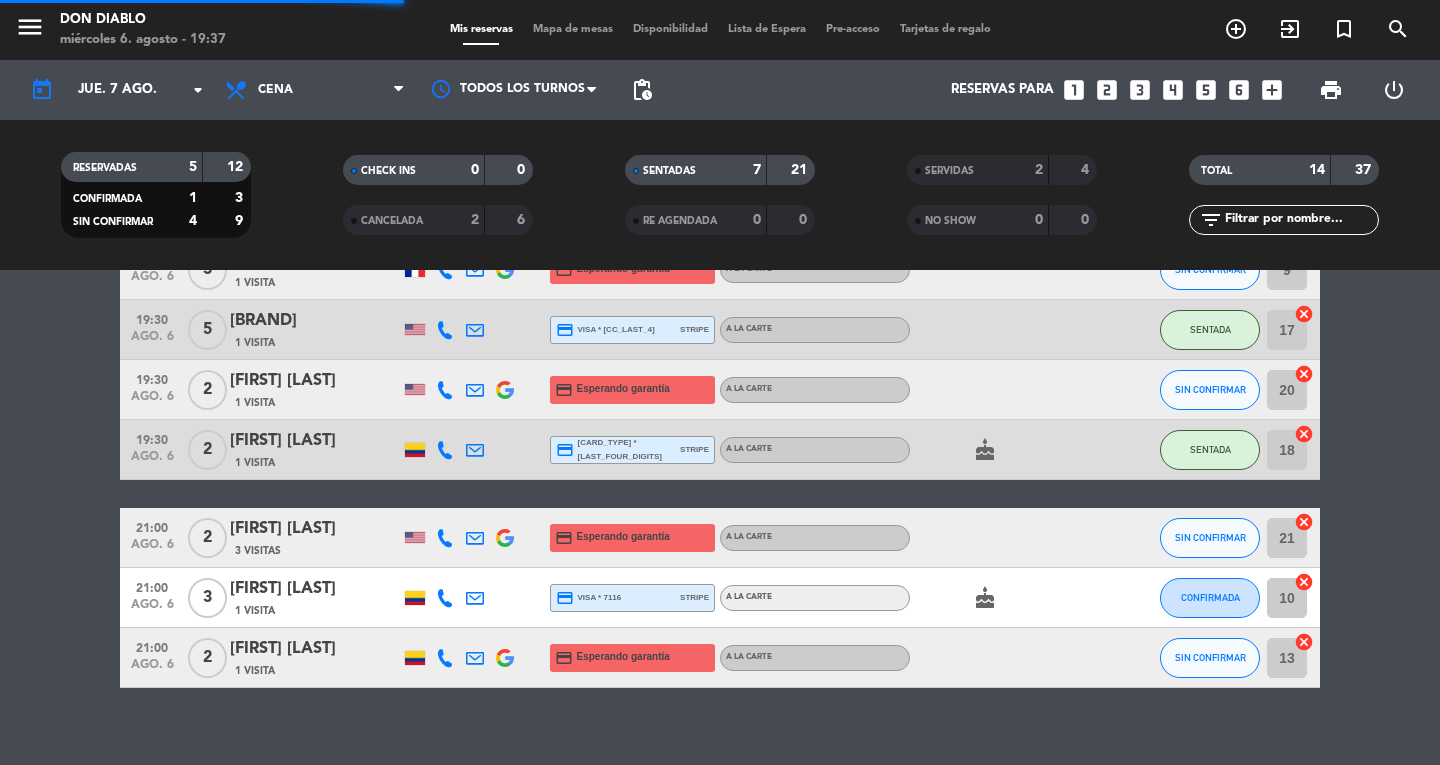 scroll, scrollTop: 0, scrollLeft: 0, axis: both 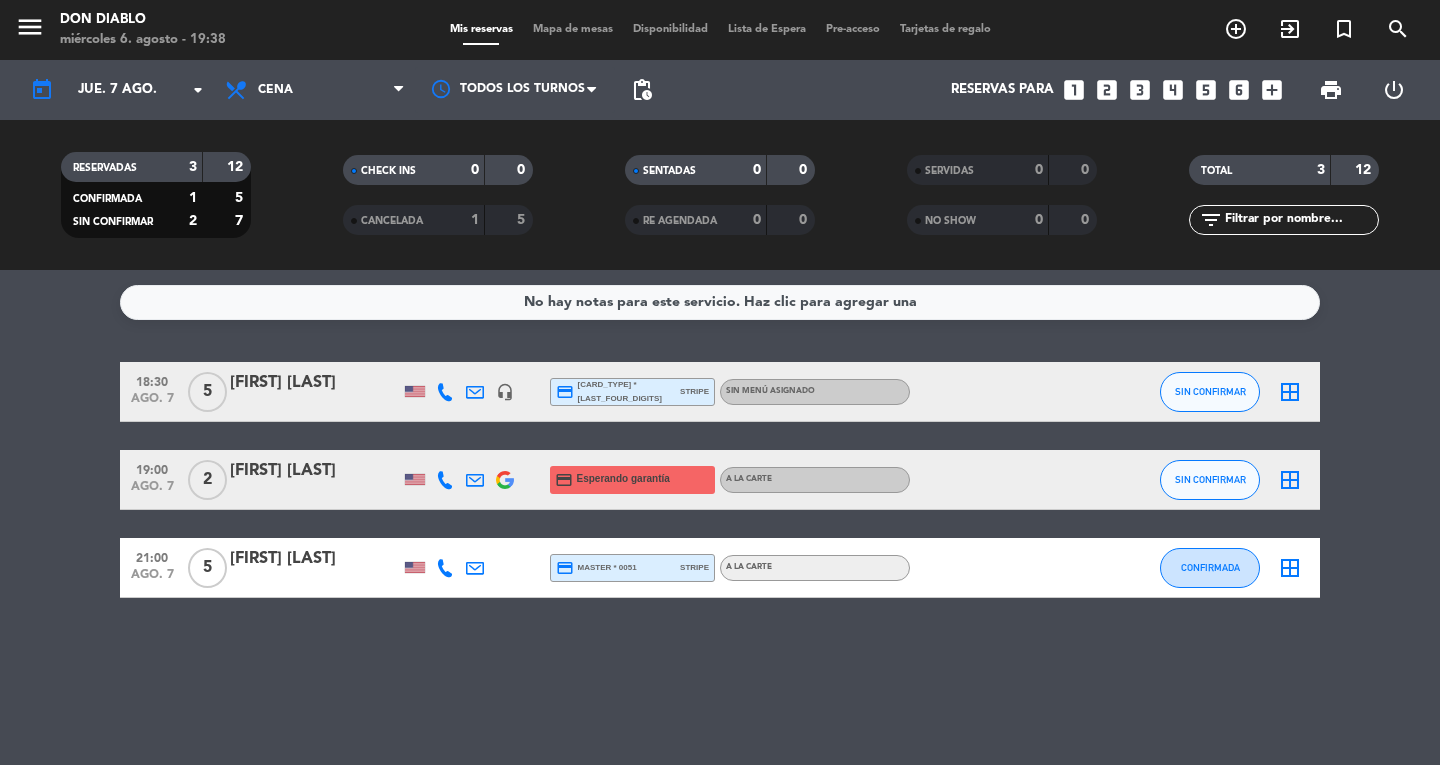 click on "jue. 7 ago." 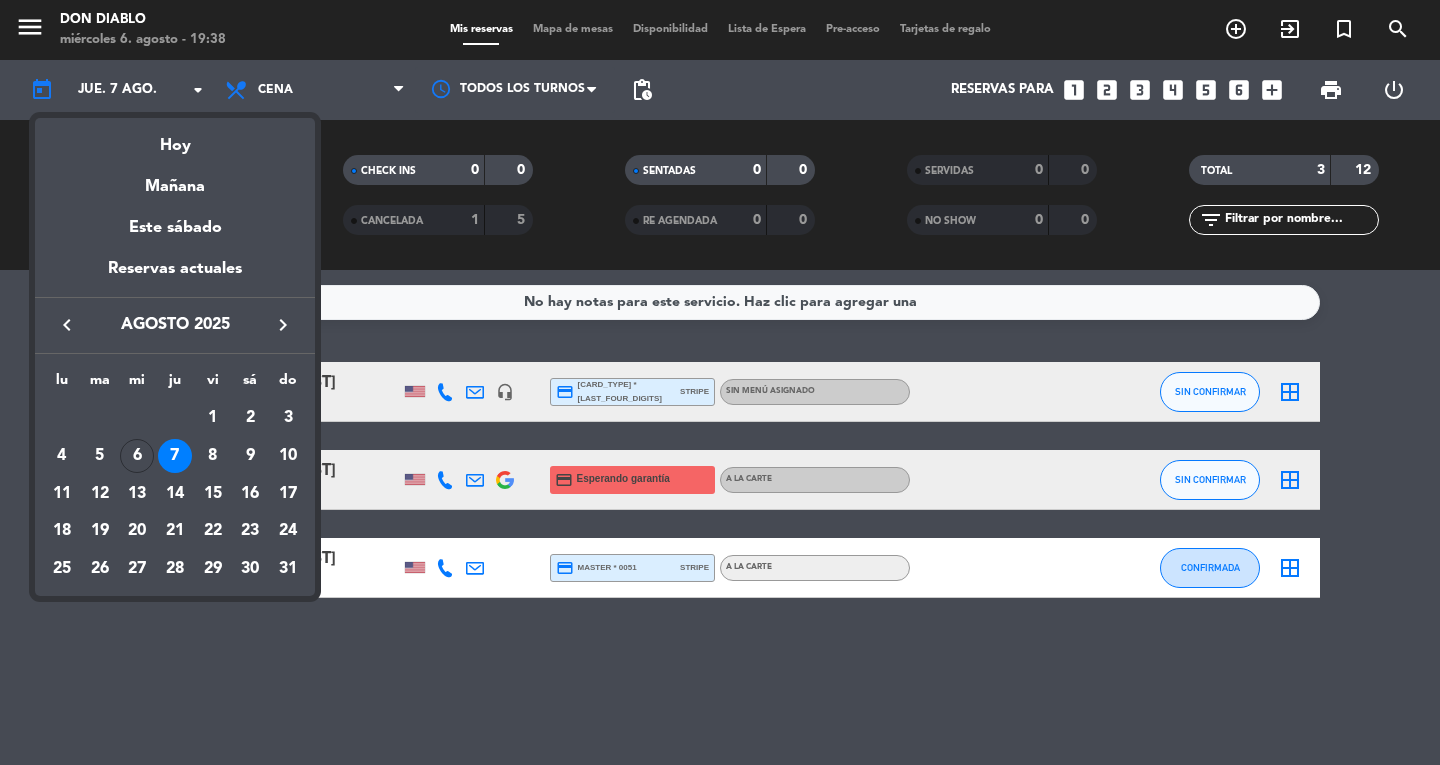 click on "Hoy" at bounding box center (175, 138) 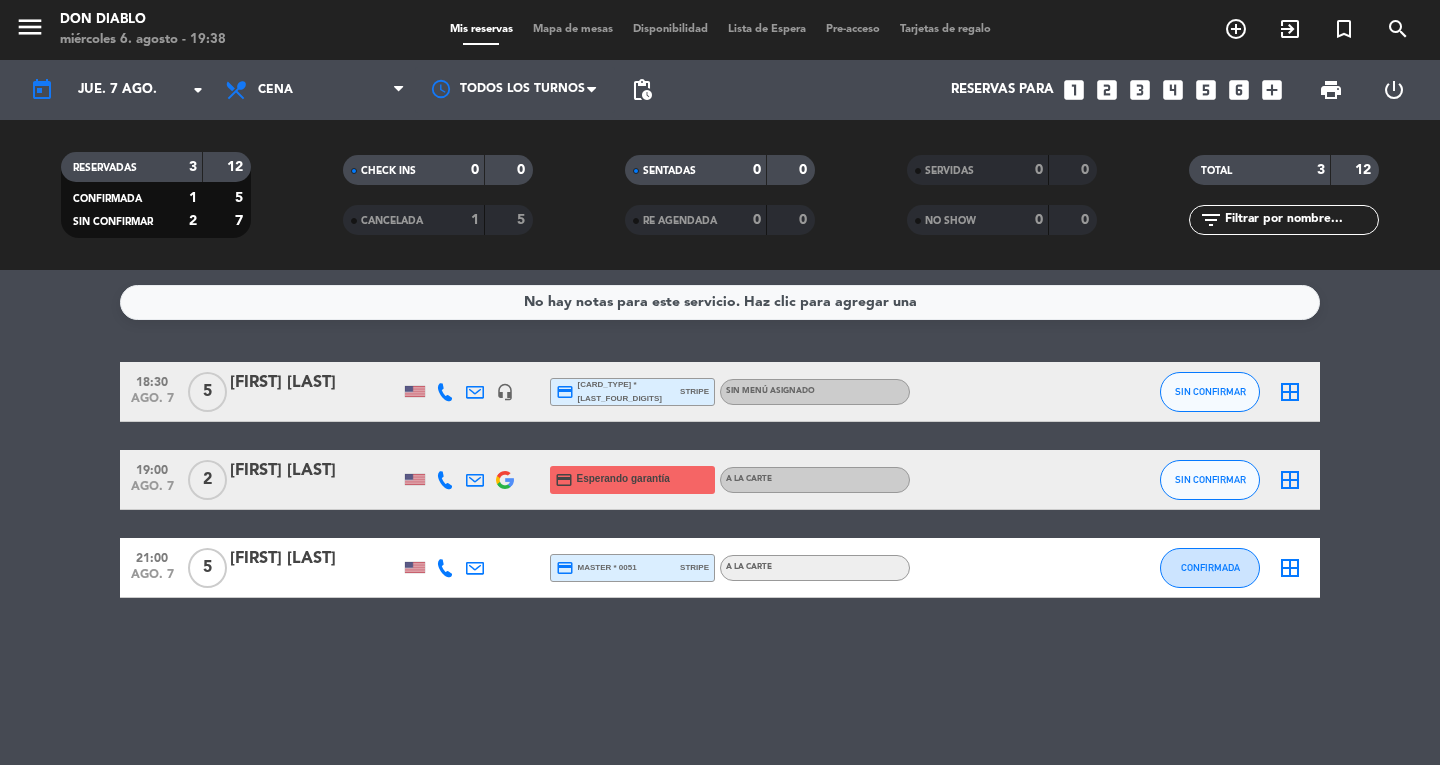 type on "mié. 6 ago." 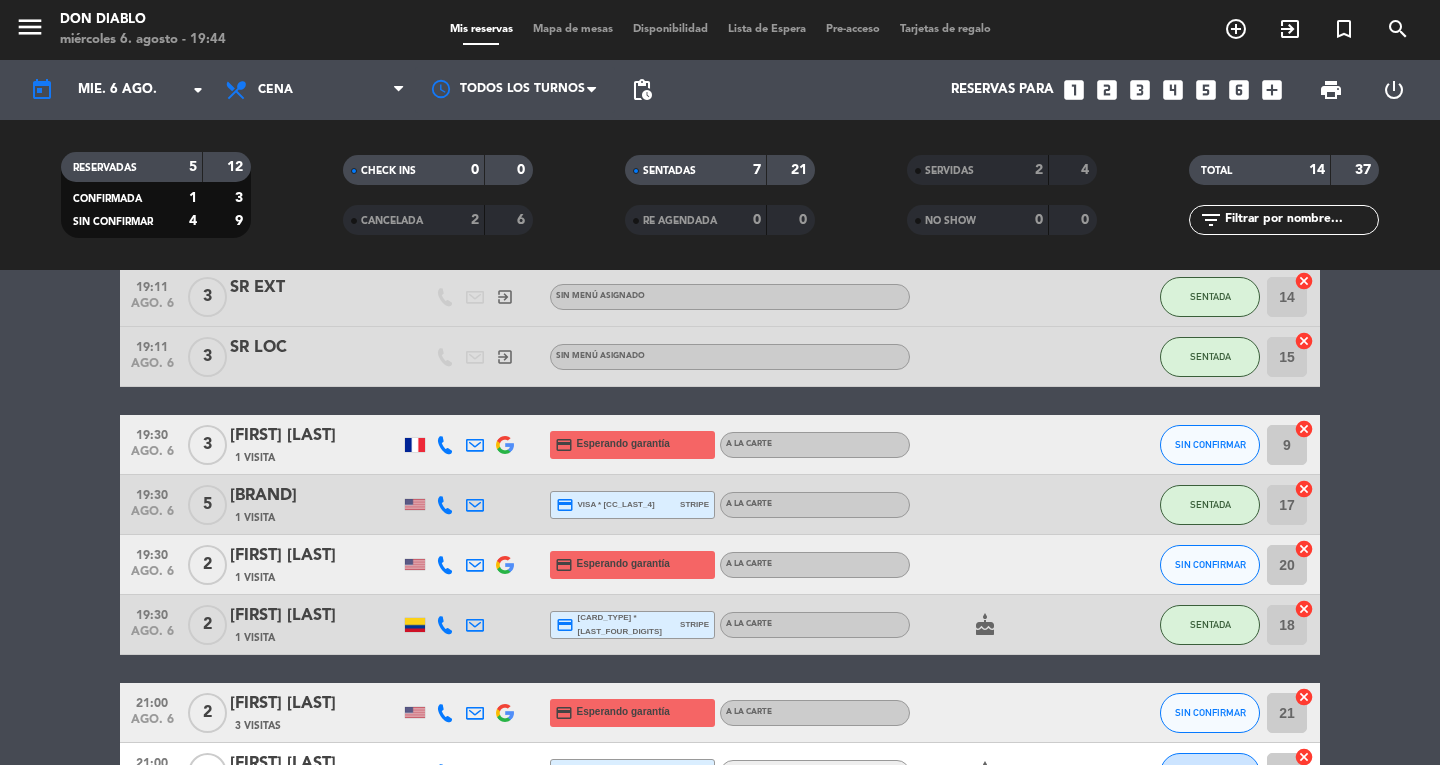 scroll, scrollTop: 334, scrollLeft: 0, axis: vertical 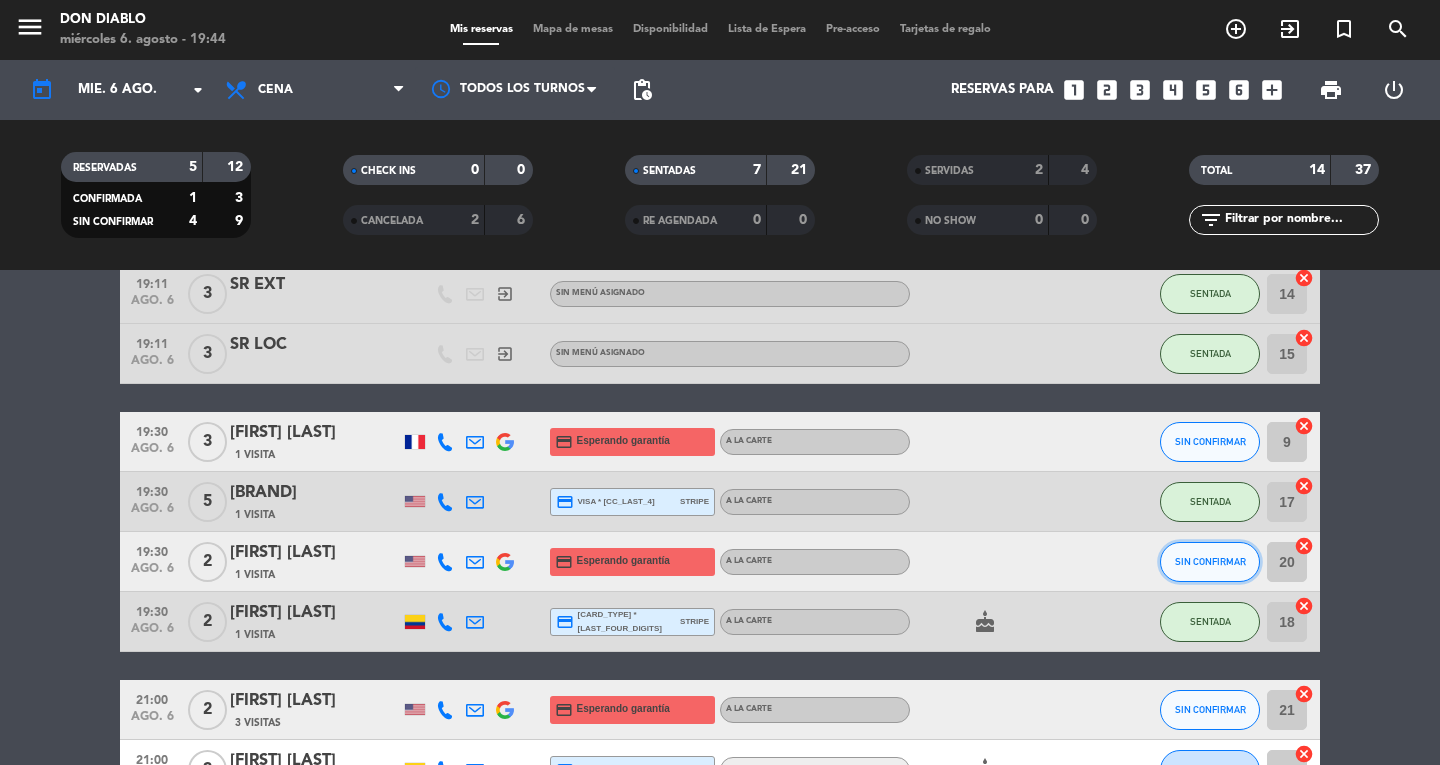 click on "SIN CONFIRMAR" 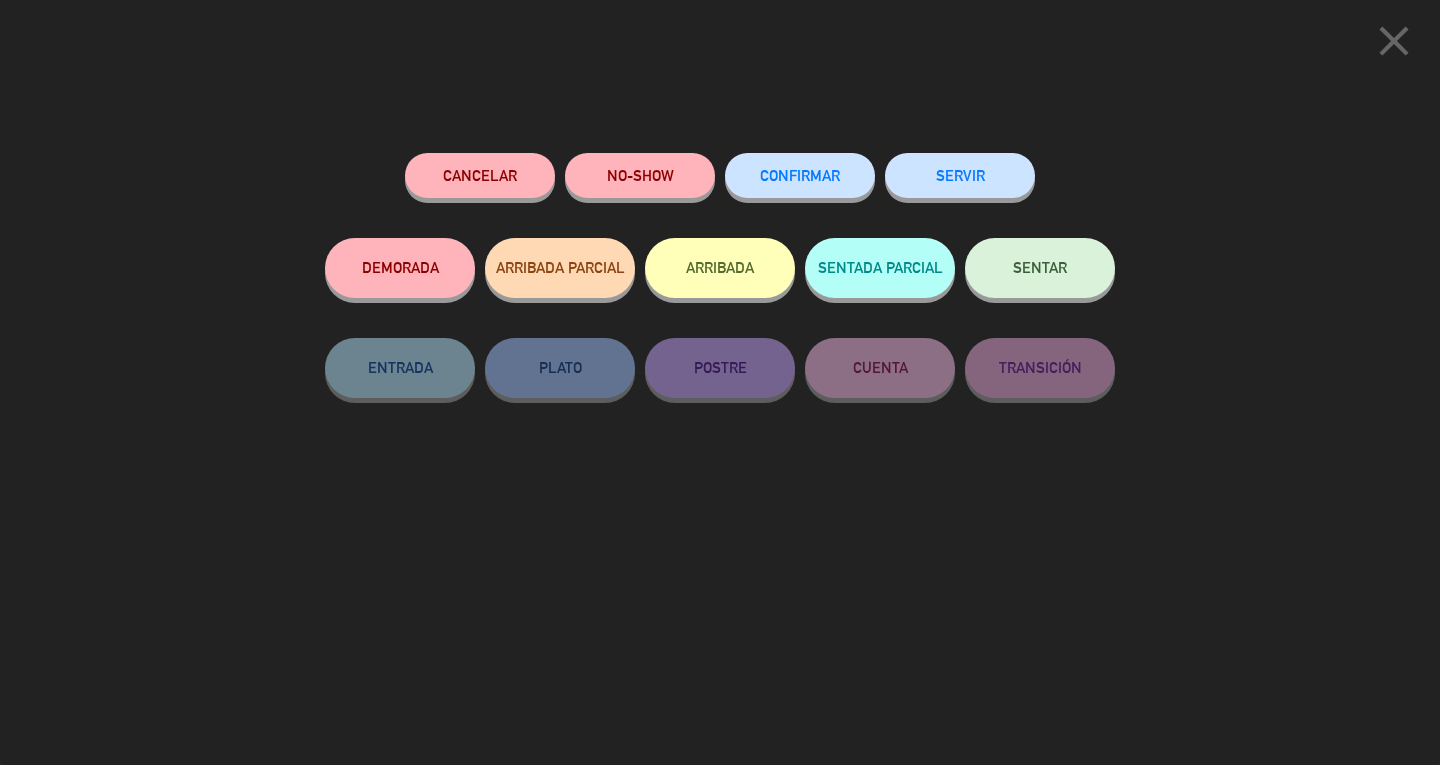 click on "SENTAR" 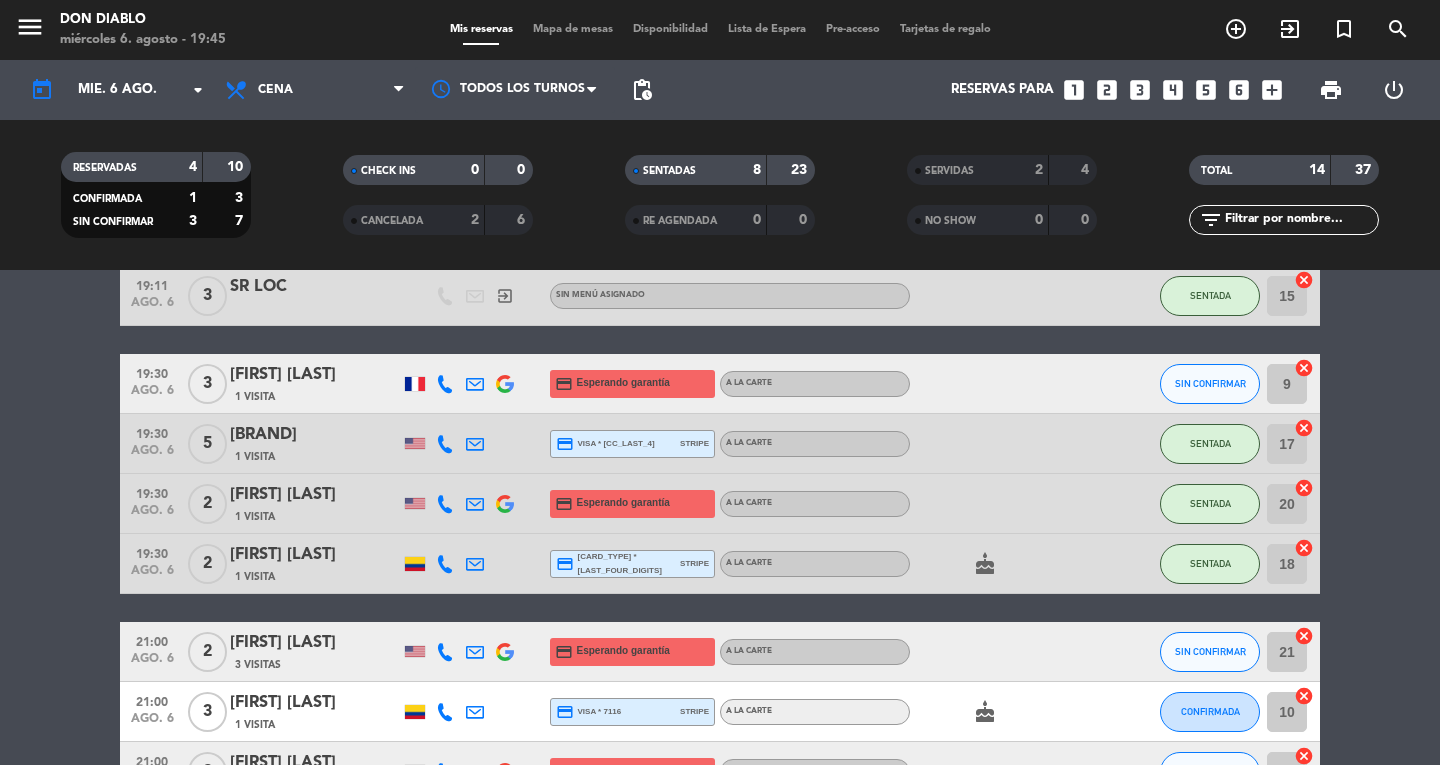 scroll, scrollTop: 392, scrollLeft: 0, axis: vertical 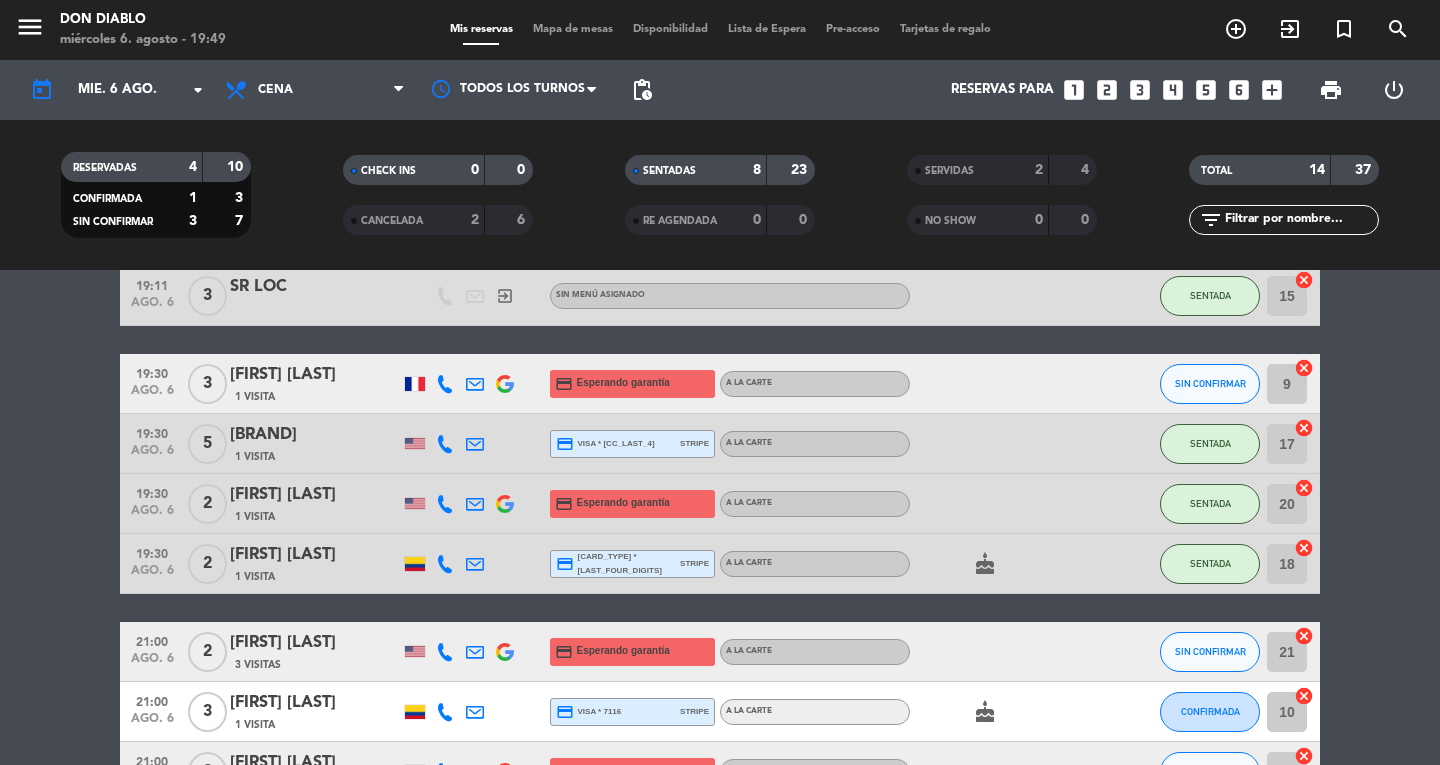 click on "Mapa de mesas" at bounding box center [573, 29] 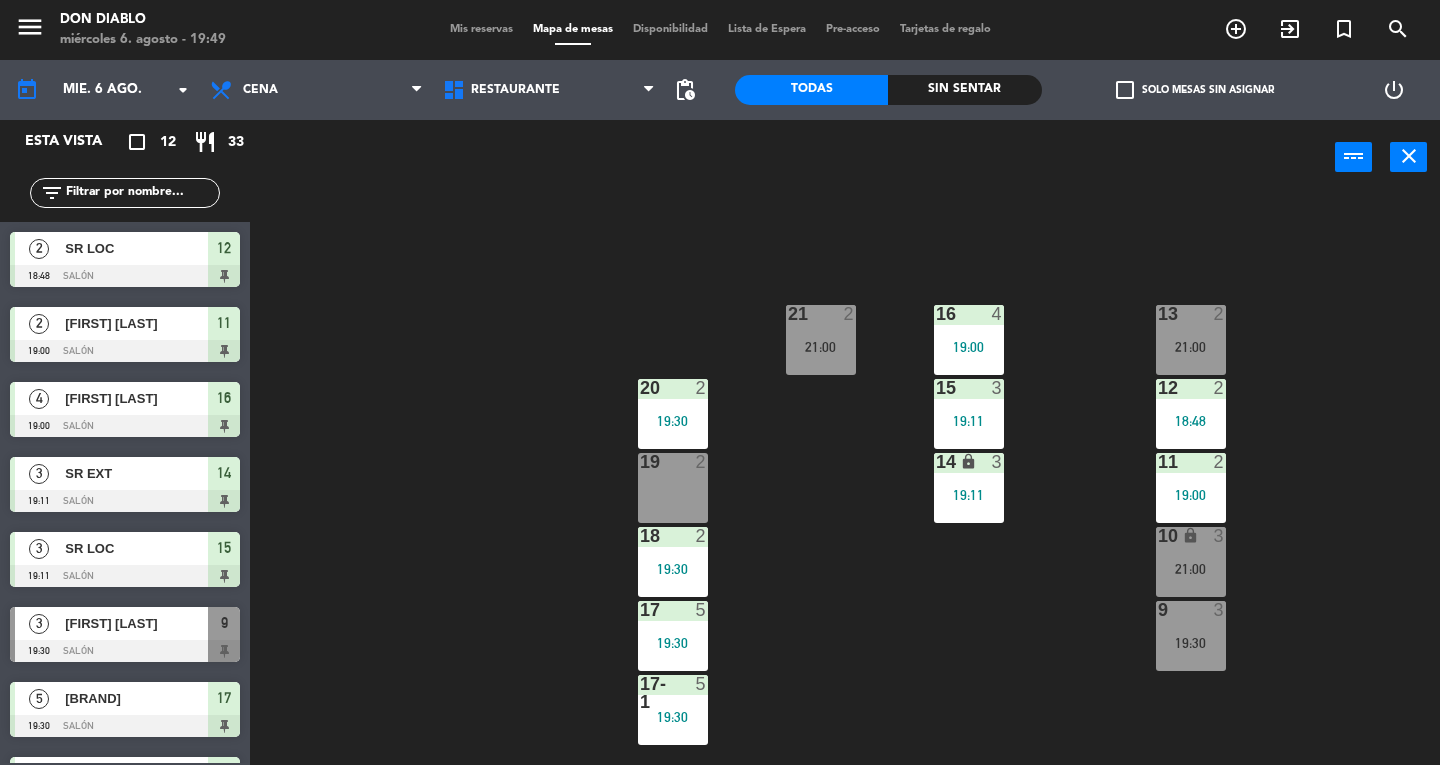 click on "13  2   21:00" at bounding box center [1191, 340] 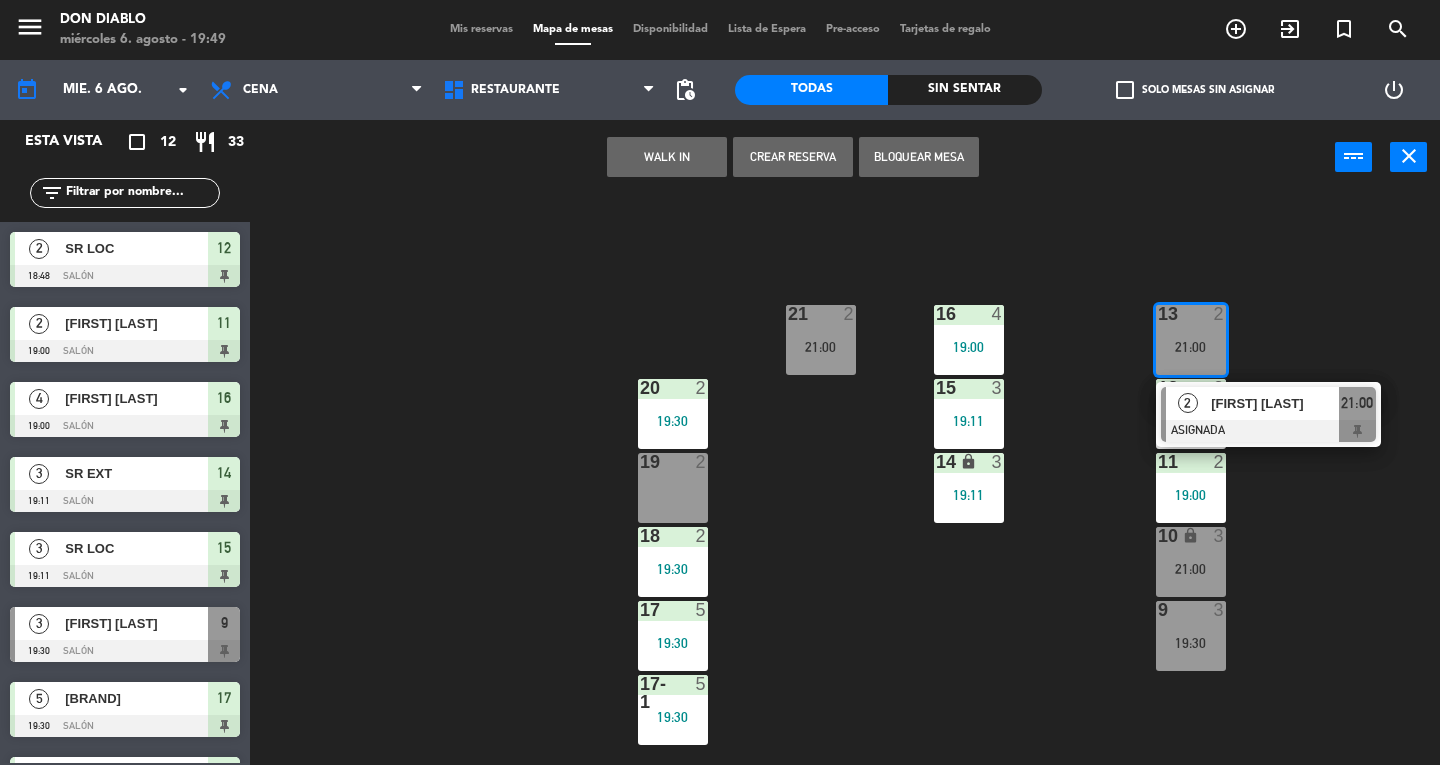 click at bounding box center [1268, 431] 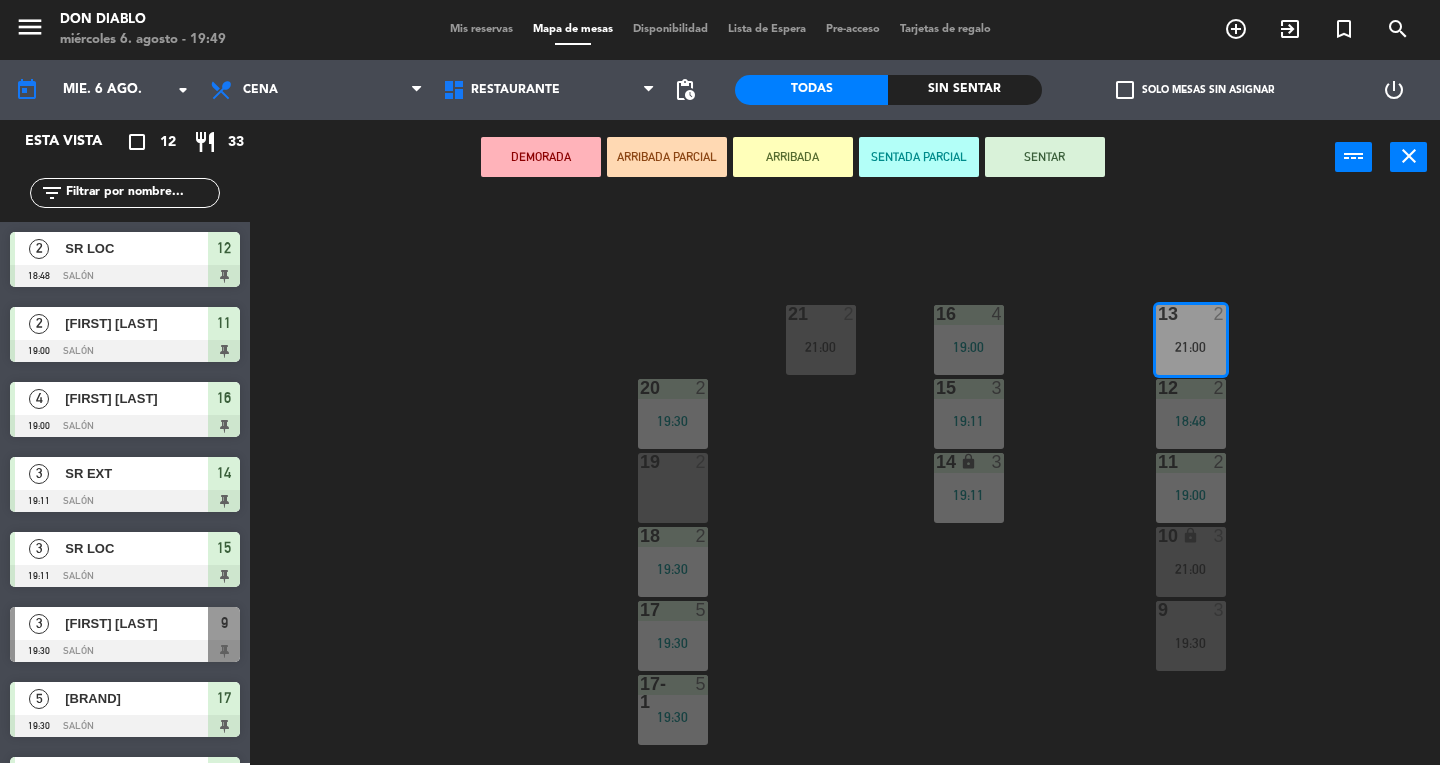 click on "19  2" at bounding box center [673, 488] 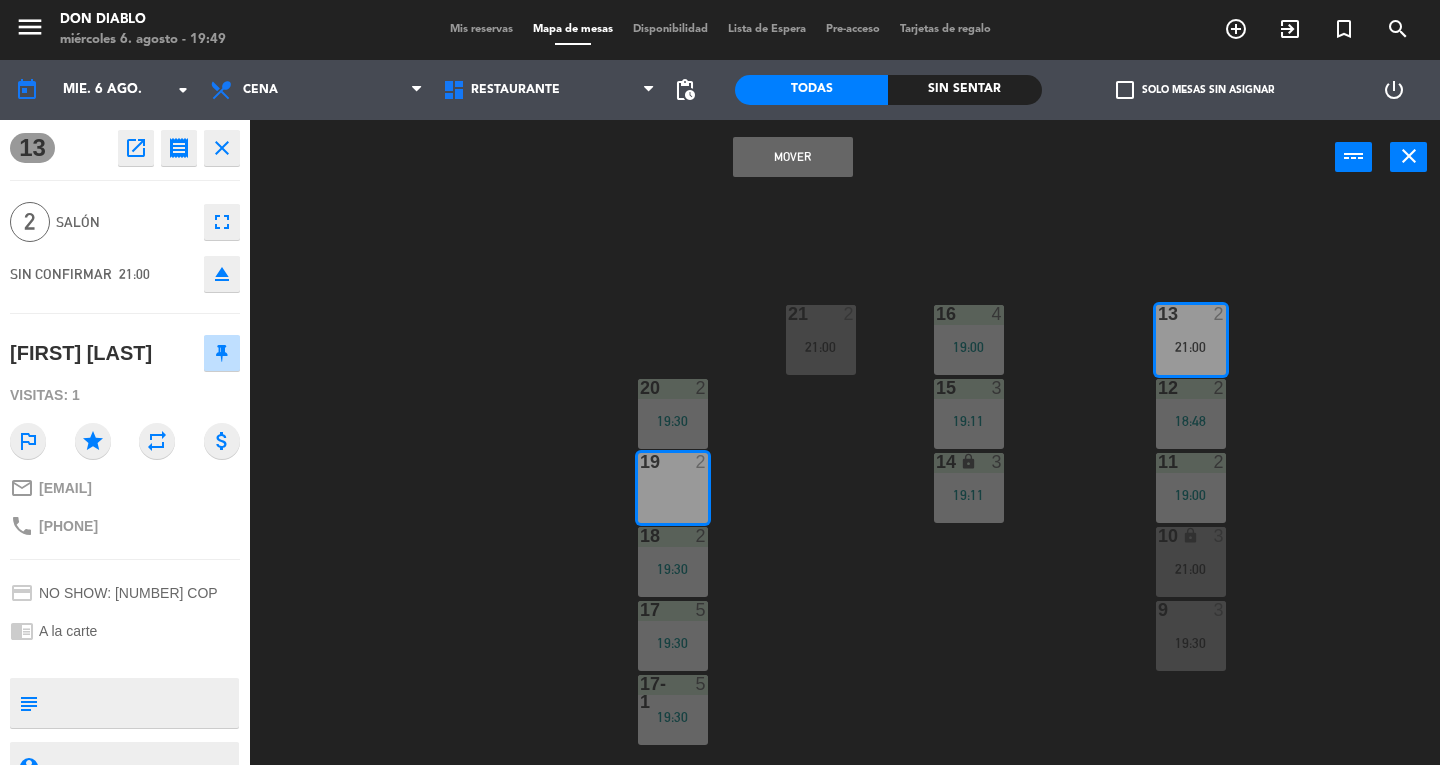 click on "Mover" at bounding box center (793, 157) 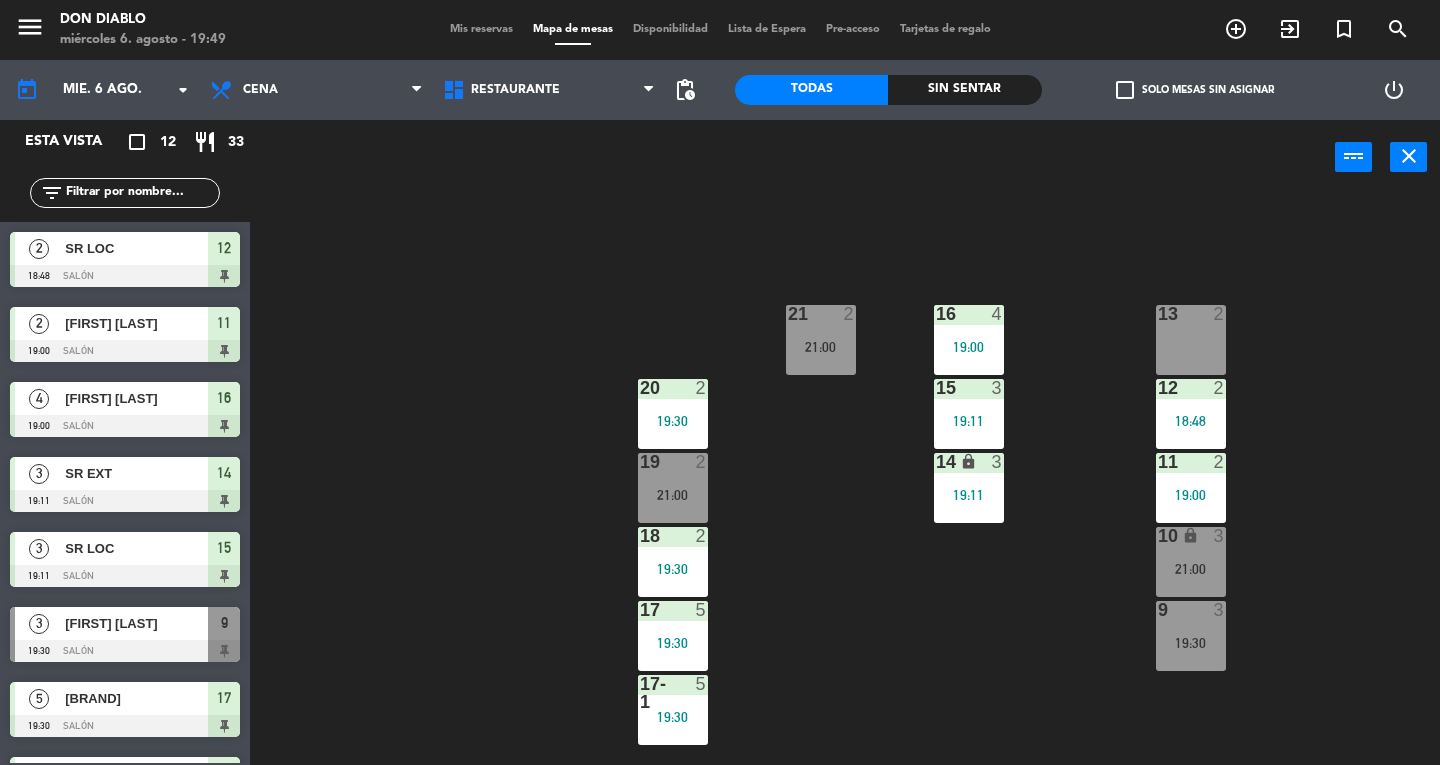 scroll, scrollTop: 0, scrollLeft: 0, axis: both 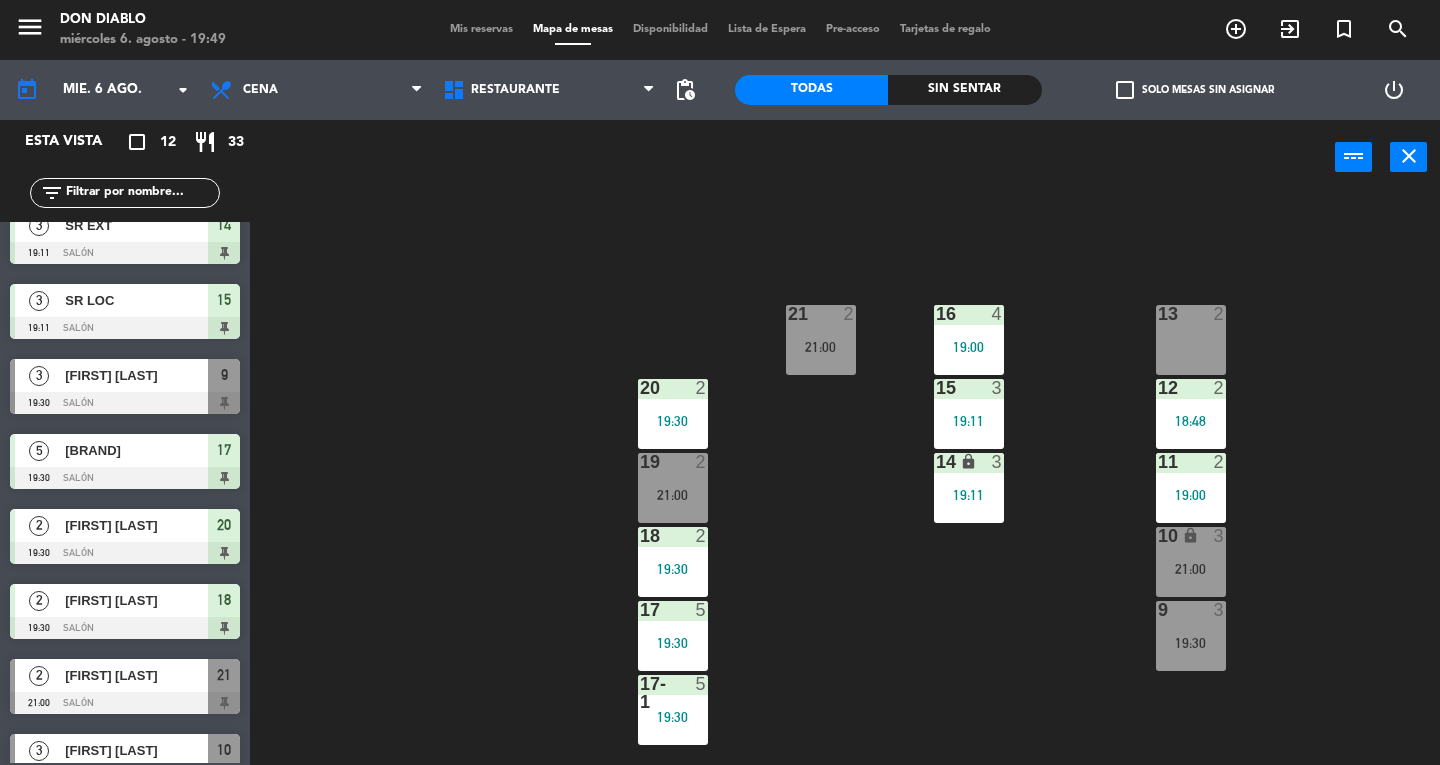 click on "13  2" at bounding box center [1191, 340] 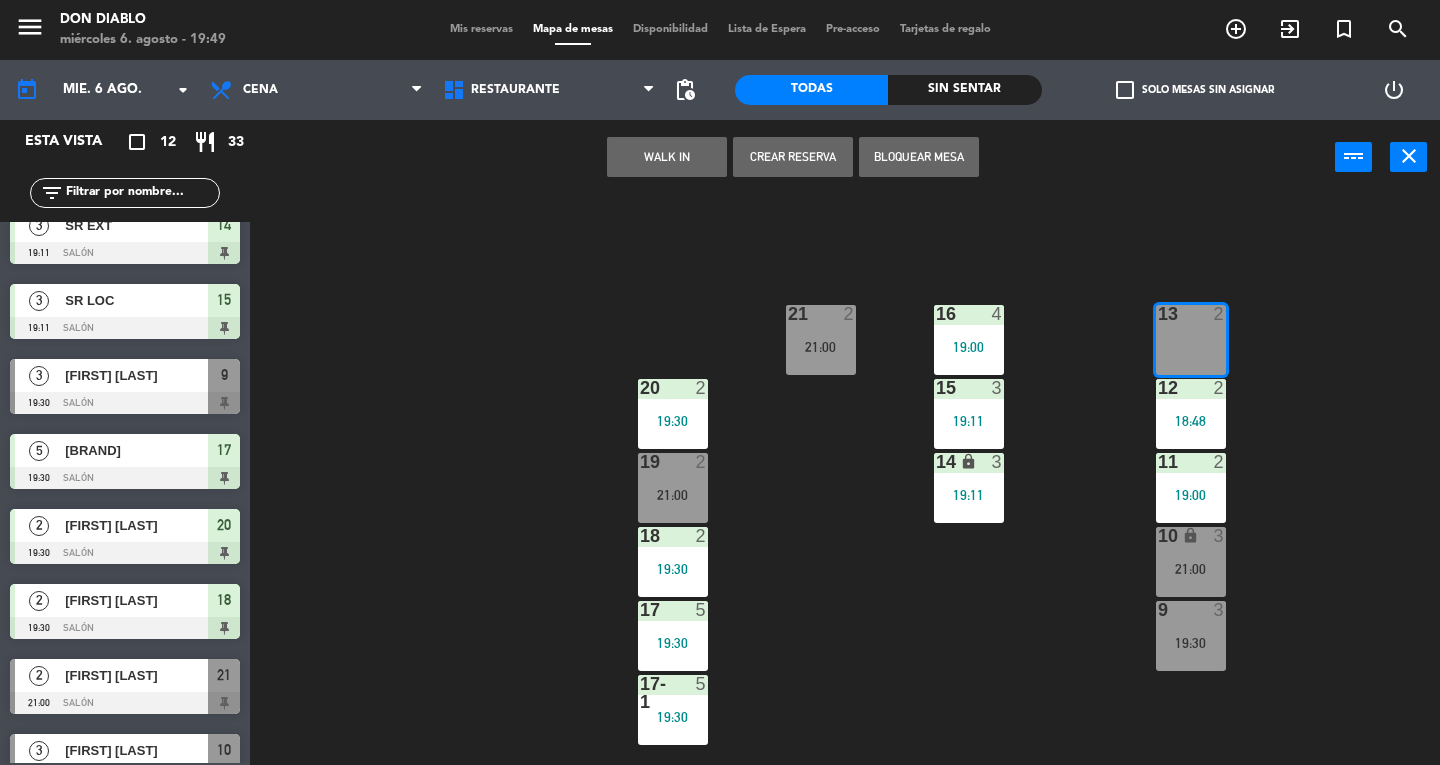 click on "WALK IN" at bounding box center [667, 157] 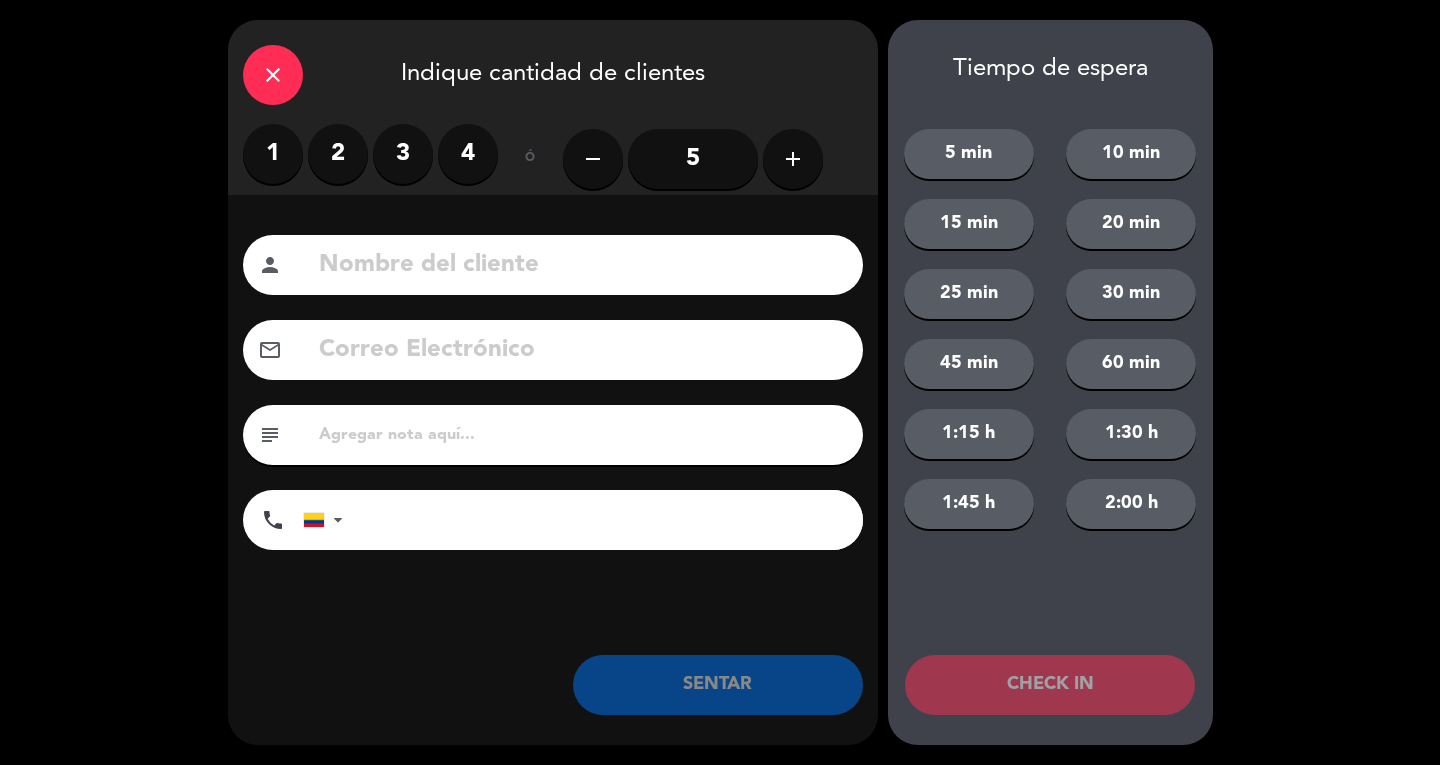 click on "2" at bounding box center [338, 154] 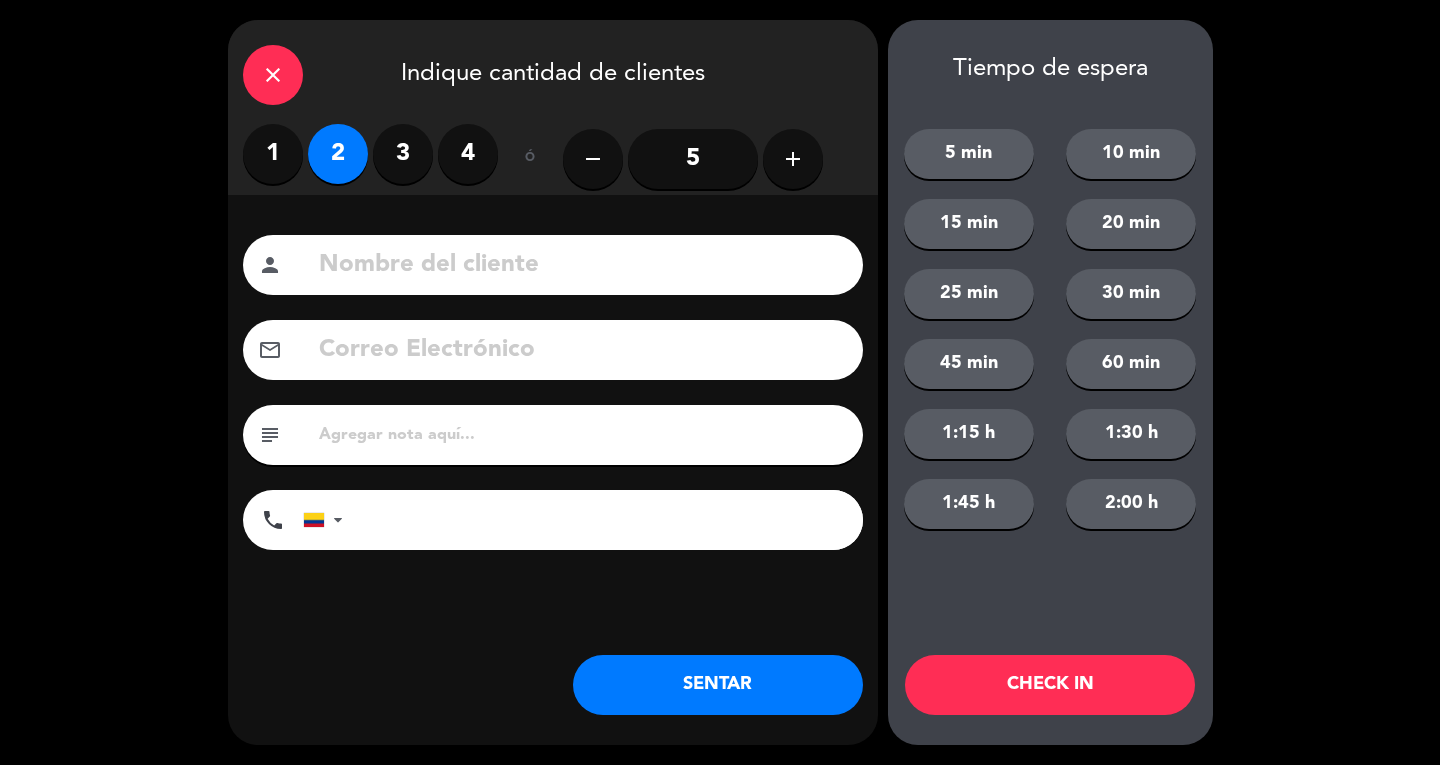 click 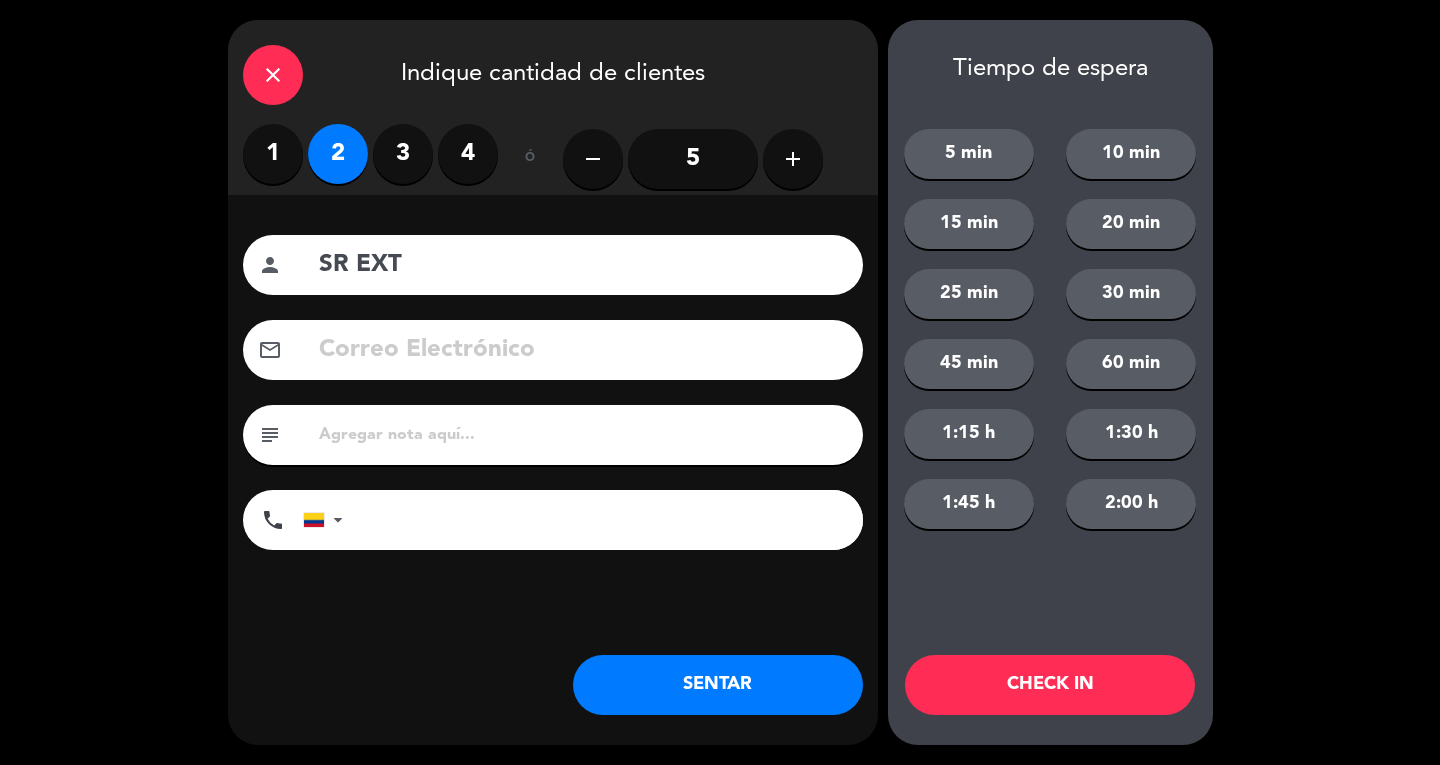 type on "SR EXT" 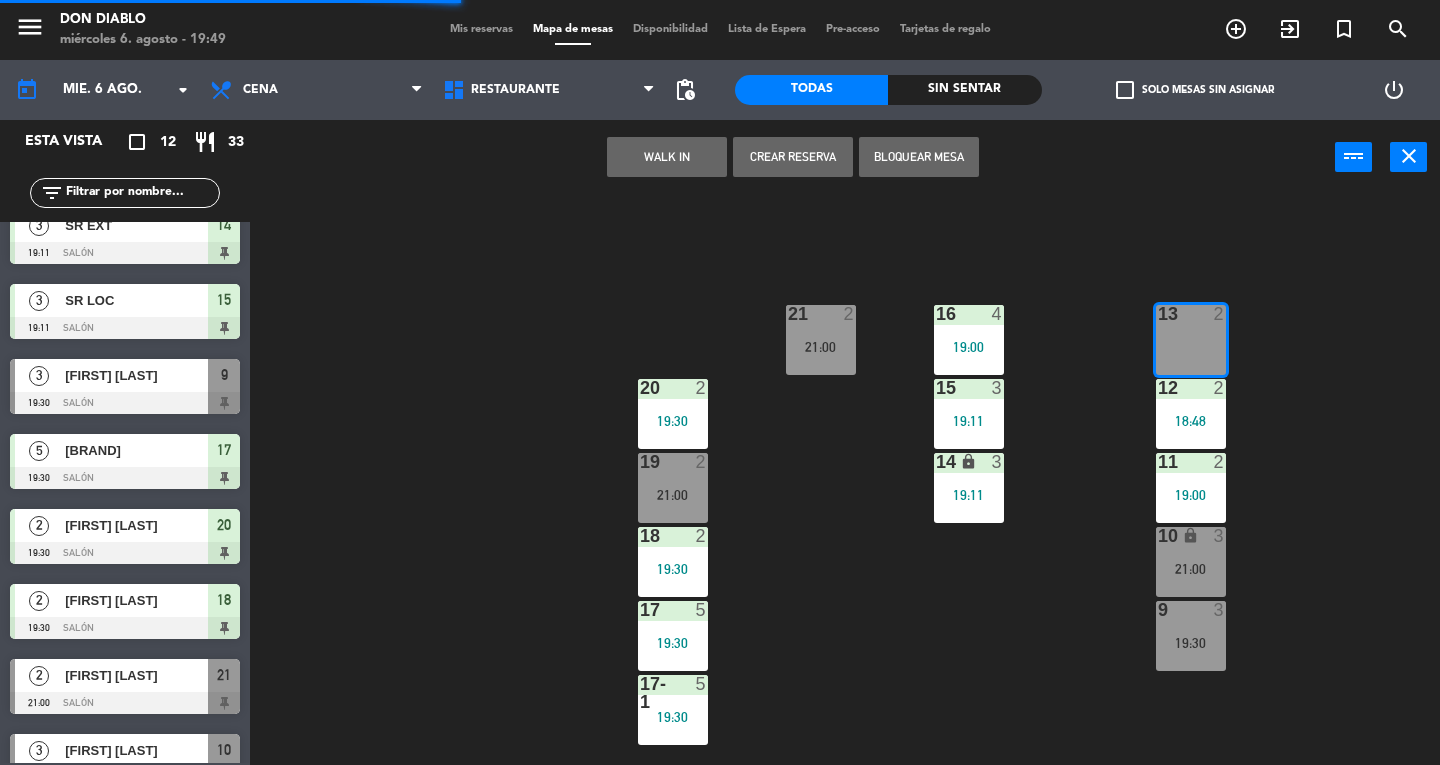 scroll, scrollTop: 0, scrollLeft: 0, axis: both 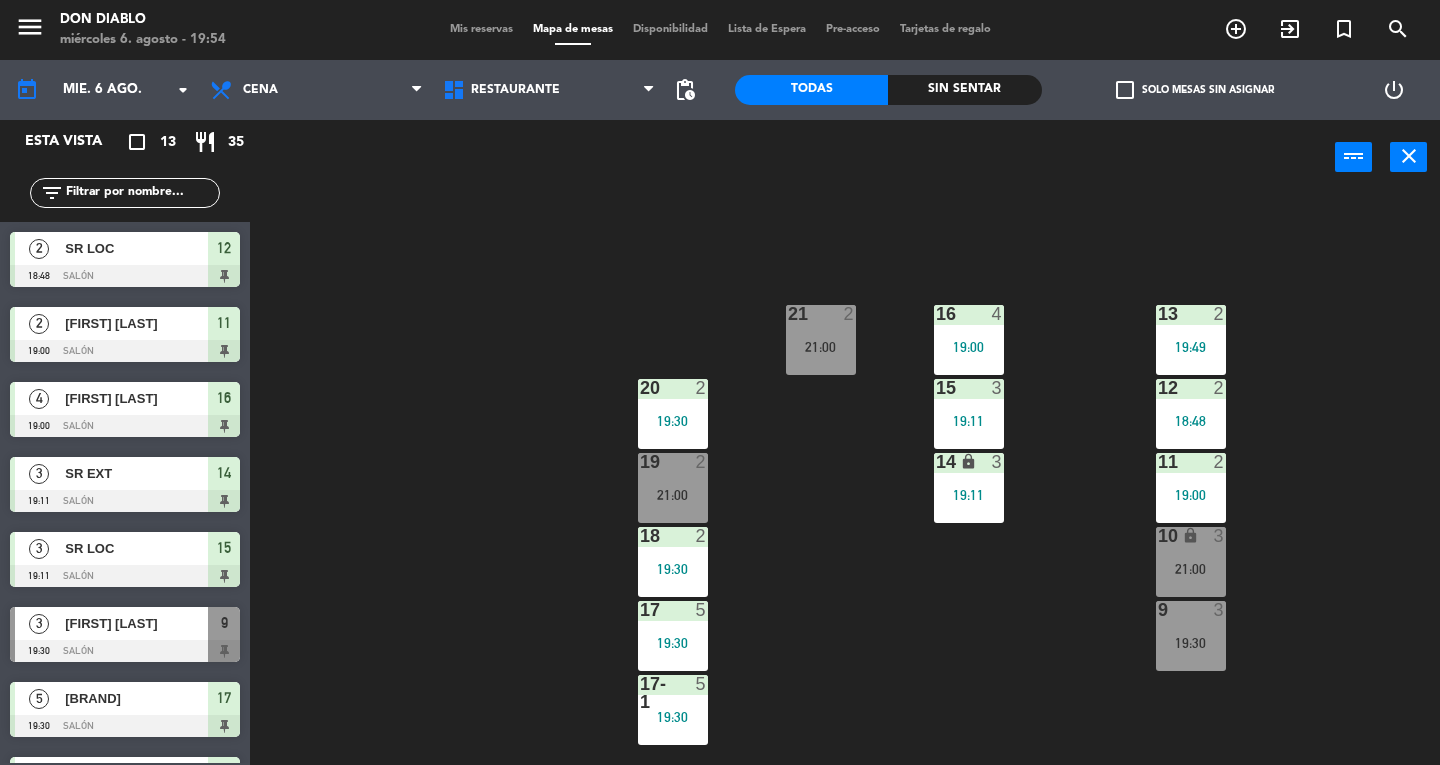 click on "menu" at bounding box center (30, 27) 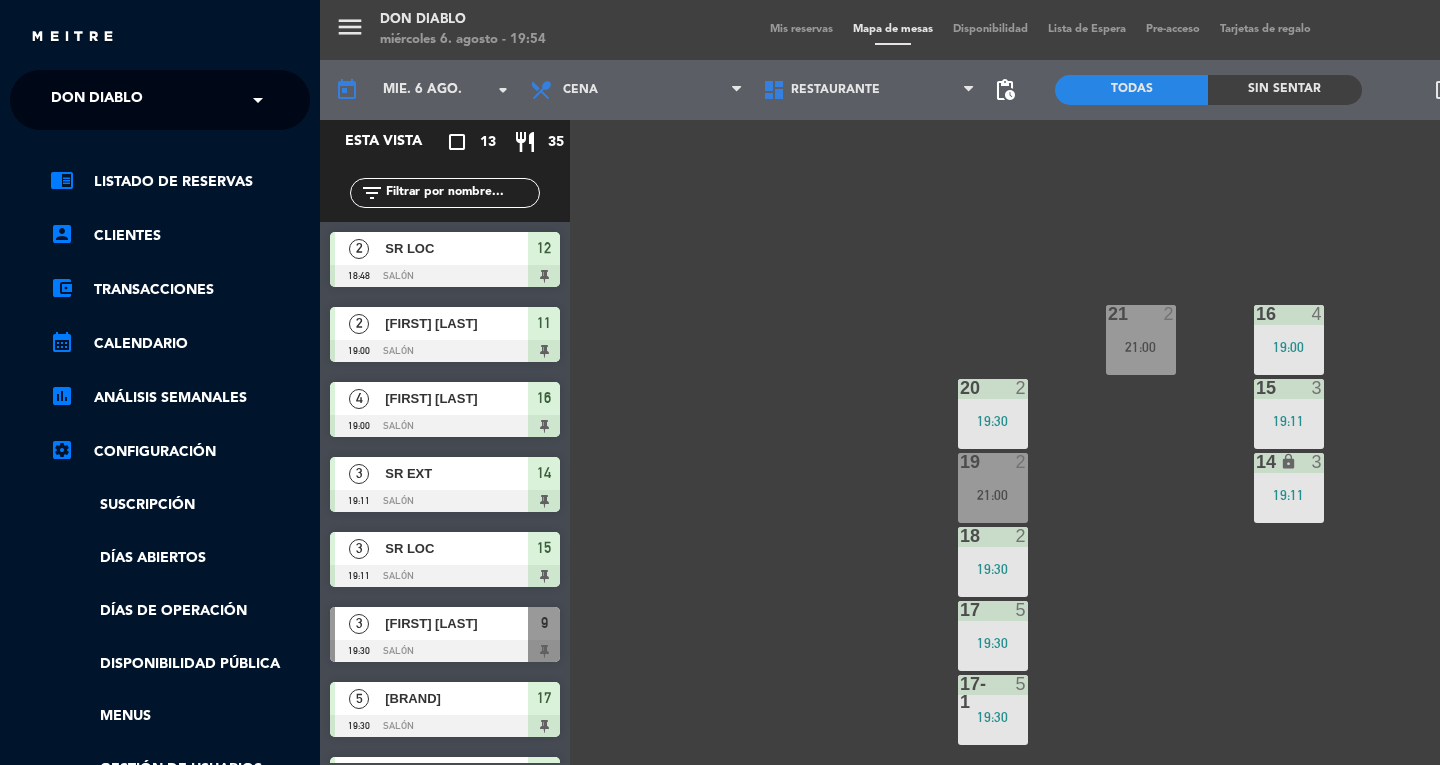 click on "Don Diablo" 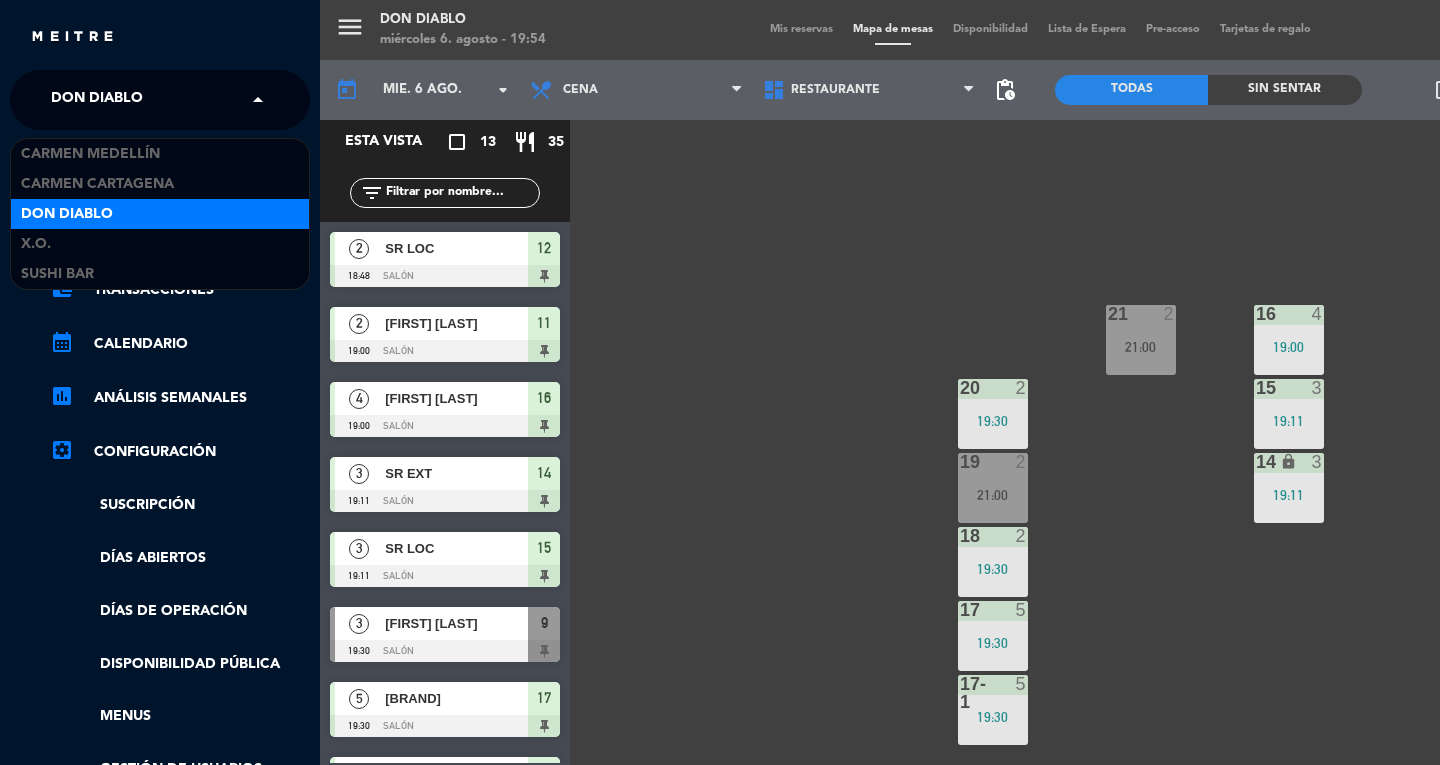 click on "SUSHI BAR" at bounding box center [57, 274] 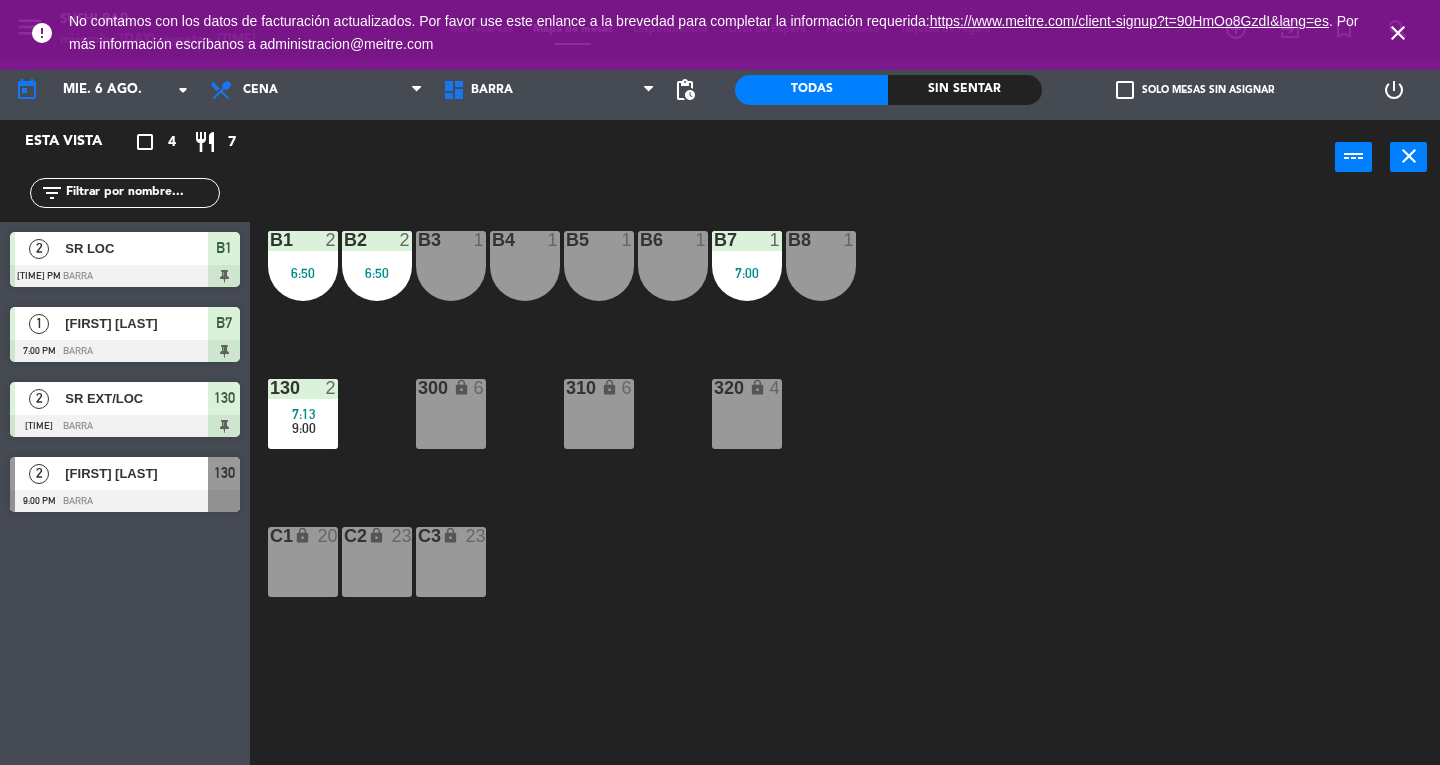 click on "7:00" at bounding box center [747, 273] 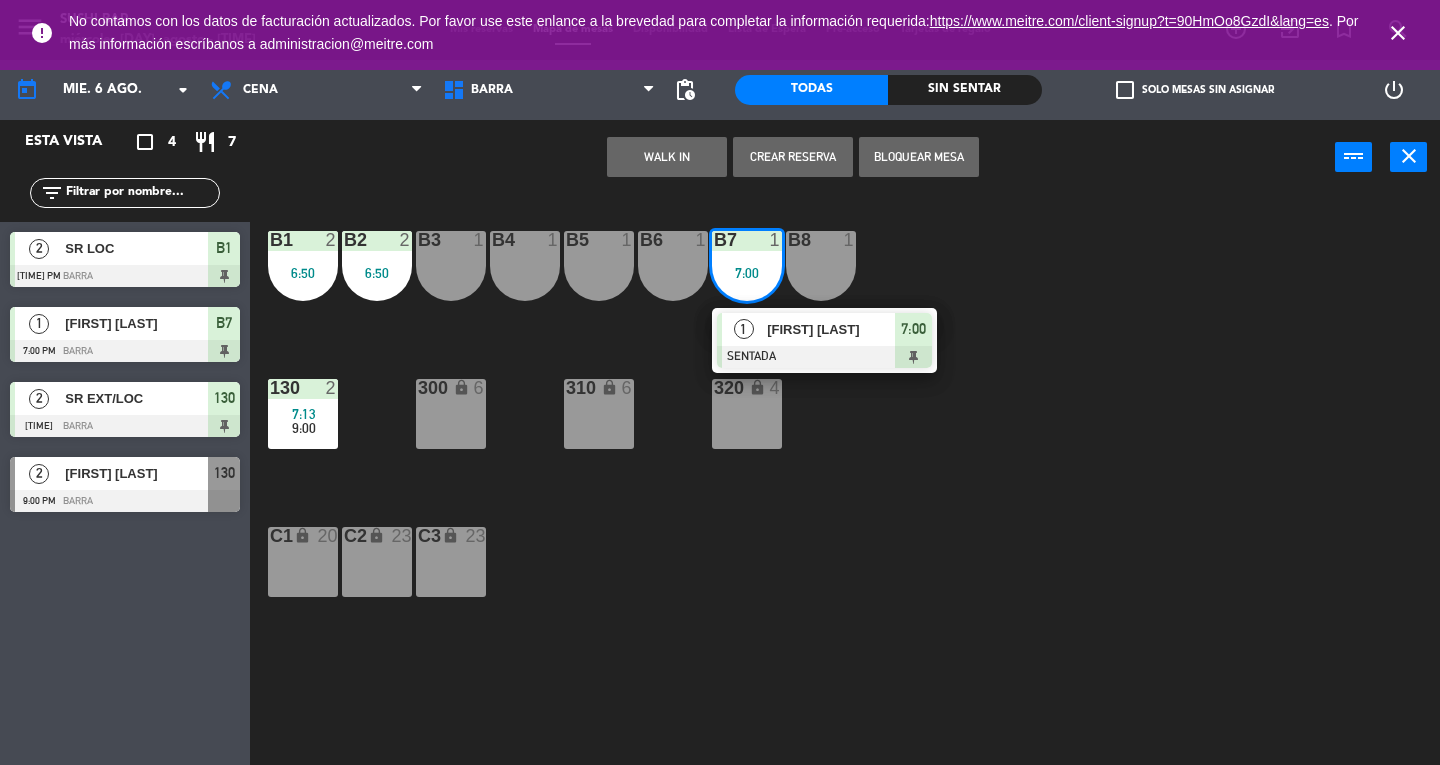 click at bounding box center [824, 357] 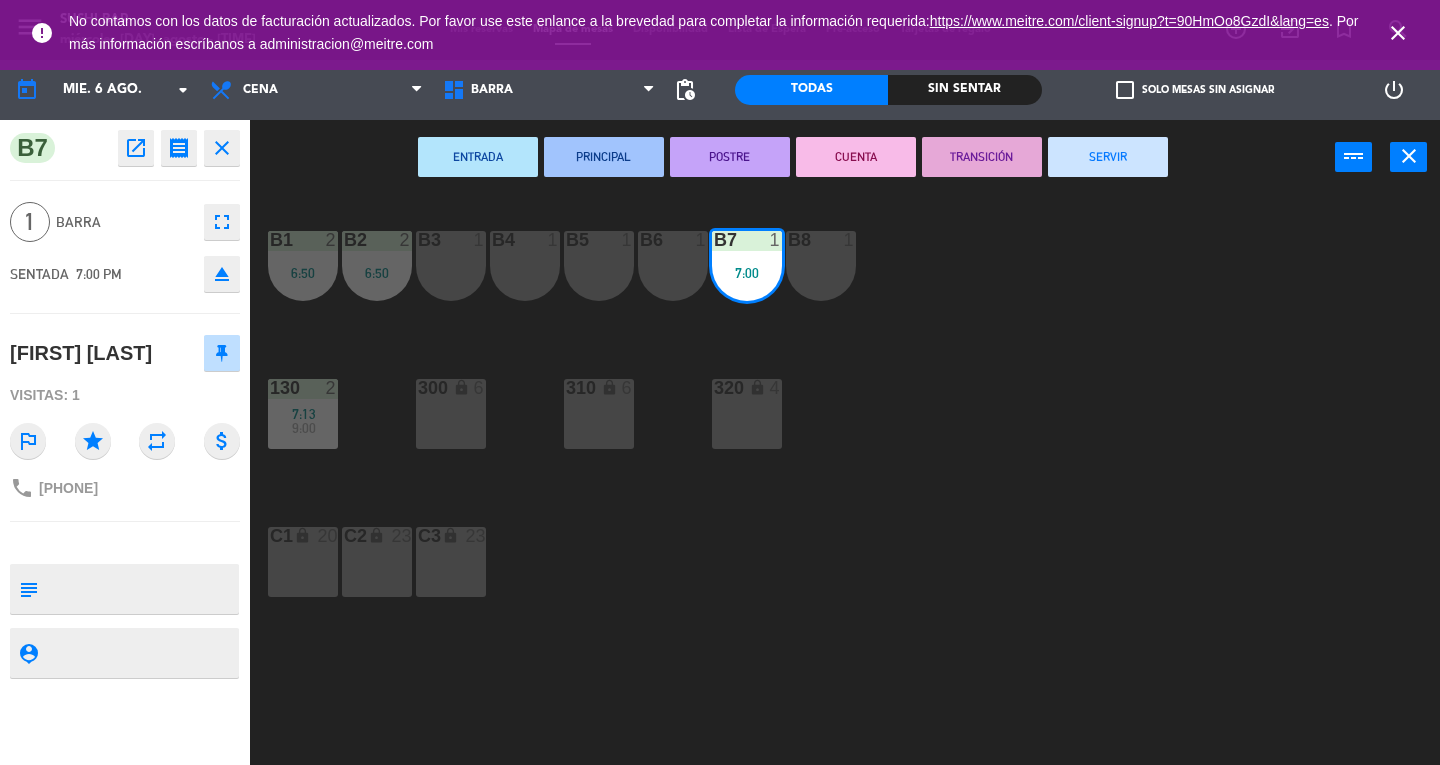 click on "B8  1" at bounding box center [821, 266] 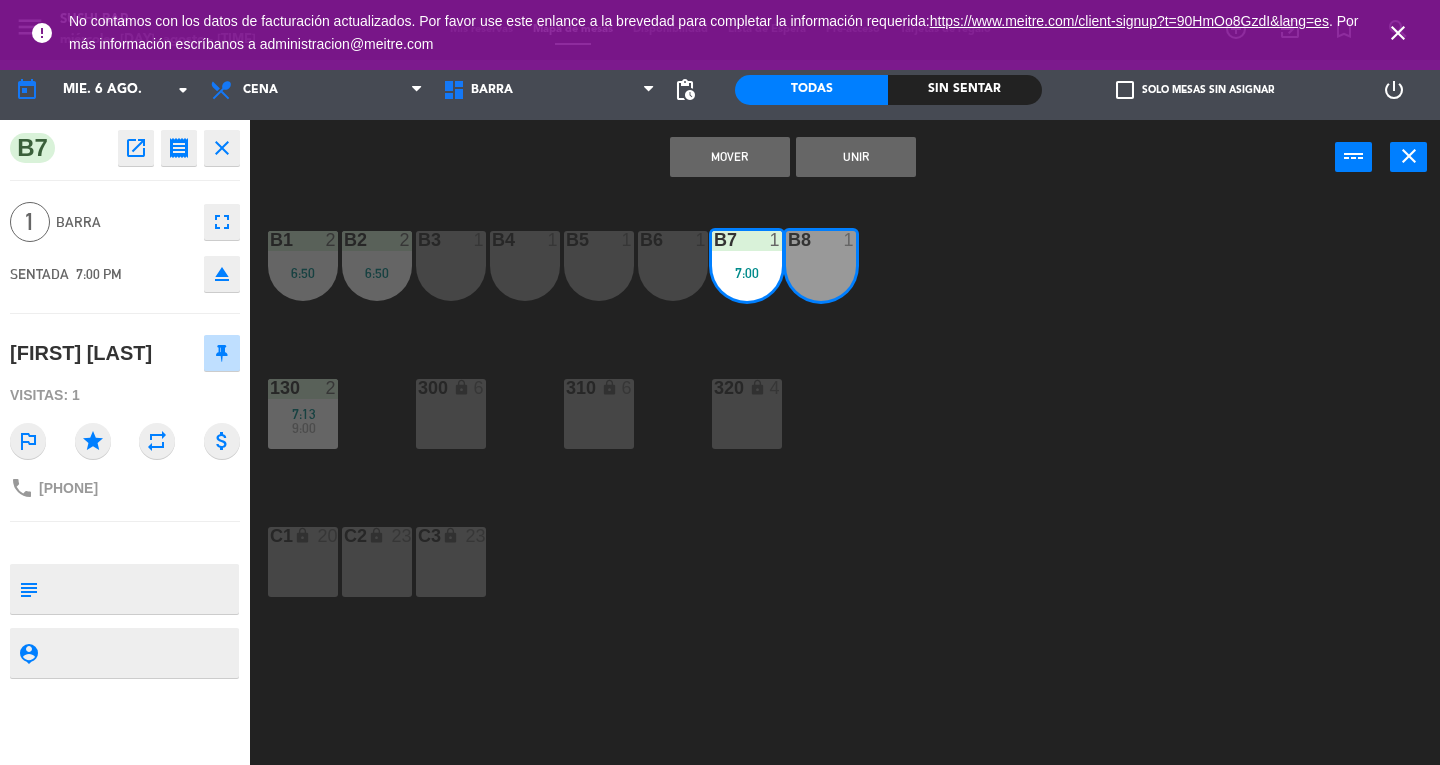 click on "B[NUMBER]  [TIME]  B[NUMBER]  [TIME]  B[NUMBER]  B[NUMBER]  B[NUMBER]  B[NUMBER]  B[NUMBER]   [TIME]  B[NUMBER]      [TIME]     [NUMBER] lock  [NUMBER]  [NUMBER] lock  [NUMBER]  [NUMBER] lock  [NUMBER]  C[NUMBER] lock  [NUMBER]  C[NUMBER] lock  [NUMBER]  C[NUMBER] lock  [NUMBER]" 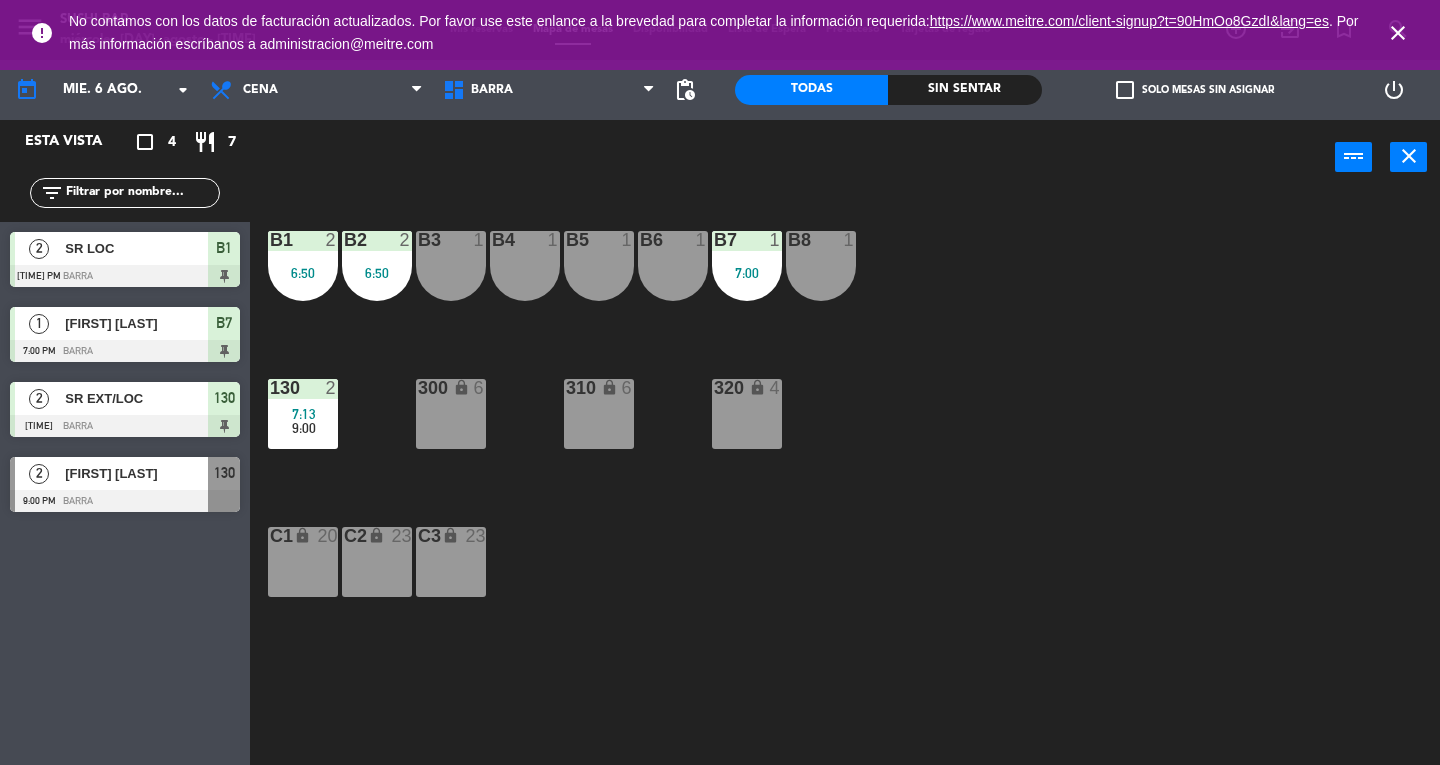 click on "B7  1   7:00" at bounding box center [747, 266] 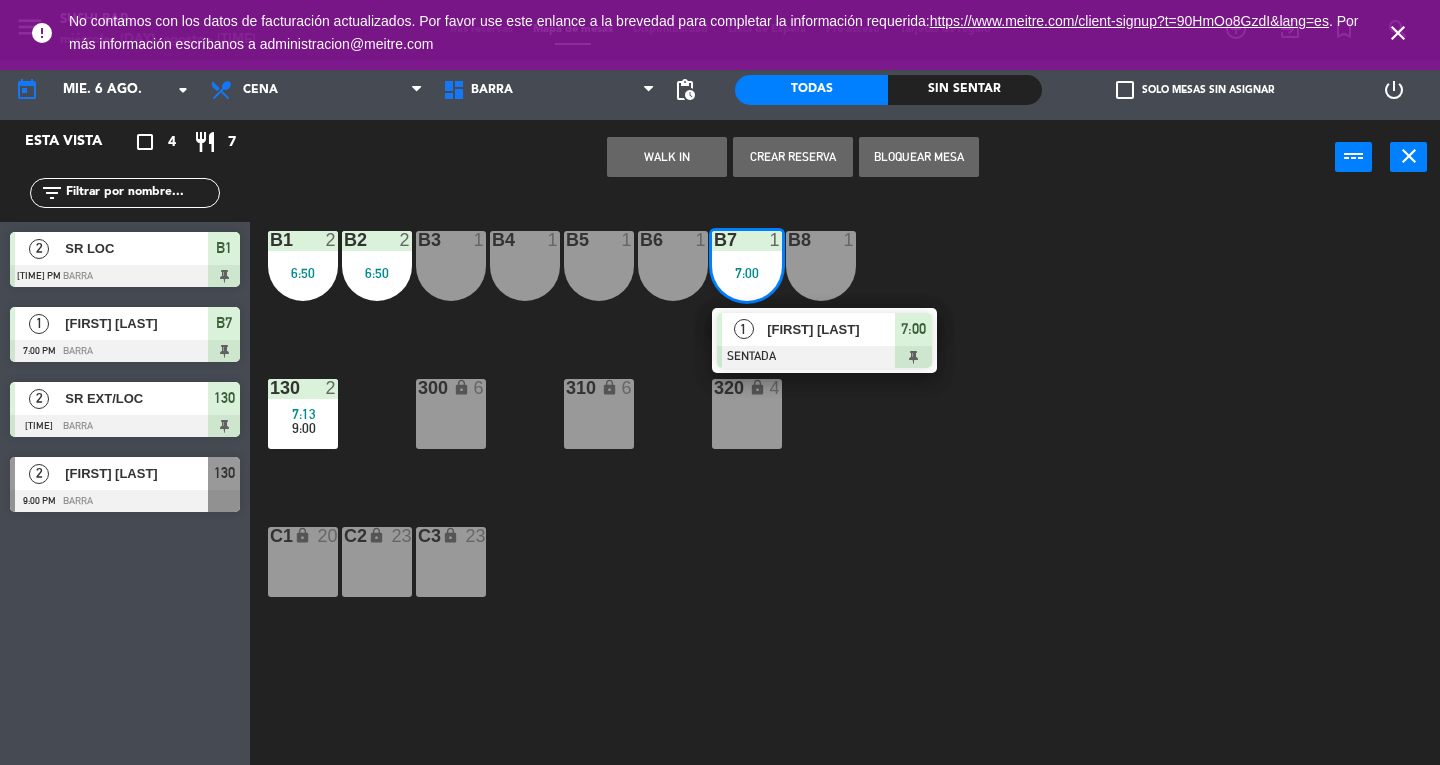 click at bounding box center (824, 357) 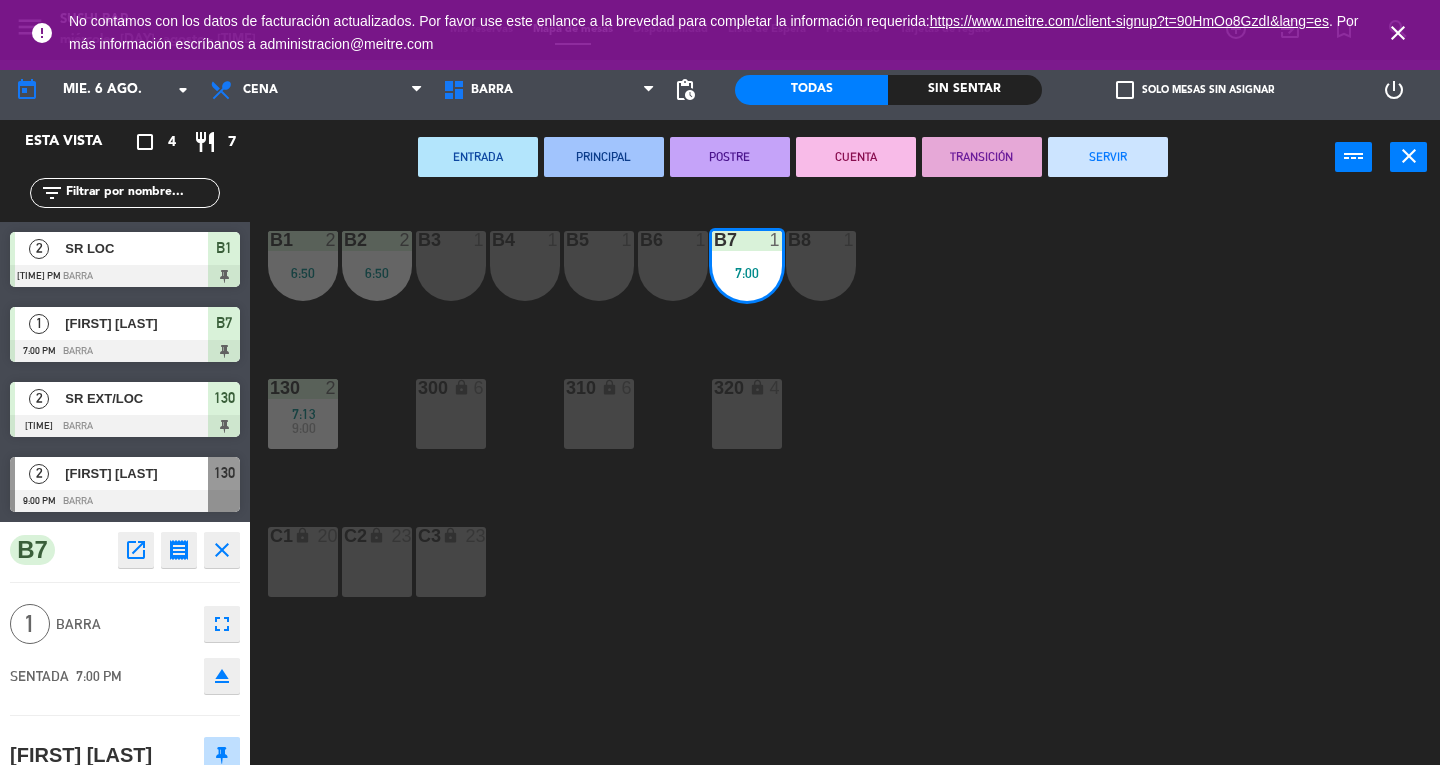 click on "B6  1" at bounding box center (673, 266) 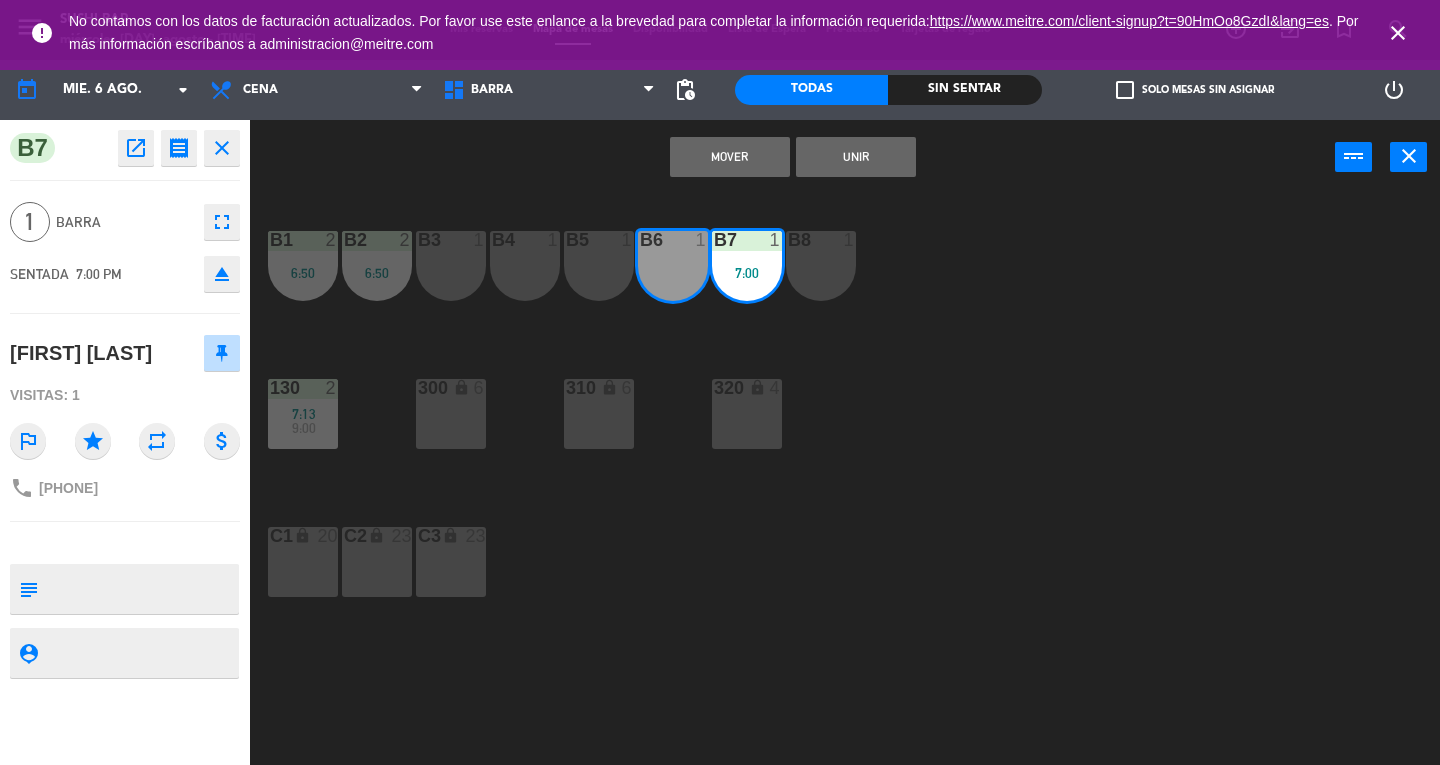 click on "Mover" at bounding box center (730, 157) 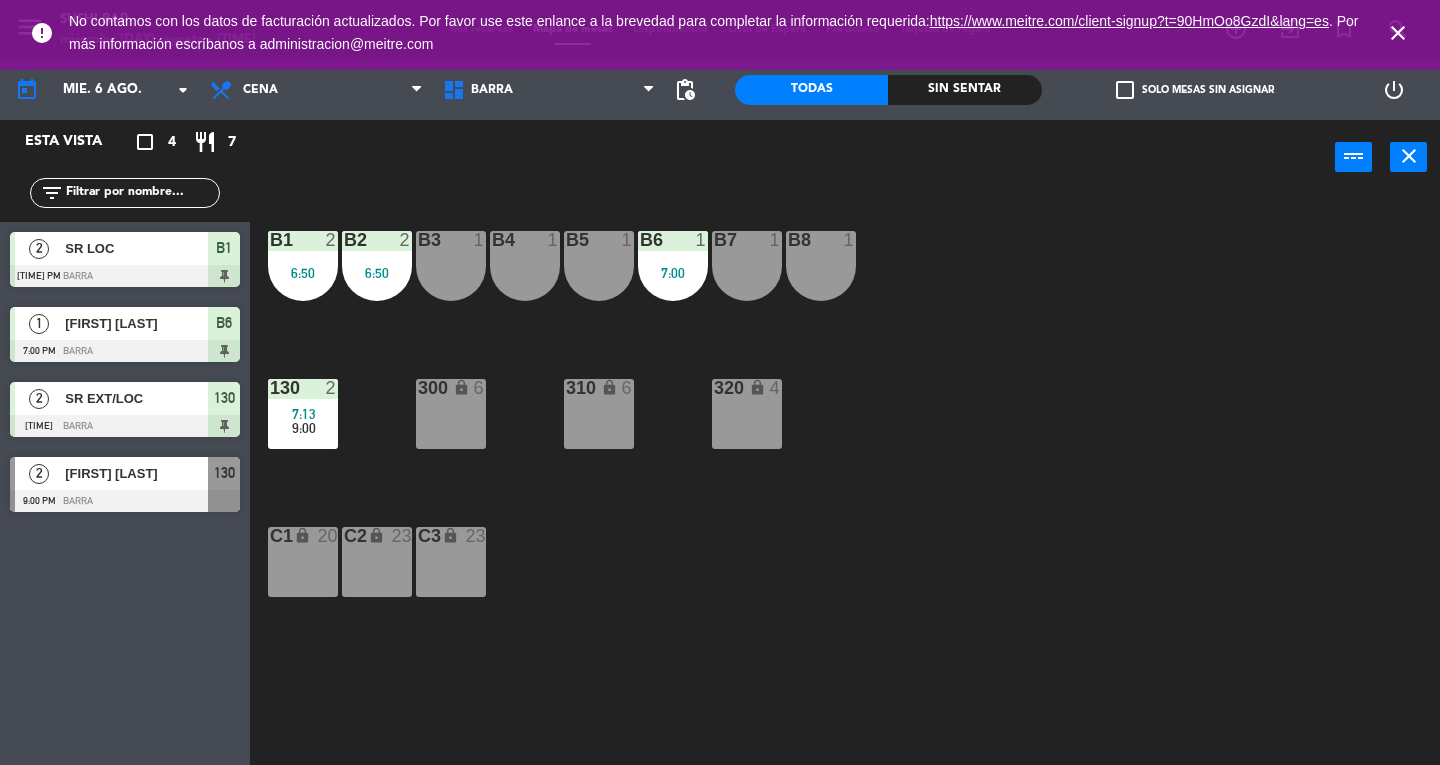 click on "B8  1" at bounding box center (821, 266) 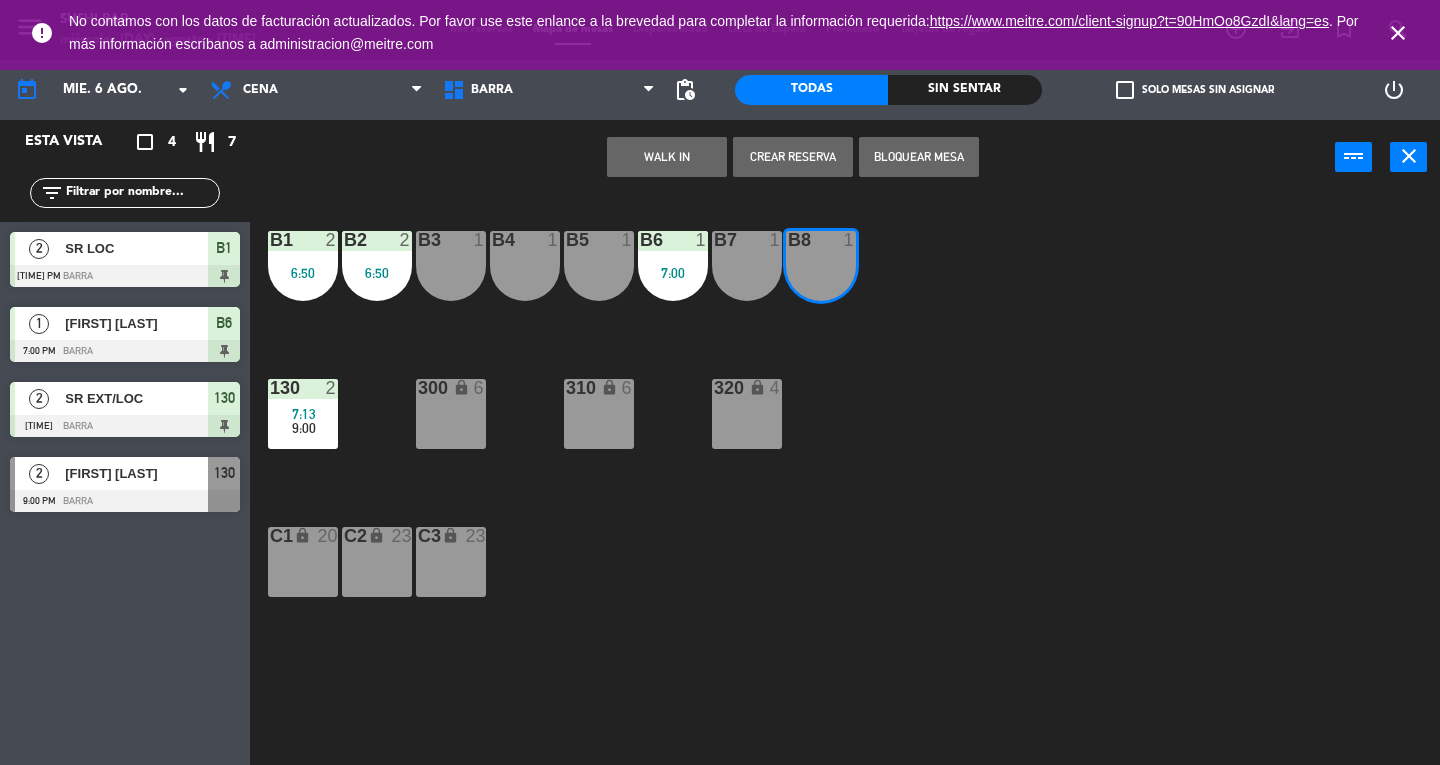 click on "B7  1" at bounding box center (747, 266) 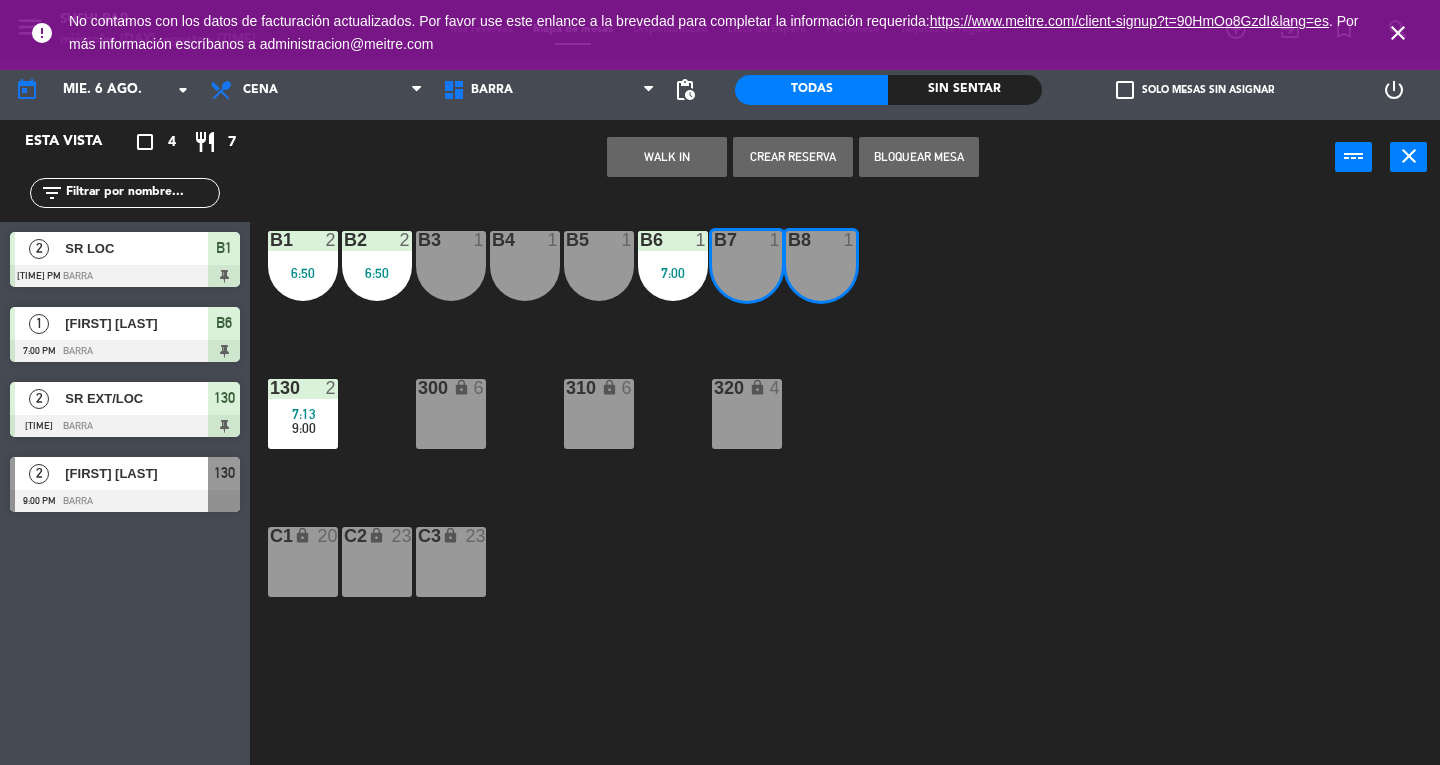 click on "WALK IN" at bounding box center (667, 157) 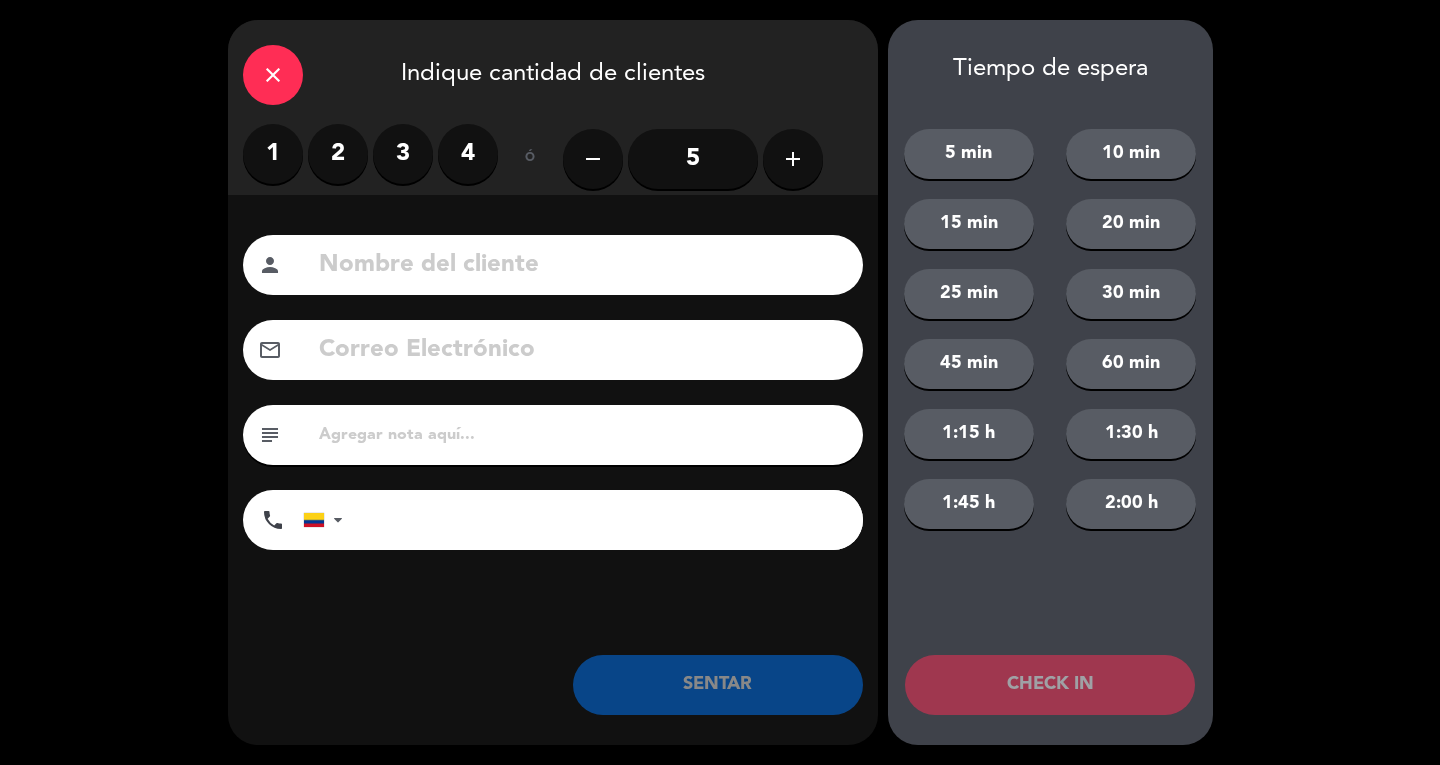 click on "2" at bounding box center (338, 154) 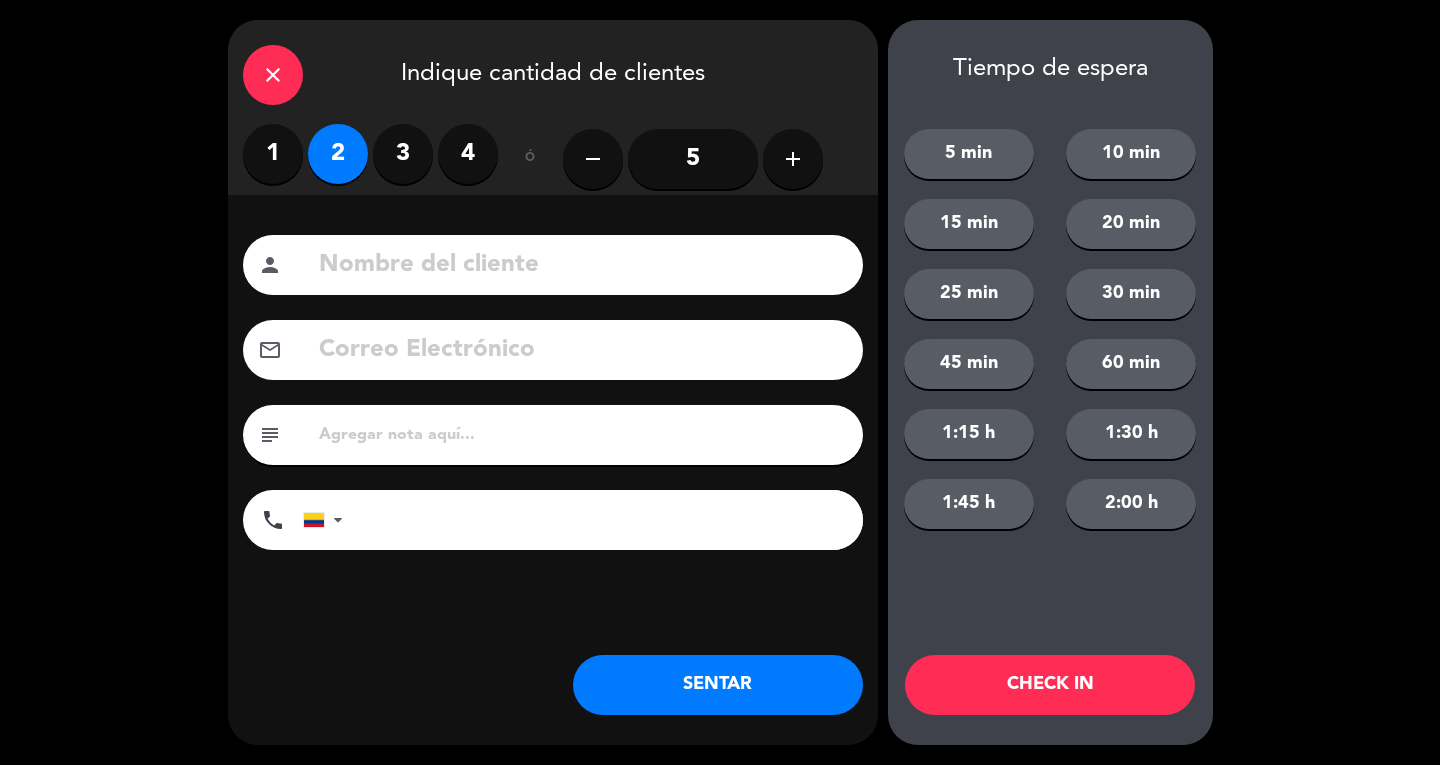 click 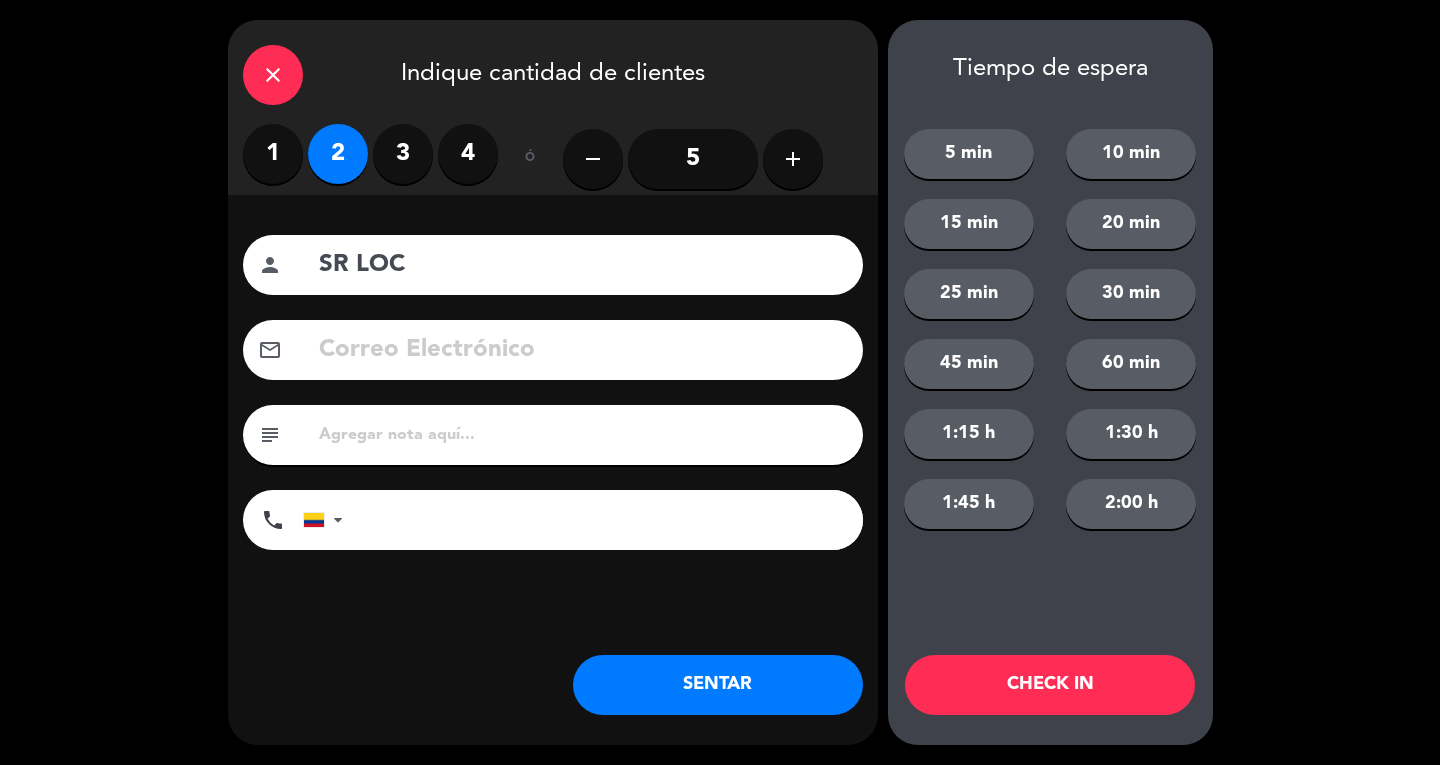 type on "SR LOC" 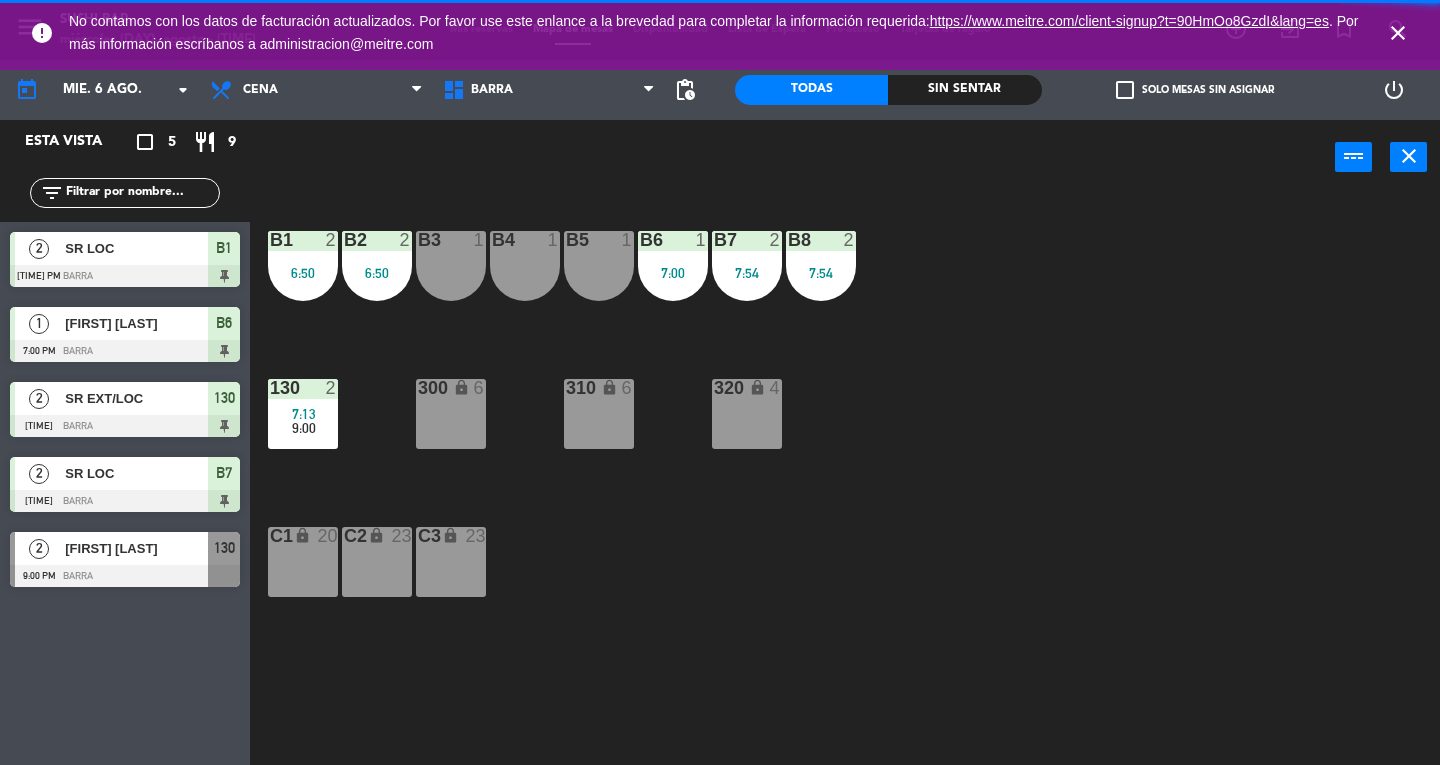 click on "B[NUMBER]  [TIME]" at bounding box center (303, 266) 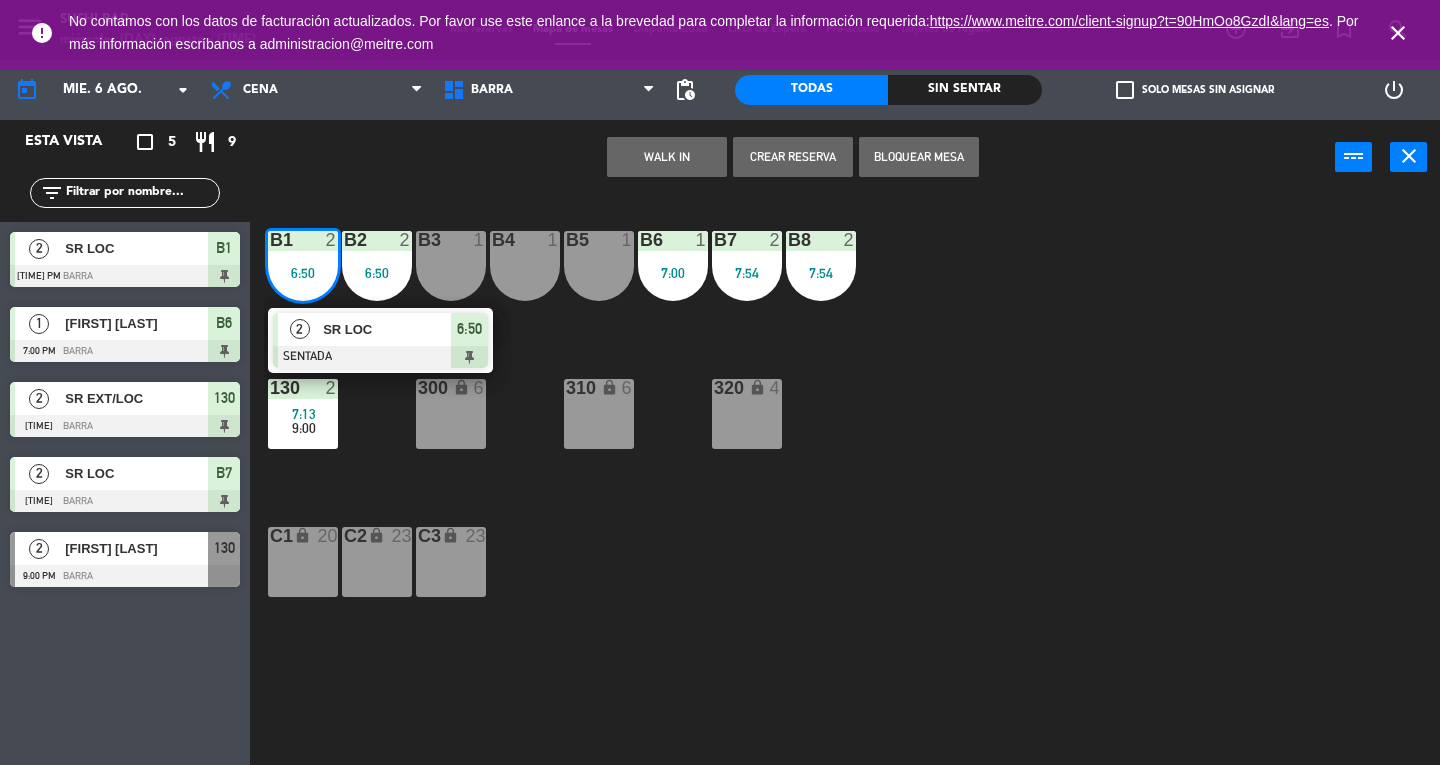 click at bounding box center (380, 357) 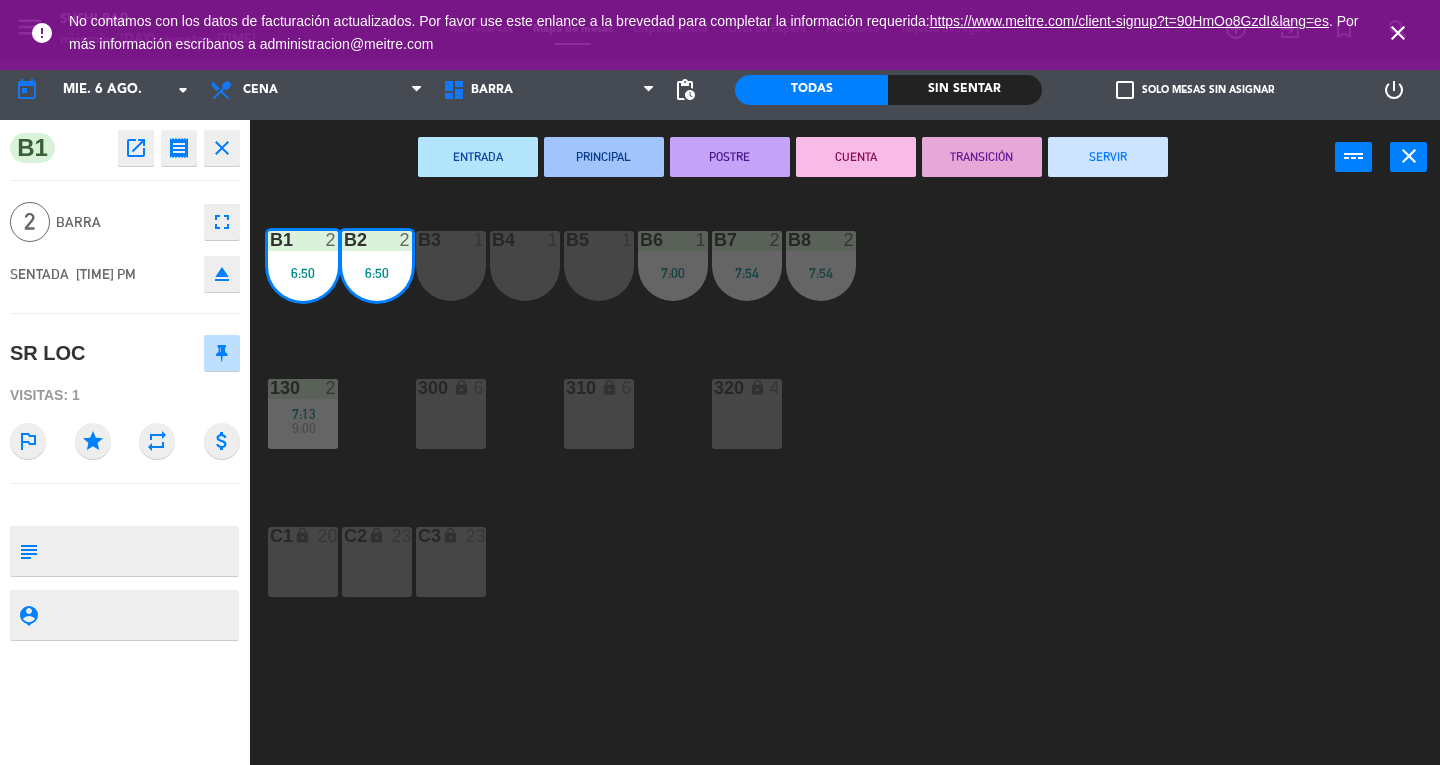 click on "SERVIR" at bounding box center (1108, 157) 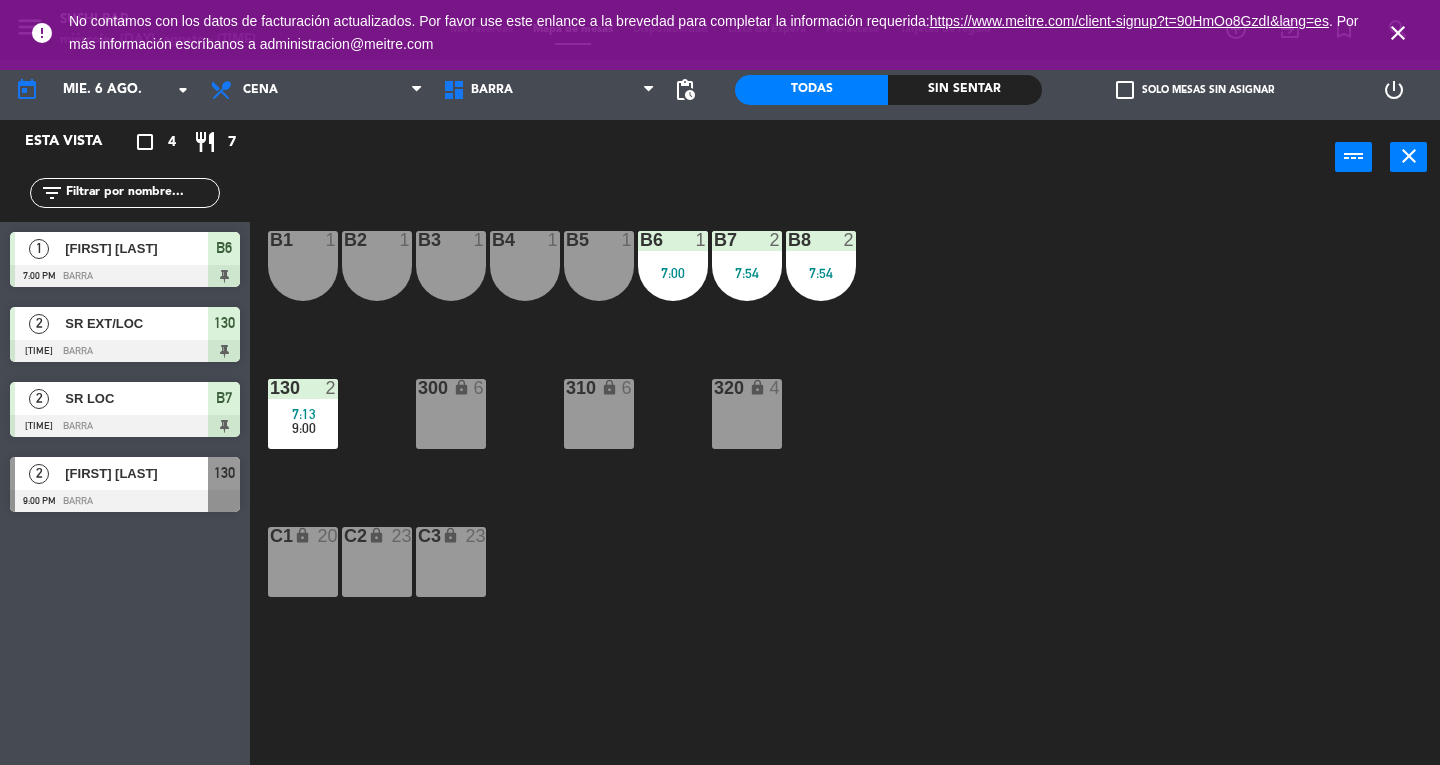 click on "close" at bounding box center (1409, 156) 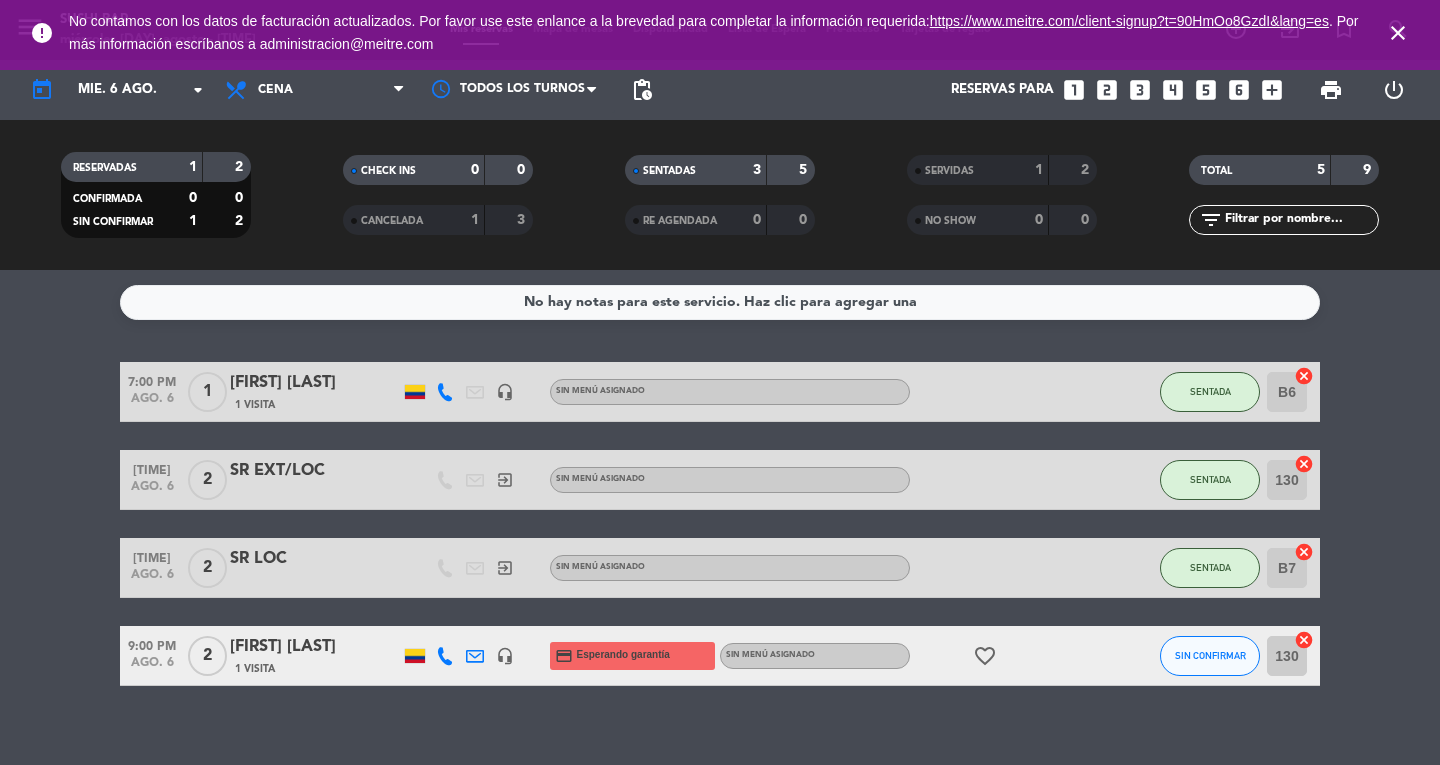scroll, scrollTop: 20, scrollLeft: 0, axis: vertical 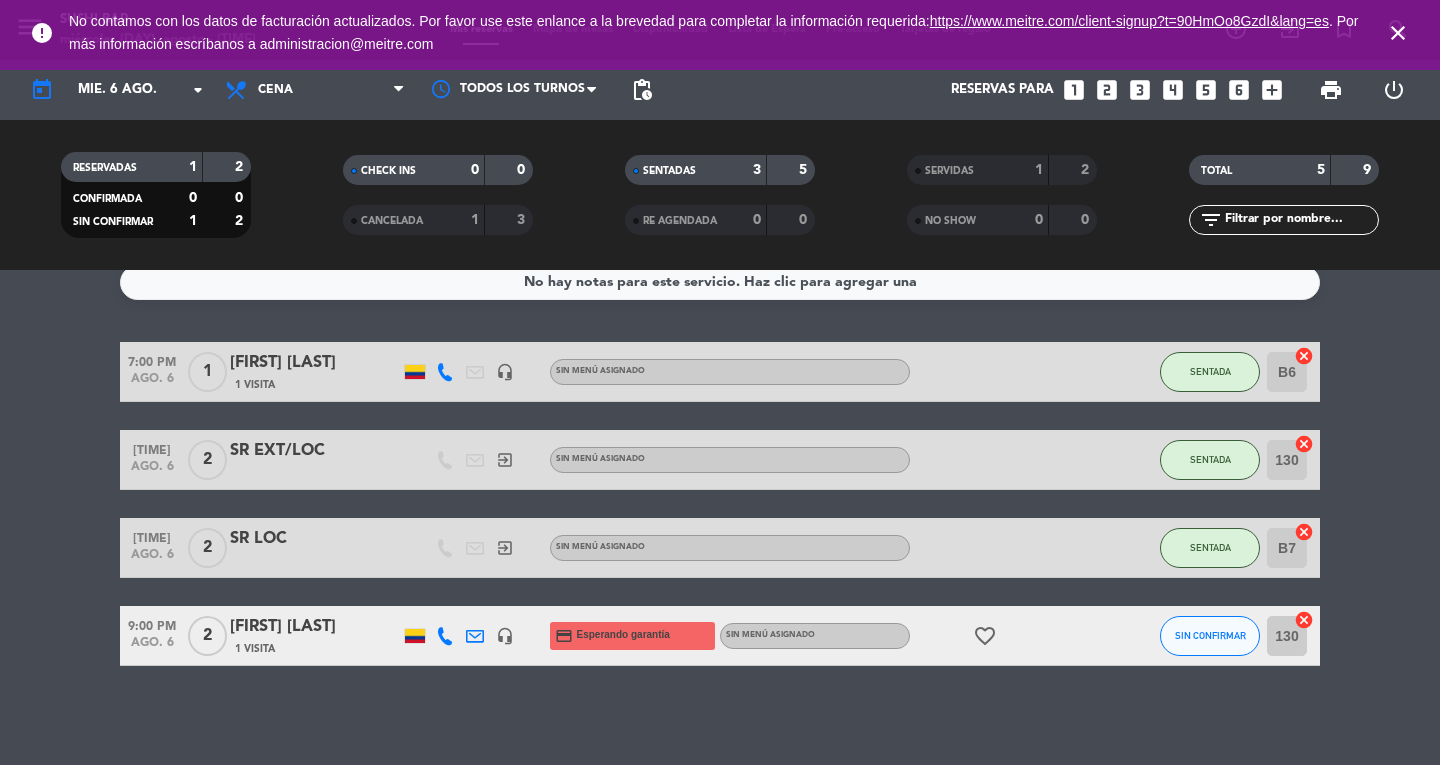click on "close" at bounding box center (1398, 33) 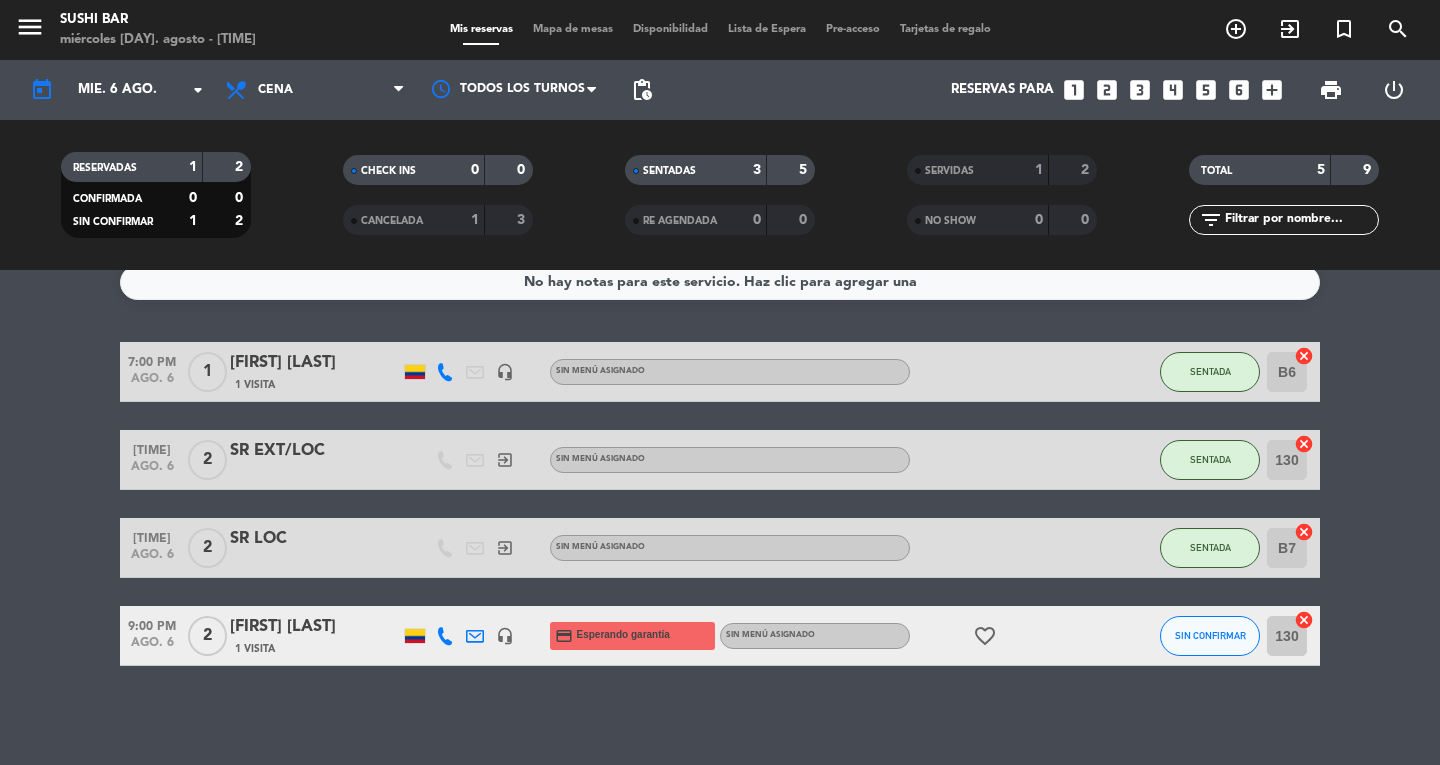 click on "Mapa de mesas" at bounding box center (573, 29) 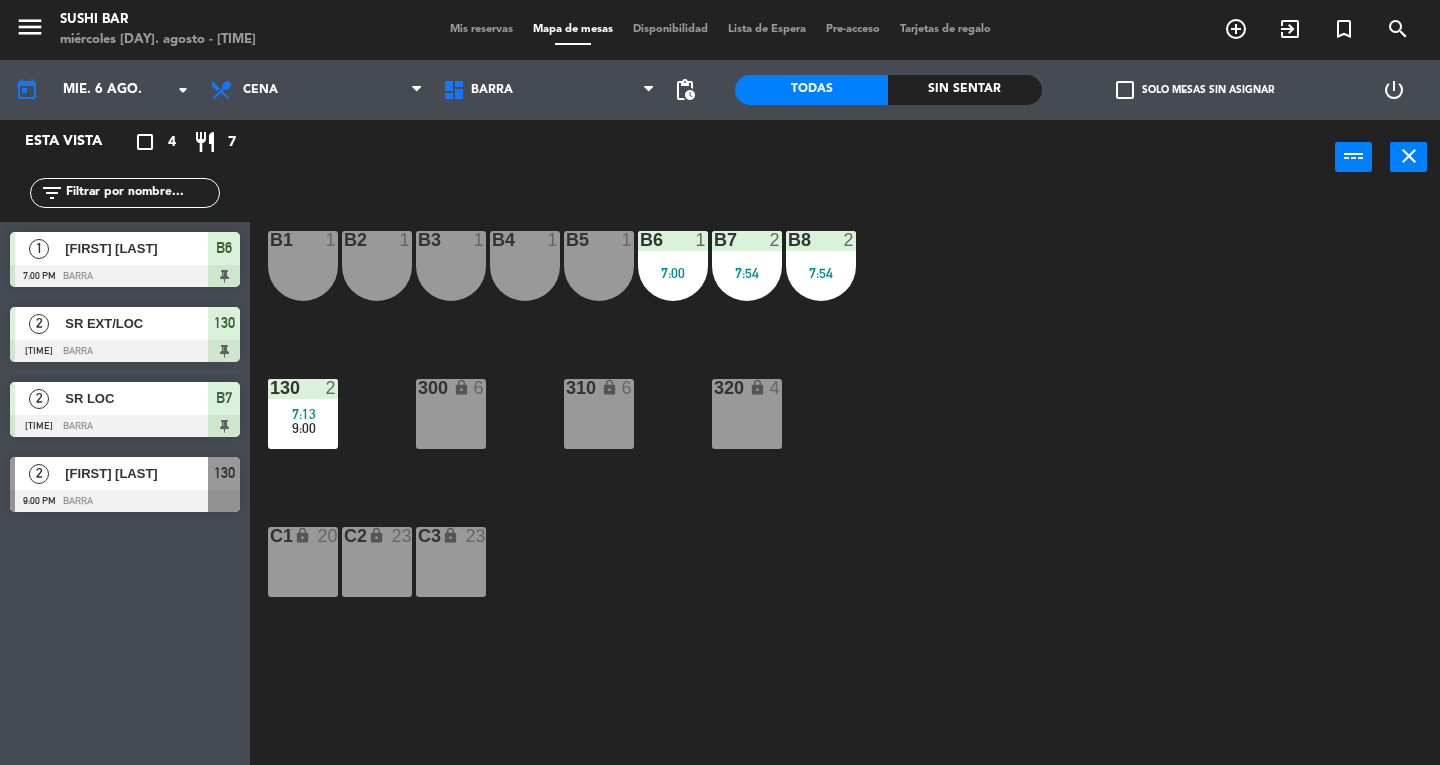 click on "B1  1" at bounding box center [303, 266] 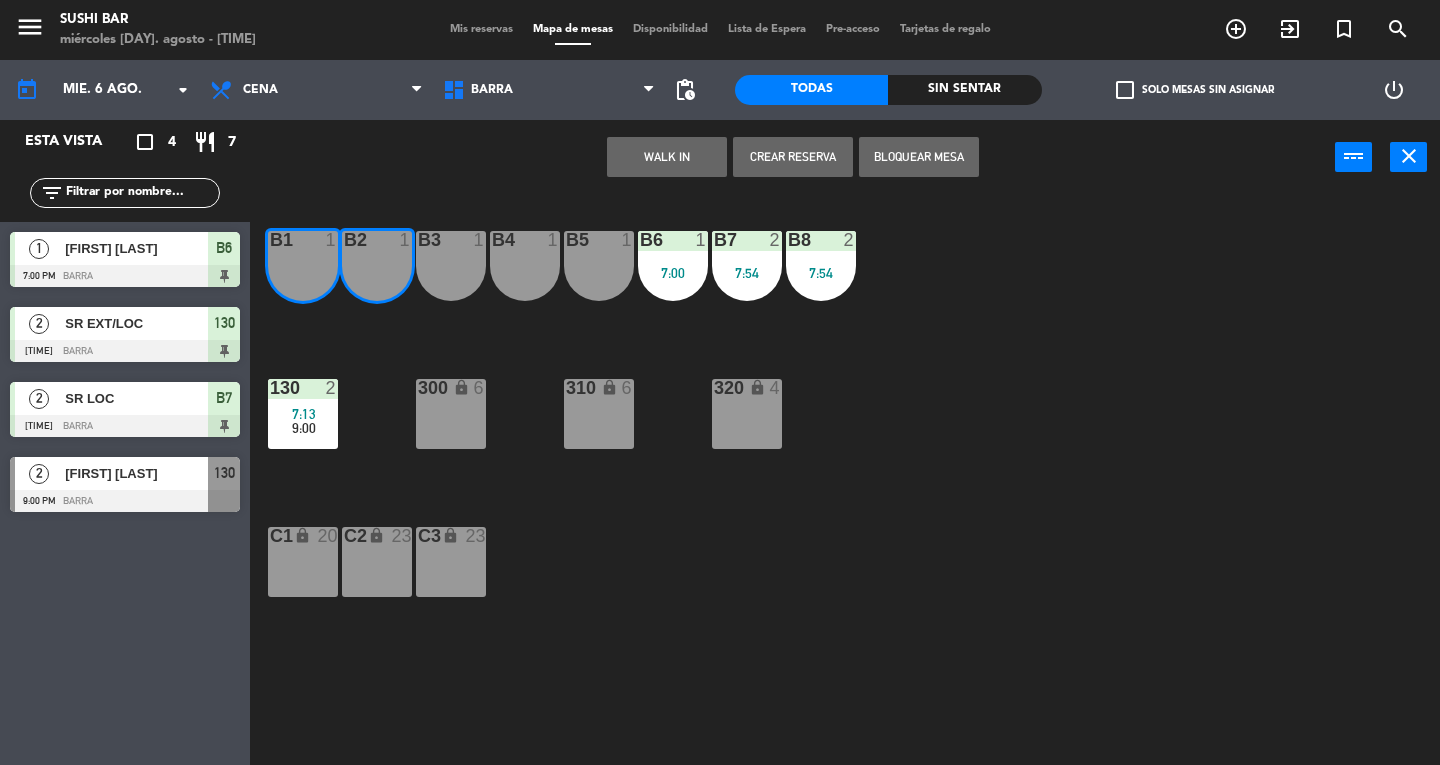 click on "WALK IN" at bounding box center [667, 157] 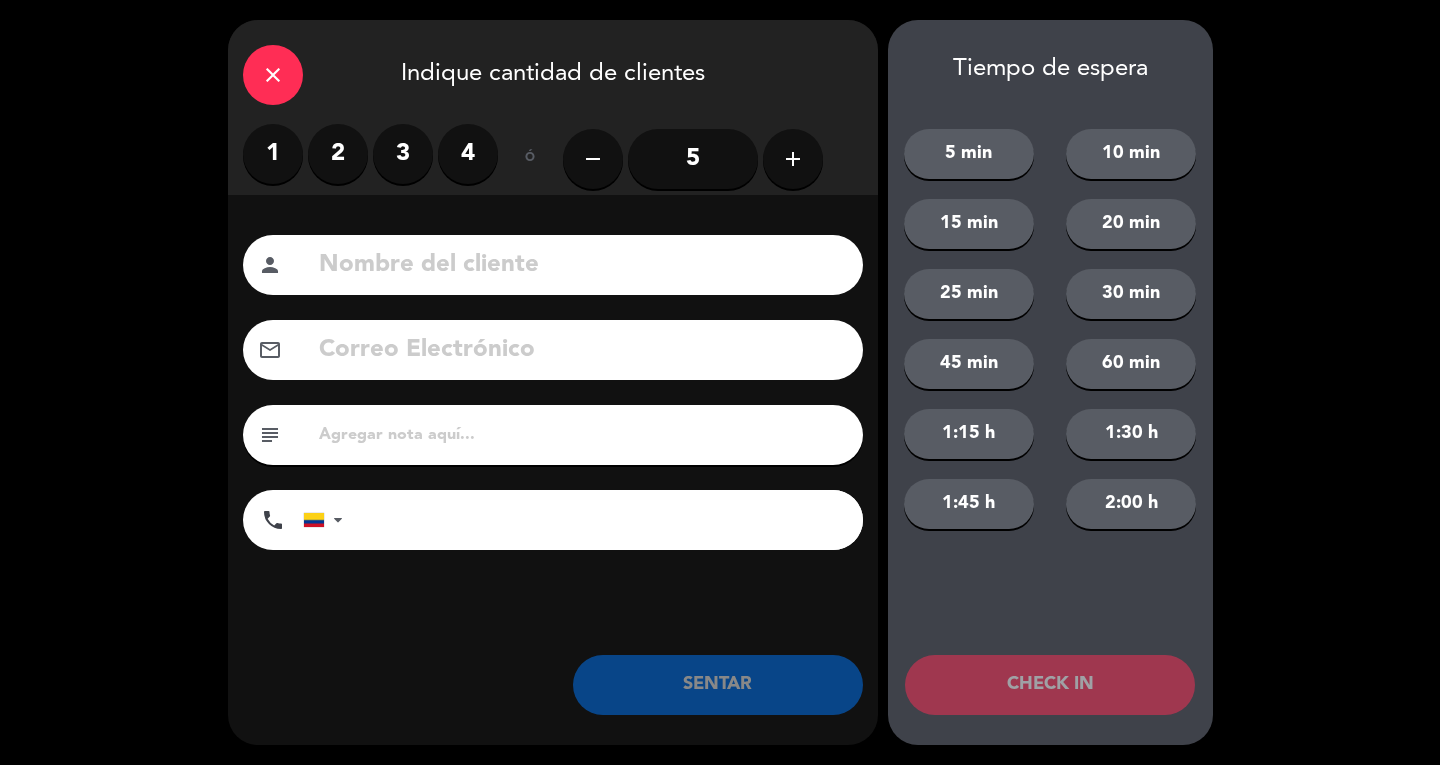 click on "2" at bounding box center (338, 154) 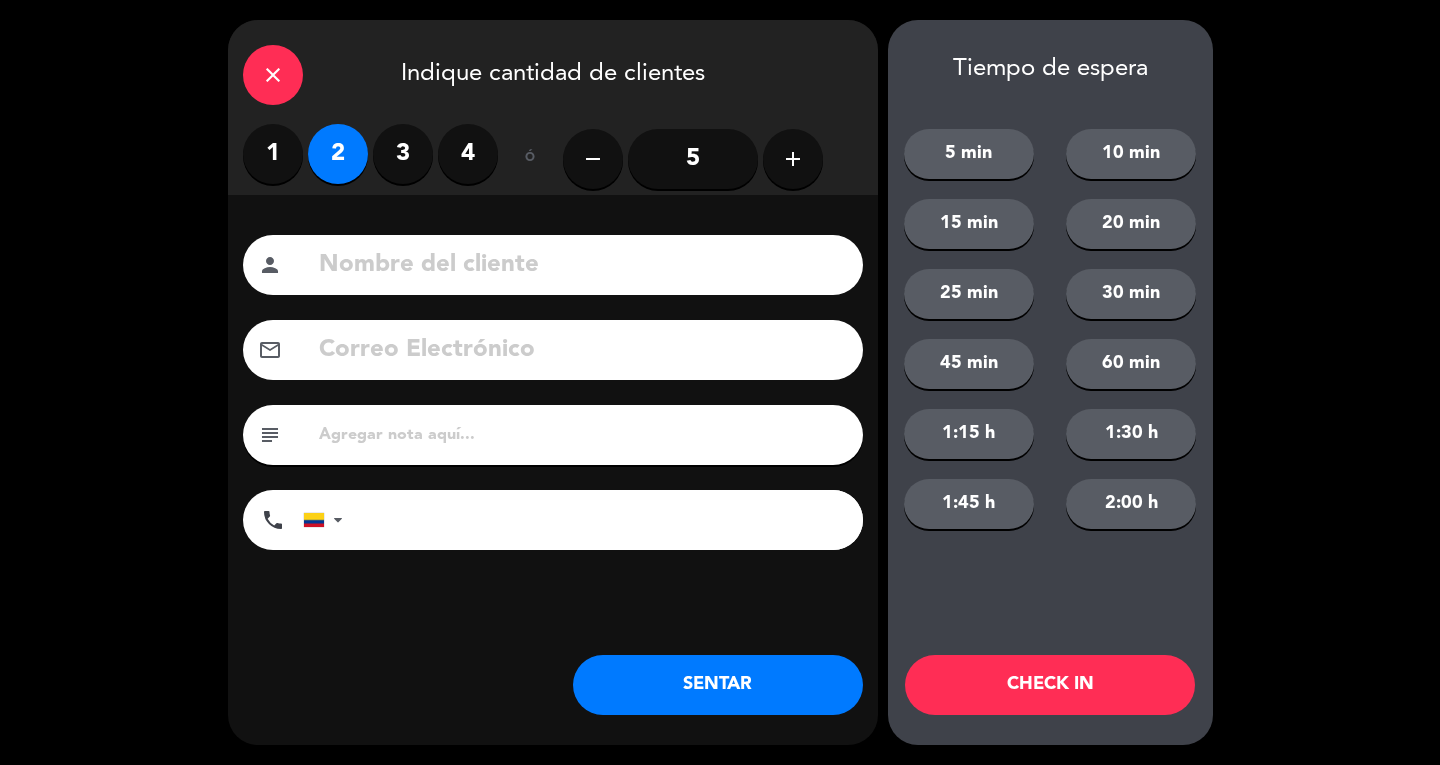 click 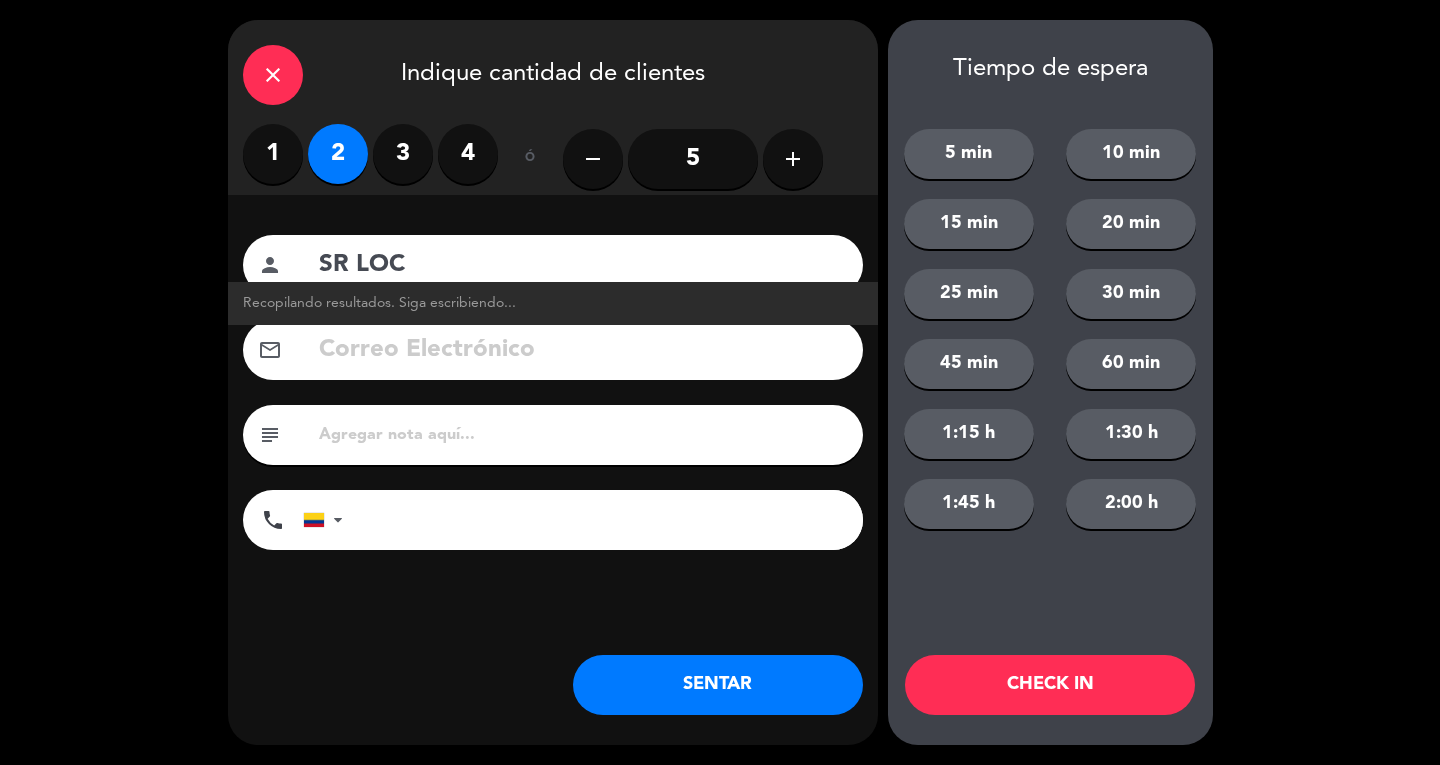 type on "SR LOC" 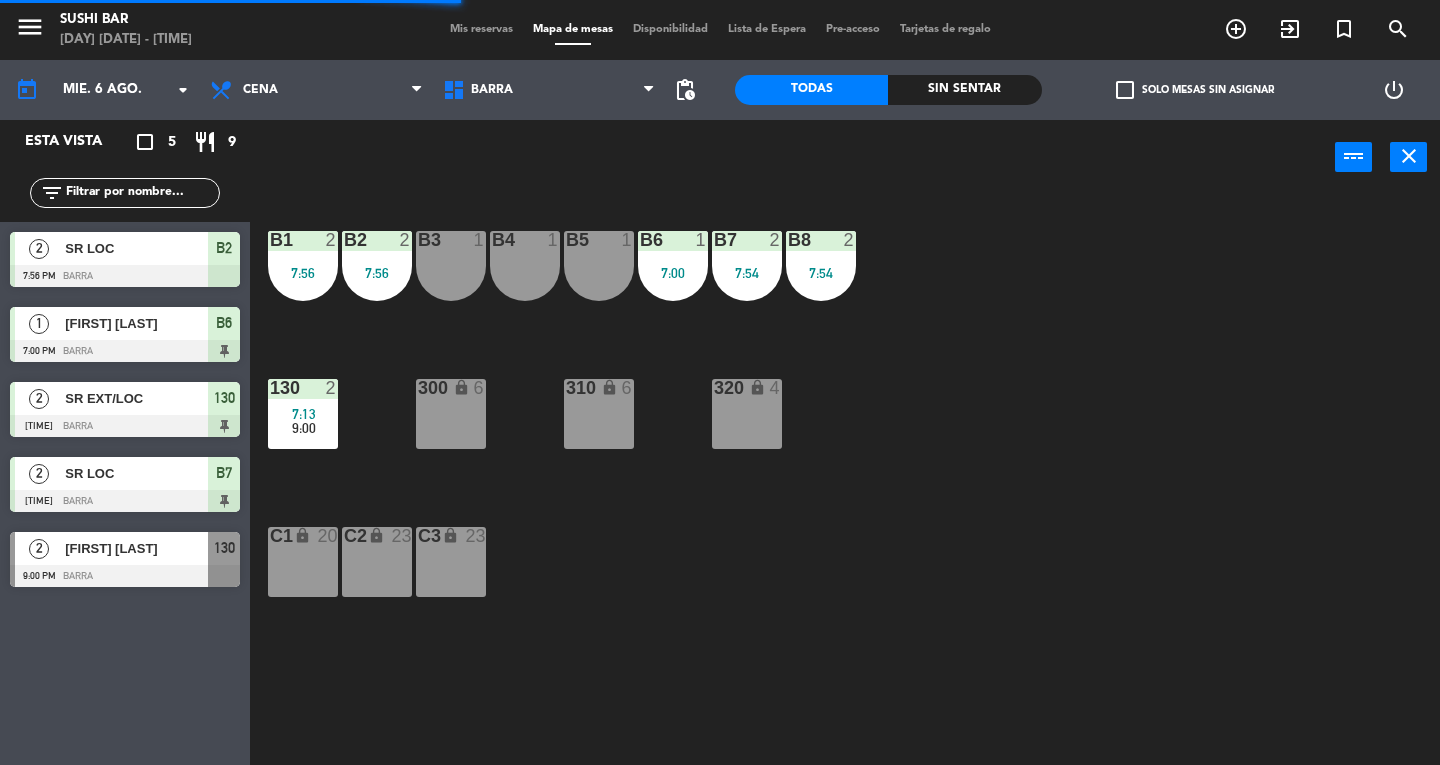 click on "close" at bounding box center (1408, 157) 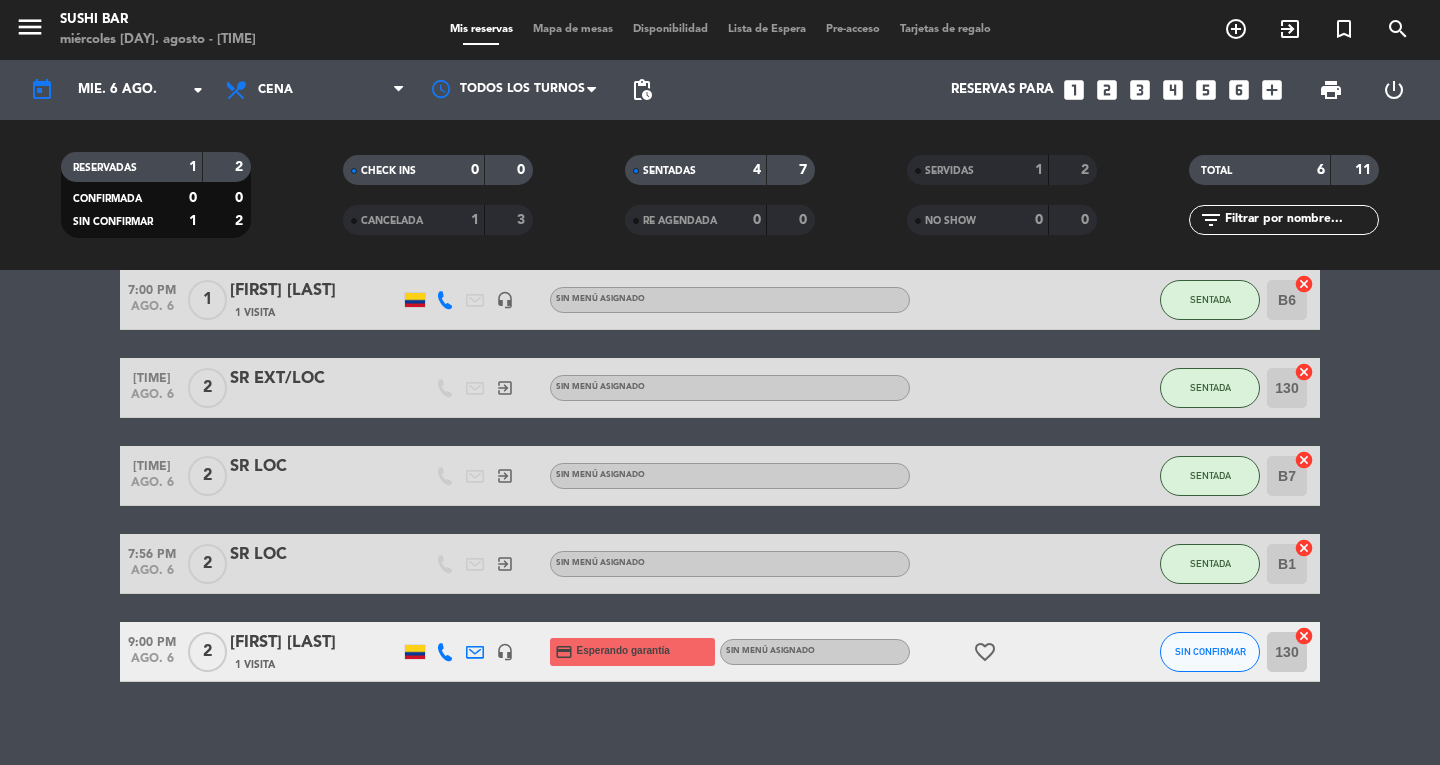 scroll, scrollTop: 108, scrollLeft: 0, axis: vertical 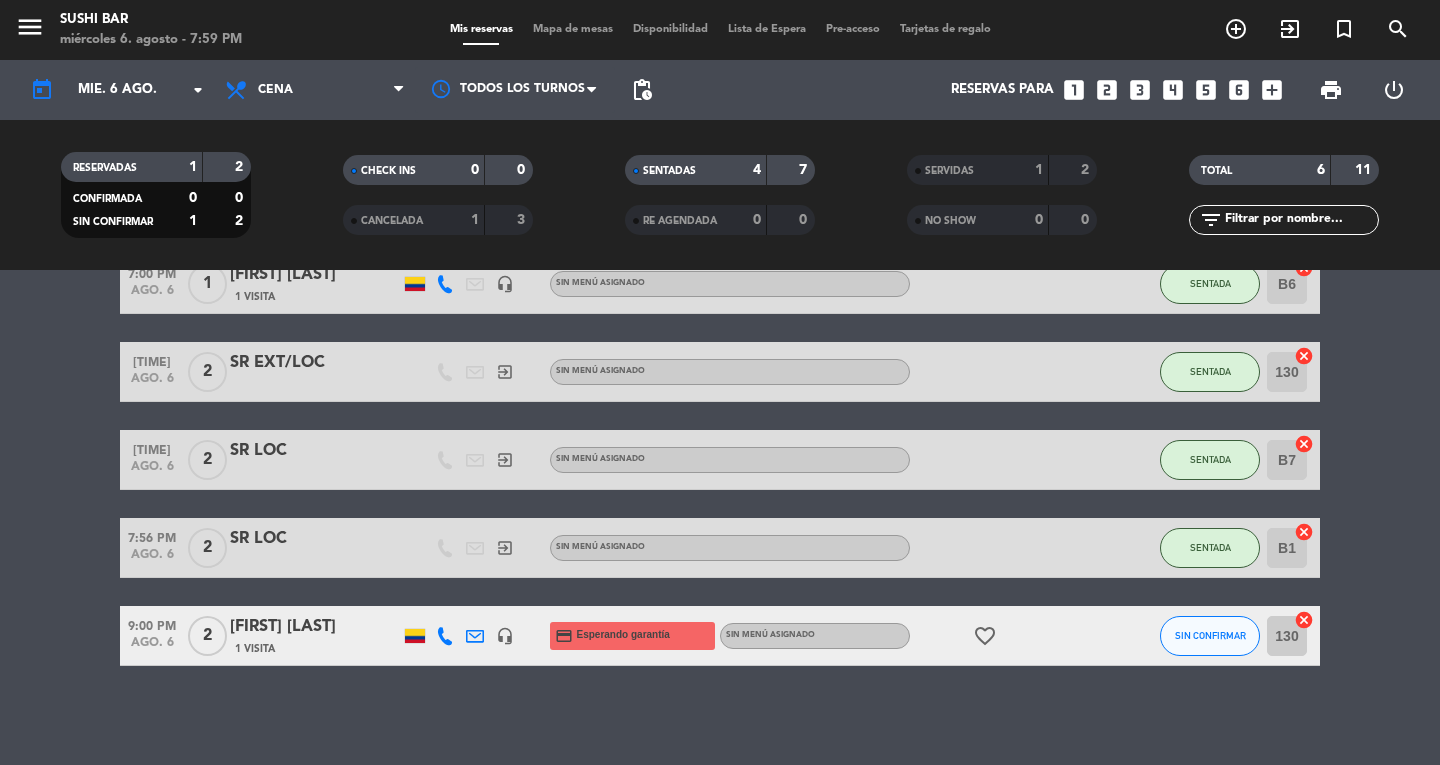 click on "7:00 PM   ago. 6   1   [FIRST] [LAST]    1 Visita   headset_mic  Sin menú asignado SENTADA B6  cancel   7:13 PM   ago. 6   2   SR EXT/LOC   exit_to_app  Sin menú asignado SENTADA 130  cancel   7:54 PM   ago. 6   2   SR LOC   exit_to_app  Sin menú asignado SENTADA B7  cancel   7:56 PM   ago. 6   2   SR LOC   exit_to_app  Sin menú asignado SENTADA B1  cancel   9:00 PM   ago. 6   2   [FIRST] [LAST]   1 Visita   headset_mic  credit_card  Esperando garantía  Sin menú asignado  favorite_border  SIN CONFIRMAR 130  cancel" 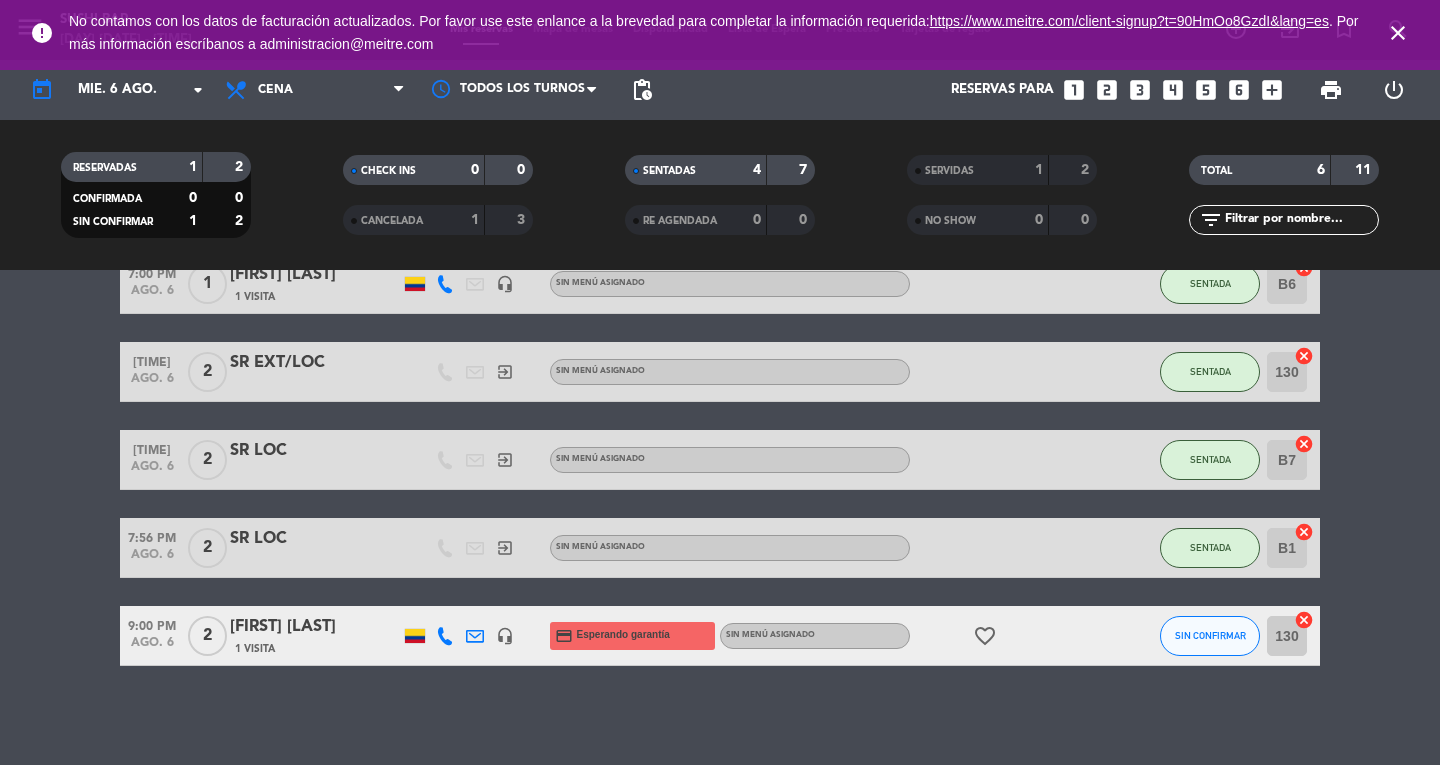 click on "7:00 PM   ago. 6   1   [FIRST] [LAST]    1 Visita   headset_mic  Sin menú asignado SENTADA B6  cancel   7:13 PM   ago. 6   2   SR EXT/LOC   exit_to_app  Sin menú asignado SENTADA 130  cancel   7:54 PM   ago. 6   2   SR LOC   exit_to_app  Sin menú asignado SENTADA B7  cancel   7:56 PM   ago. 6   2   SR LOC   exit_to_app  Sin menú asignado SENTADA B1  cancel   9:00 PM   ago. 6   2   [FIRST] [LAST]   1 Visita   headset_mic  credit_card  Esperando garantía  Sin menú asignado  favorite_border  SIN CONFIRMAR 130  cancel" 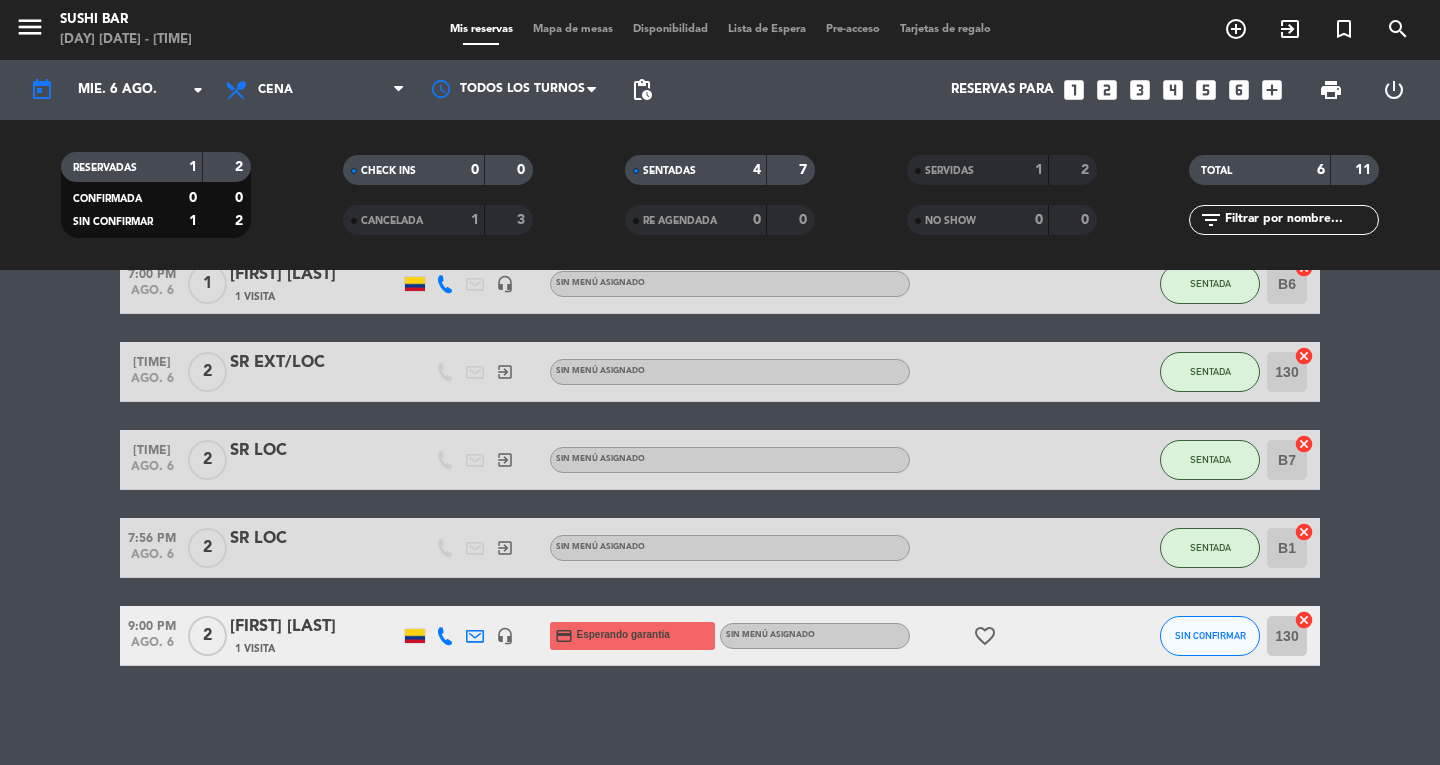 click on "looks_4" at bounding box center [1173, 90] 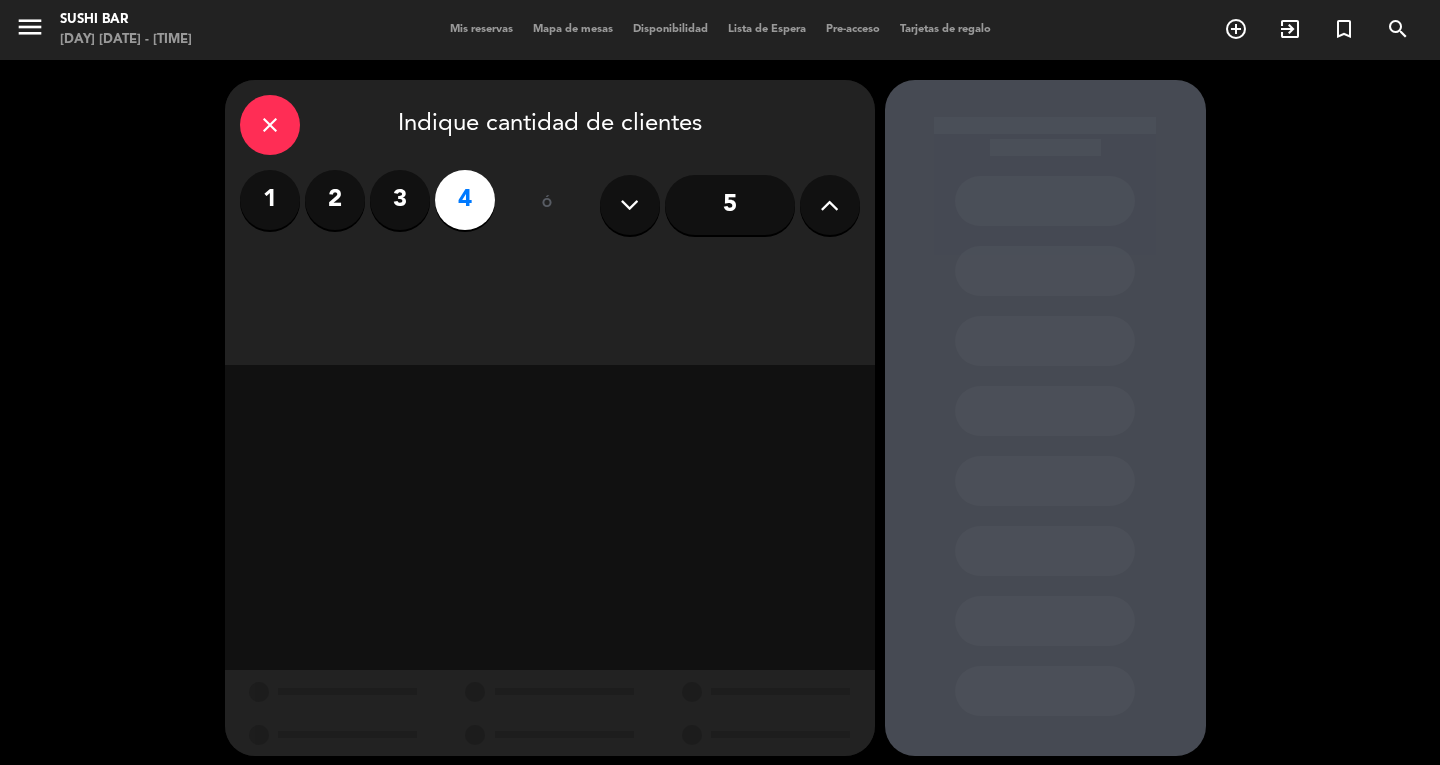 click on "close   Indique cantidad de clientes   1   2   3   4   ó  5" at bounding box center [550, 222] 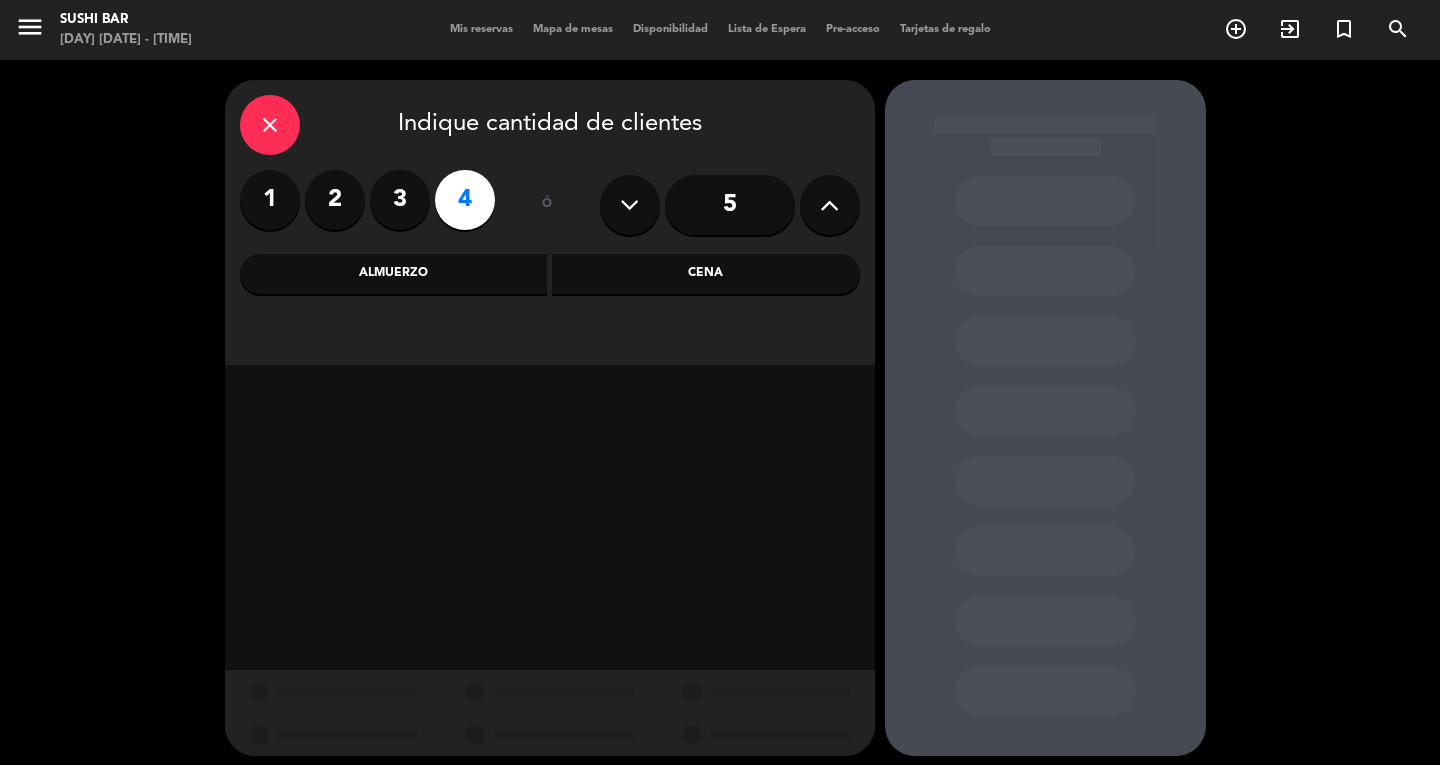 click on "Cena" at bounding box center [706, 274] 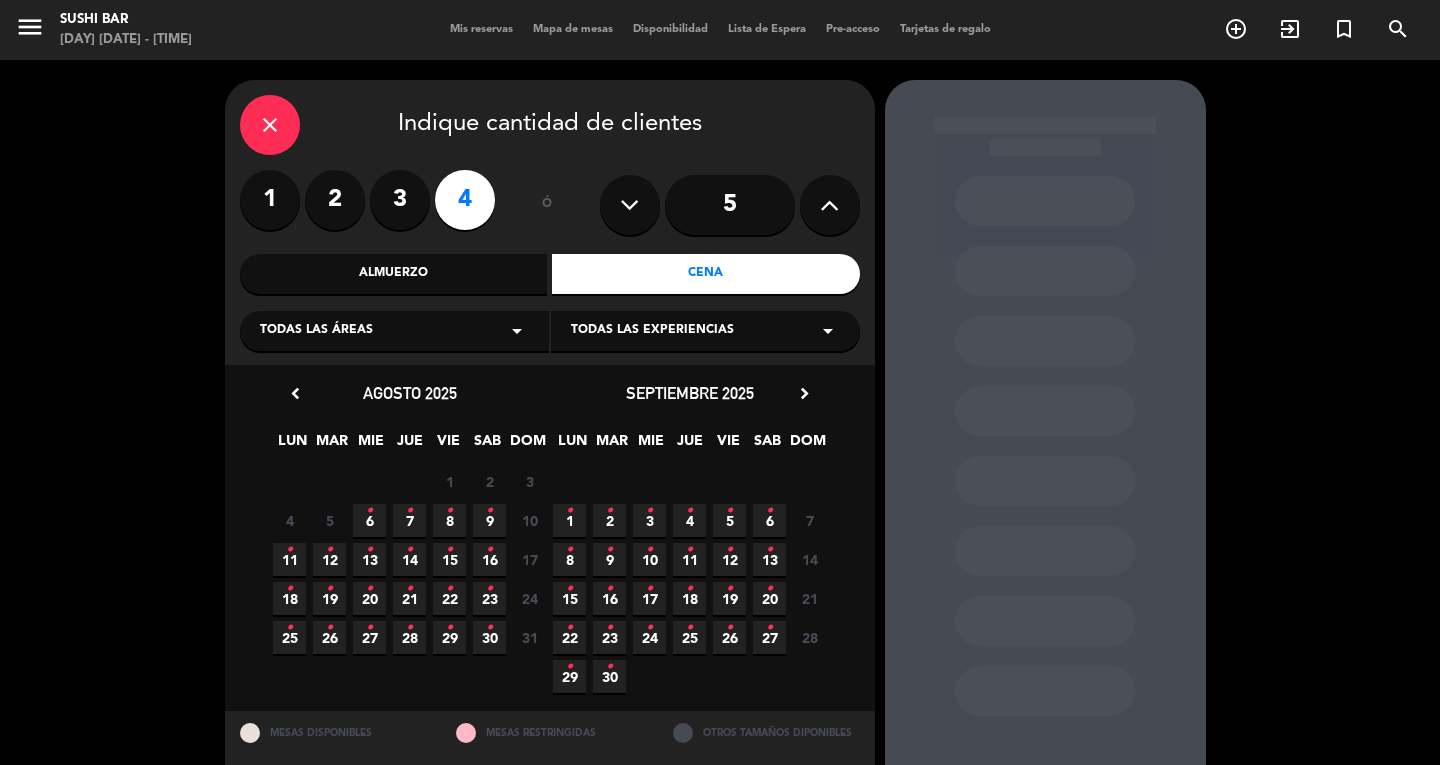 click on "6  •" at bounding box center (369, 520) 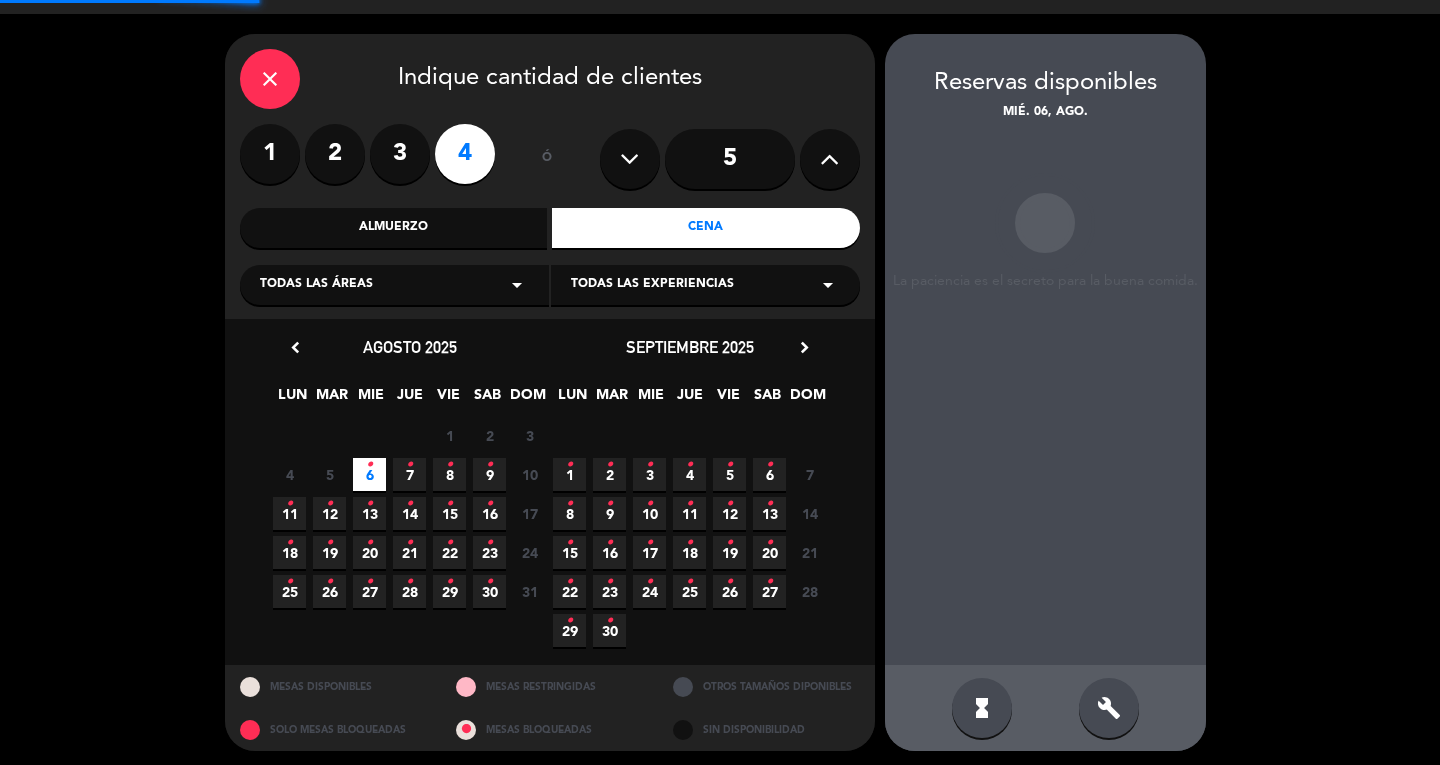 scroll, scrollTop: 50, scrollLeft: 0, axis: vertical 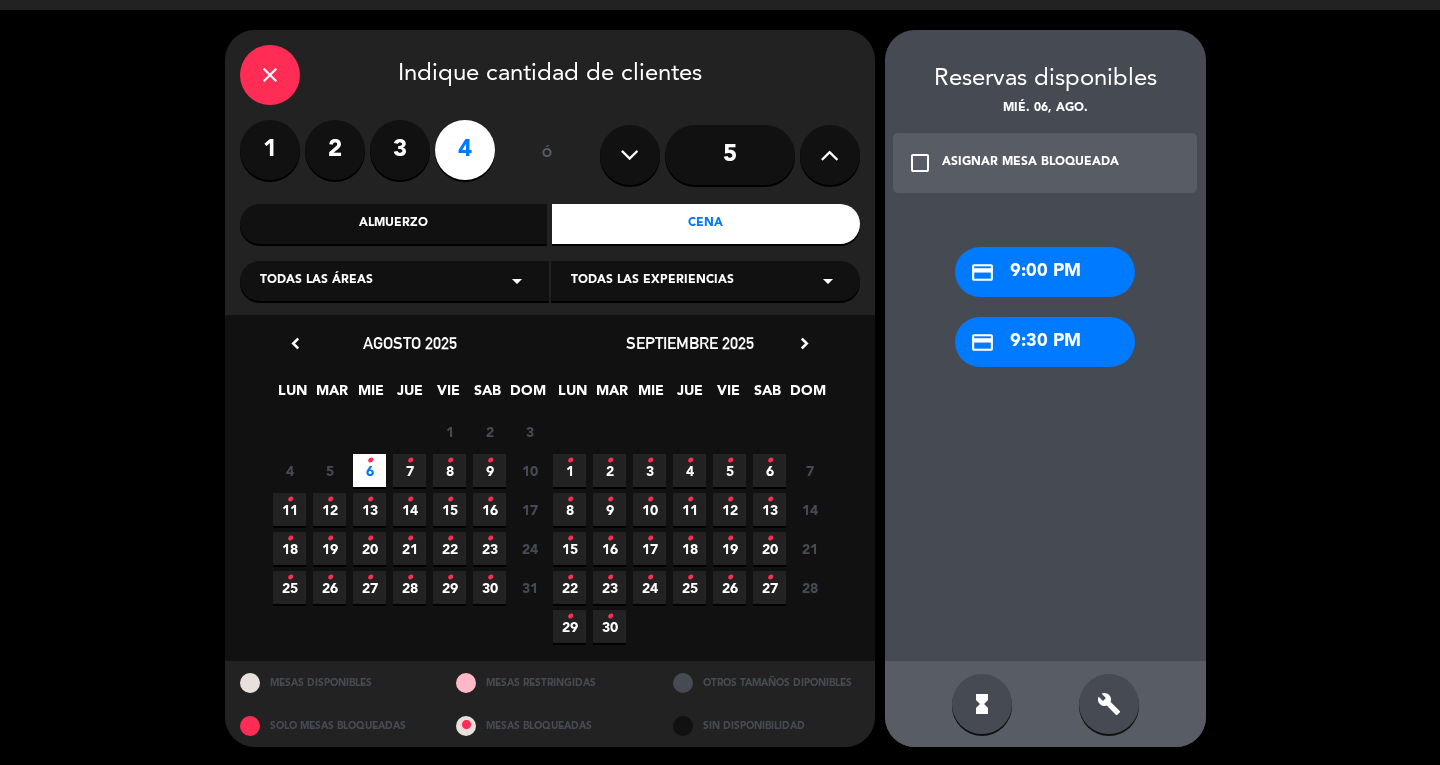 click on "build" at bounding box center (1109, 704) 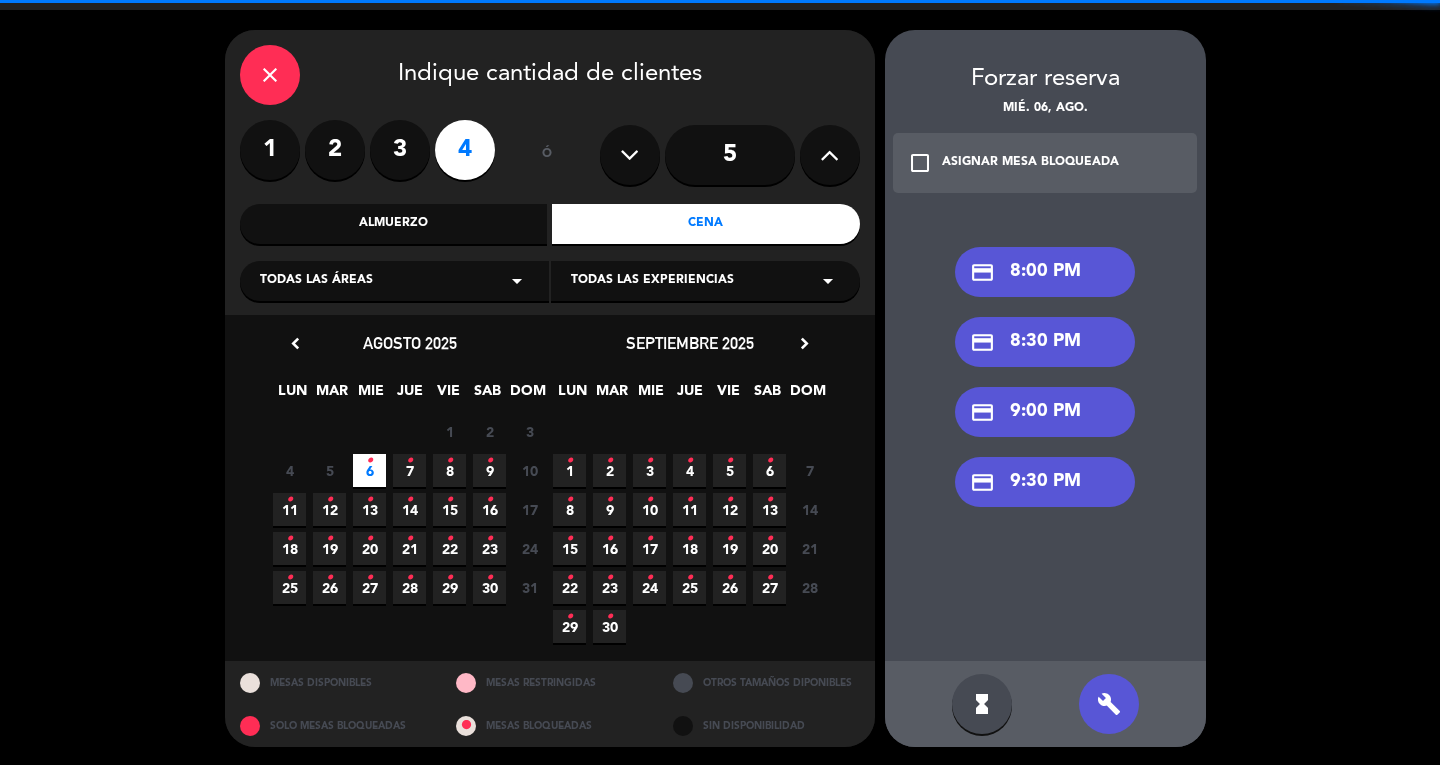 click on "credit_card  8:00 PM" at bounding box center [1045, 272] 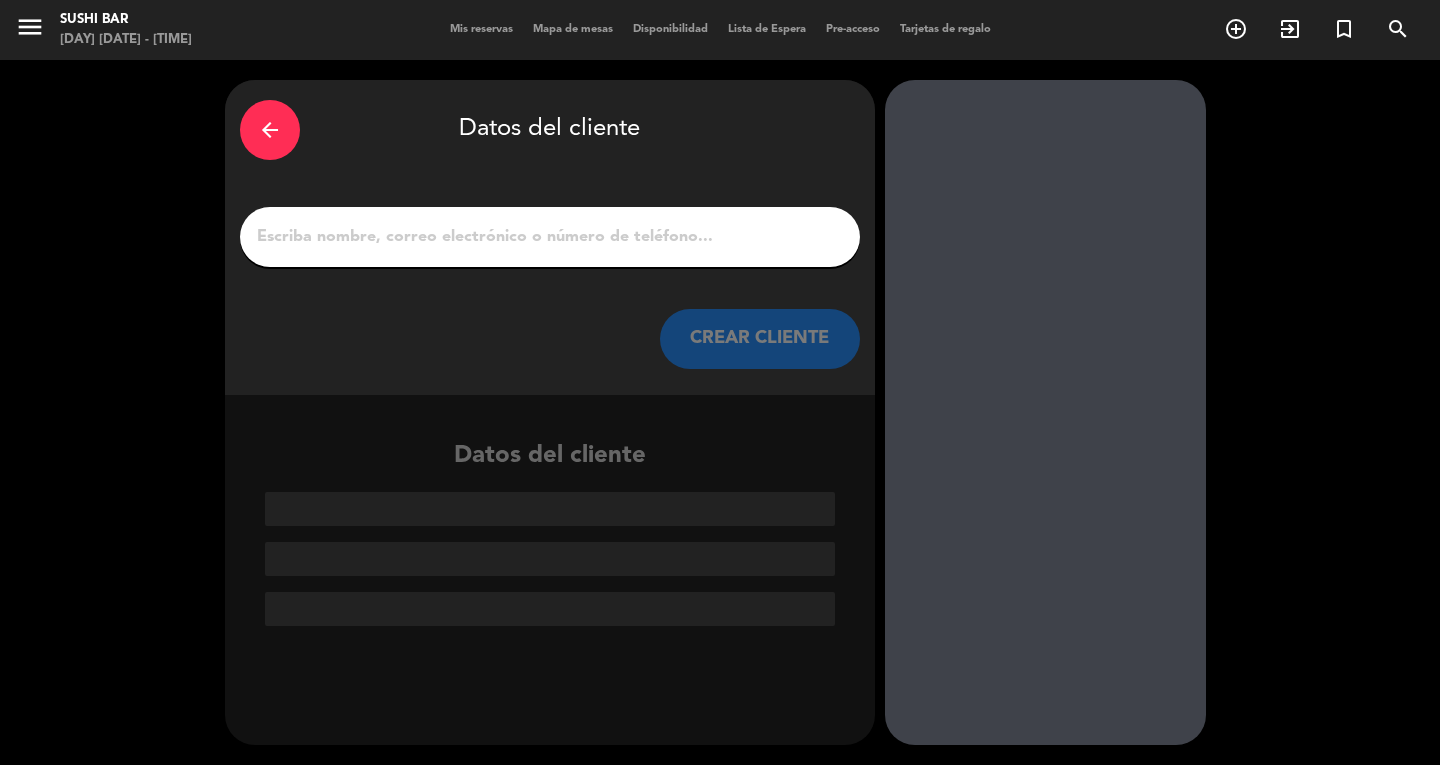 scroll, scrollTop: 0, scrollLeft: 0, axis: both 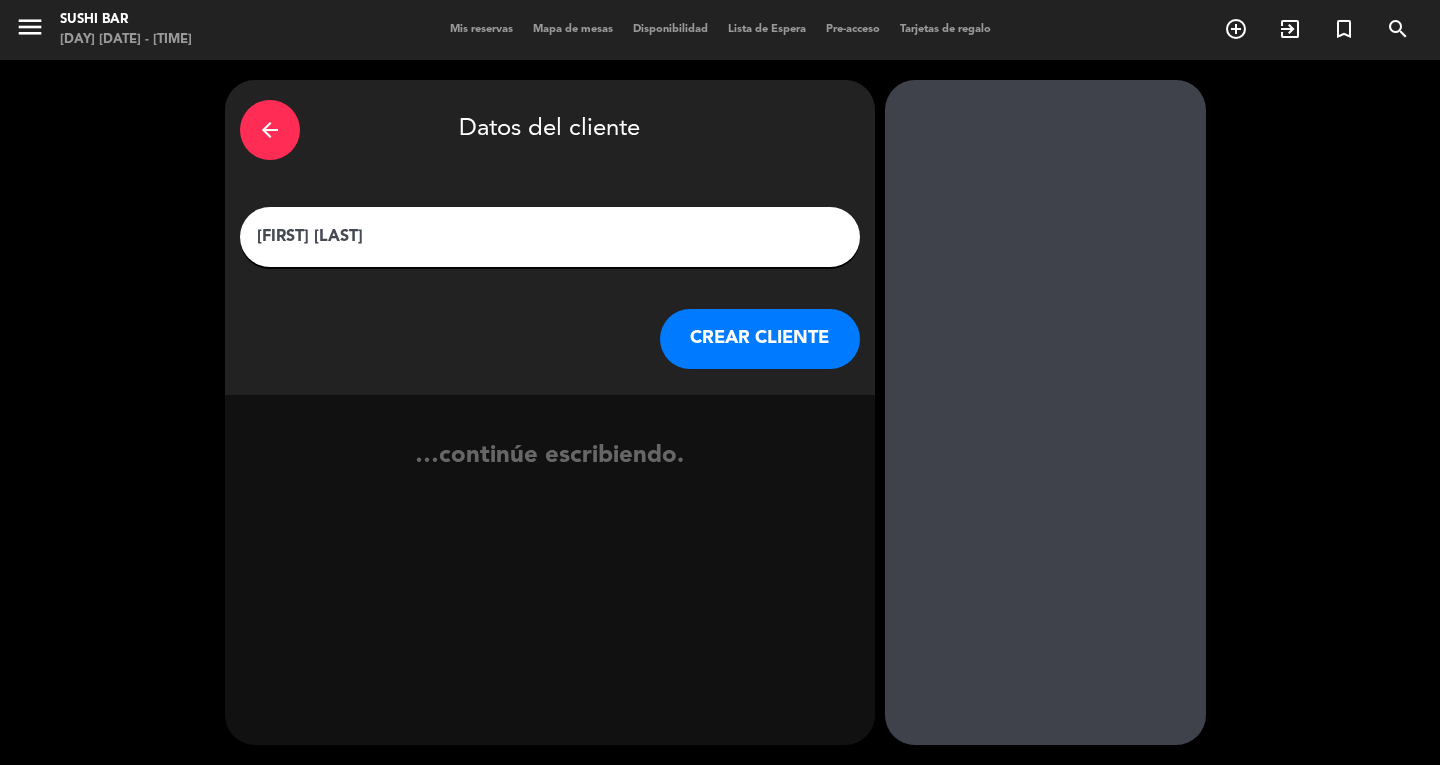 type on "[FIRST] [LAST]" 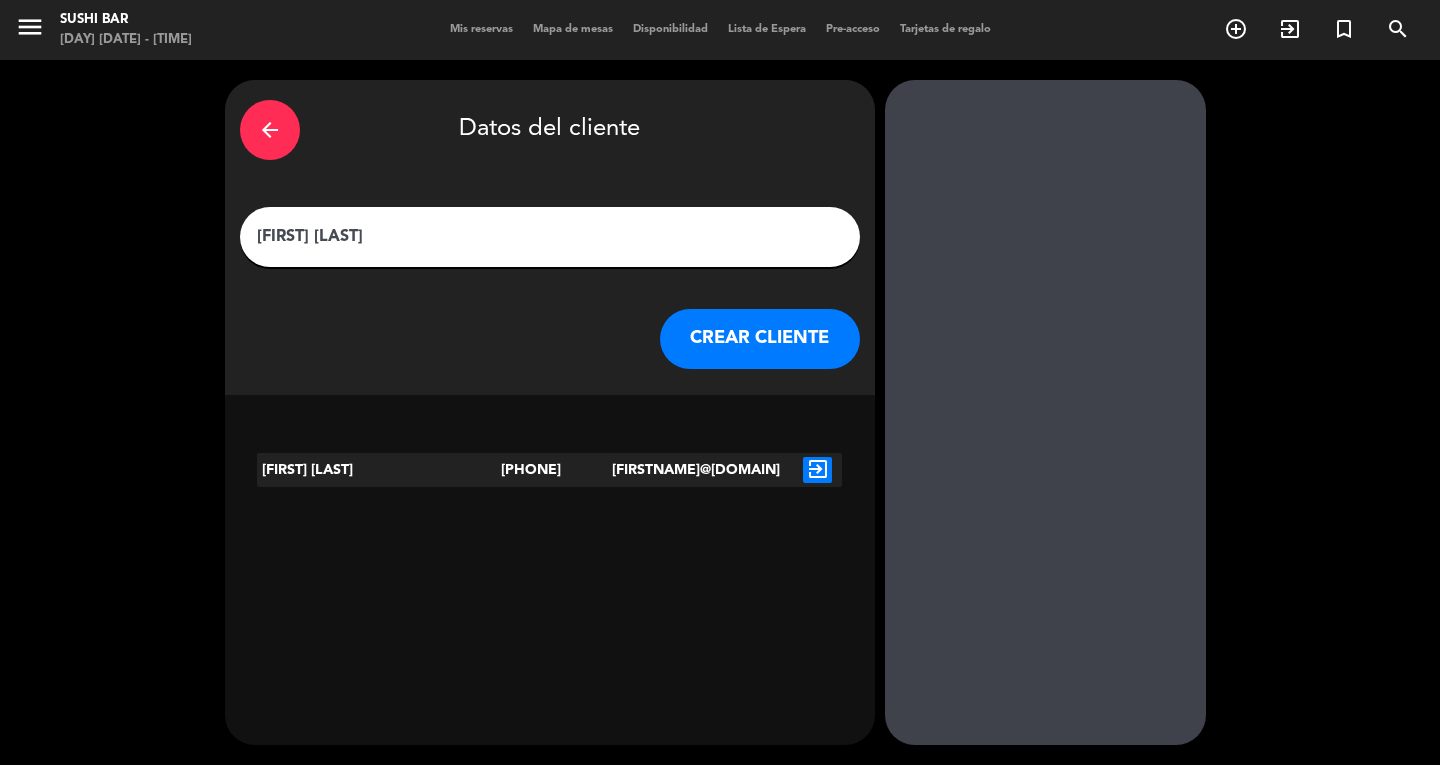 click on "CREAR CLIENTE" at bounding box center (760, 339) 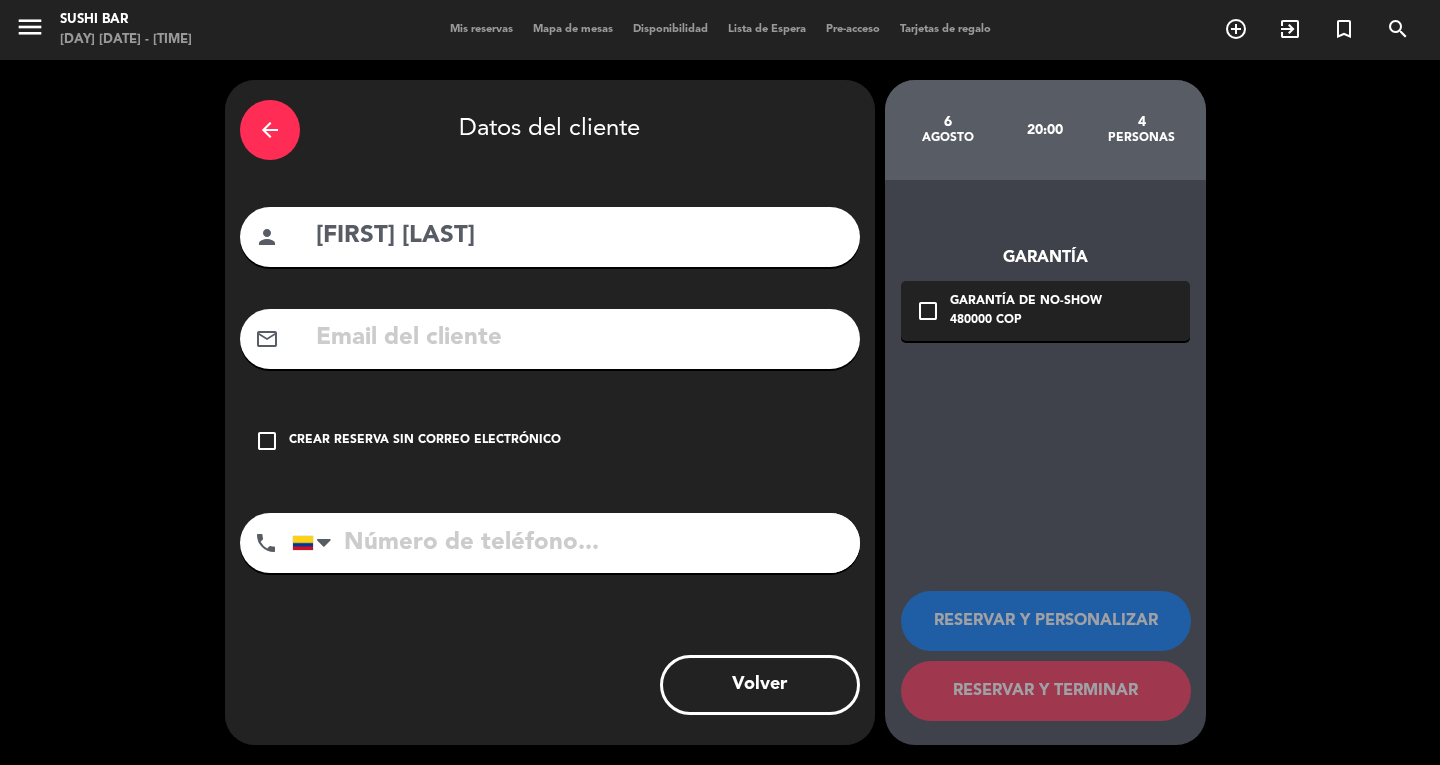 click on "check_box_outline_blank   Crear reserva sin correo electrónico" at bounding box center (550, 441) 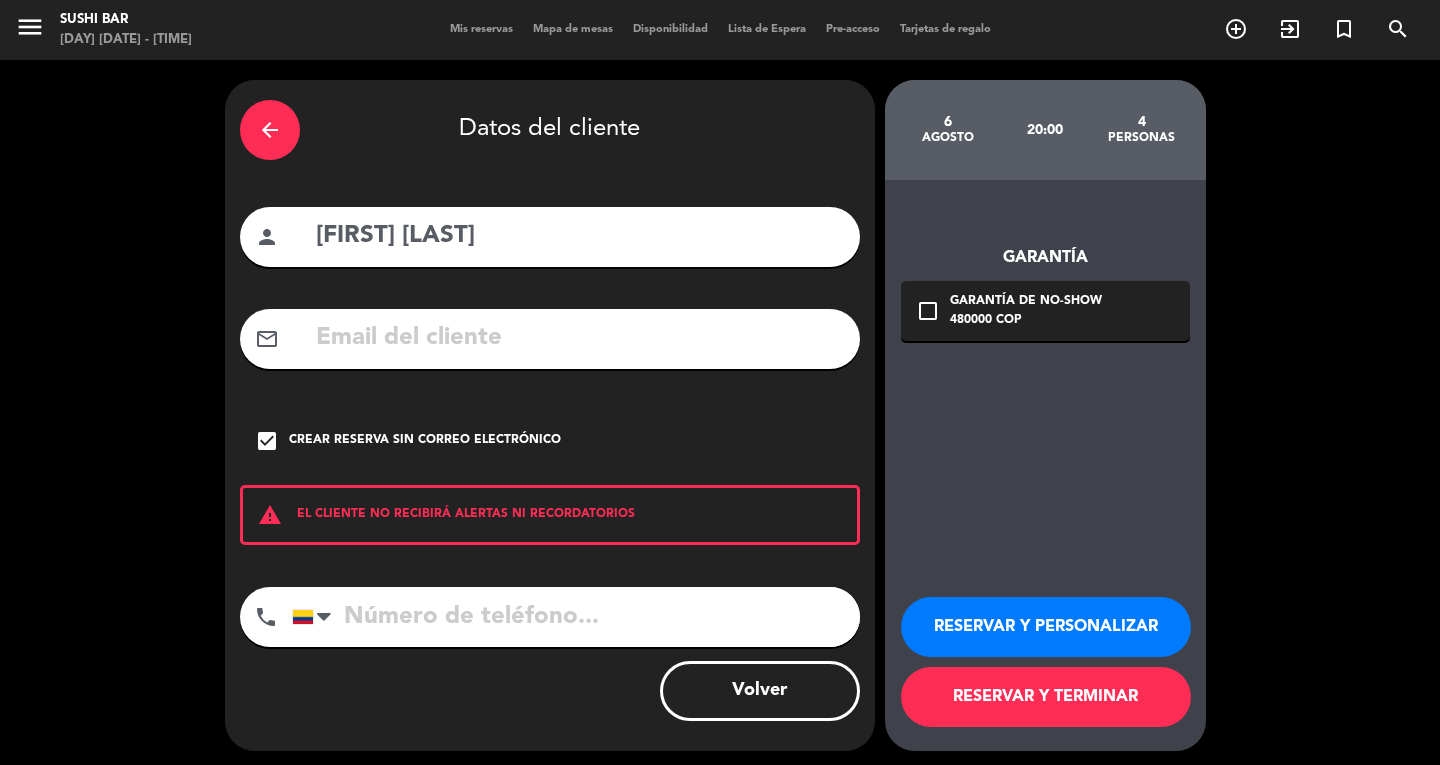 click on "RESERVAR Y TERMINAR" at bounding box center [1046, 697] 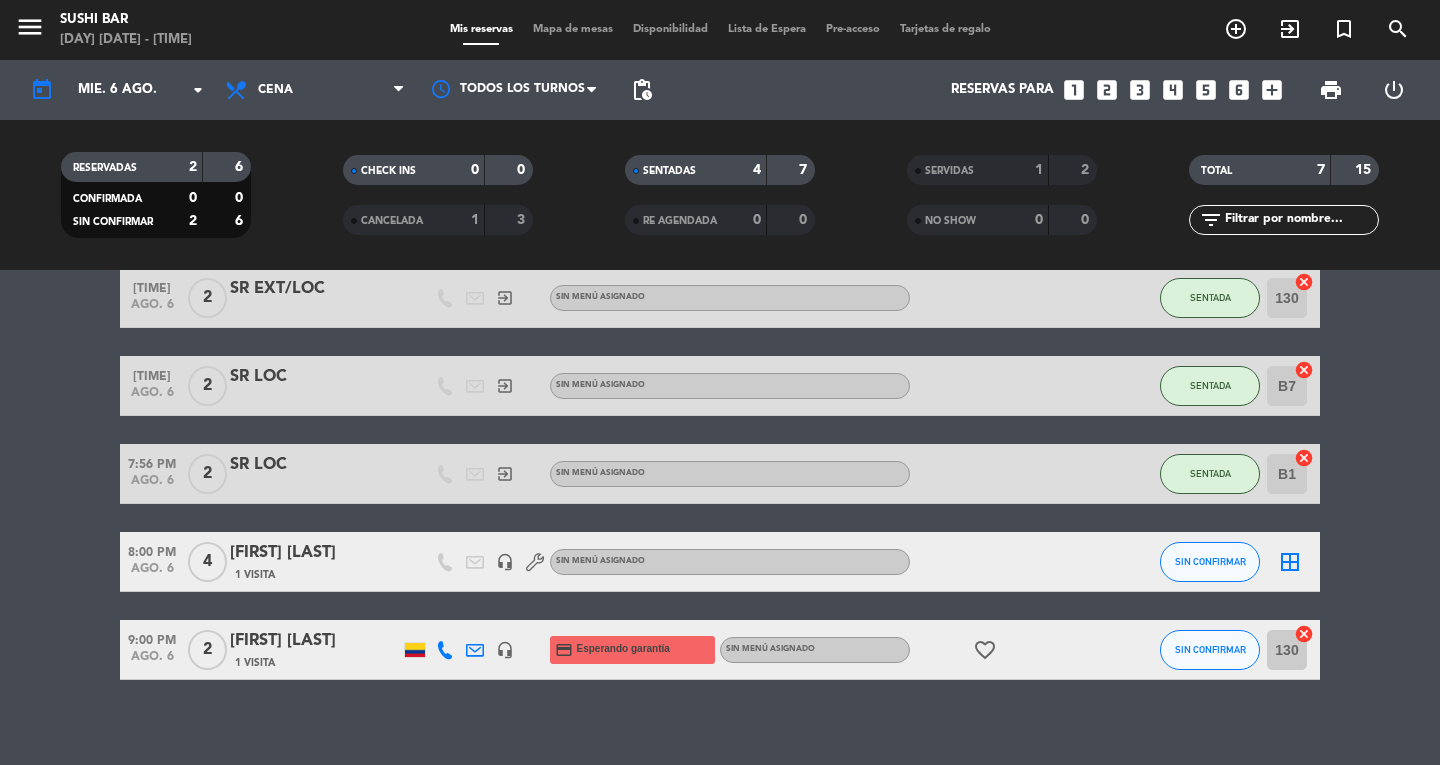 scroll, scrollTop: 192, scrollLeft: 0, axis: vertical 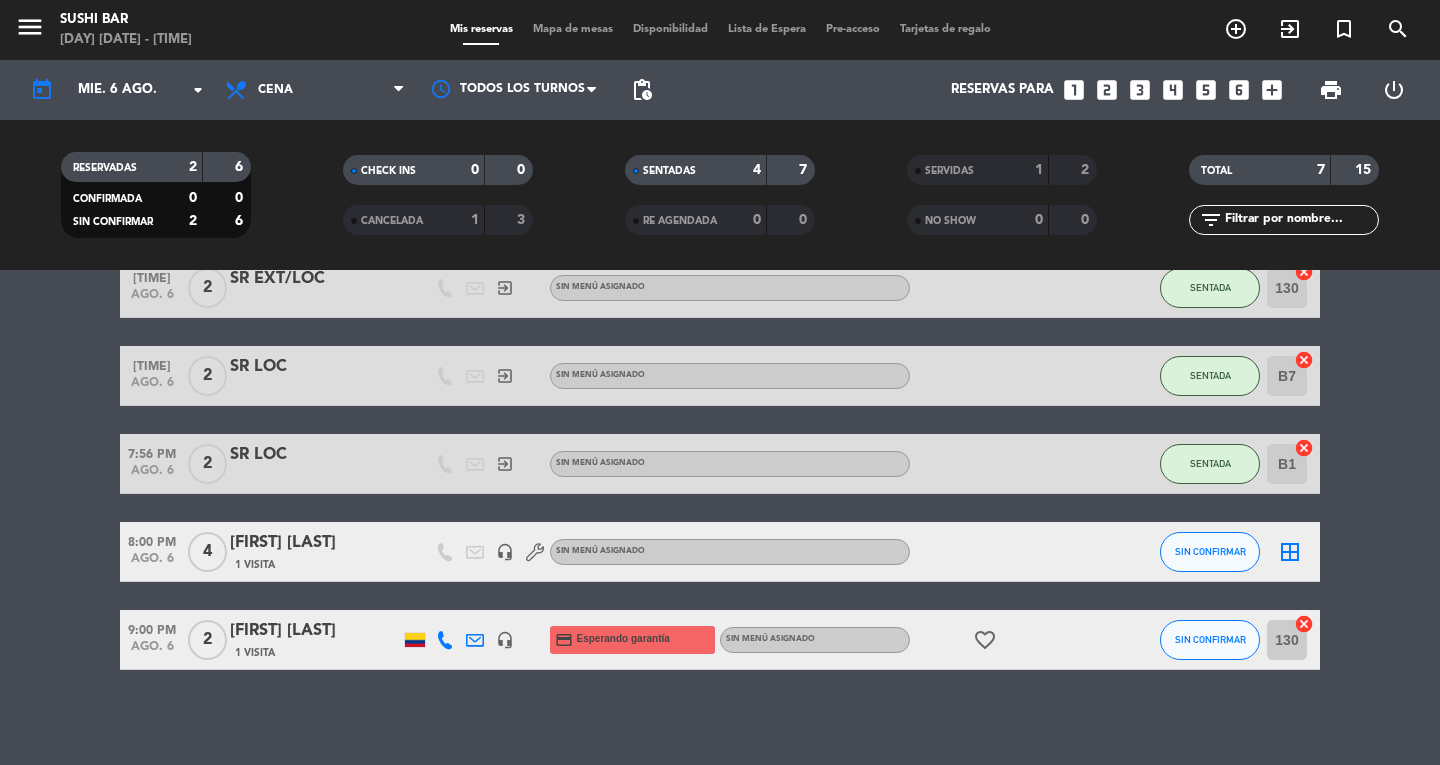 click on "[FIRST] [LAST]" 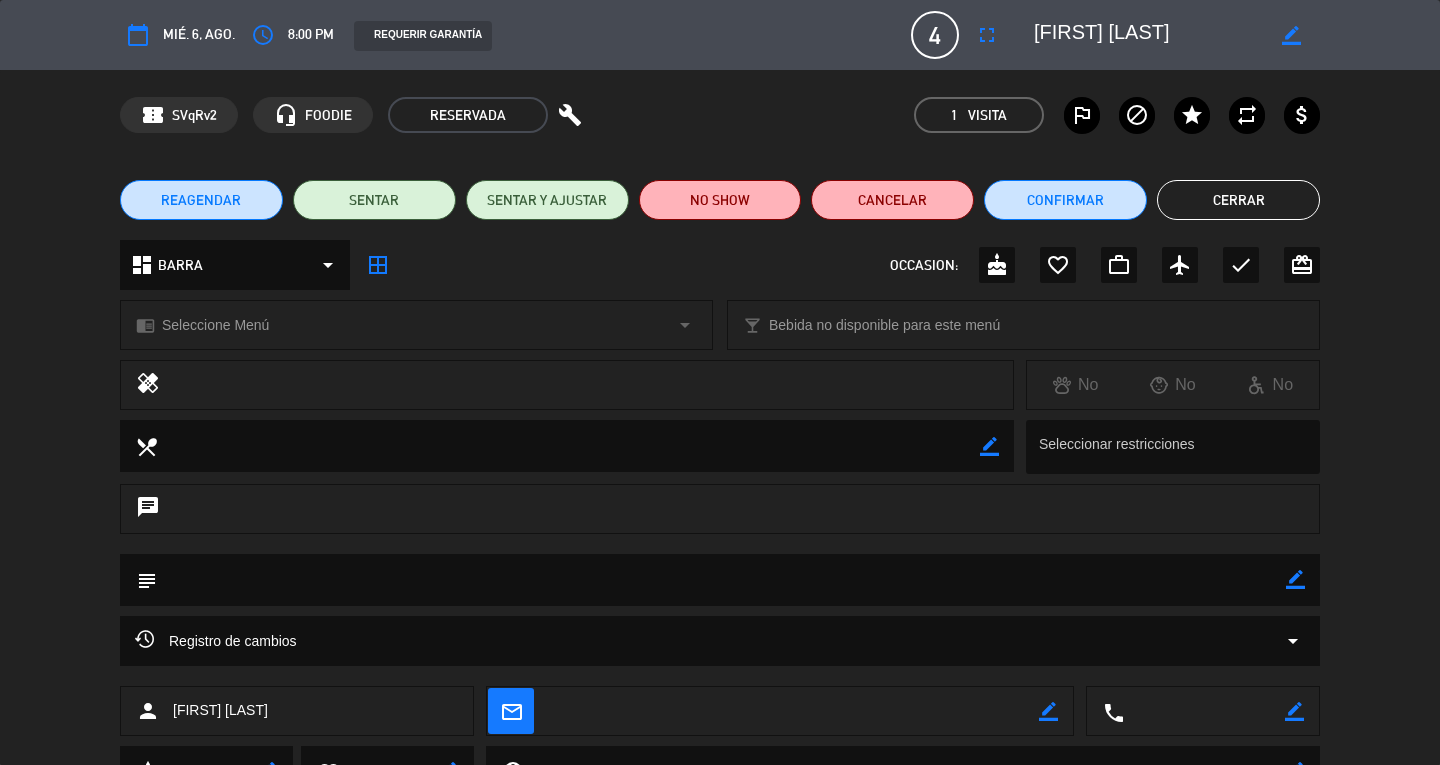 click on "star" 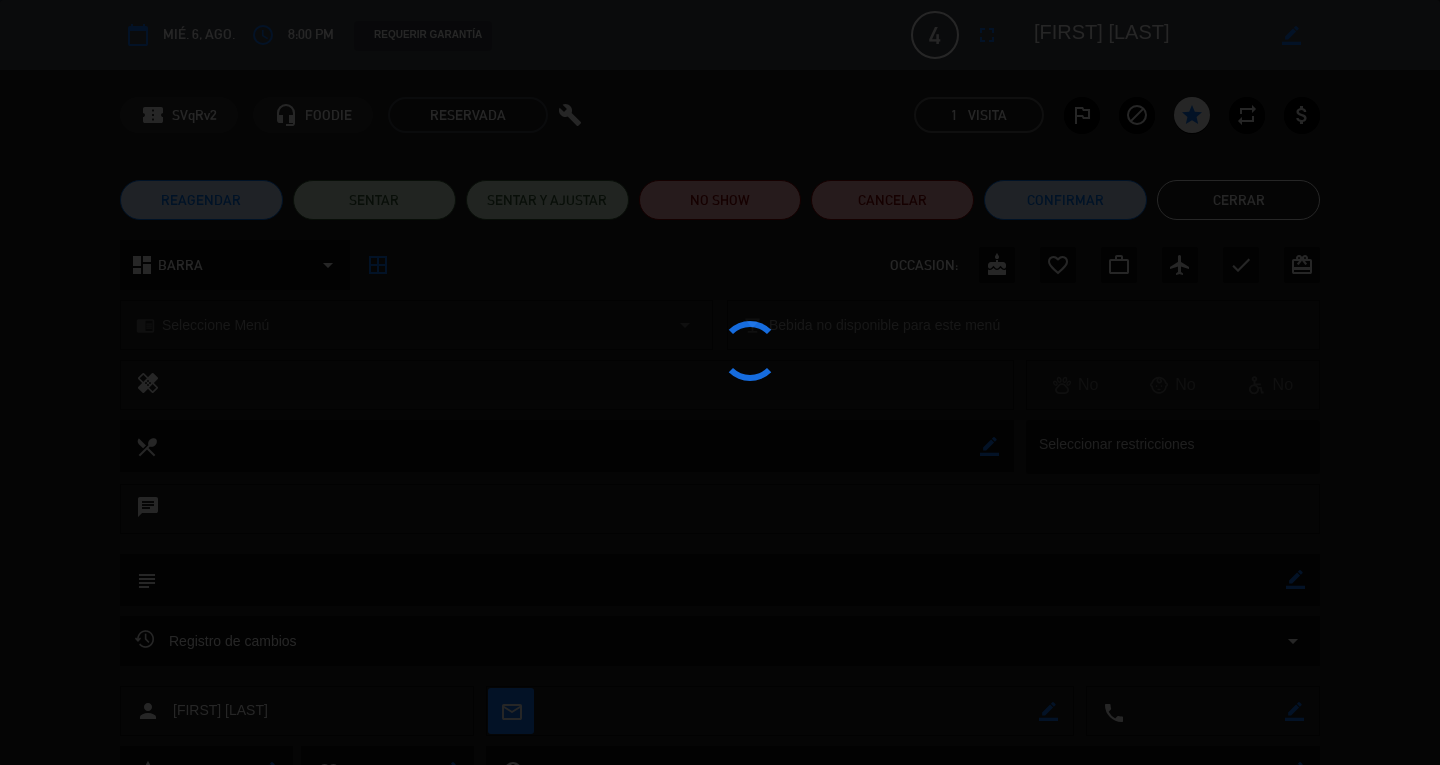 click 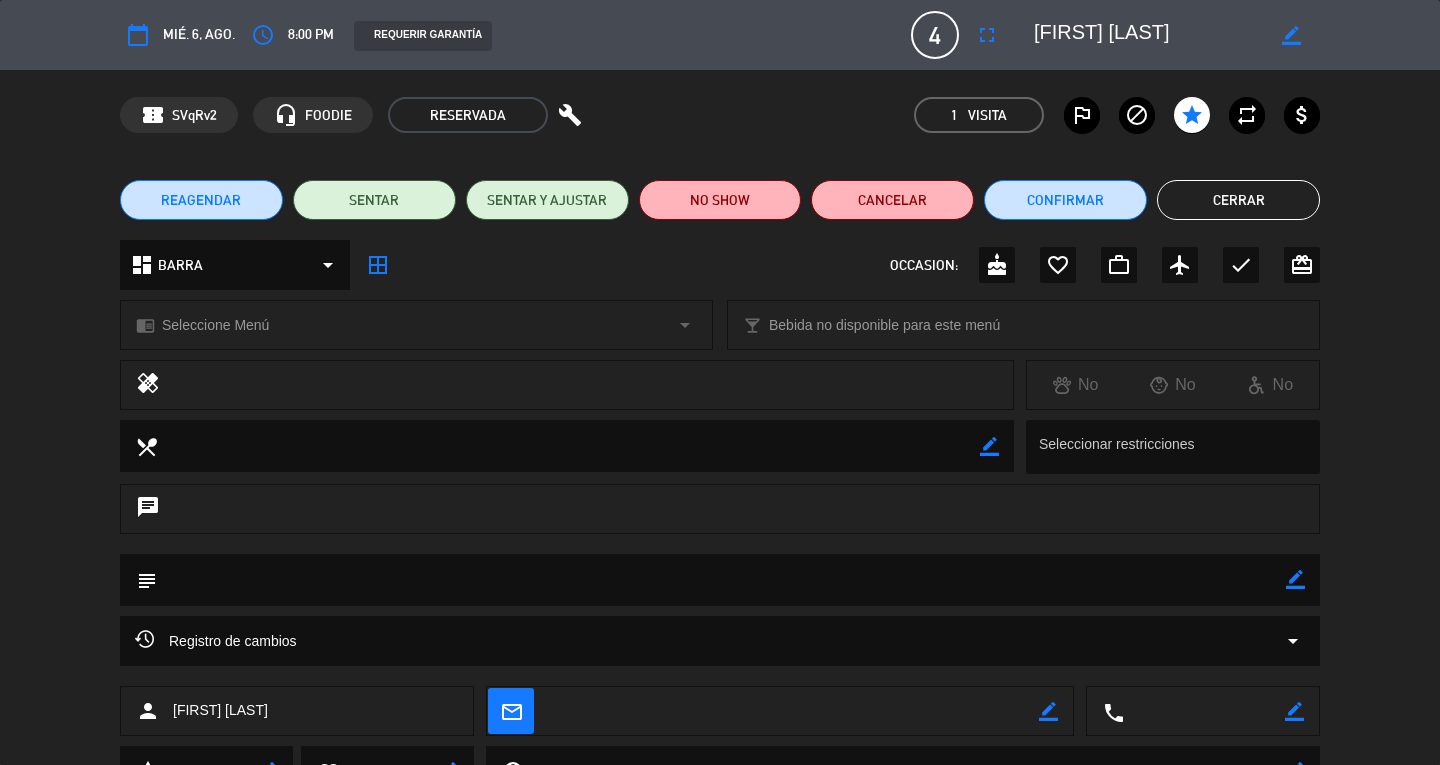 click on "Cerrar" 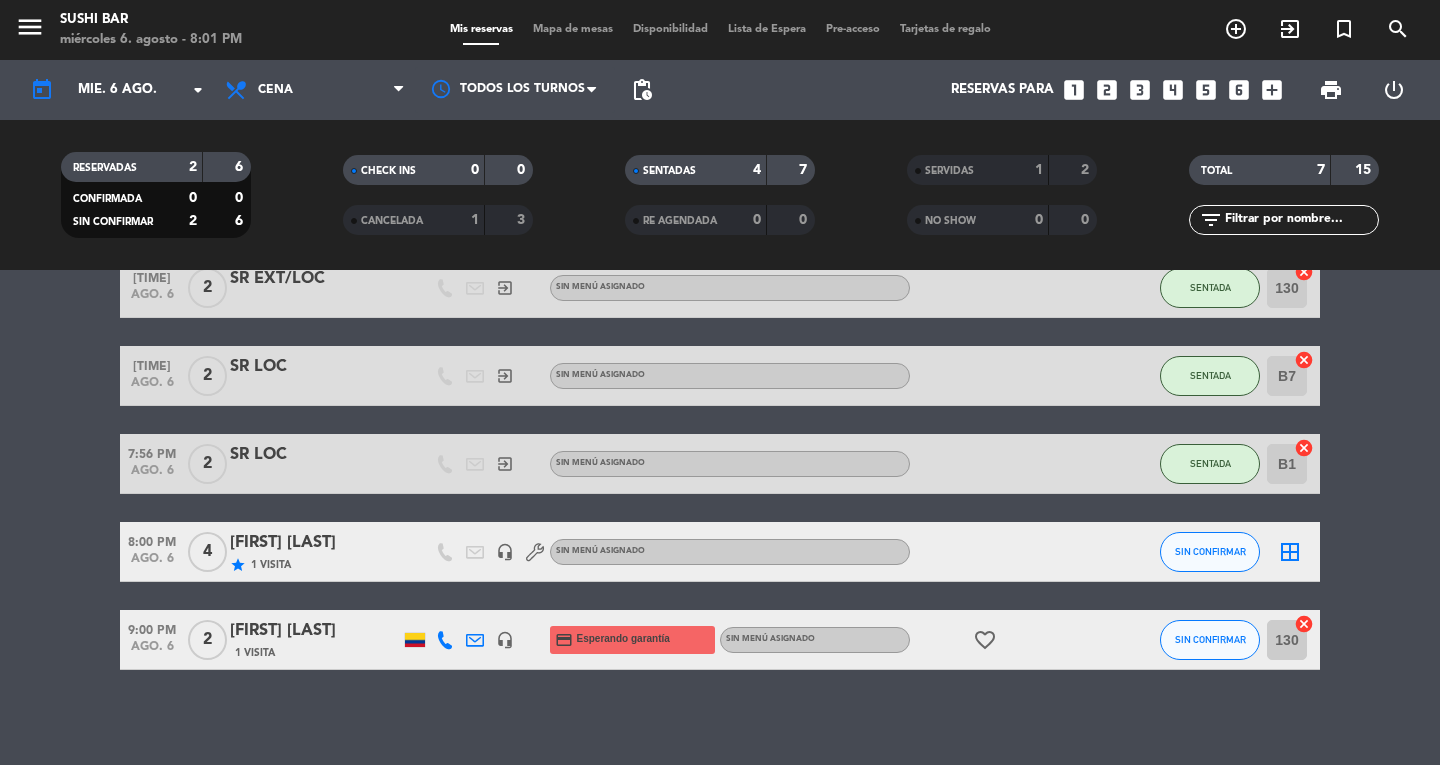 click on "border_all" 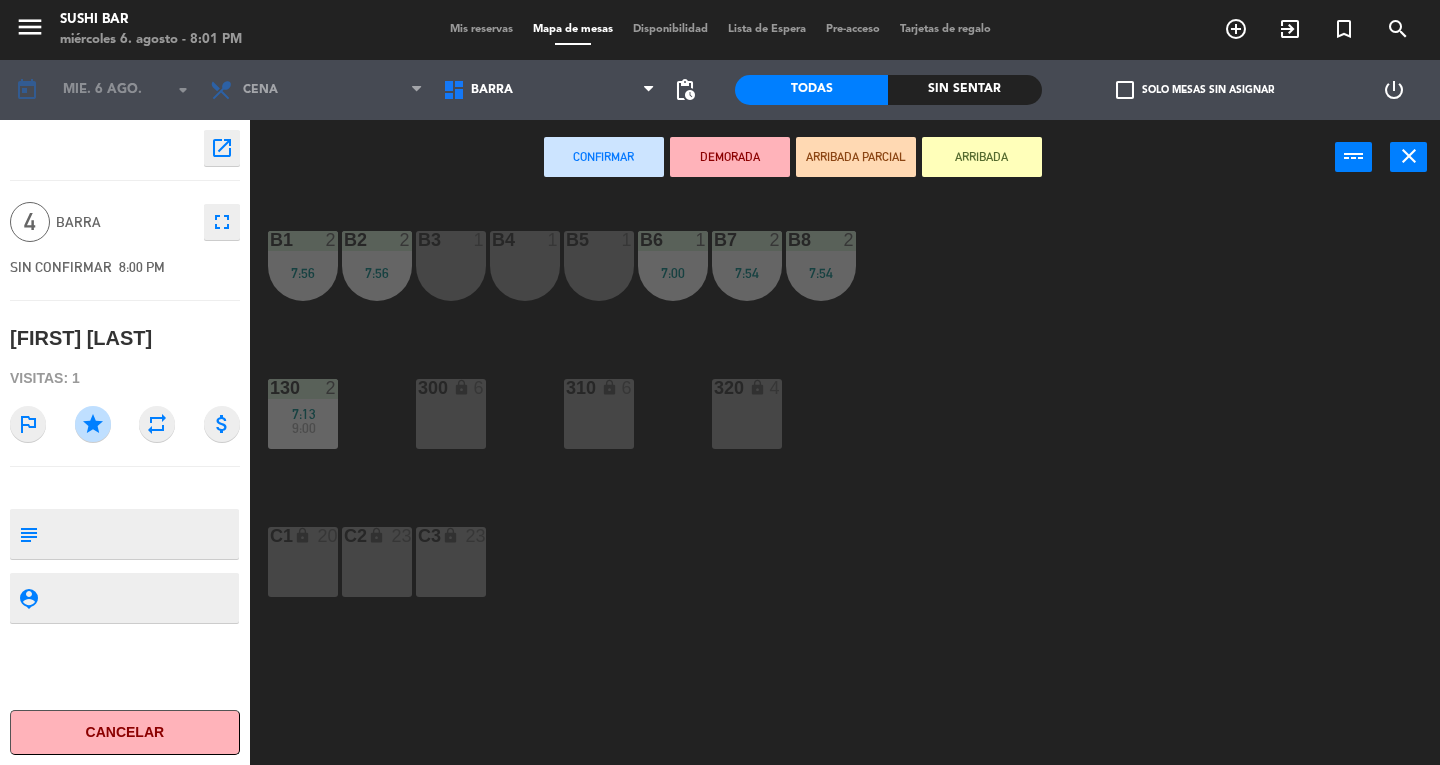 click on "lock" at bounding box center (450, 388) 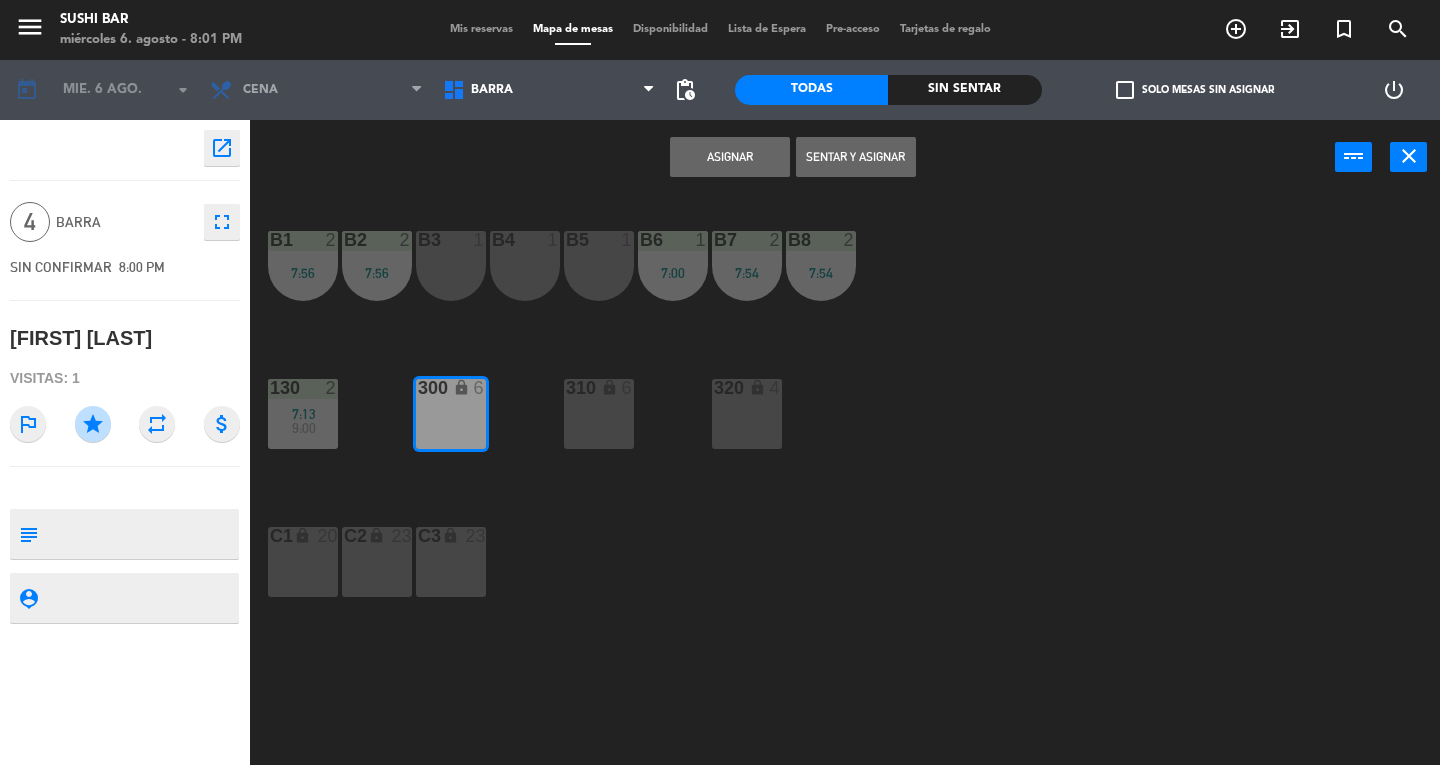 click on "Asignar" at bounding box center [730, 157] 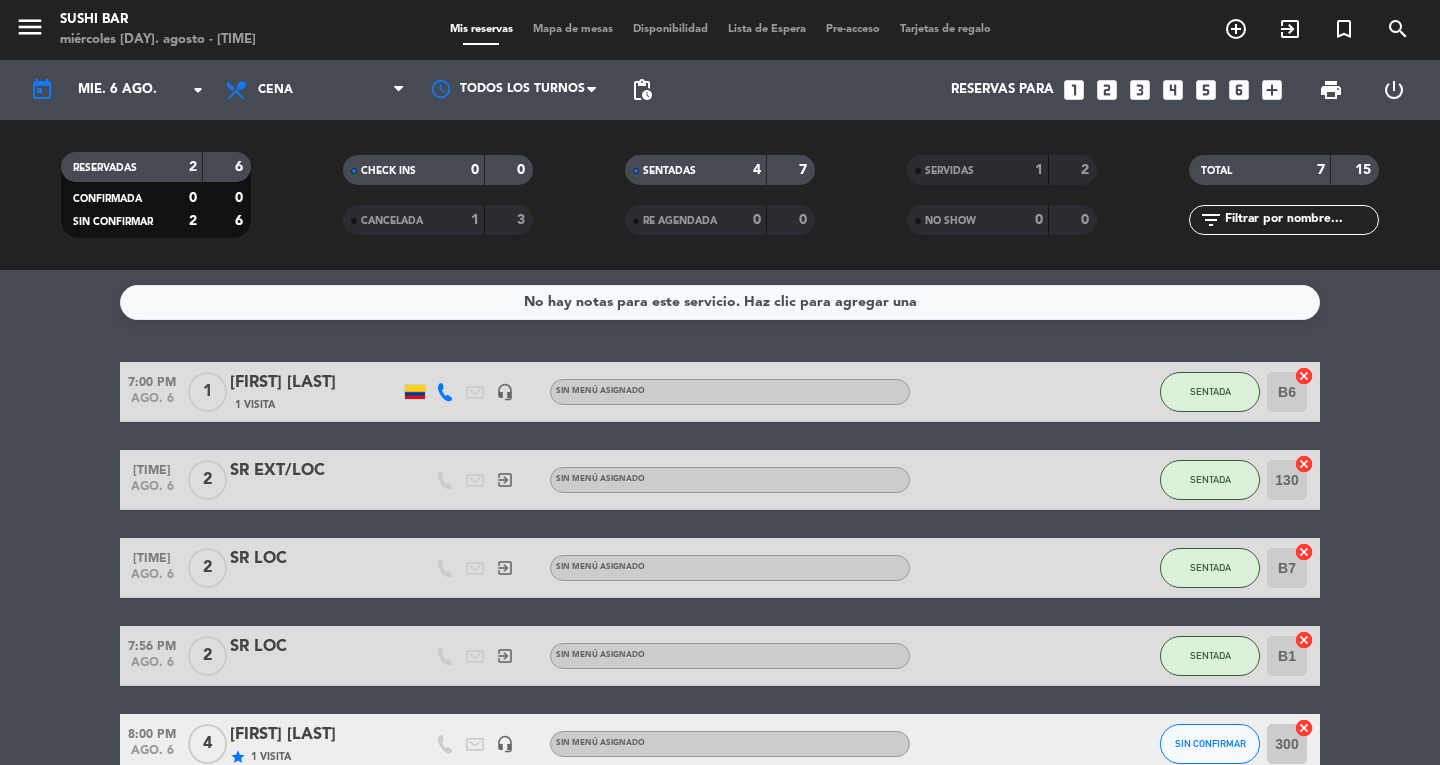click on "7:00 PM   ago. 6   1   [FIRST] [LAST]    1 Visita   headset_mic  Sin menú asignado SENTADA B6  cancel   7:13 PM   ago. 6   2   SR EXT/LOC   exit_to_app  Sin menú asignado SENTADA 130  cancel   7:54 PM   ago. 6   2   SR LOC   exit_to_app  Sin menú asignado SENTADA B7  cancel   7:56 PM   ago. 6   2   SR LOC   exit_to_app  Sin menú asignado SENTADA B1  cancel   8:00 PM   ago. 6   4   [FIRST] [LAST]   star   1 Visita   headset_mic  credit_card  Esperando garantía  Sin menú asignado  favorite_border  SIN CONFIRMAR 130  cancel" 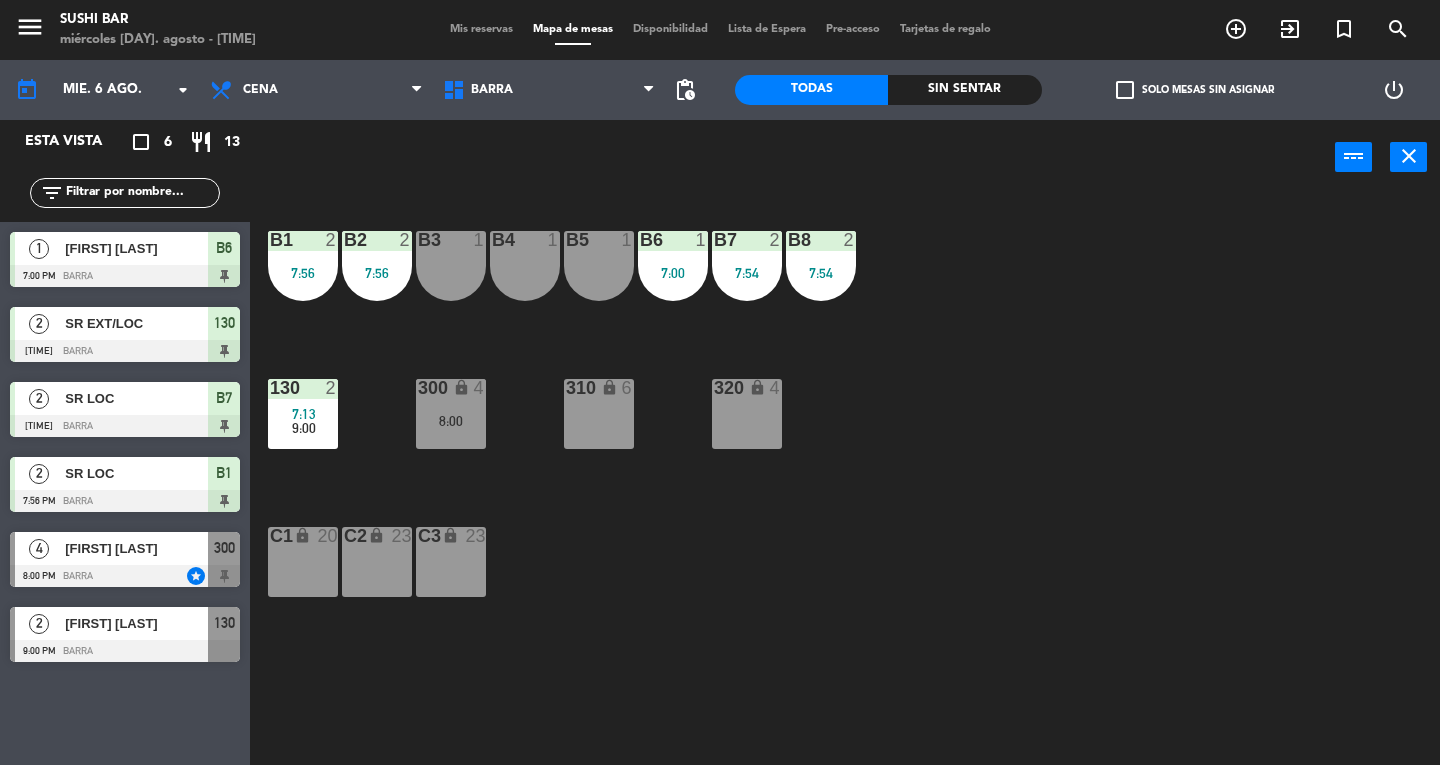 click on "[FIRST] [LAST]" at bounding box center (135, 548) 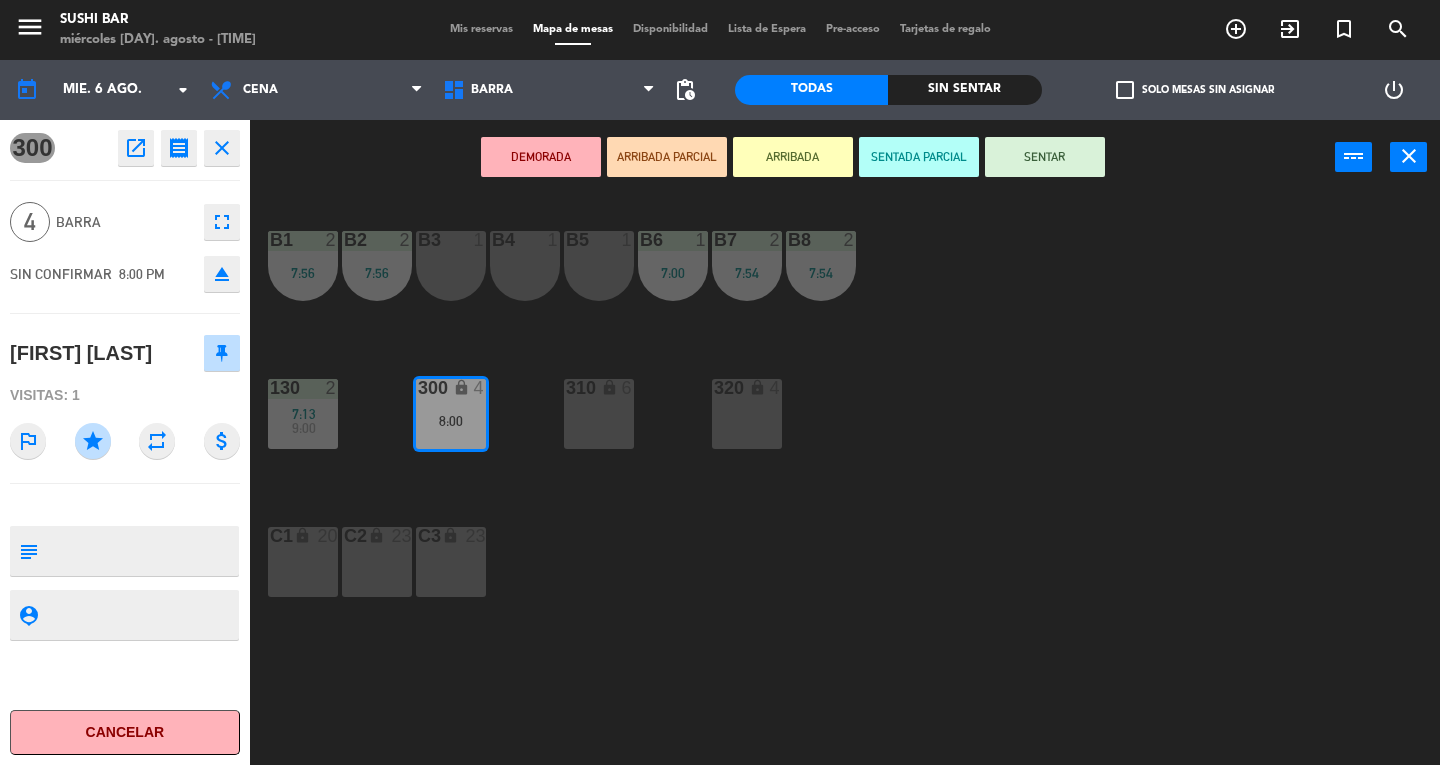 click on "SENTAR" at bounding box center (1045, 157) 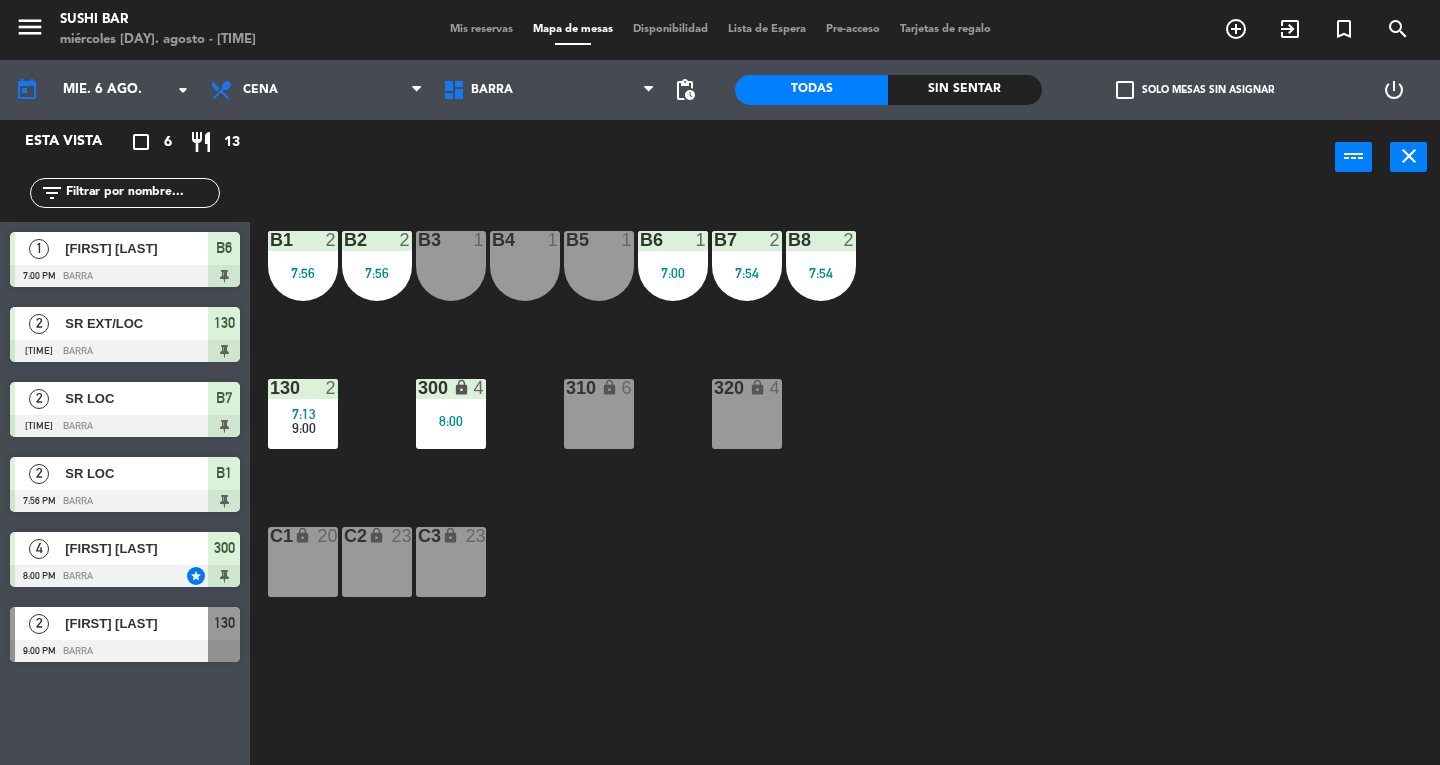click on "310 lock  6" at bounding box center [599, 414] 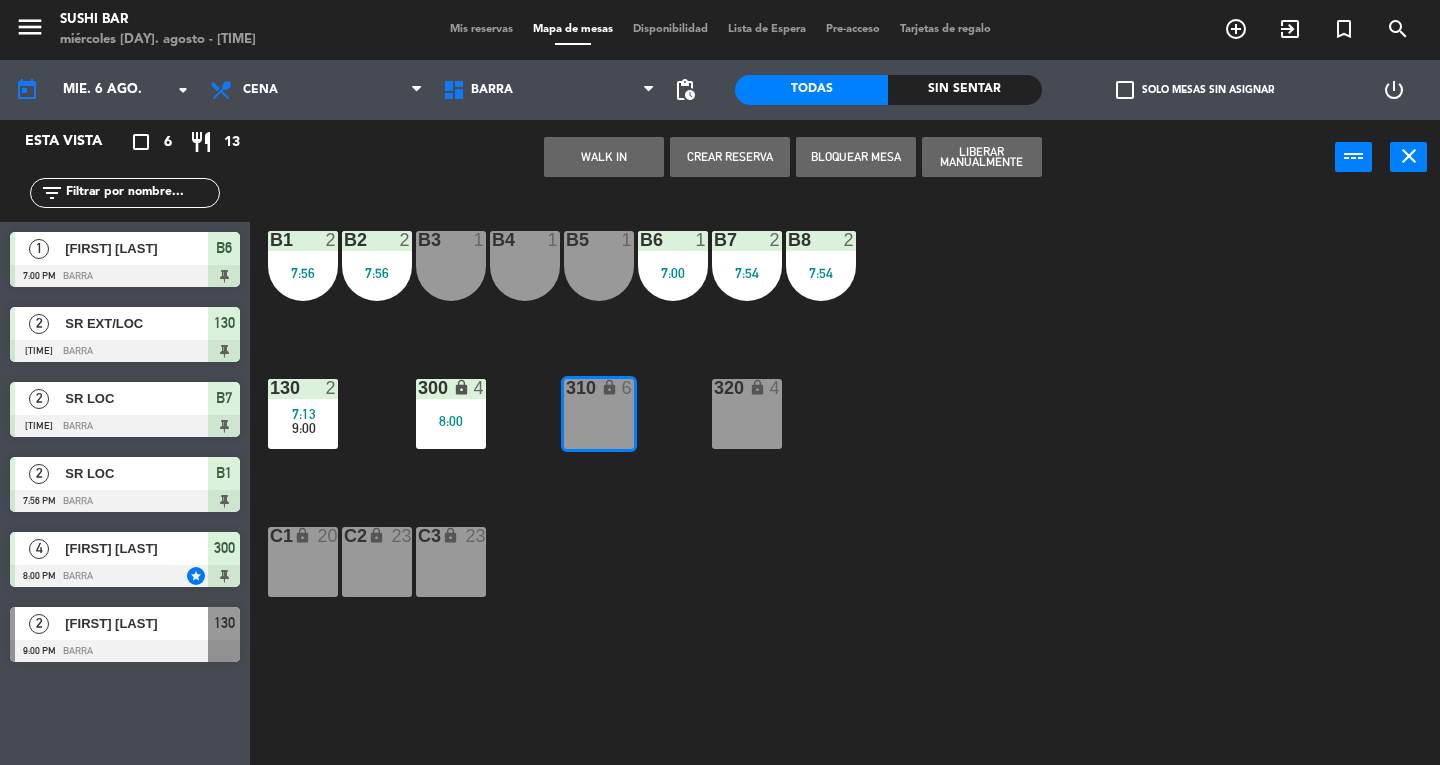 click on "WALK IN" at bounding box center (604, 157) 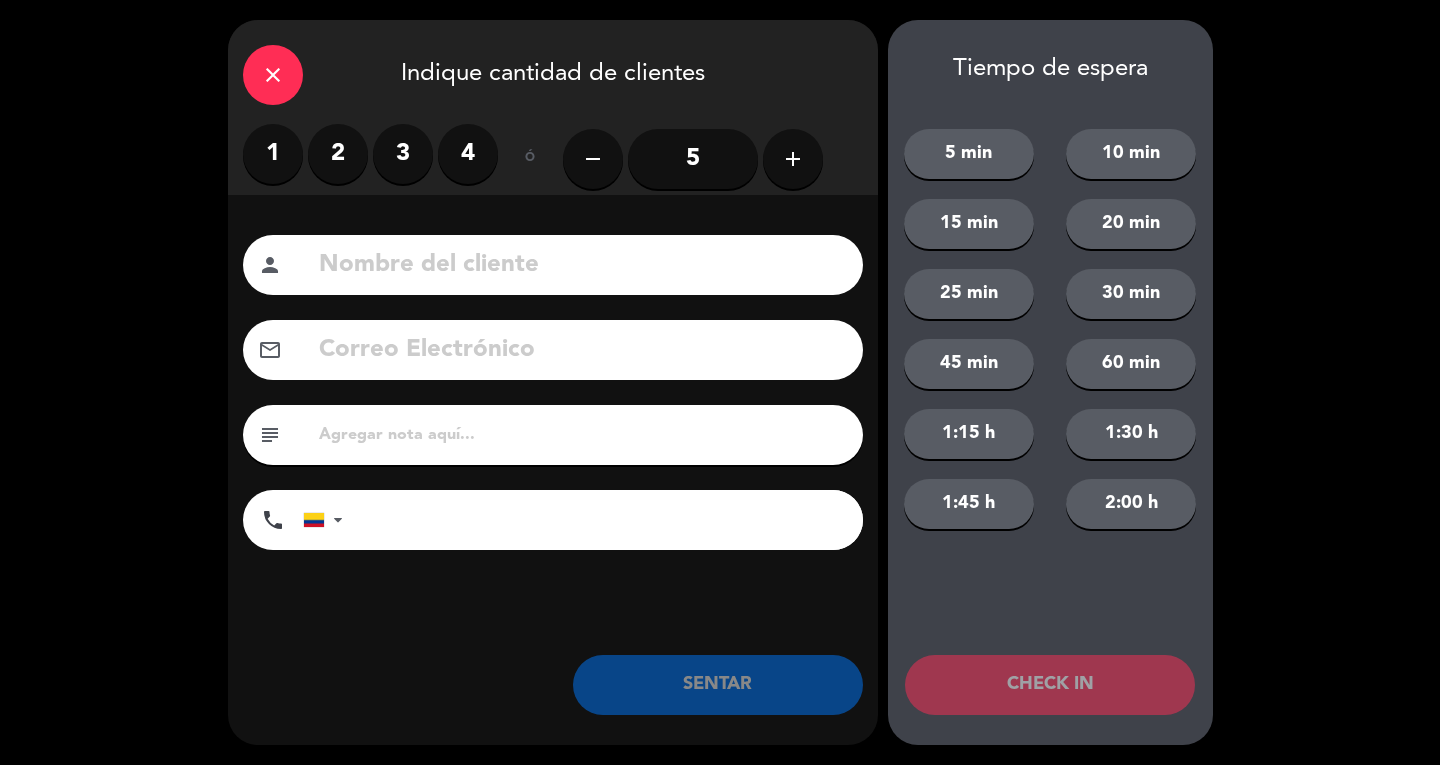 click on "2" at bounding box center (338, 154) 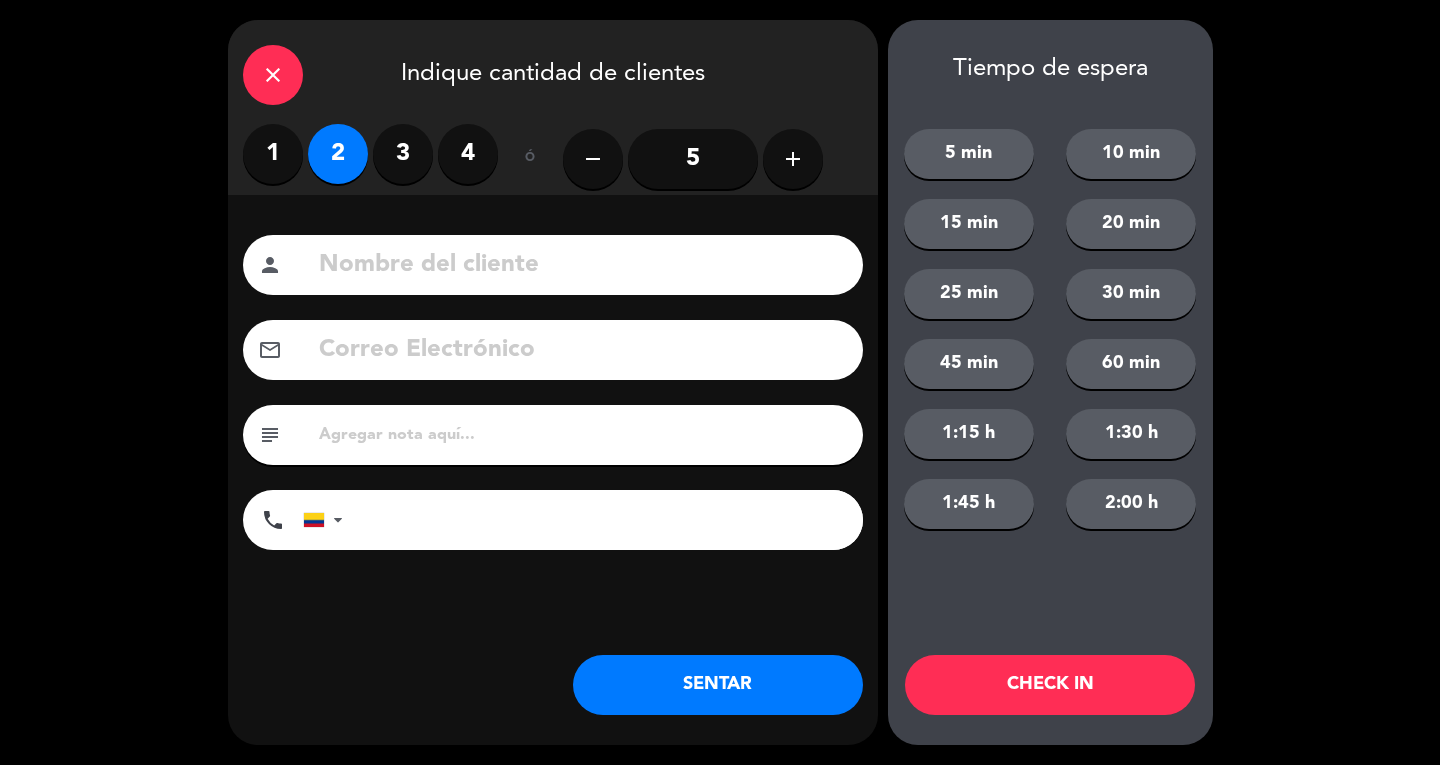 click 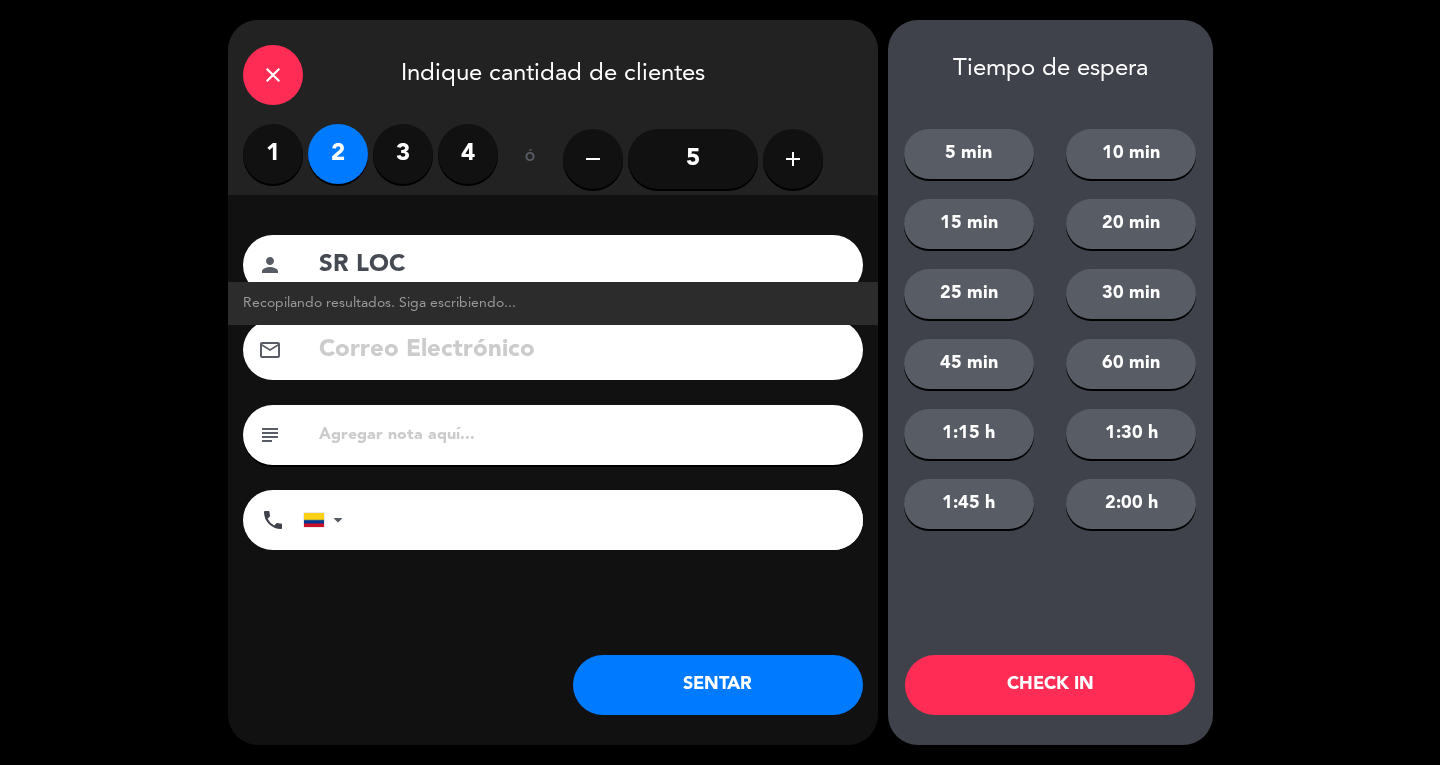 type on "SR LOC" 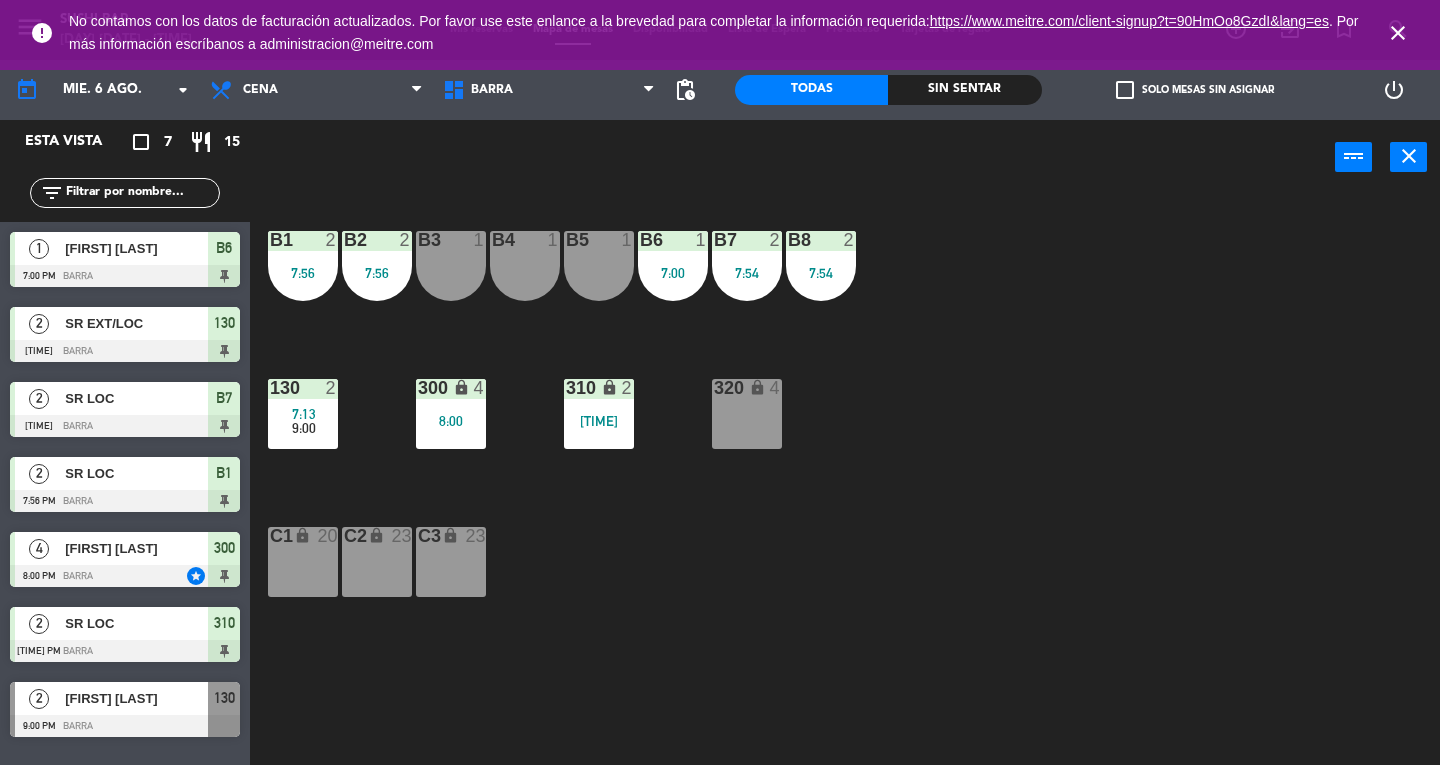 click on "close" at bounding box center (1409, 156) 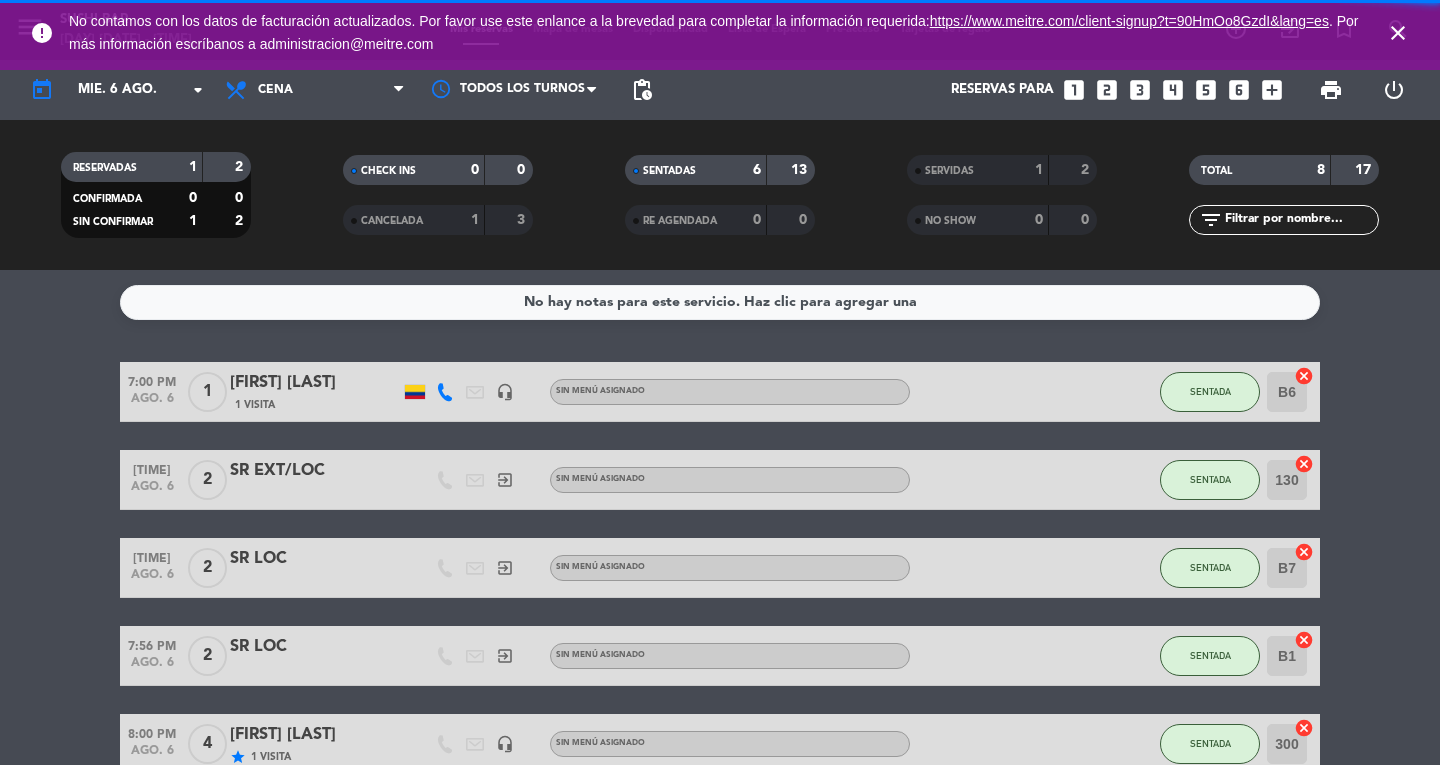 click on "close" at bounding box center [1398, 33] 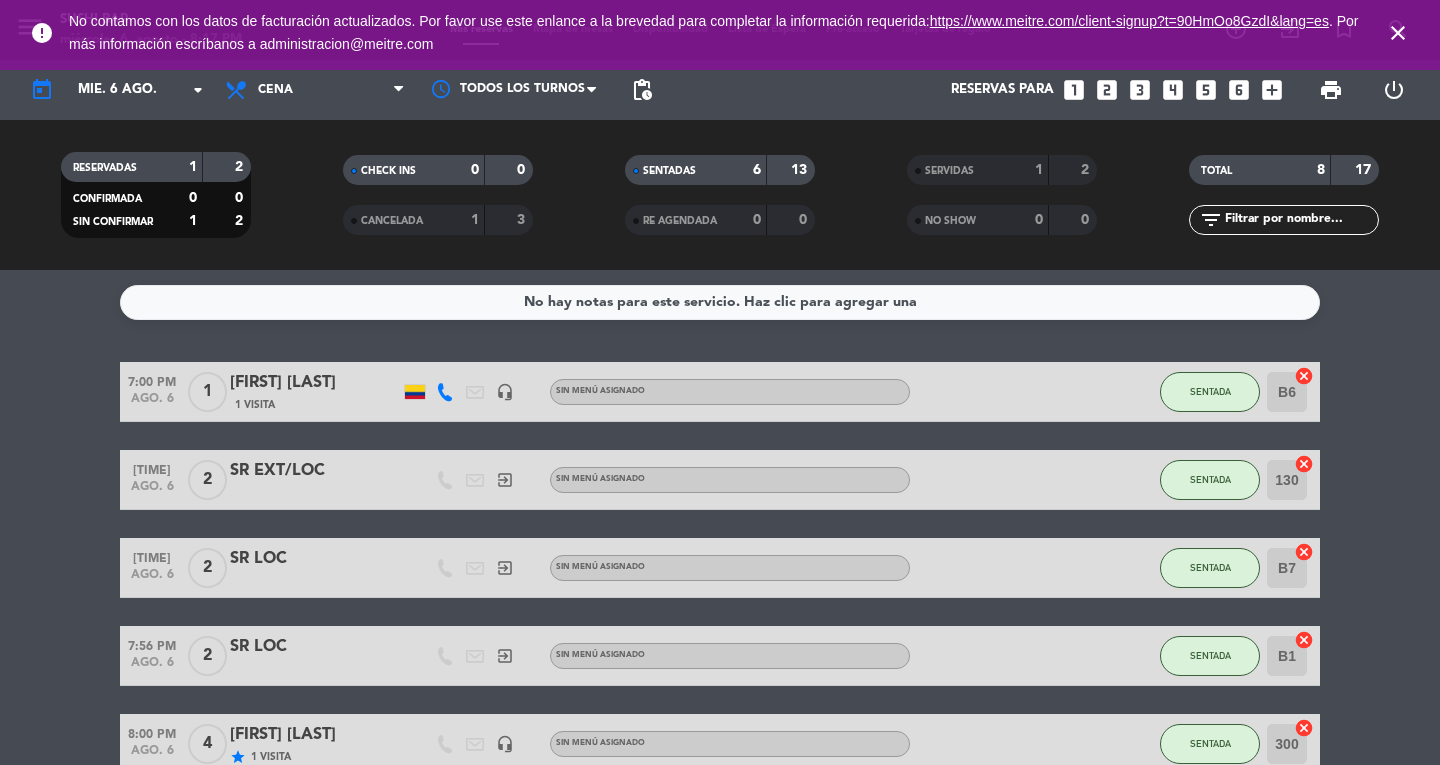 click on "close" at bounding box center [1398, 33] 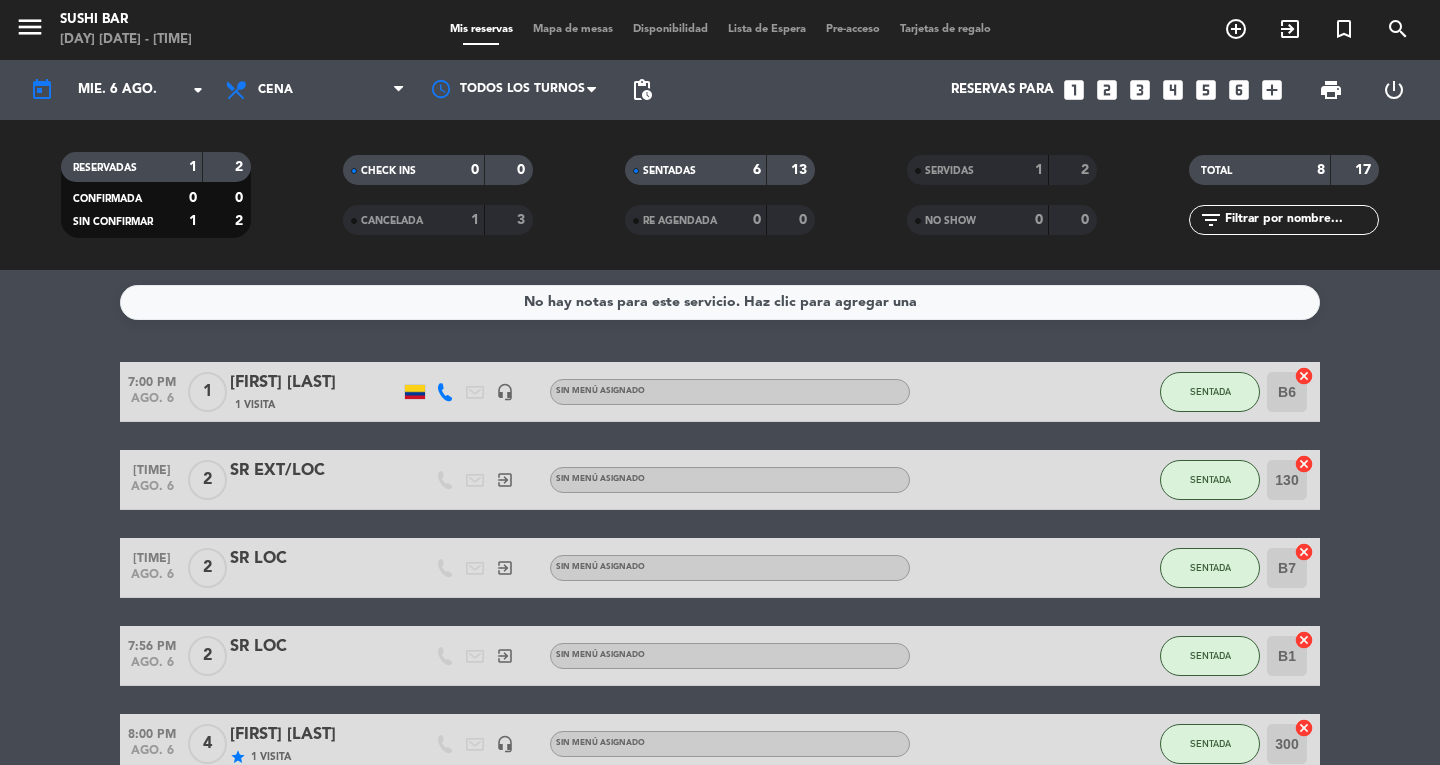 click on "[TIME] [DATE] [NAME] [VISITS] [ITEM] [STATUS] [ITEM] [CONFIRMATION]" 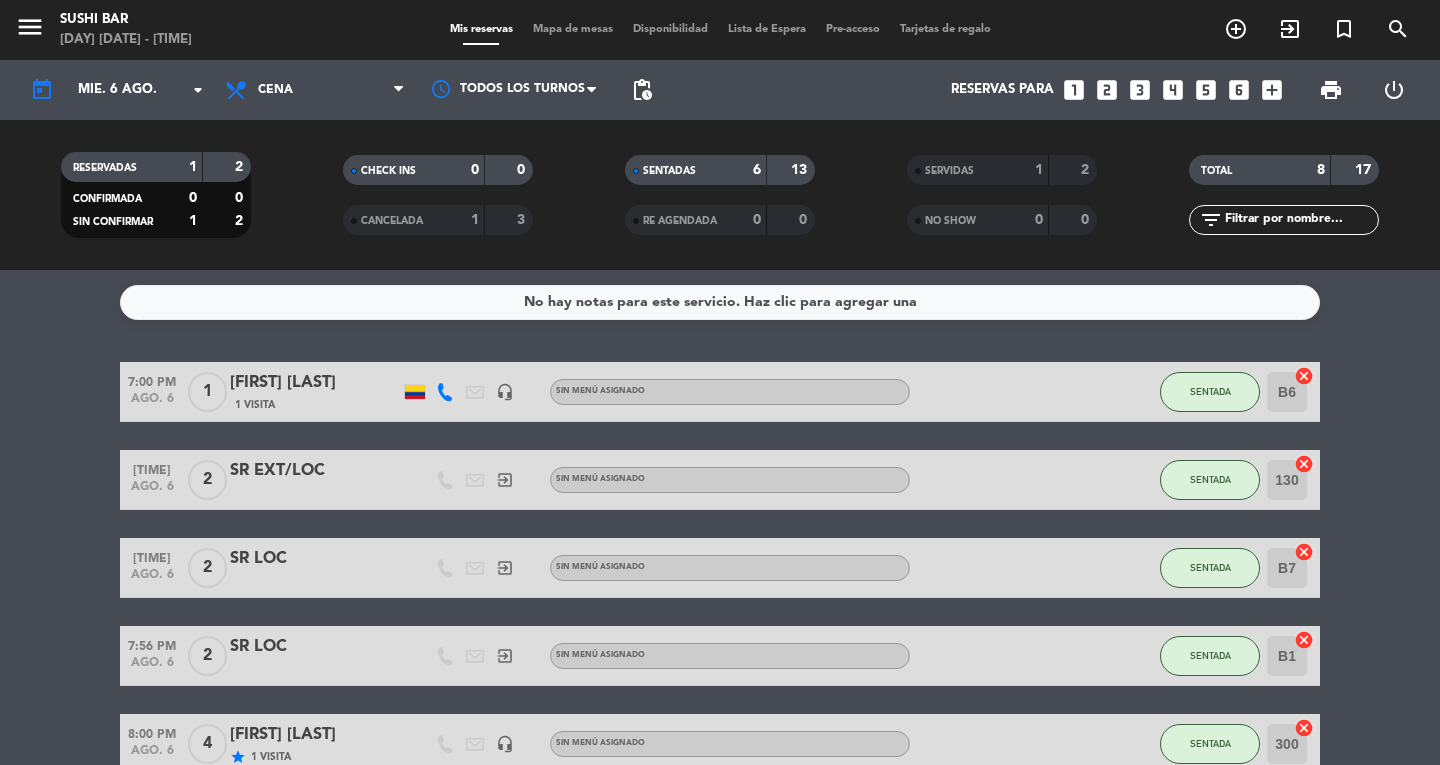 click on "menu" at bounding box center (30, 27) 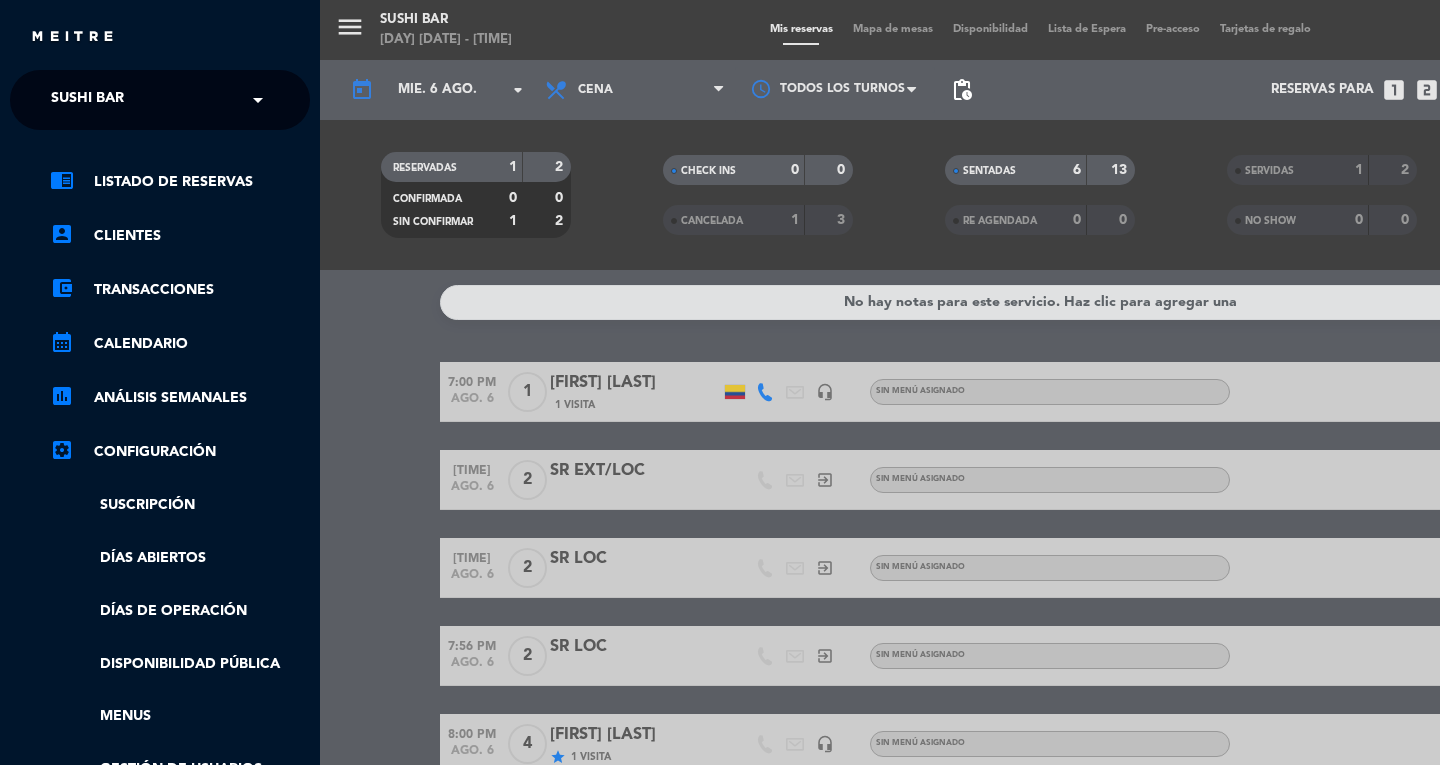 click on "× SUSHI BAR" 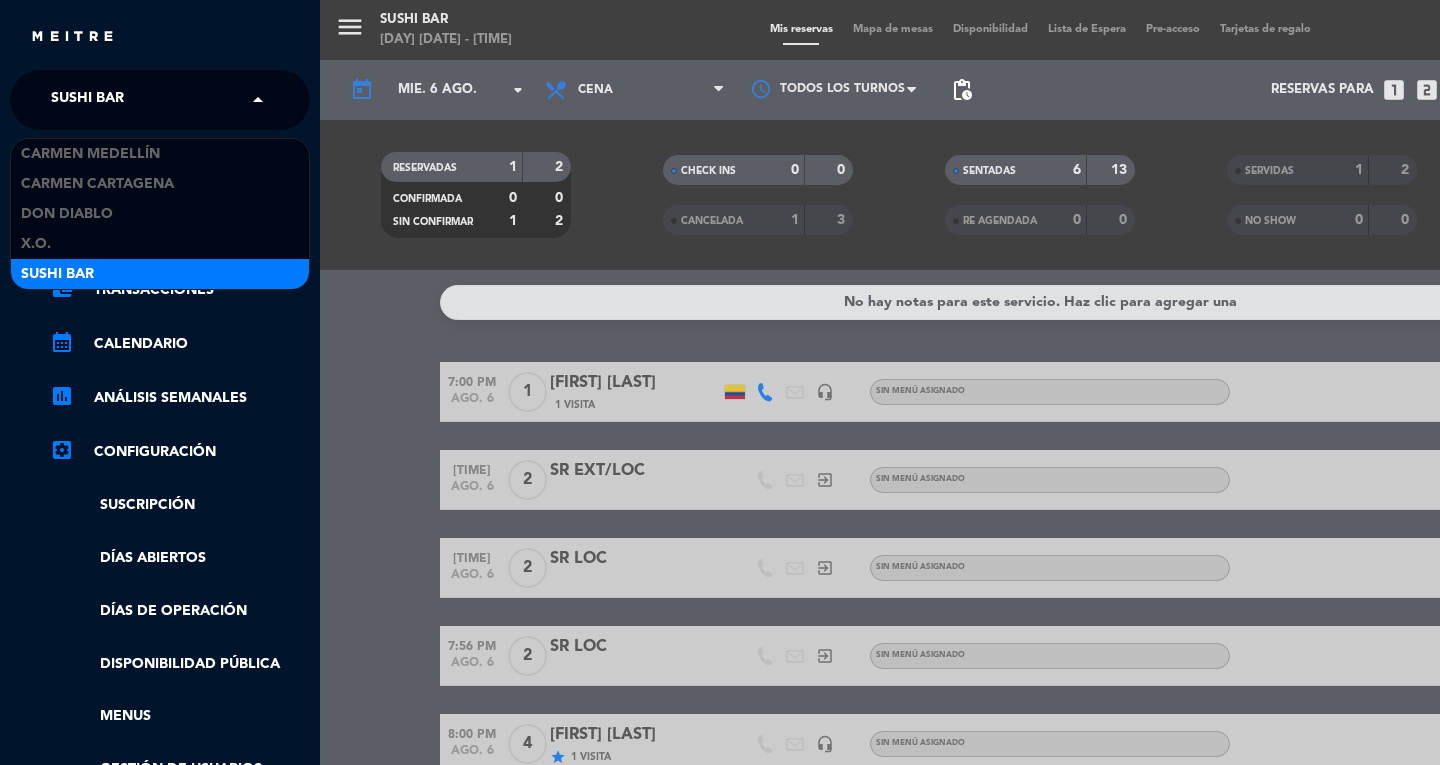click on "Don Diablo" at bounding box center (160, 214) 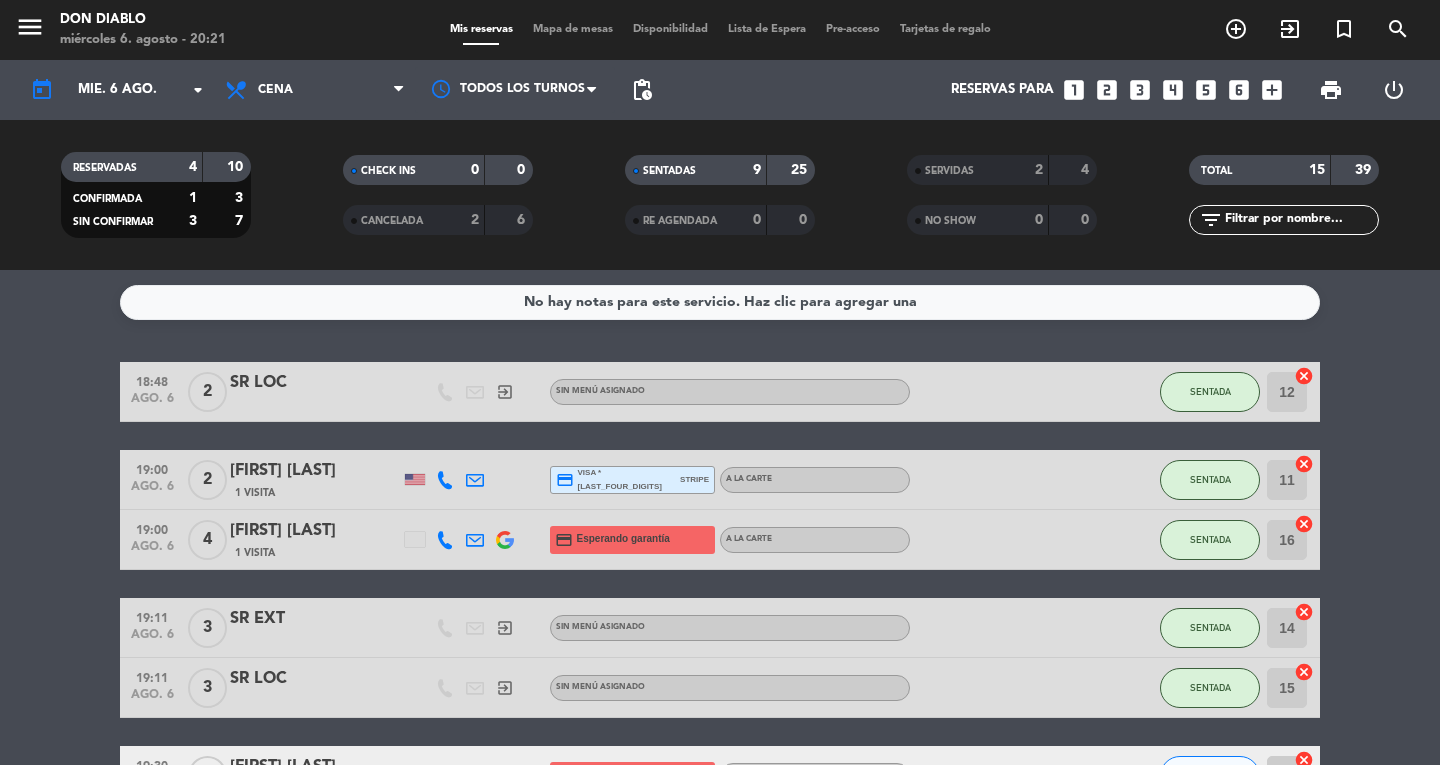 click on "Mapa de mesas" at bounding box center [573, 29] 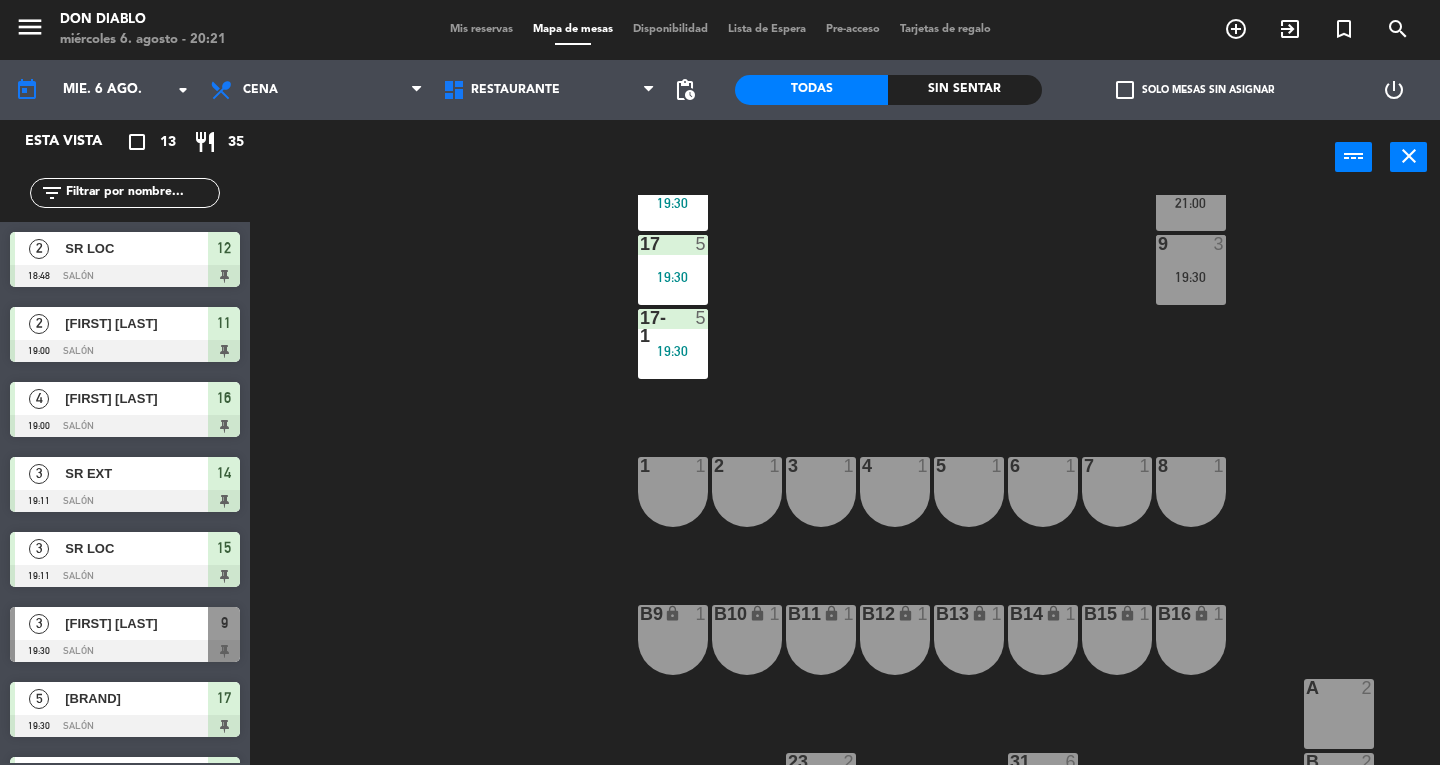 scroll, scrollTop: 571, scrollLeft: 0, axis: vertical 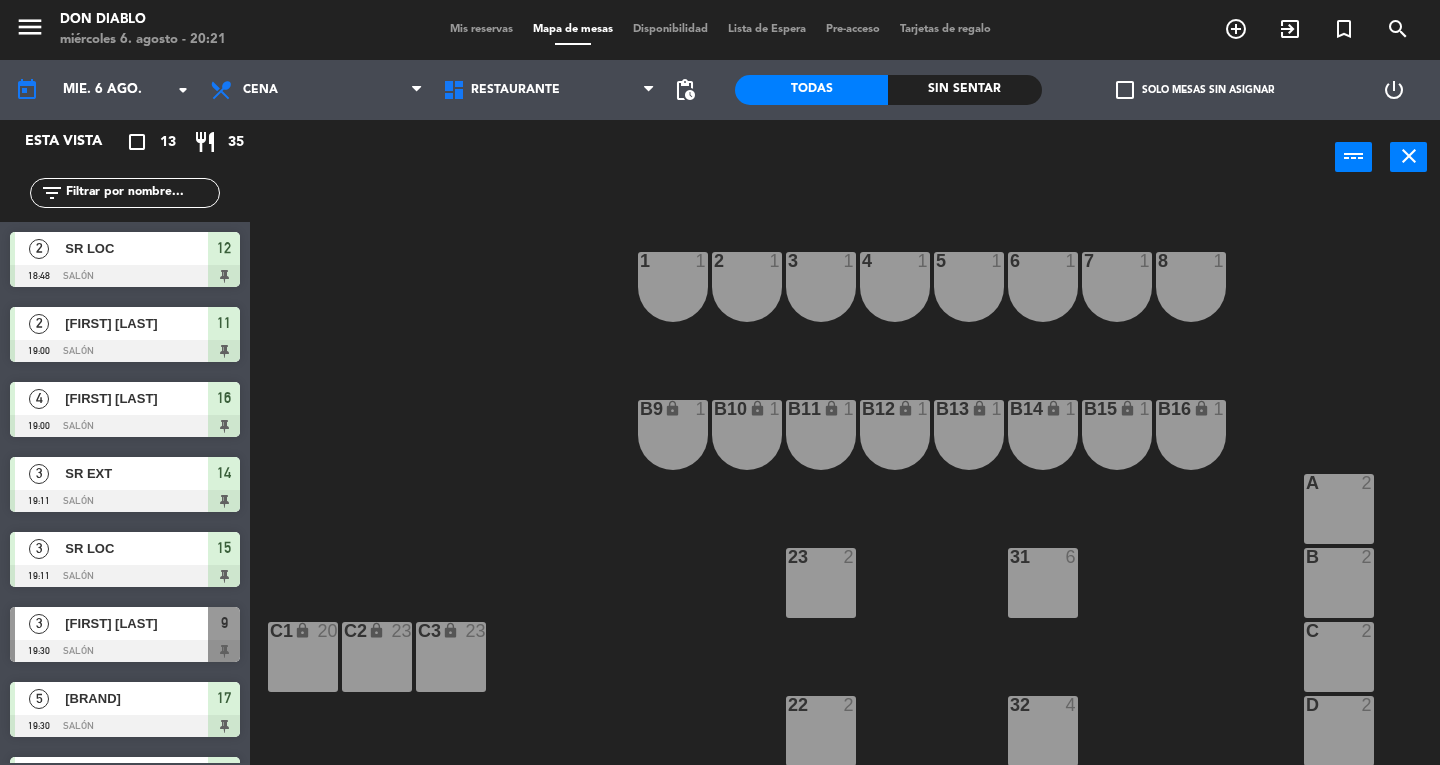 click on "[NUMBER]  [NUMBER]" at bounding box center (1043, 583) 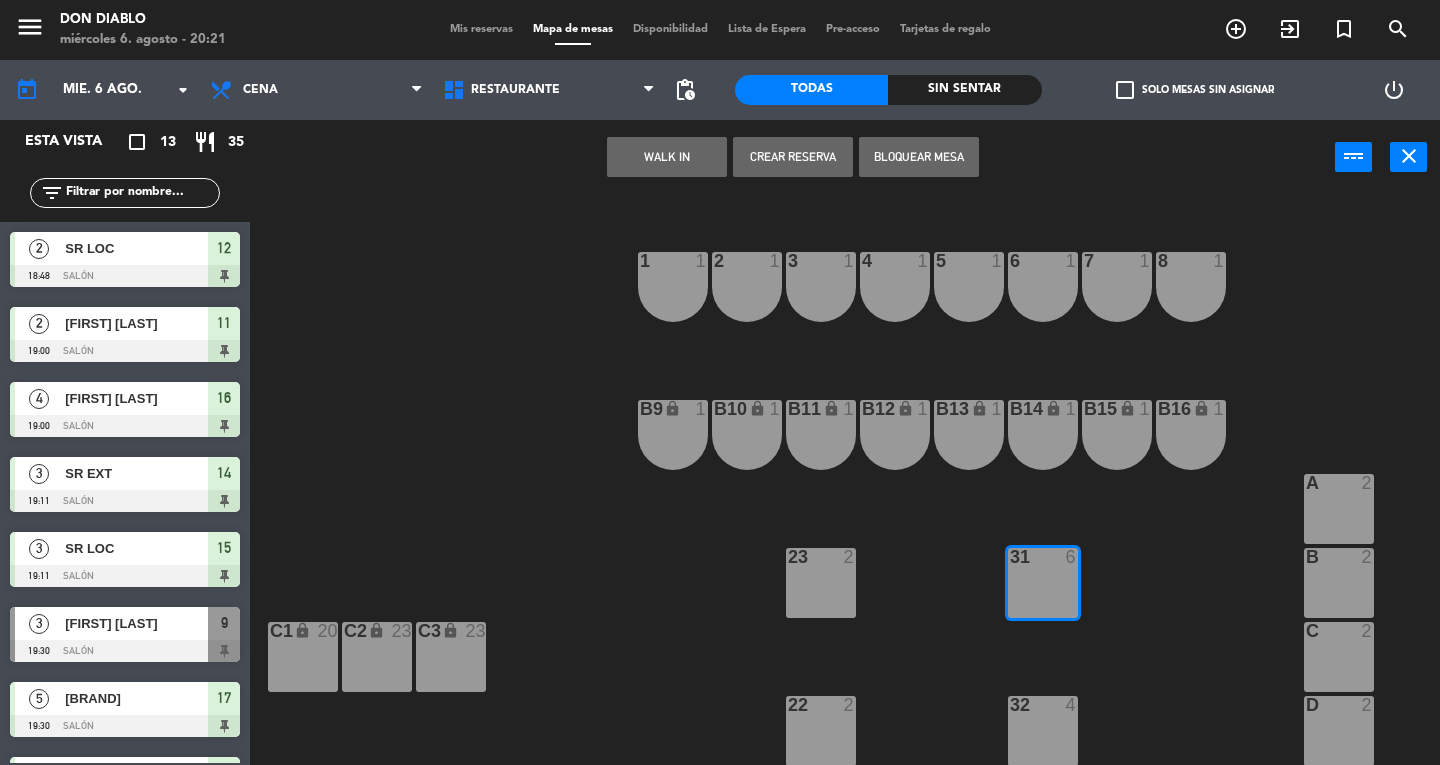 click on "WALK IN" at bounding box center (667, 157) 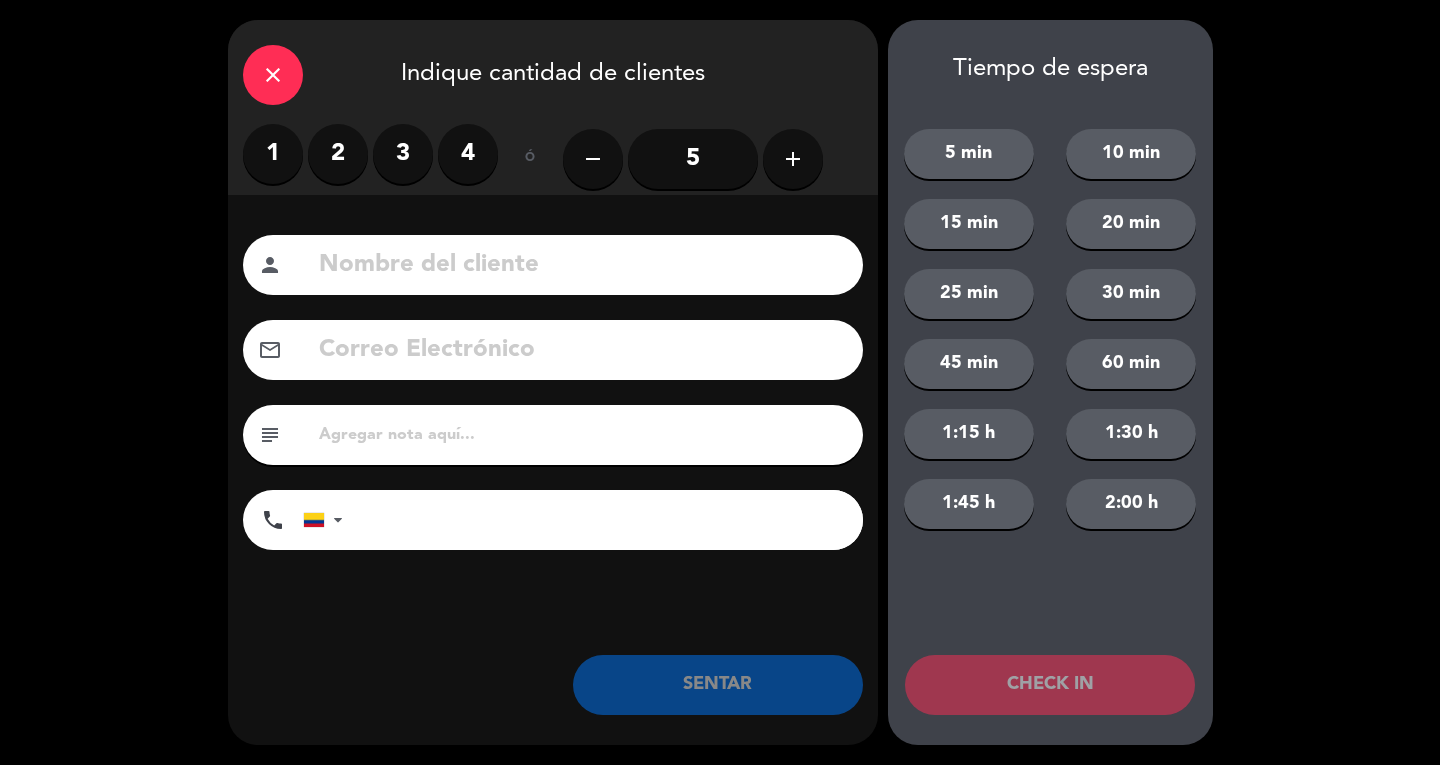 click on "2" at bounding box center [338, 154] 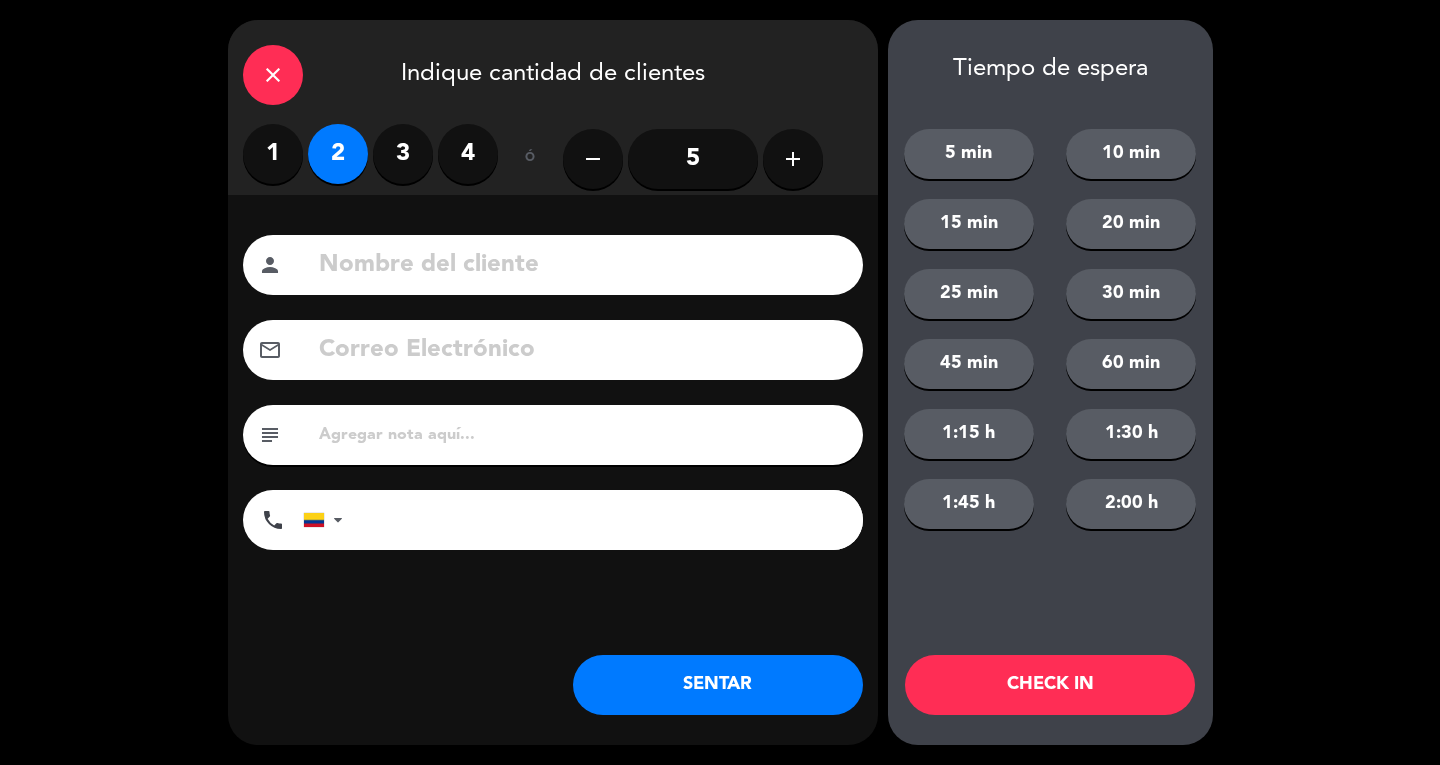 click 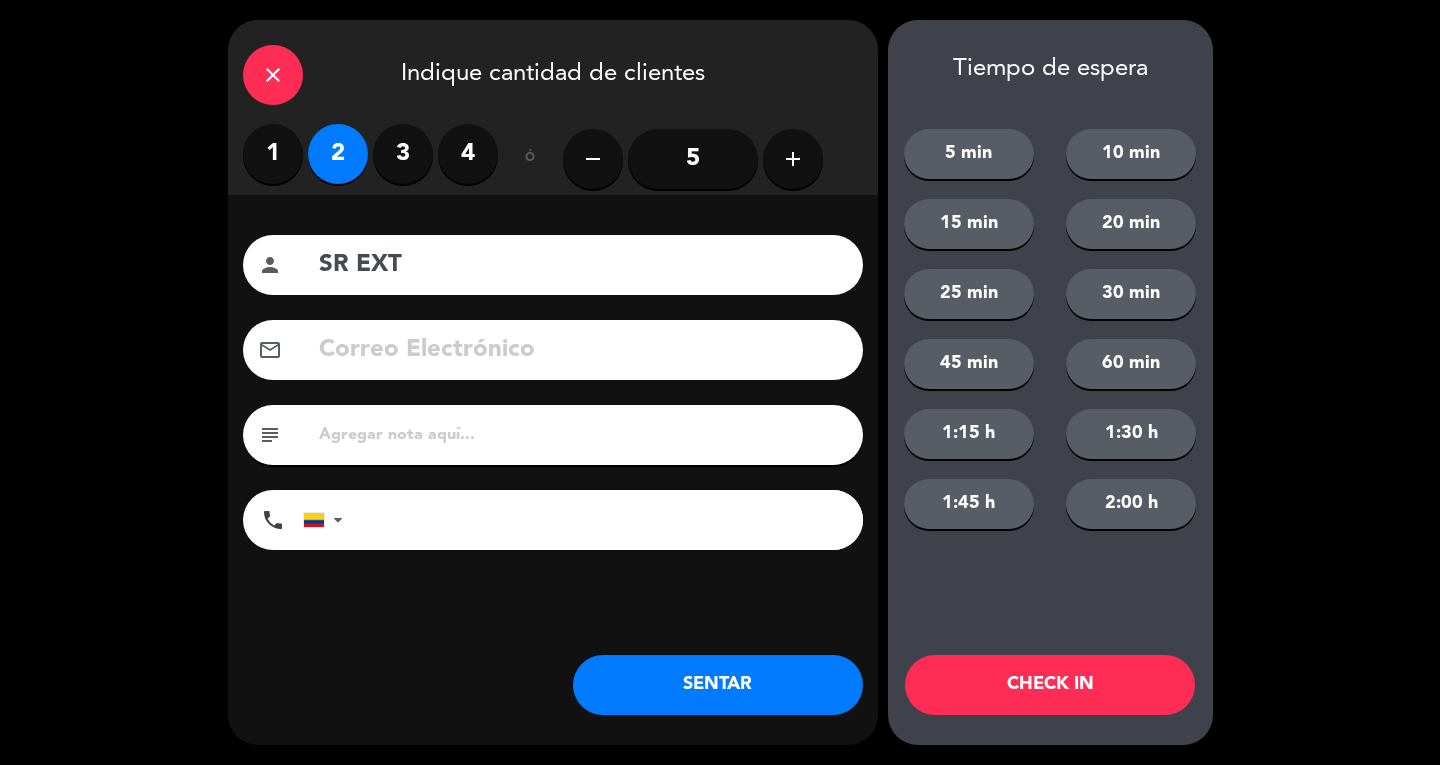 type on "SR EXT" 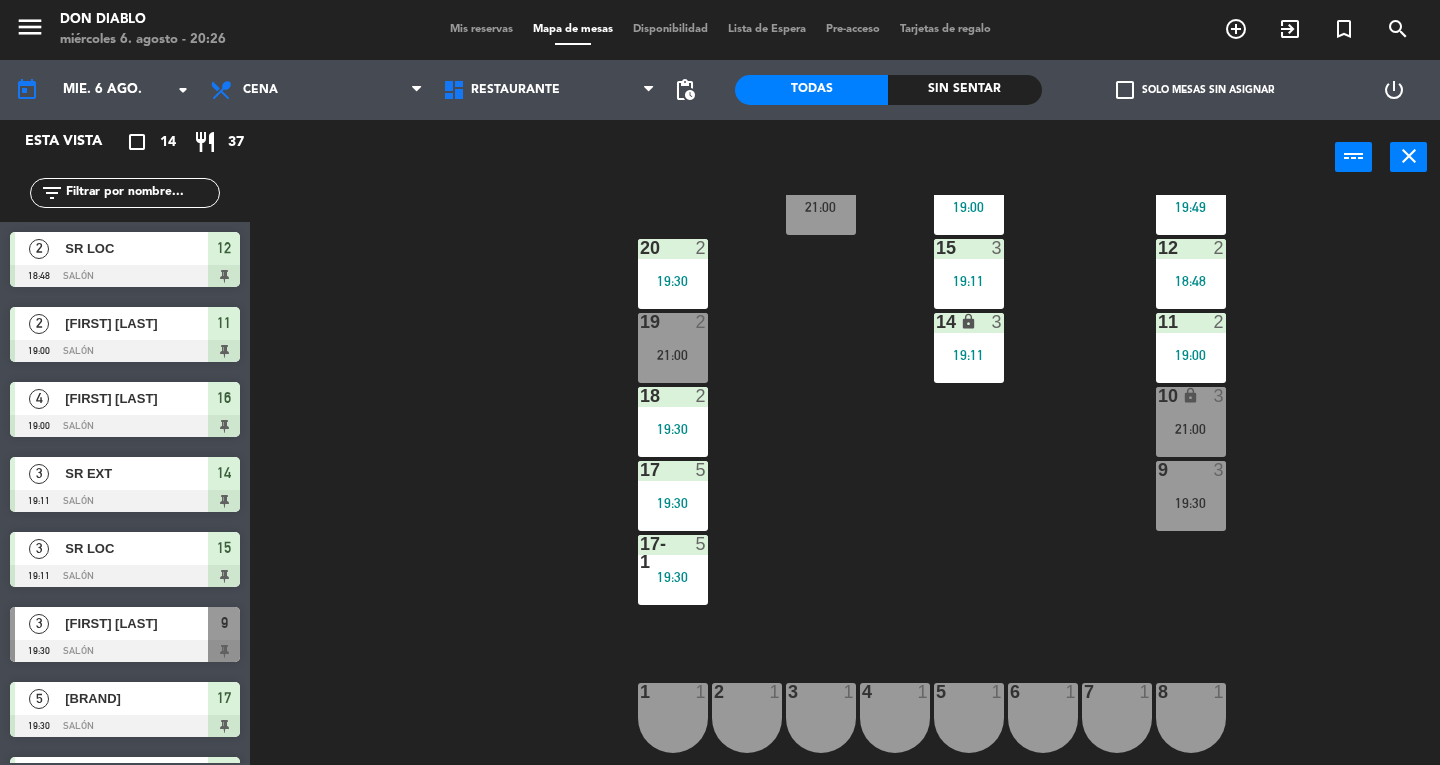 scroll, scrollTop: 140, scrollLeft: 0, axis: vertical 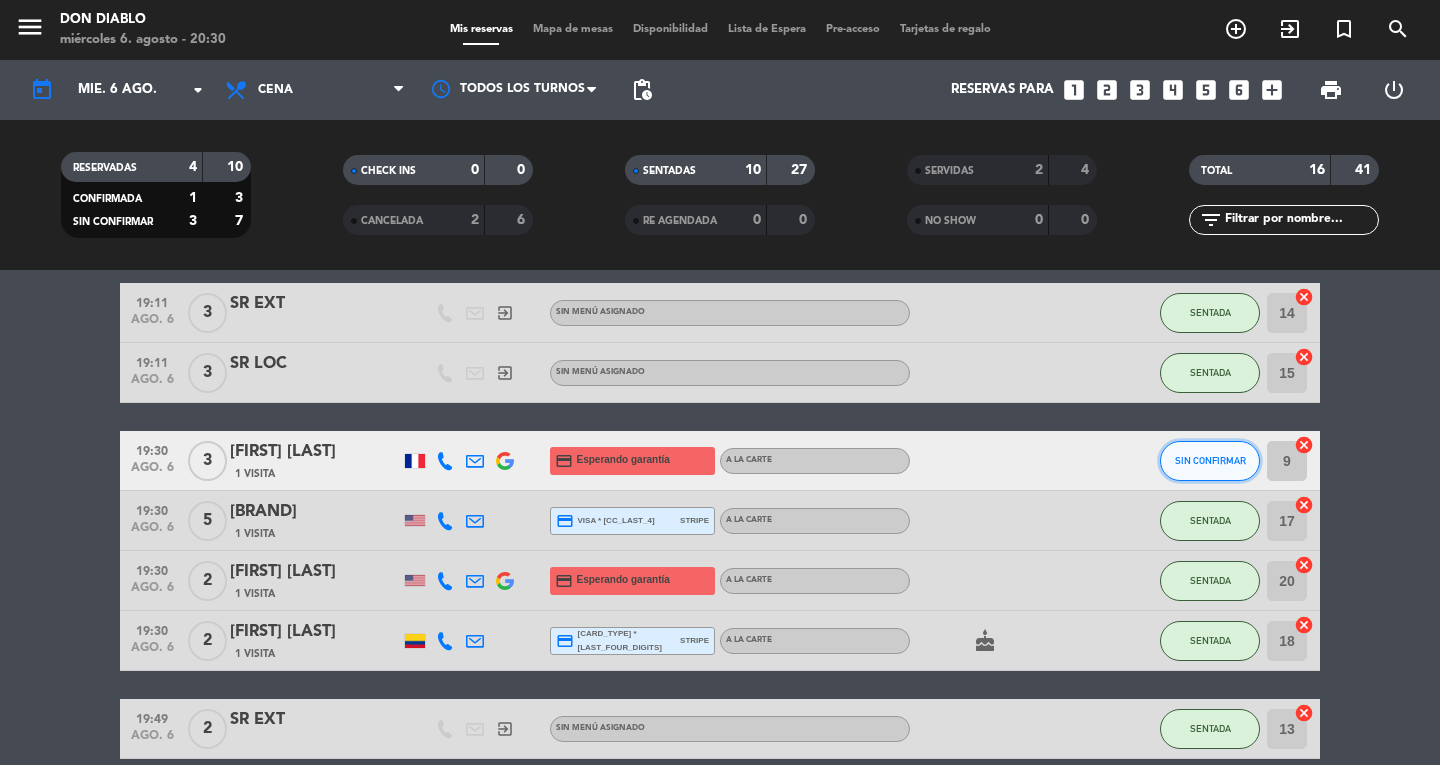 click on "SIN CONFIRMAR" 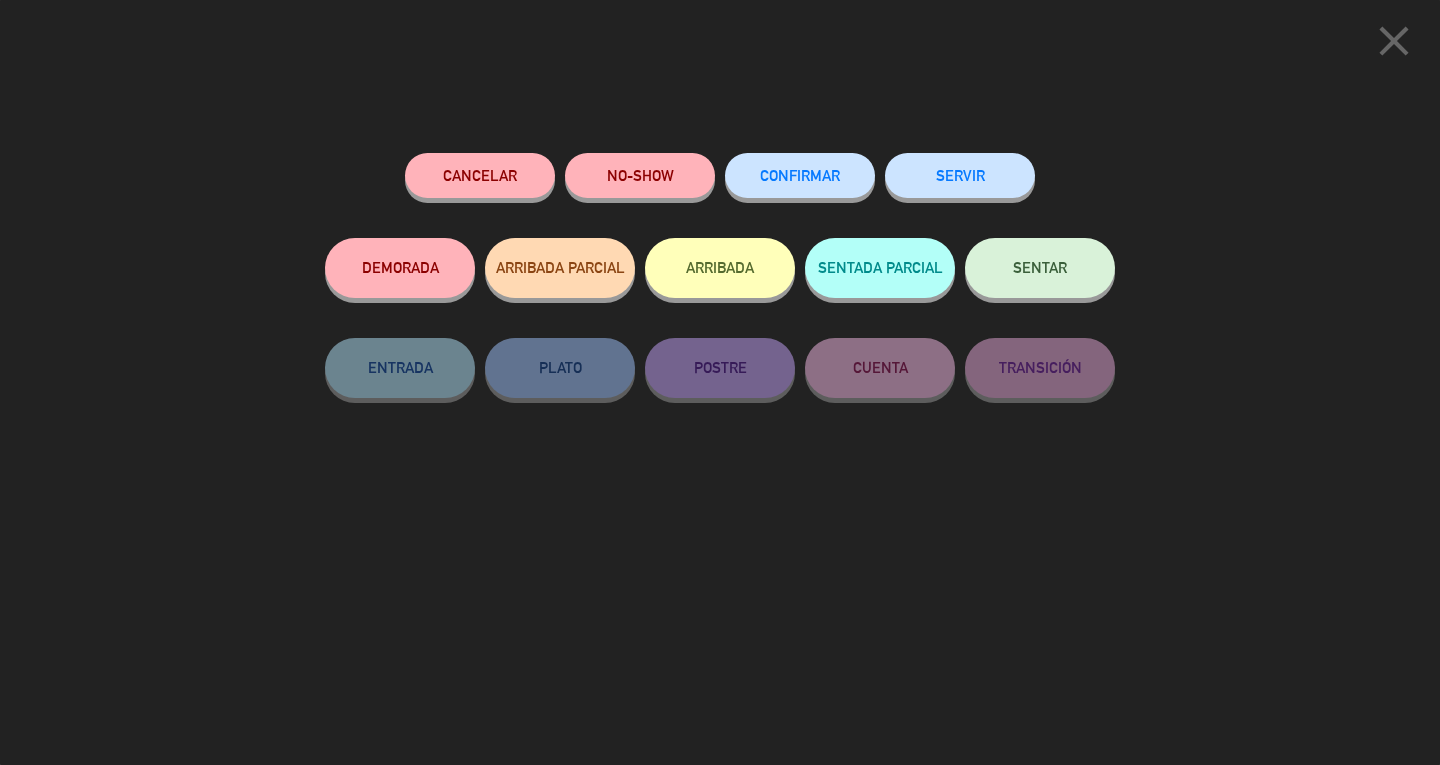 click on "NO-SHOW" 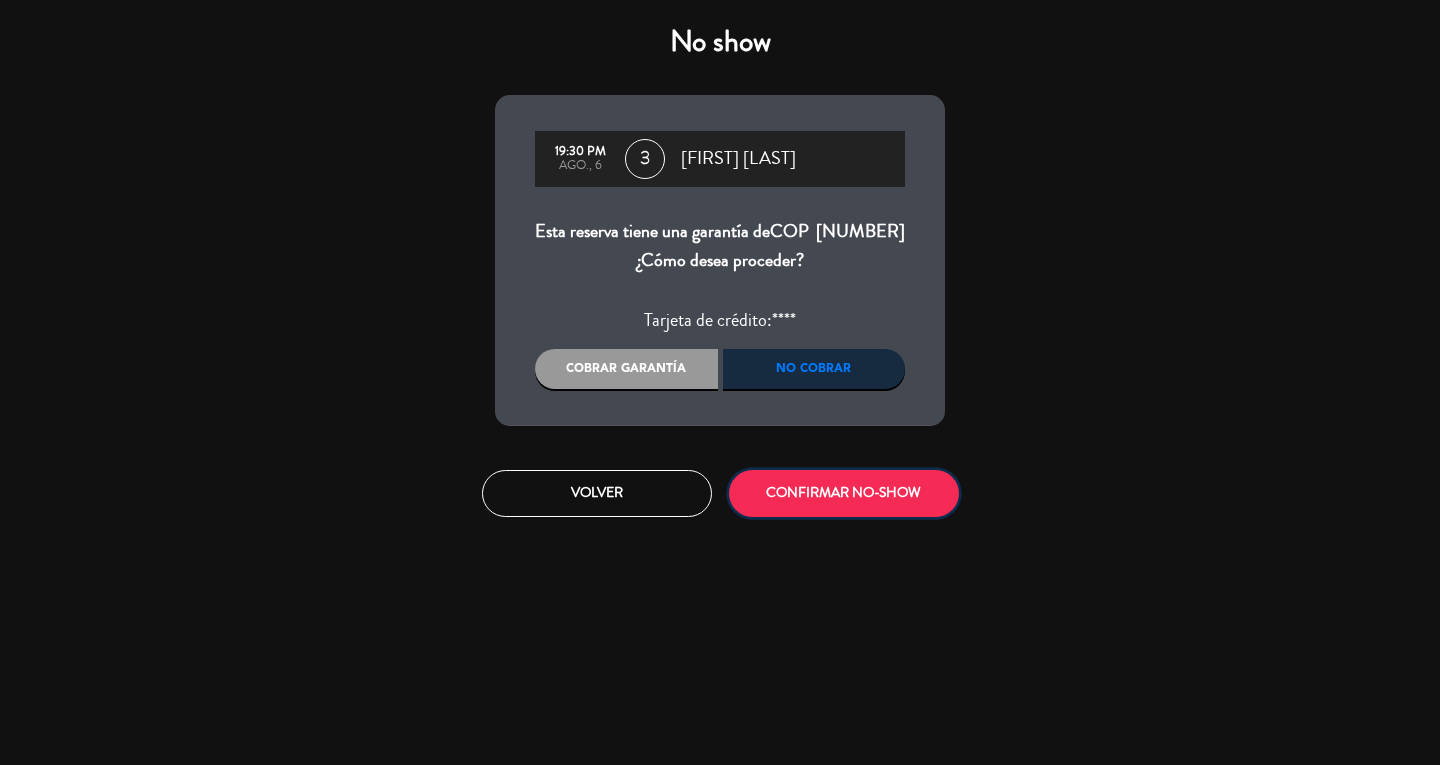 click on "CONFIRMAR NO-SHOW" 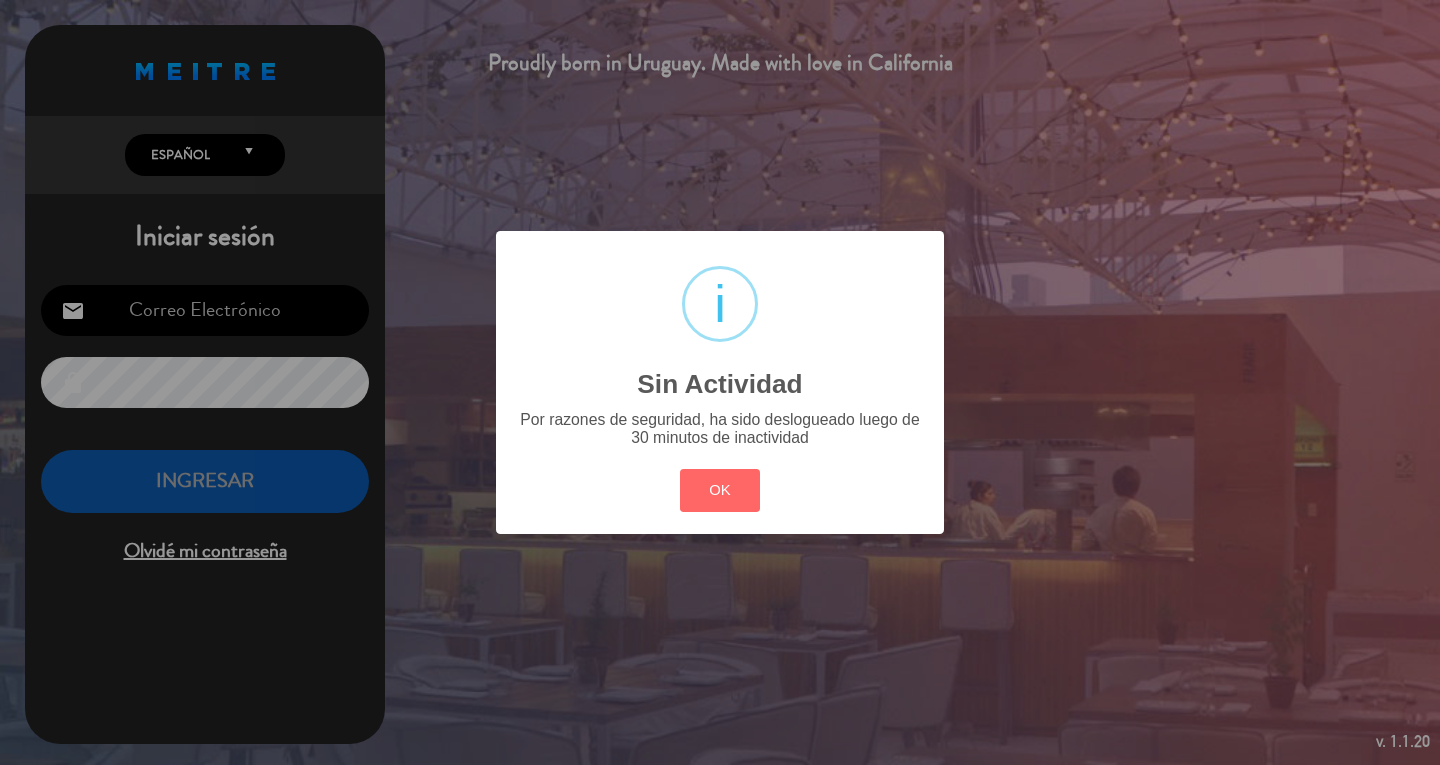 type 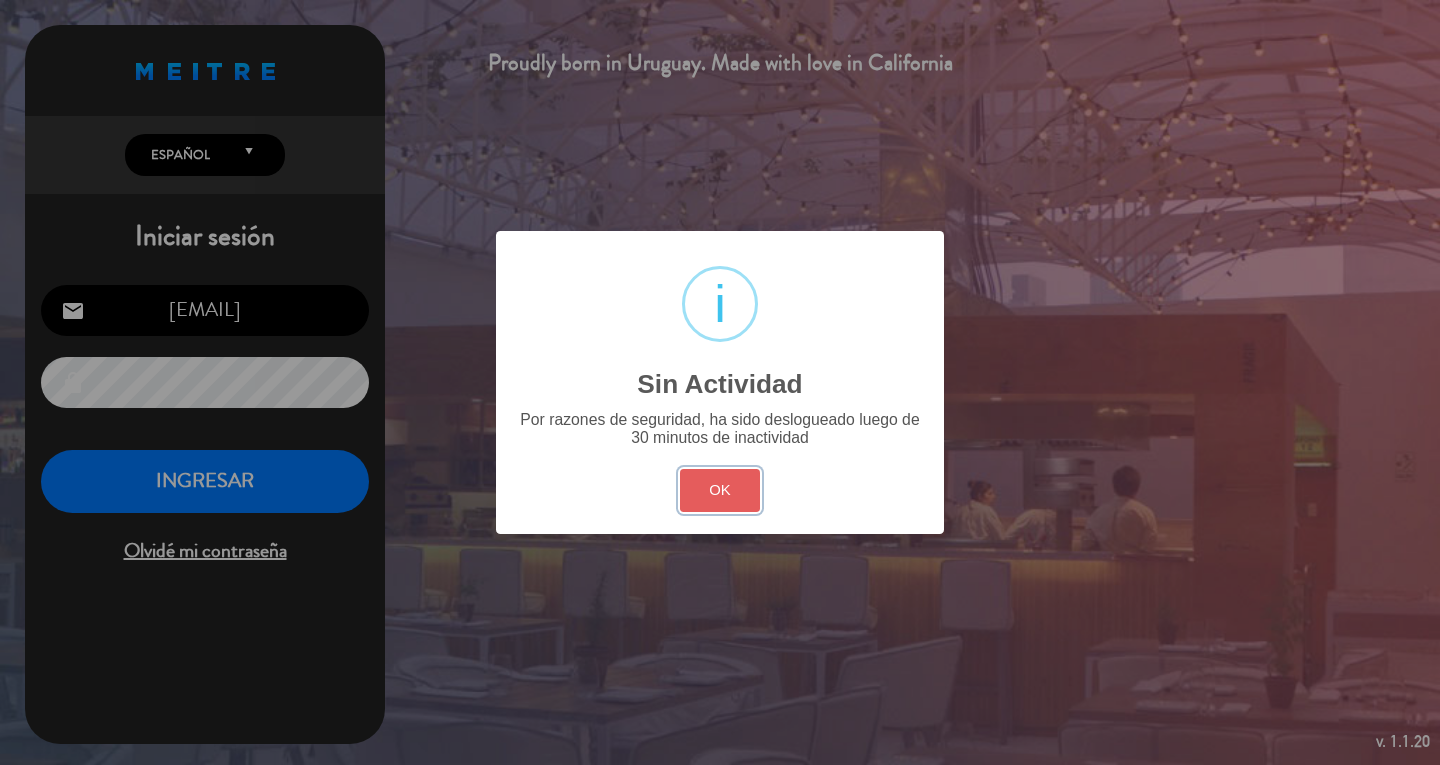 click on "OK" at bounding box center [720, 490] 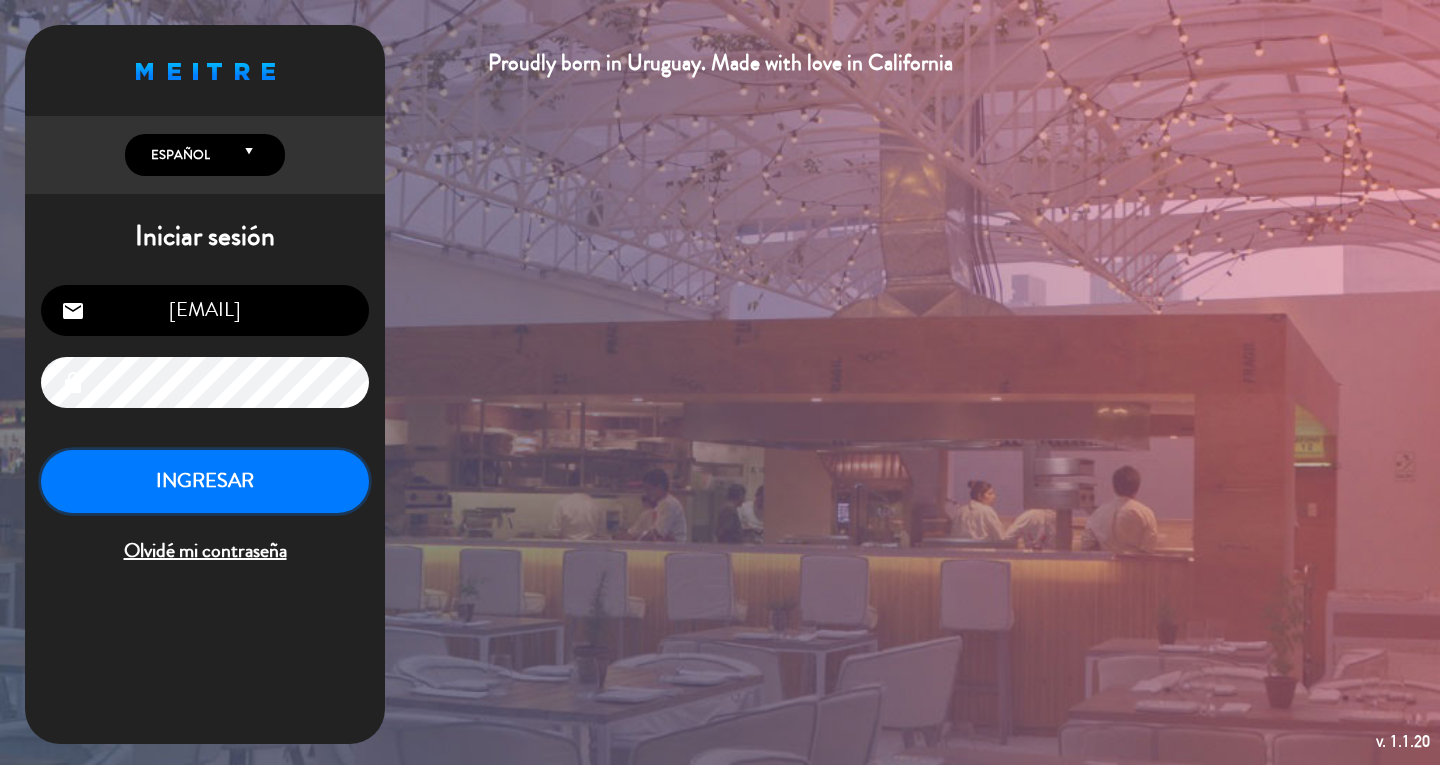 click on "INGRESAR" at bounding box center (205, 481) 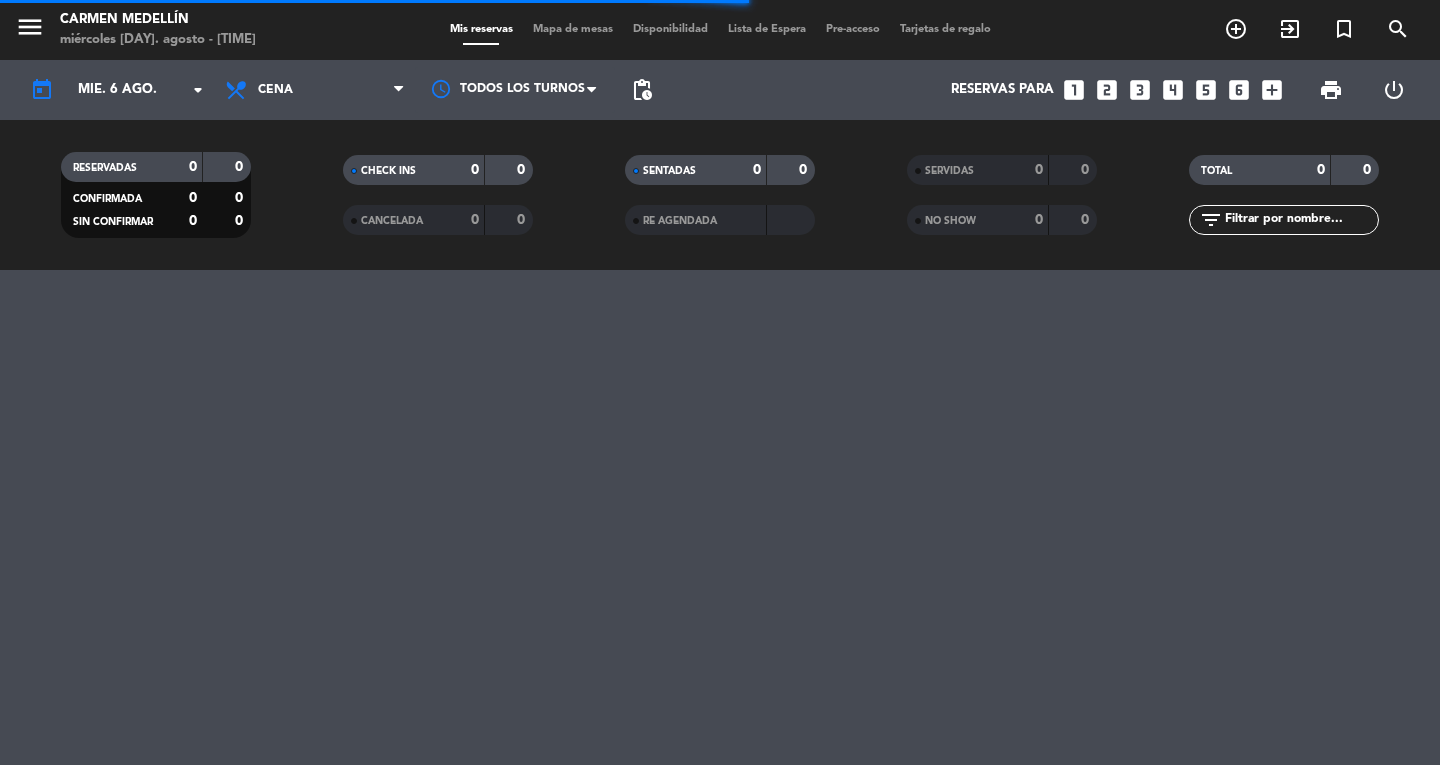 click on "menu" at bounding box center [30, 27] 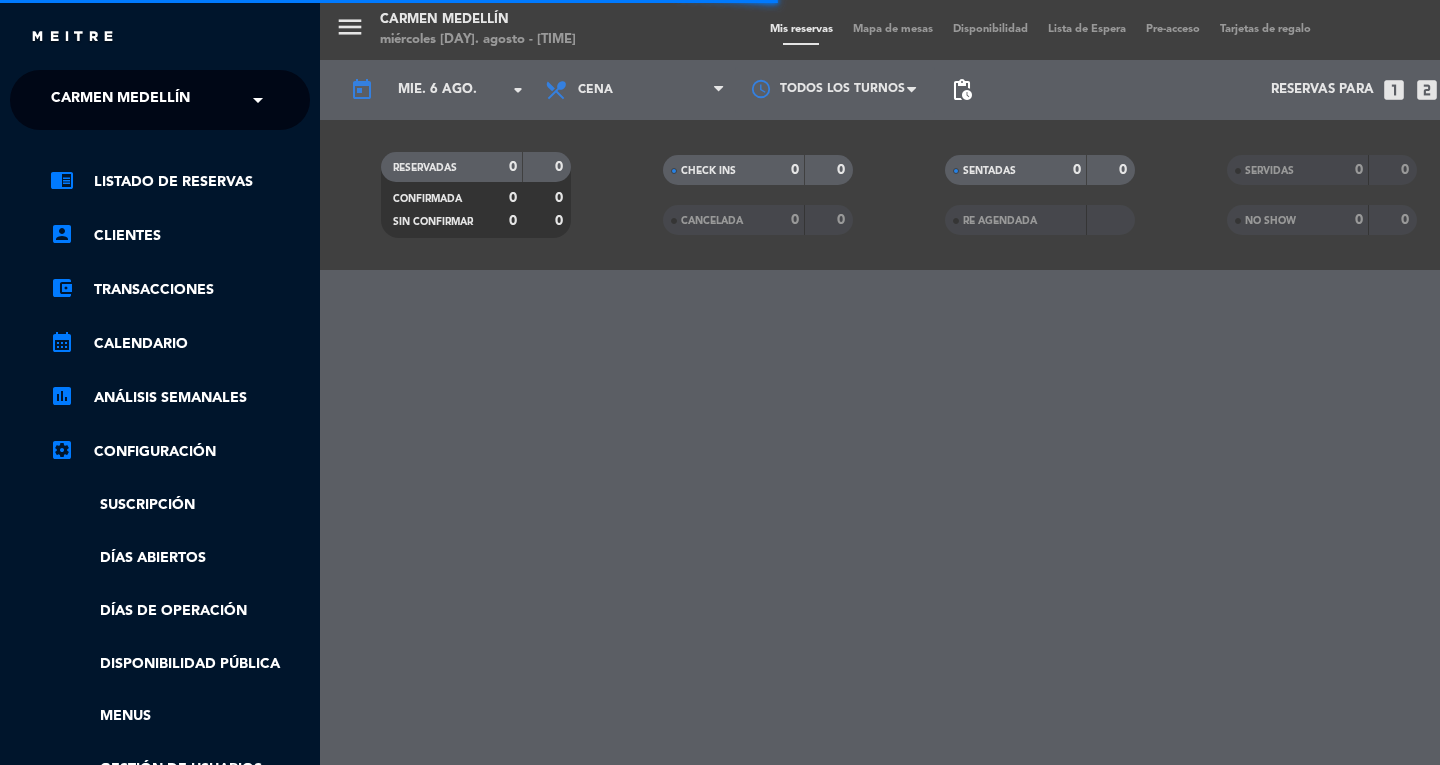 click on "Carmen Medellín" 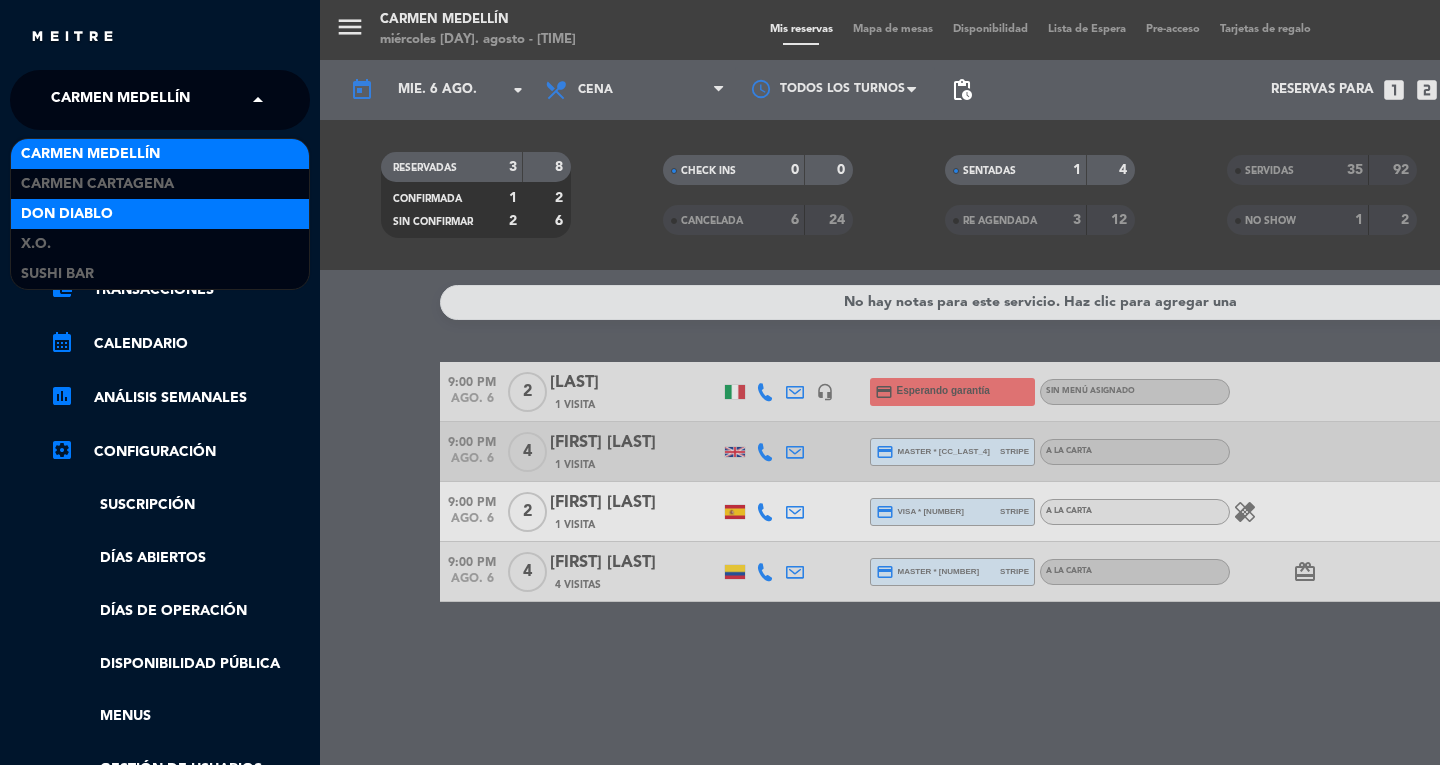 click on "Don Diablo" at bounding box center (67, 214) 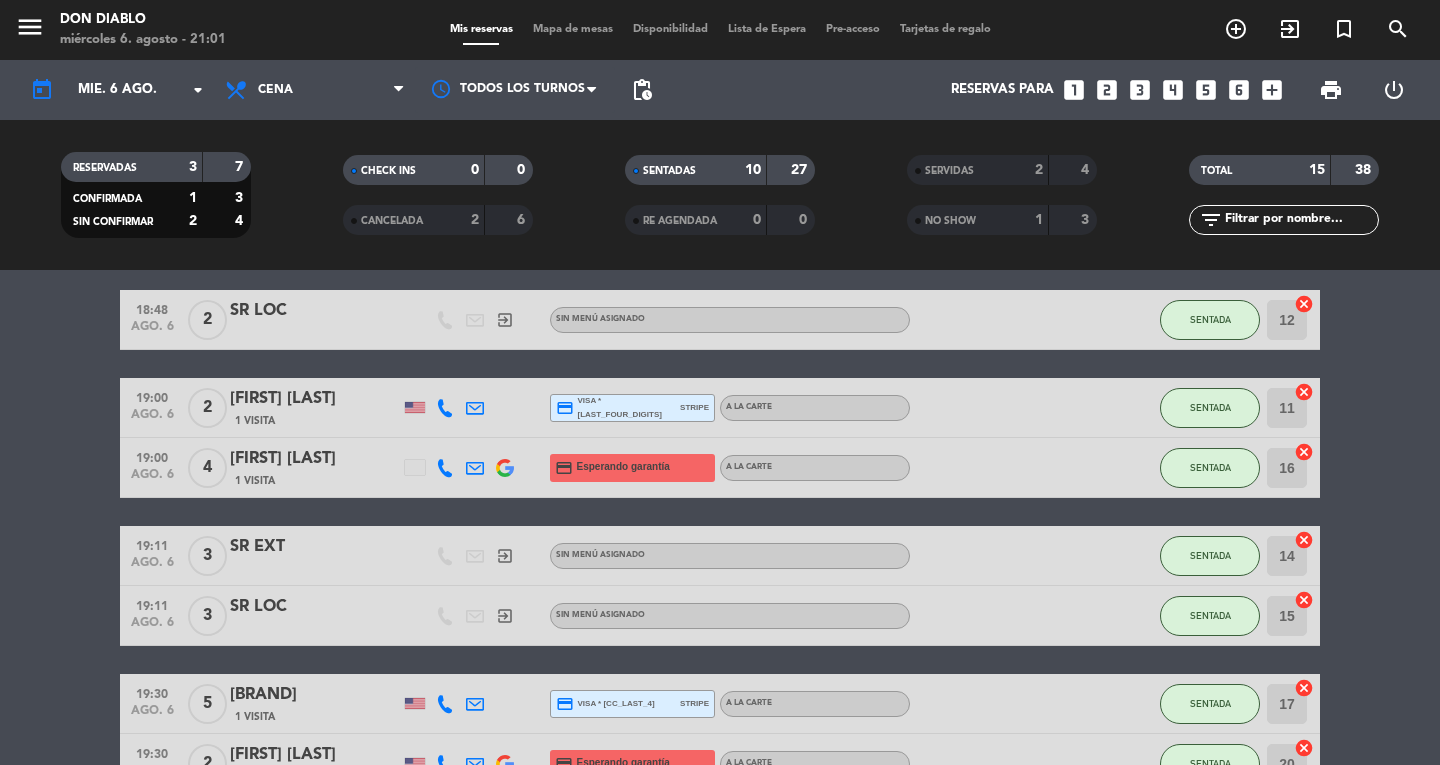 scroll, scrollTop: 0, scrollLeft: 0, axis: both 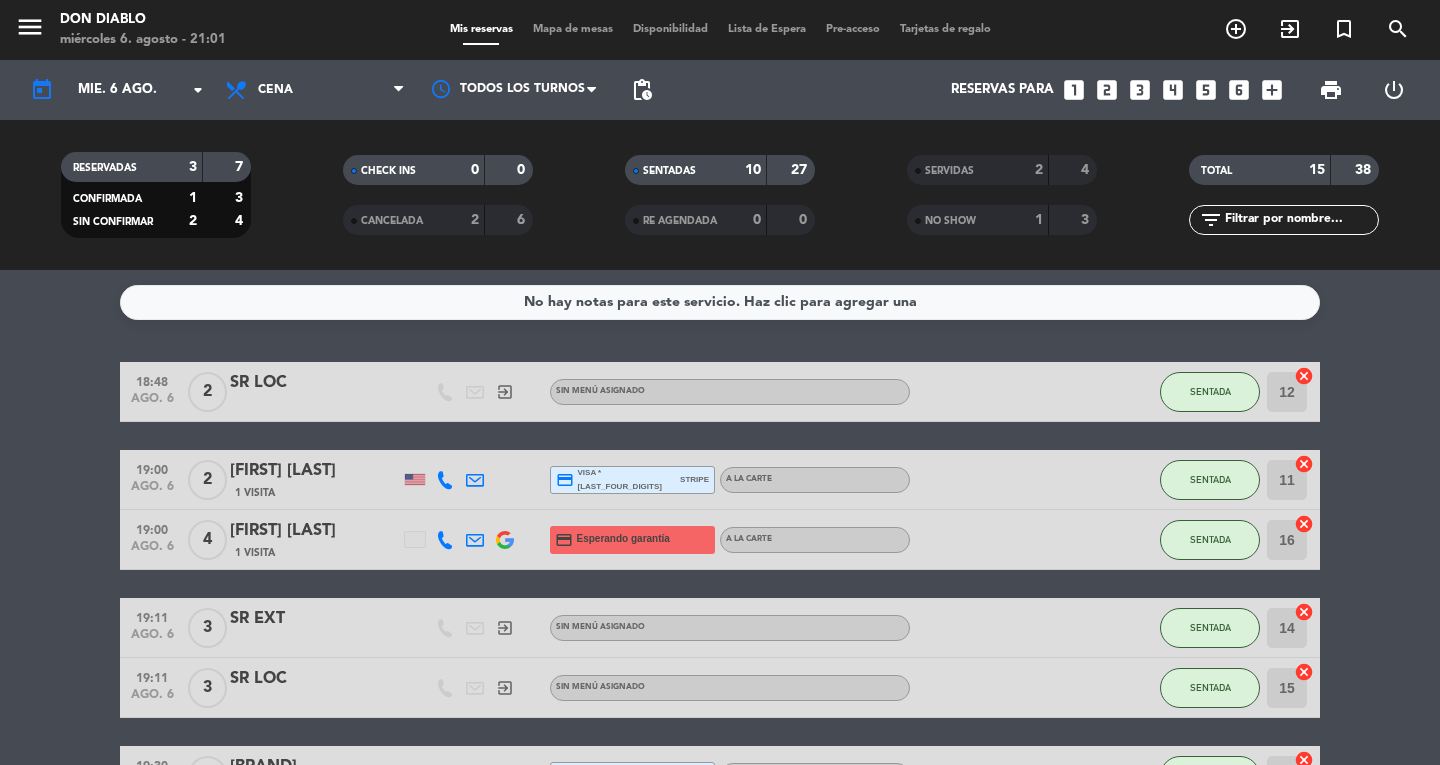 click on "Lista de Espera" at bounding box center (767, 29) 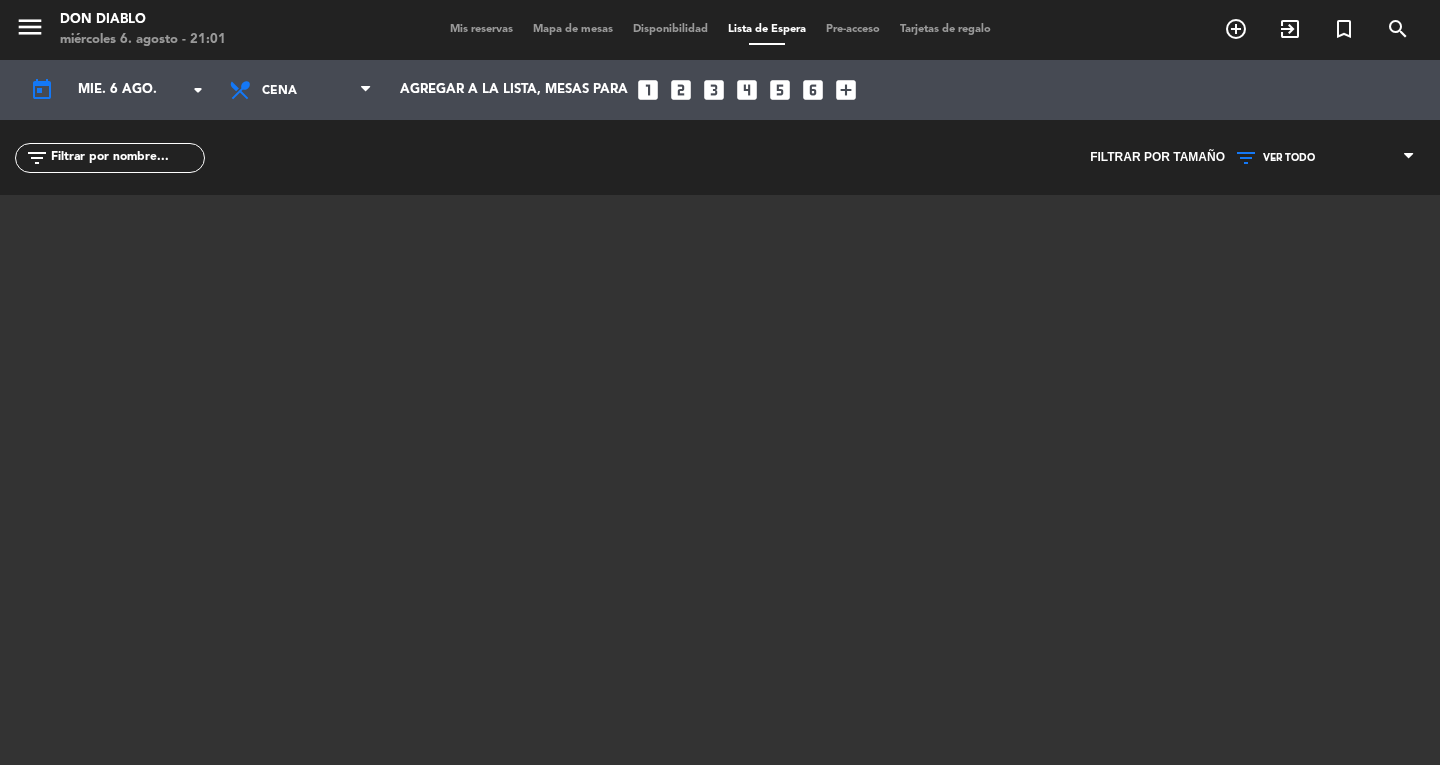 click on "Mis reservas" at bounding box center [481, 29] 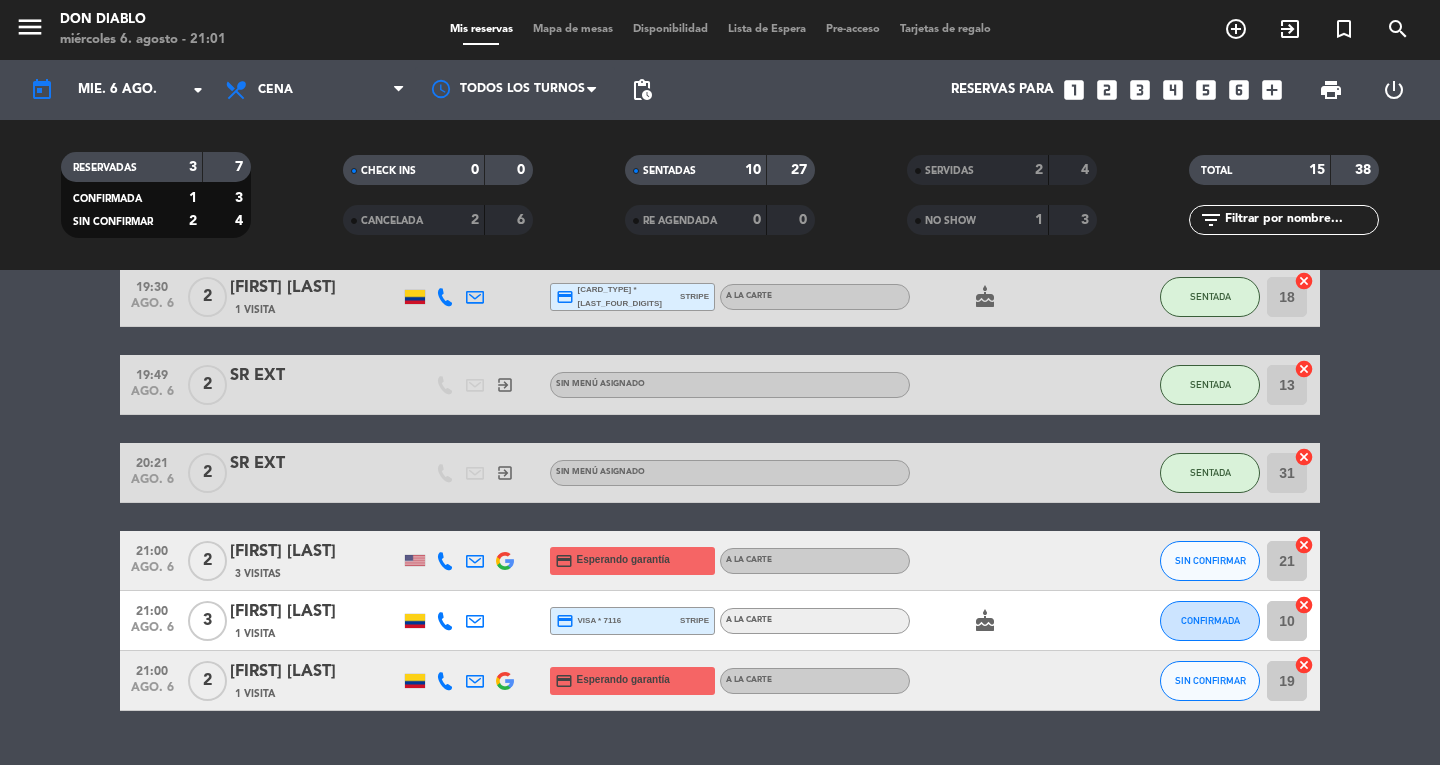 scroll, scrollTop: 608, scrollLeft: 0, axis: vertical 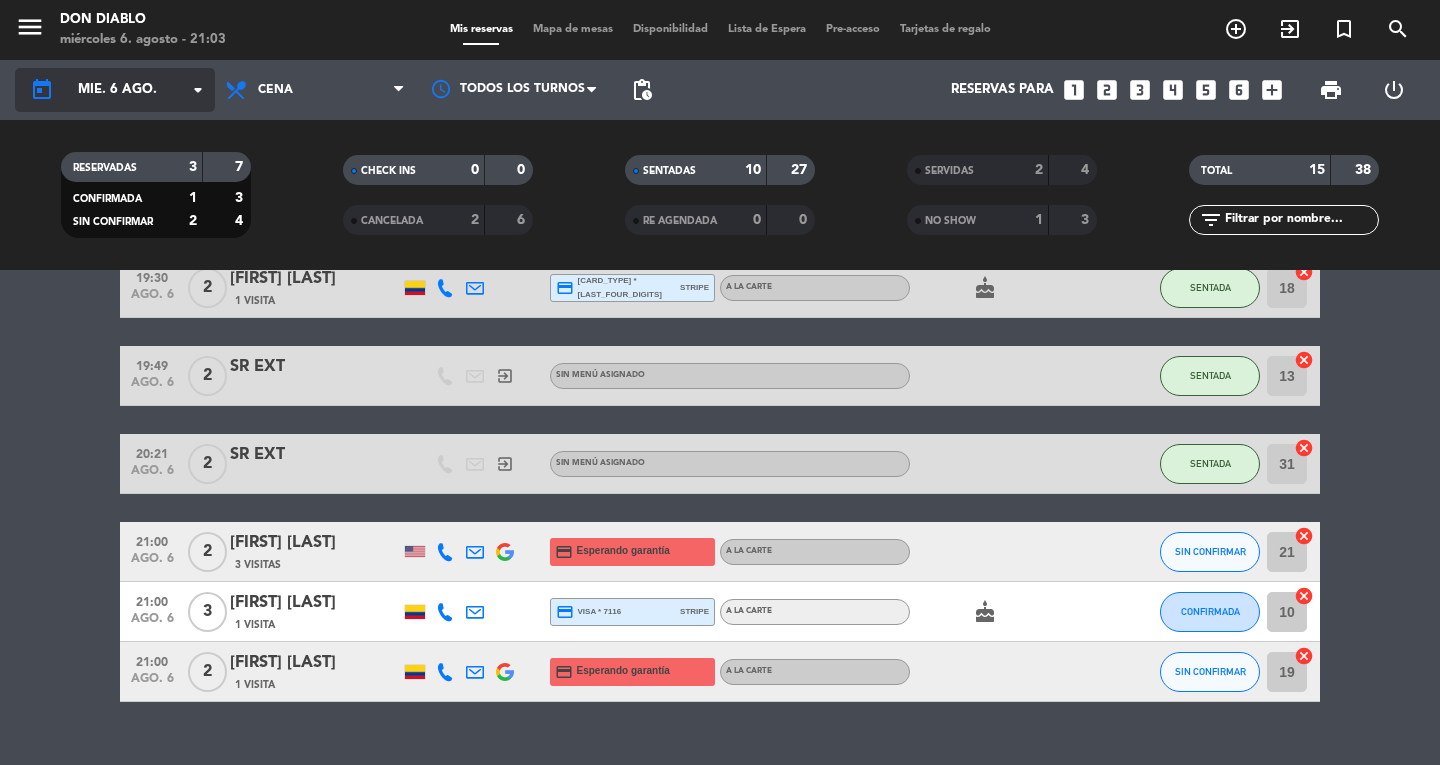 click on "mié. 6 ago." 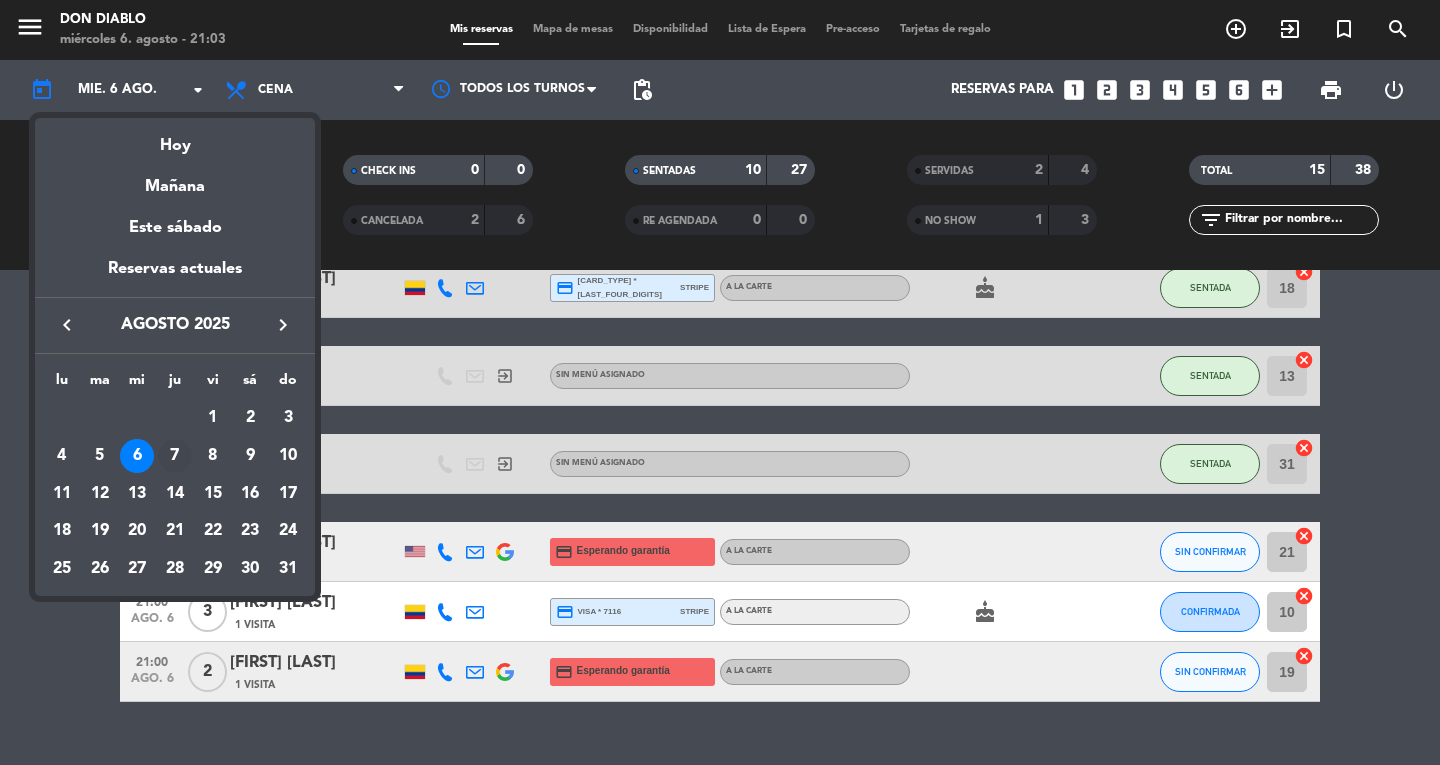 click on "7" at bounding box center [175, 456] 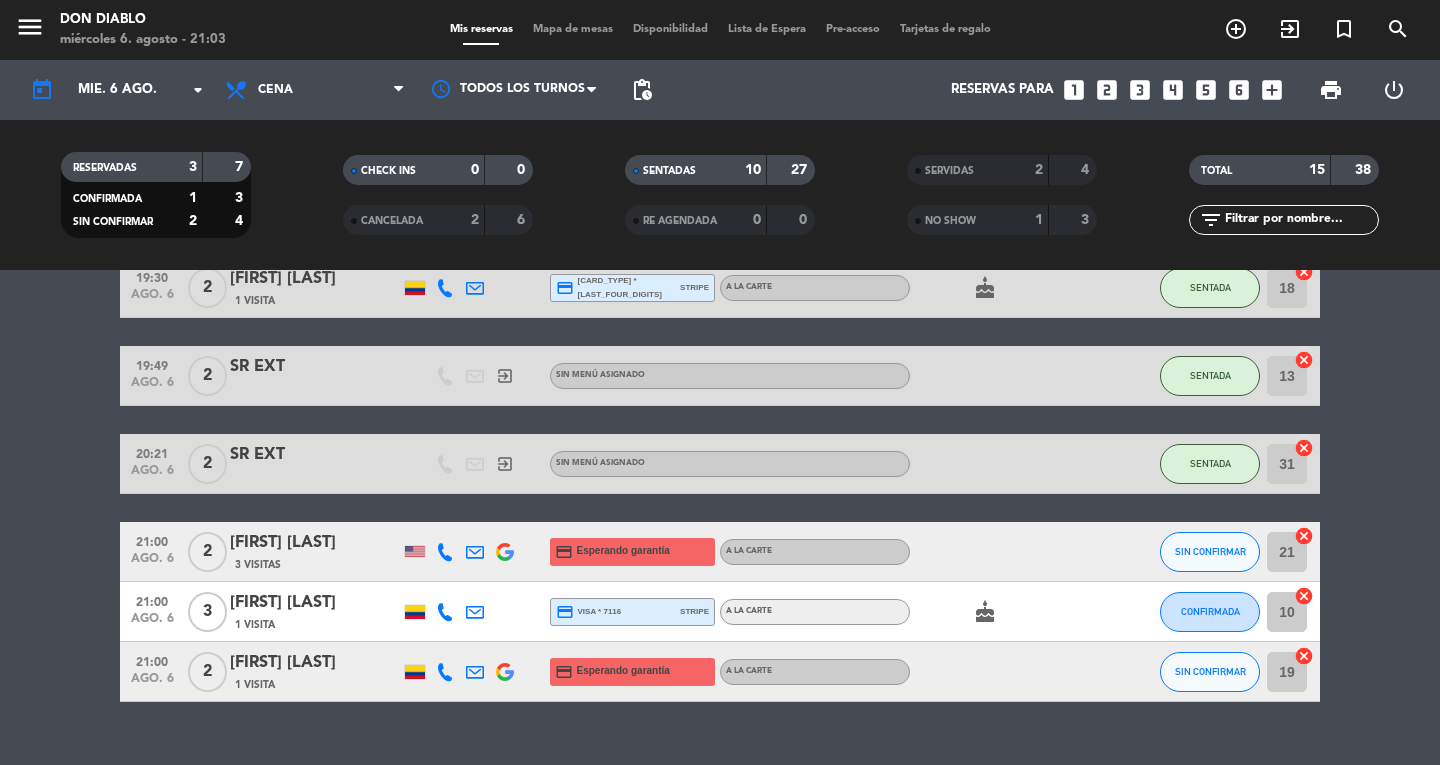 type on "jue. 7 ago." 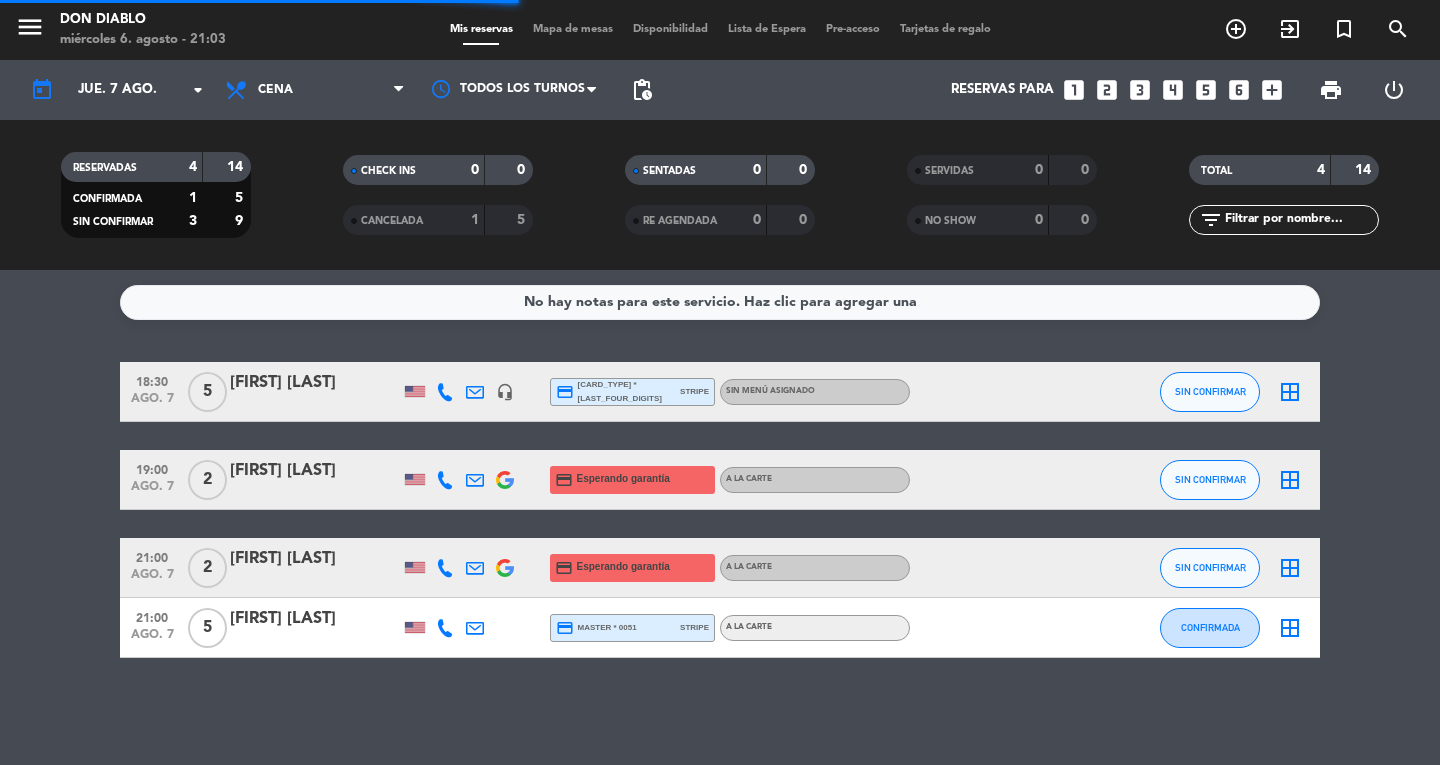 scroll, scrollTop: 0, scrollLeft: 0, axis: both 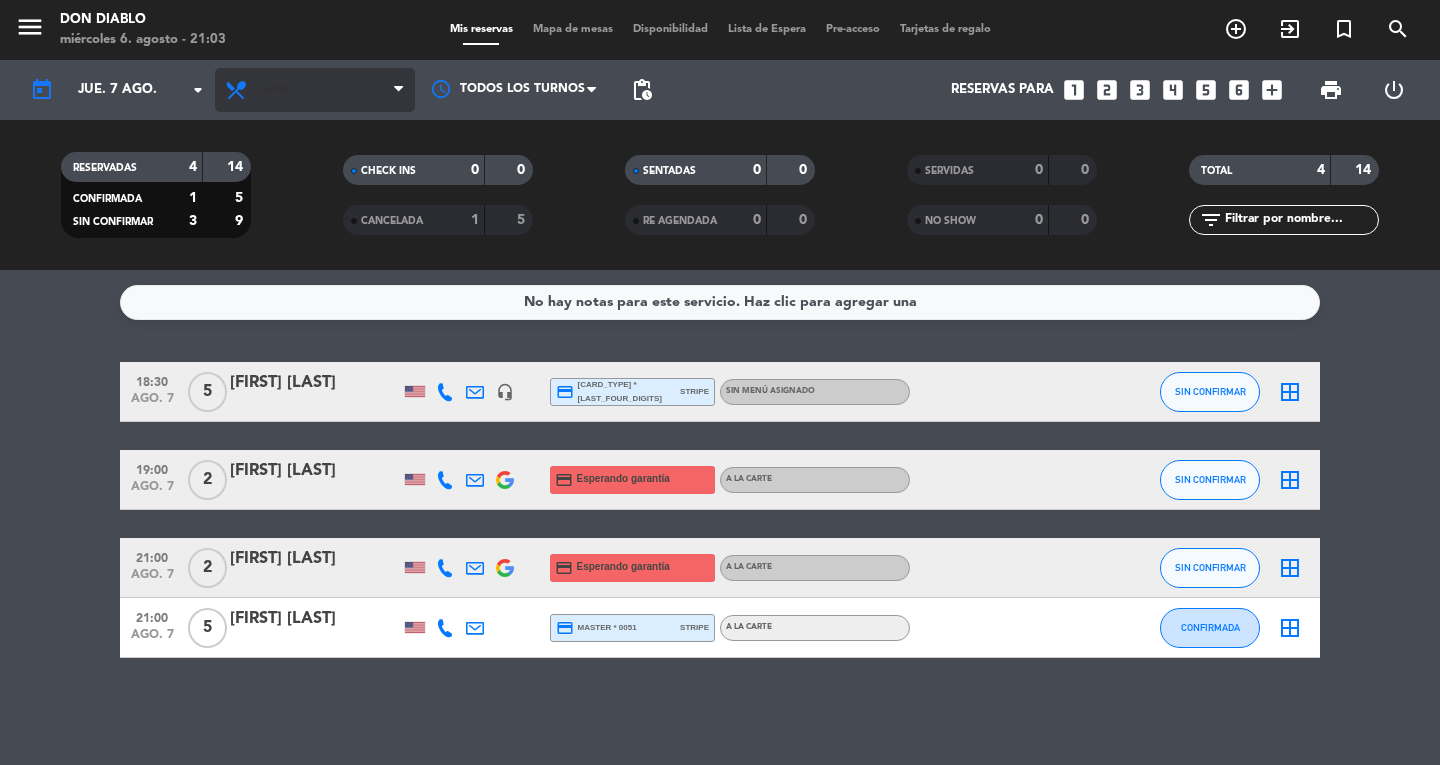 click on "Cena" at bounding box center (315, 90) 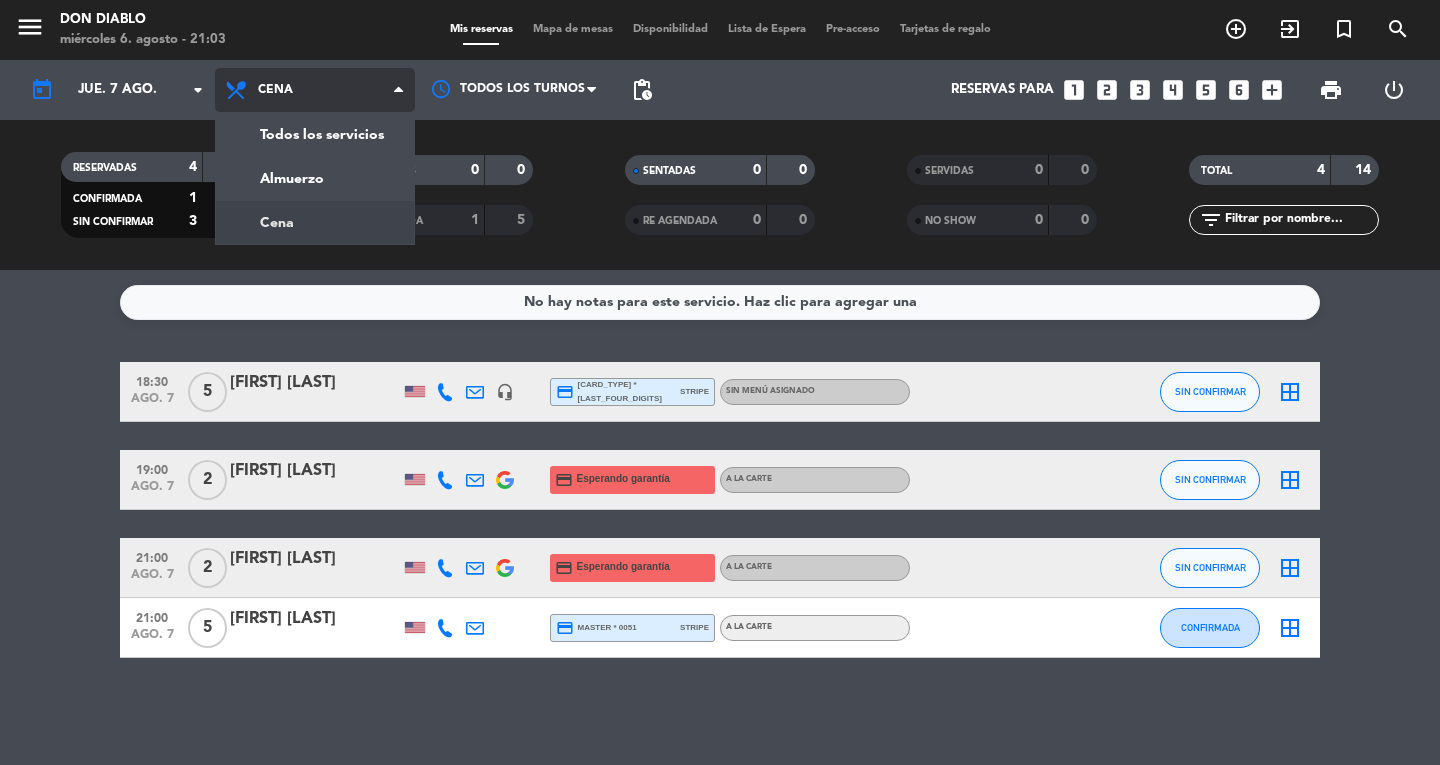 click on "menu  Don Diablo   miércoles 6. agosto - 21:03   Mis reservas   Mapa de mesas   Disponibilidad   Lista de Espera   Pre-acceso   Tarjetas de regalo  add_circle_outline exit_to_app turned_in_not search today    jue. 7 ago. arrow_drop_down  Todos los servicios  Almuerzo  Cena  Cena  Todos los servicios  Almuerzo  Cena Todos los turnos pending_actions  Reservas para   looks_one   looks_two   looks_3   looks_4   looks_5   looks_6   add_box  print  power_settings_new   RESERVADAS   4   14   CONFIRMADA   1   5   SIN CONFIRMAR   3   9   CHECK INS   0   0   CANCELADA   1   5   SENTADAS   0   0   RE AGENDADA   0   0   SERVIDAS   0   0   NO SHOW   0   0   TOTAL   4   14  filter_list" 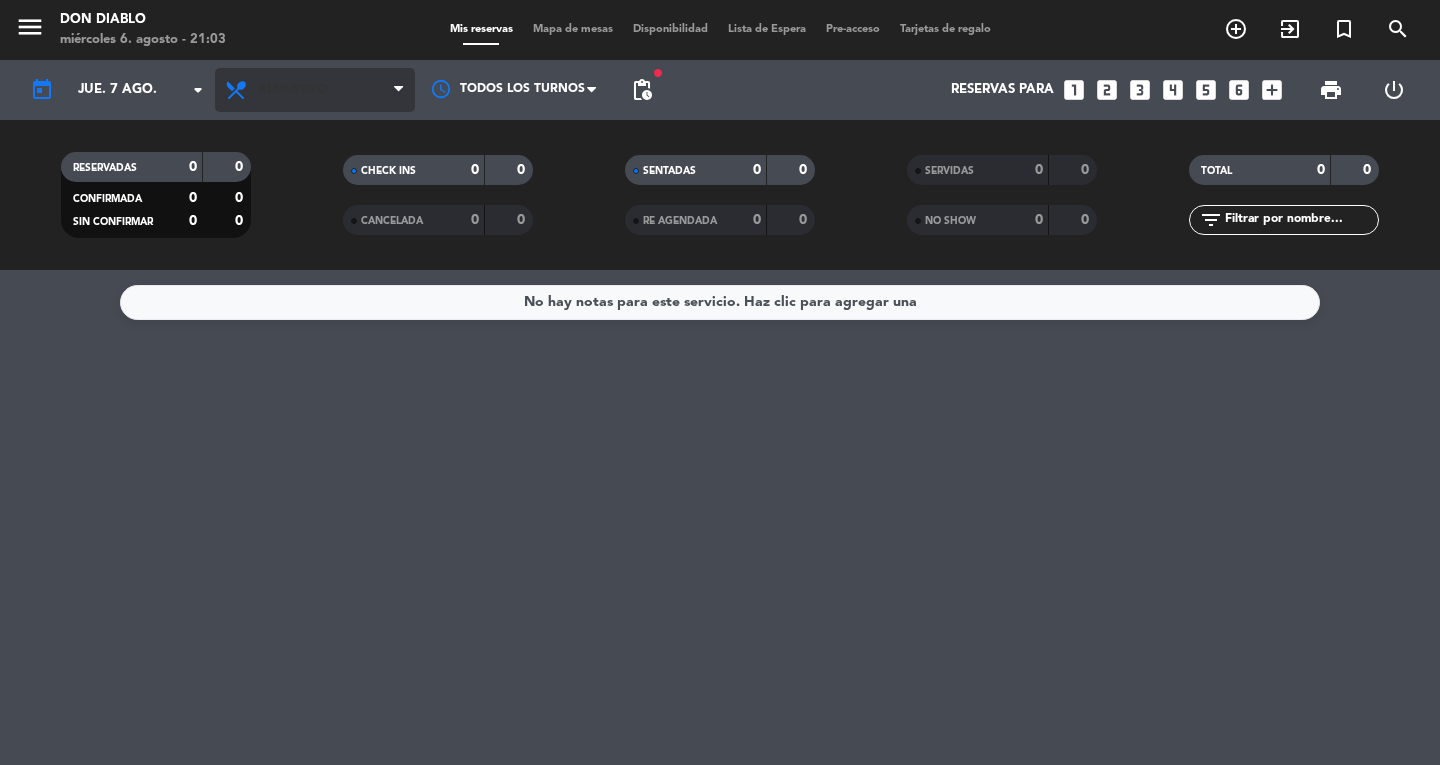 click on "Almuerzo" at bounding box center (292, 90) 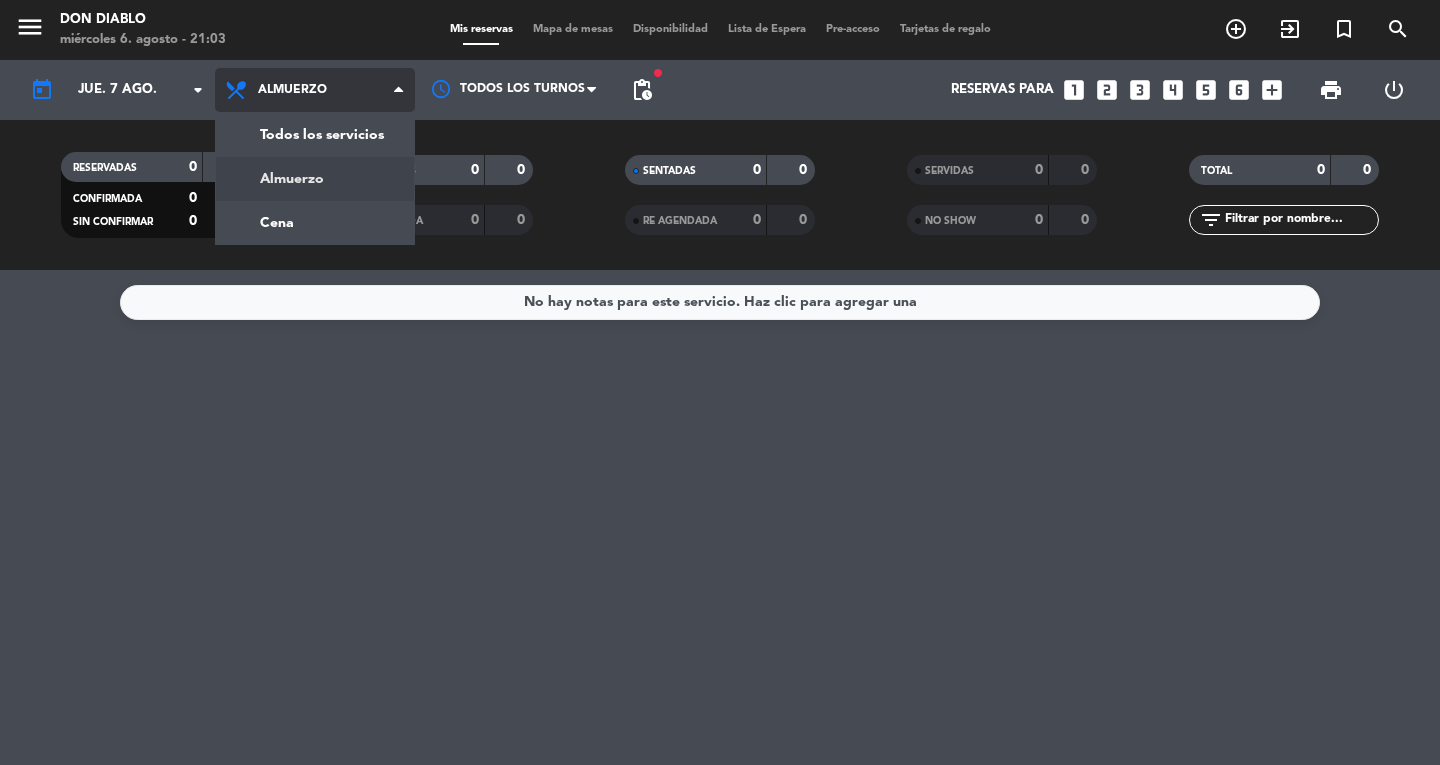 click on "[MENU] [BRAND] [DAY] [DATE] [TIME] [MENU_ITEMS] [ACTIONS] [FILTER]" 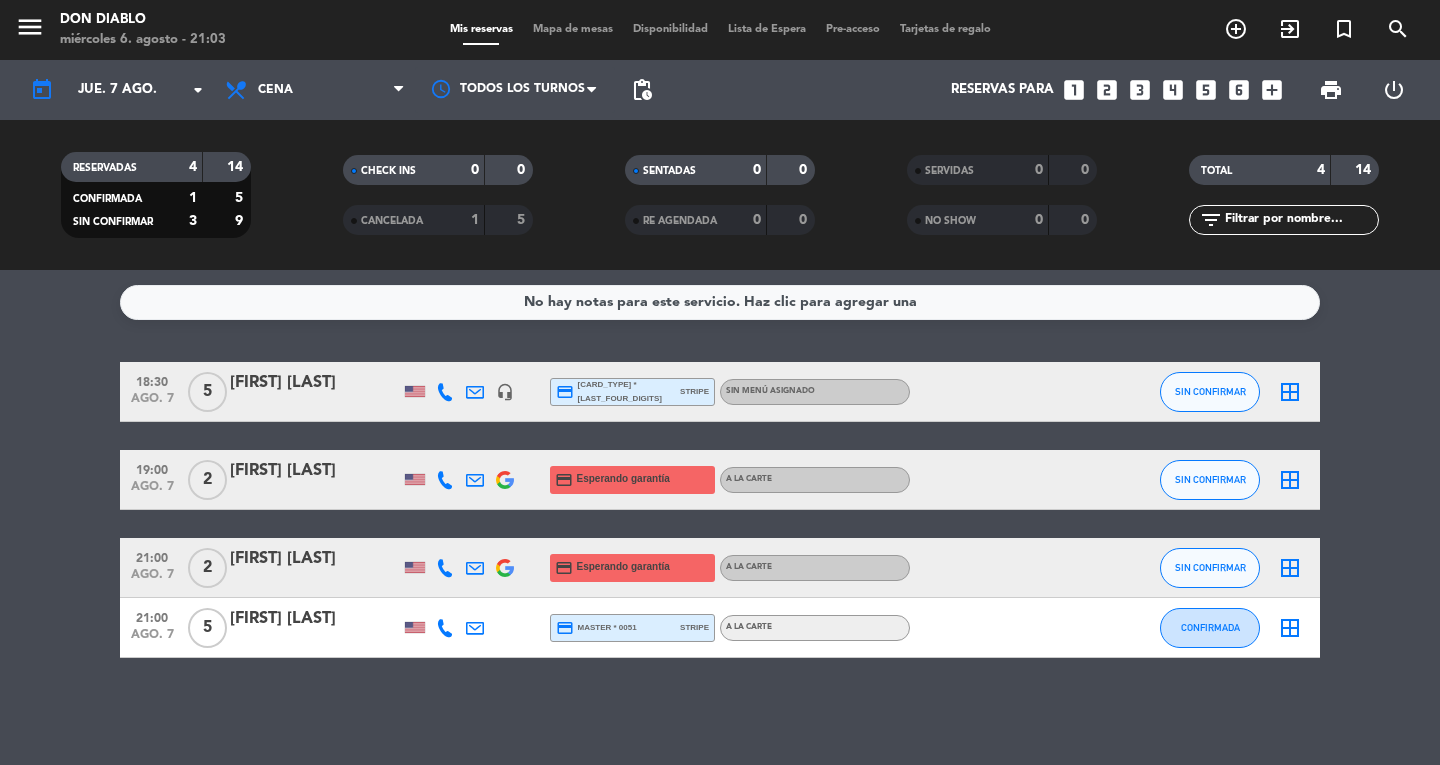 click on "looks_two" at bounding box center [1107, 90] 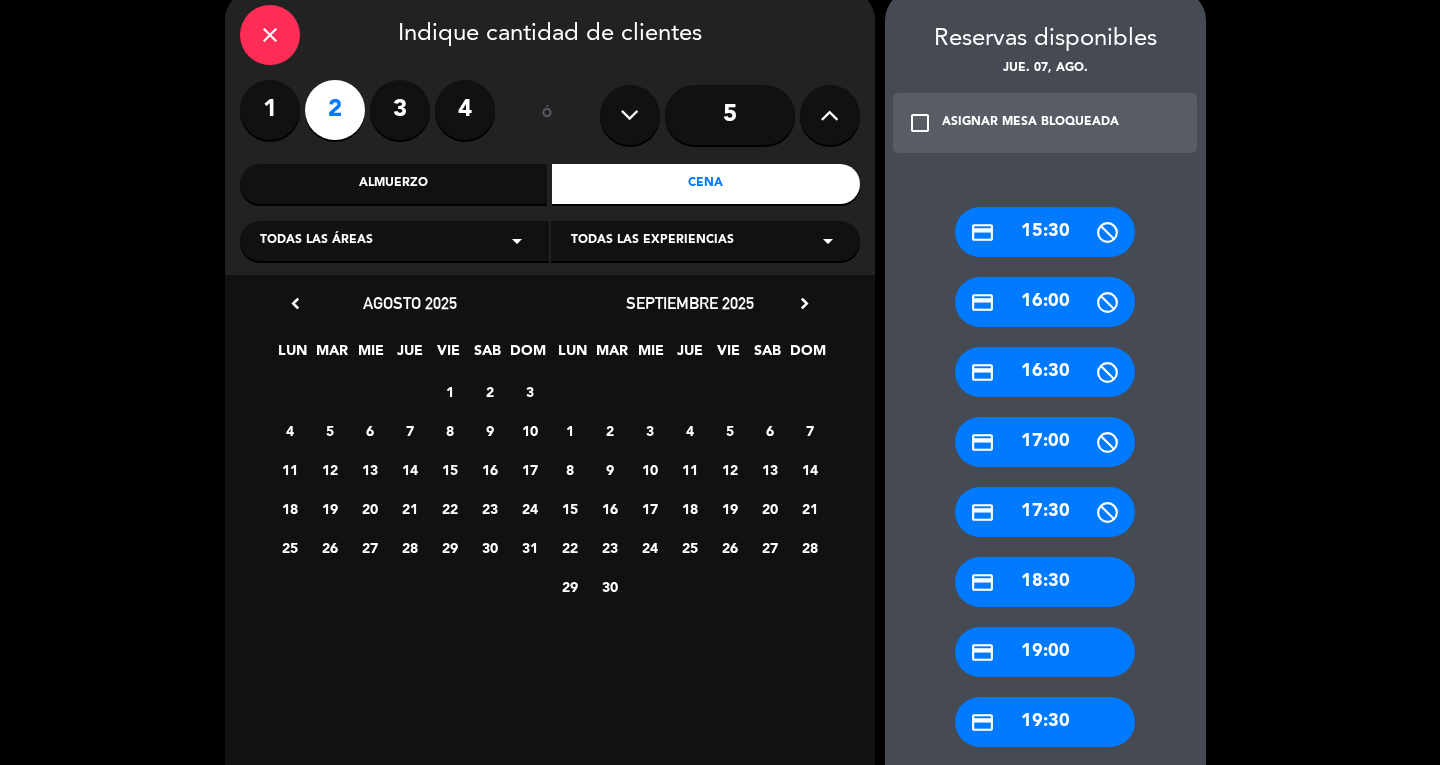 scroll, scrollTop: 0, scrollLeft: 0, axis: both 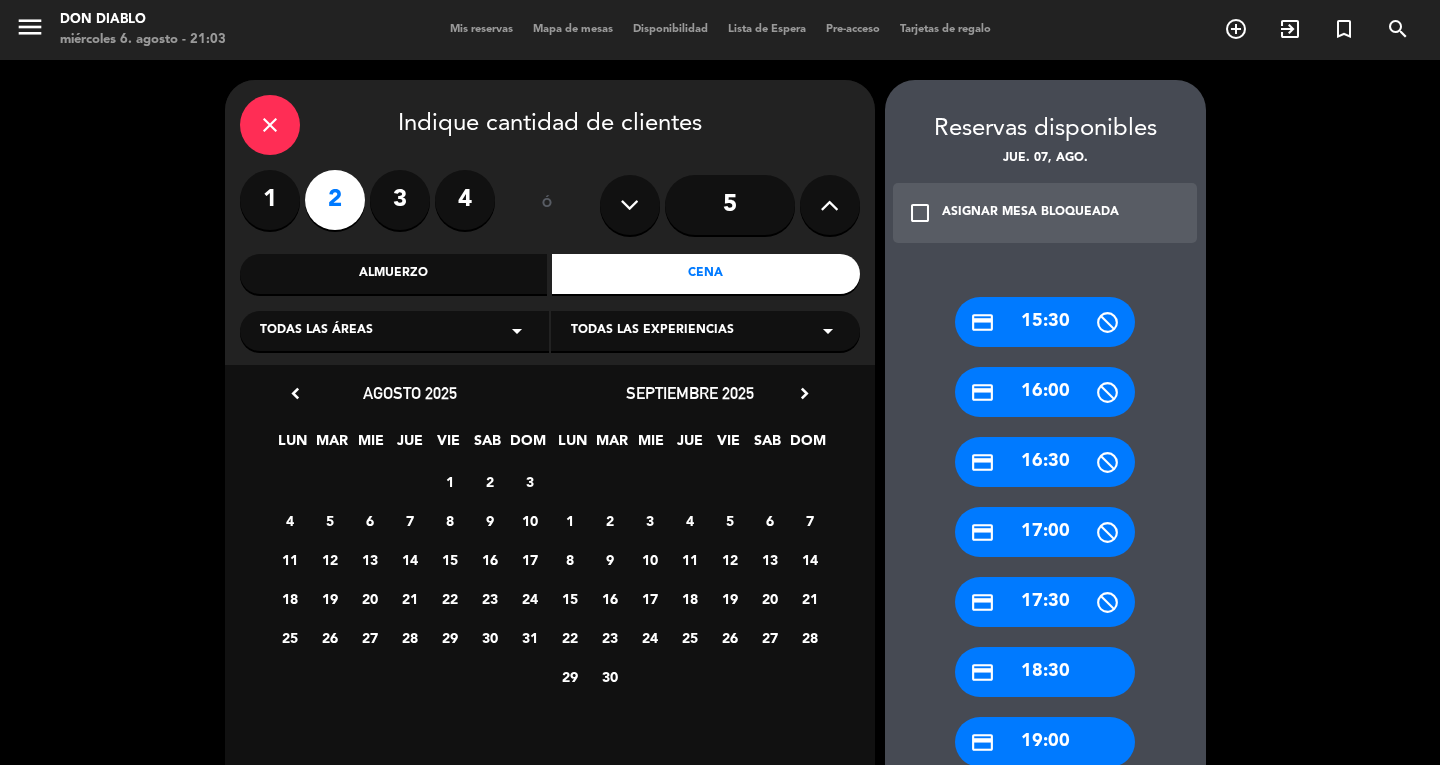 click on "1" at bounding box center (449, 481) 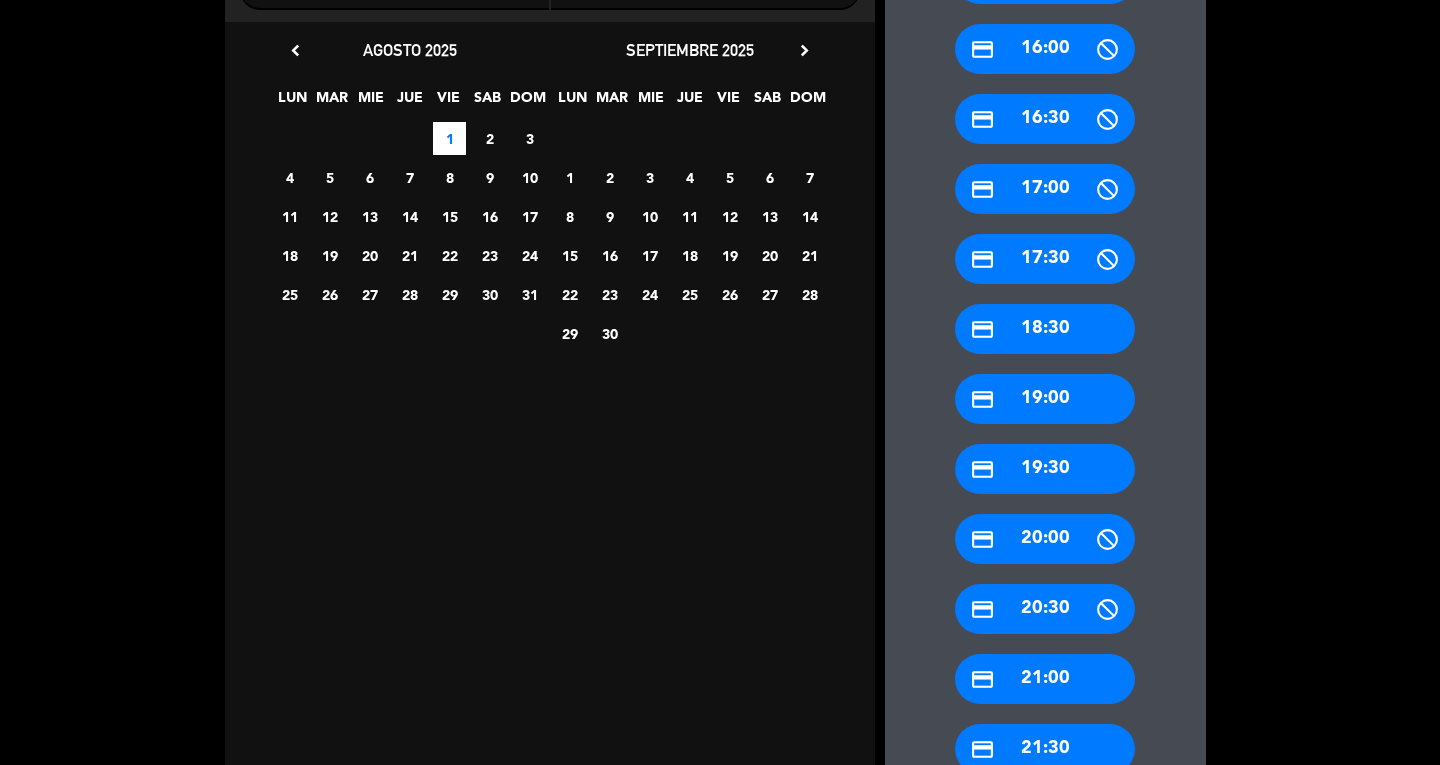 scroll, scrollTop: 366, scrollLeft: 0, axis: vertical 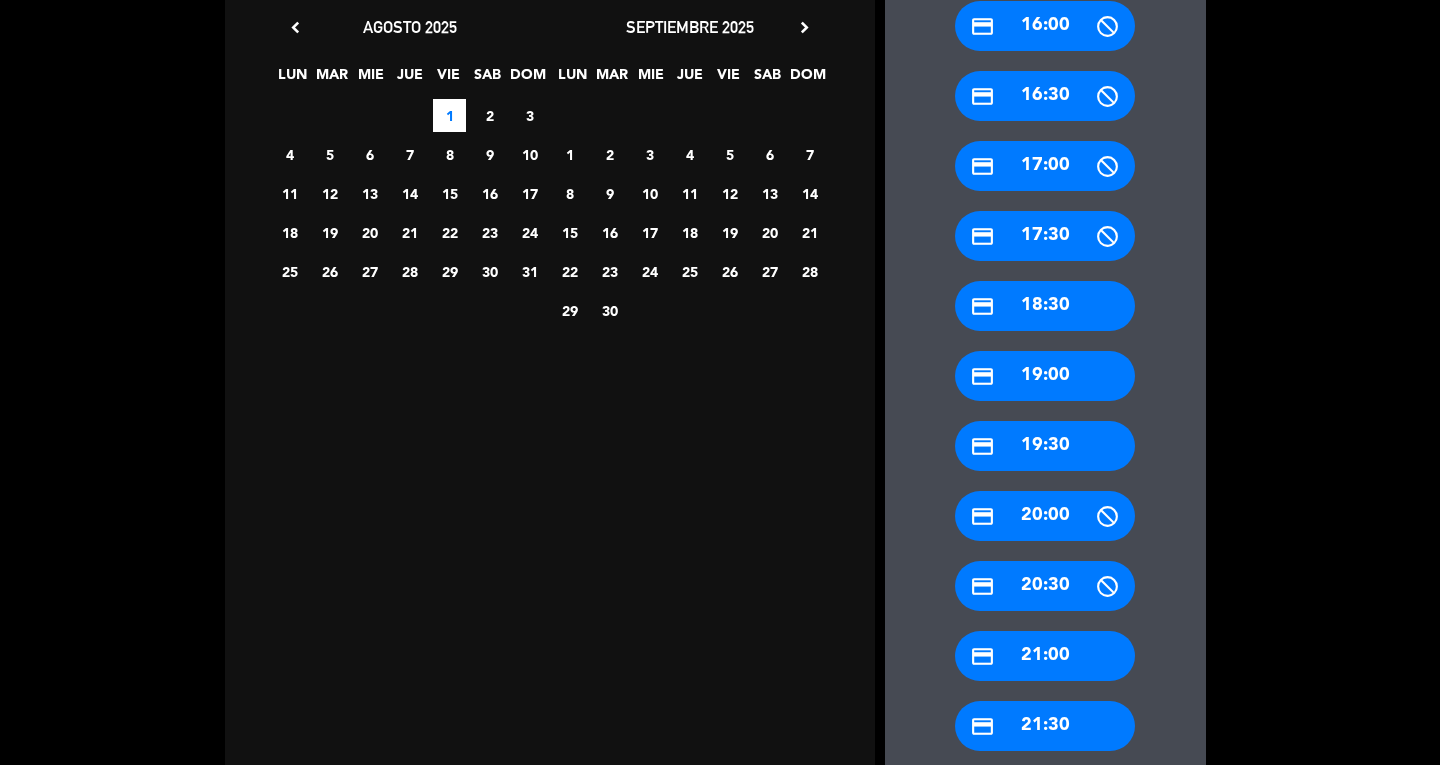 click on "credit_card  19:30" at bounding box center [1045, 446] 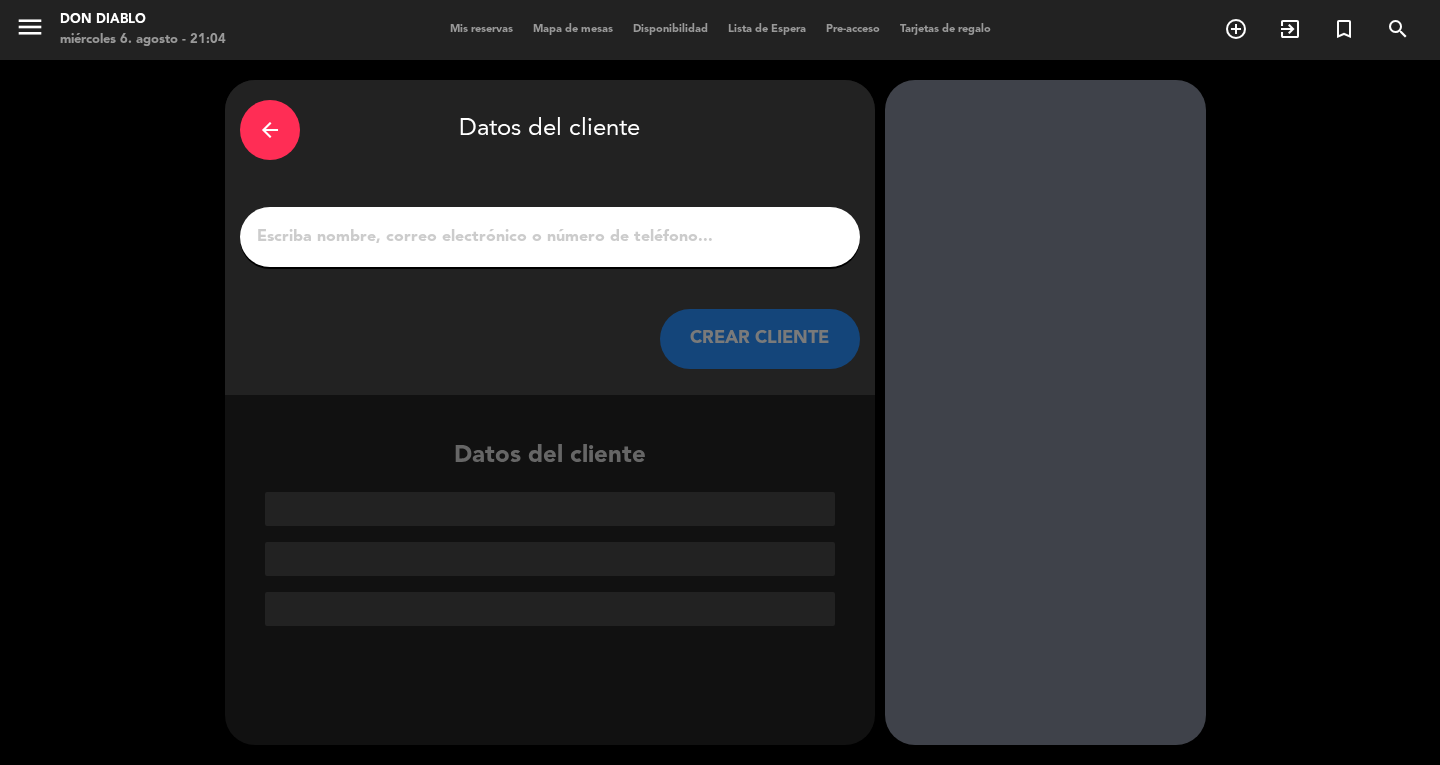 click on "1" at bounding box center [550, 237] 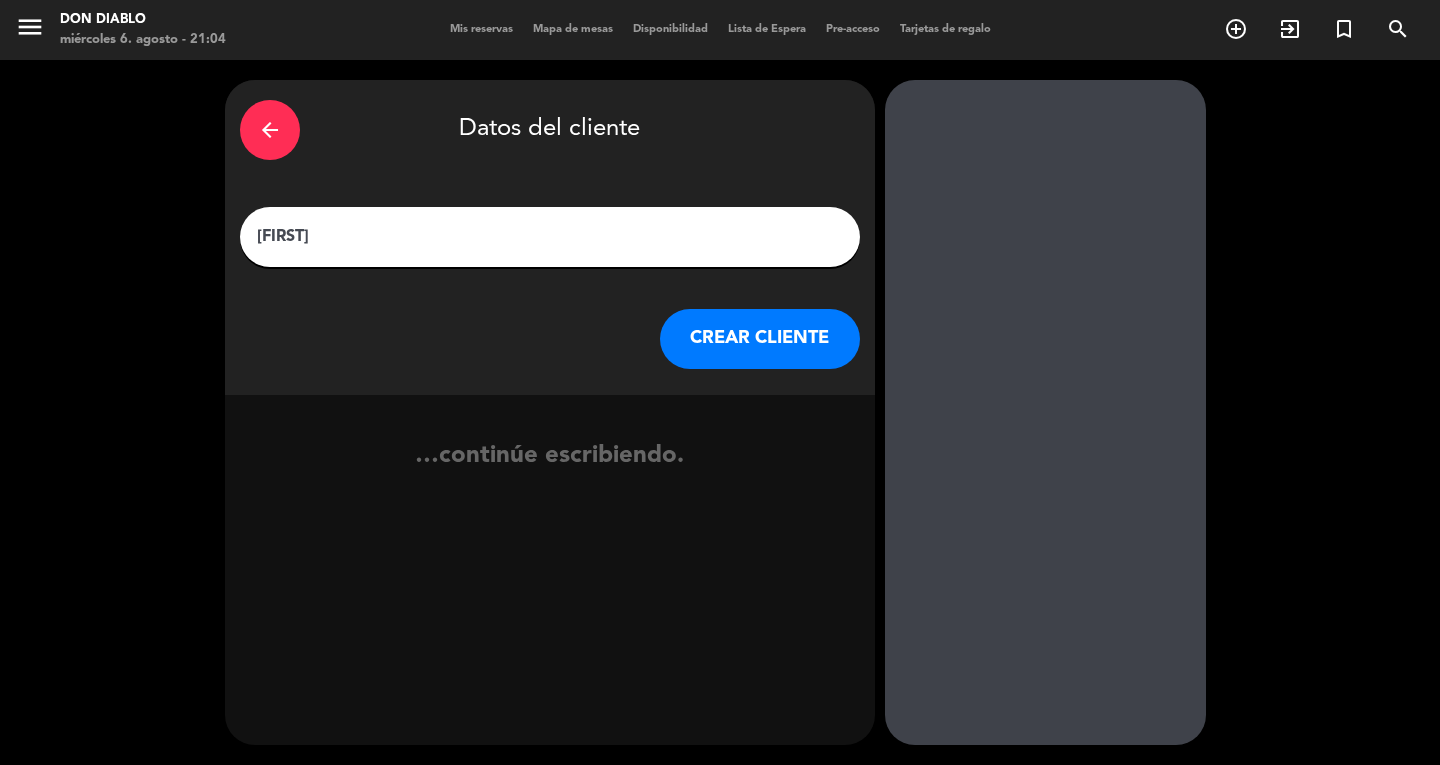 type on "[FIRST]" 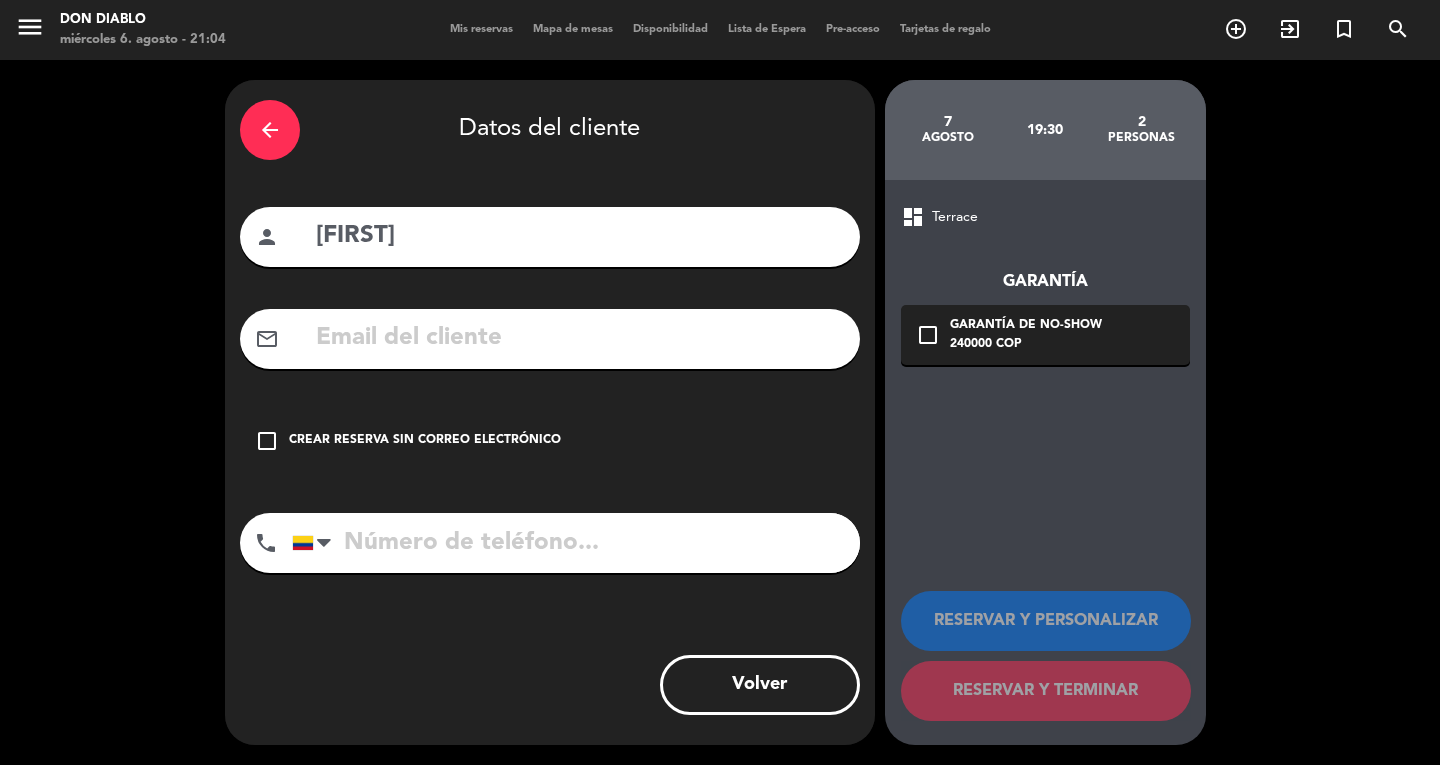 click at bounding box center [576, 543] 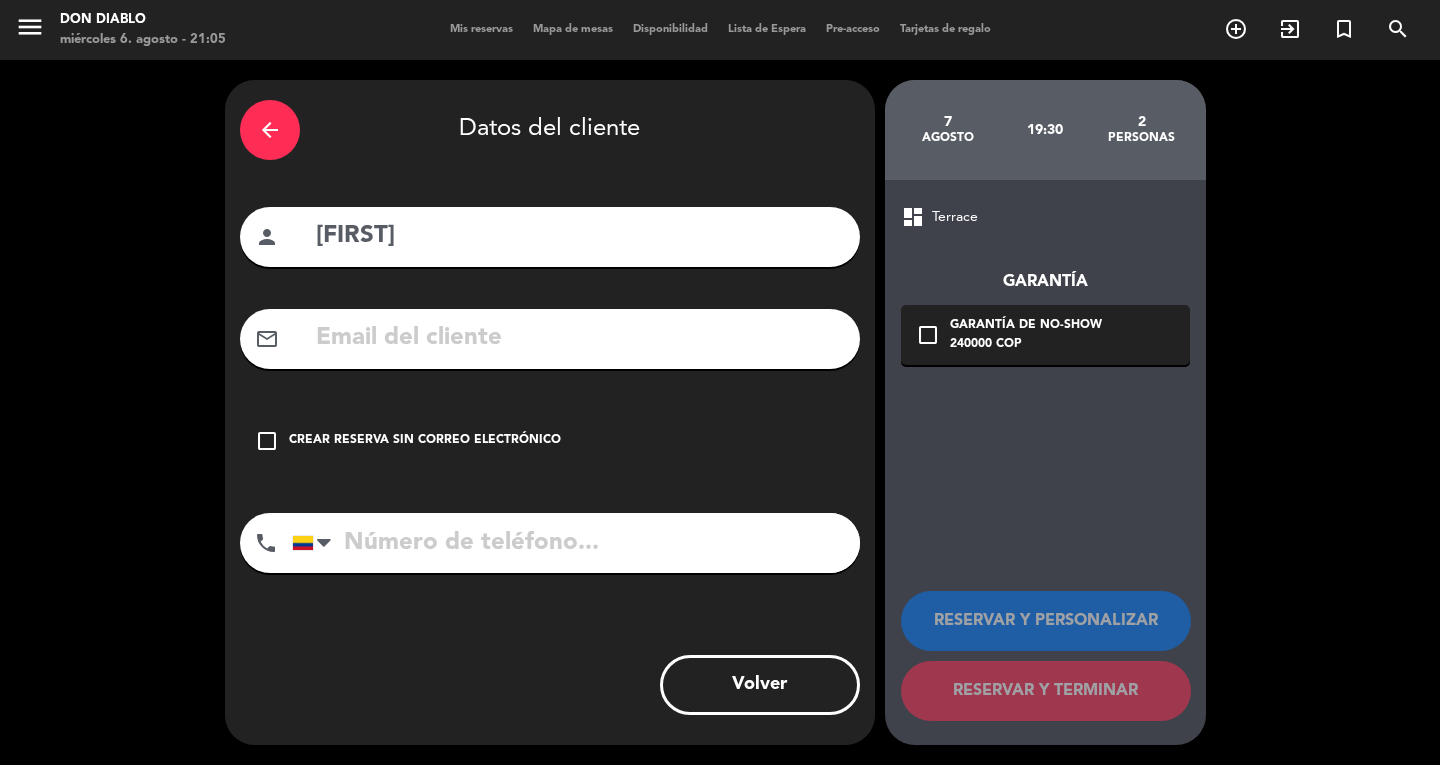 click at bounding box center (579, 338) 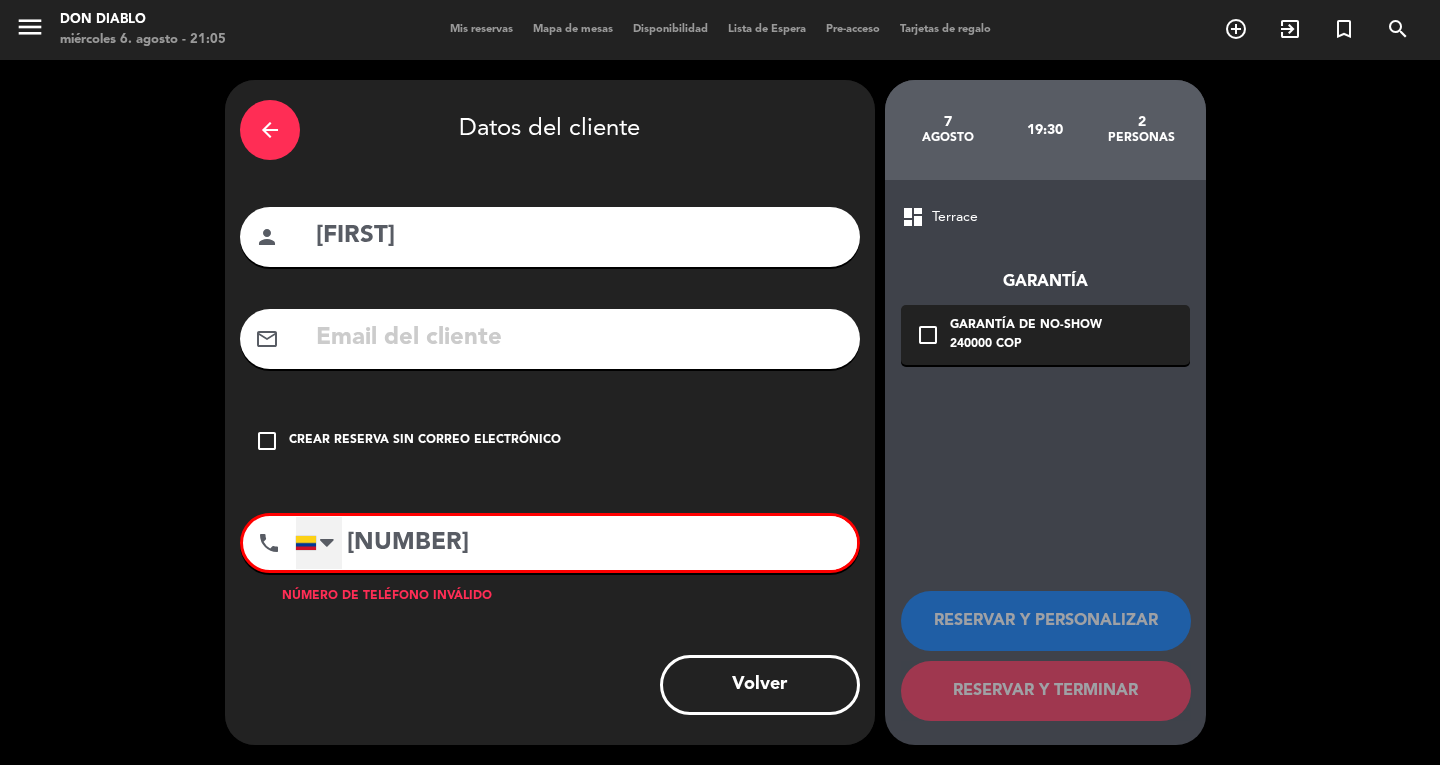 type on "[NUMBER]" 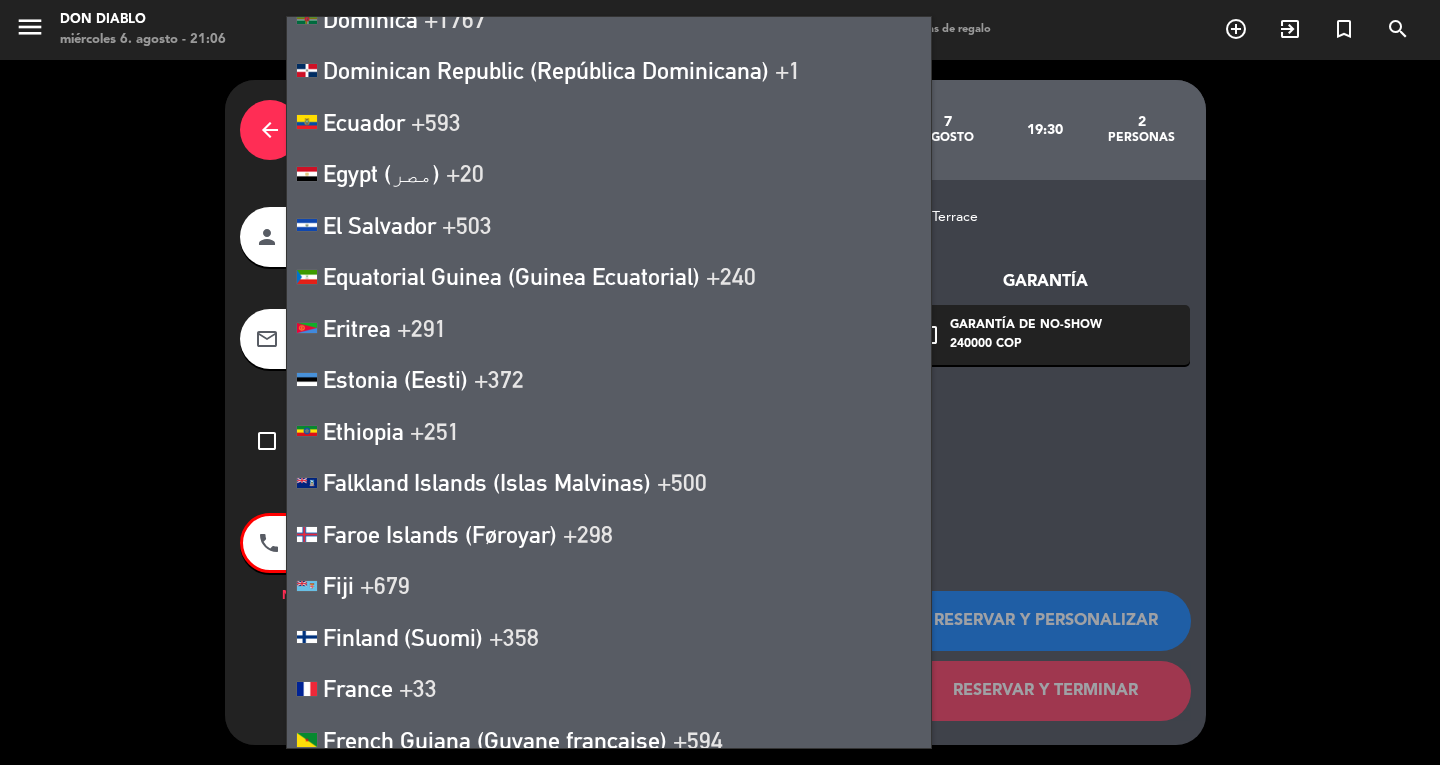 scroll, scrollTop: 3388, scrollLeft: 0, axis: vertical 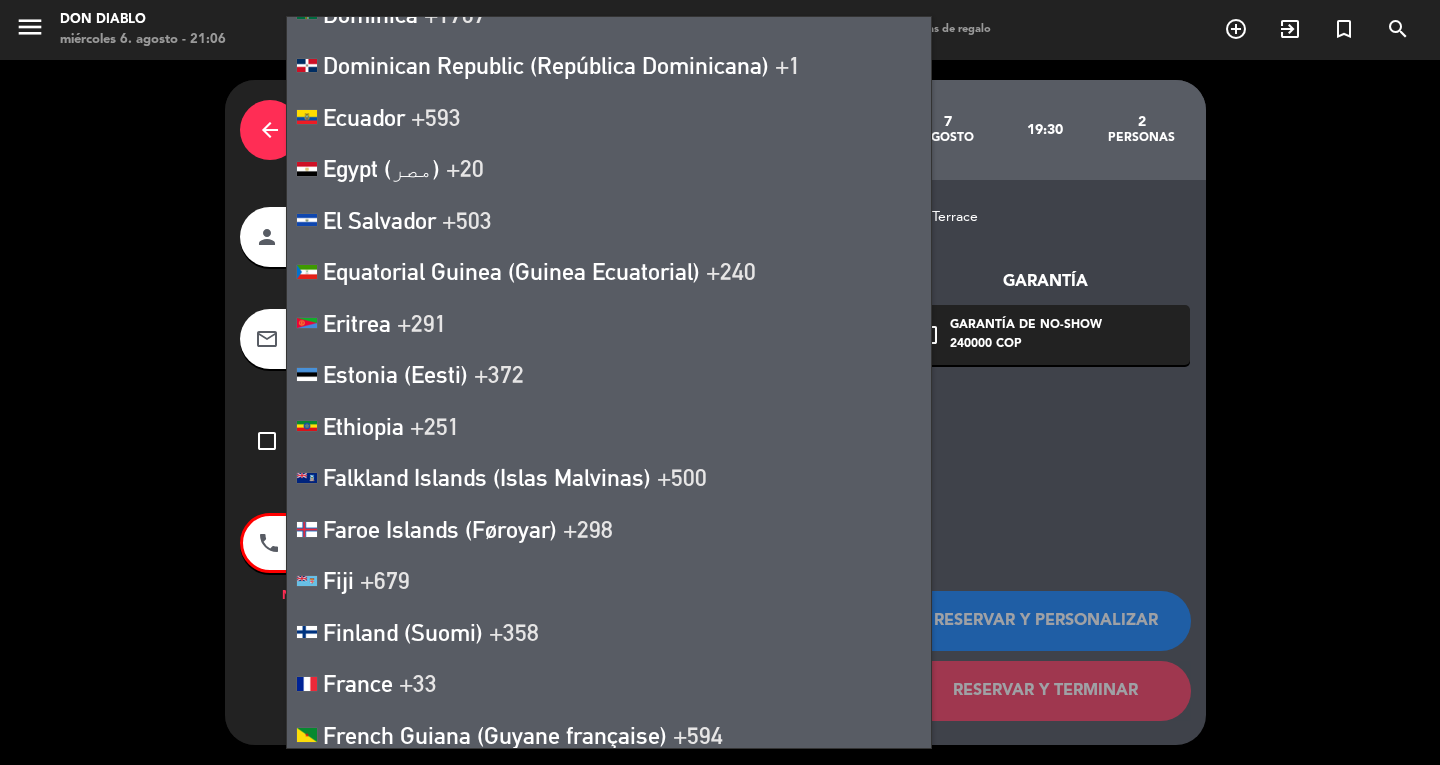 click on "dashboard Terrace Garantía  check_box_outline_blank   Garantía de no-show   [NUMBER] COP   RESERVAR Y PERSONALIZAR   RESERVAR Y TERMINAR" at bounding box center [1045, 462] 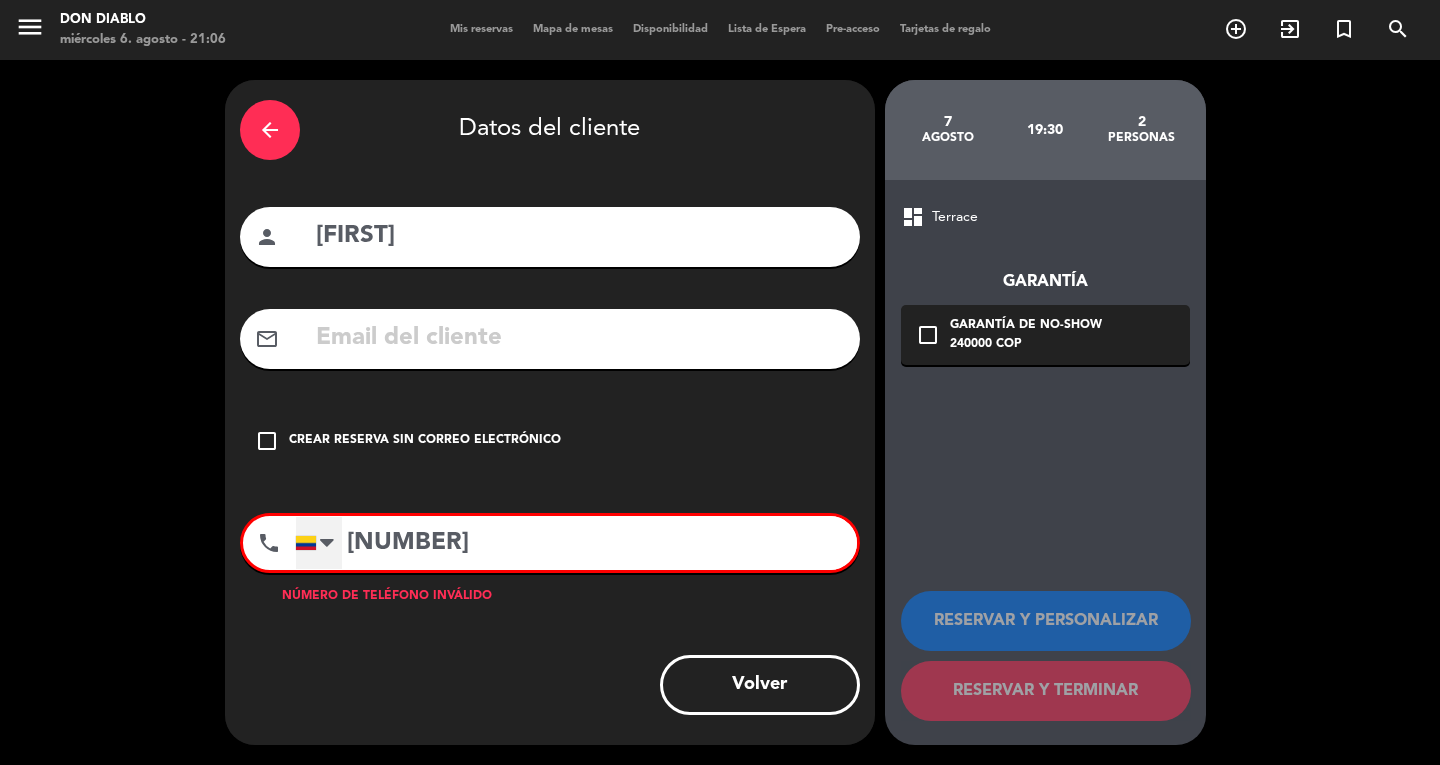 drag, startPoint x: 520, startPoint y: 536, endPoint x: 312, endPoint y: 539, distance: 208.02164 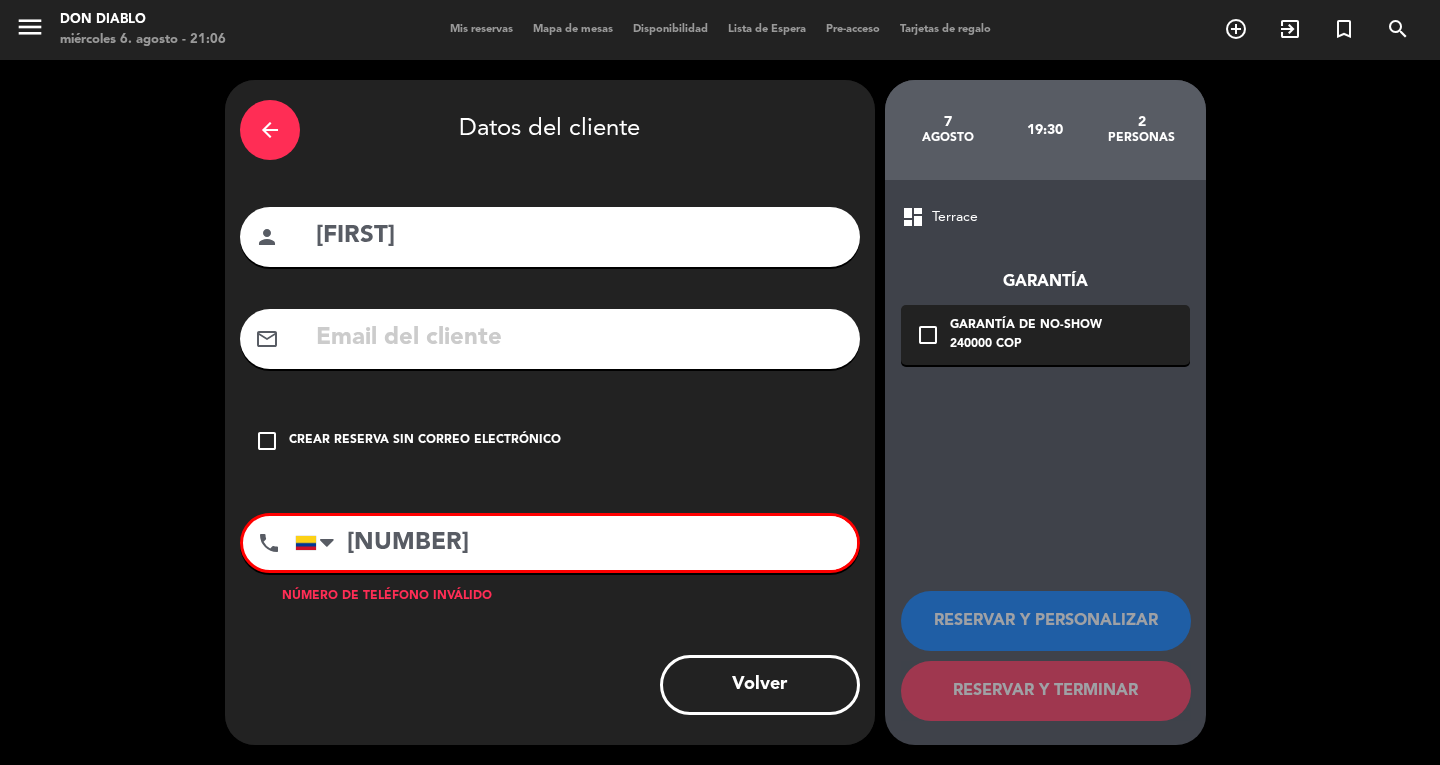 click on "check_box_outline_blank" at bounding box center [267, 441] 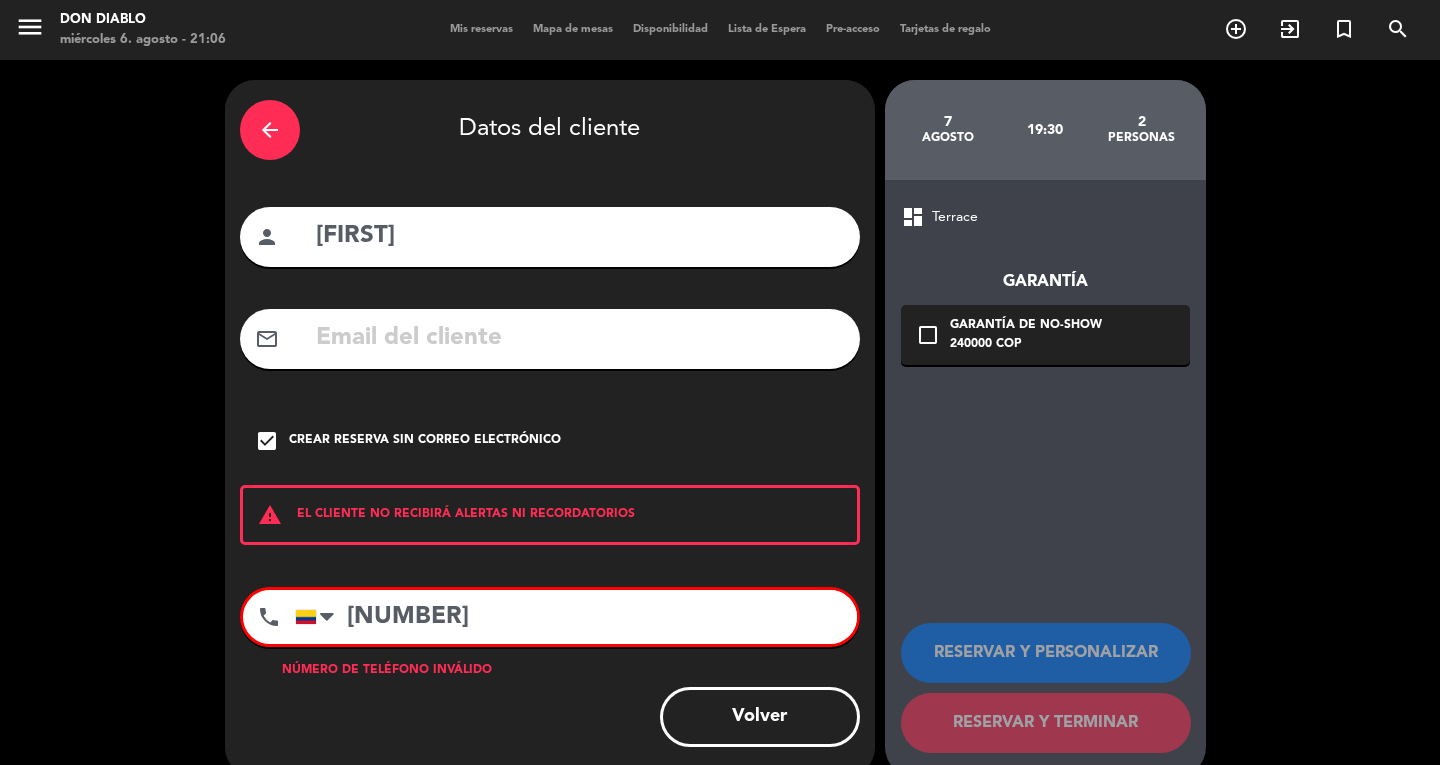 drag, startPoint x: 496, startPoint y: 627, endPoint x: 278, endPoint y: 593, distance: 220.63545 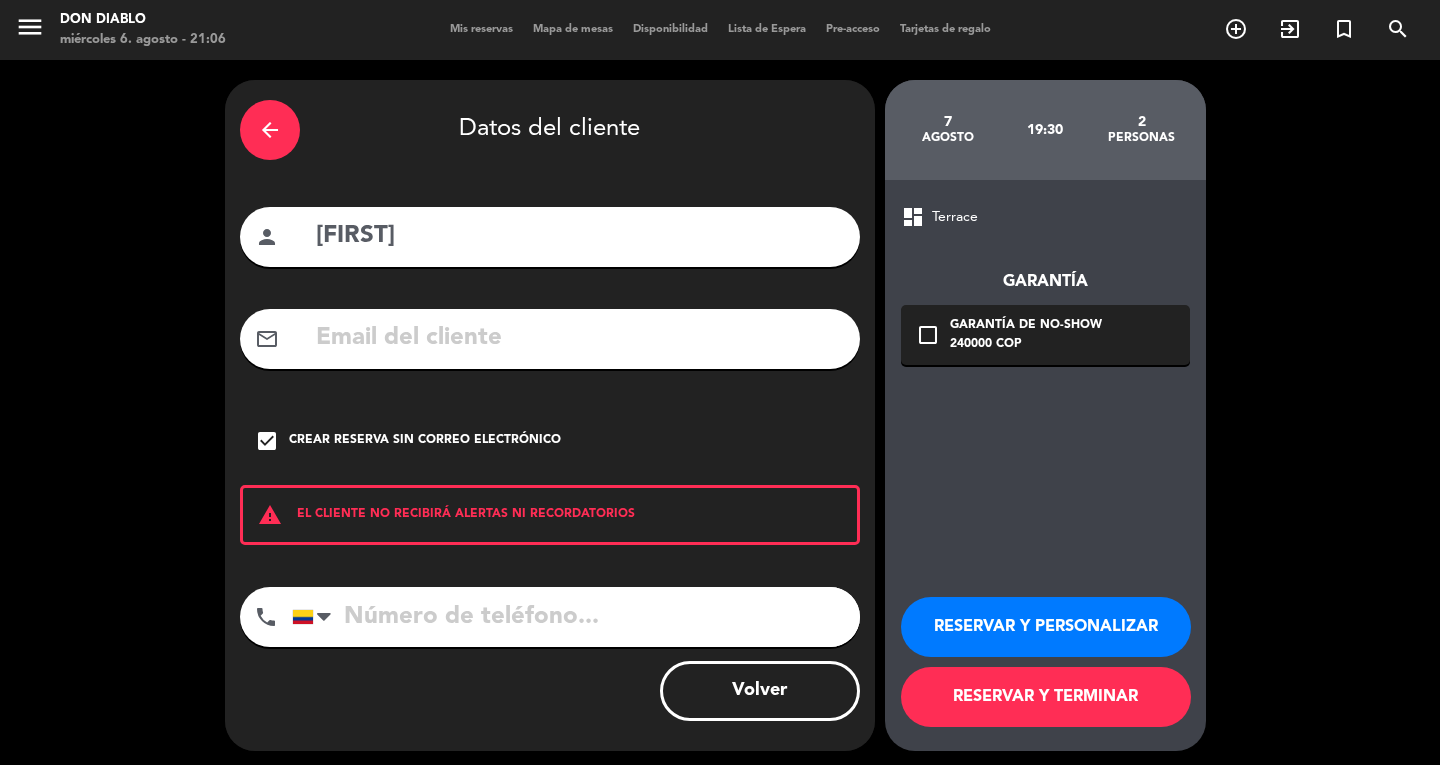 type 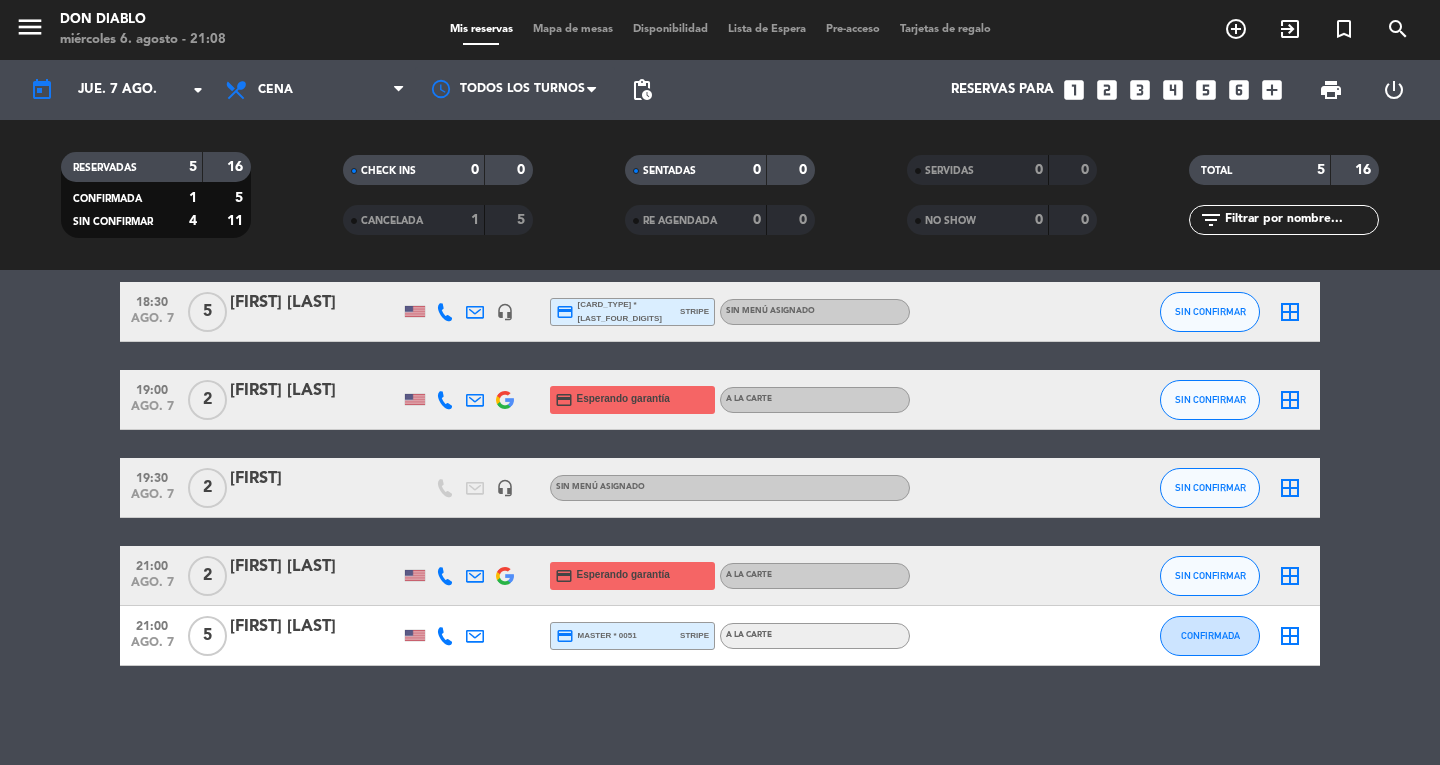 scroll, scrollTop: 0, scrollLeft: 0, axis: both 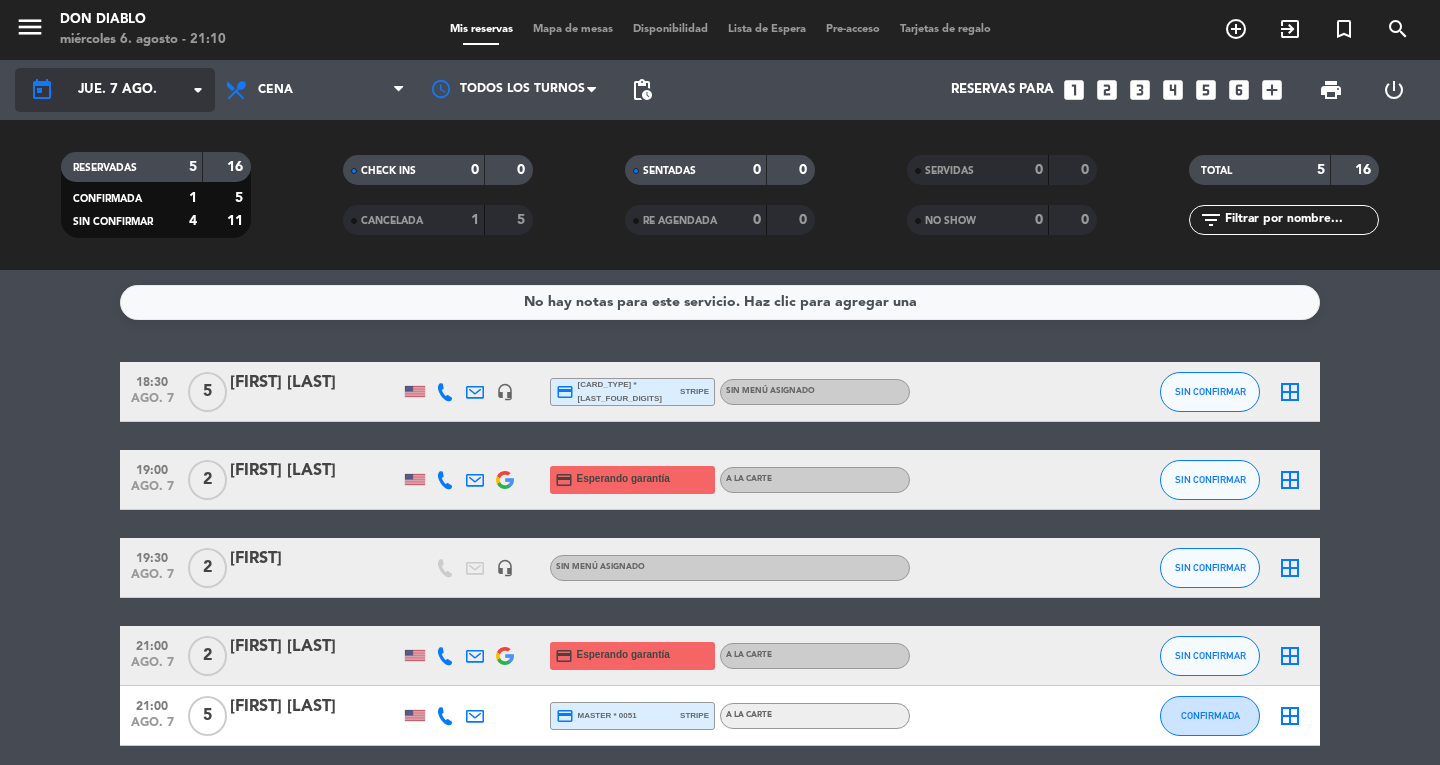 click on "jue. 7 ago." 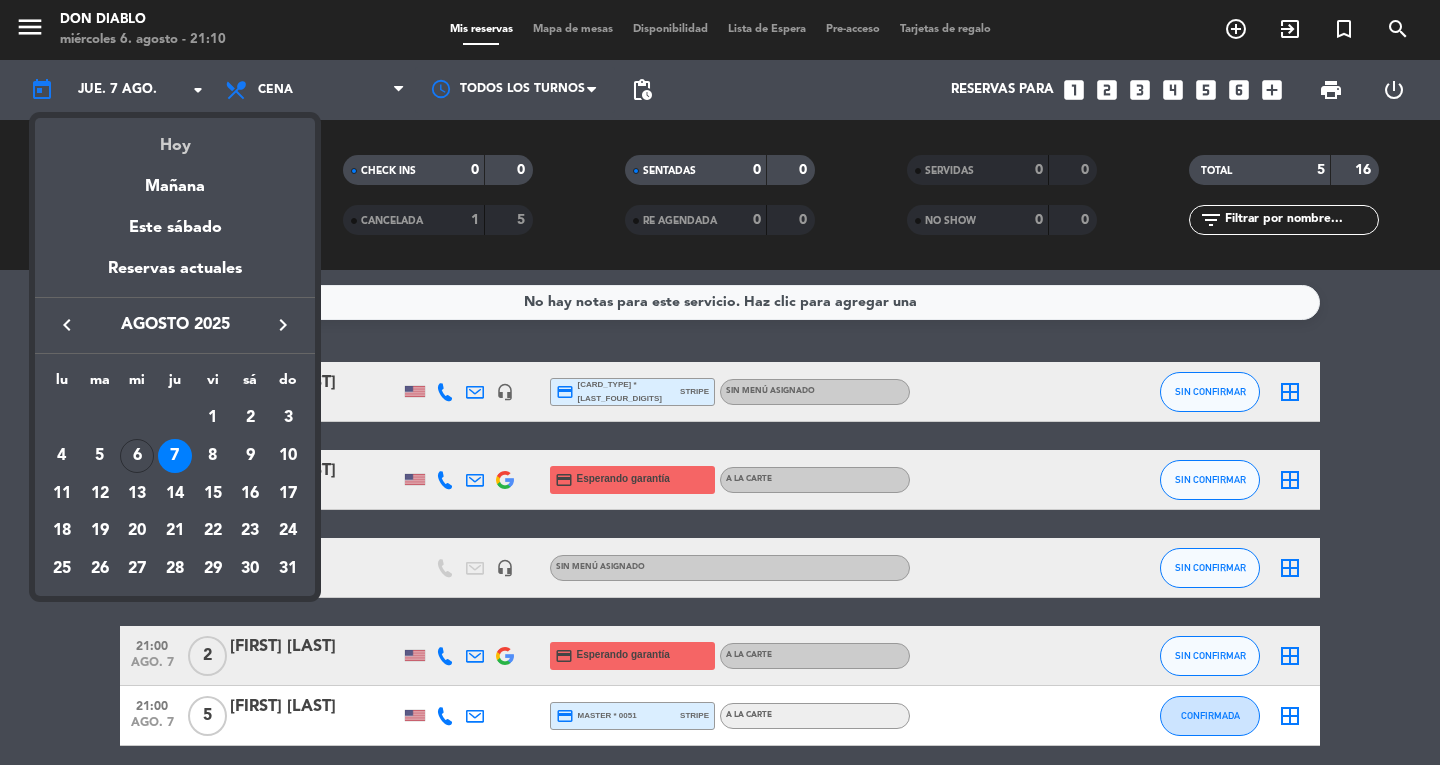 click on "Hoy" at bounding box center [175, 138] 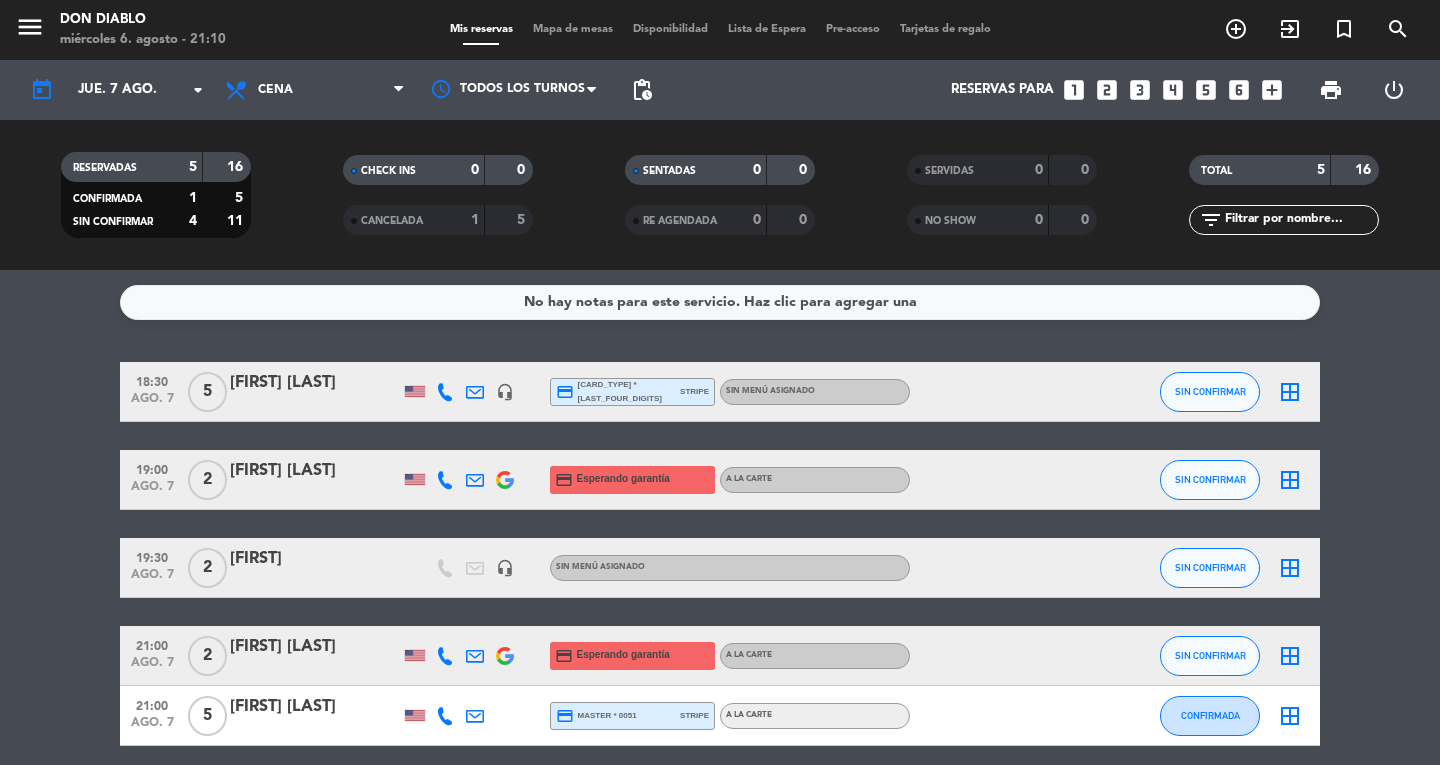 type on "mié. 6 ago." 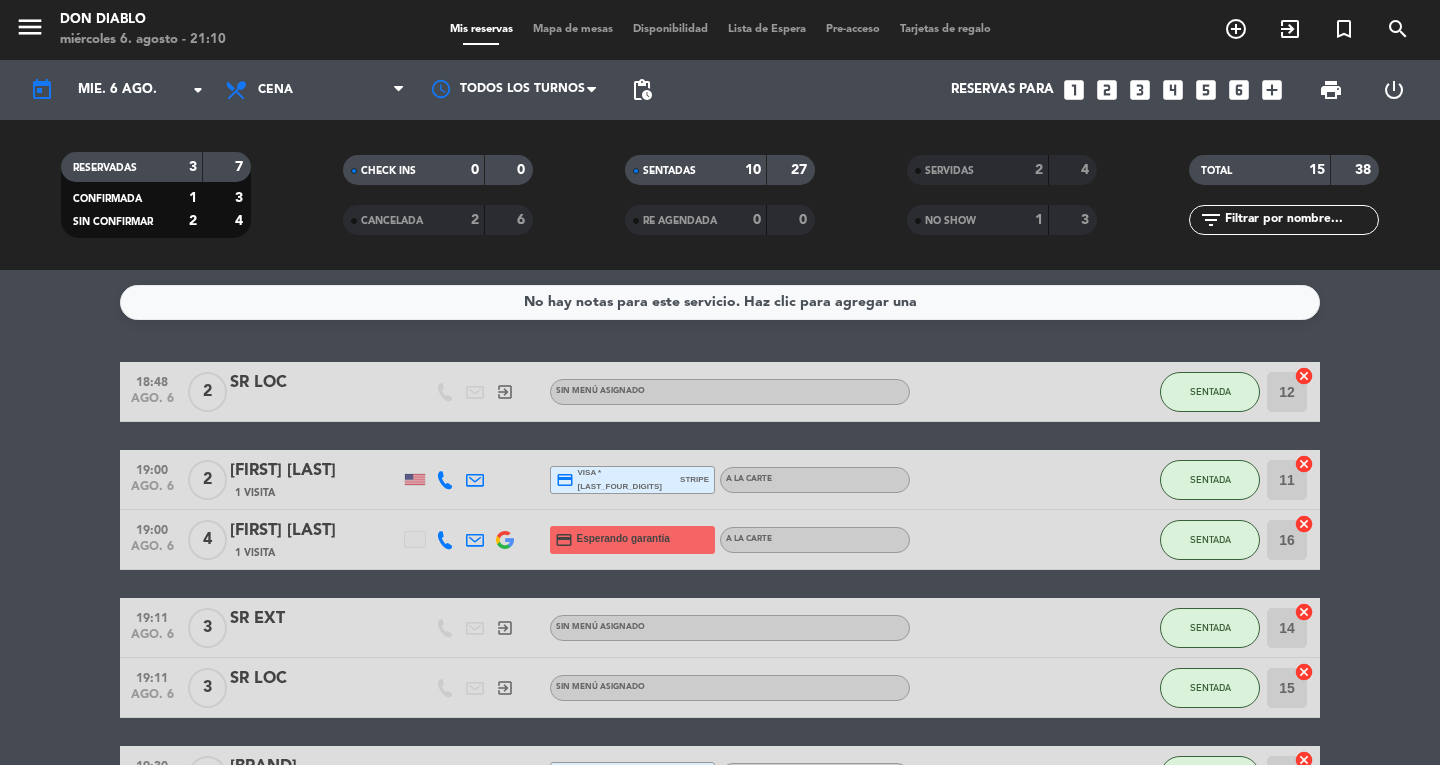 click on "Mis reservas   Mapa de mesas   Disponibilidad   Lista de Espera   Pre-acceso   Tarjetas de regalo" at bounding box center [720, 30] 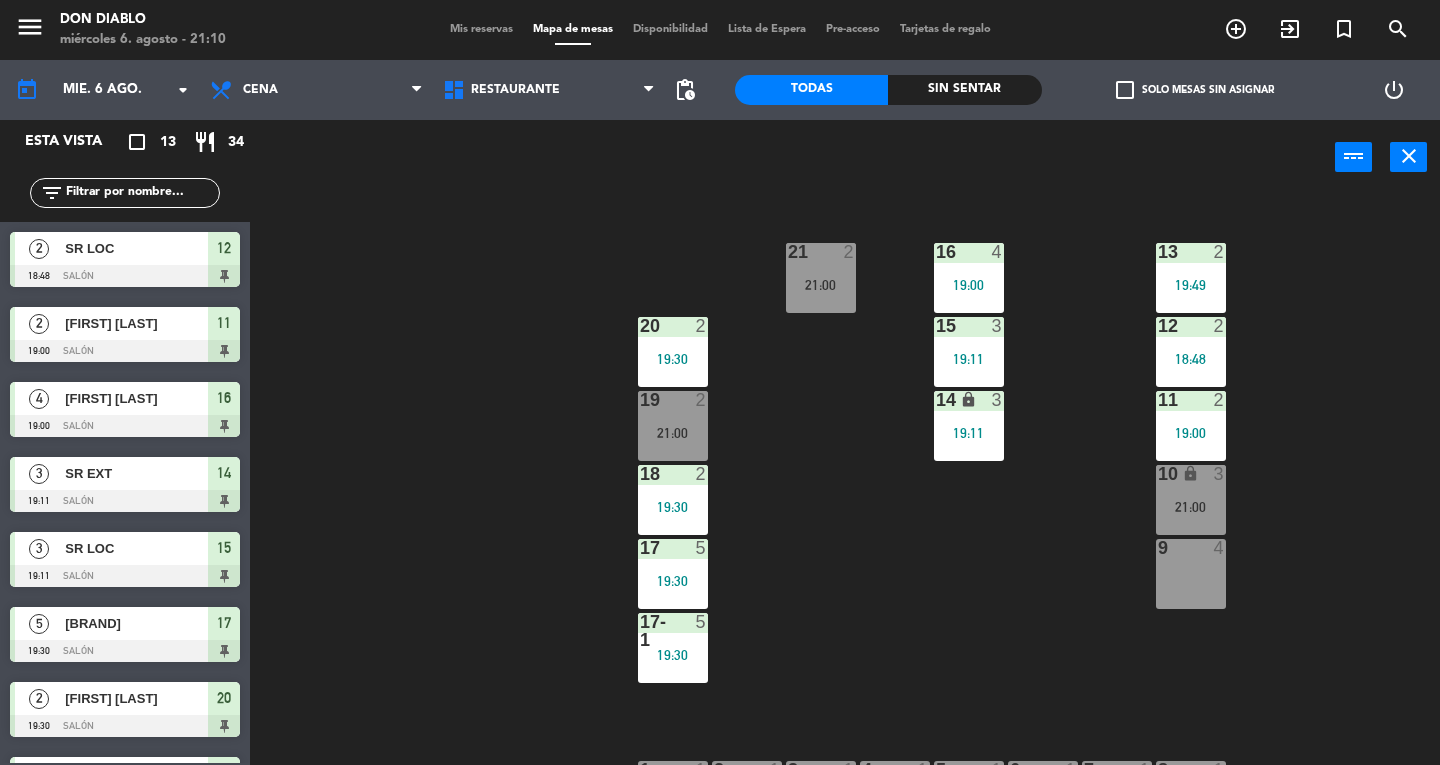 scroll, scrollTop: 63, scrollLeft: 0, axis: vertical 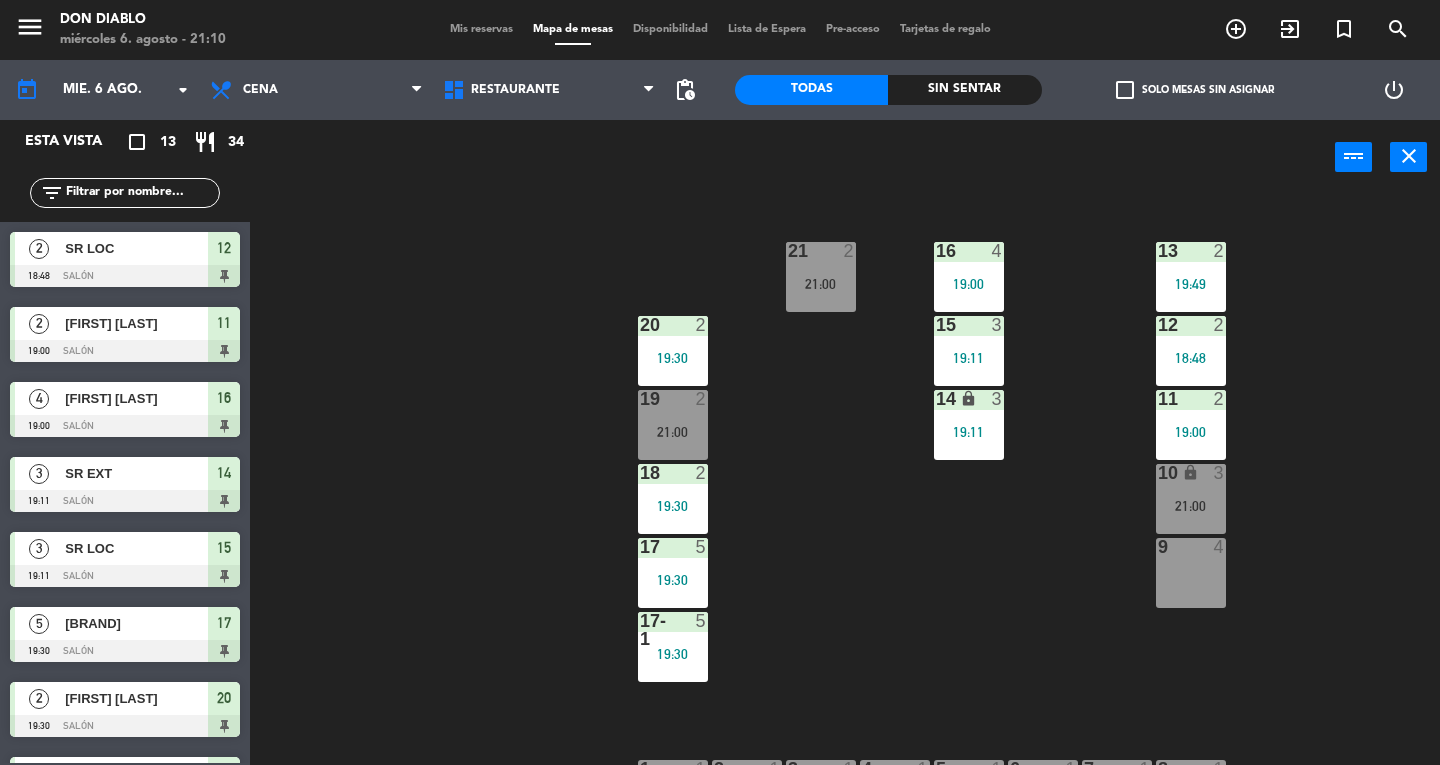 click on "19:00" at bounding box center (1191, 432) 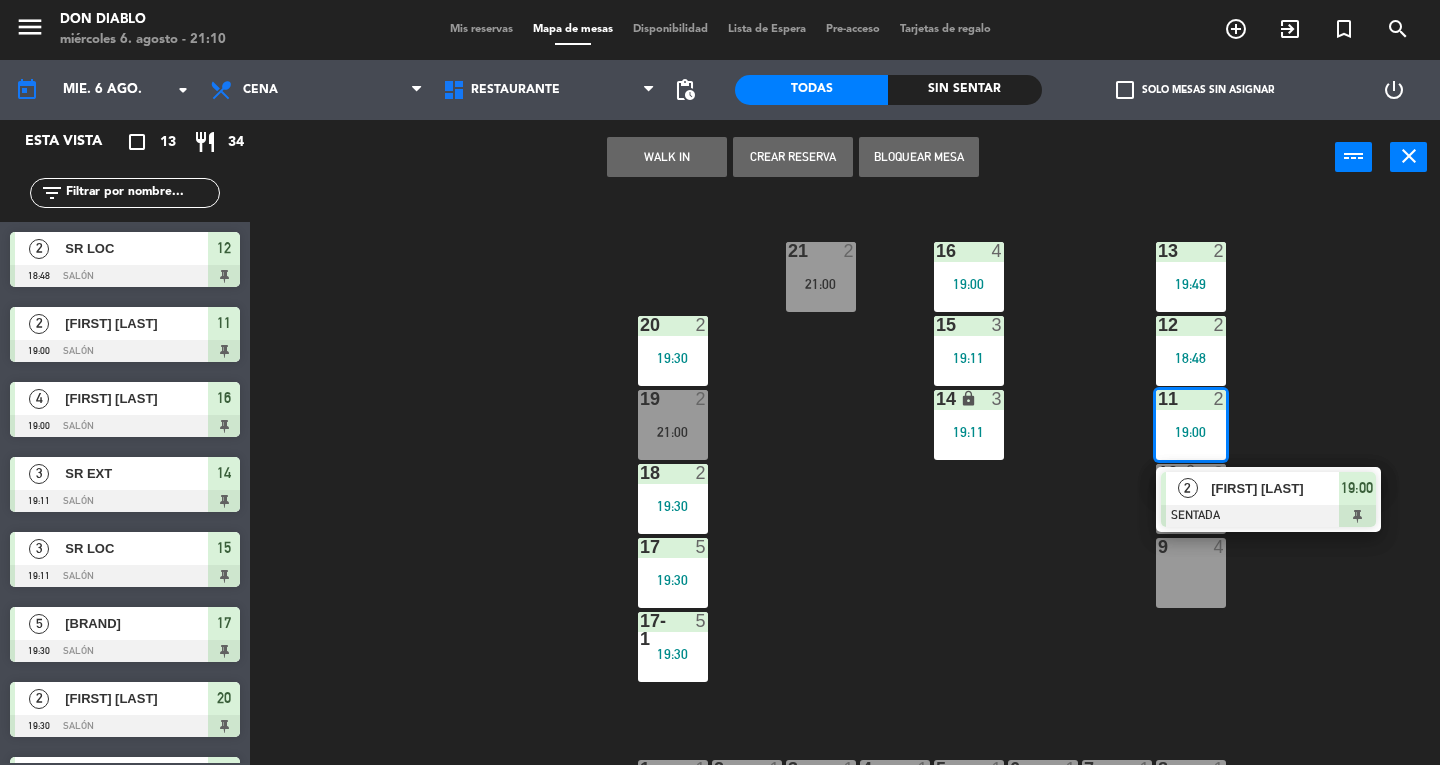 click on "[FIRST] [LAST]" at bounding box center [1275, 488] 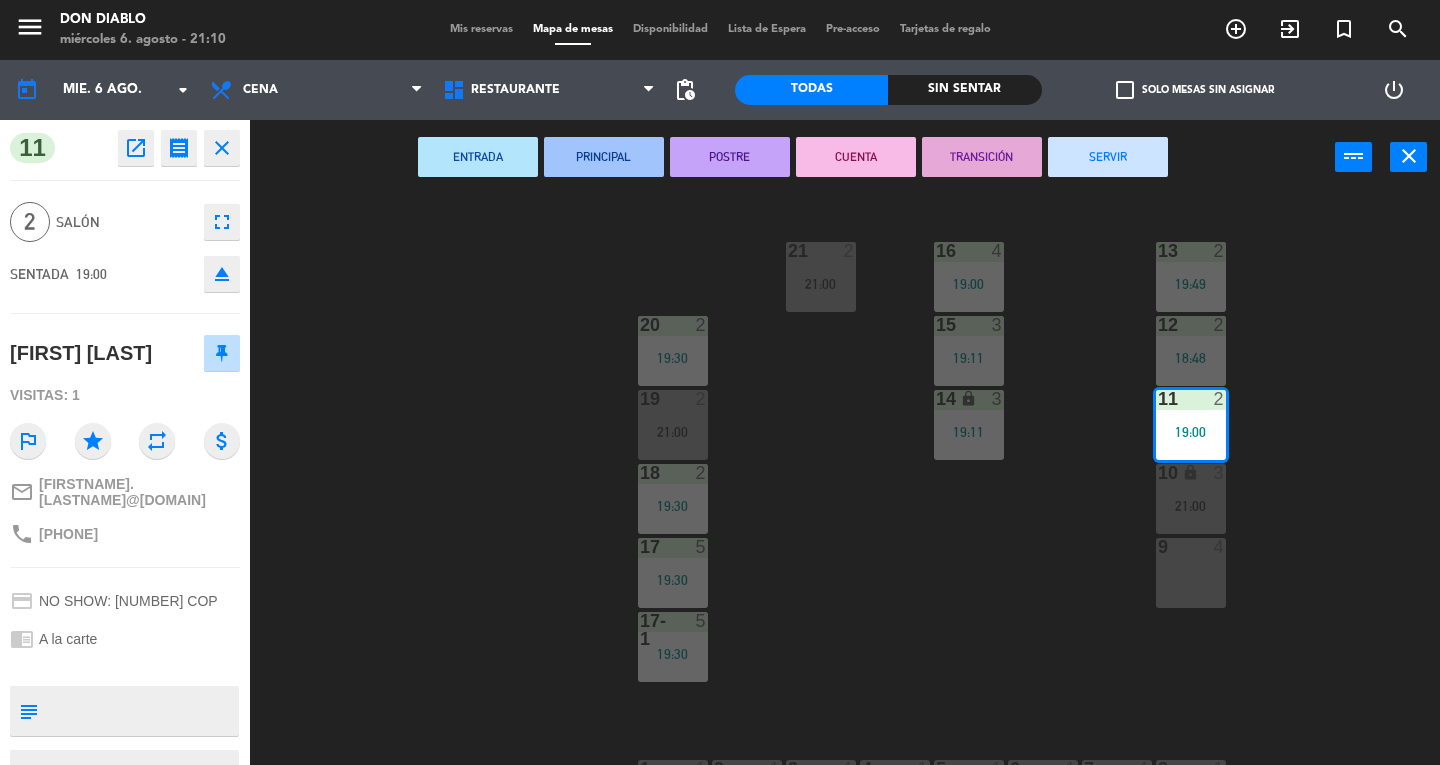 click on "SERVIR" at bounding box center [1108, 157] 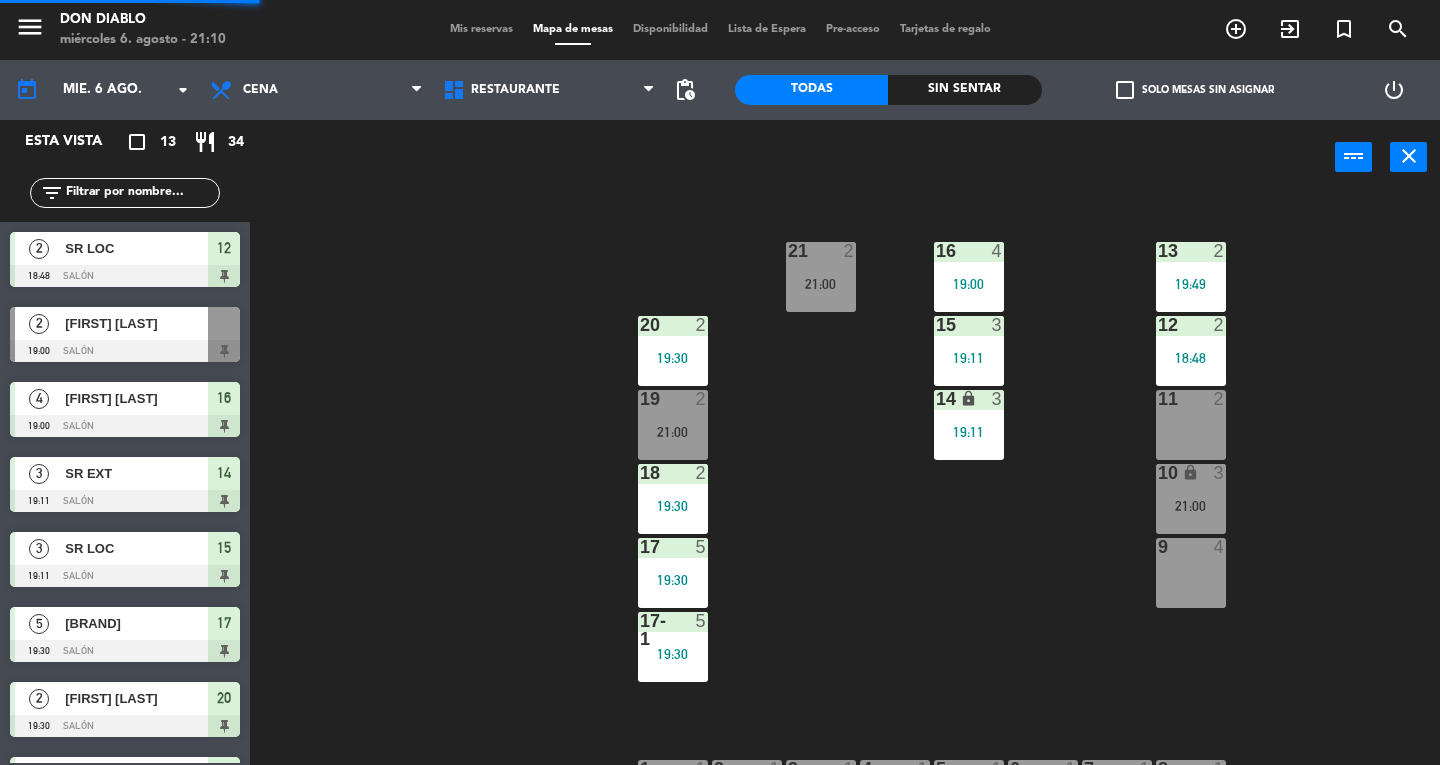 click on "21:00" at bounding box center (673, 432) 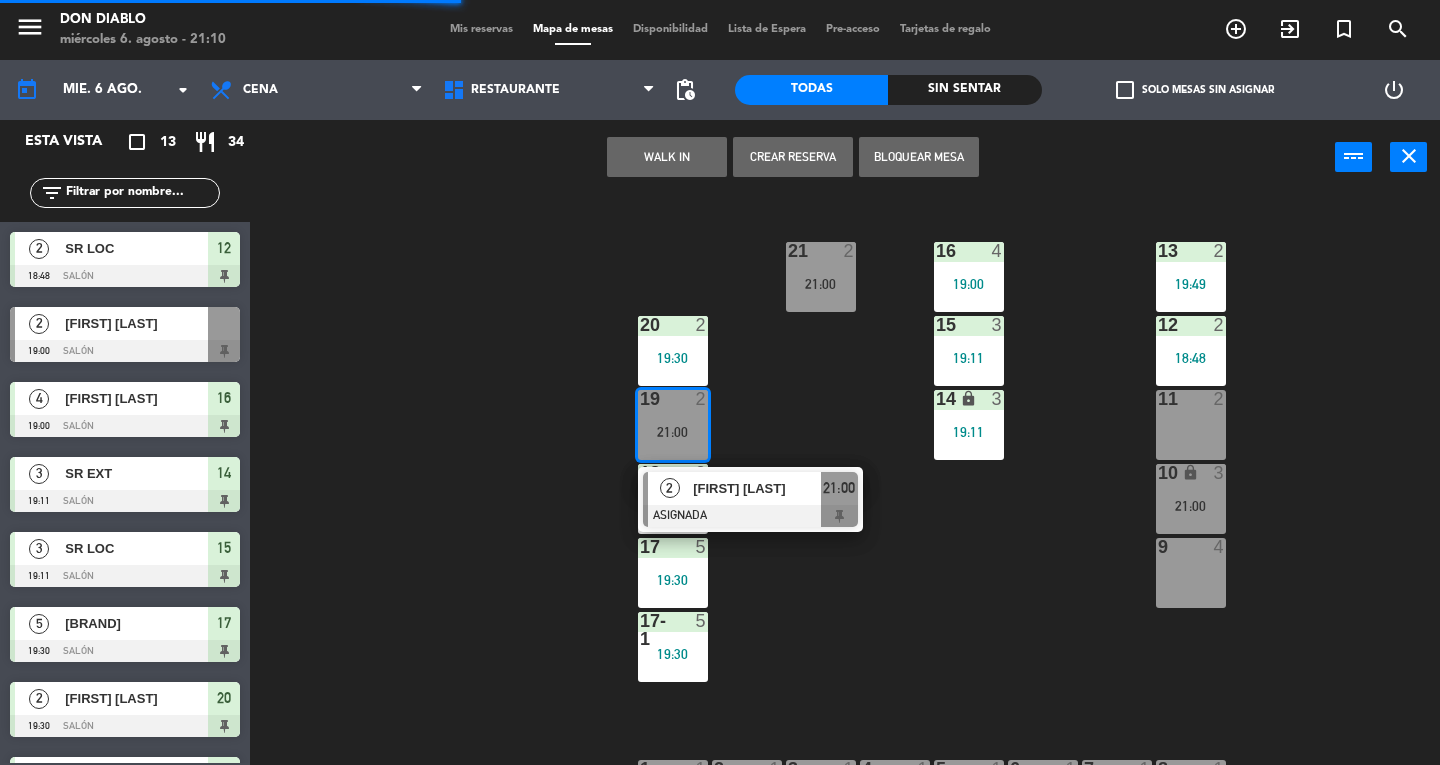 click on "21:00" at bounding box center (839, 488) 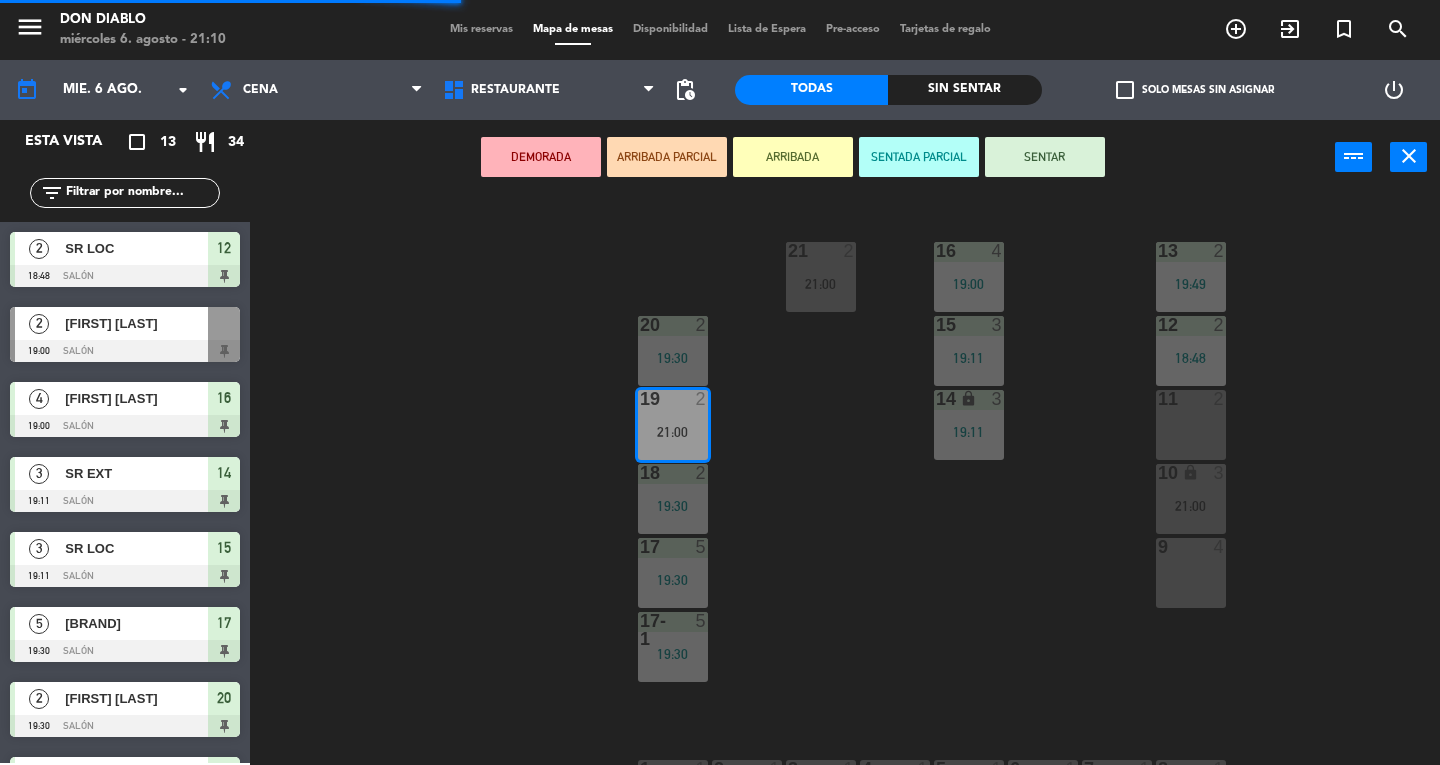 click on "11  2" at bounding box center [1191, 425] 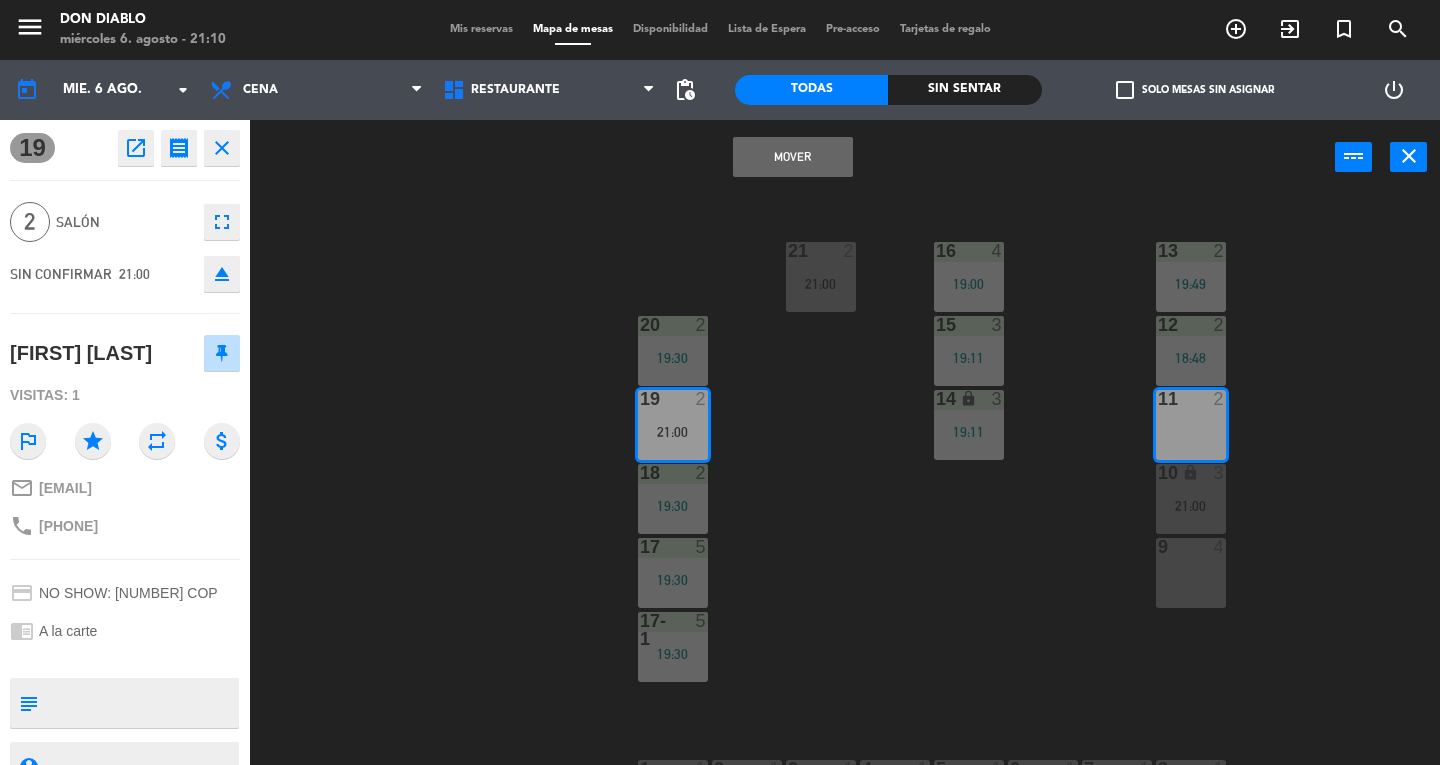 click on "Mover" at bounding box center [793, 157] 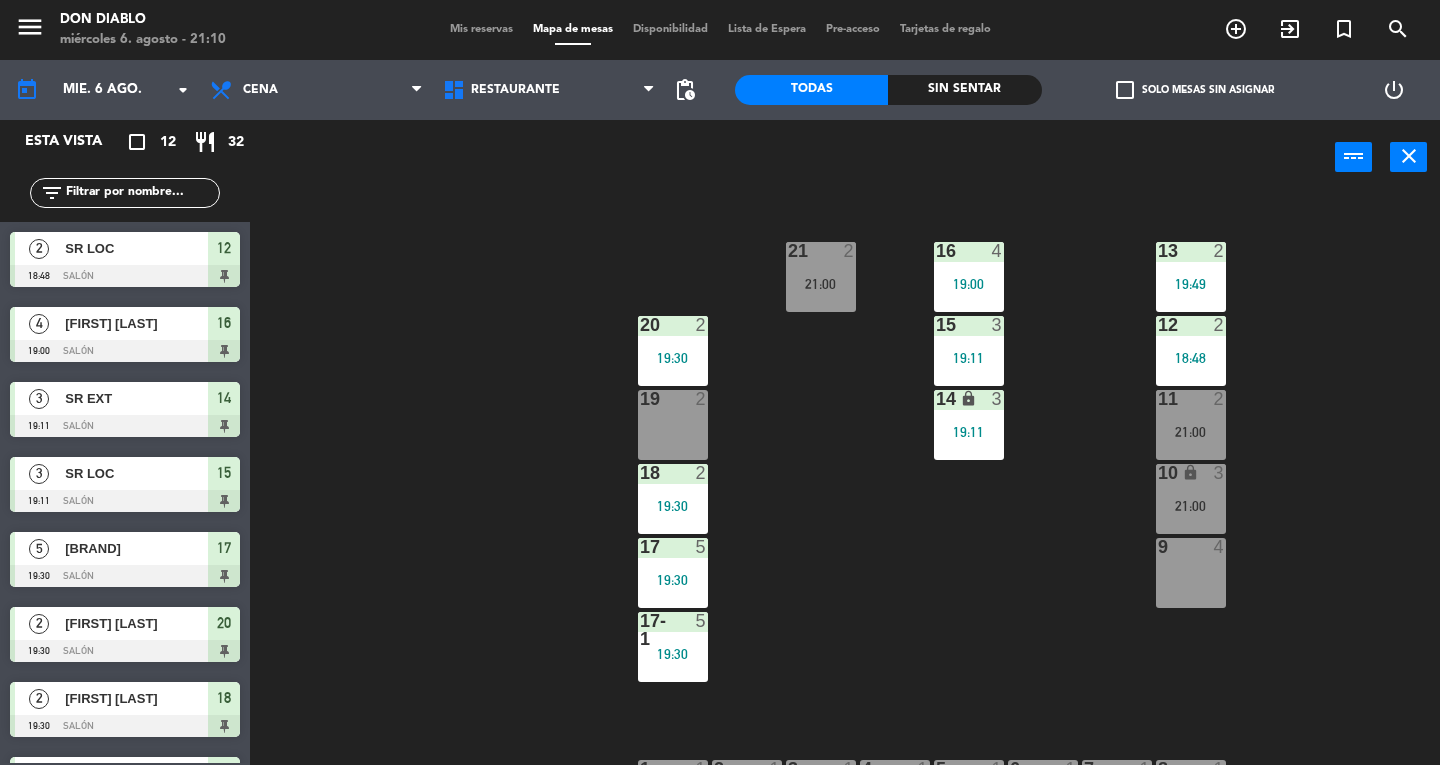 scroll, scrollTop: 248, scrollLeft: 0, axis: vertical 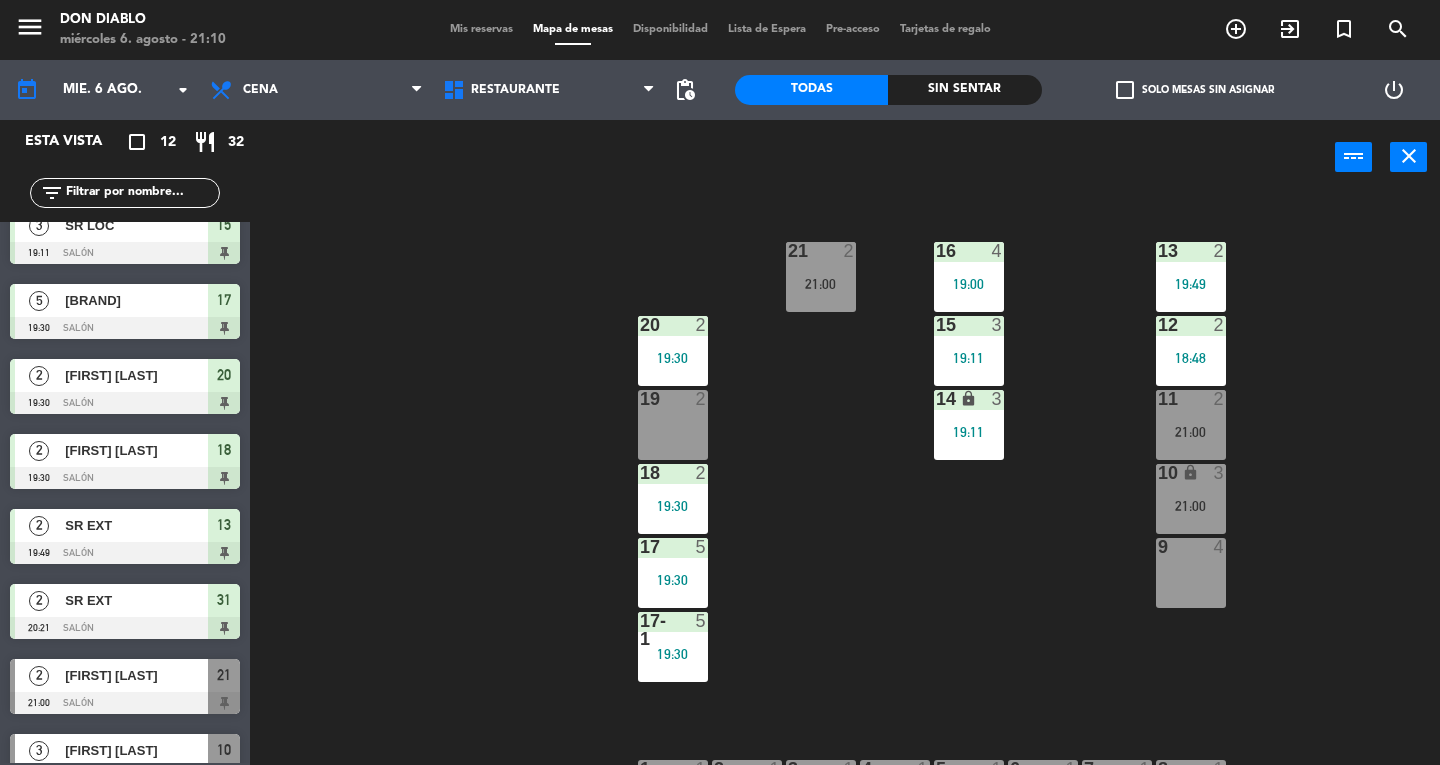 click on "21:00" at bounding box center [1191, 432] 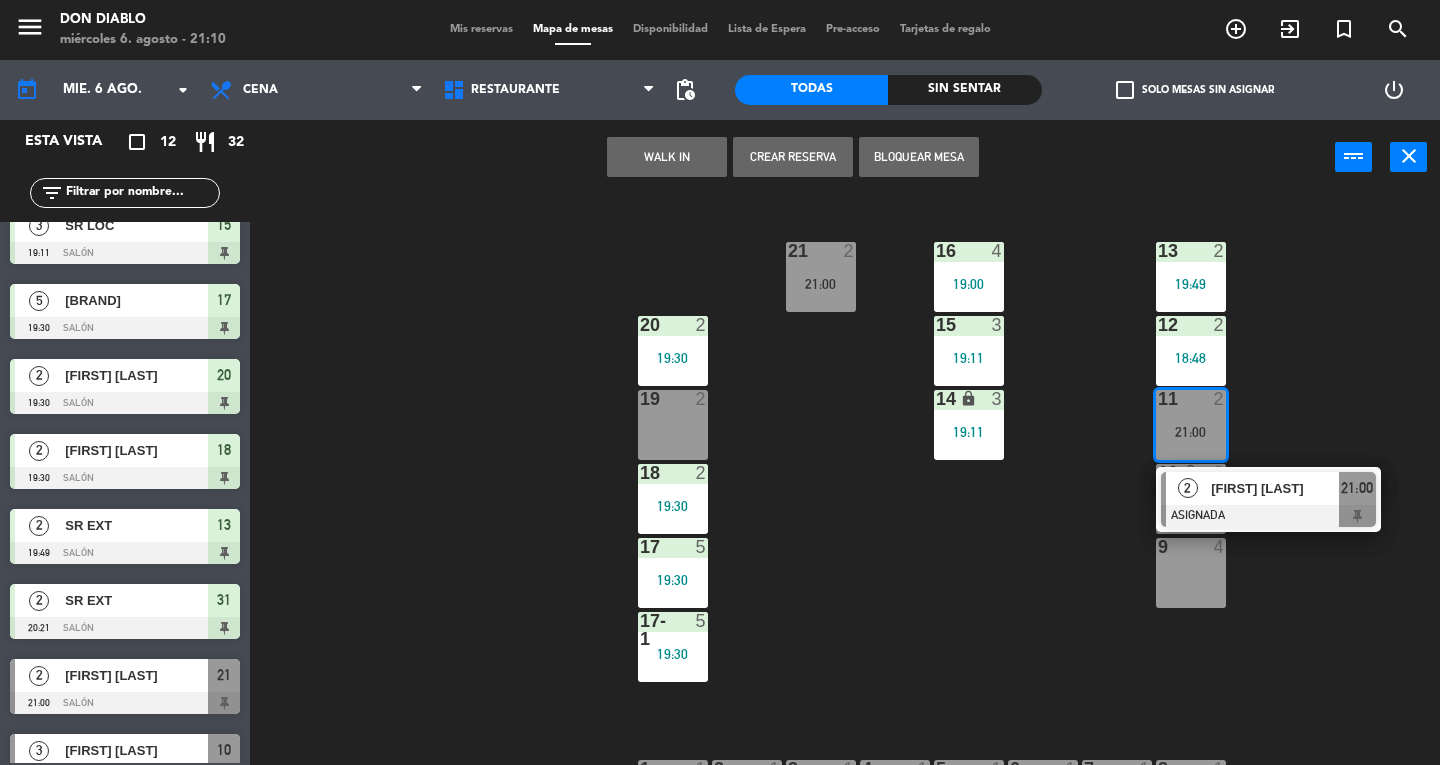 click at bounding box center [1268, 516] 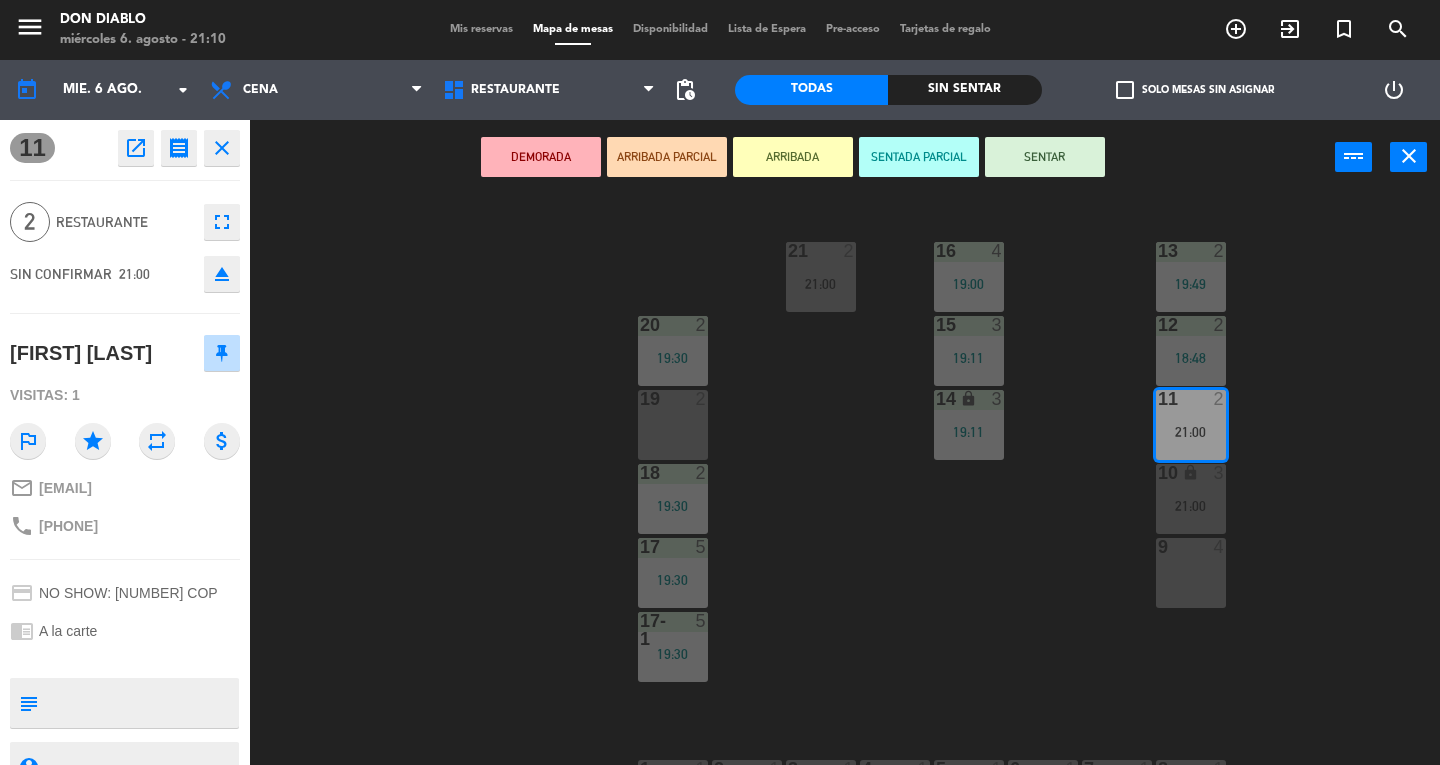 click on "SENTAR" at bounding box center [1045, 157] 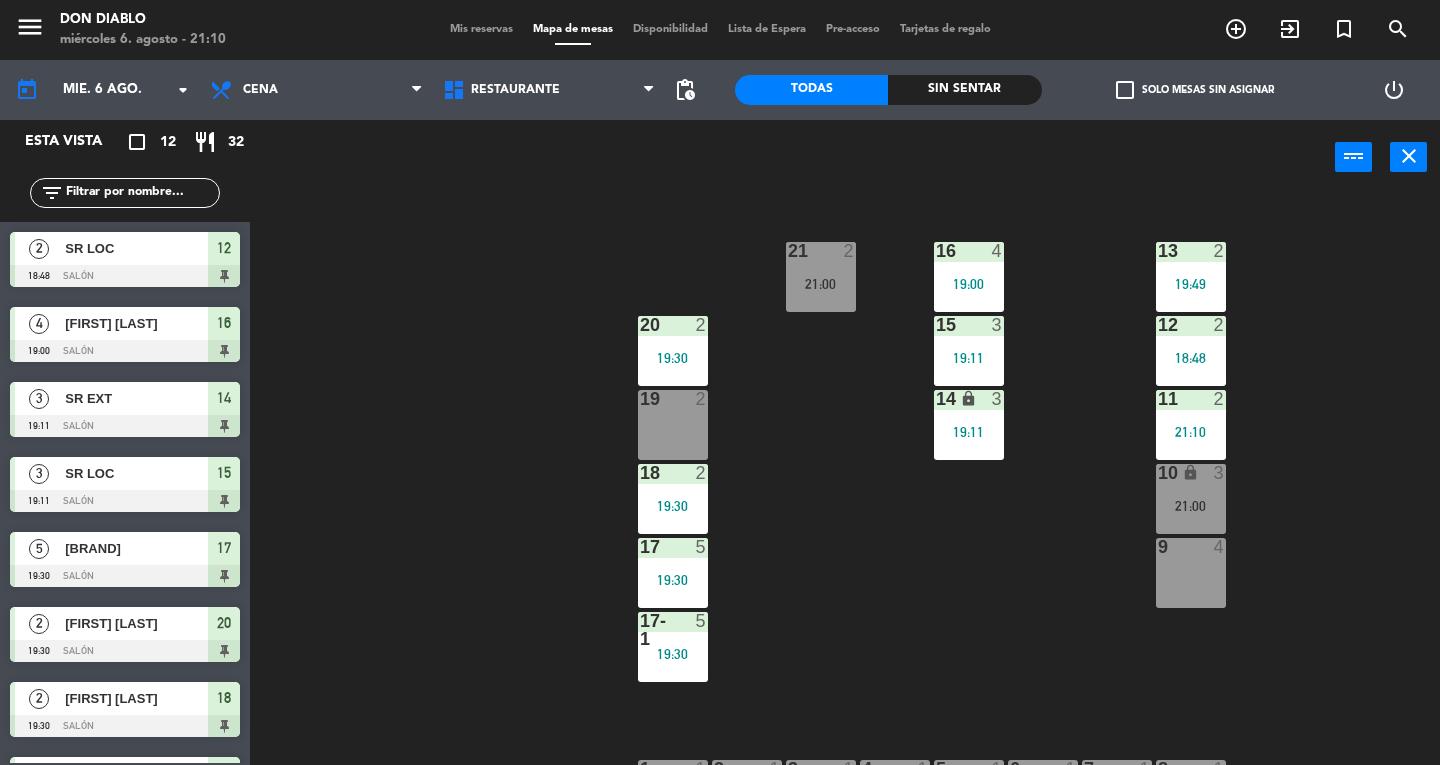 scroll, scrollTop: 248, scrollLeft: 0, axis: vertical 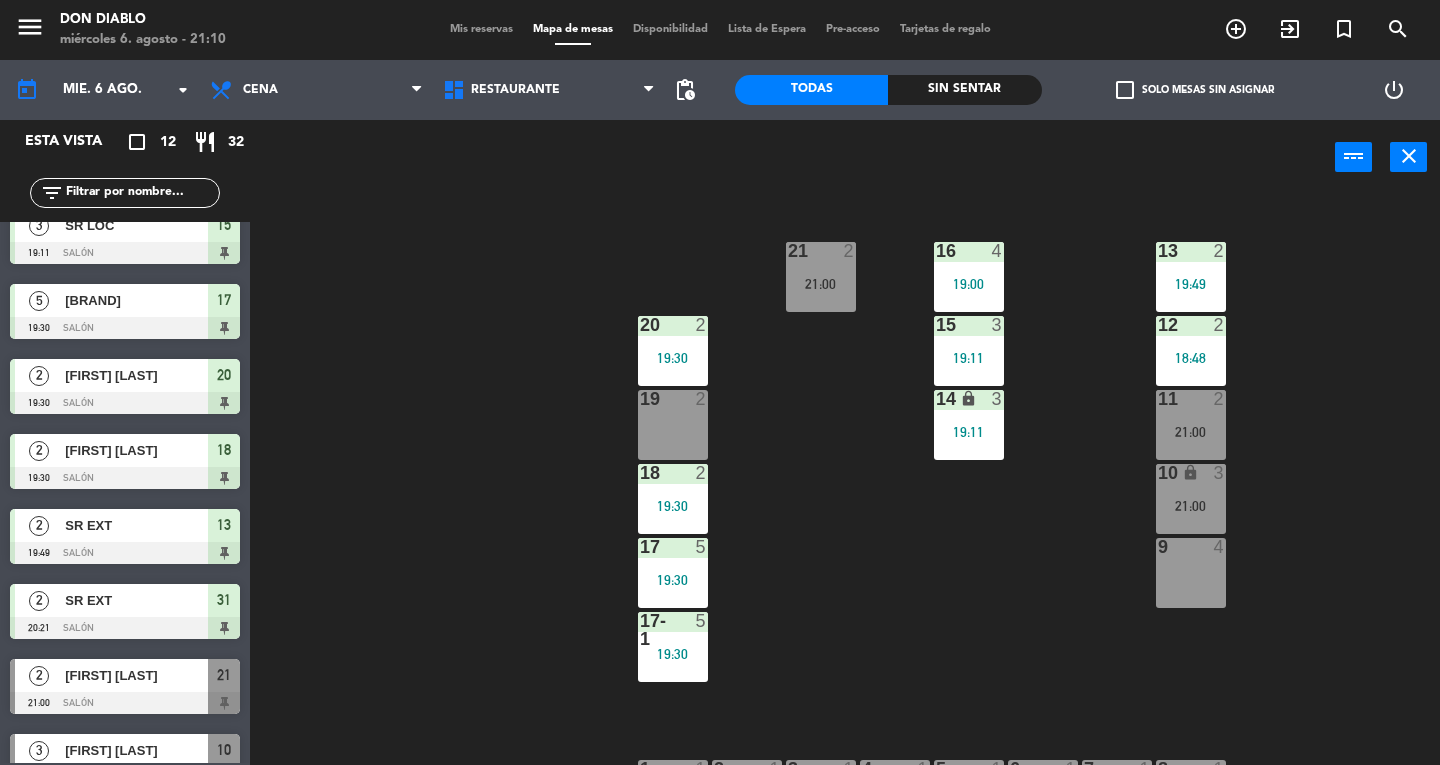 click on "19:30" at bounding box center (673, 580) 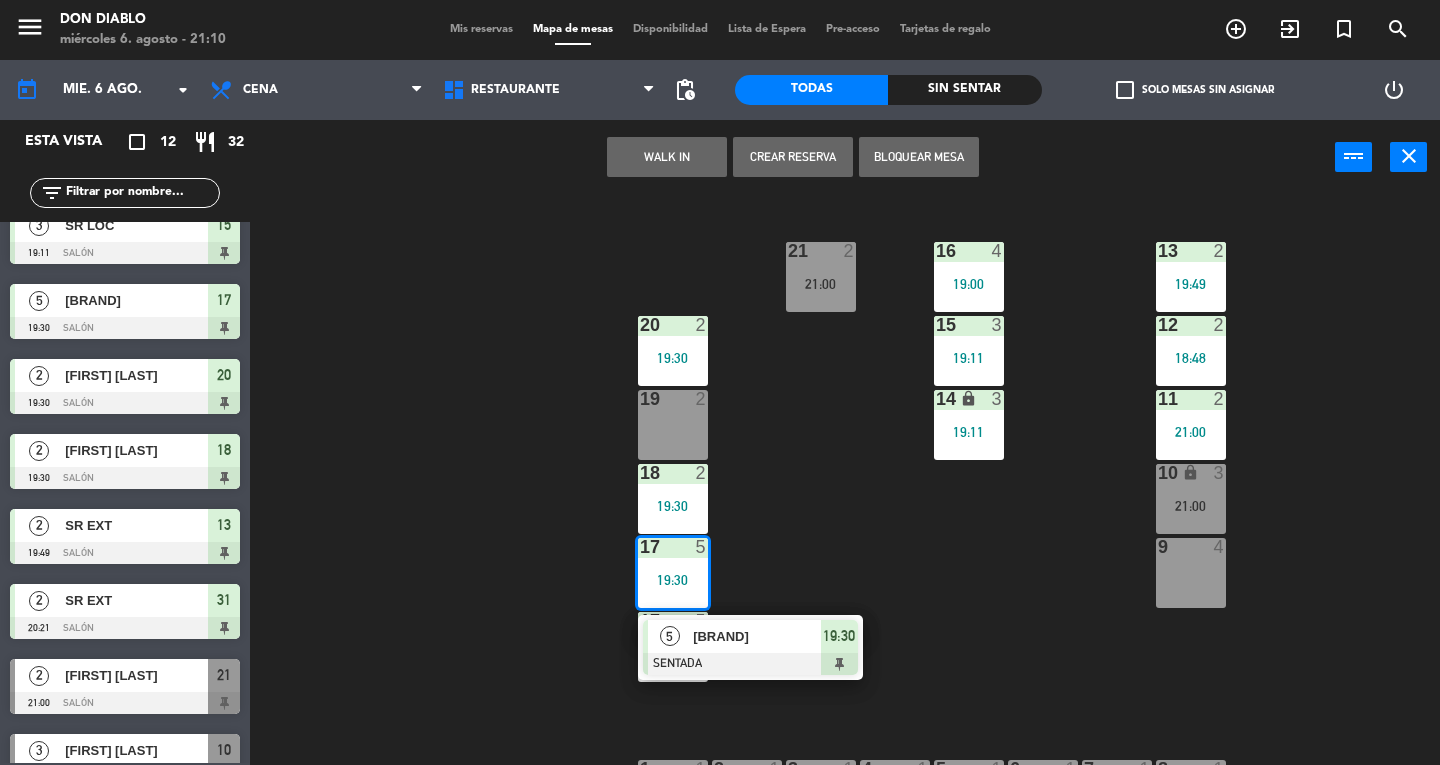 click on "[BRAND]" at bounding box center (757, 636) 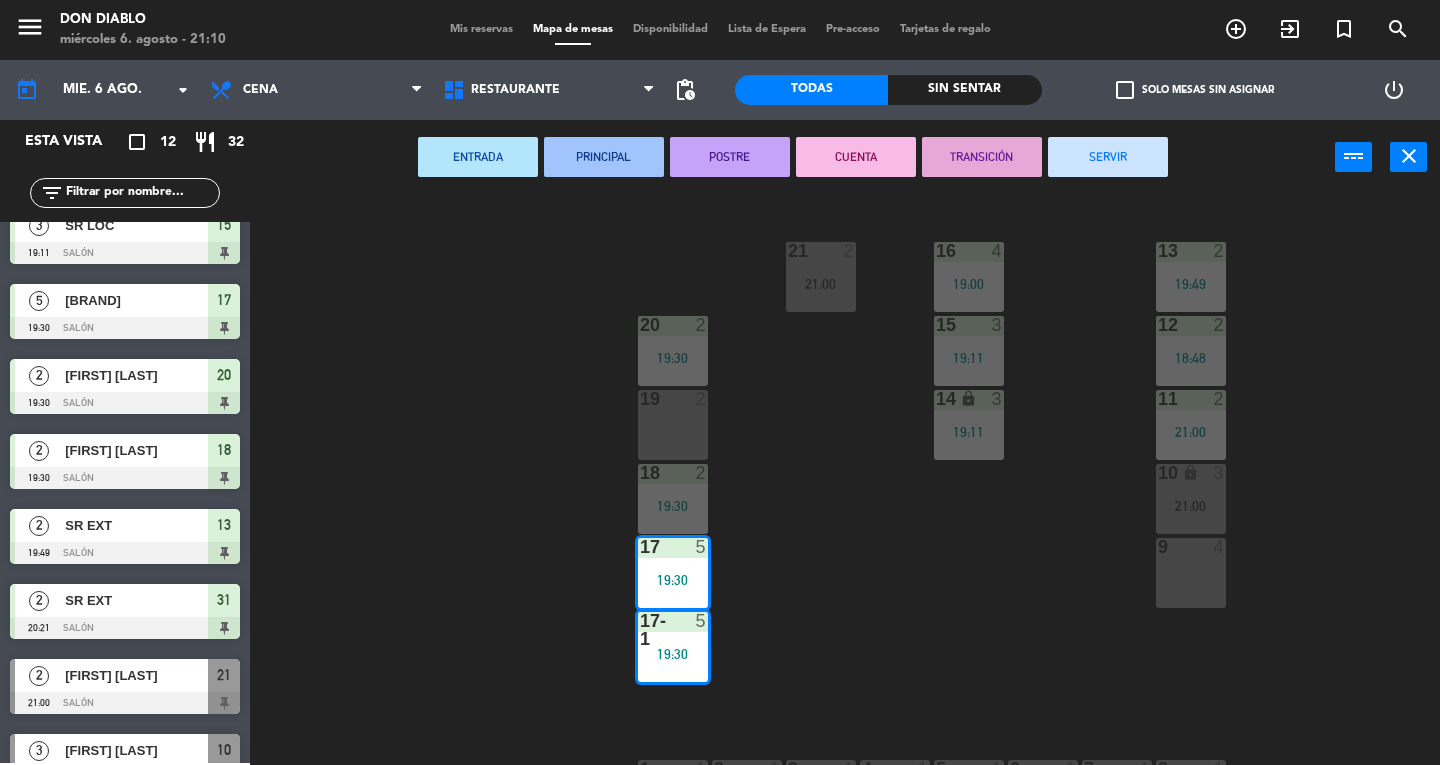 click on "SERVIR" at bounding box center (1108, 157) 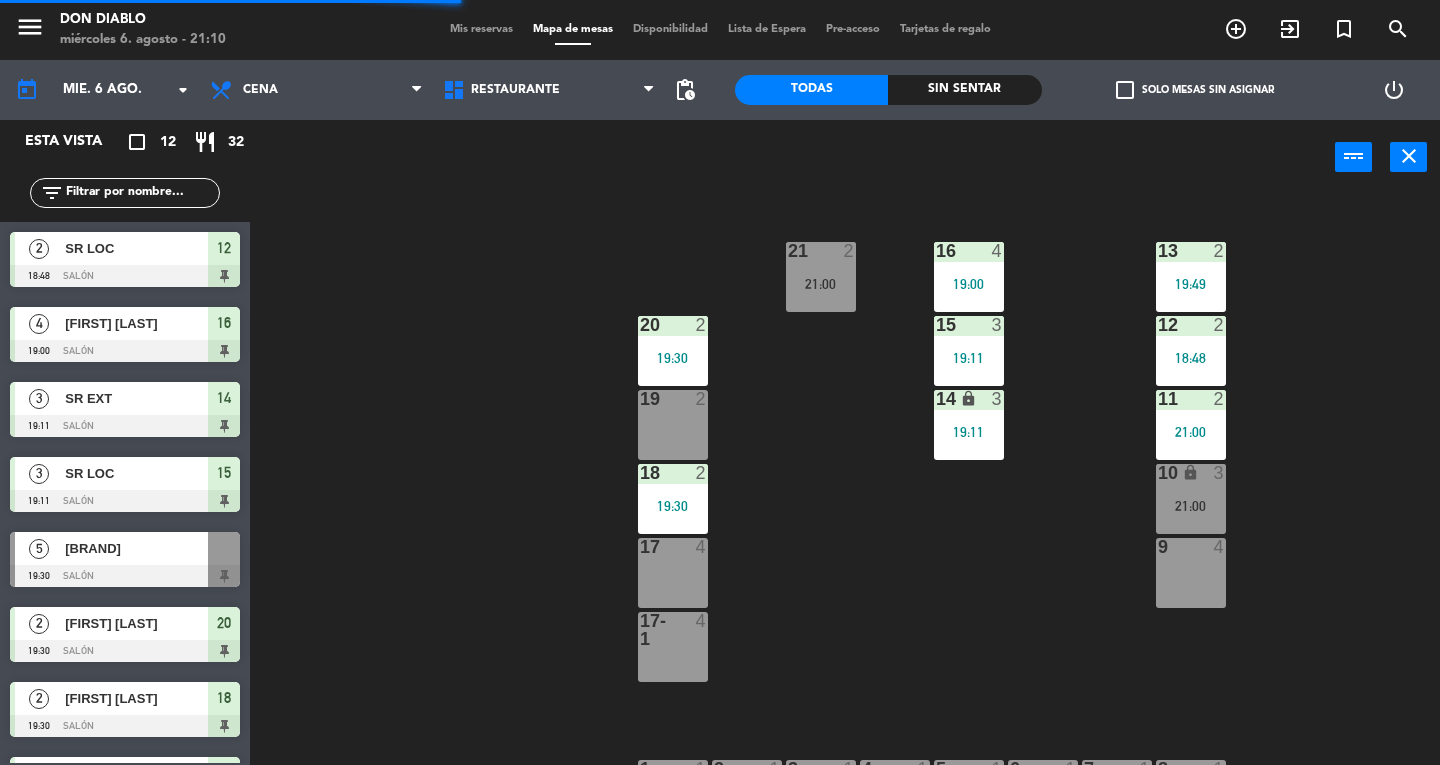 click on "19:30" at bounding box center [673, 506] 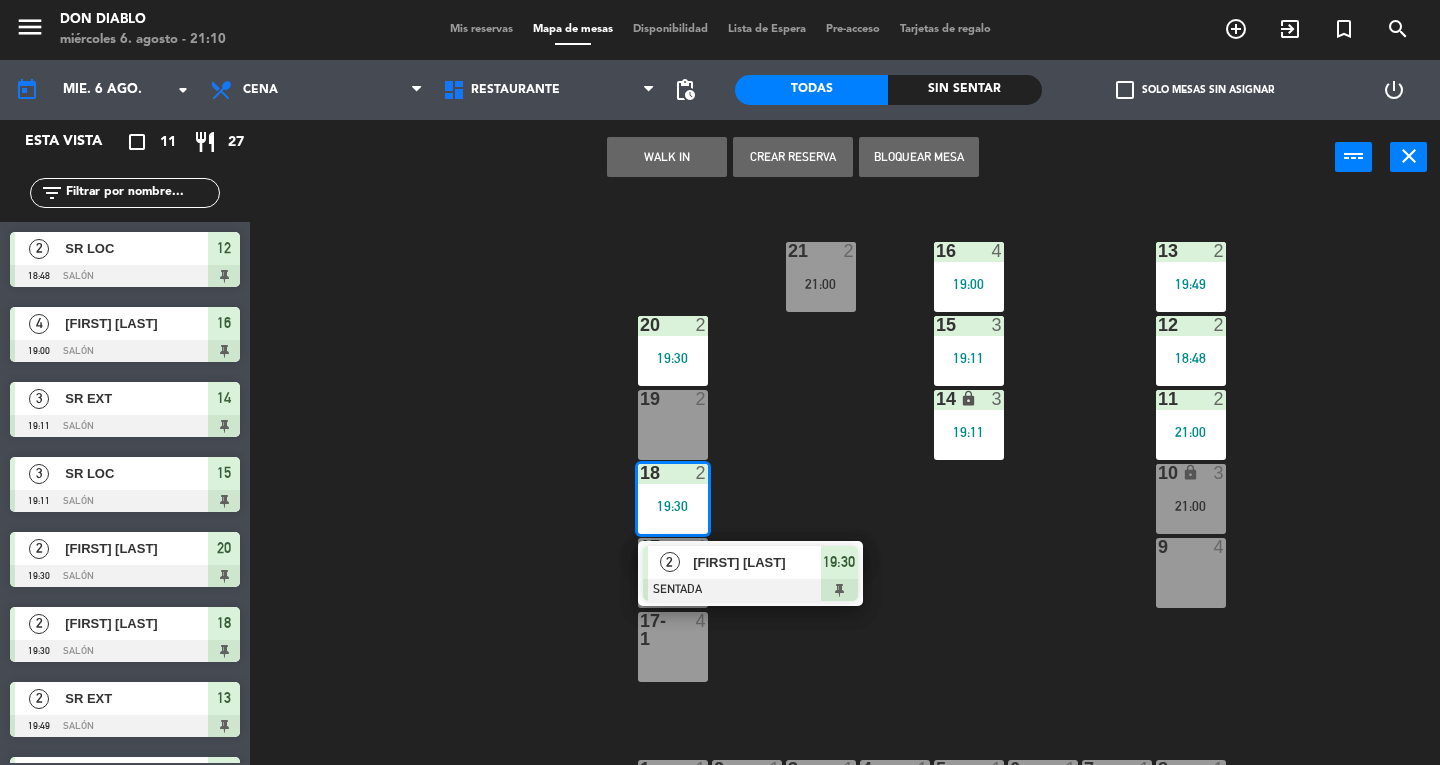 click on "13  2   19:49  16  4   19:00  21  2   21:00  12  2   18:48  15  3   19:11  20  2   19:30  11  2   21:00  14 lock  3   19:11  19  2  10 lock  3   21:00  18  2   19:30   2   Sara Garcés   SENTADA  19:30 9  4  17  4  17-1  4  1  1  2  1  3  1  4  1  5  1  6  1  7  1  8  1  B9 lock  1  B10 lock  1  B11 lock  1  B12 lock  1  B13 lock  1  B14 lock  1  B15 lock  1  B16 lock  1  A  2  23  2  31  2   20:21  B  2  C  2  C1 lock  20  C2 lock  23  C3 lock  23  22  2  32  4  D  2" 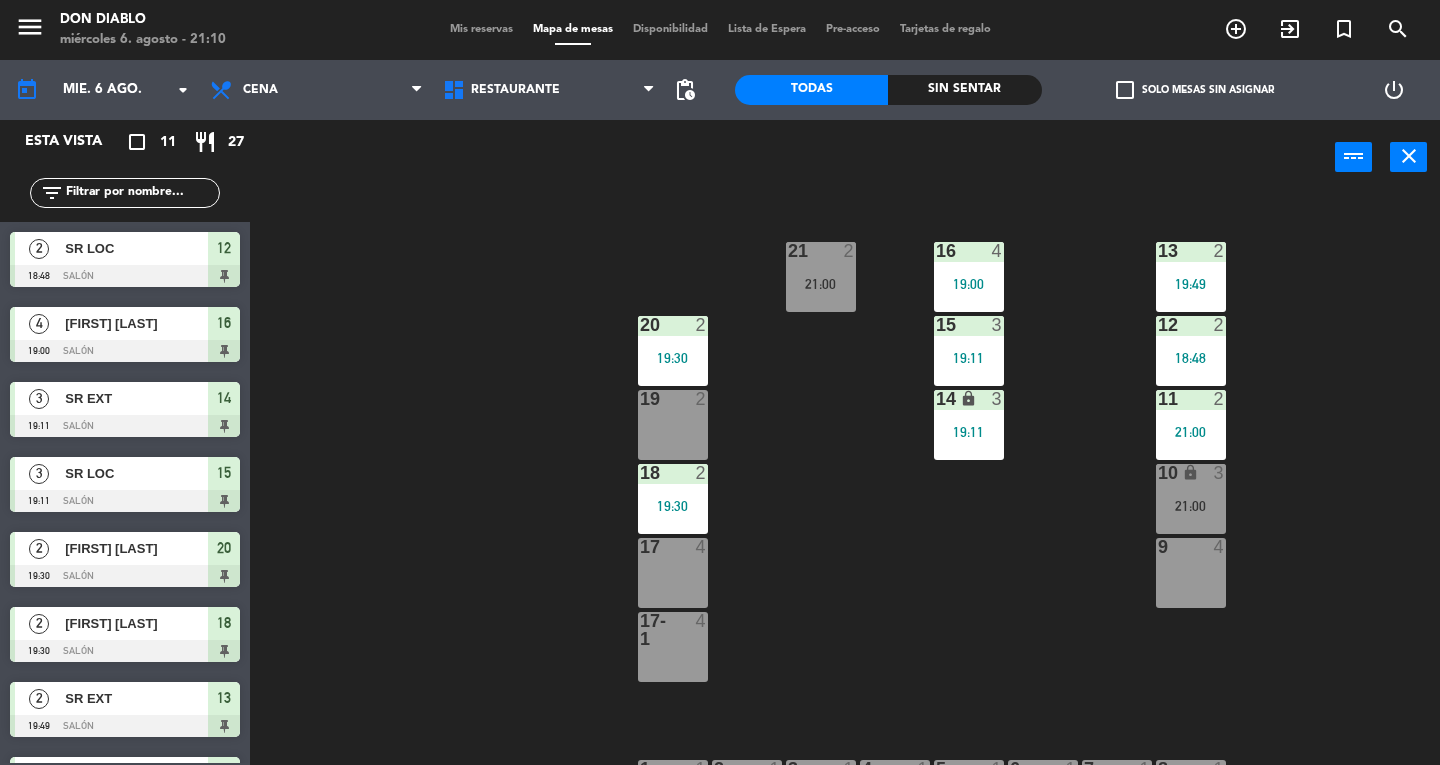 click on "[NUMBER]  [NUMBER]   [TIME]  [NUMBER]  [NUMBER]   [TIME]  [NUMBER]  [NUMBER]   [TIME]  [NUMBER]  [NUMBER]   [TIME]  [NUMBER]  [NUMBER]   [TIME]  [NUMBER]  [NUMBER]   [TIME]   [NUMBER]  [NUMBER]   [TIME]  [NUMBER]  [NUMBER]   [TIME]  [NUMBER] lock  [NUMBER]   [TIME]  [NUMBER]  [NUMBER]   [TIME]  [NUMBER] lock  [NUMBER]   [TIME]  [NUMBER]  [NUMBER]   [TIME]  [NUMBER]  [NUMBER]   [TIME]  [NUMBER]  [NUMBER]   [TIME]  [NUMBER]  [NUMBER]   [TIME]  [NUMBER]-[NUMBER]  [NUMBER]   [TIME]  [NUMBER]  [NUMBER]  [NUMBER]  [NUMBER]  [NUMBER]  [NUMBER]  [NUMBER]  [NUMBER]  B[NUMBER] lock  [NUMBER]  B[NUMBER] lock  [NUMBER]  B[NUMBER] lock  [NUMBER]  B[NUMBER] lock  [NUMBER]  B[NUMBER] lock  [NUMBER]  B[NUMBER] lock  [NUMBER]  B[NUMBER] lock  [NUMBER]  A  [NUMBER]  [NUMBER]  [NUMBER]  B  [NUMBER]  C  [NUMBER]  C[NUMBER] lock  [NUMBER]  C[NUMBER] lock  [NUMBER]  C[NUMBER] lock  [NUMBER]  [NUMBER]  [NUMBER]  [NUMBER]  [NUMBER]  D  [NUMBER]" 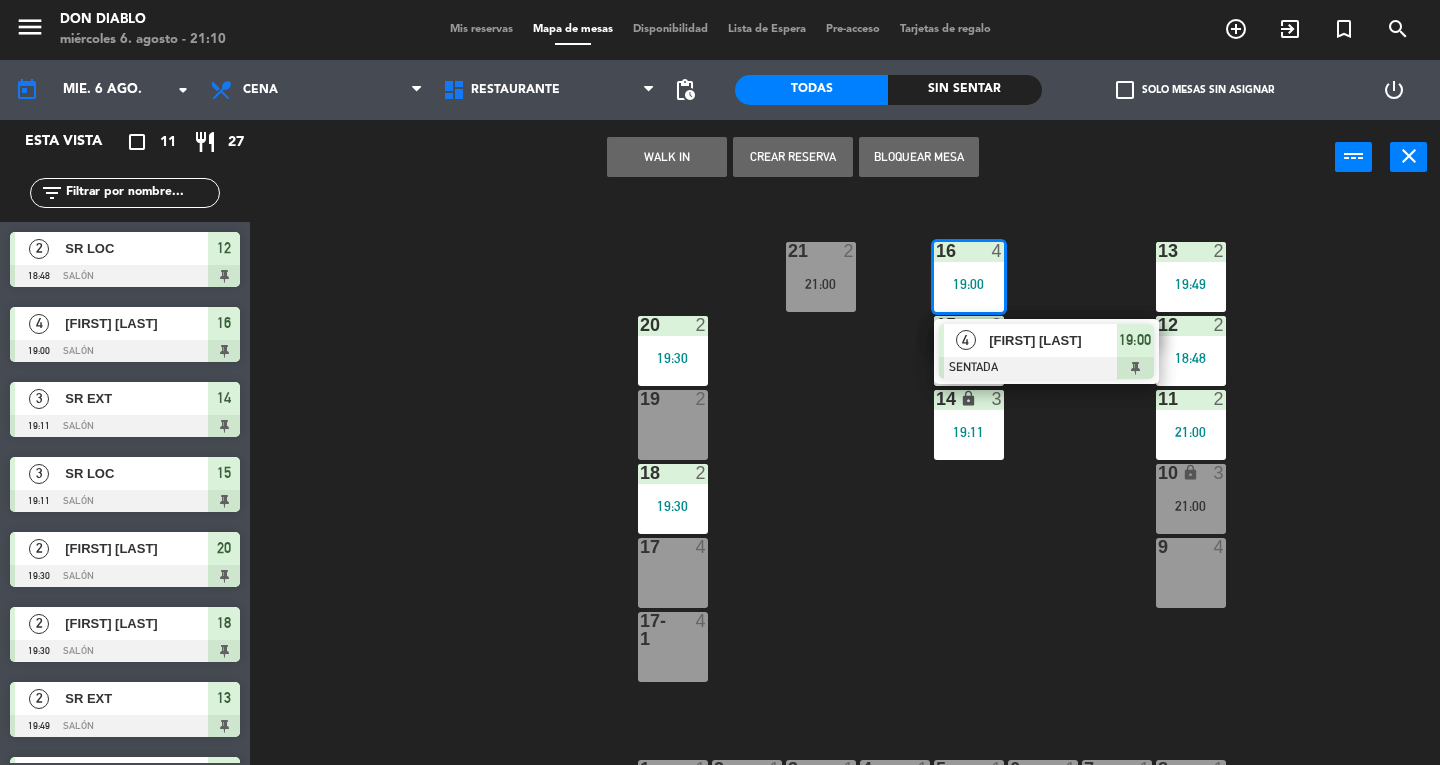 click at bounding box center [1046, 368] 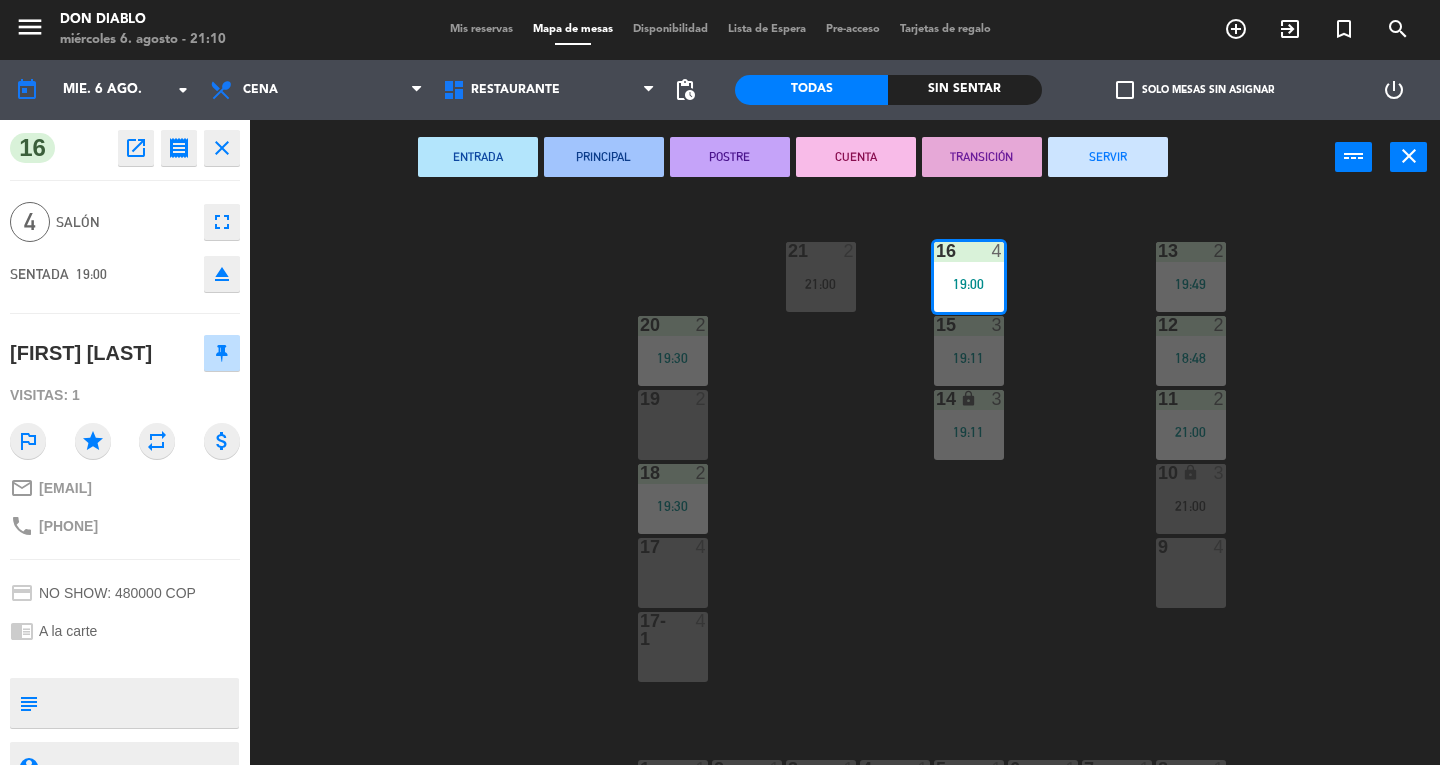 click on "SERVIR" at bounding box center (1108, 157) 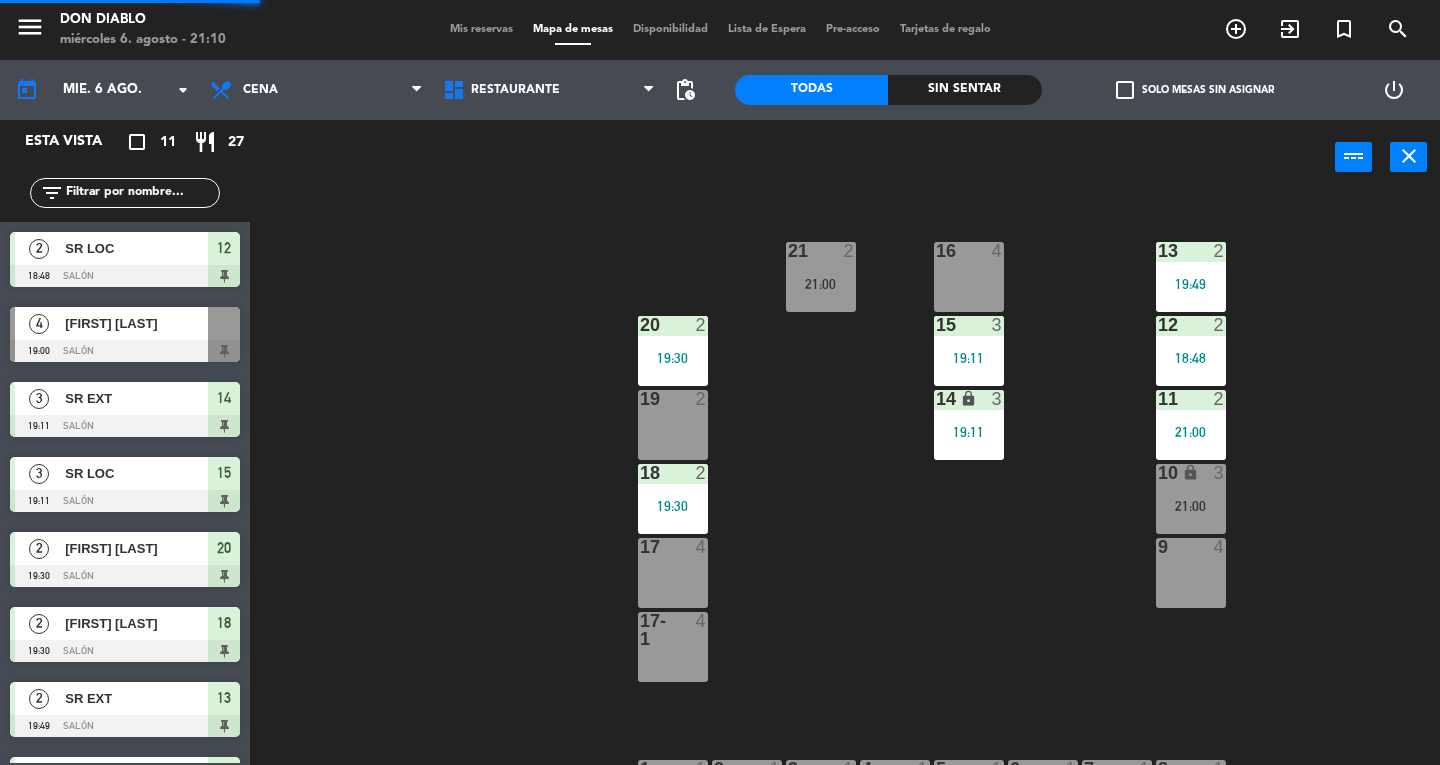 click on "15  3   19:11" at bounding box center (969, 351) 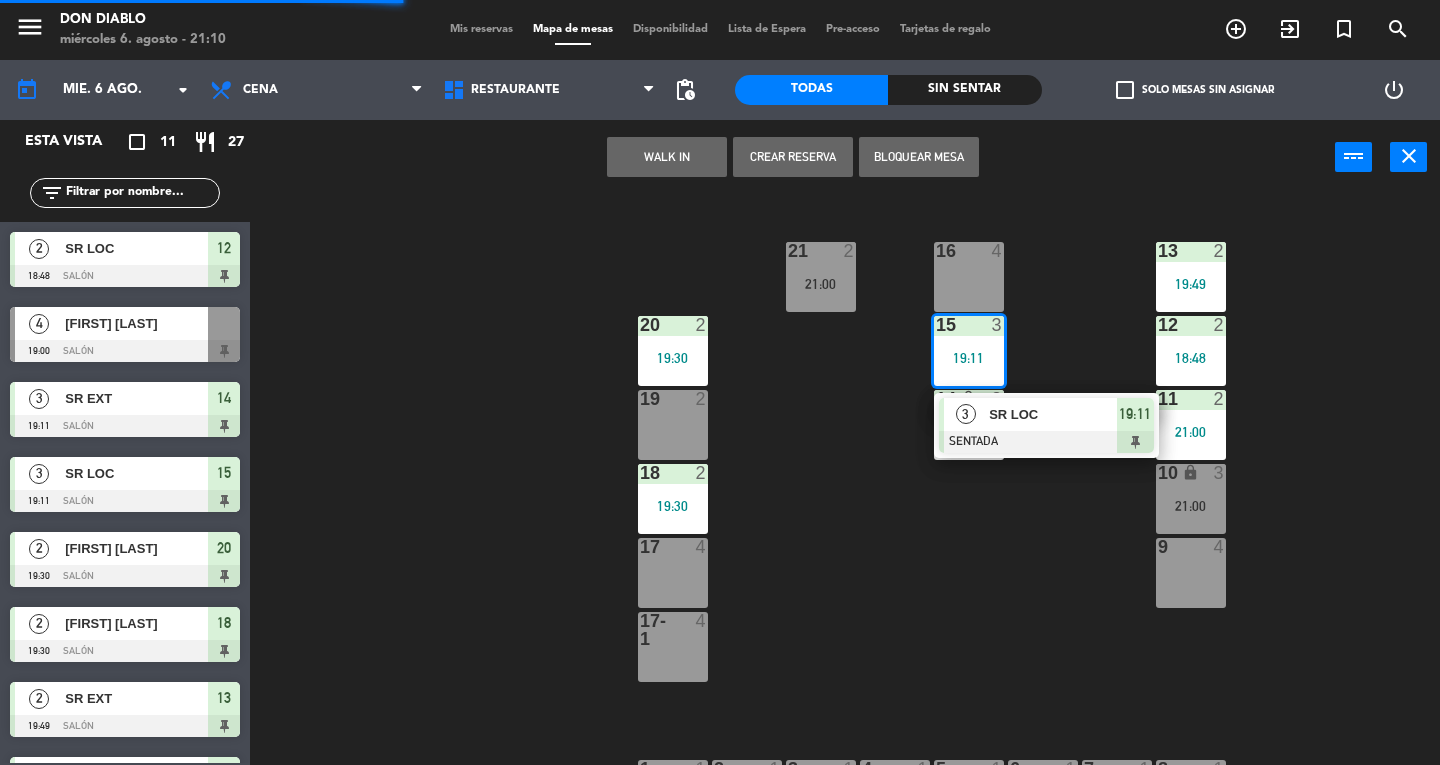 click at bounding box center (1046, 442) 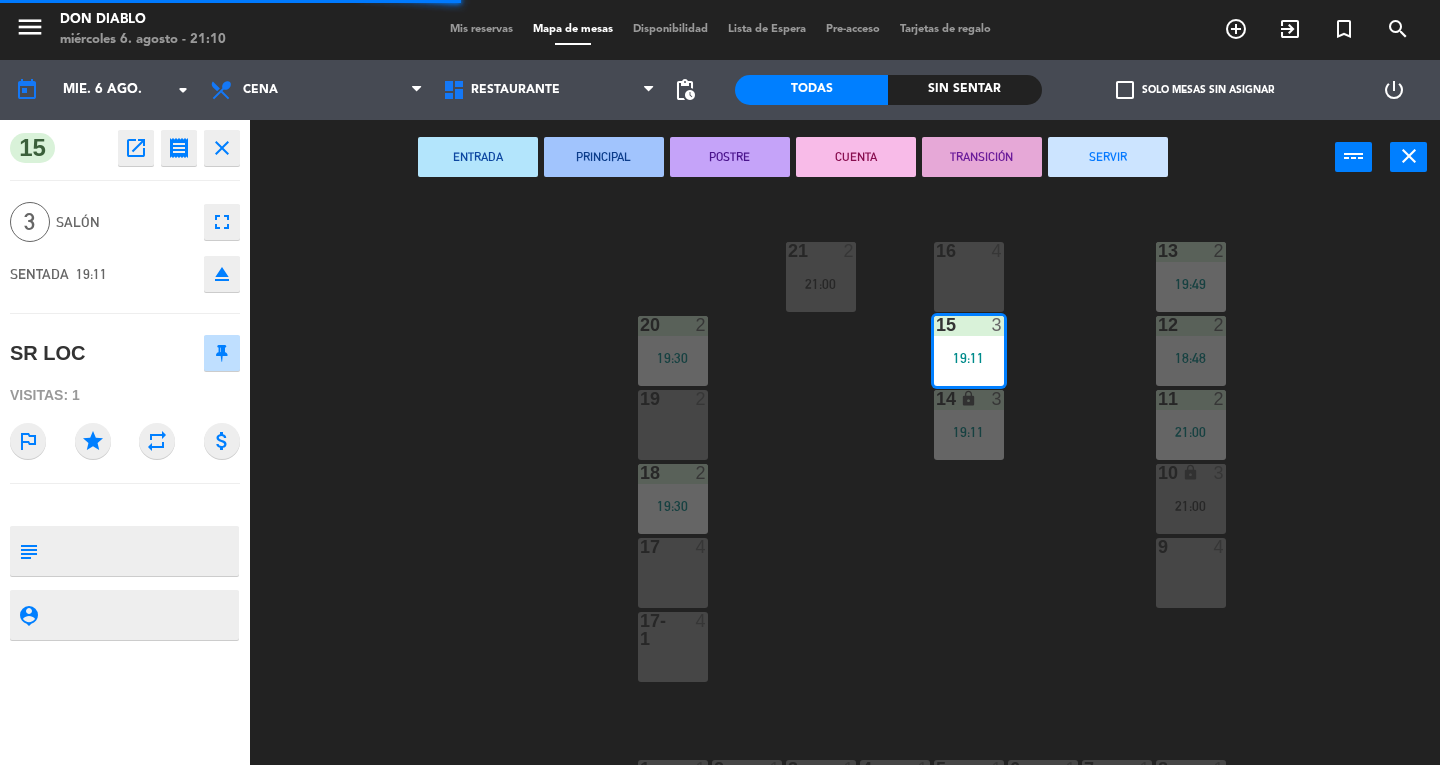 click on "SERVIR" at bounding box center [1108, 157] 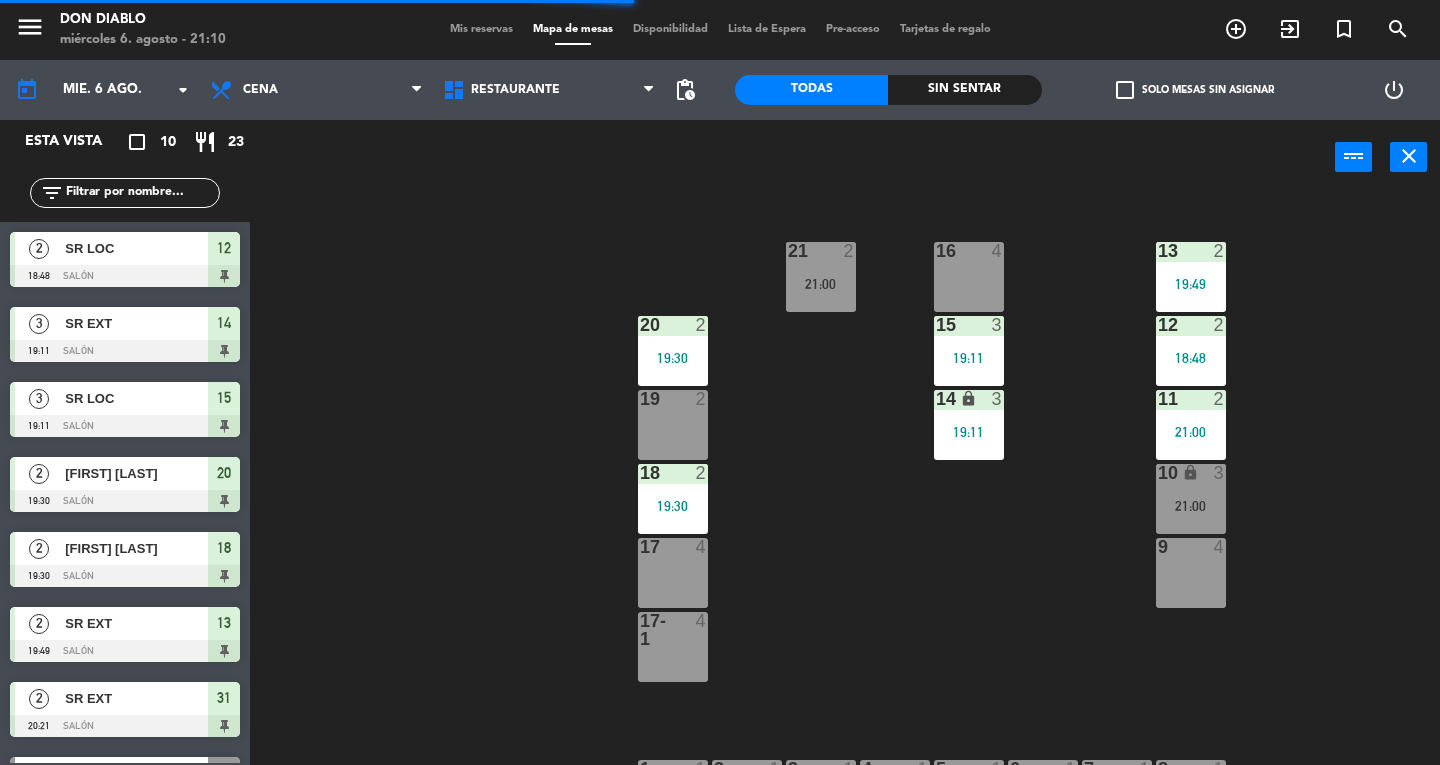 click on "[DATA]" 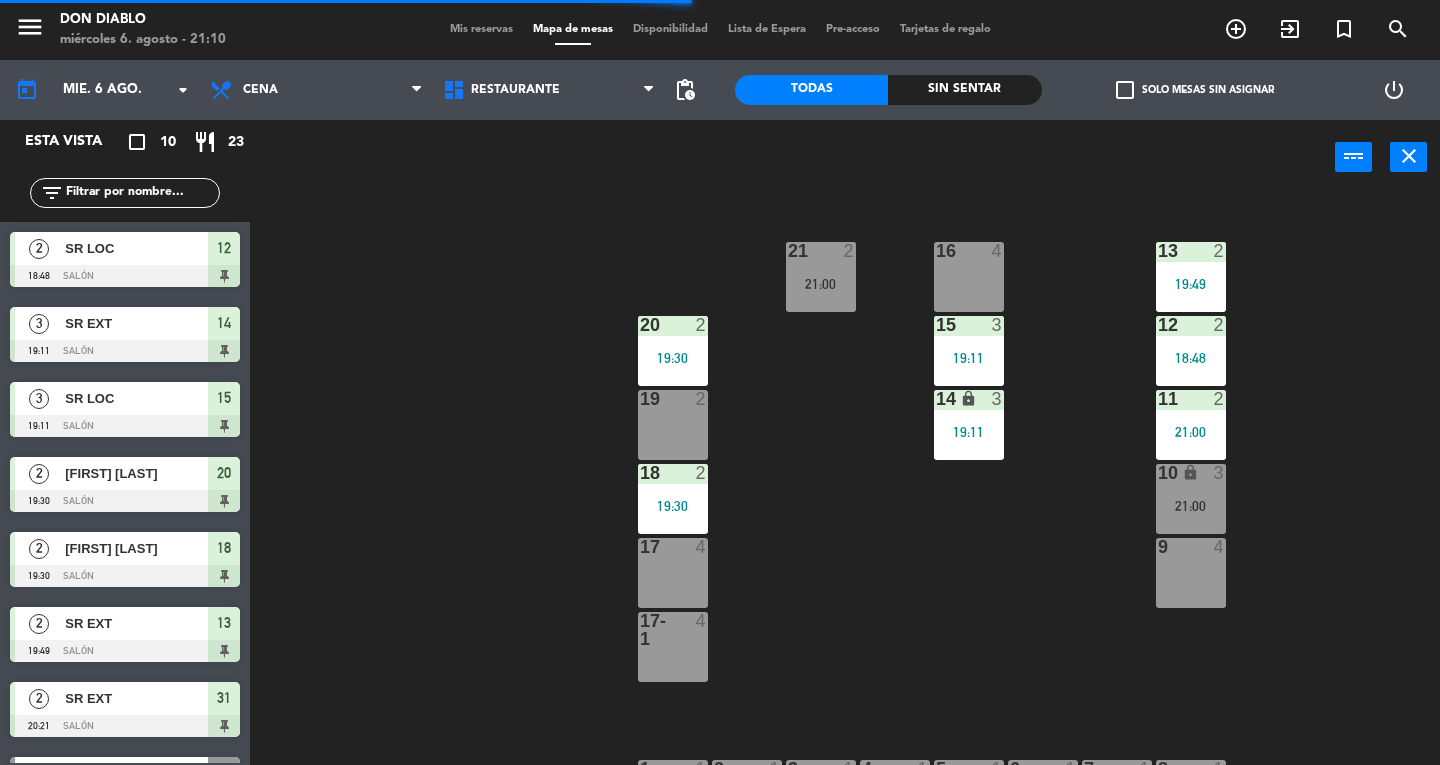 click on "3" at bounding box center [1002, 399] 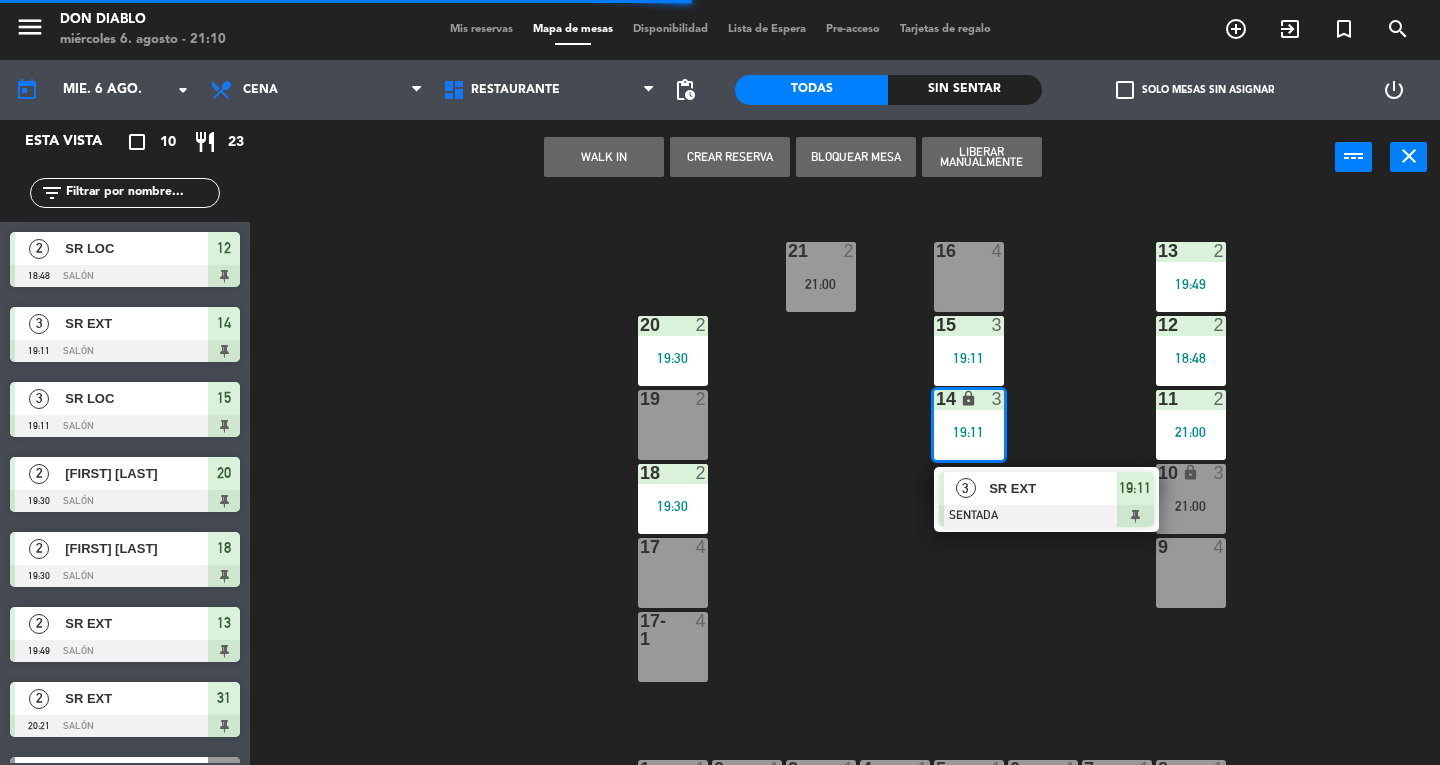 click on "SR EXT" at bounding box center (1052, 488) 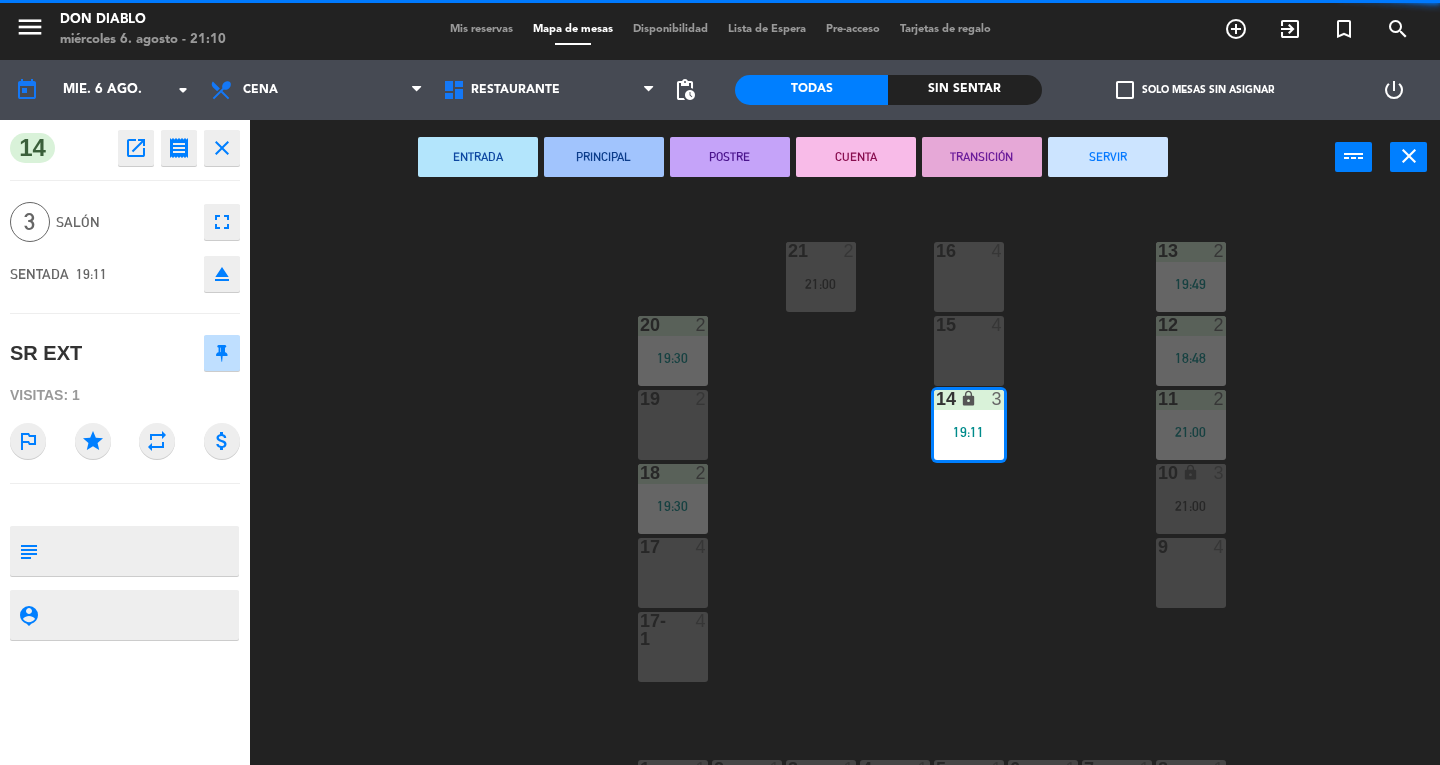 click on "SERVIR" at bounding box center [1108, 157] 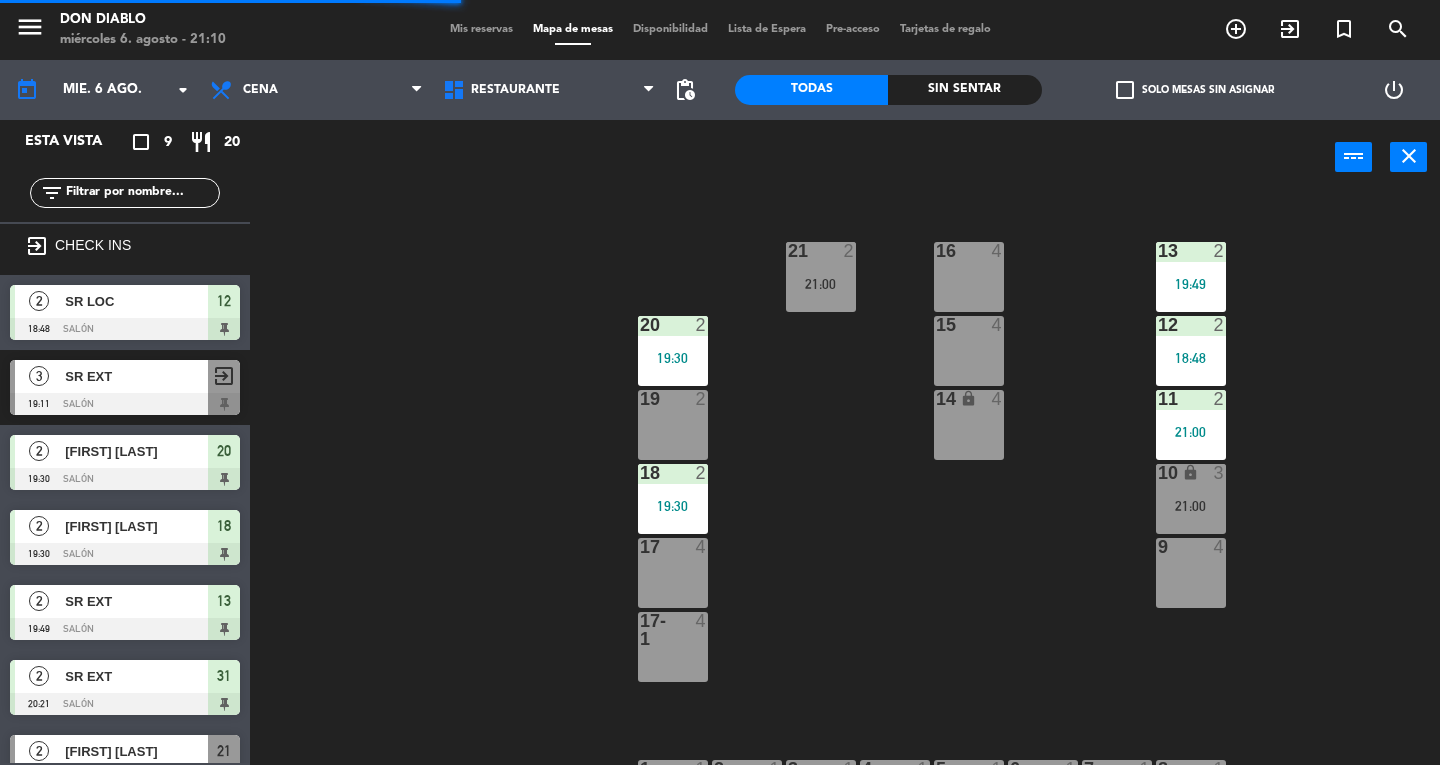 click on "close" at bounding box center [1409, 156] 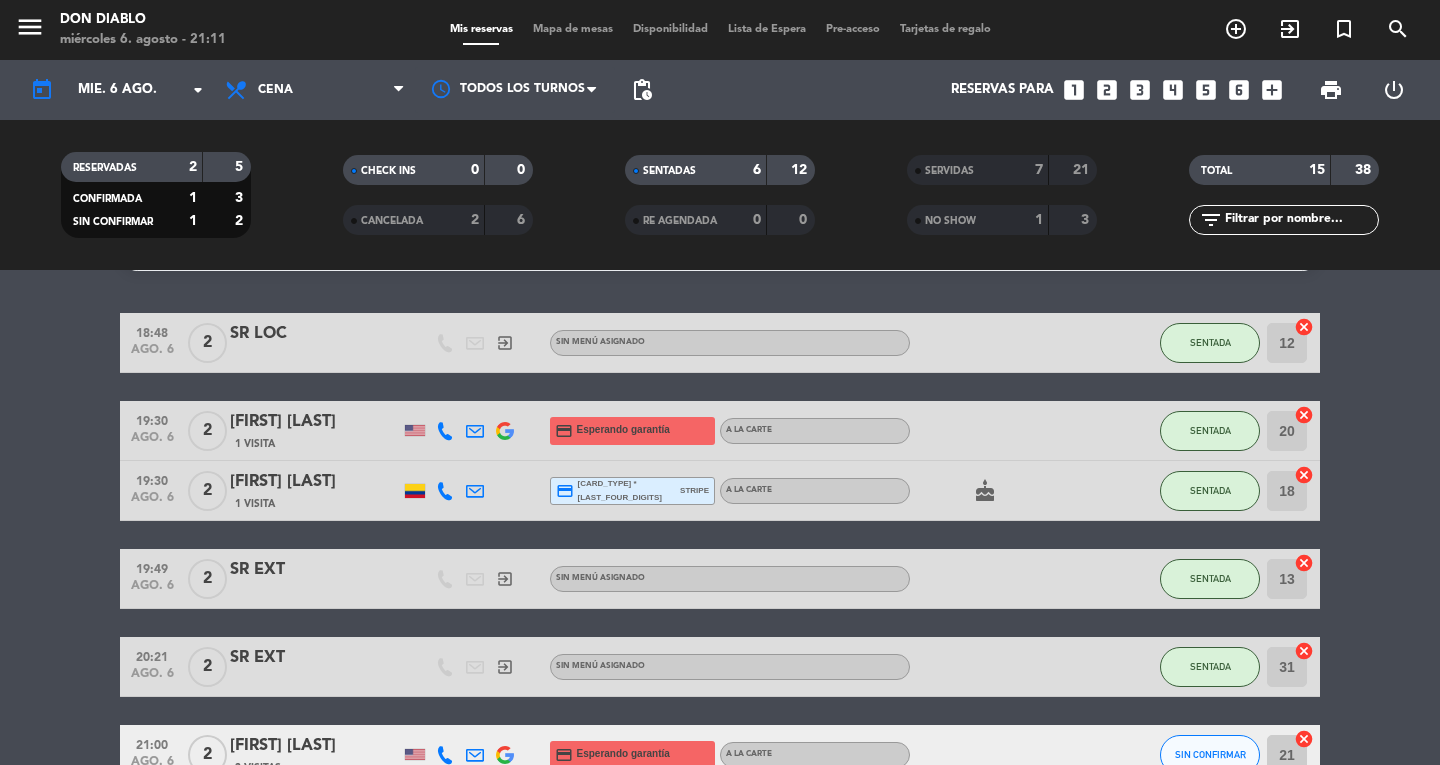 scroll, scrollTop: 50, scrollLeft: 0, axis: vertical 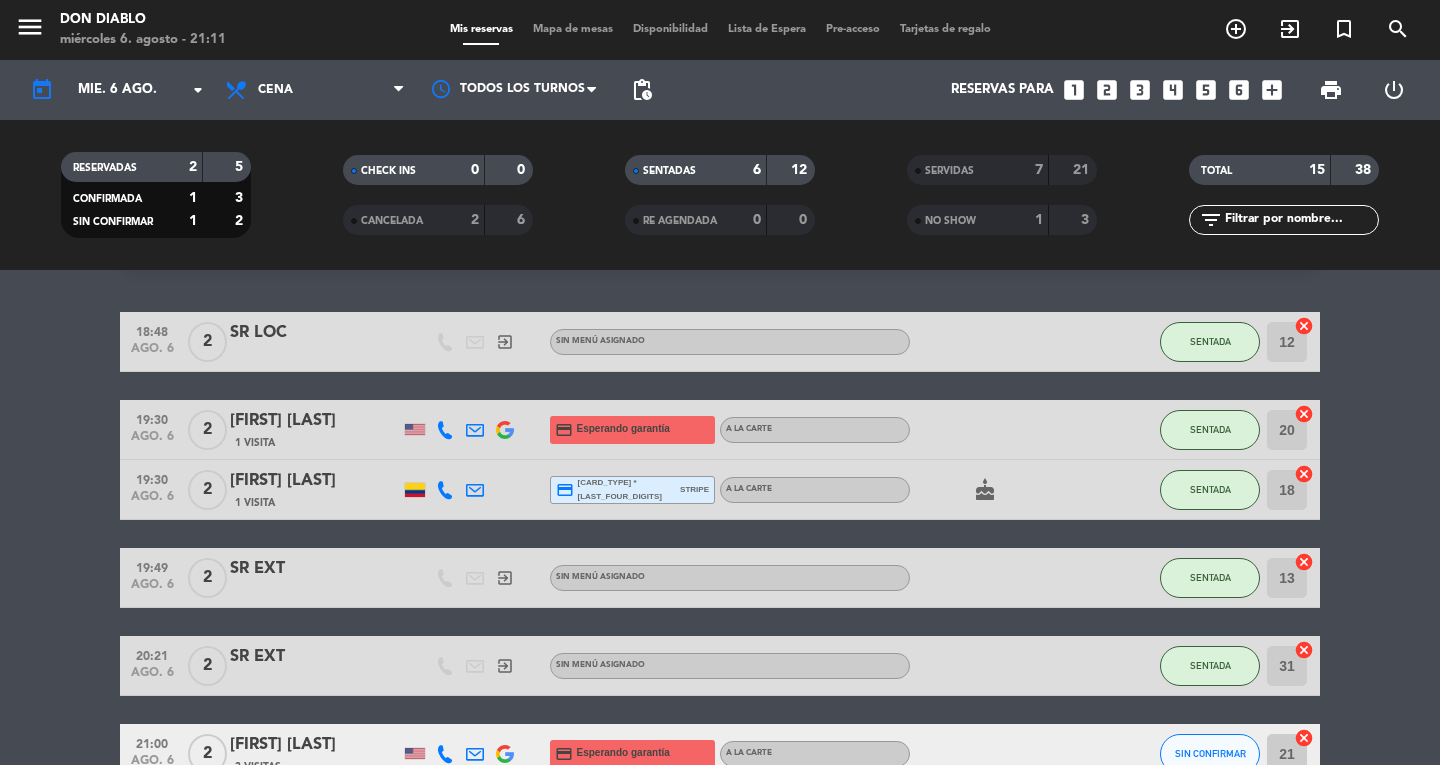 click on "SENTADA" 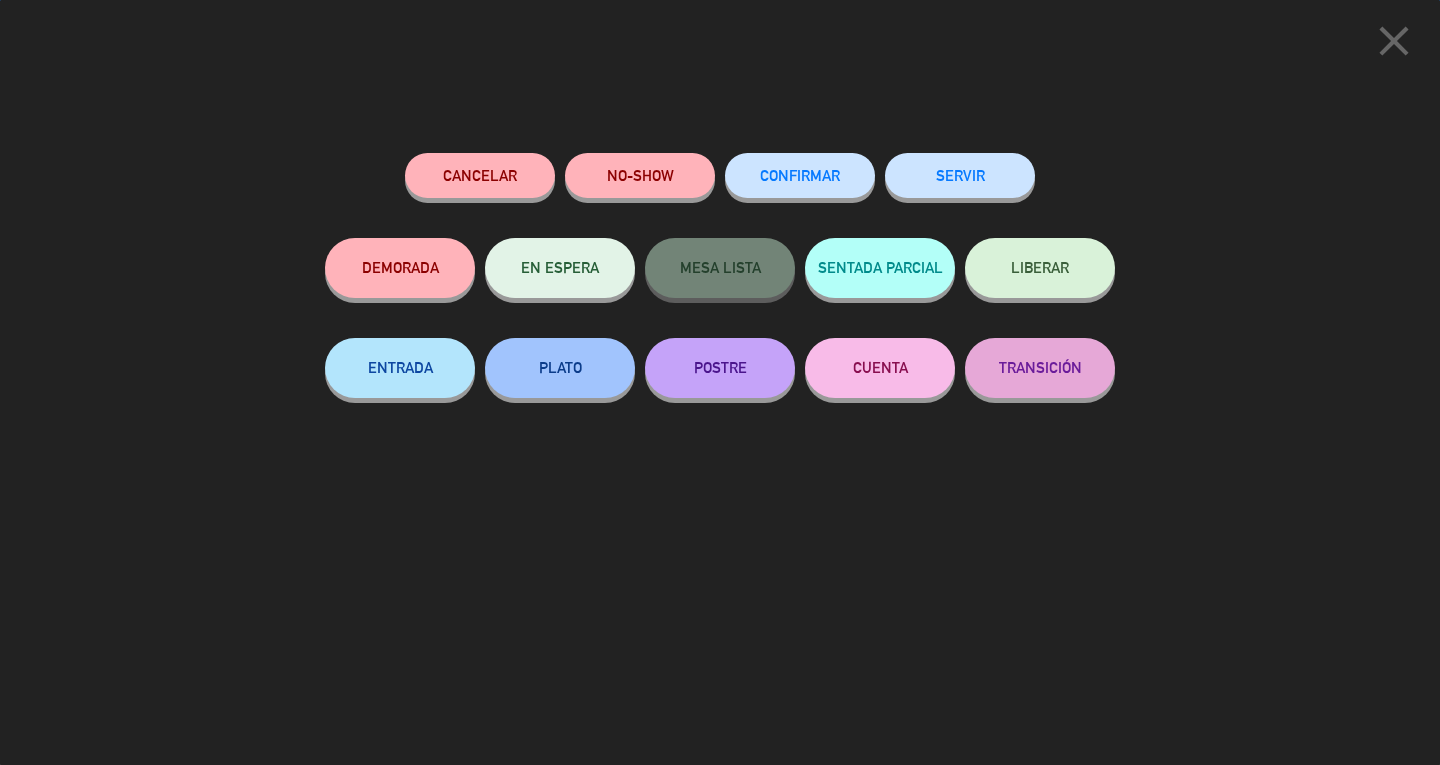 click on "SERVIR" 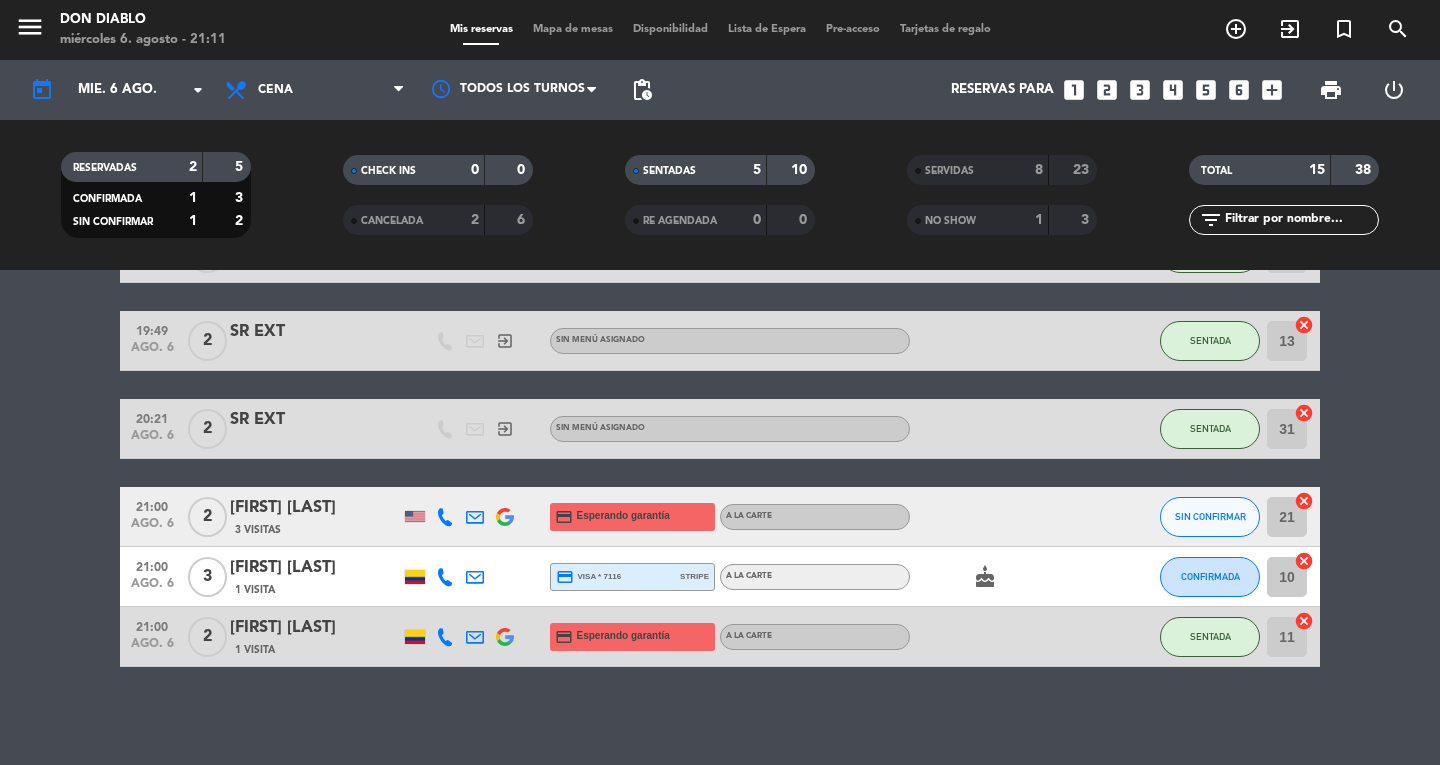 scroll, scrollTop: 200, scrollLeft: 0, axis: vertical 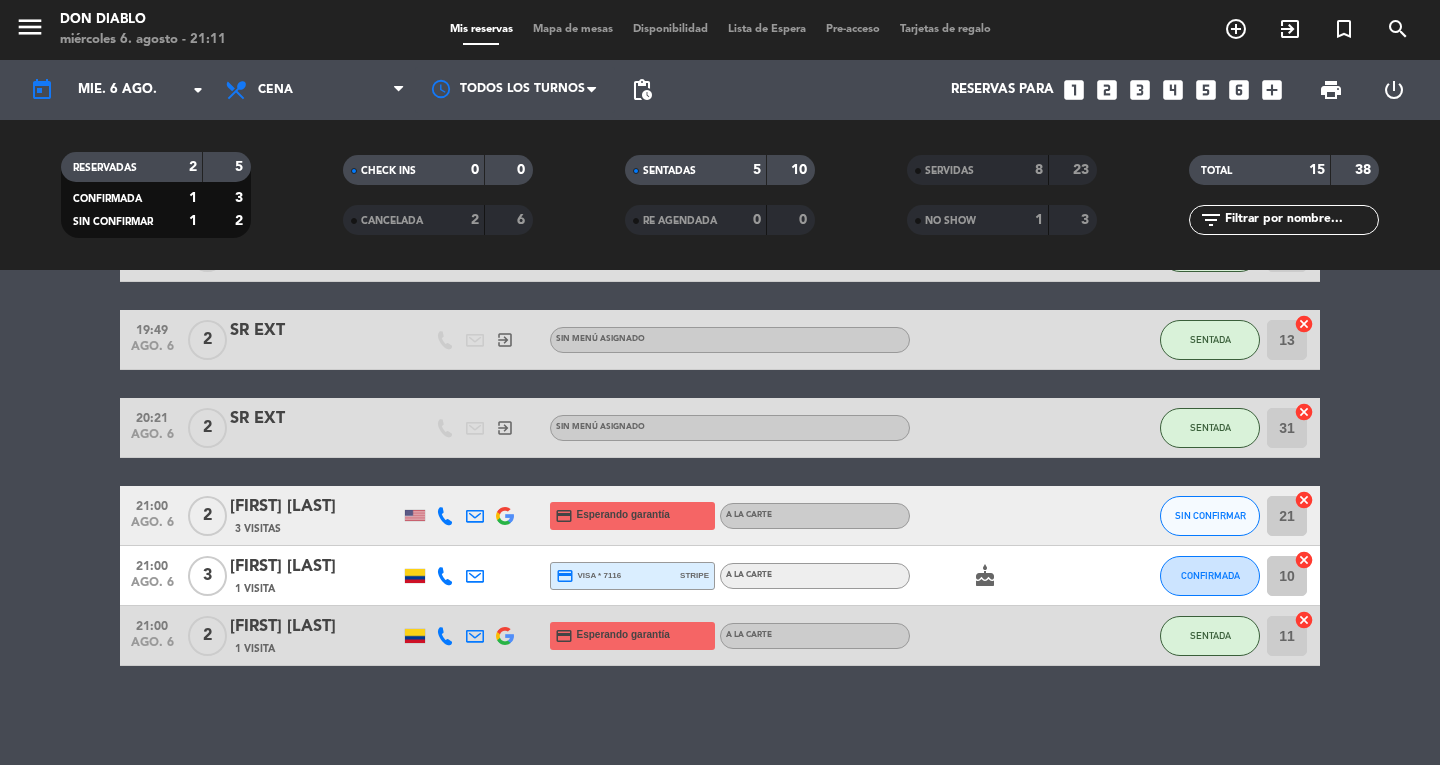 click on "CONFIRMADA" 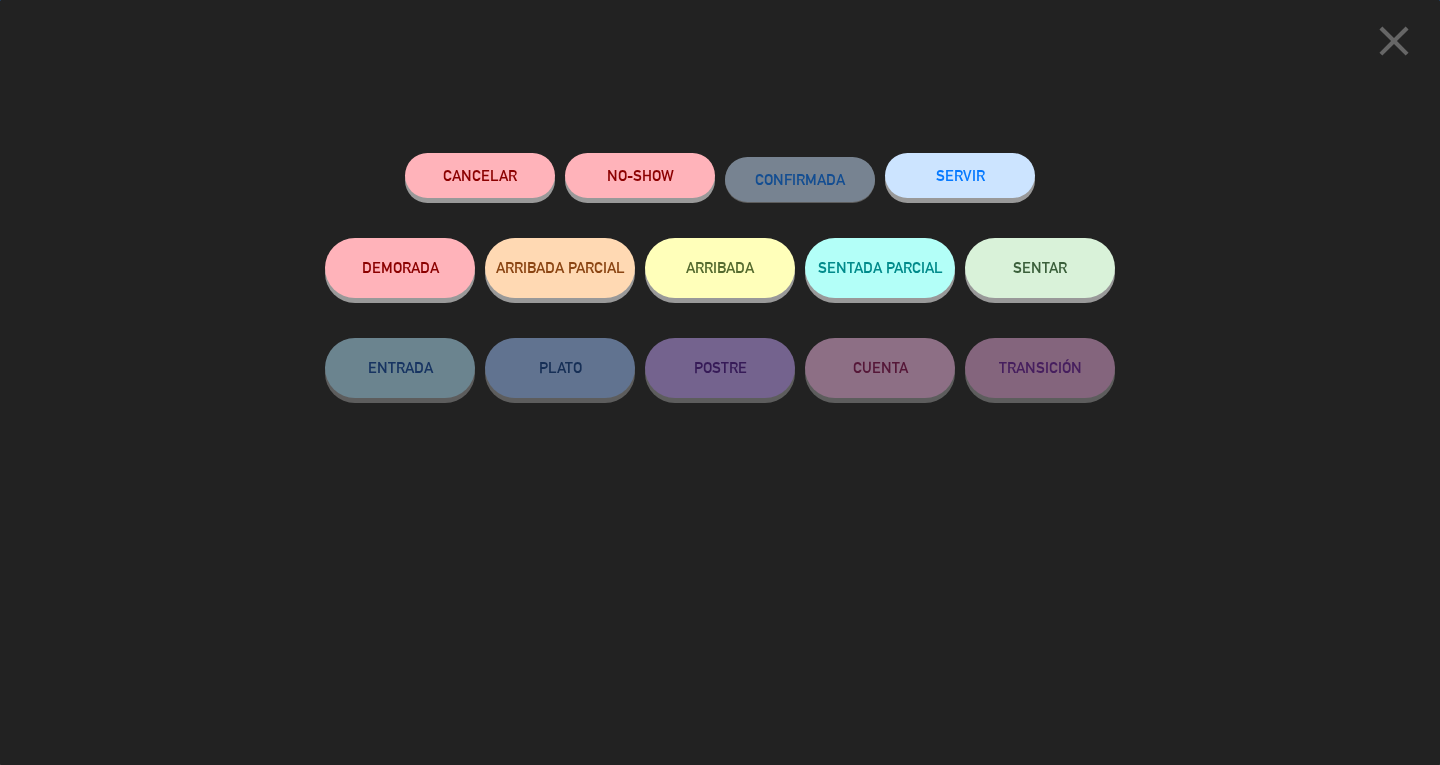 click on "SENTAR" 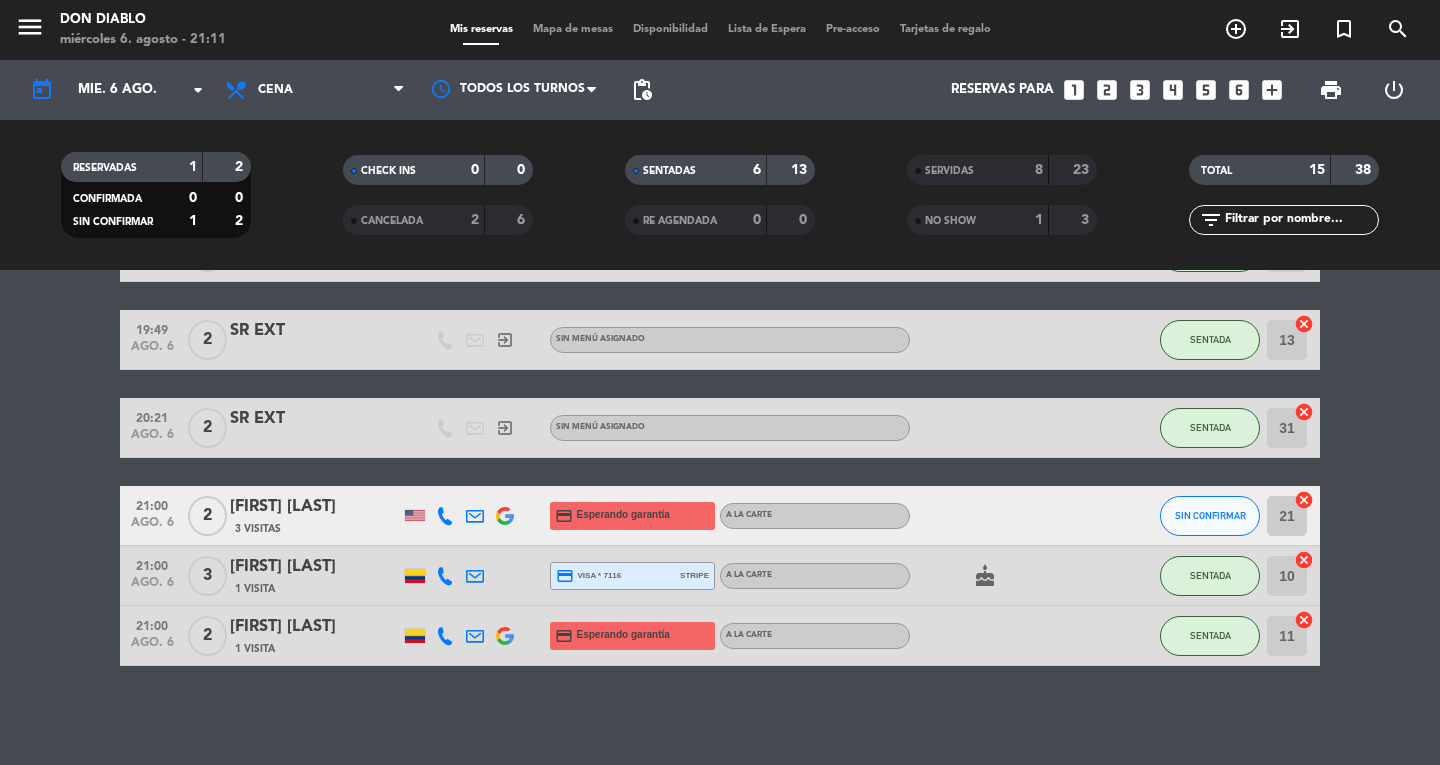 click on "Mapa de mesas" at bounding box center [573, 29] 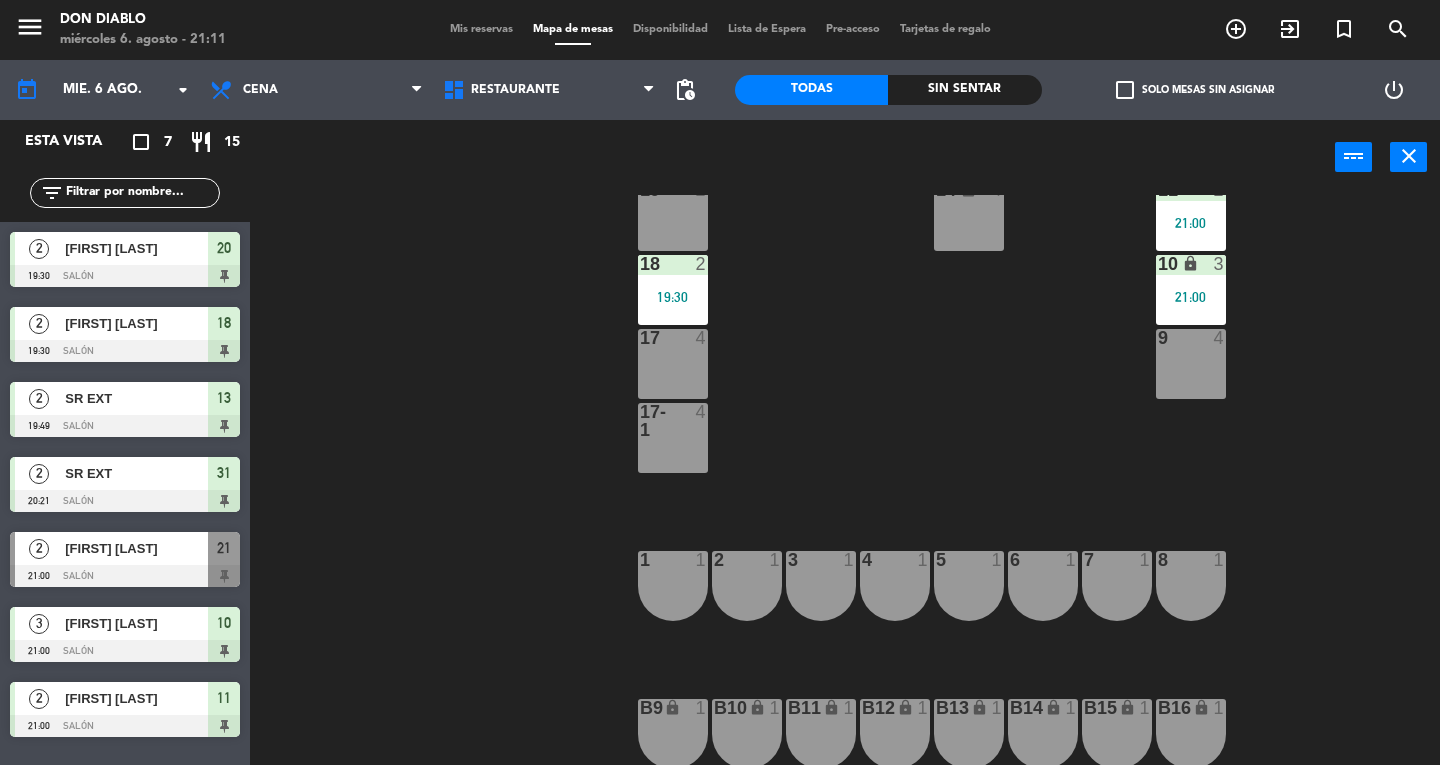 scroll, scrollTop: 571, scrollLeft: 0, axis: vertical 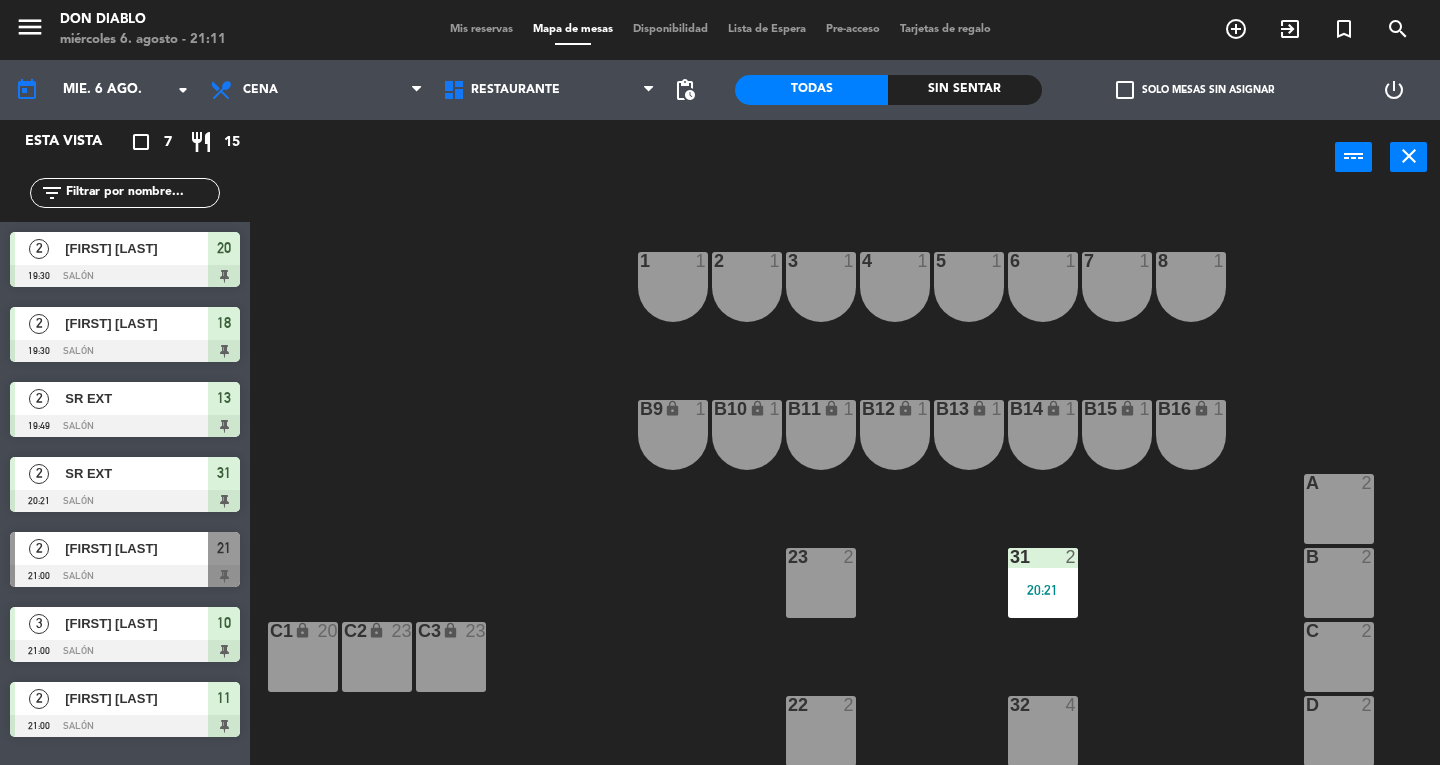 click on "22  2" at bounding box center [821, 731] 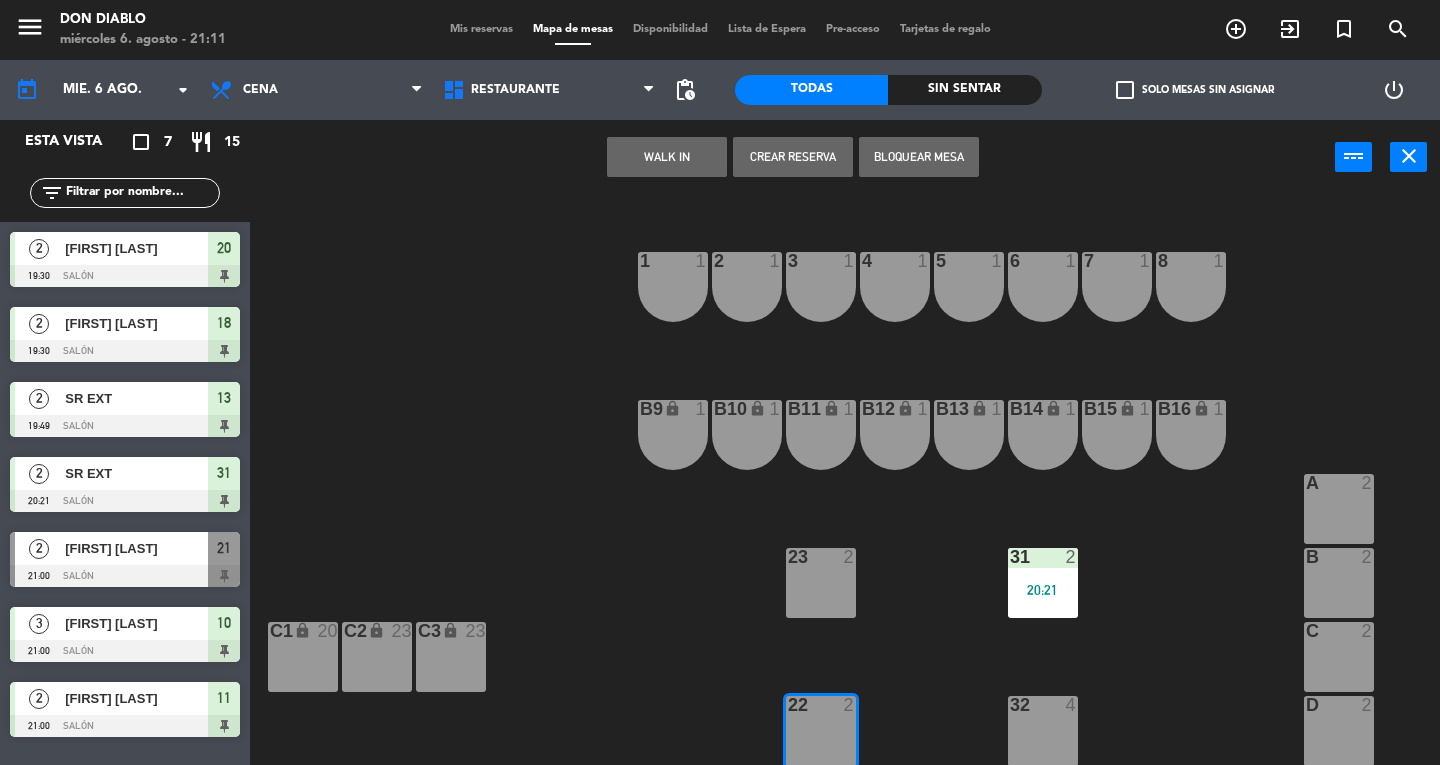 click on "WALK IN" at bounding box center (667, 157) 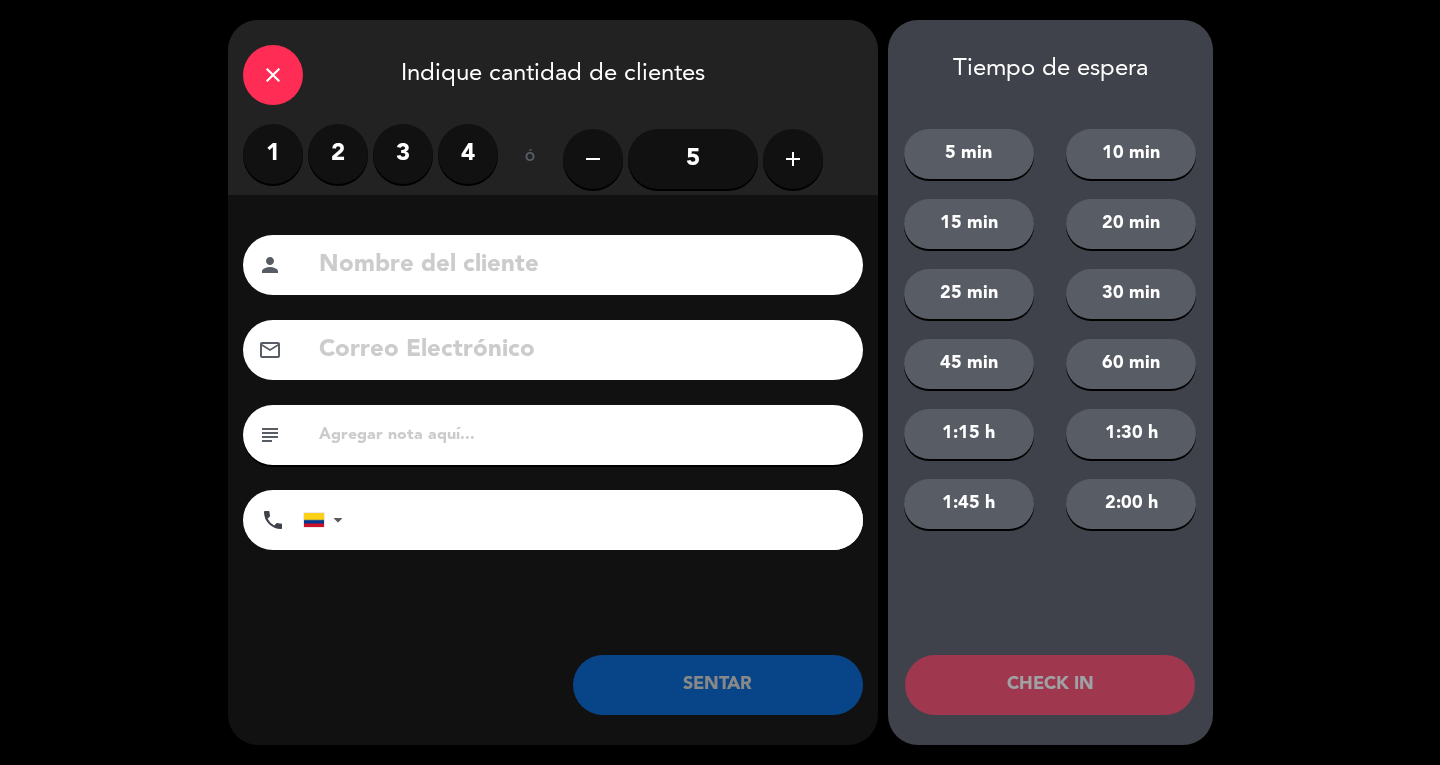 click on "2" at bounding box center [338, 154] 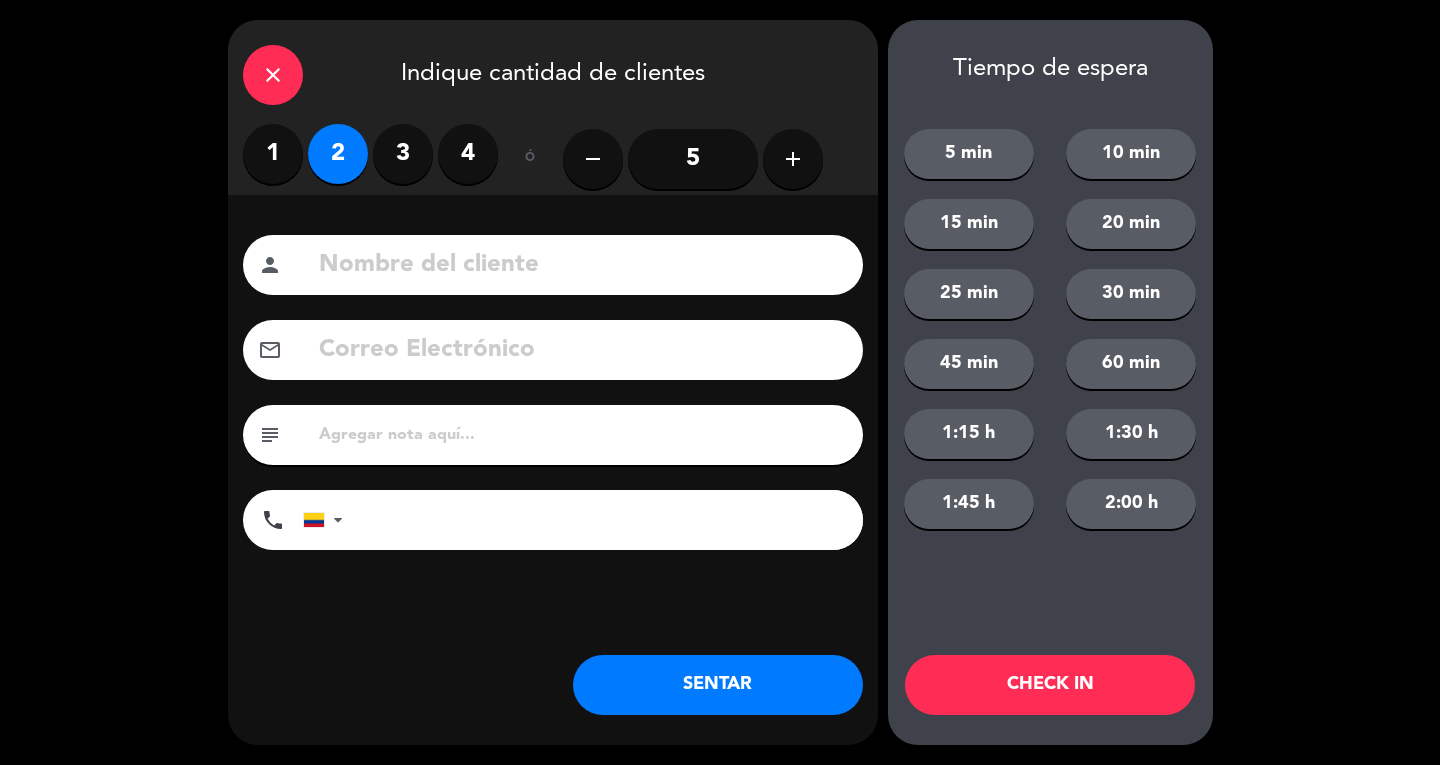 click 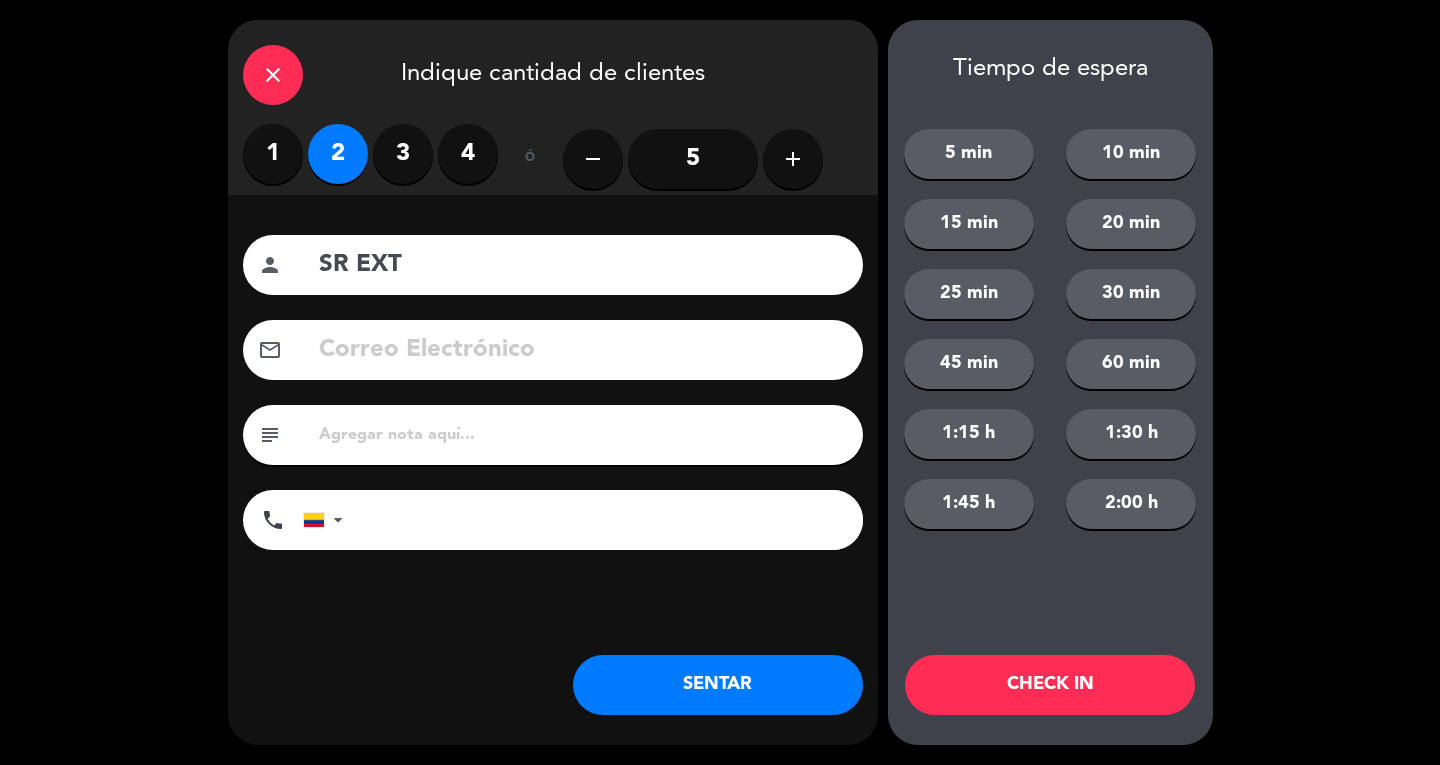 type on "SR EXT" 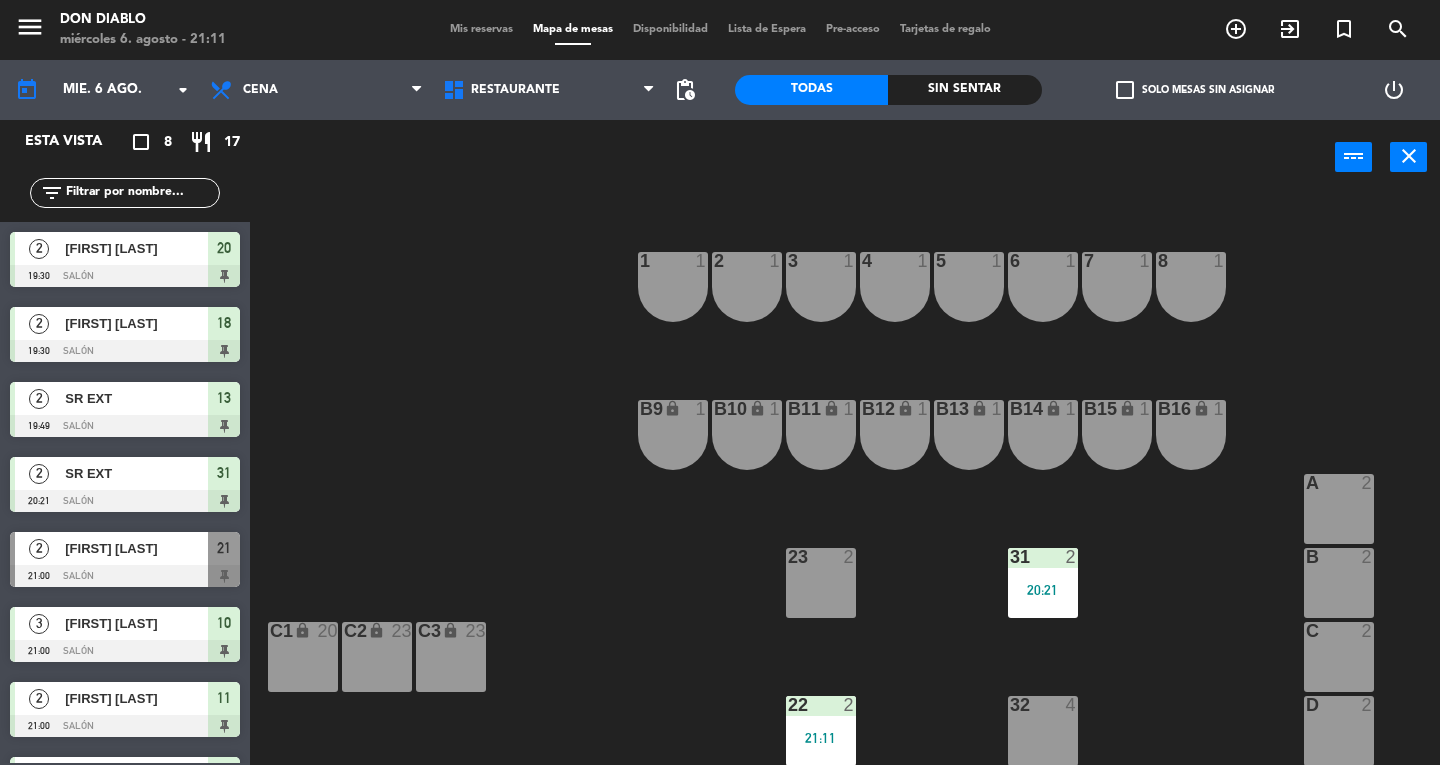 click on "close" at bounding box center (1408, 157) 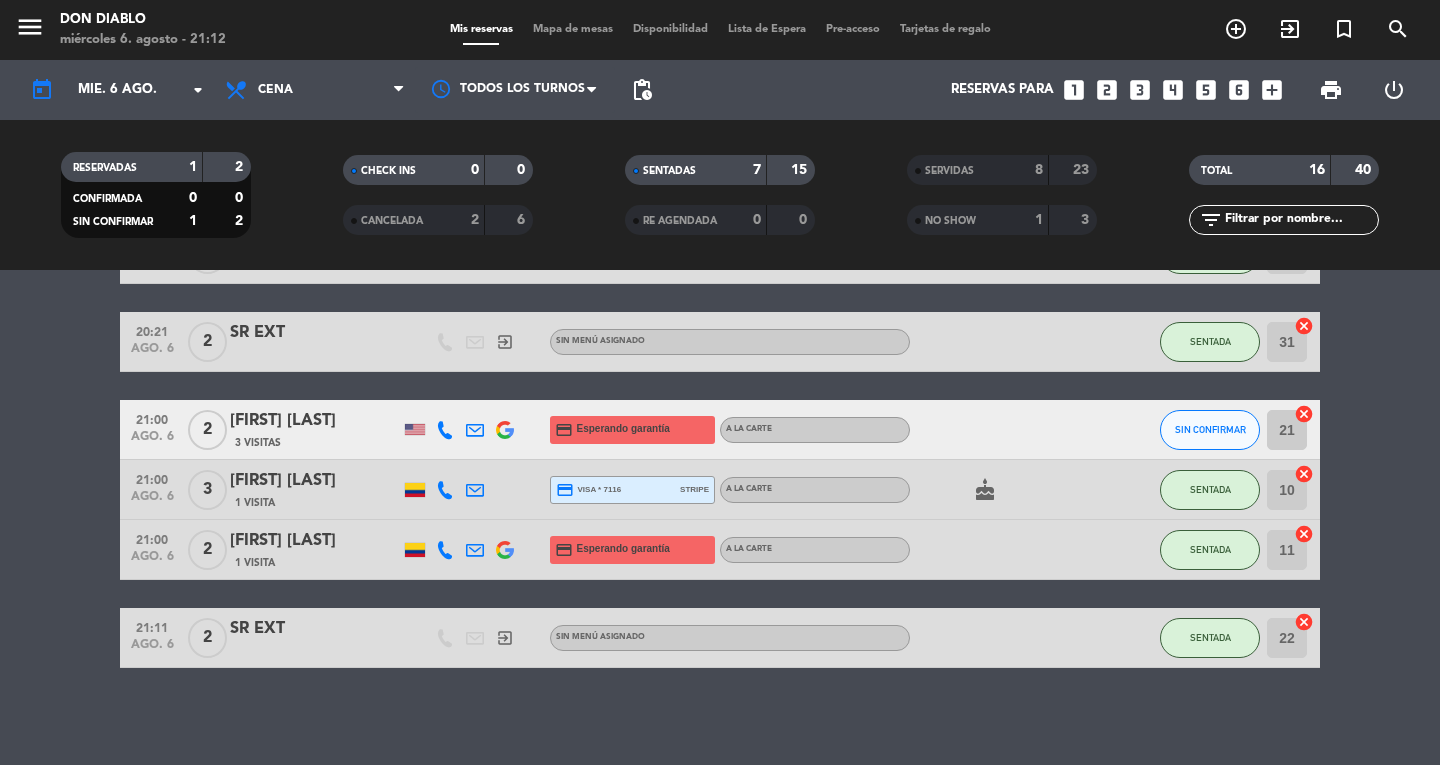 scroll, scrollTop: 288, scrollLeft: 0, axis: vertical 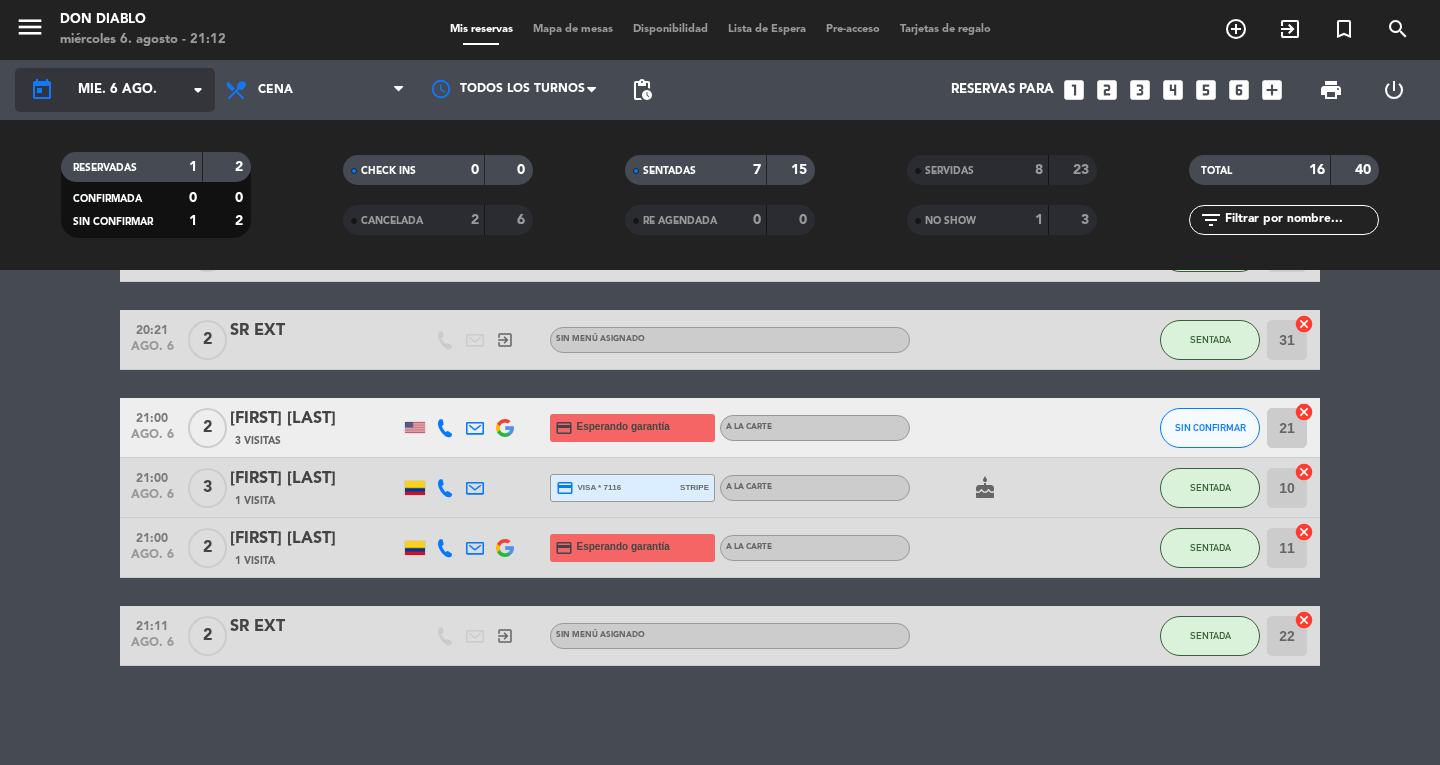 click on "mié. 6 ago." 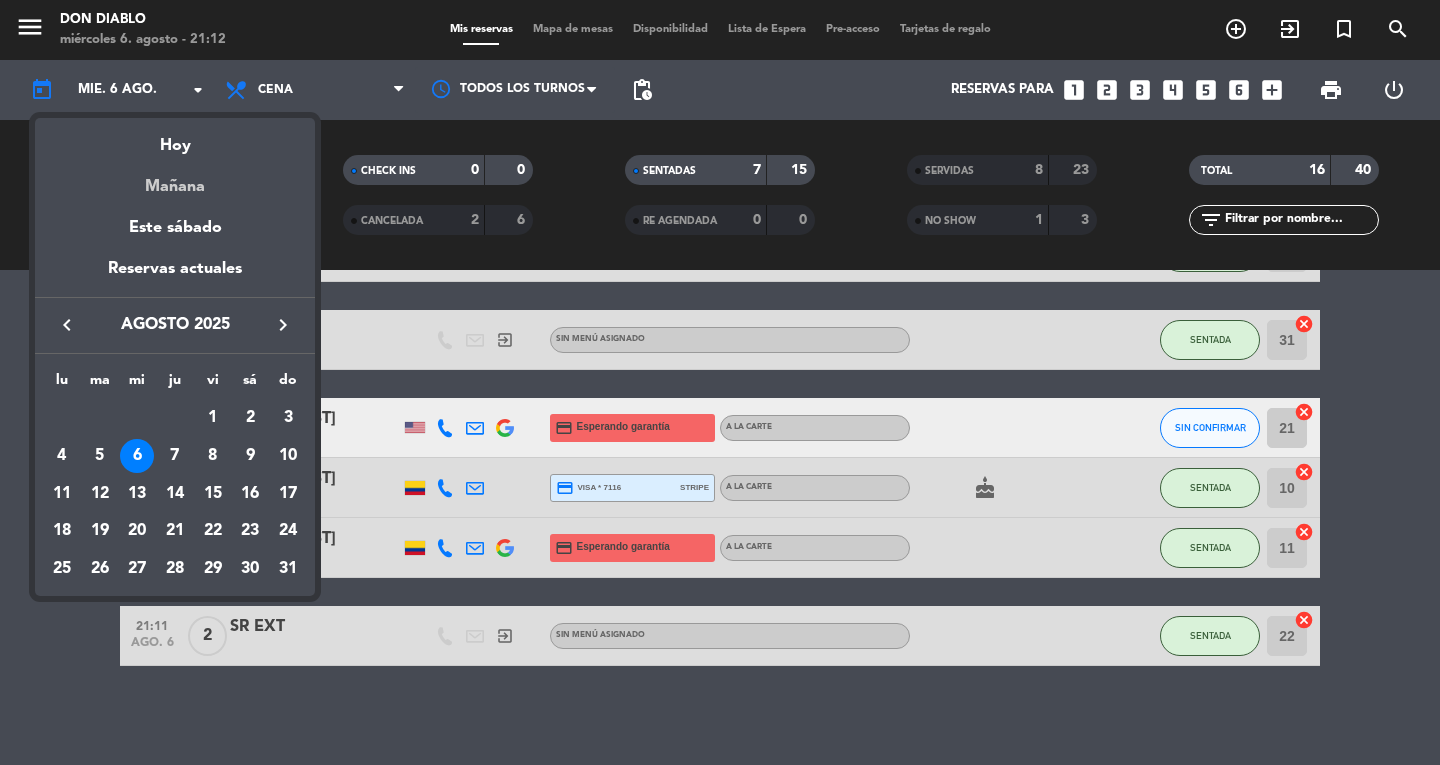 click on "Mañana" at bounding box center [175, 179] 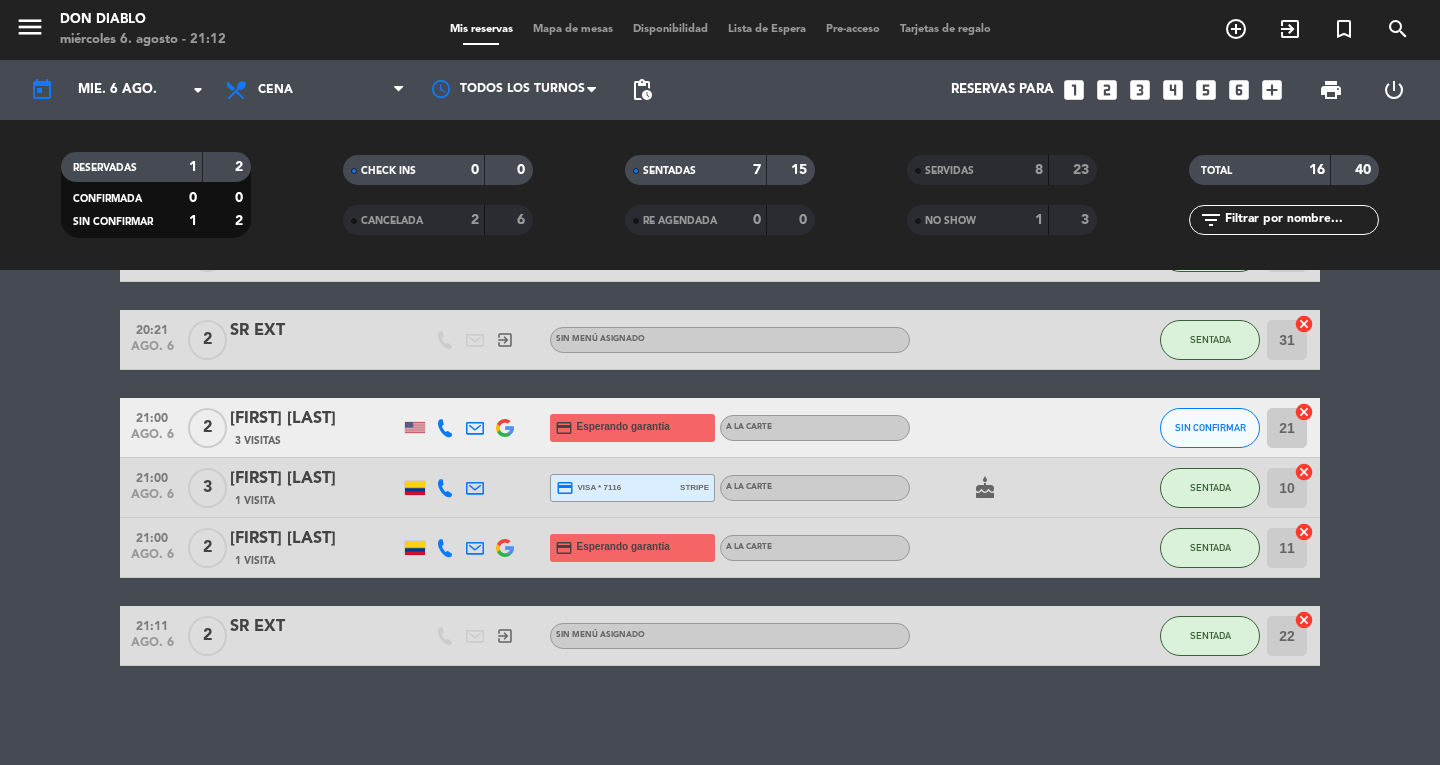 type on "jue. 7 ago." 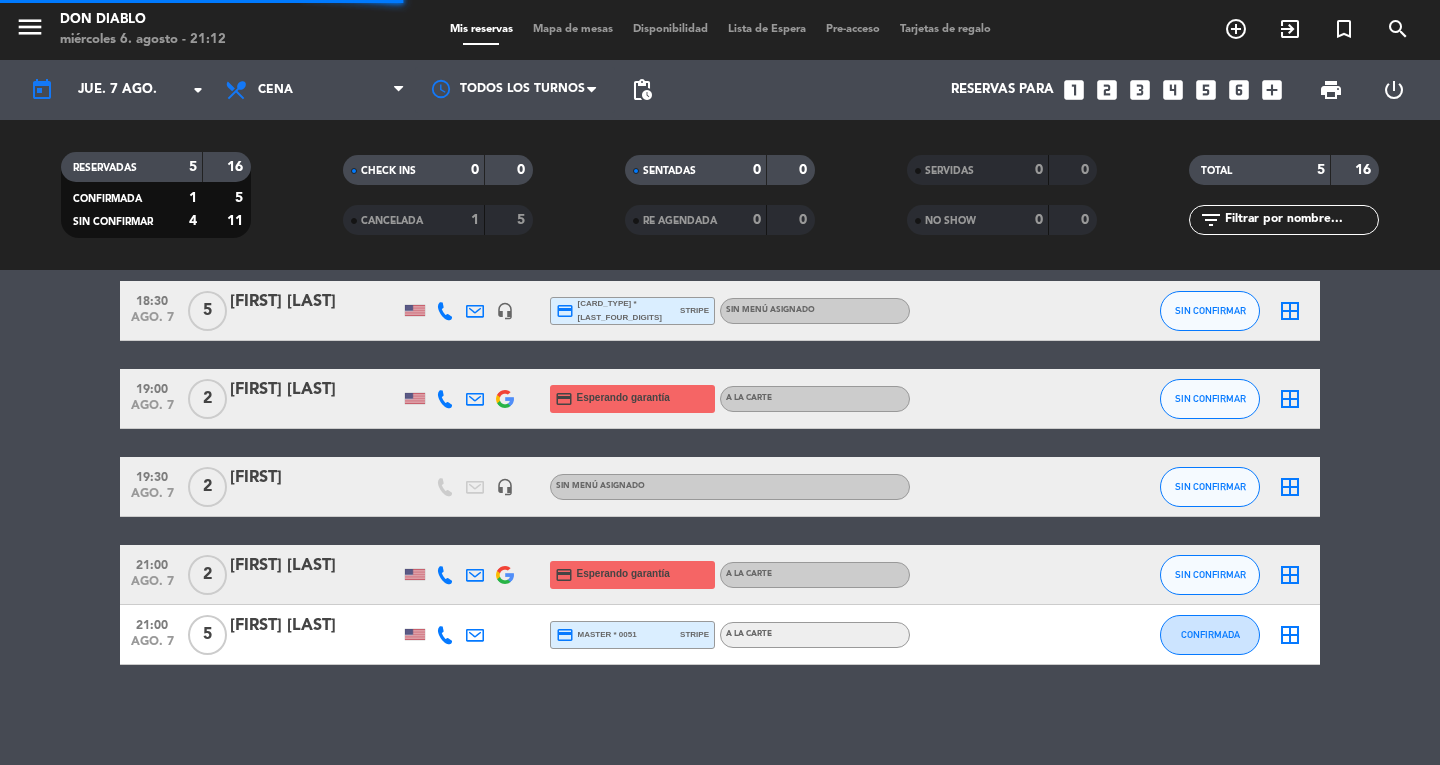 scroll, scrollTop: 80, scrollLeft: 0, axis: vertical 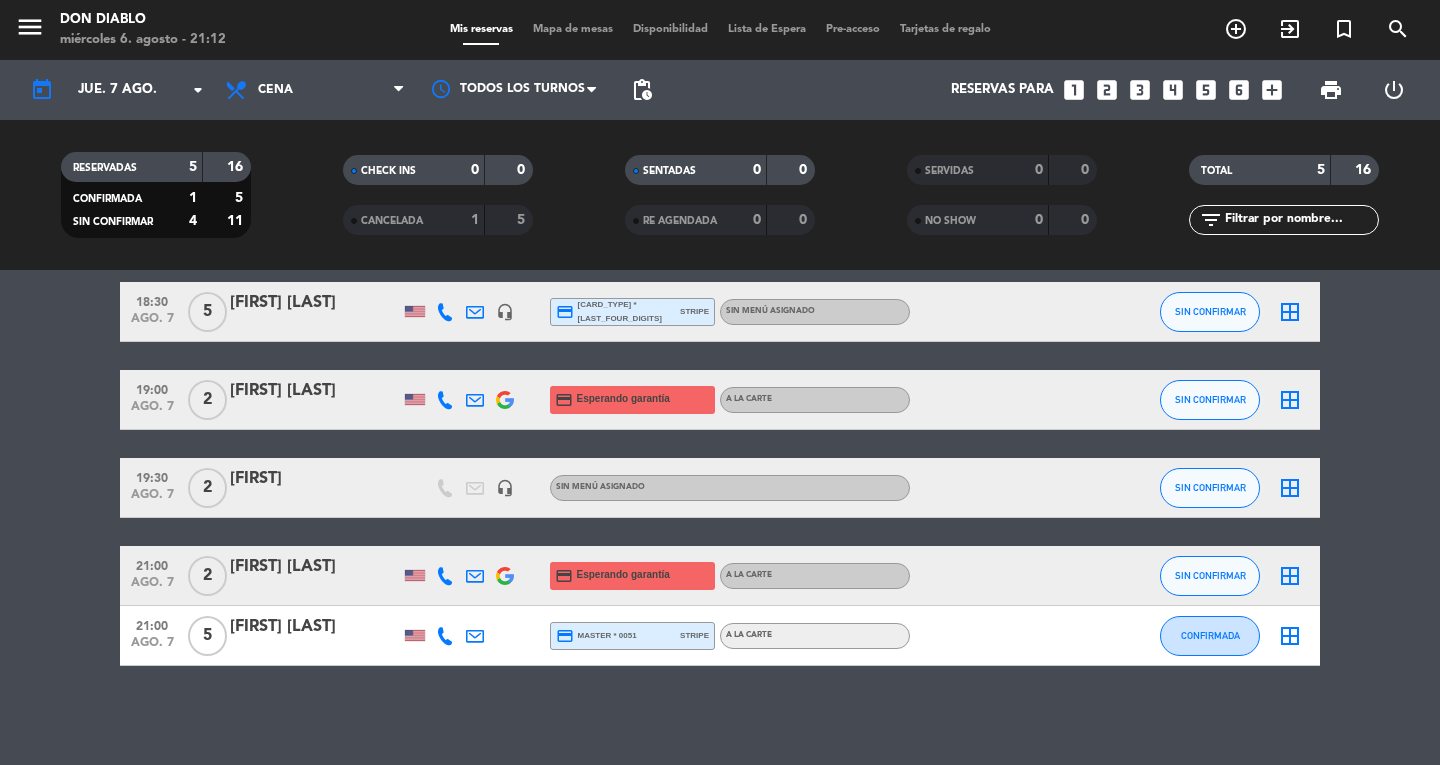 click on "[FIRST]" 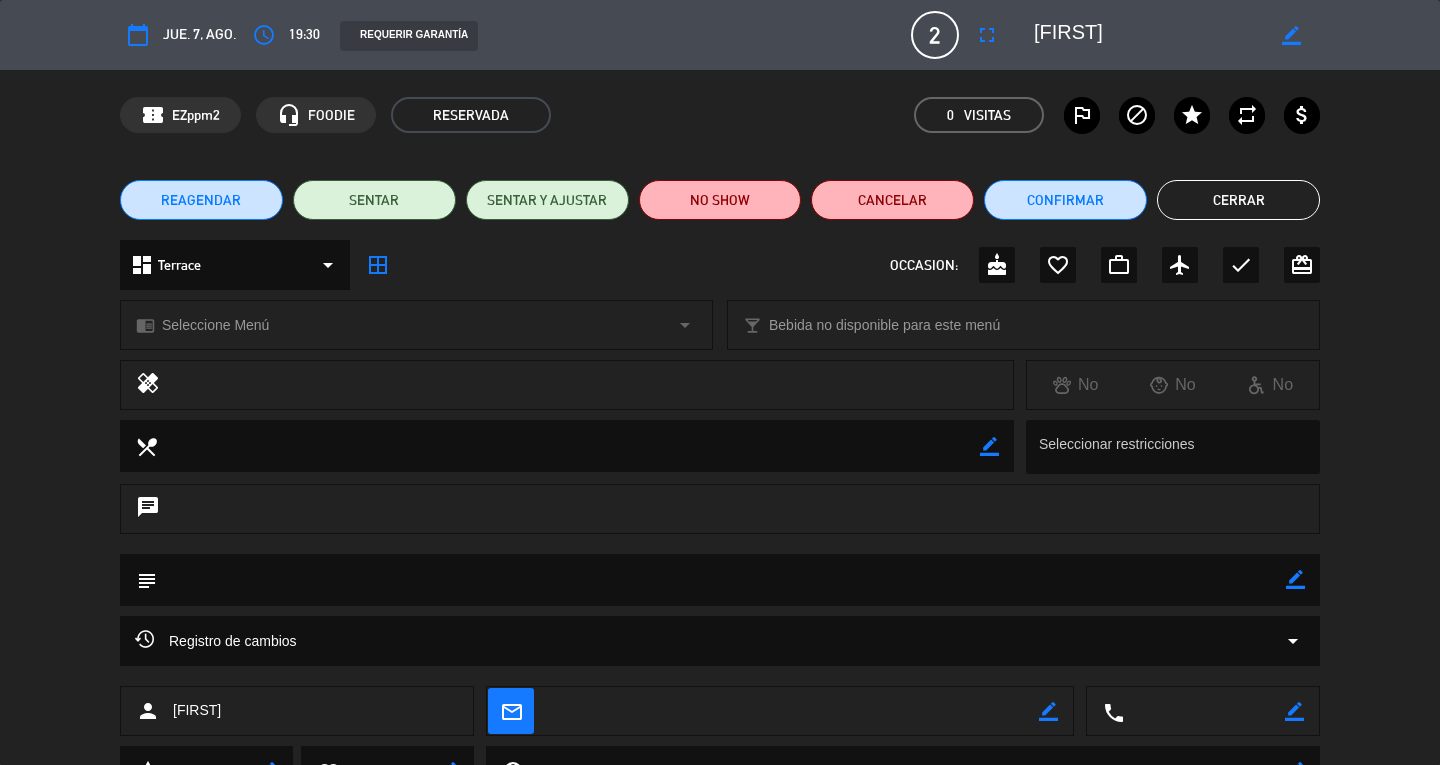 scroll, scrollTop: 92, scrollLeft: 0, axis: vertical 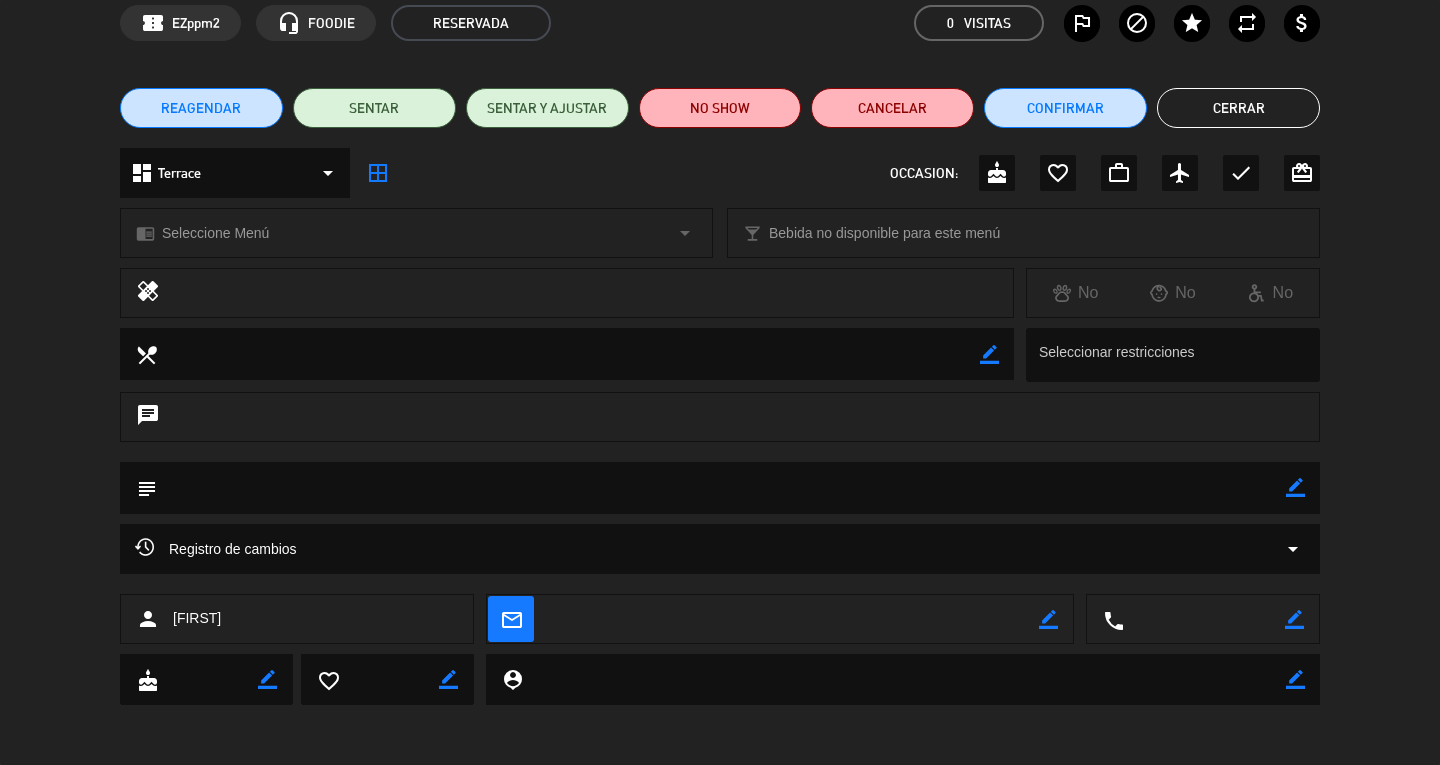 click on "border_color" 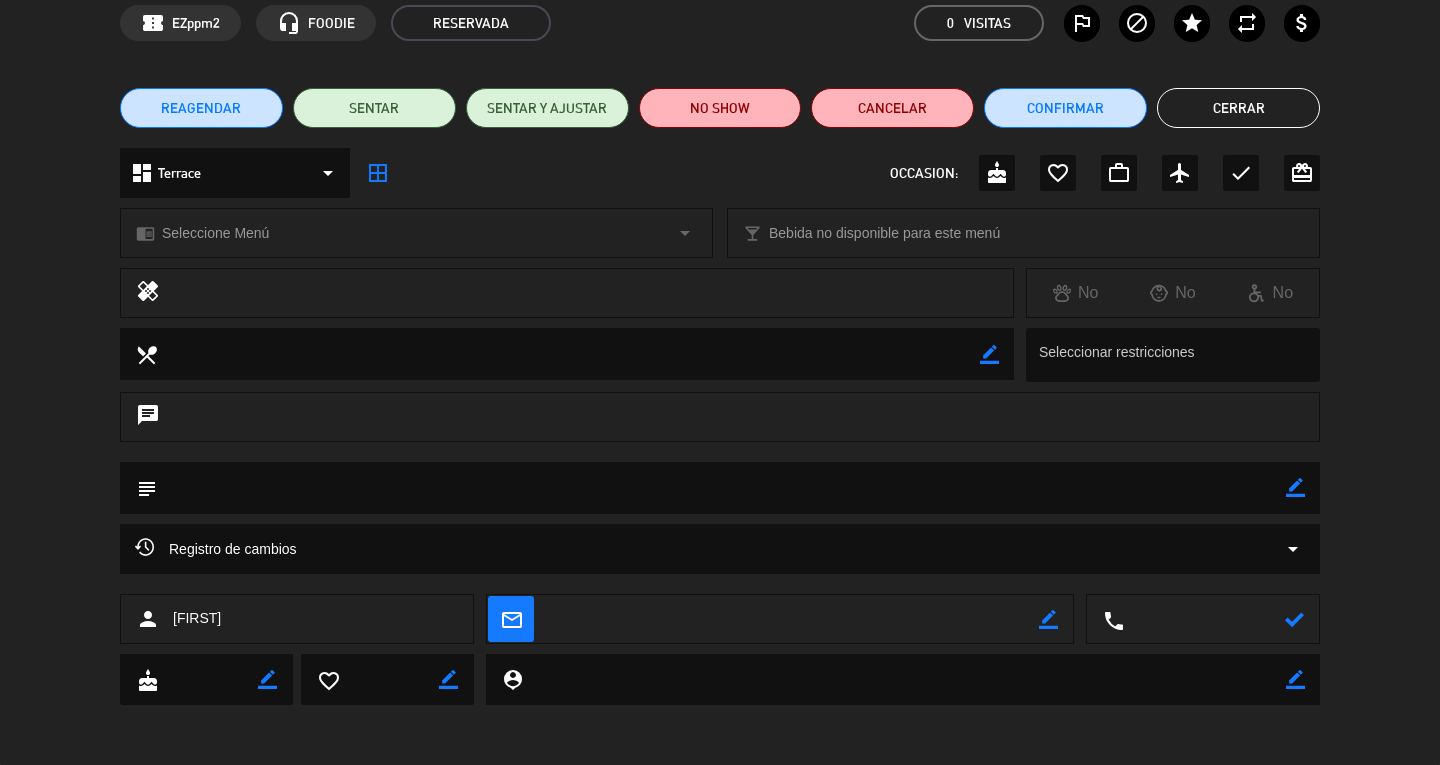 click 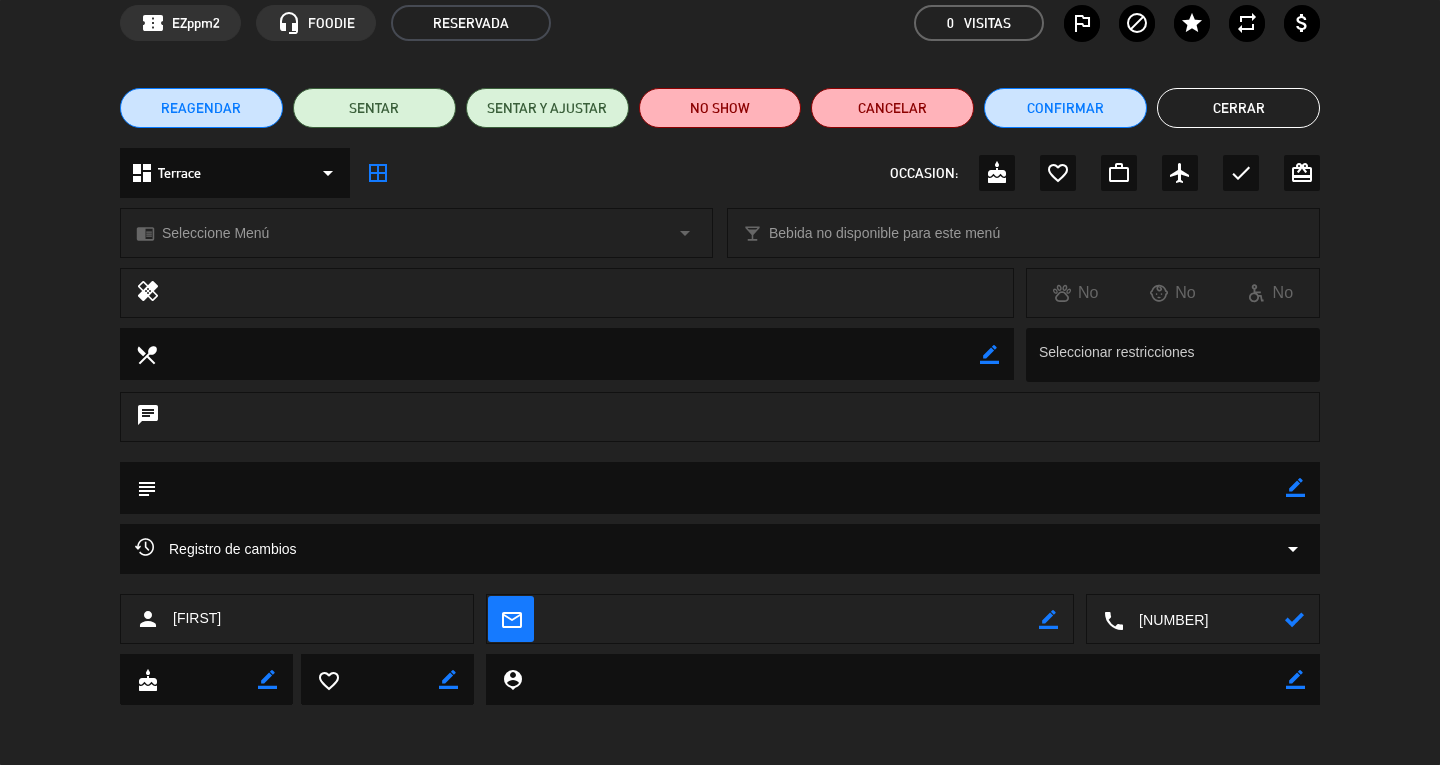 type on "[NUMBER]" 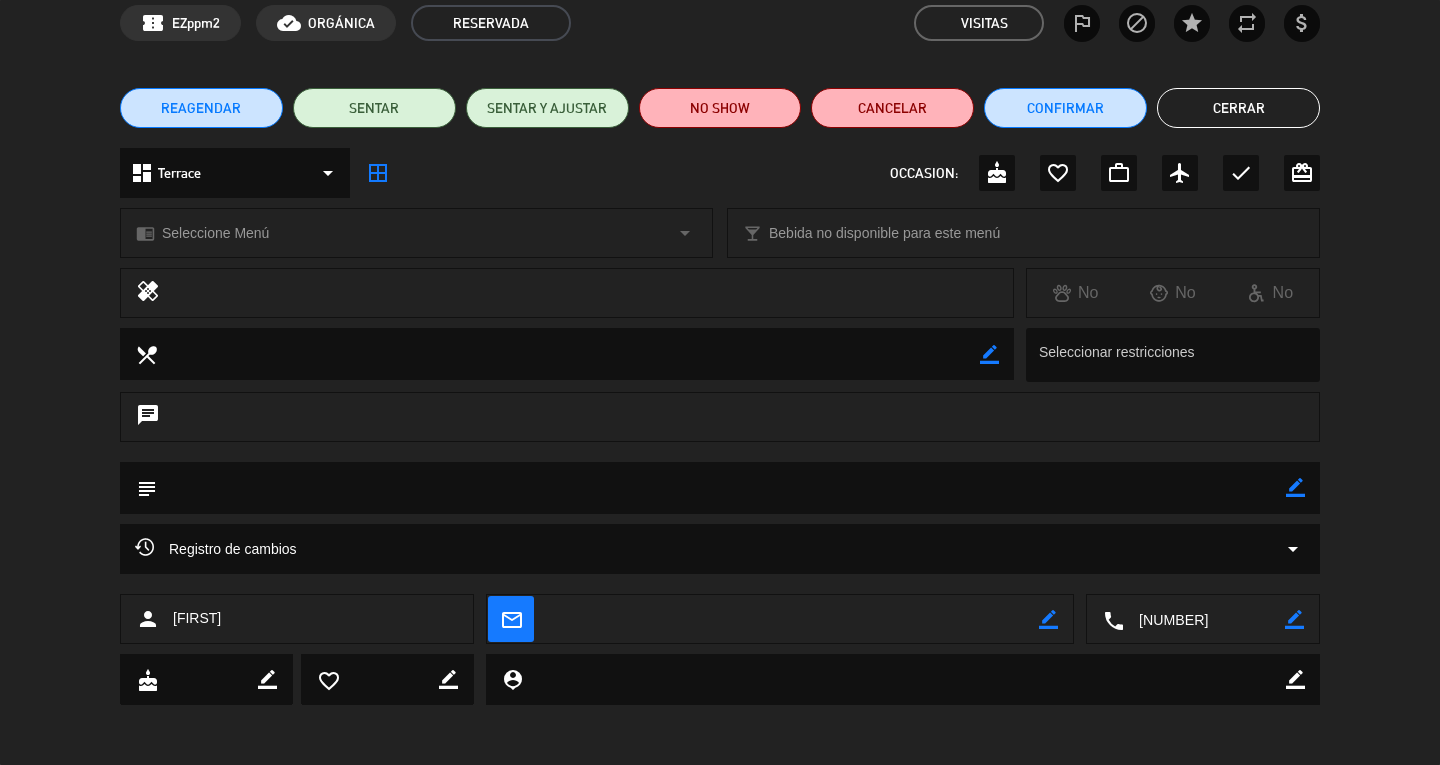 click on "Cerrar" 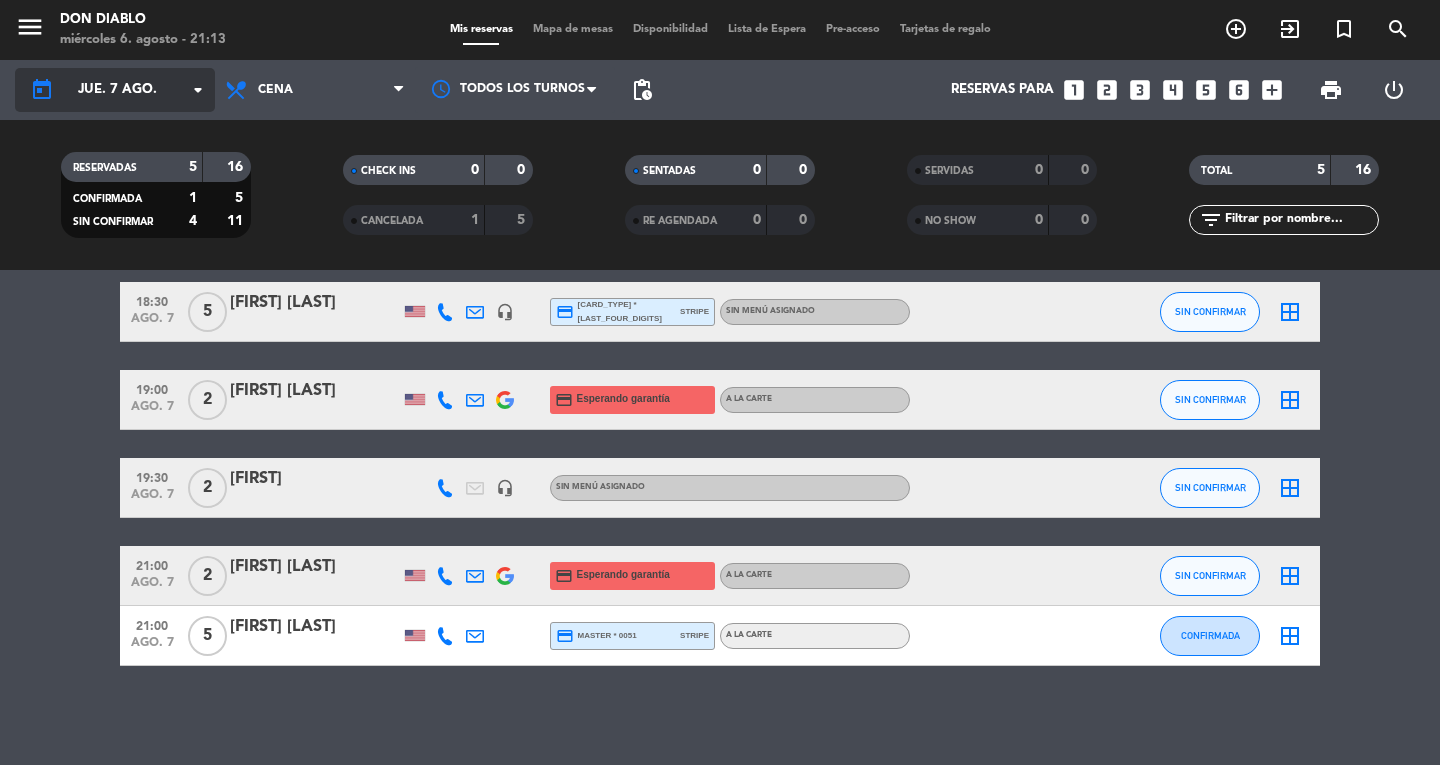 click on "jue. 7 ago." 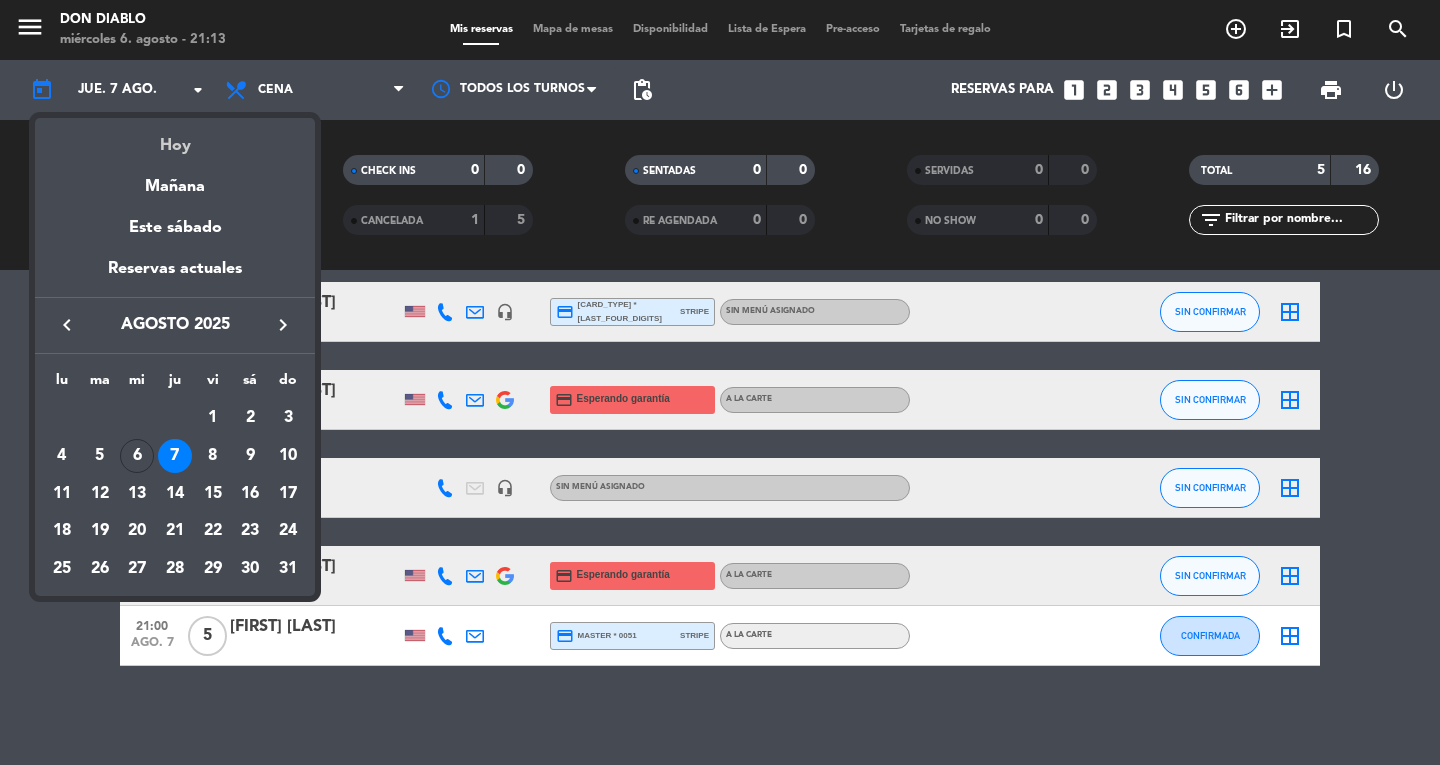 click on "Hoy" at bounding box center (175, 138) 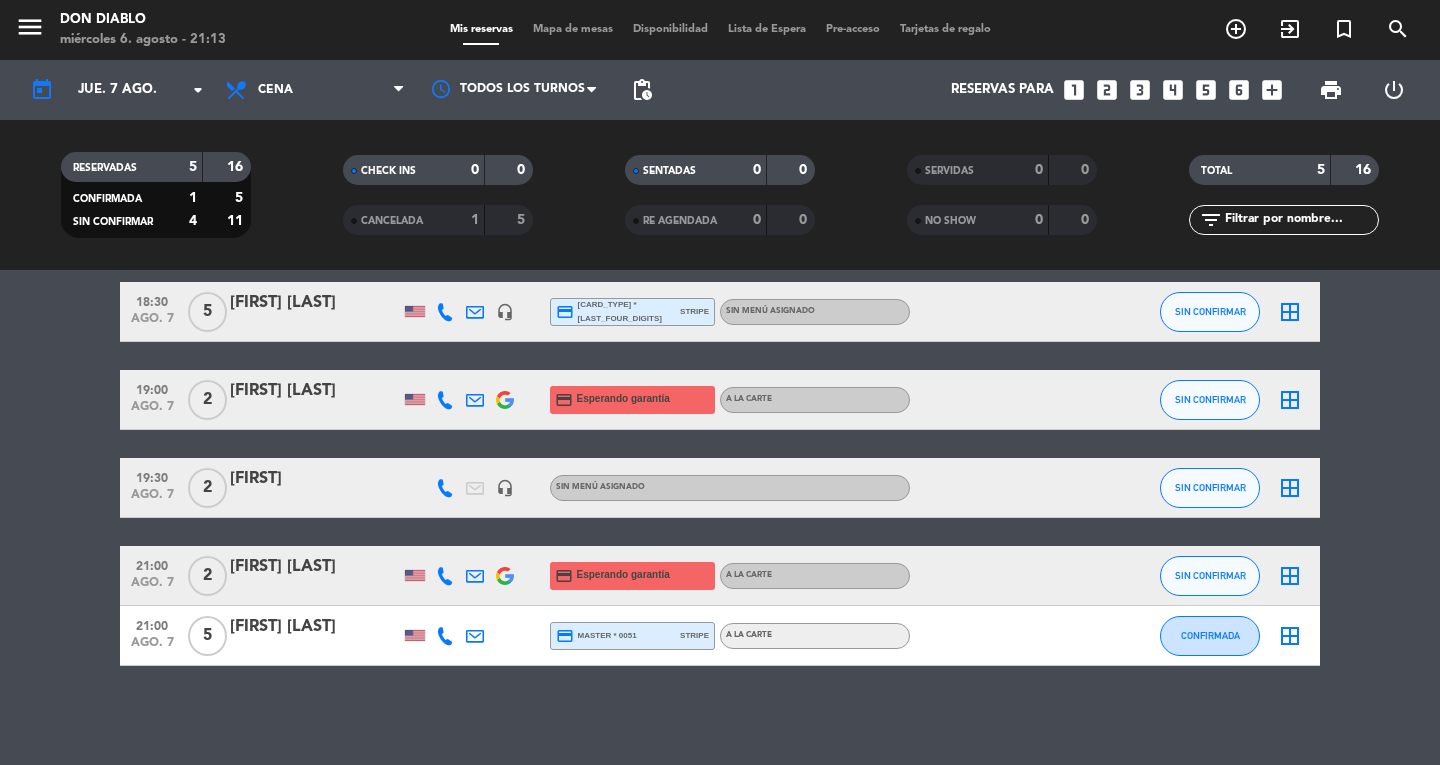 type on "mié. 6 ago." 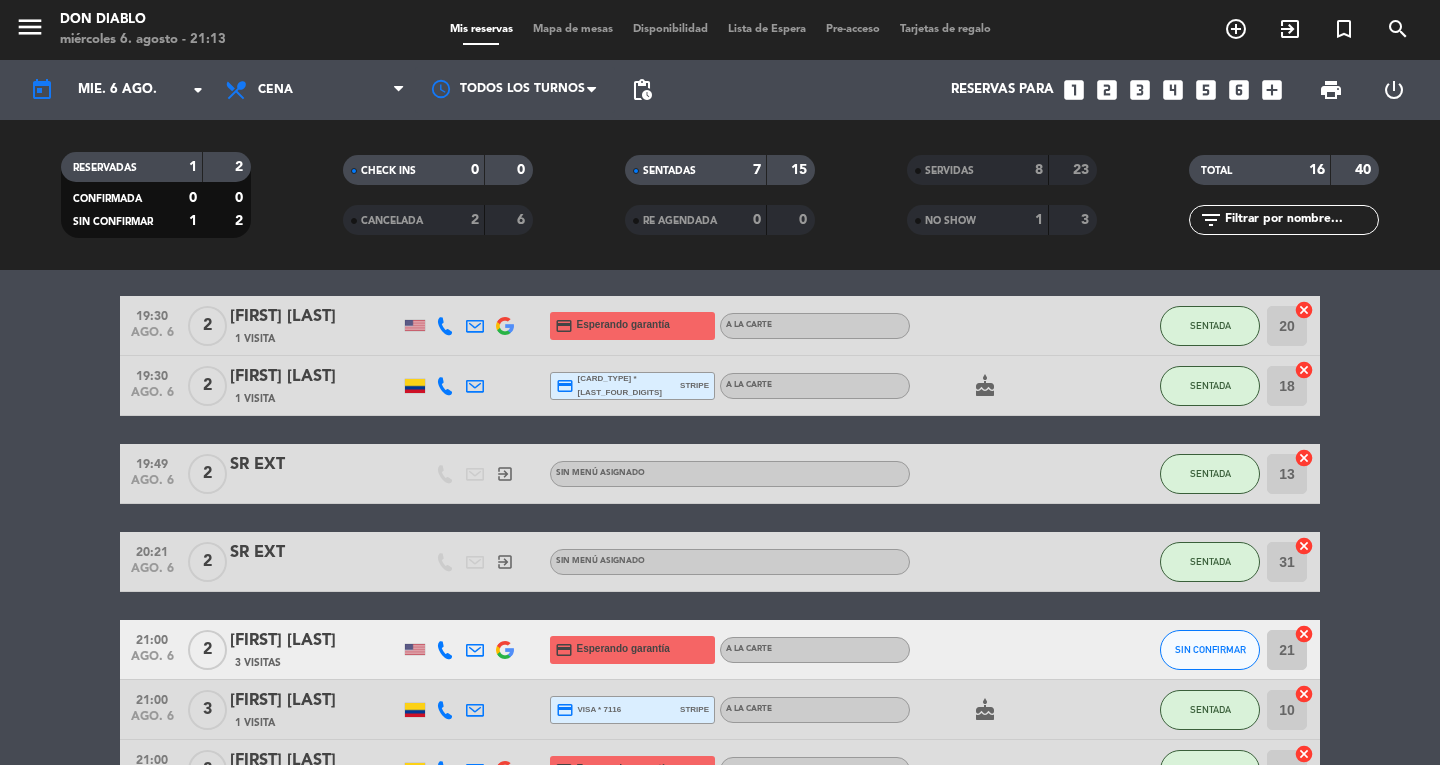 scroll, scrollTop: 0, scrollLeft: 0, axis: both 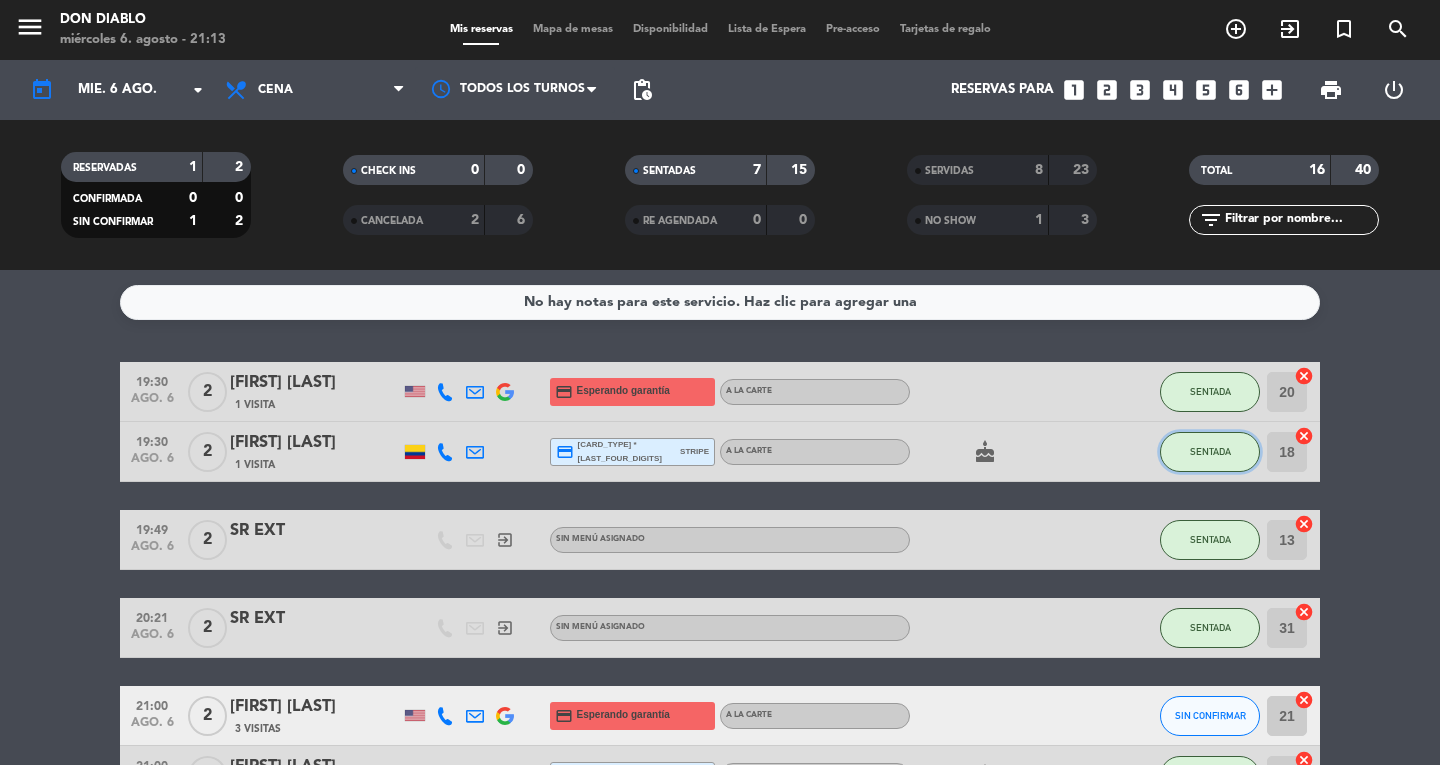 click on "SENTADA" 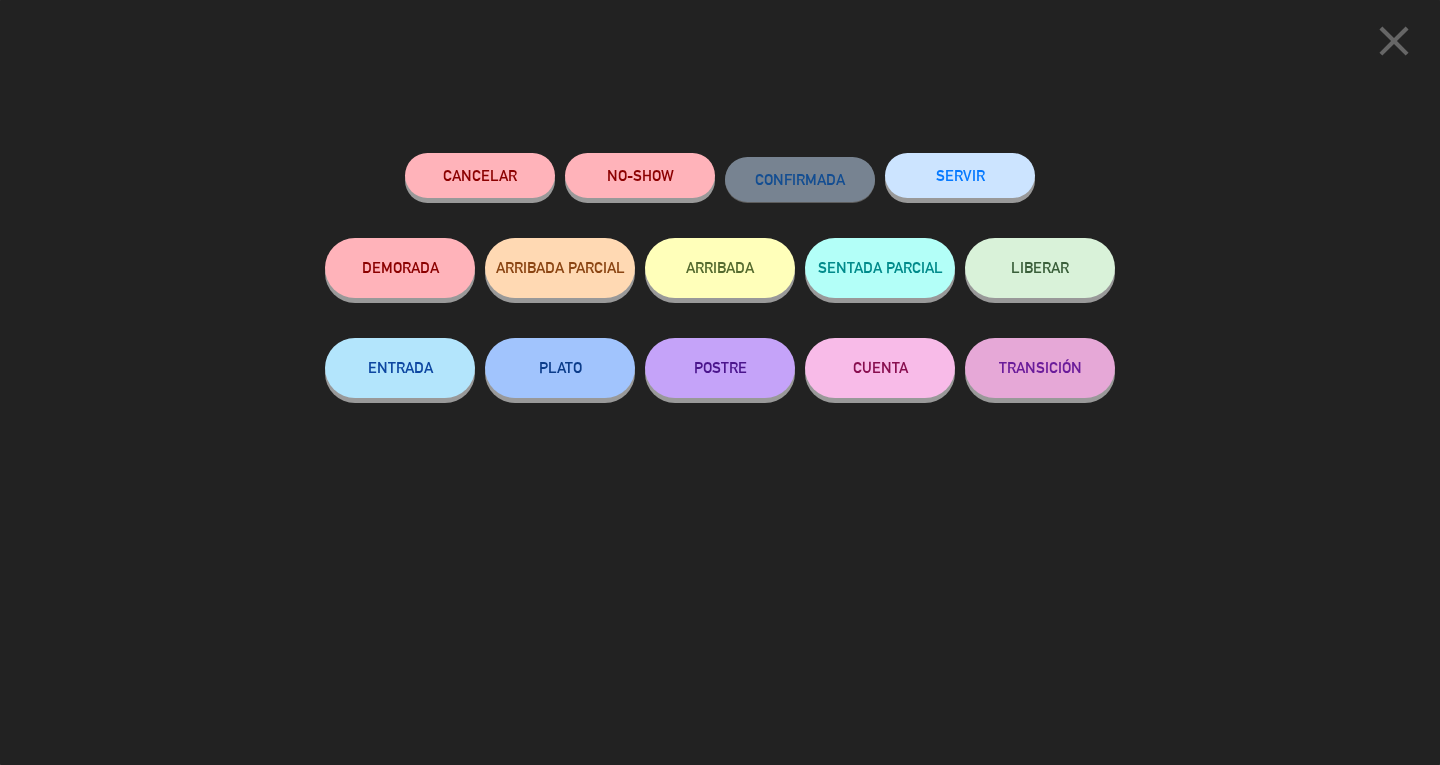 click on "SERVIR" 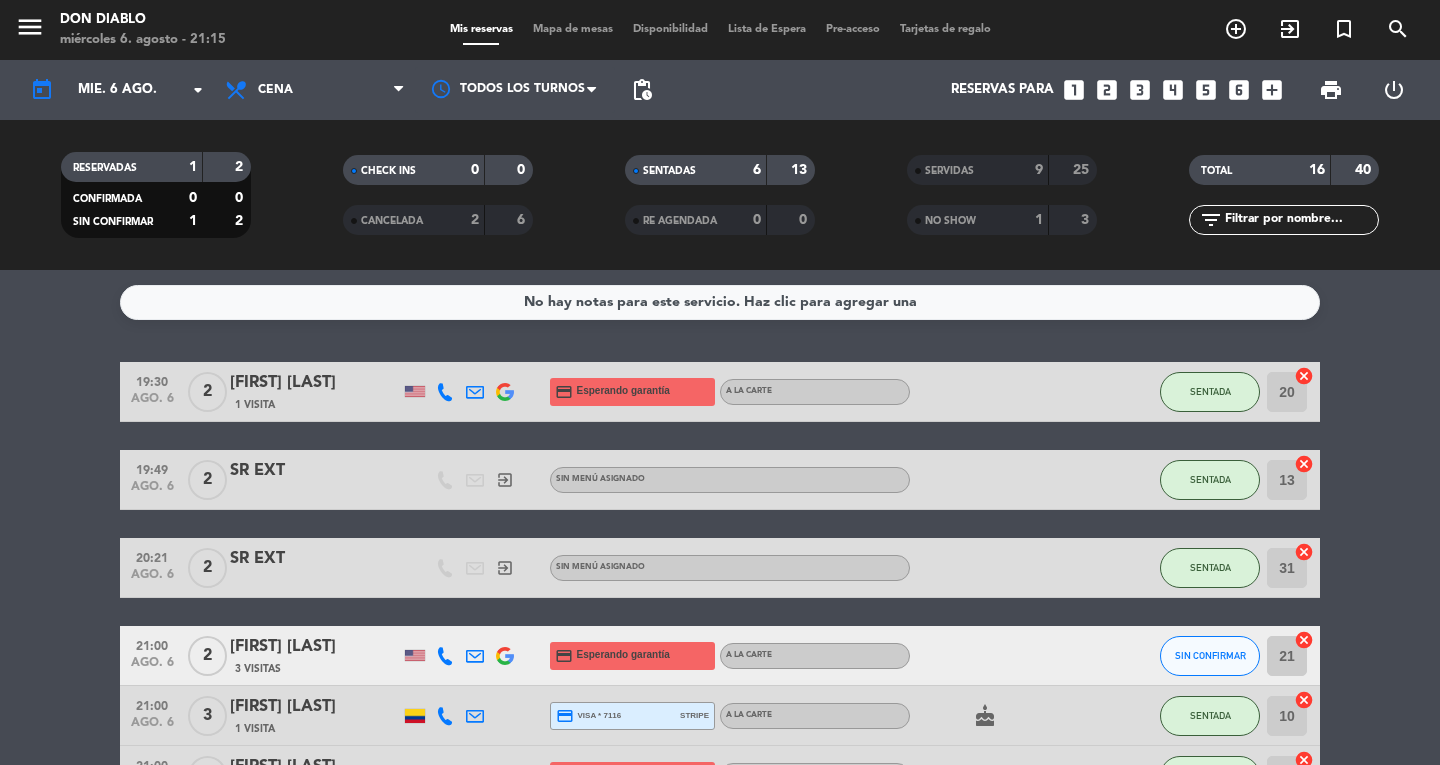 click on "menu" at bounding box center (30, 27) 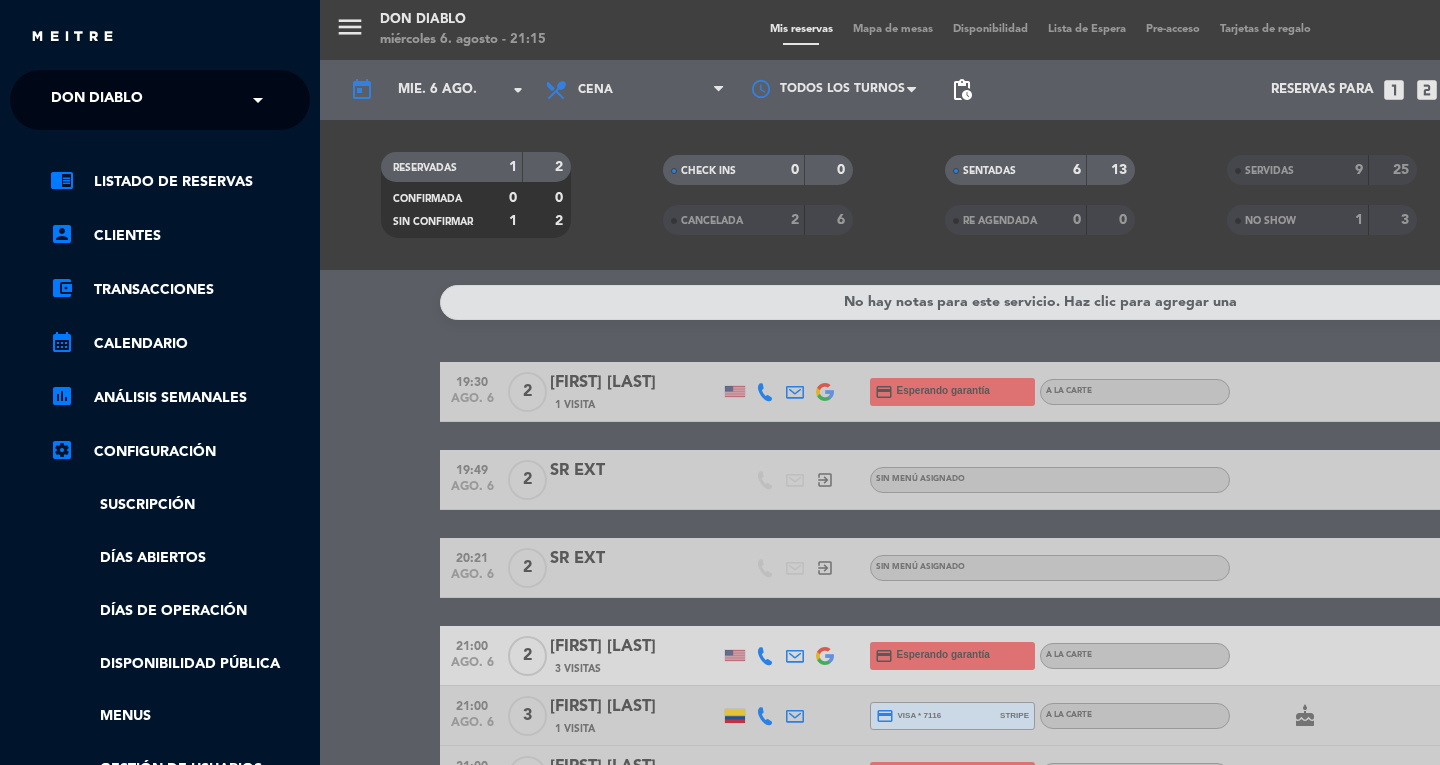 click on "× Don Diablo" 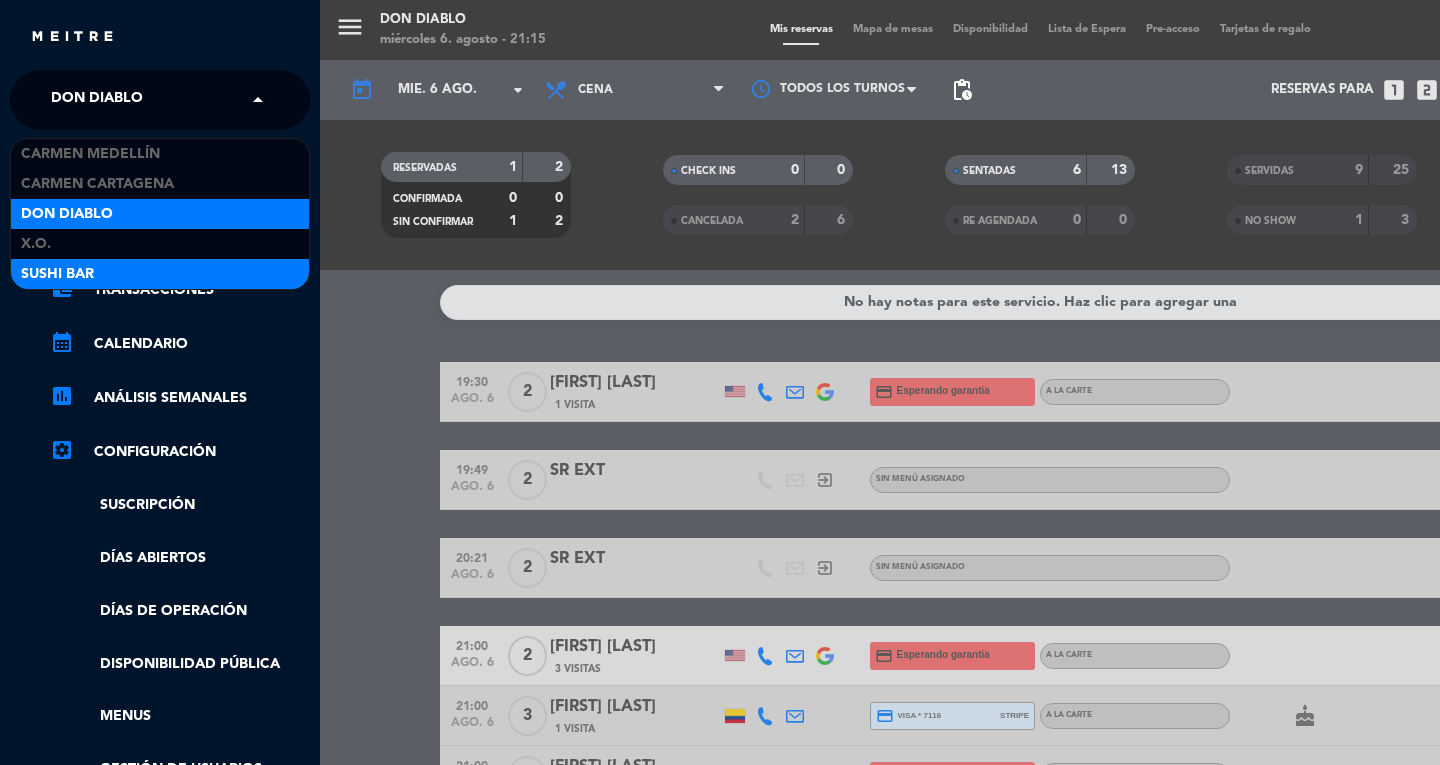 click on "SUSHI BAR" at bounding box center [57, 274] 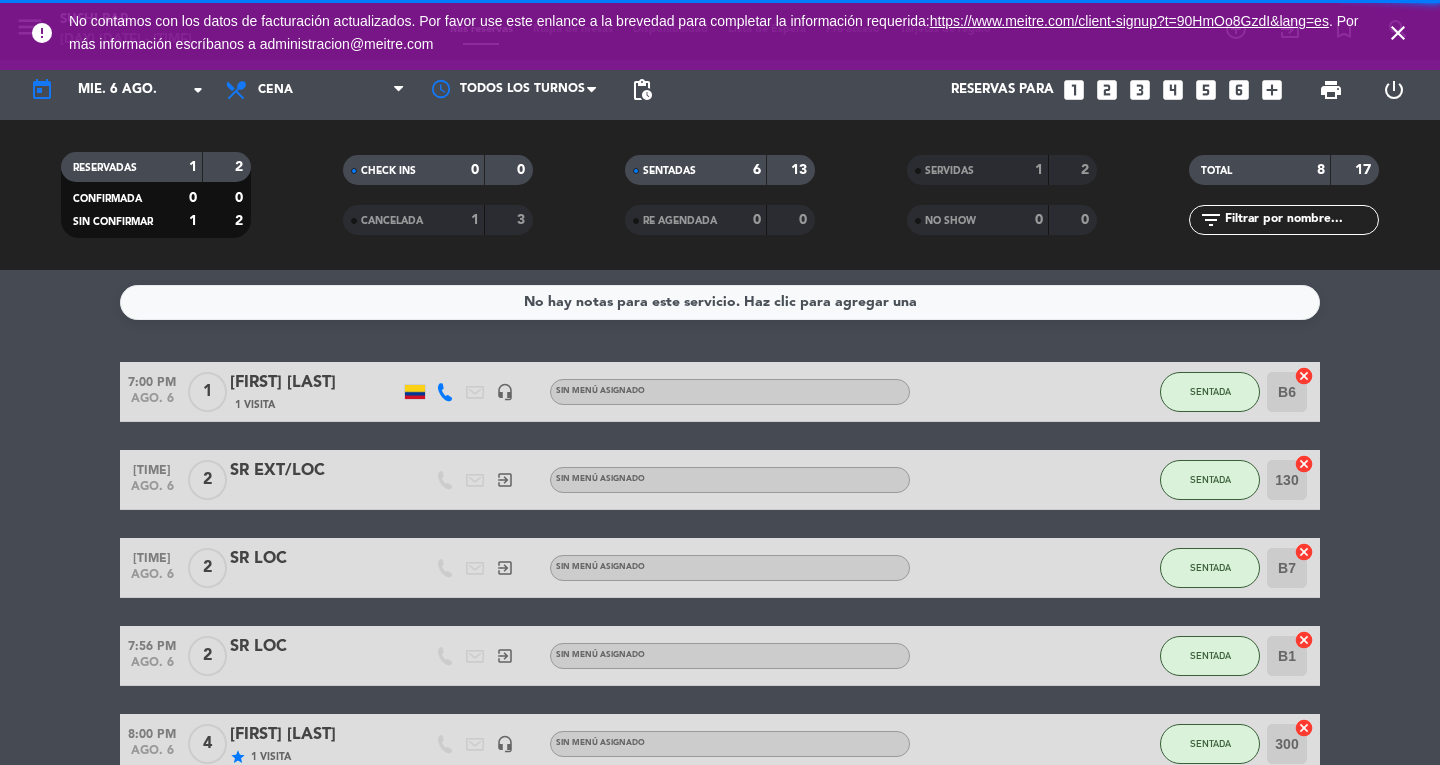 click on "close" at bounding box center [1398, 33] 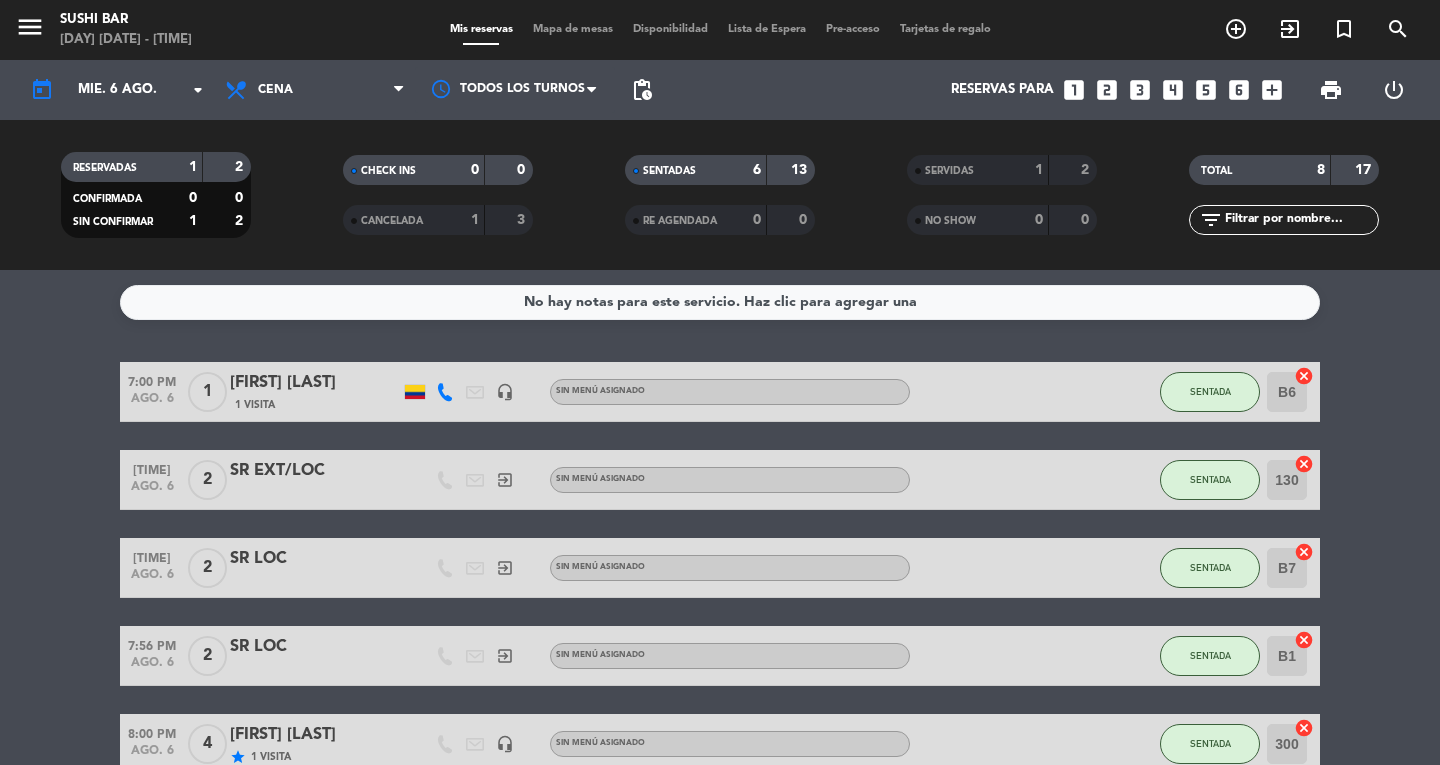 click on "looks_two" at bounding box center [1107, 90] 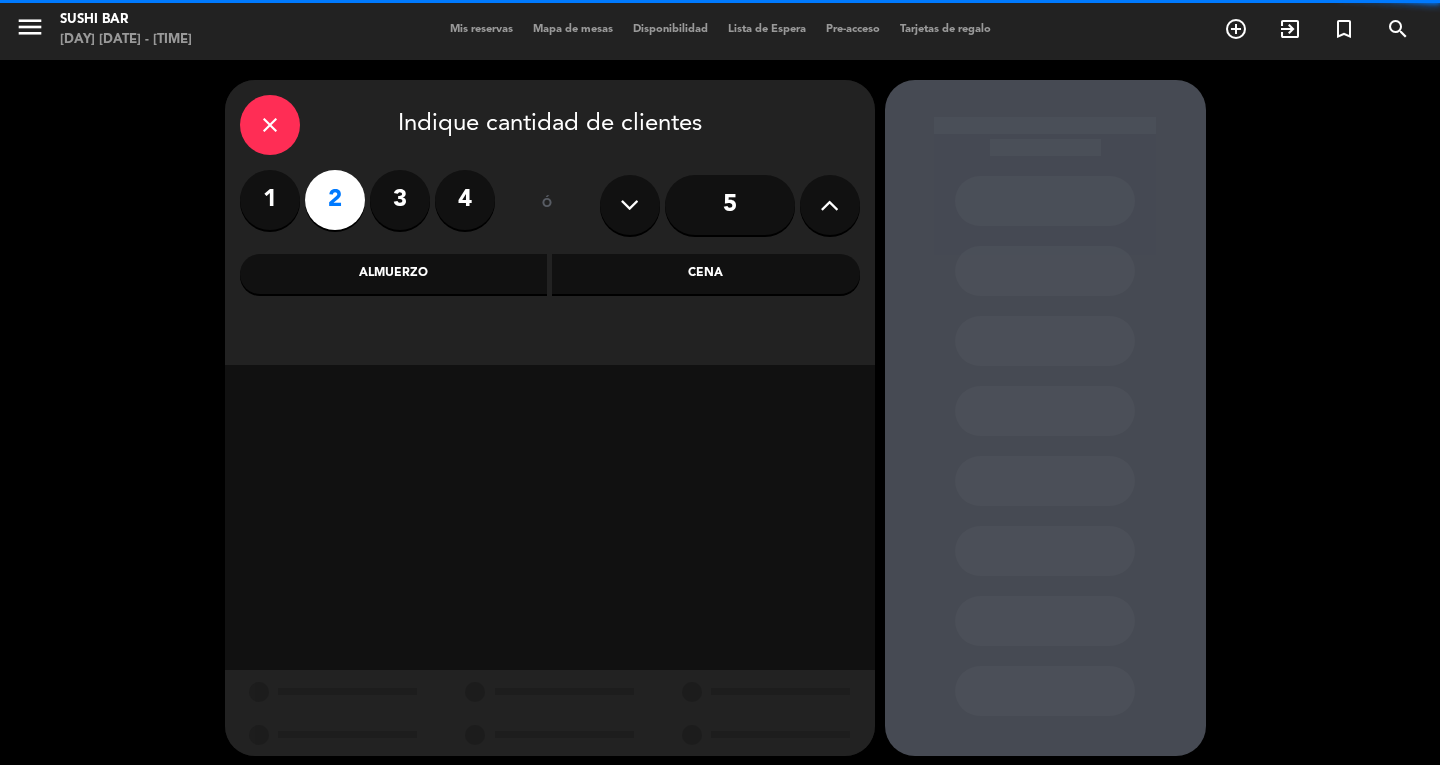 click on "Cena" at bounding box center [706, 274] 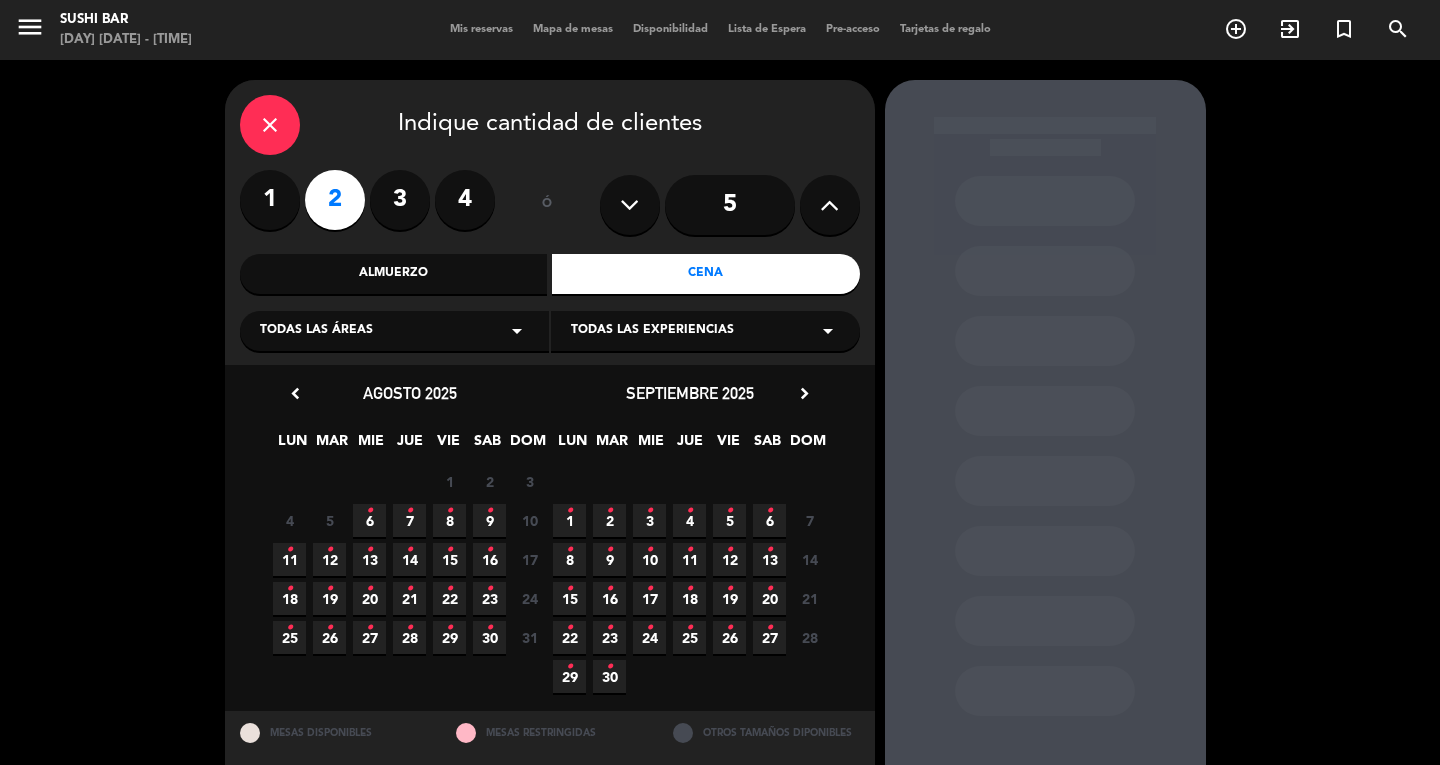 click on "•" at bounding box center [369, 511] 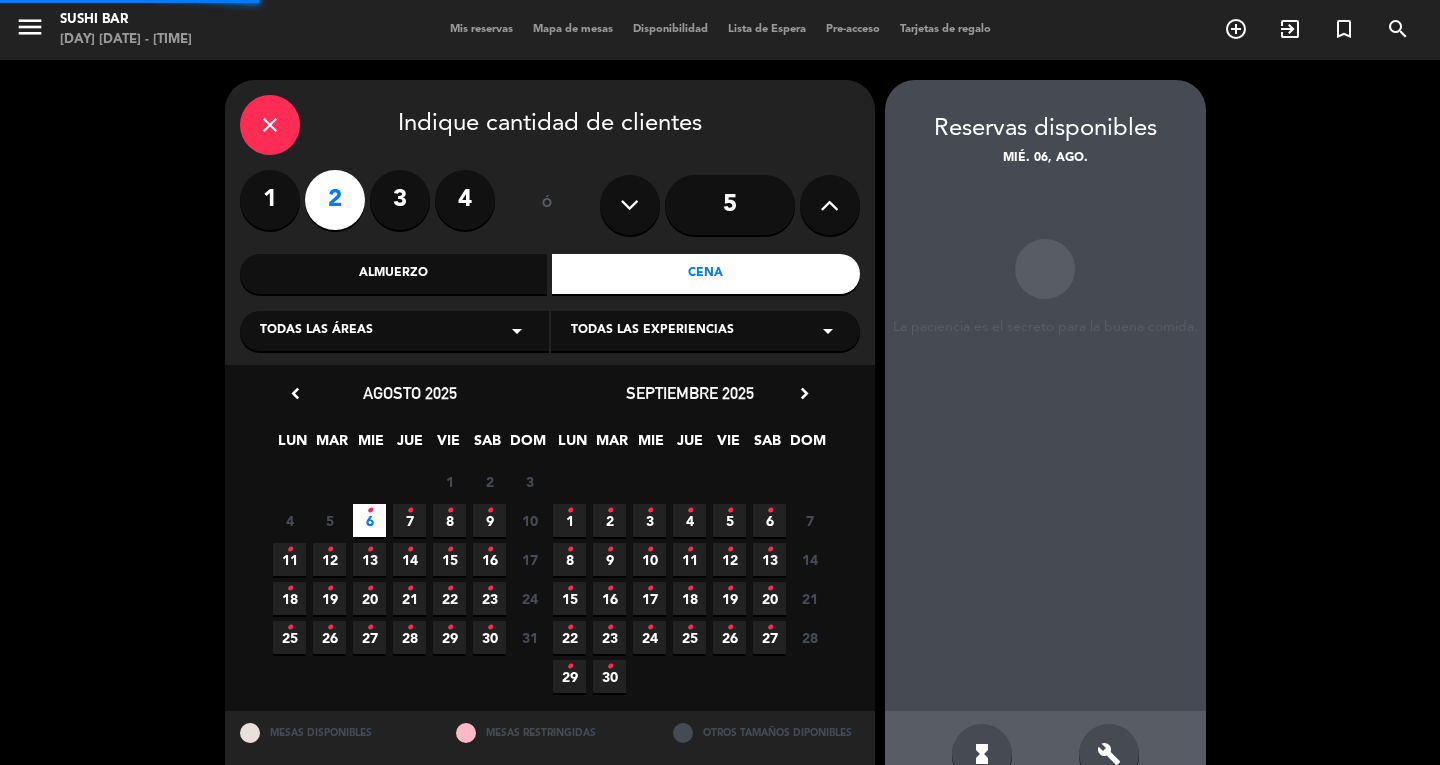 scroll, scrollTop: 50, scrollLeft: 0, axis: vertical 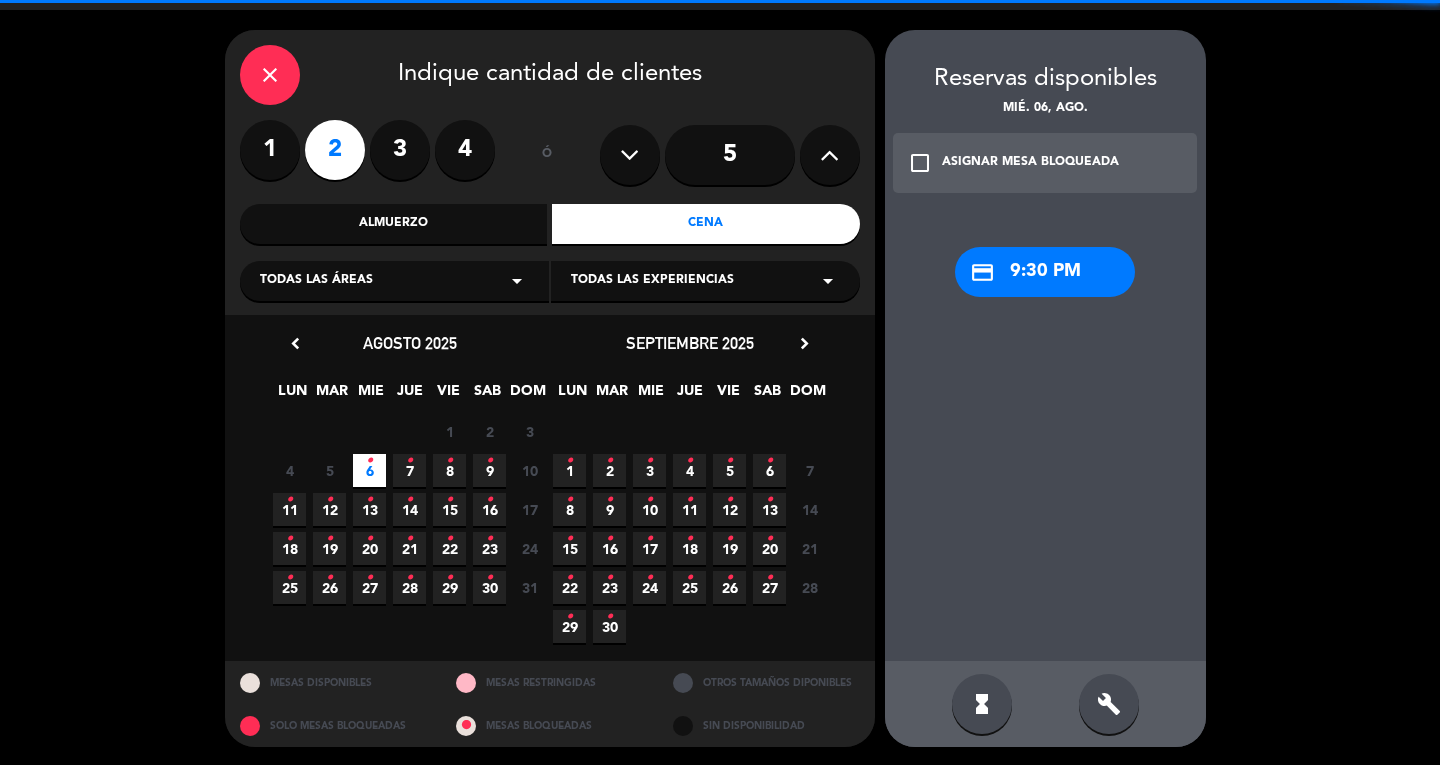 click on "•" at bounding box center (409, 461) 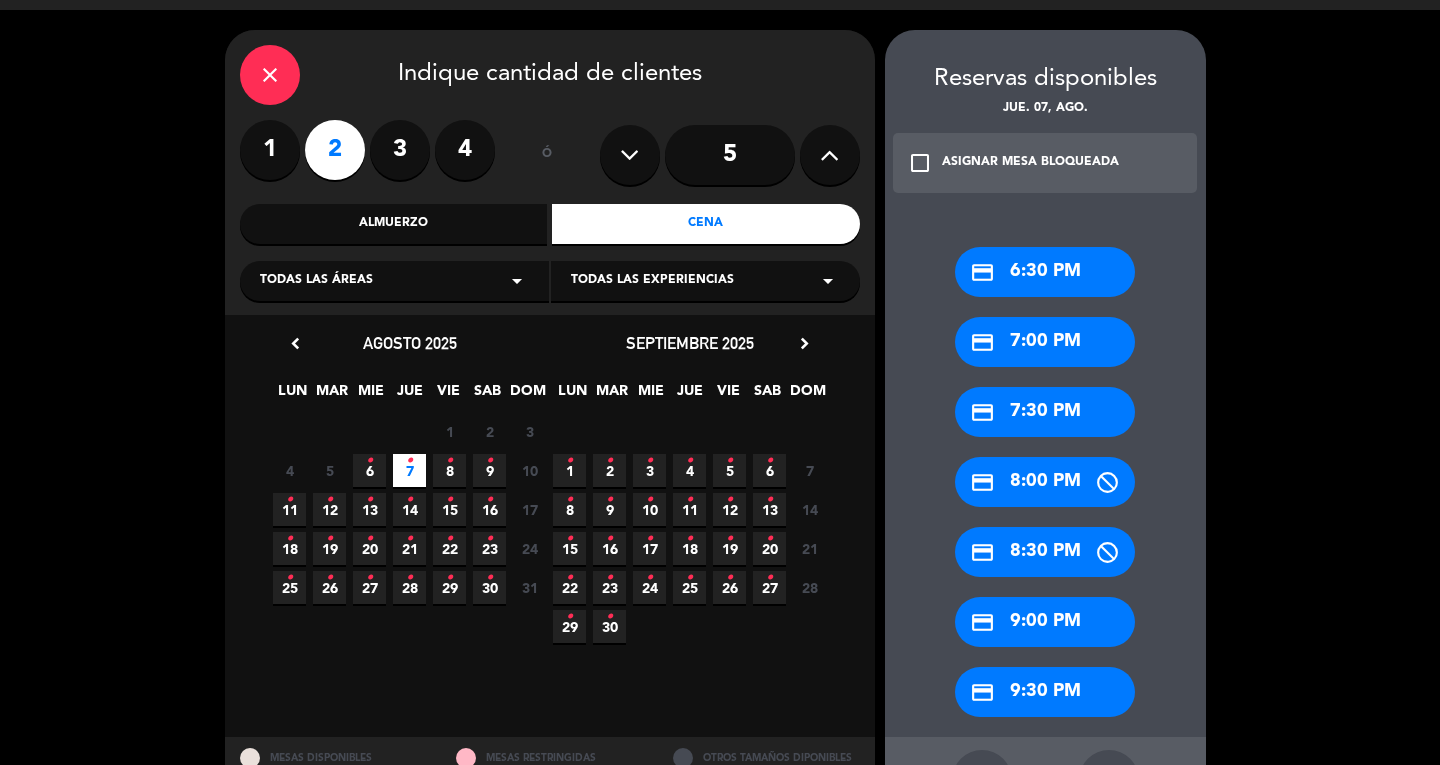 click on "credit_card  6:30 PM" at bounding box center (1045, 272) 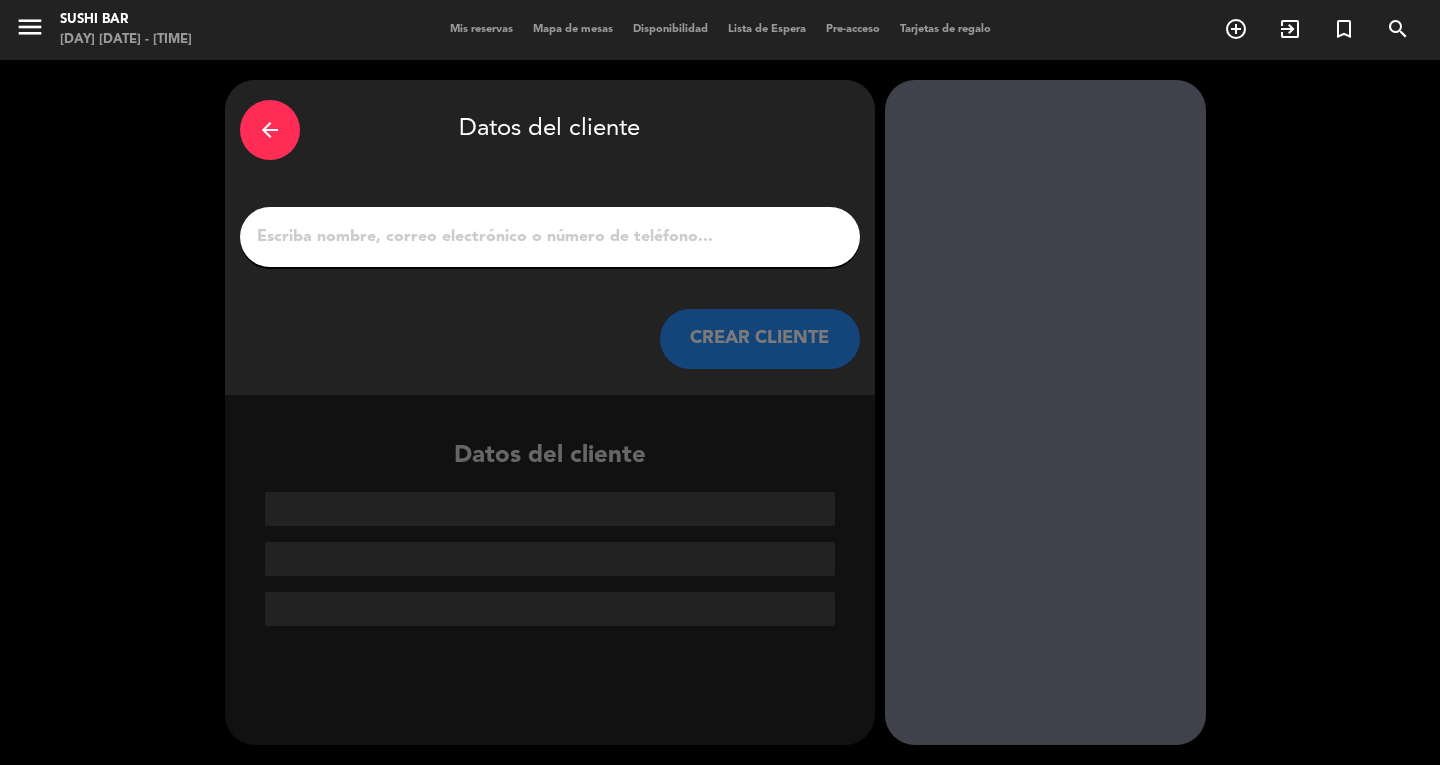 scroll, scrollTop: 0, scrollLeft: 0, axis: both 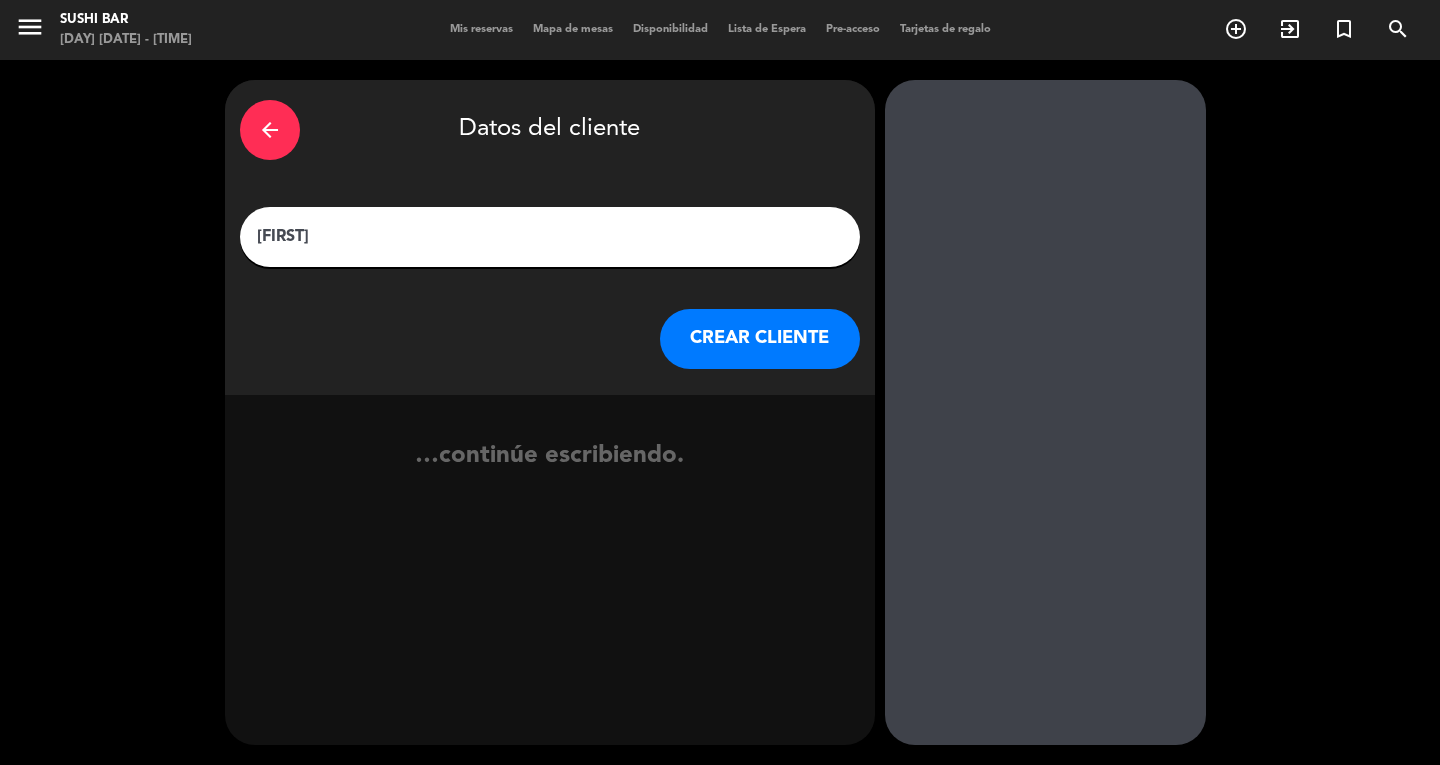 type on "[FIRST]" 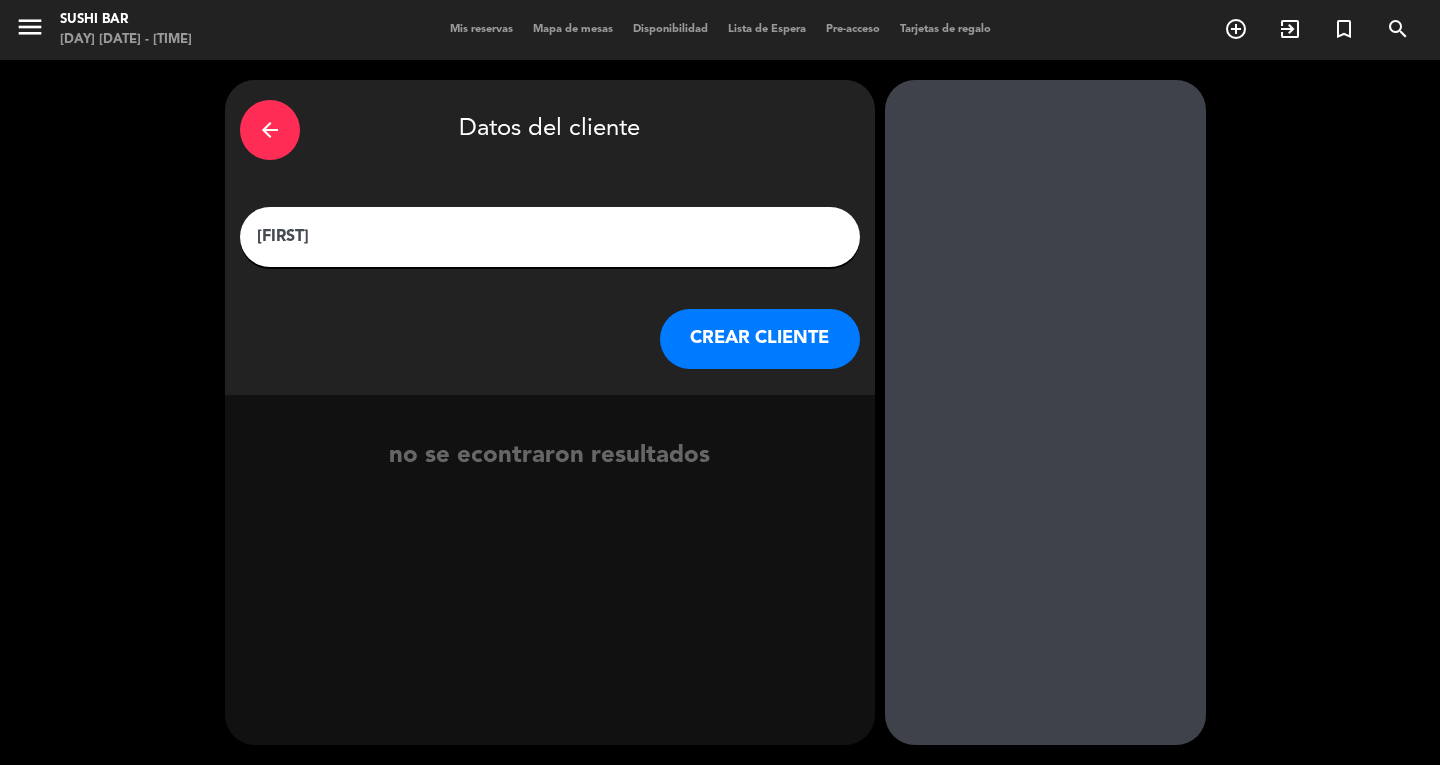 click on "CREAR CLIENTE" at bounding box center (760, 339) 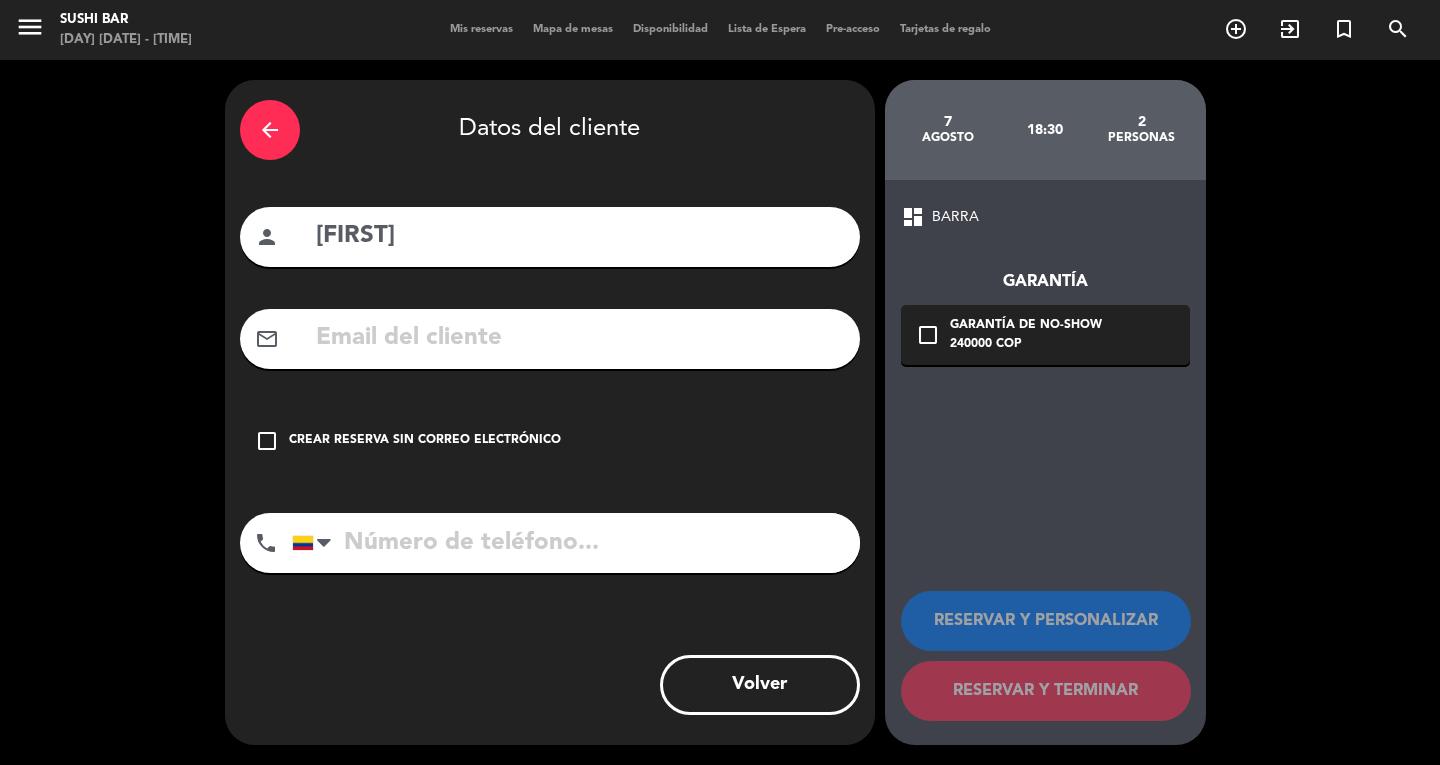 click at bounding box center [579, 338] 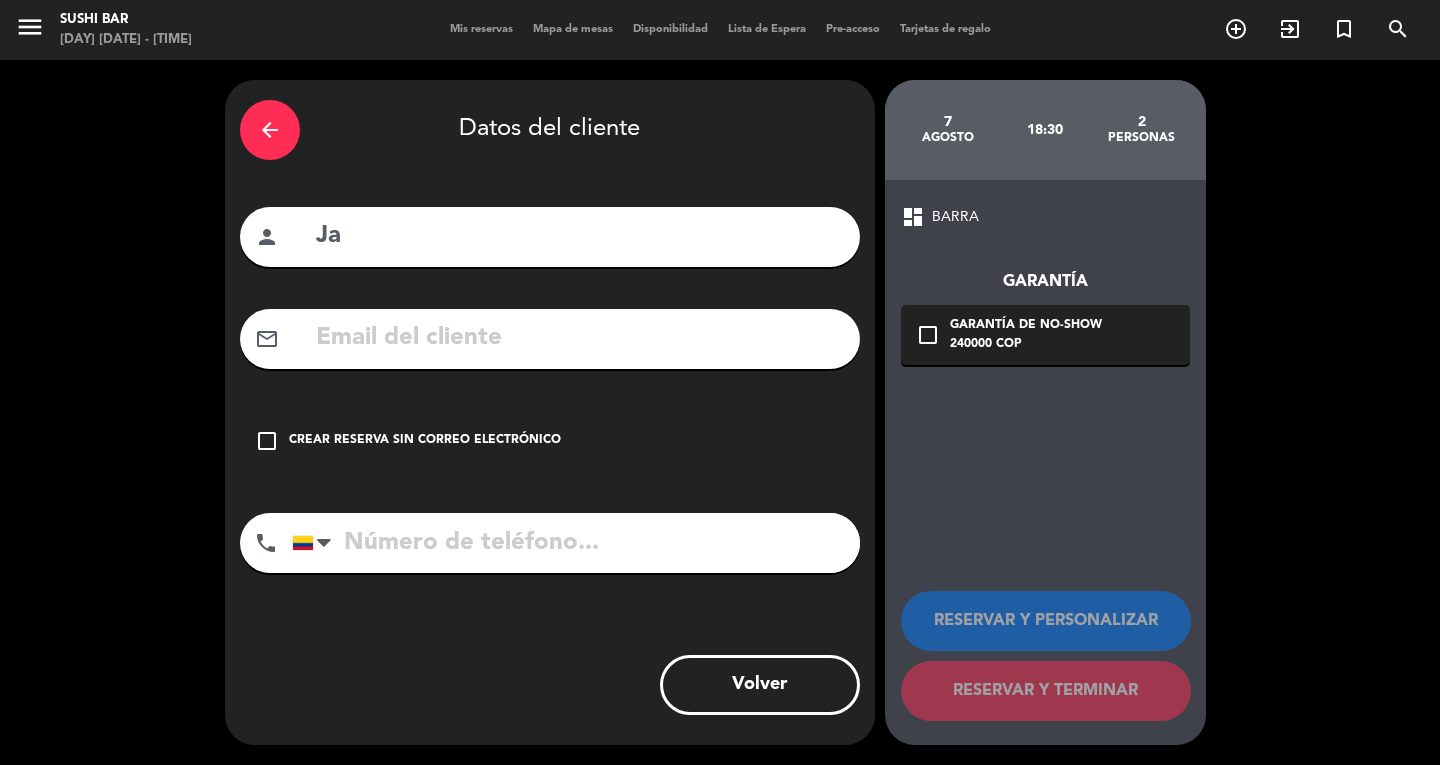 type on "J" 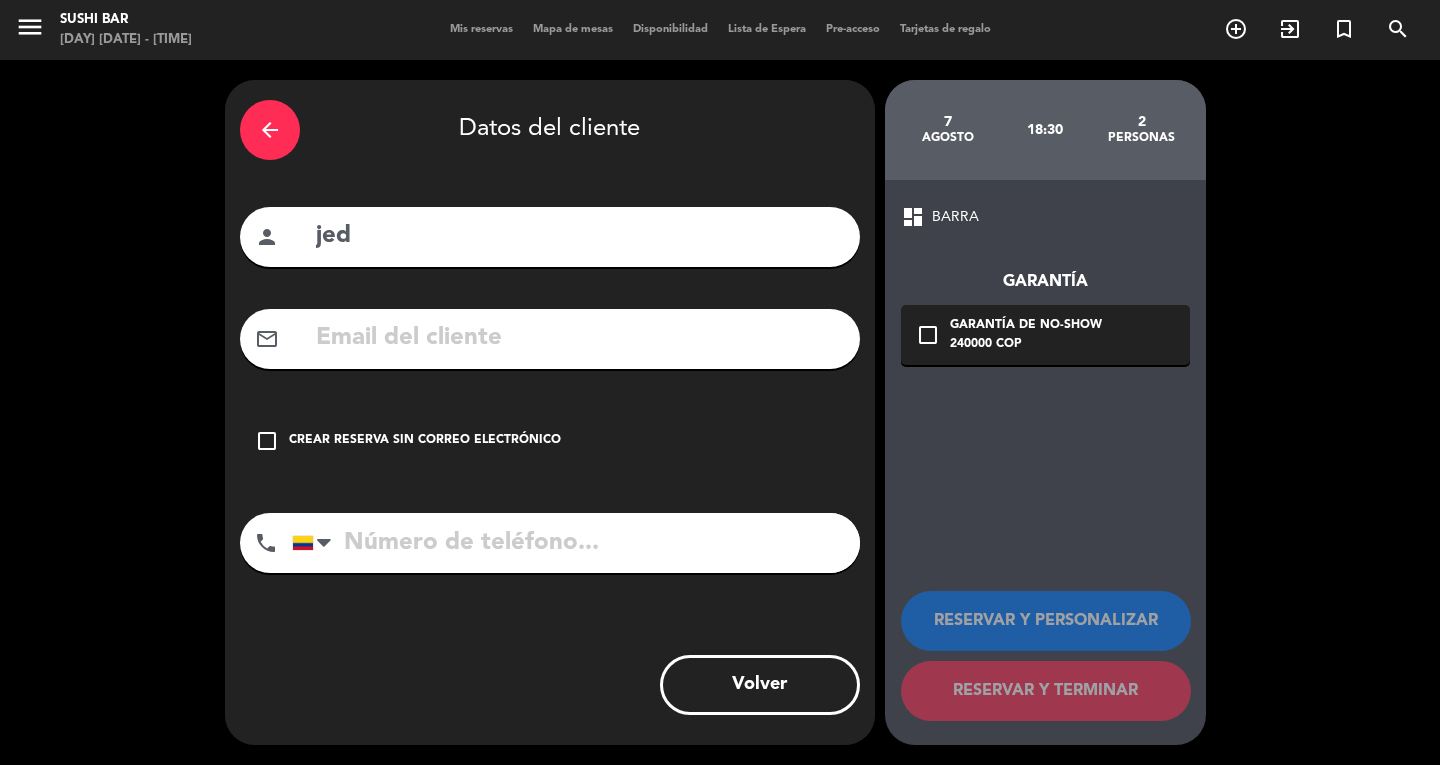 type on "jed" 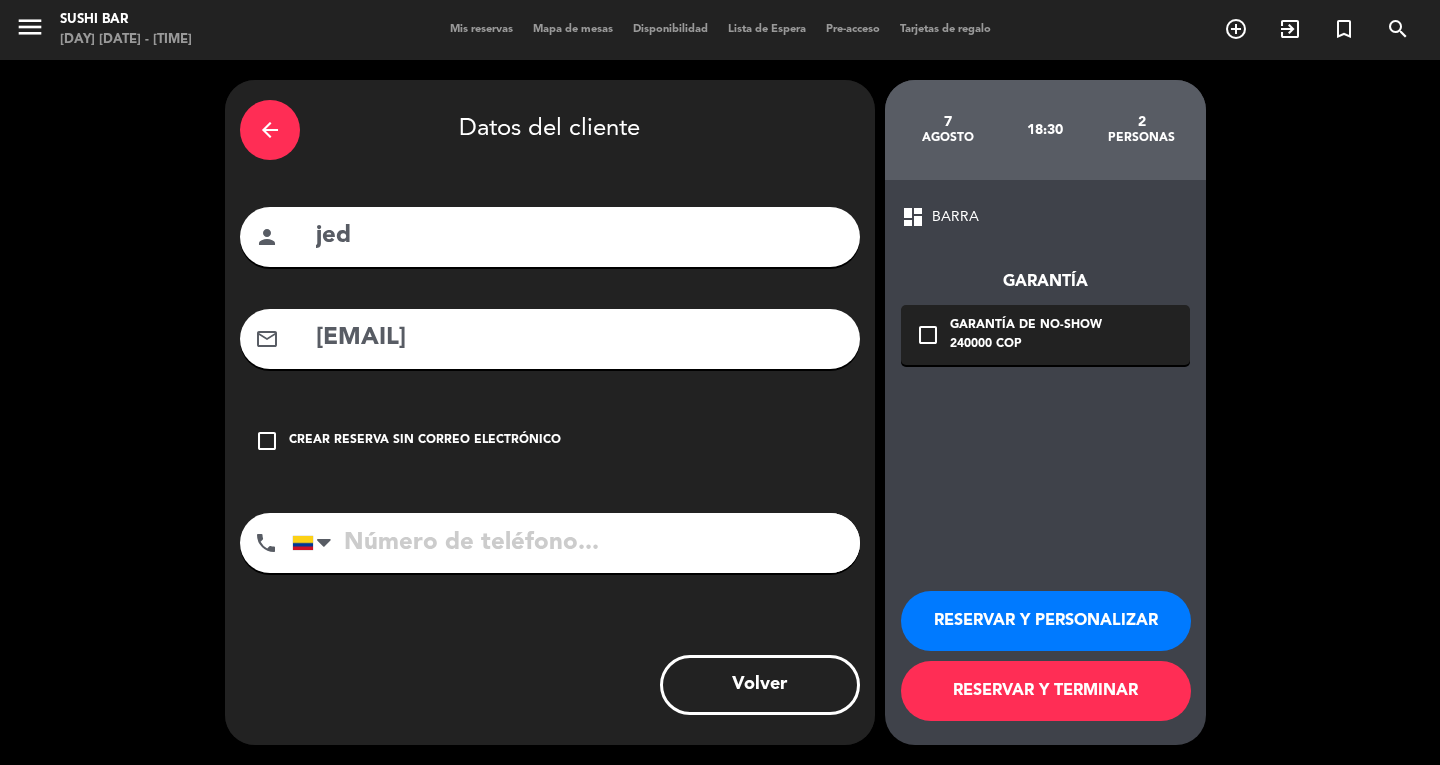 click on "[EMAIL]" at bounding box center [579, 338] 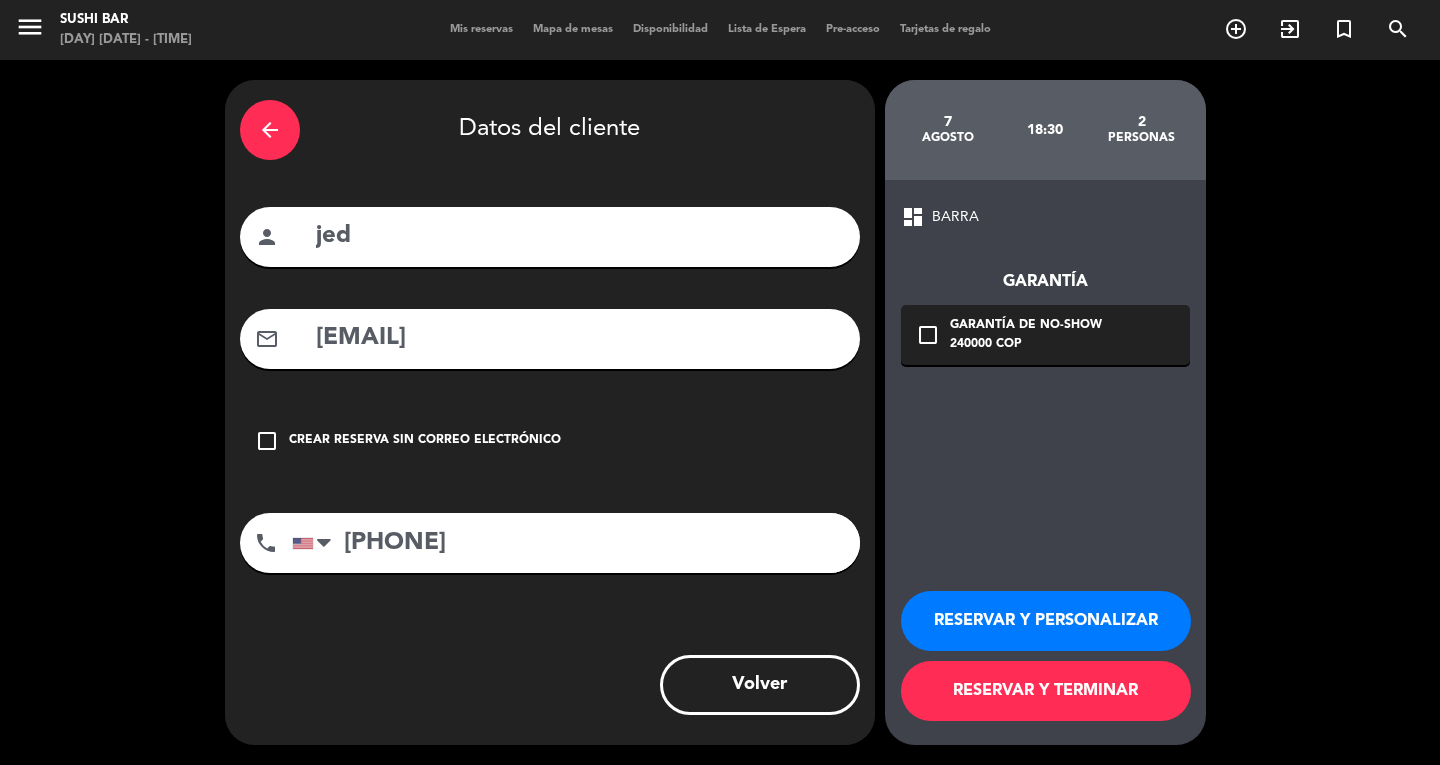 type on "[PHONE]" 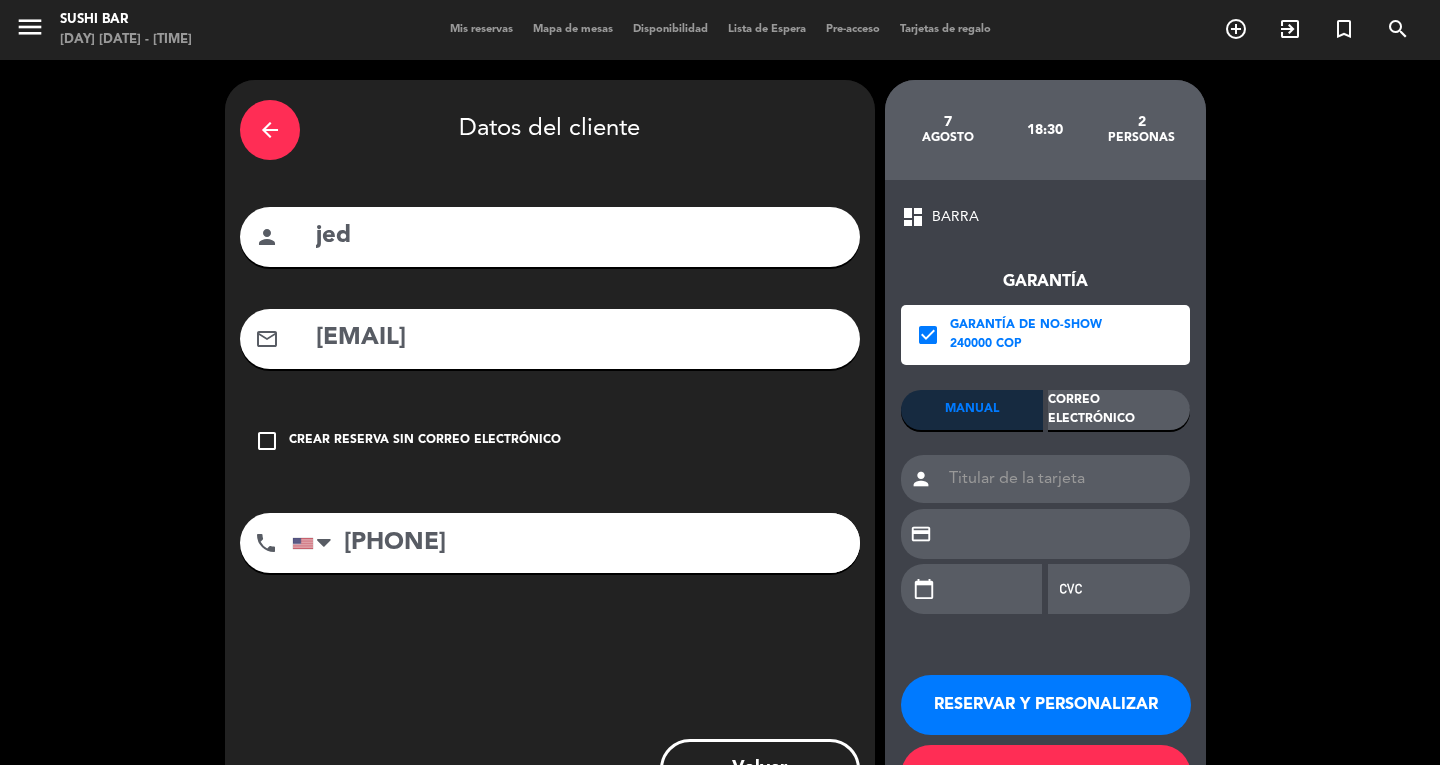 click at bounding box center (1065, 479) 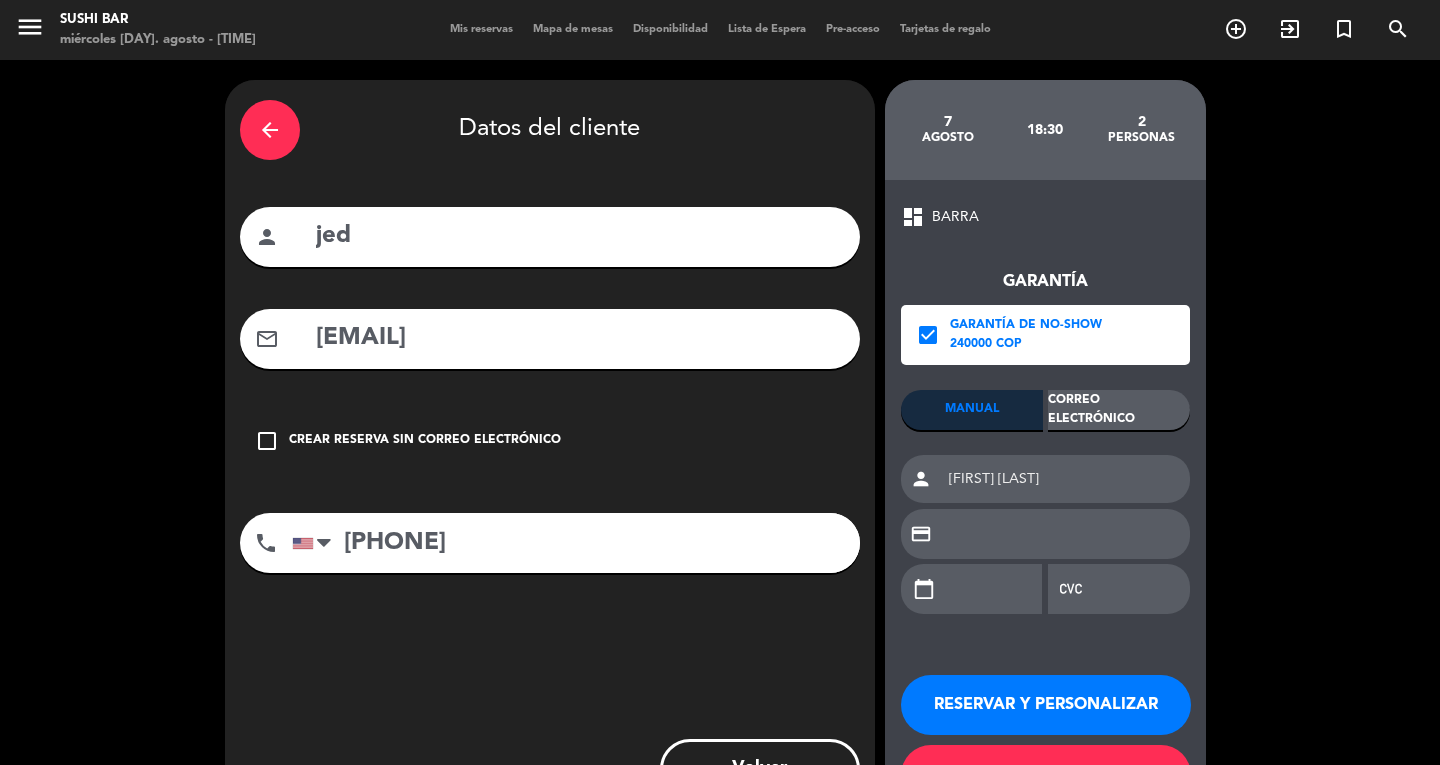 type on "[FIRST] [LAST]" 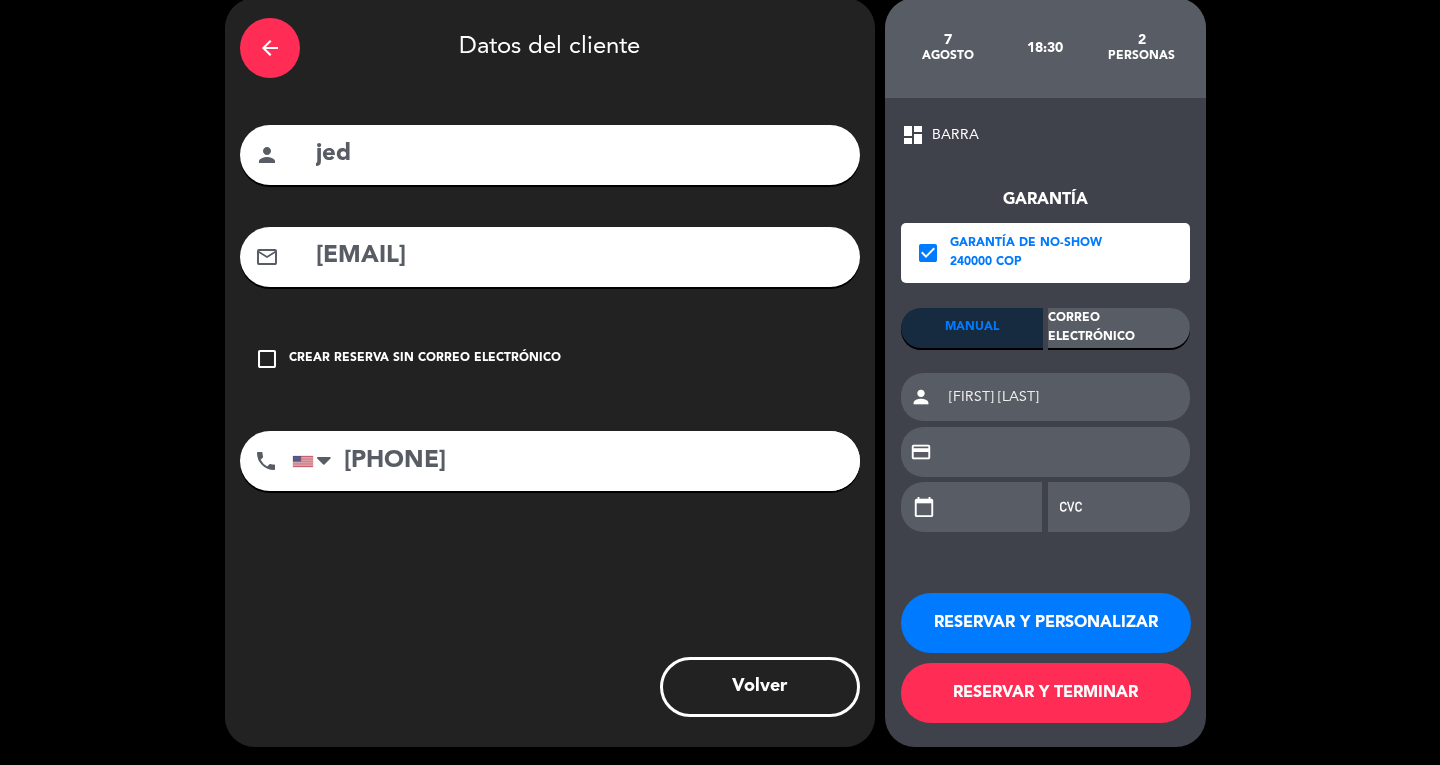 click on "RESERVAR Y TERMINAR" at bounding box center (1046, 693) 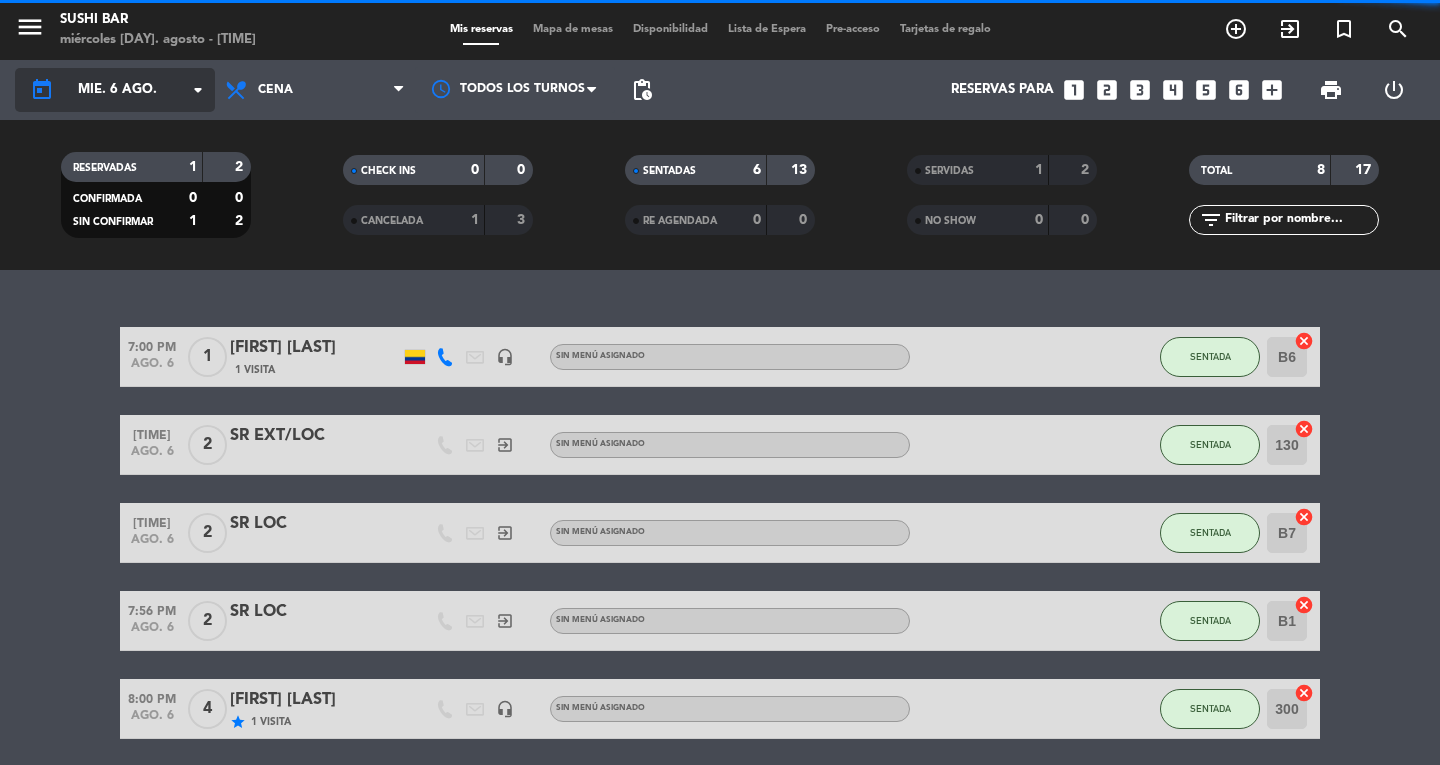 click on "mié. 6 ago." 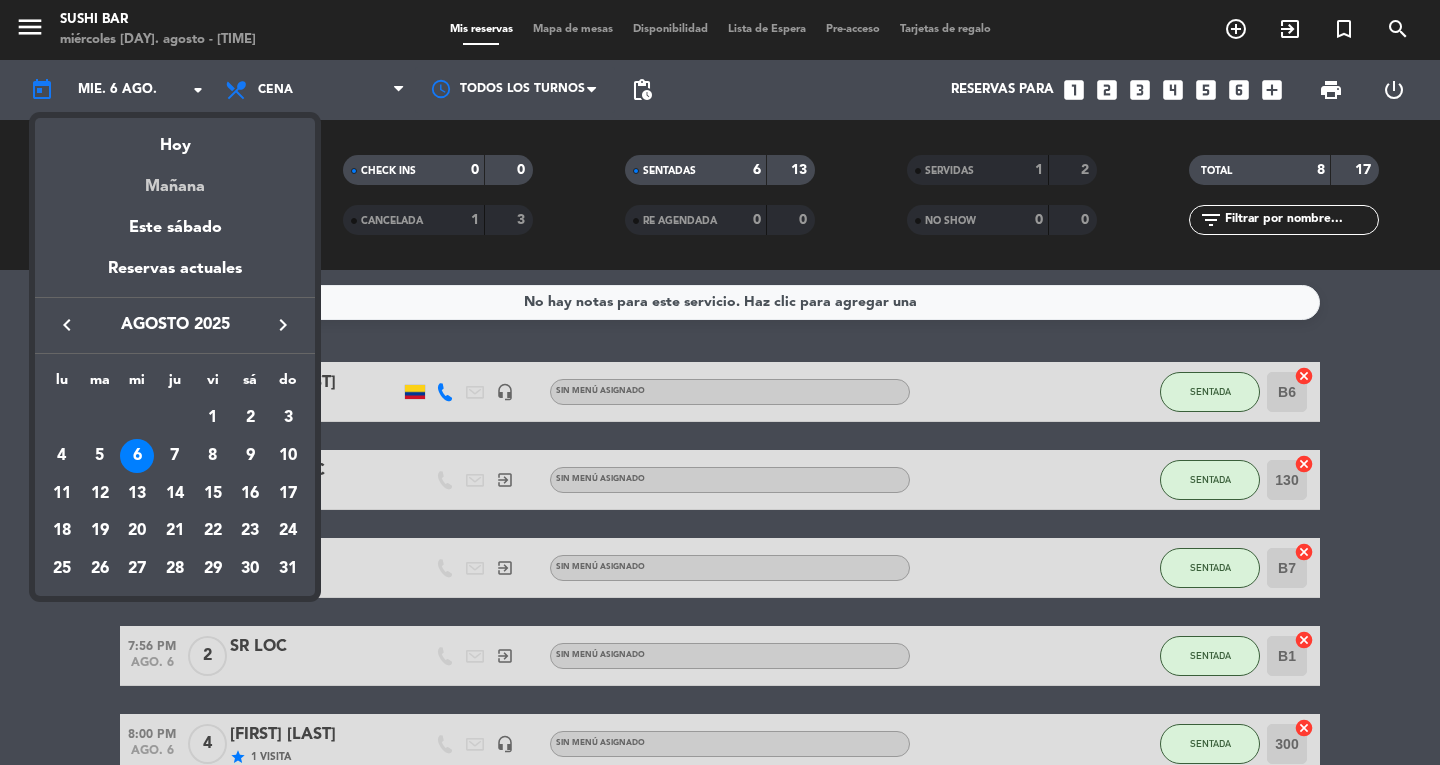 click on "Mañana" at bounding box center [175, 179] 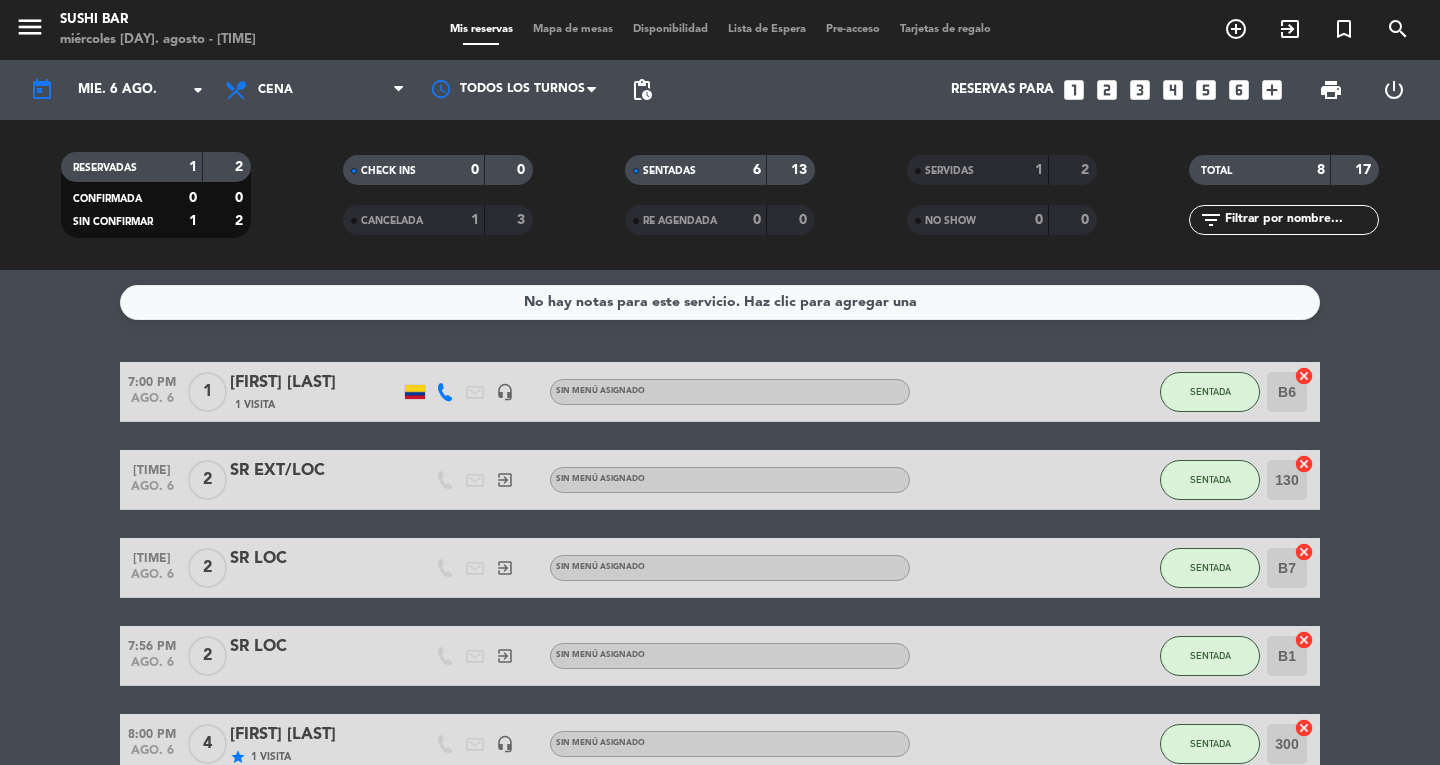 type on "jue. 7 ago." 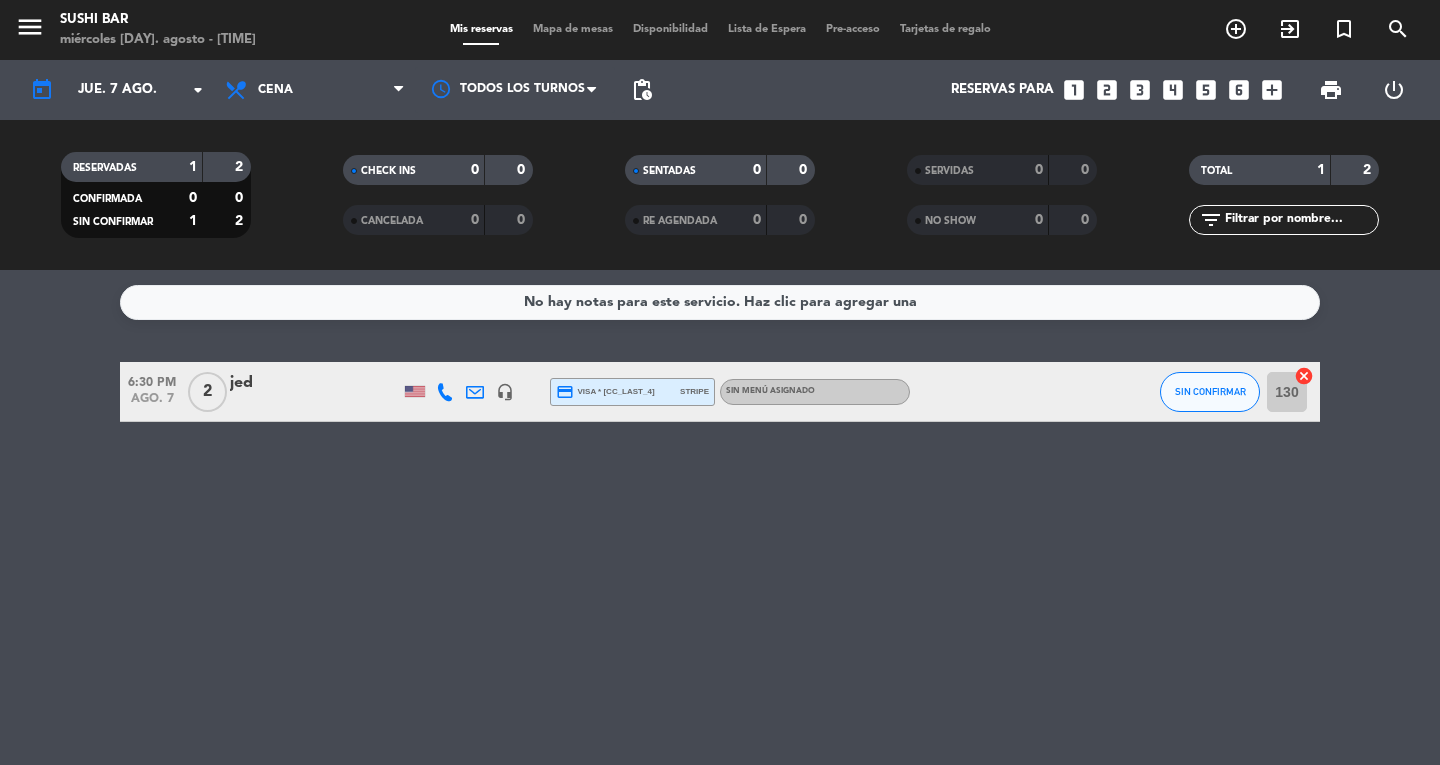 click on "jed" 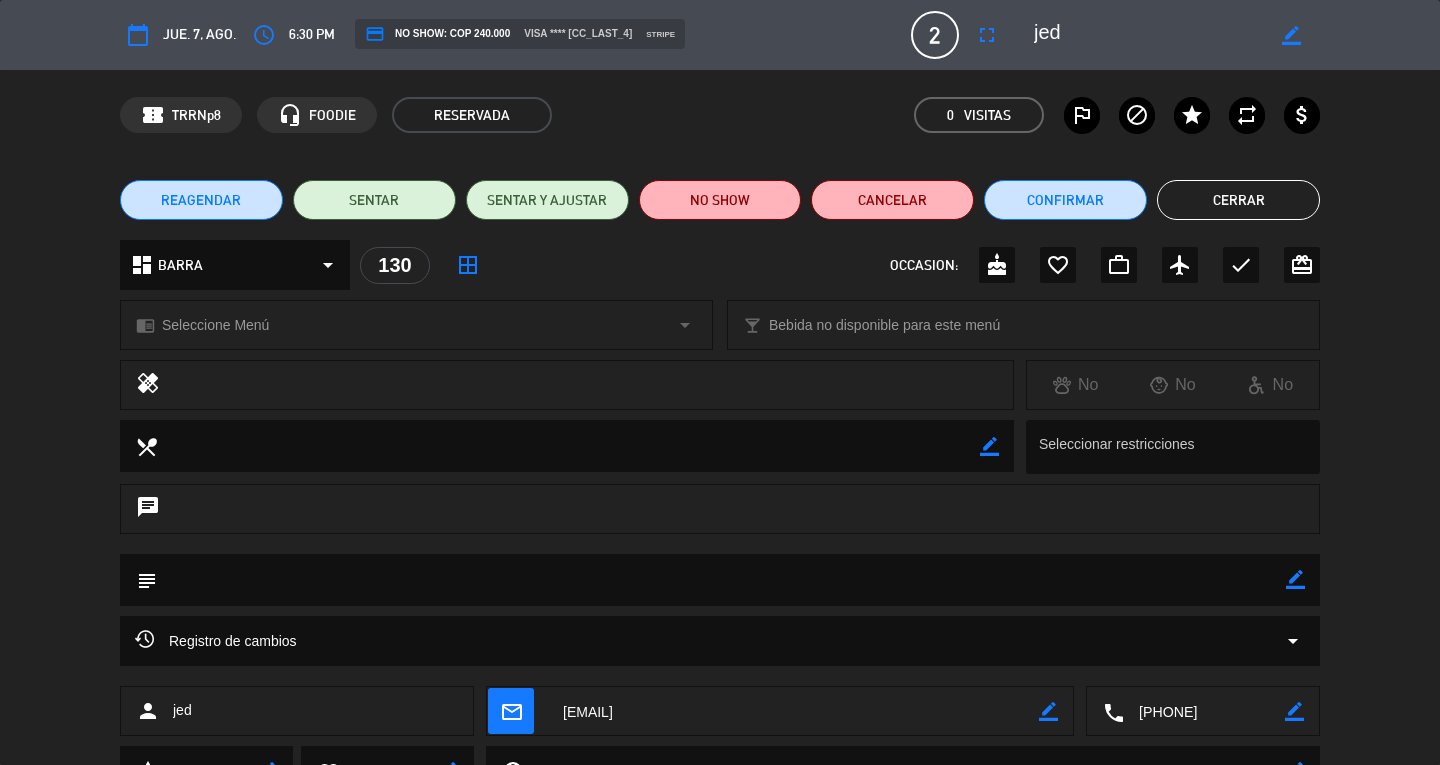 click on "border_color" 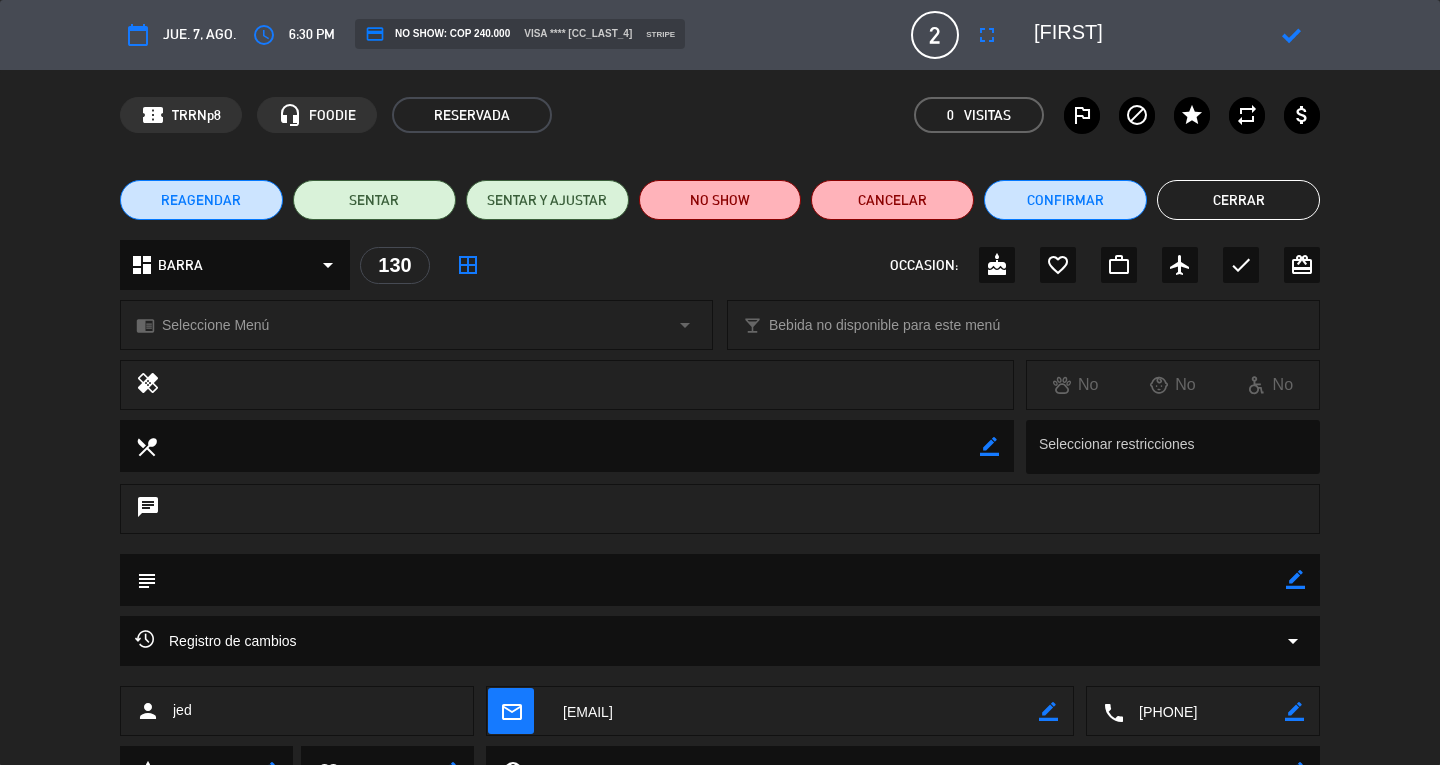 type on "[FIRST]" 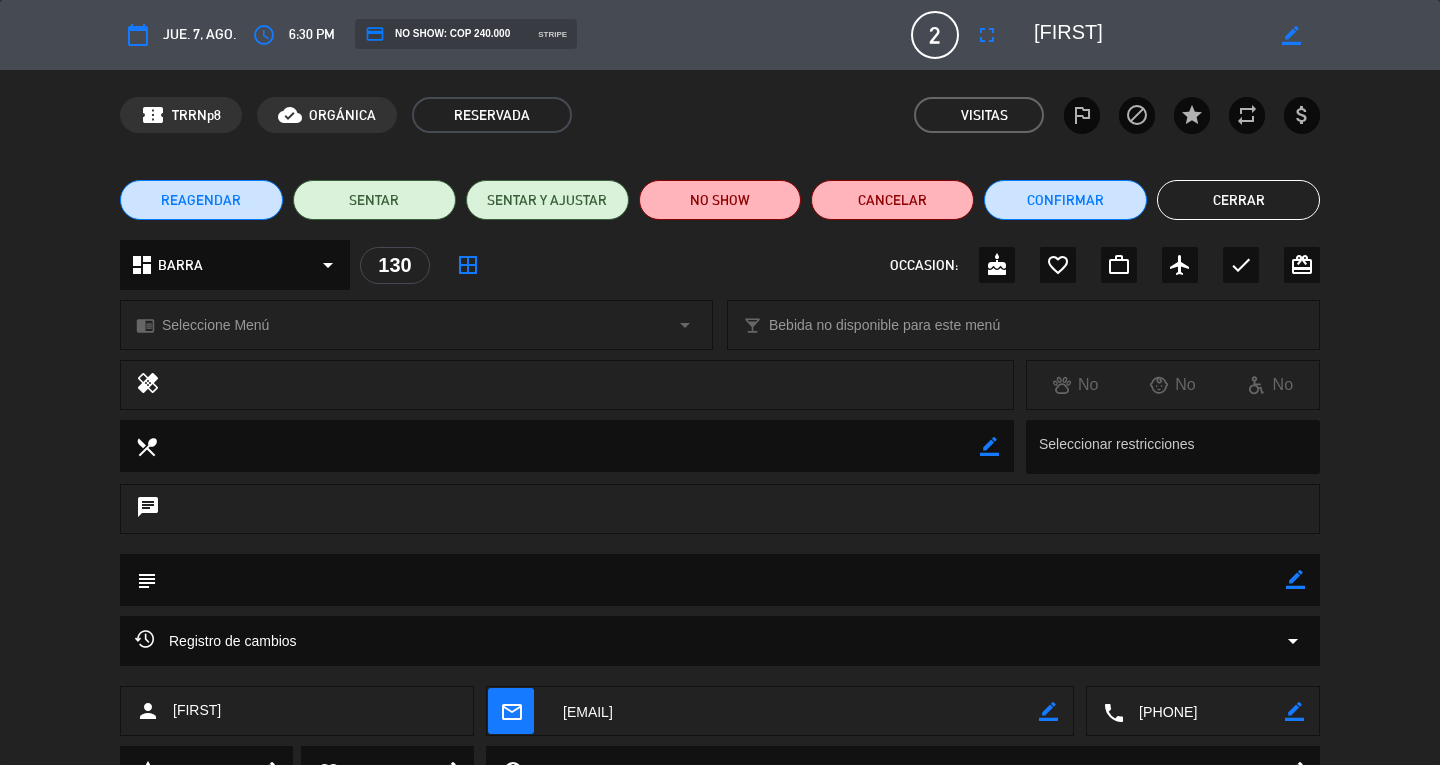 click on "Cerrar" 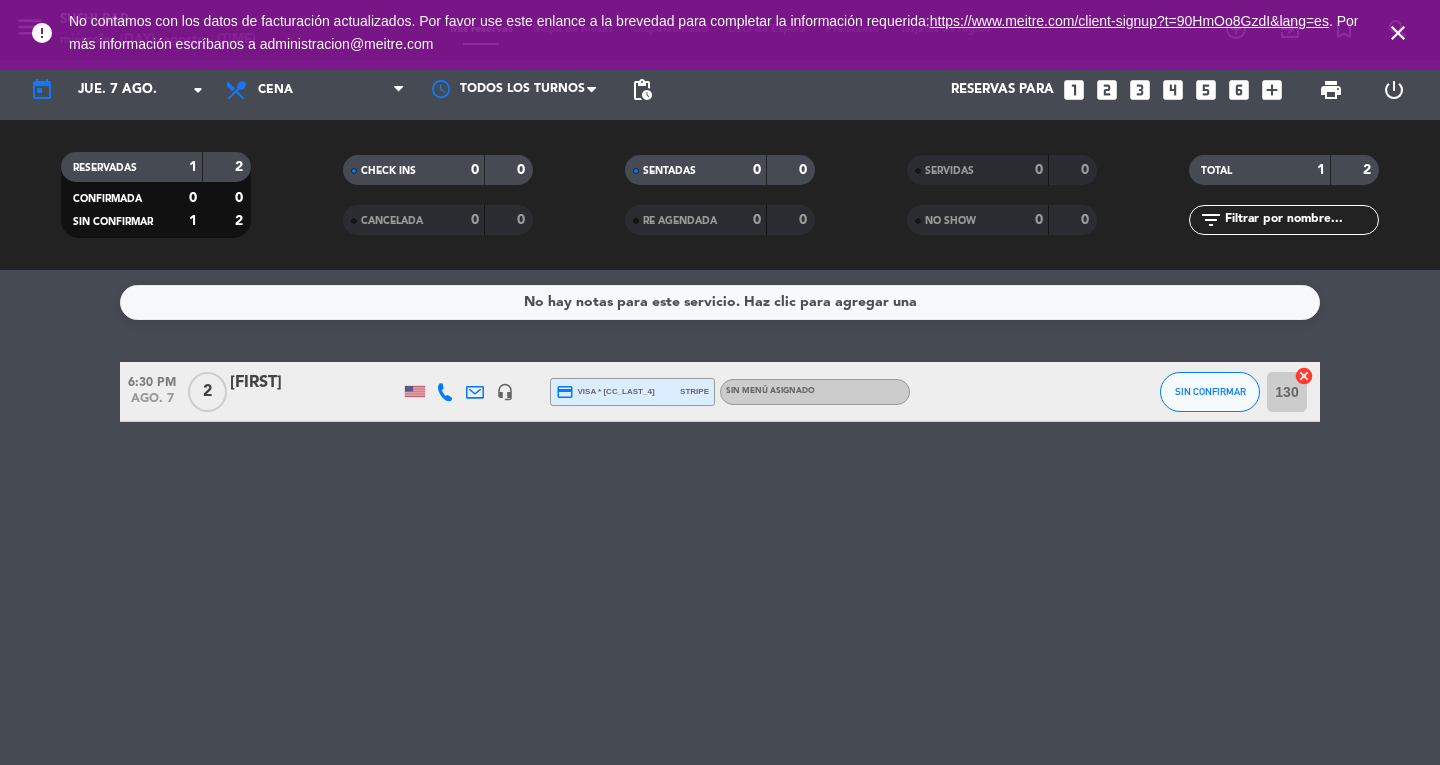 click on "close" at bounding box center [1398, 33] 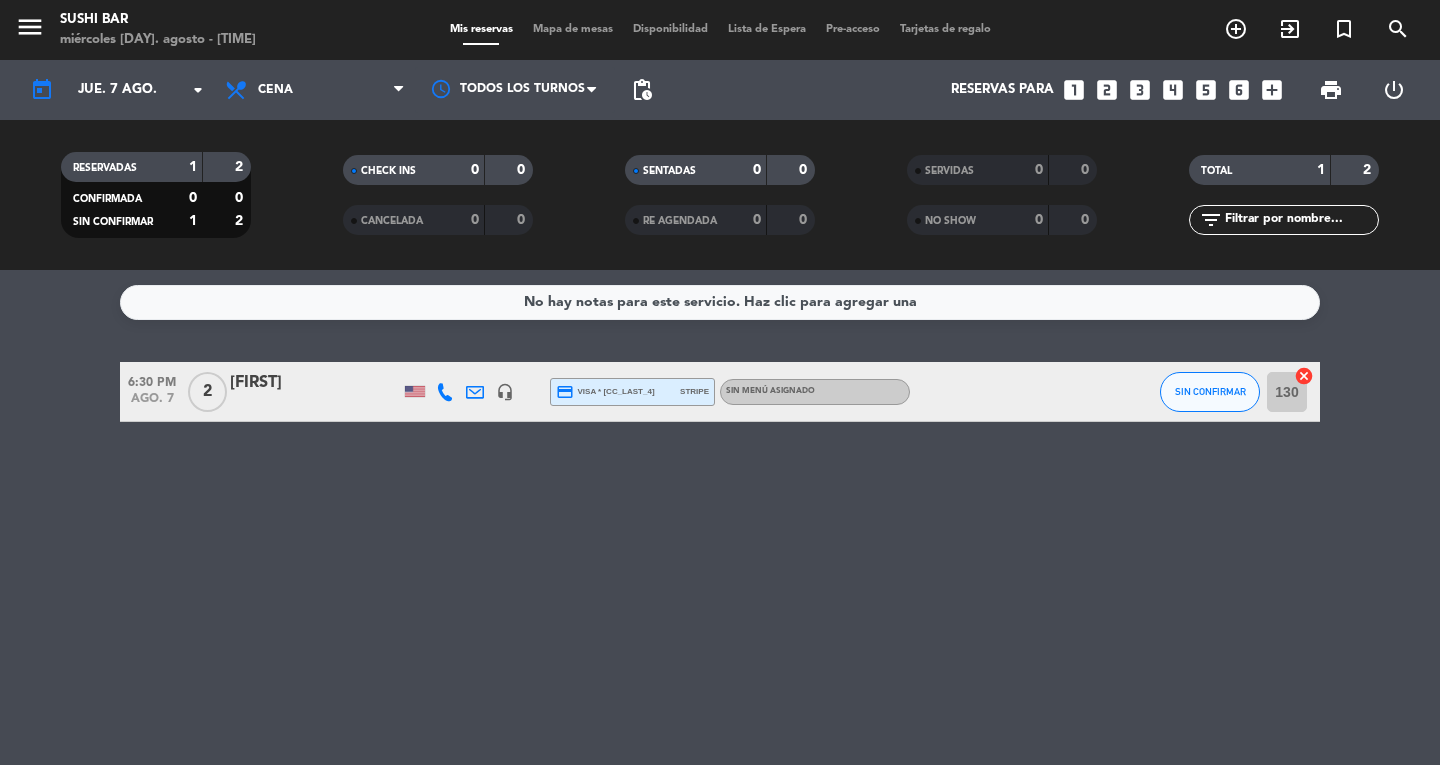 click on "menu" at bounding box center [30, 27] 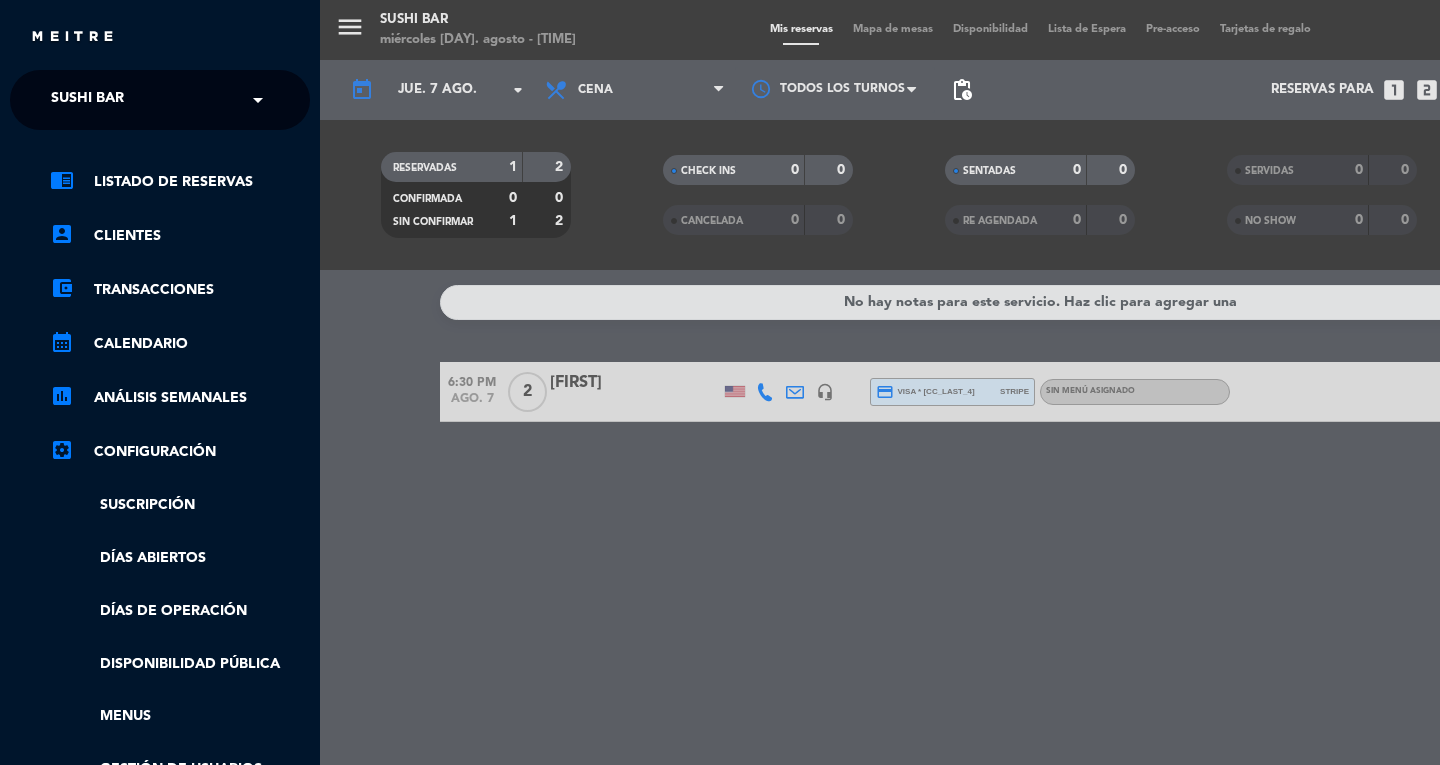 click on "SUSHI BAR" 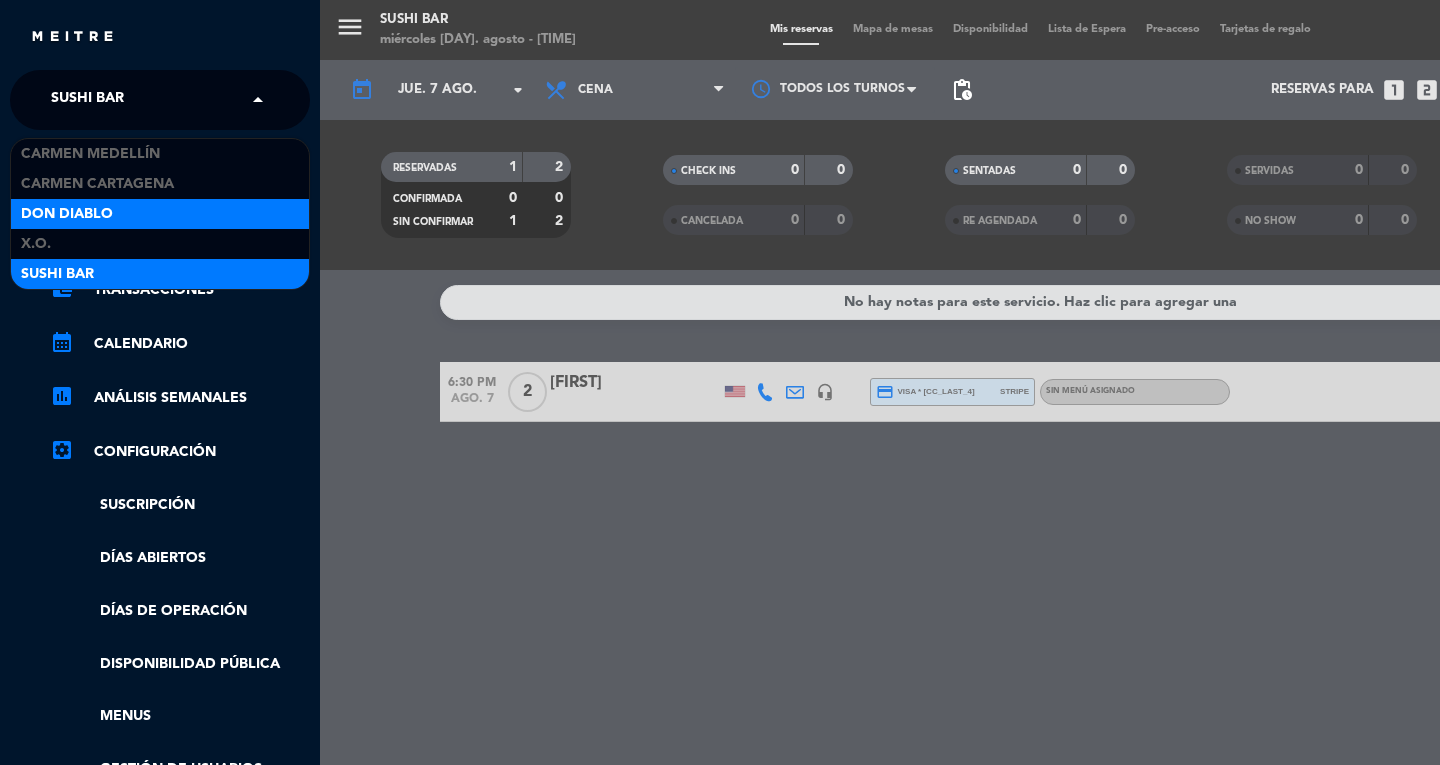 click on "Don Diablo" at bounding box center [67, 214] 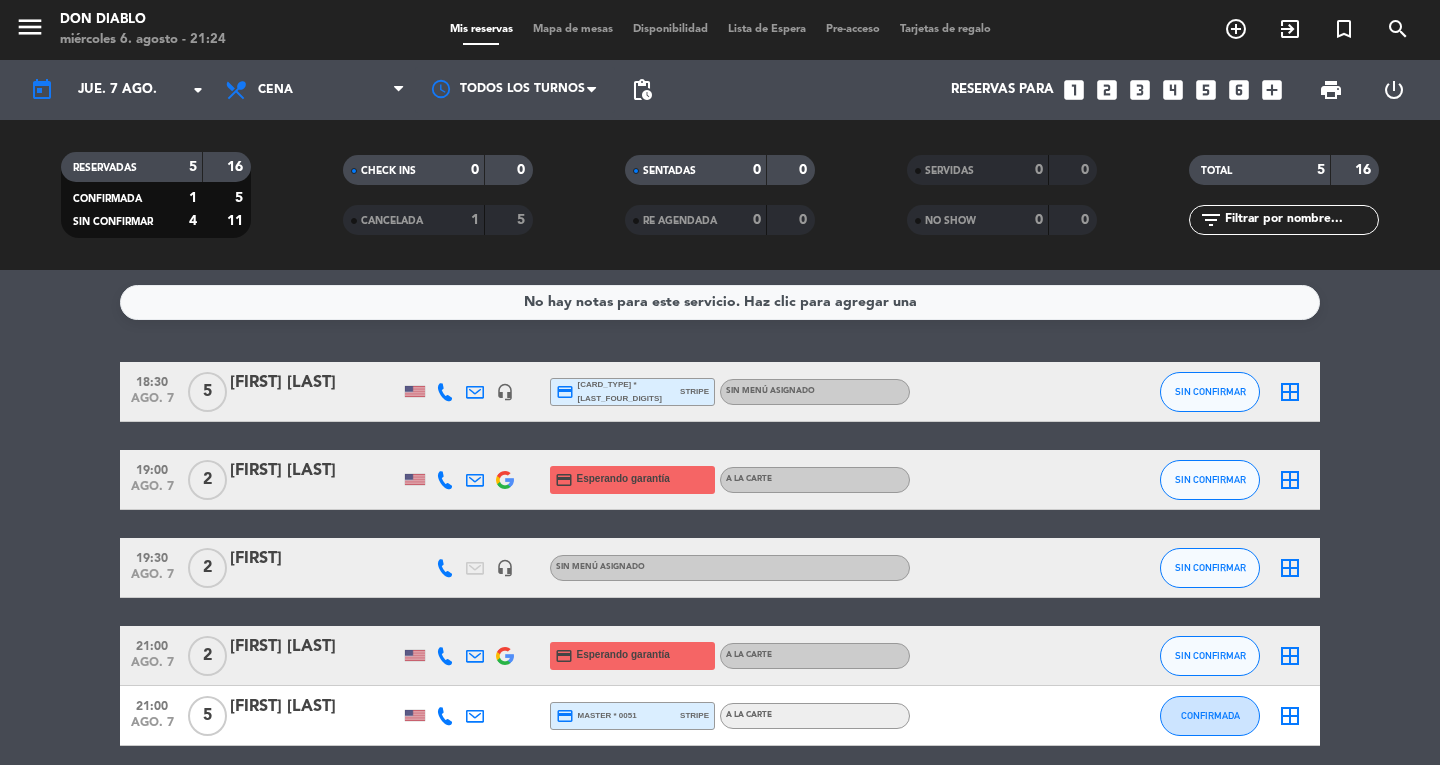 click on "menu" at bounding box center (30, 27) 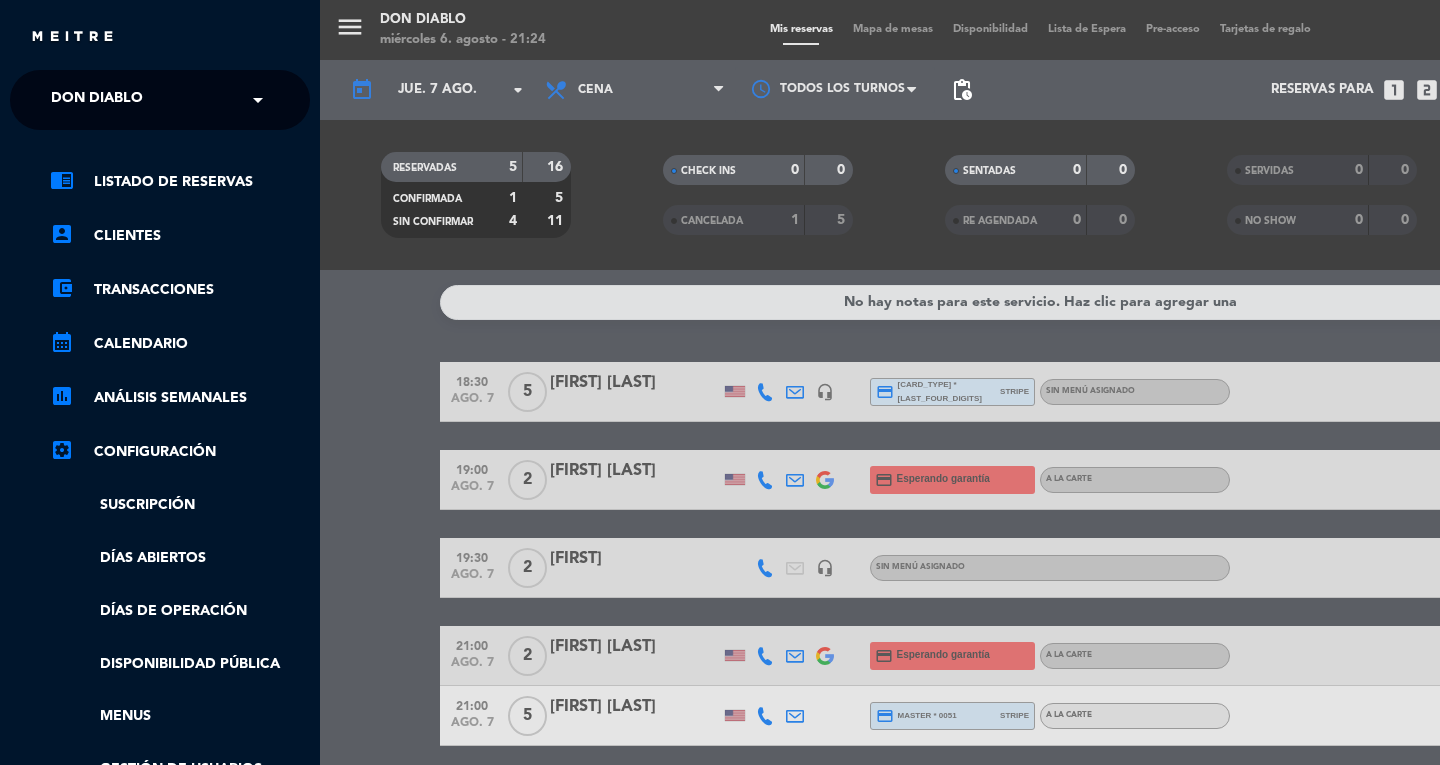 click on "Don Diablo" 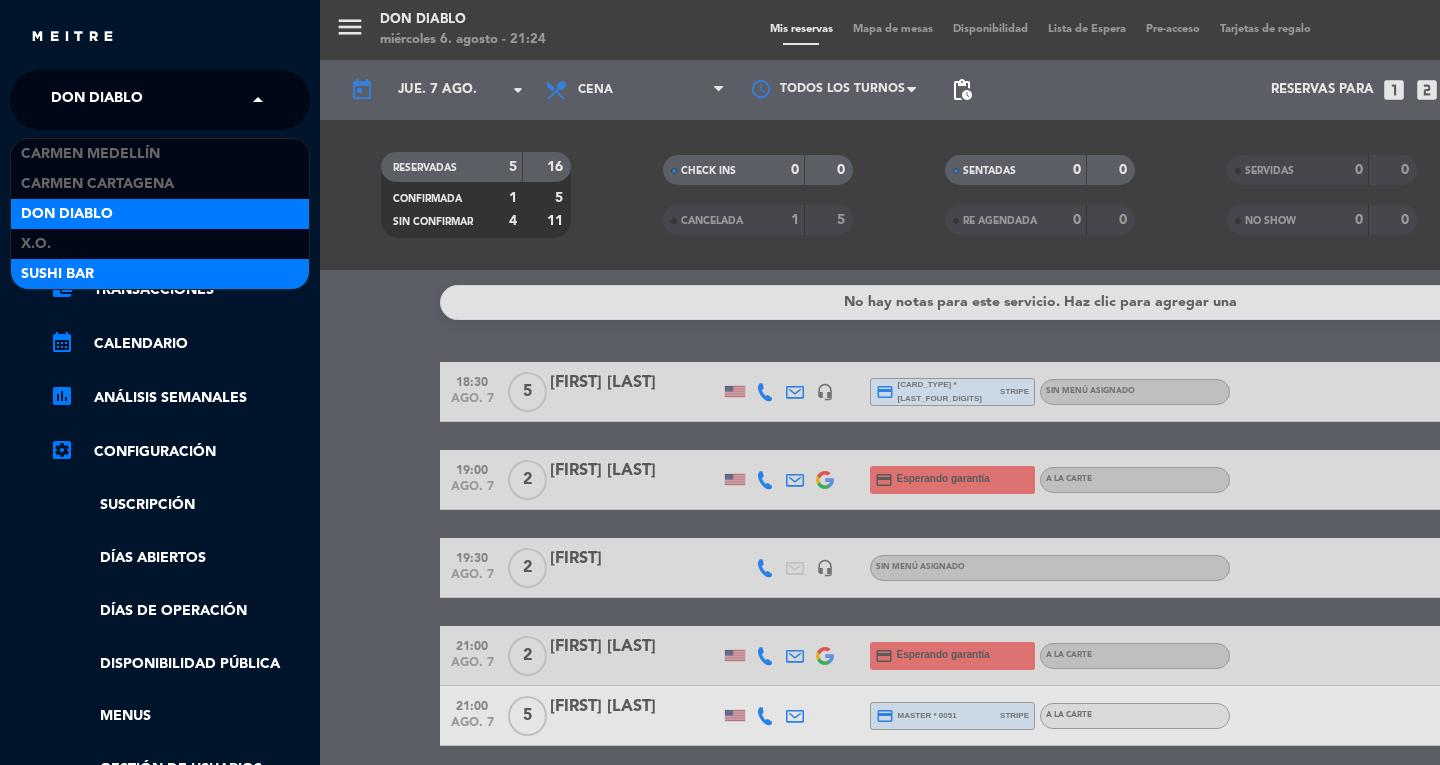 click on "SUSHI BAR" at bounding box center [57, 274] 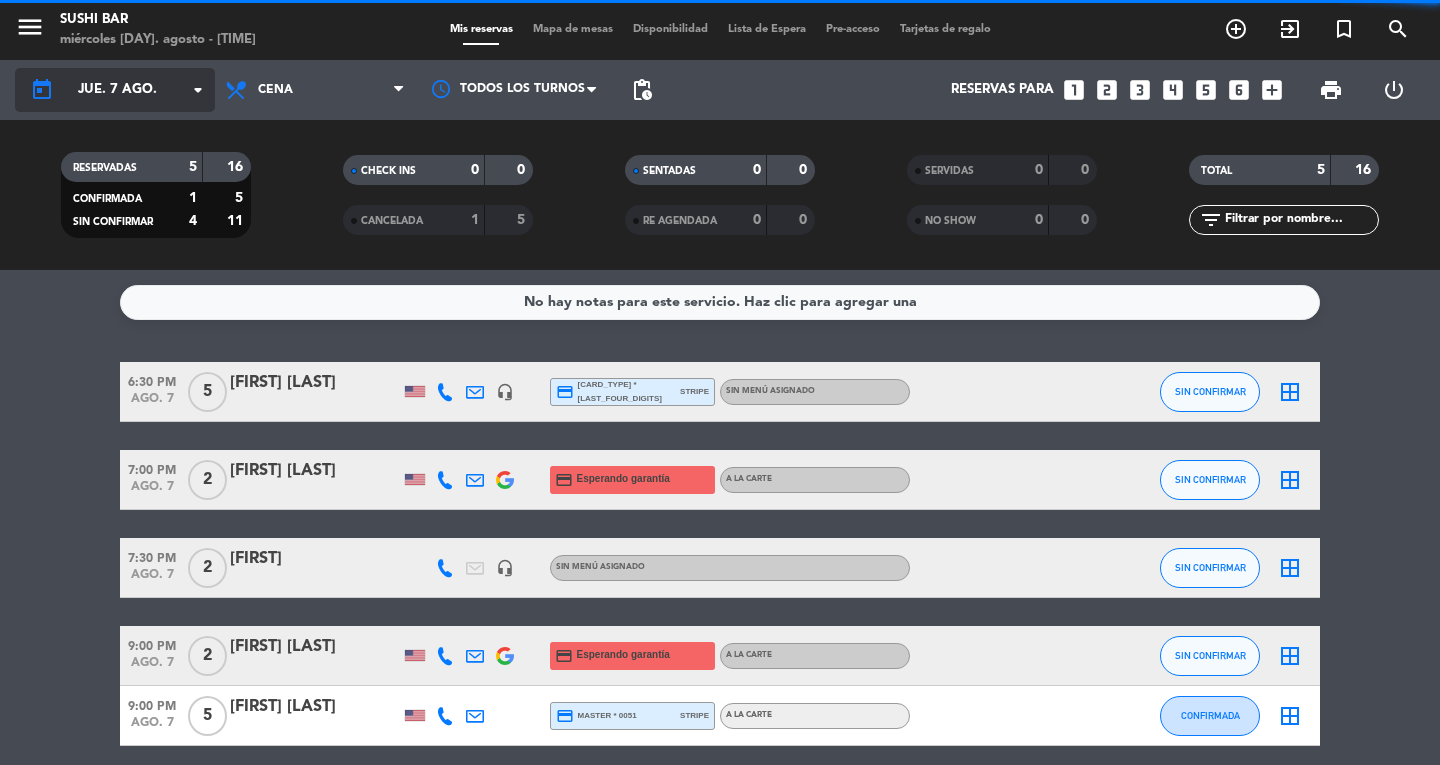click on "jue. 7 ago." 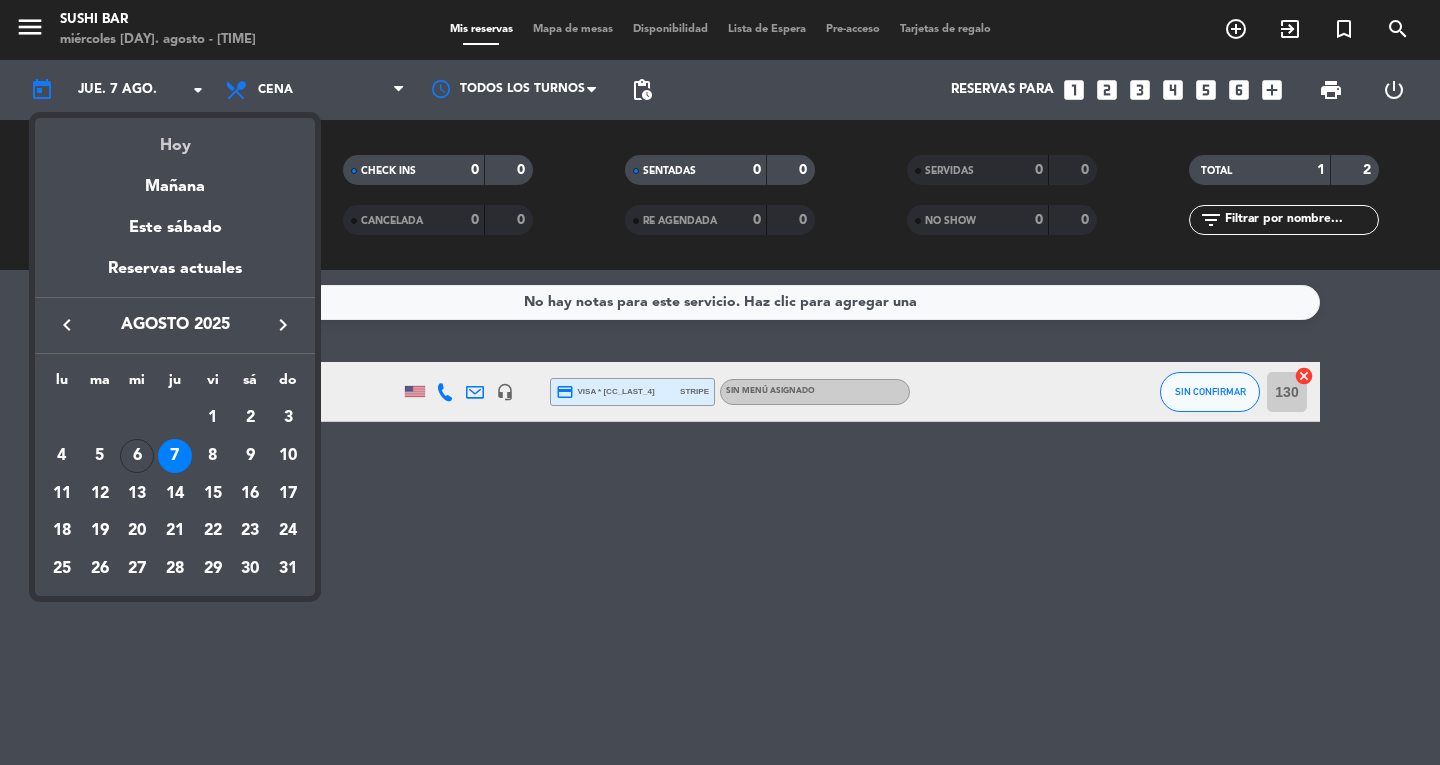click on "Hoy" at bounding box center [175, 138] 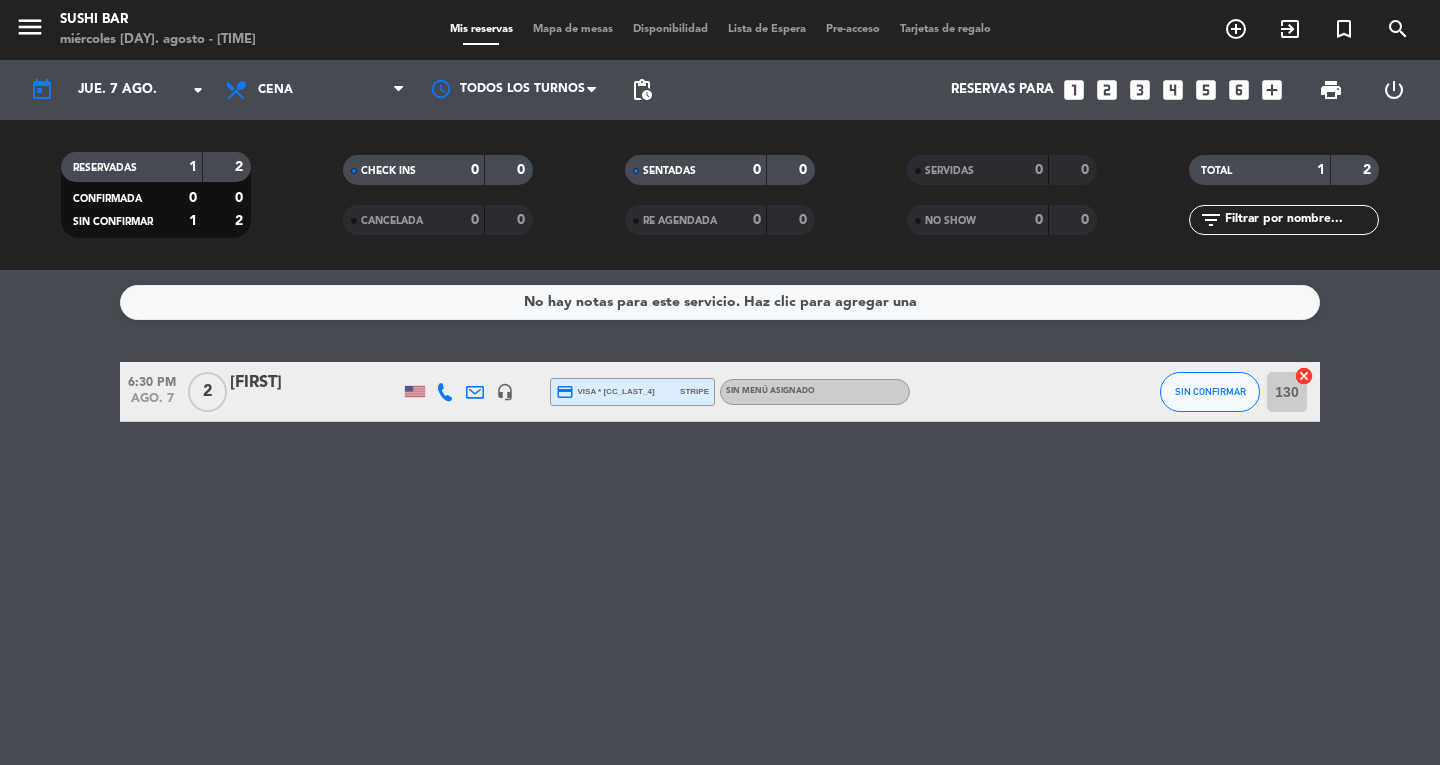 type on "mié. 6 ago." 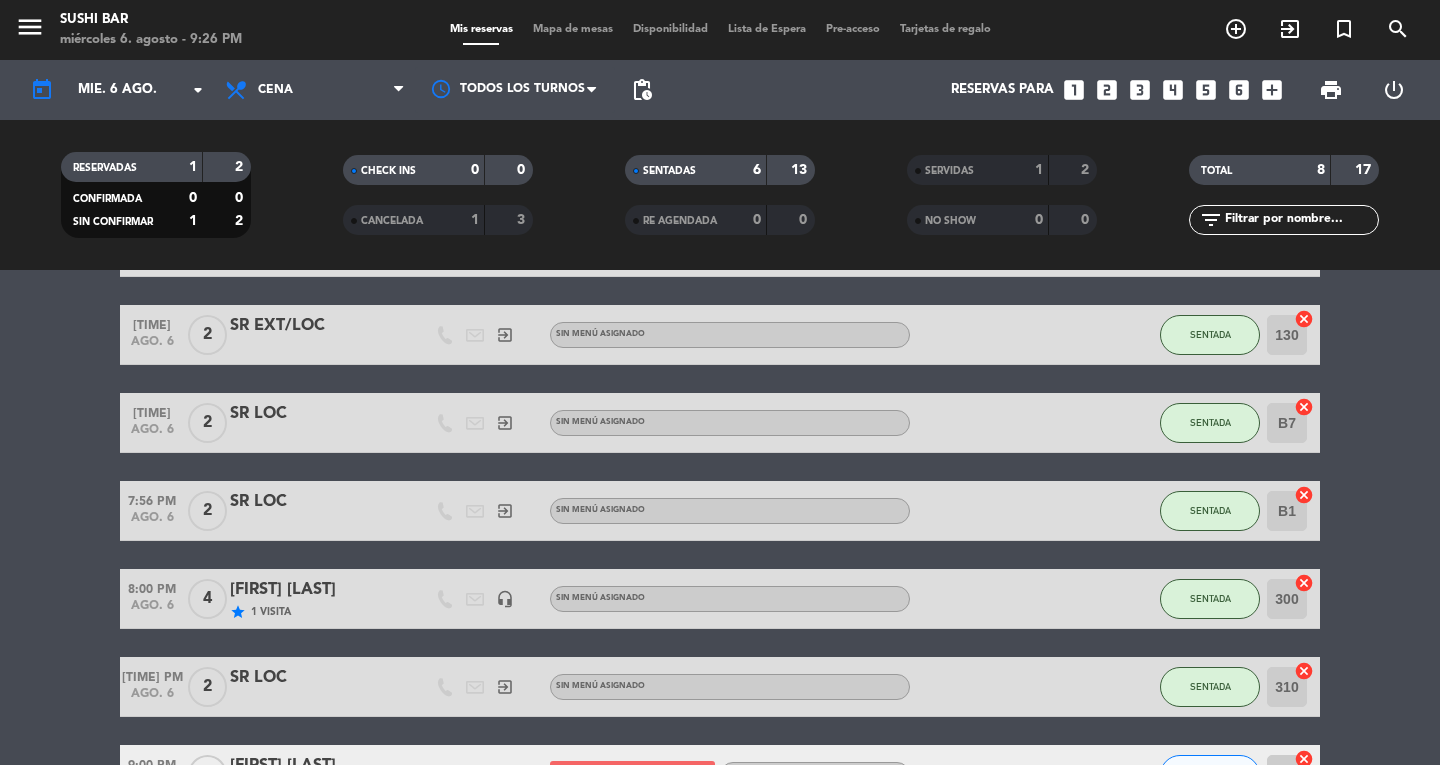 scroll, scrollTop: 284, scrollLeft: 0, axis: vertical 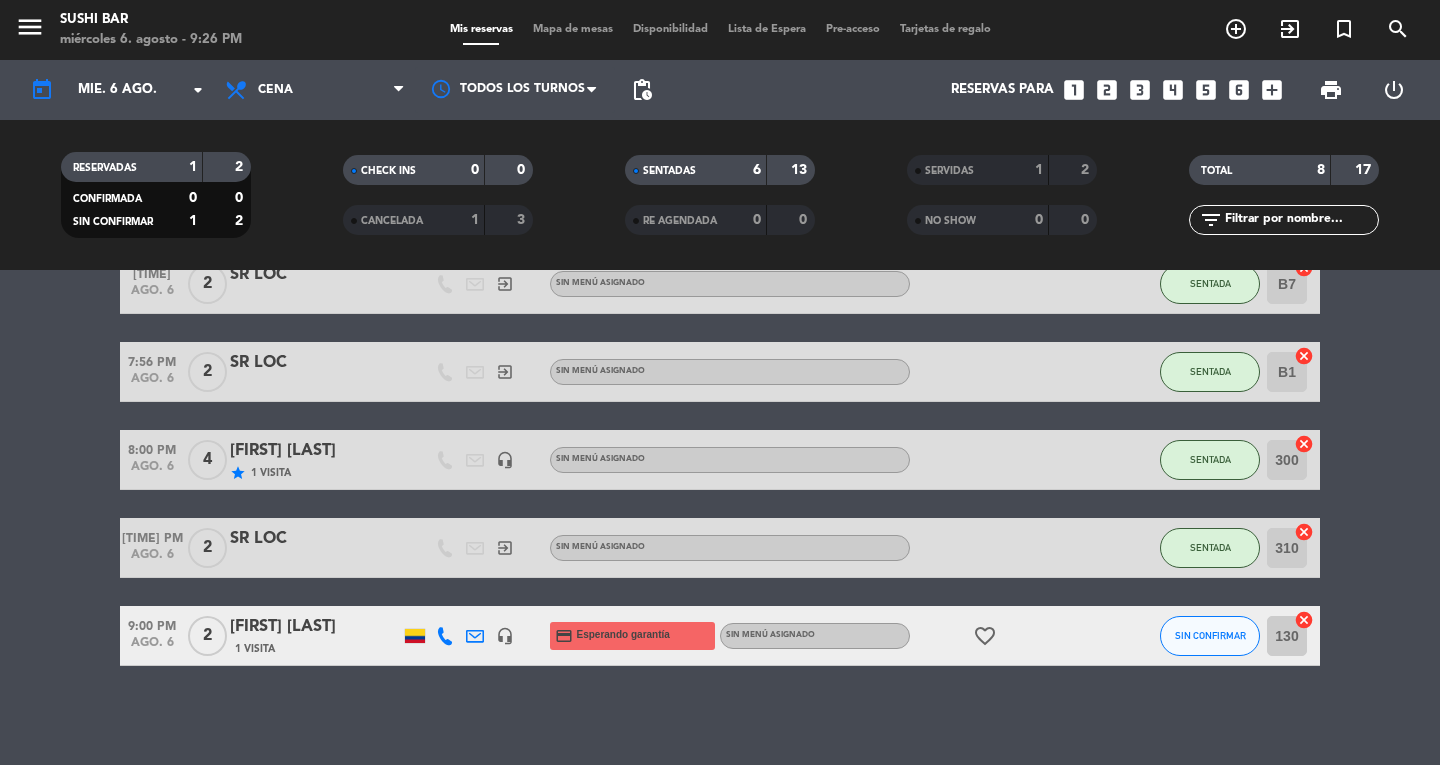 click on "exit_to_app" at bounding box center (1236, 29) 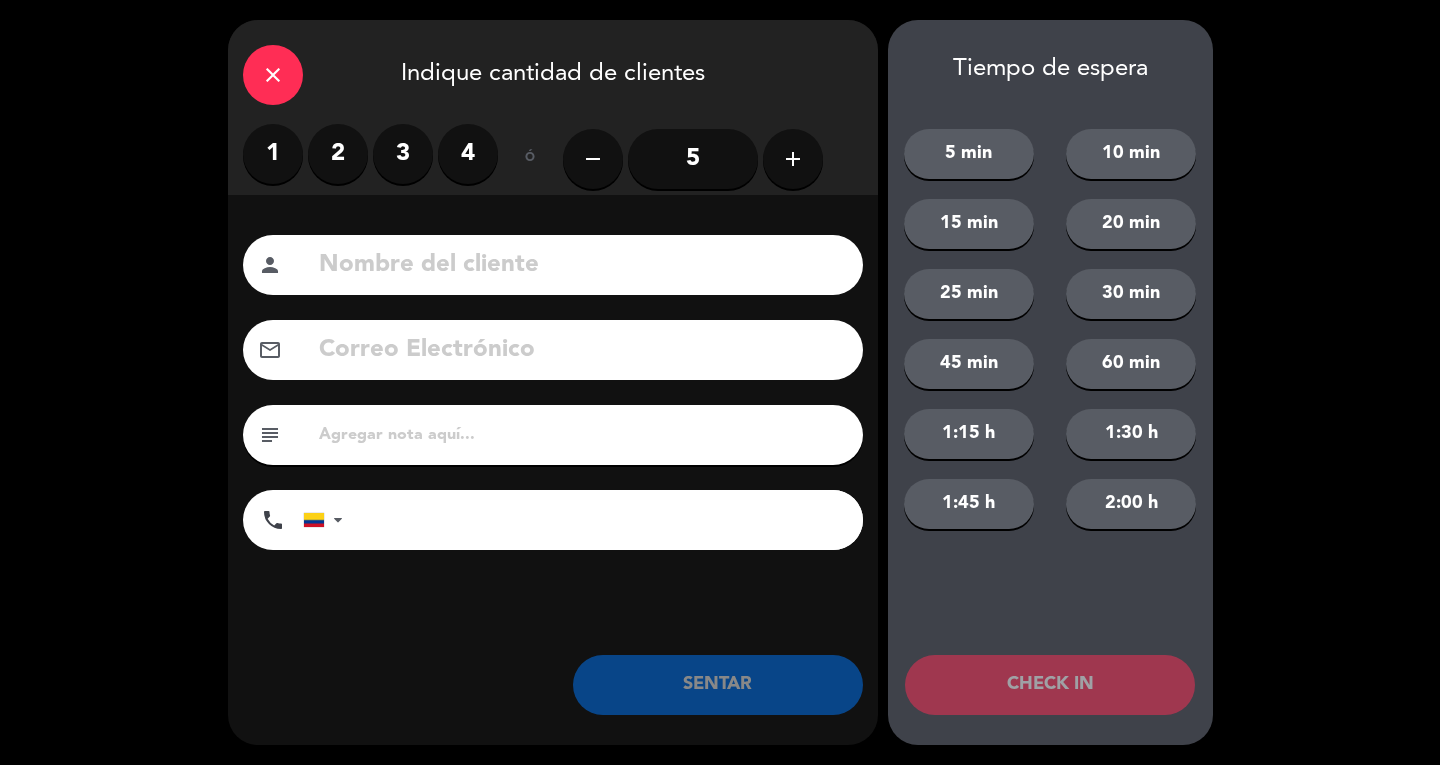 click on "close" 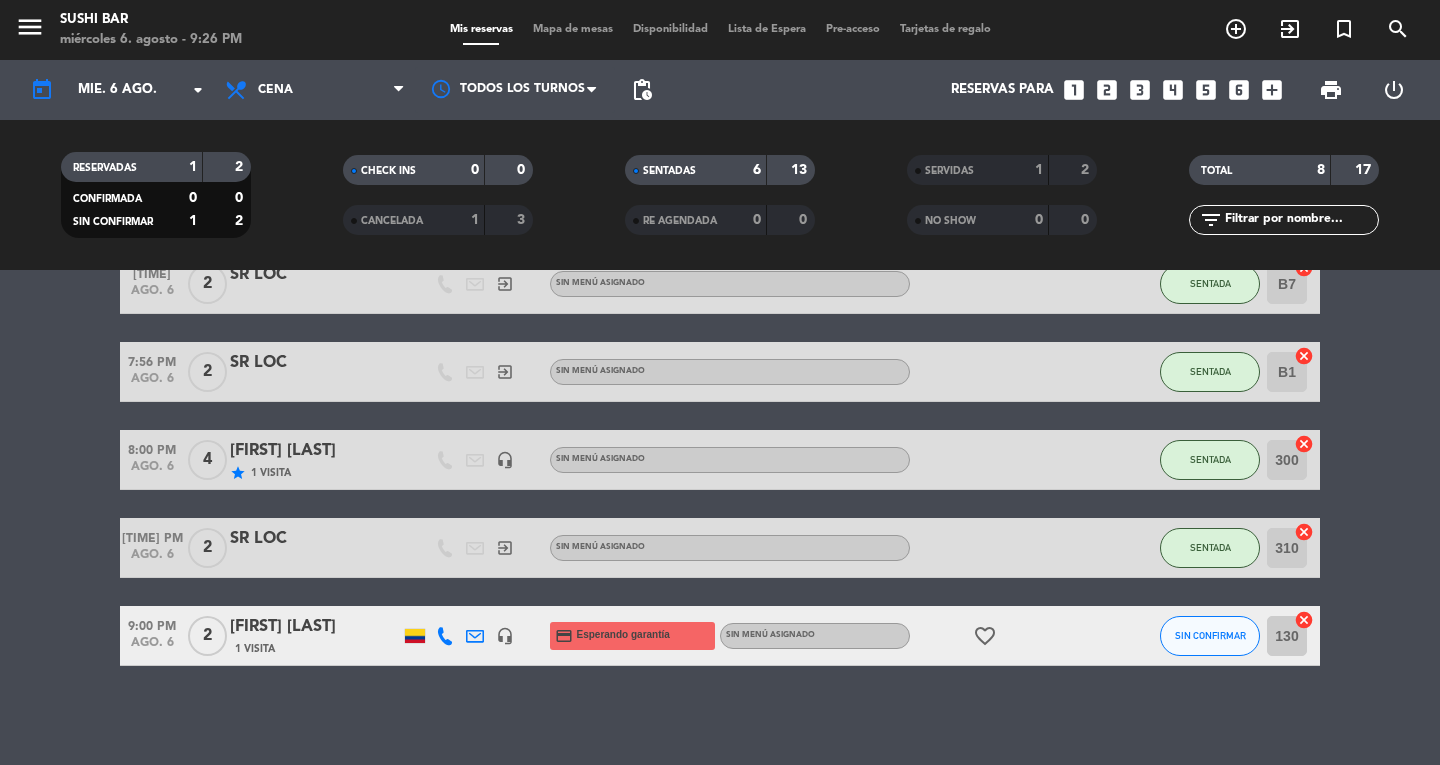 click on "SIN CONFIRMAR" 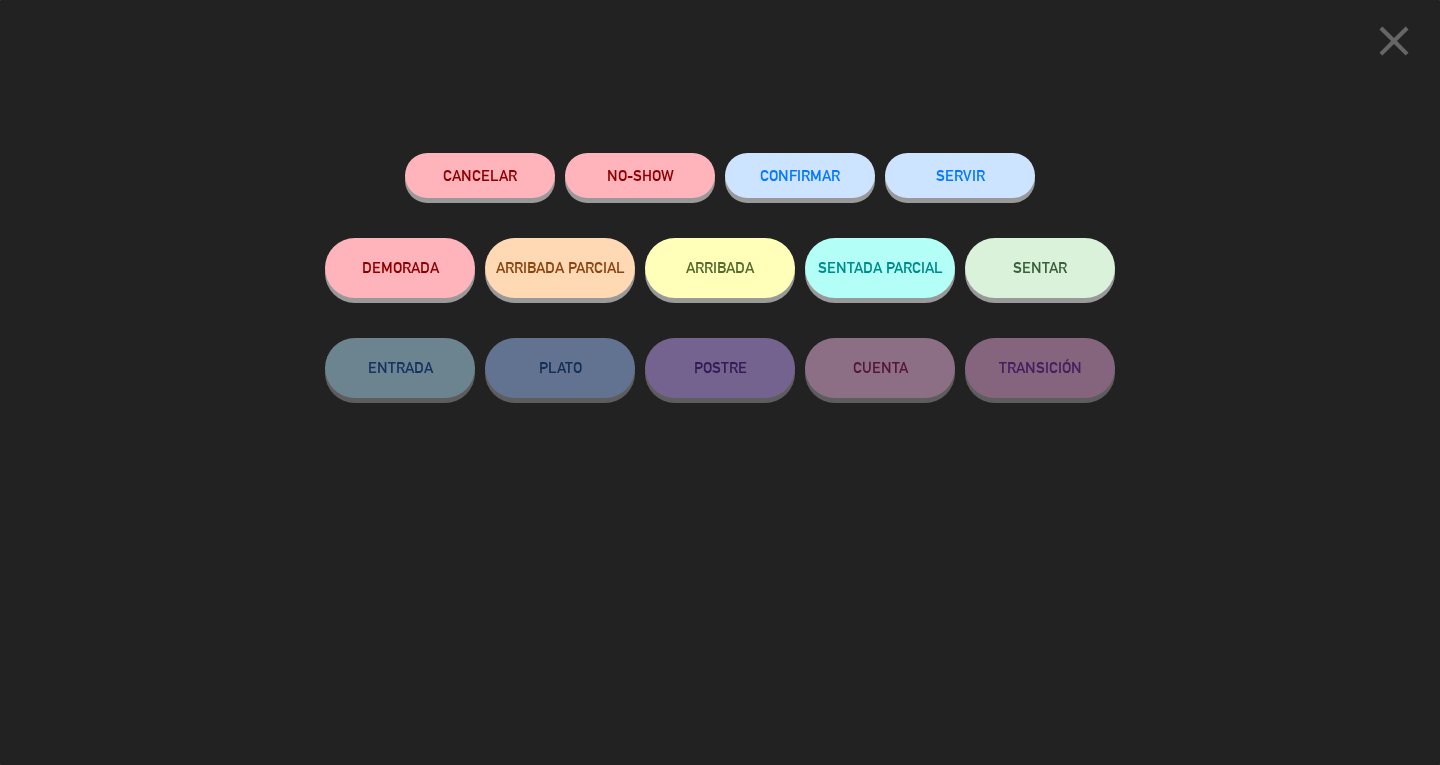 click on "SENTAR" 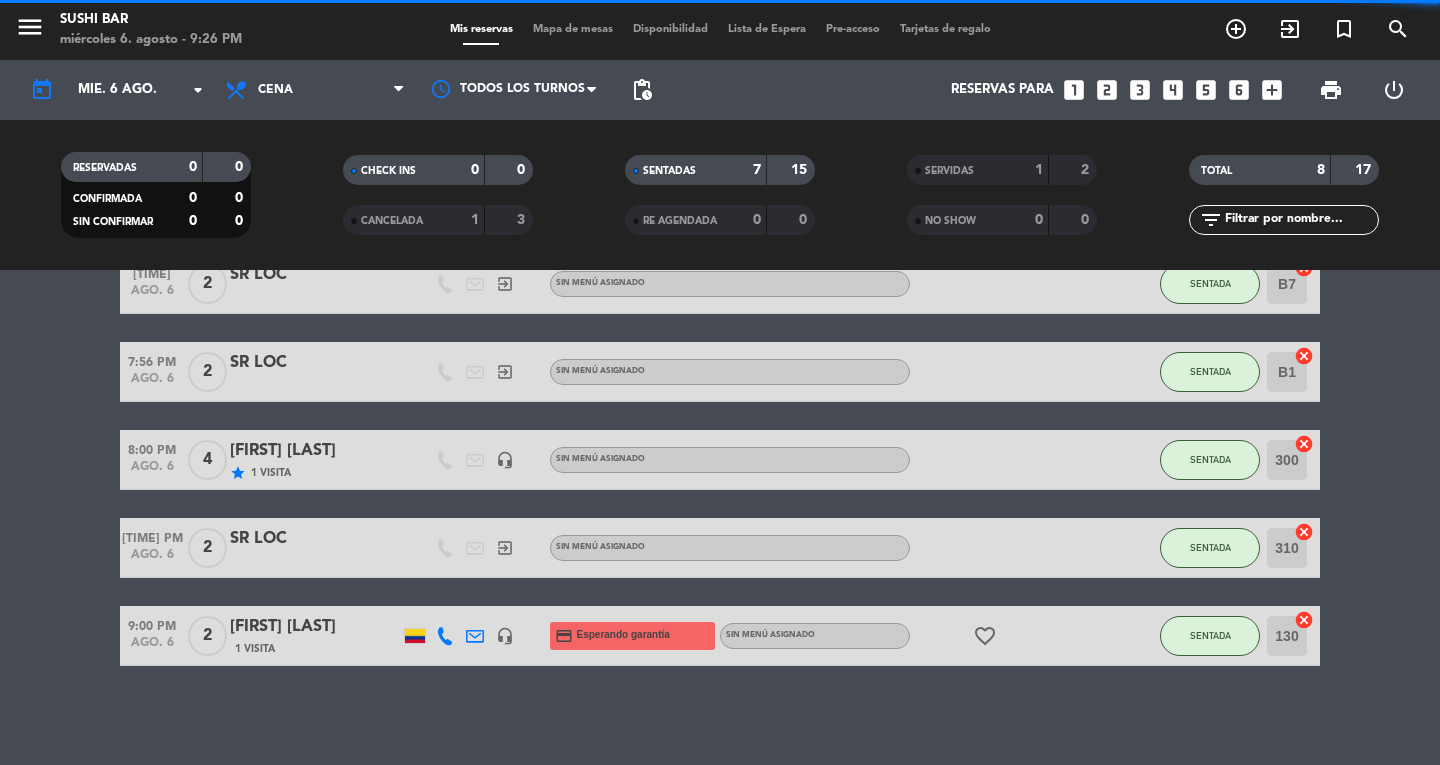 click on "exit_to_app" at bounding box center [1236, 29] 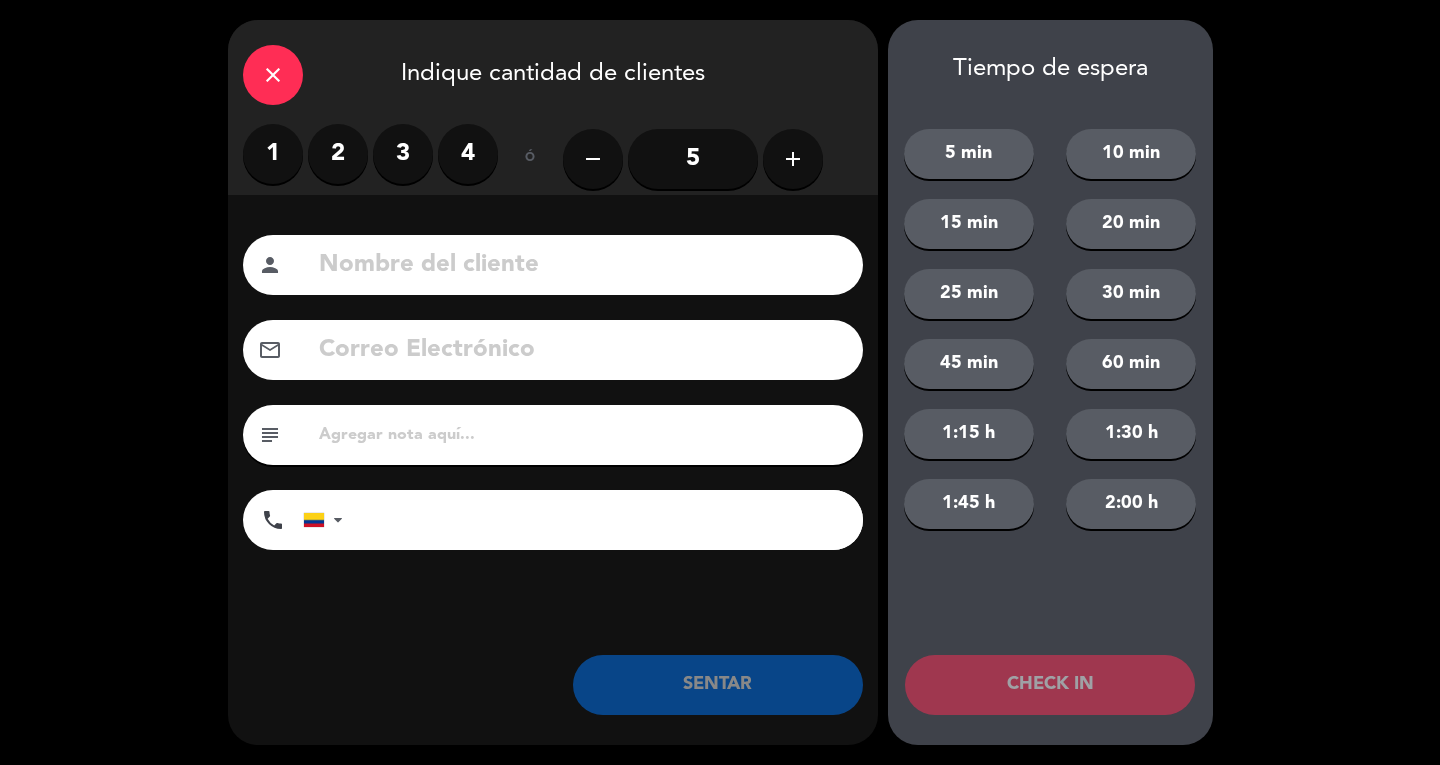 click on "close" 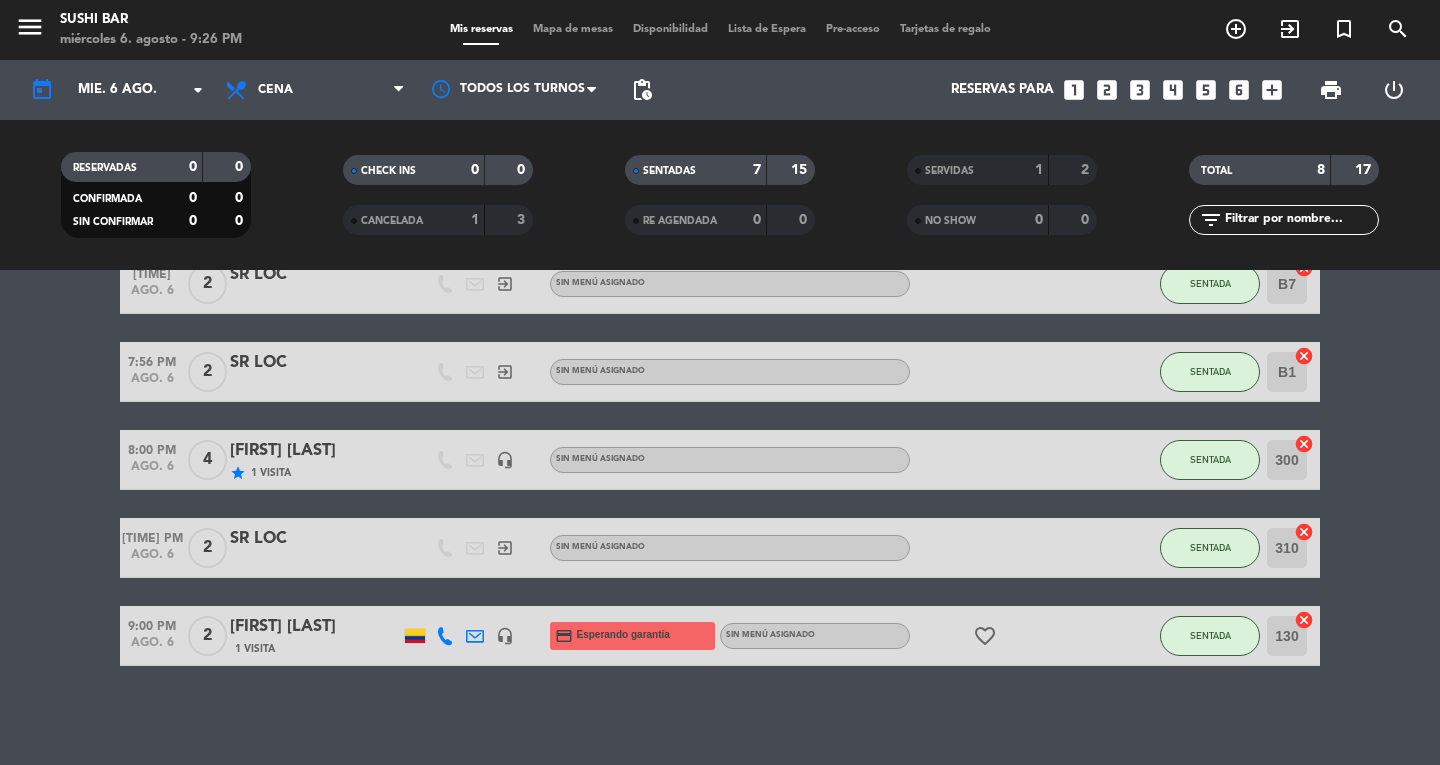 click on "Mapa de mesas" at bounding box center (573, 29) 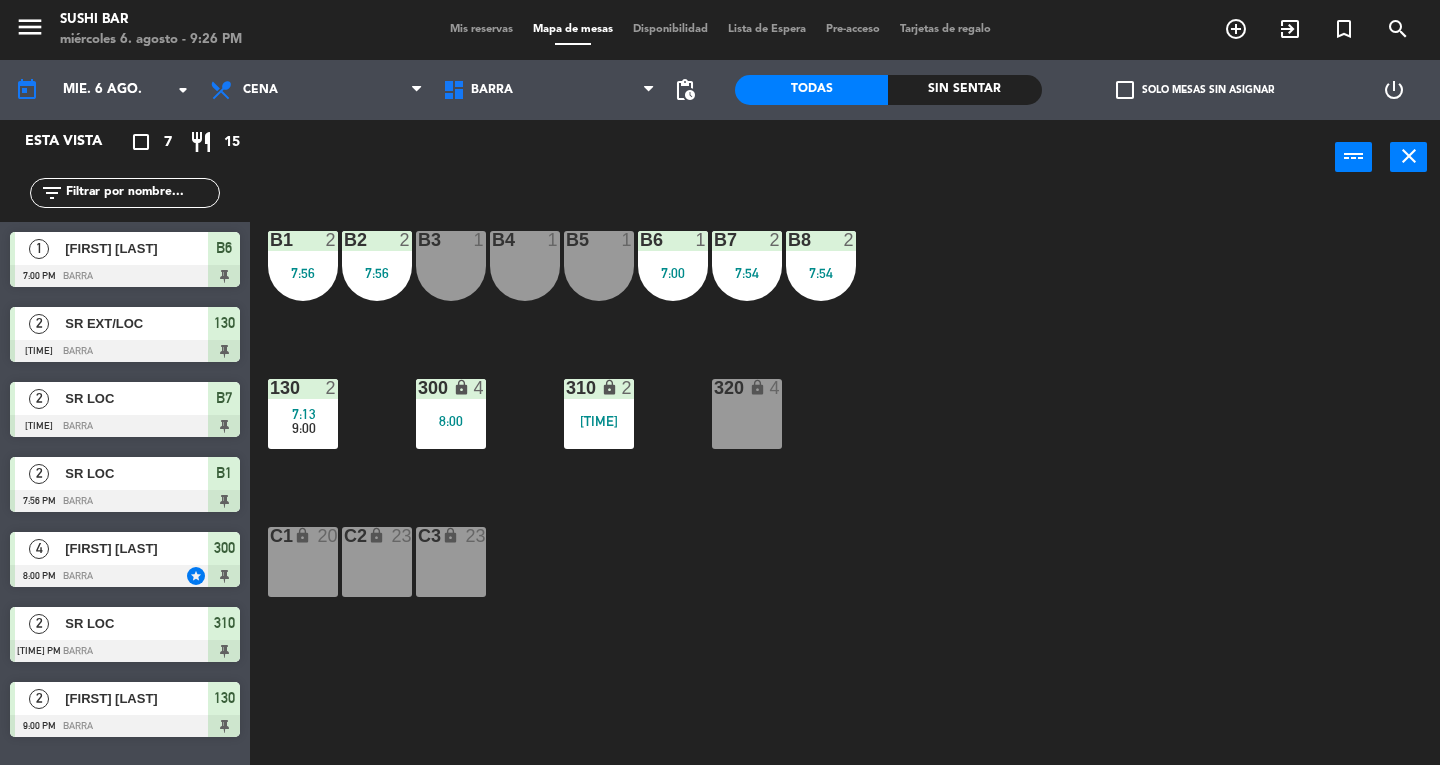 click at bounding box center (820, 240) 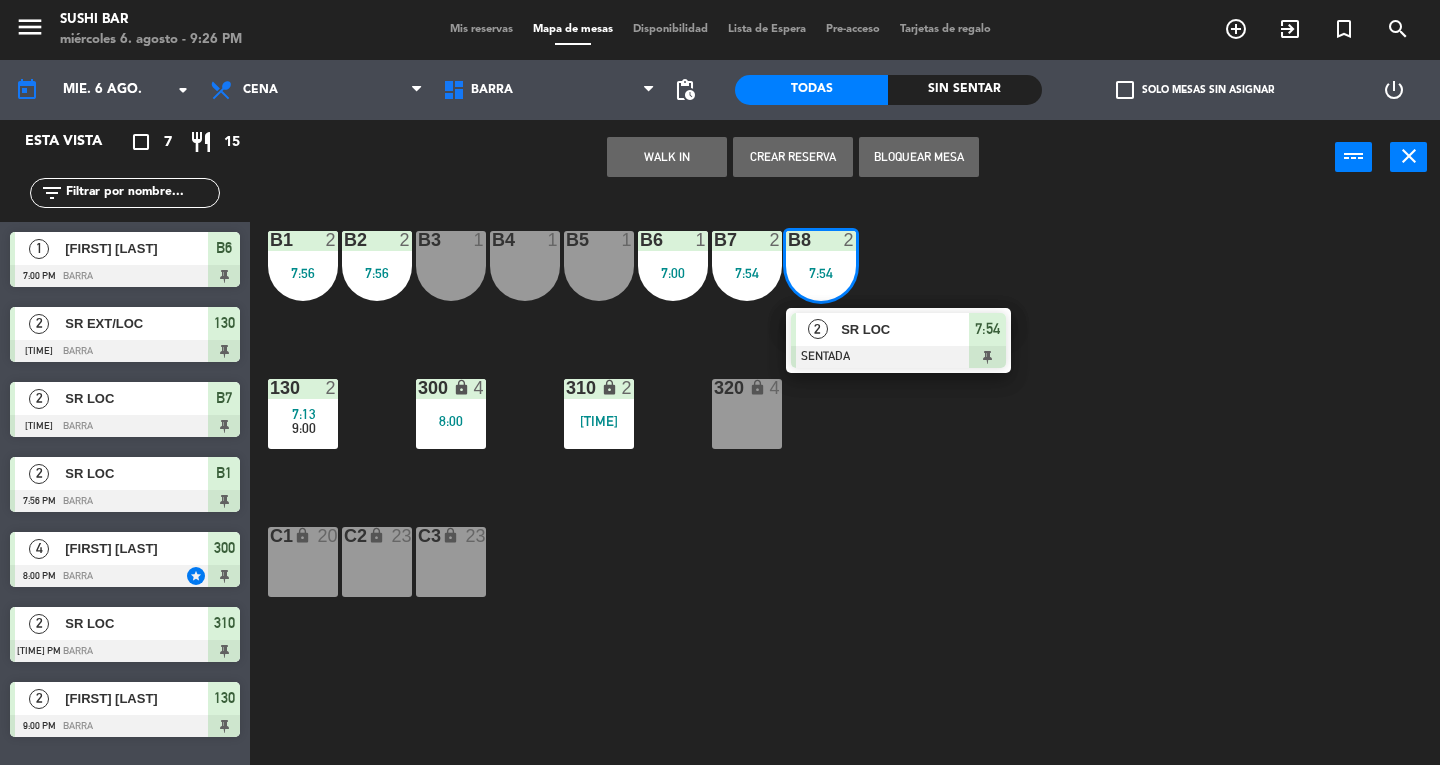 click at bounding box center [898, 357] 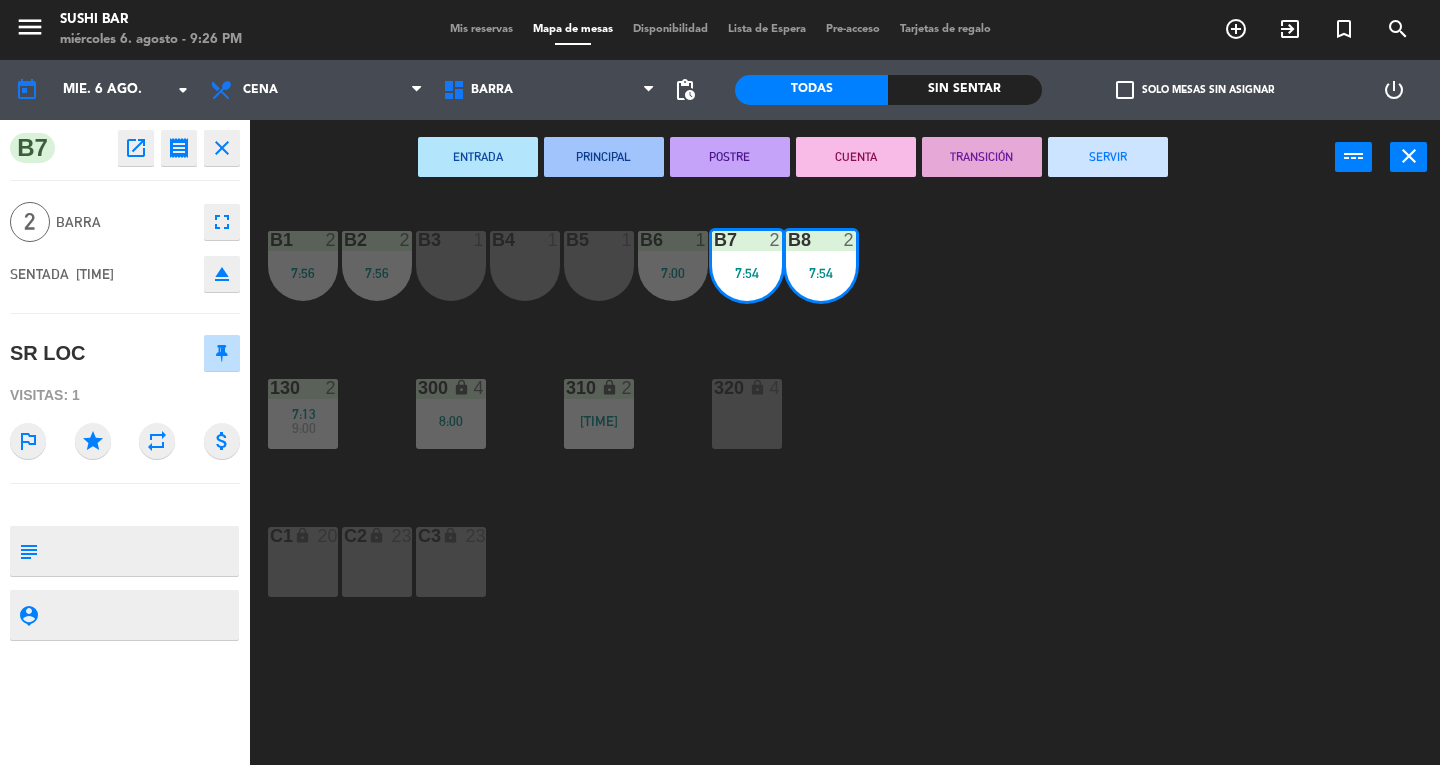 click on "SERVIR" at bounding box center [1108, 157] 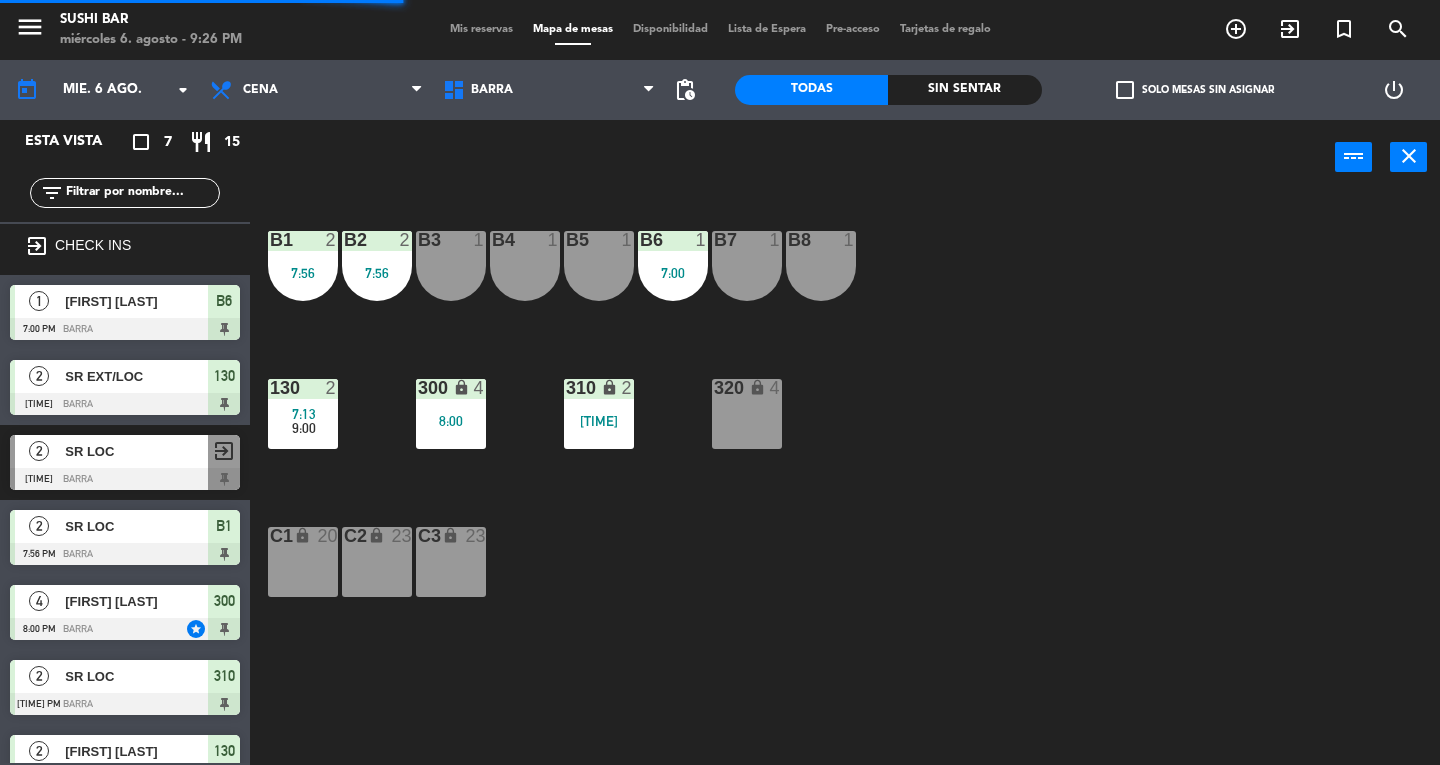 click on "B6  1   7:00" at bounding box center (673, 266) 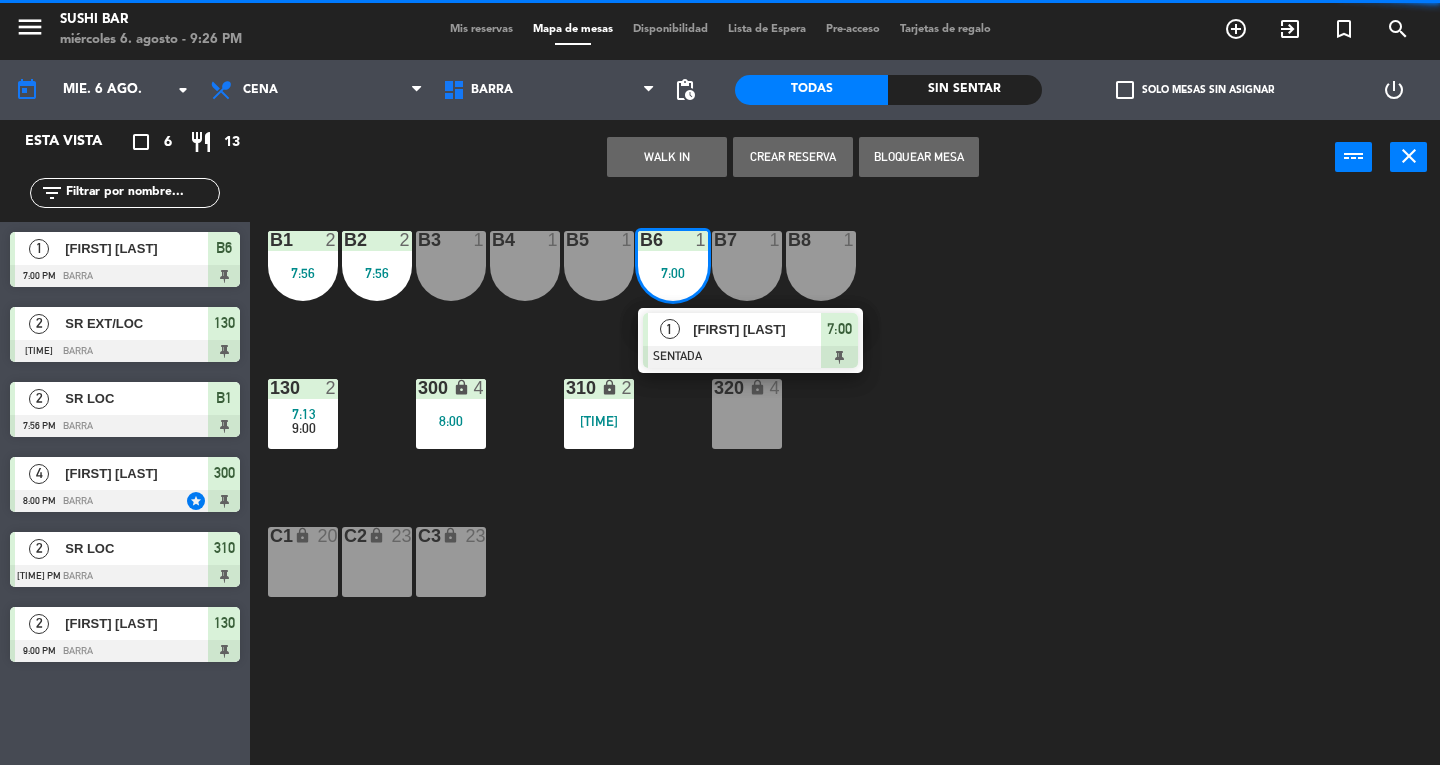 click at bounding box center [750, 357] 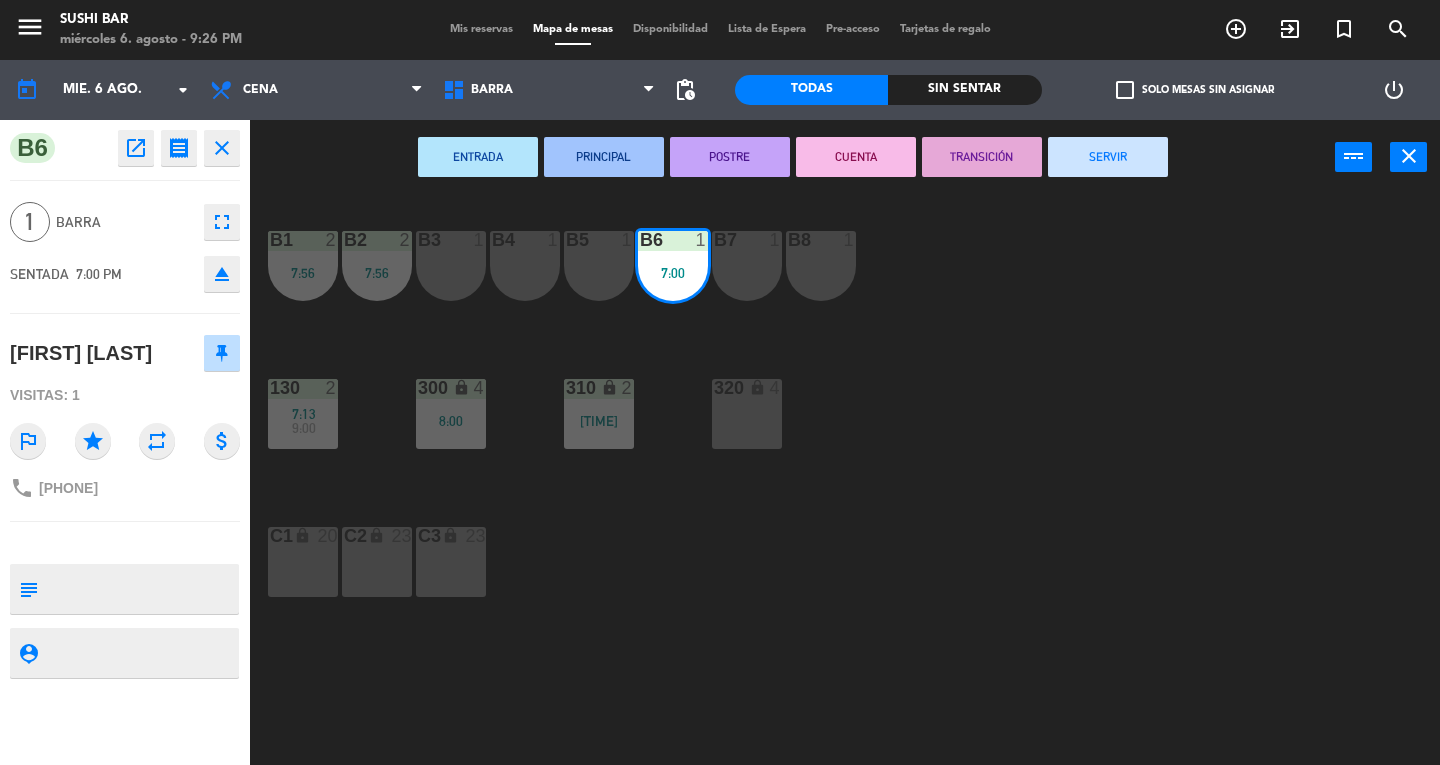 click on "SERVIR" at bounding box center (1108, 157) 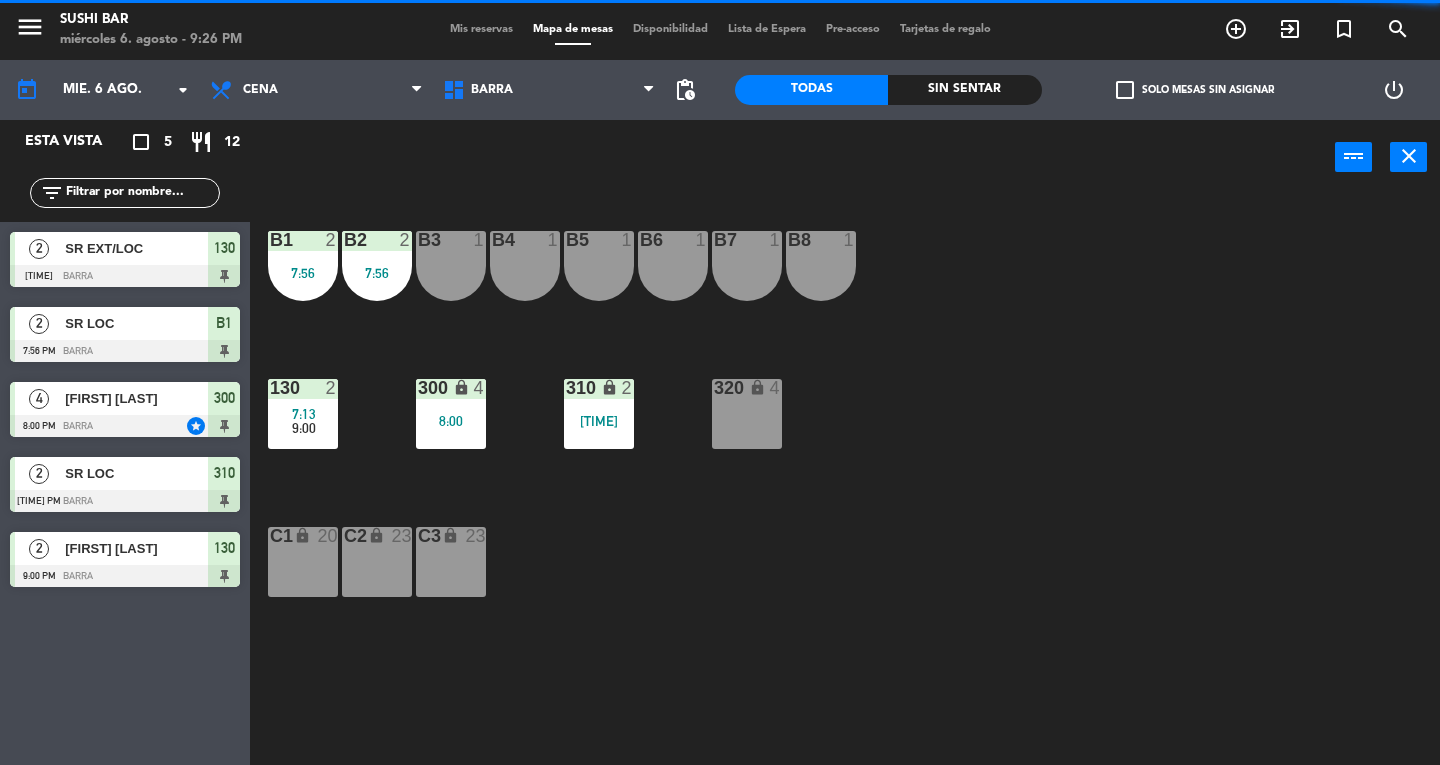 click on "9:00" at bounding box center [303, 428] 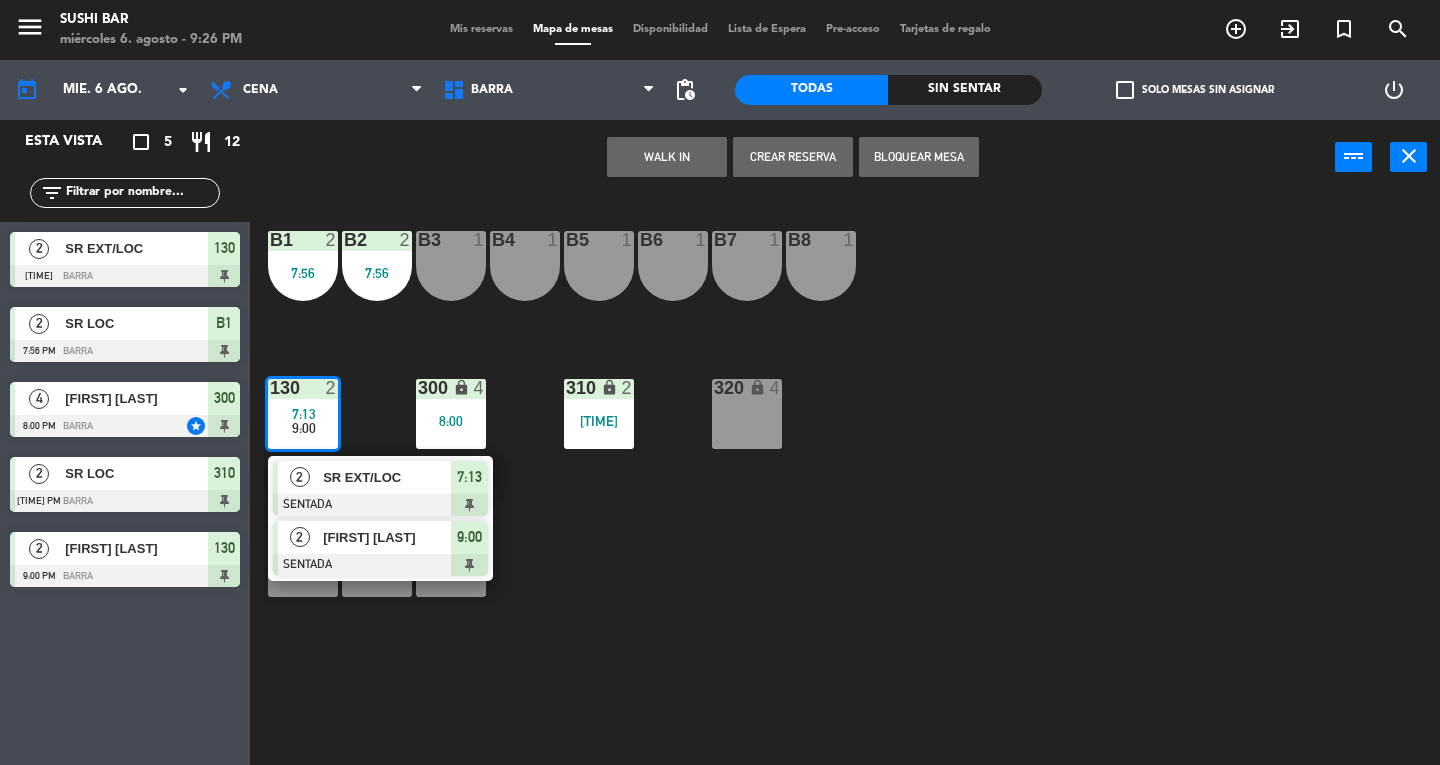 click on "9:00" at bounding box center (469, 537) 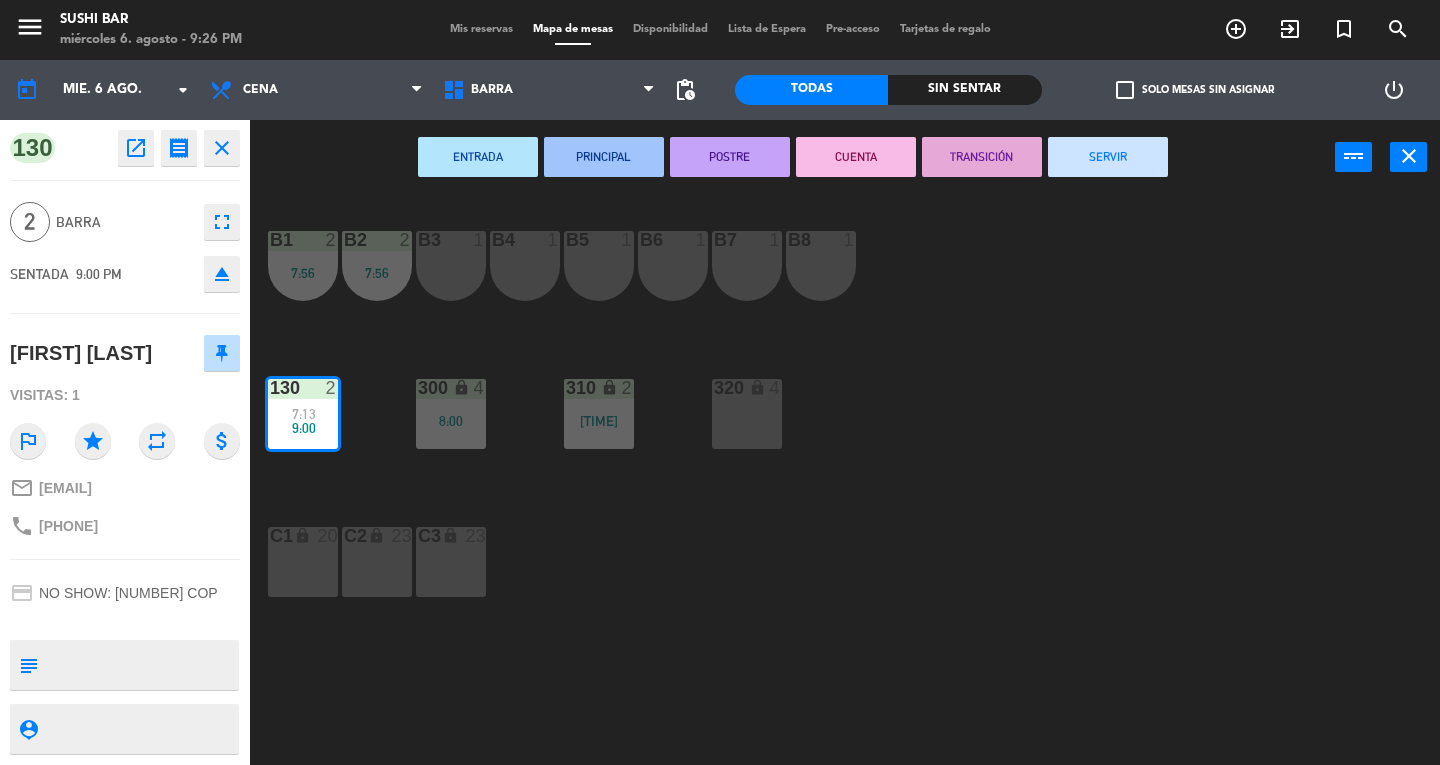 click on "B4  1" at bounding box center [525, 266] 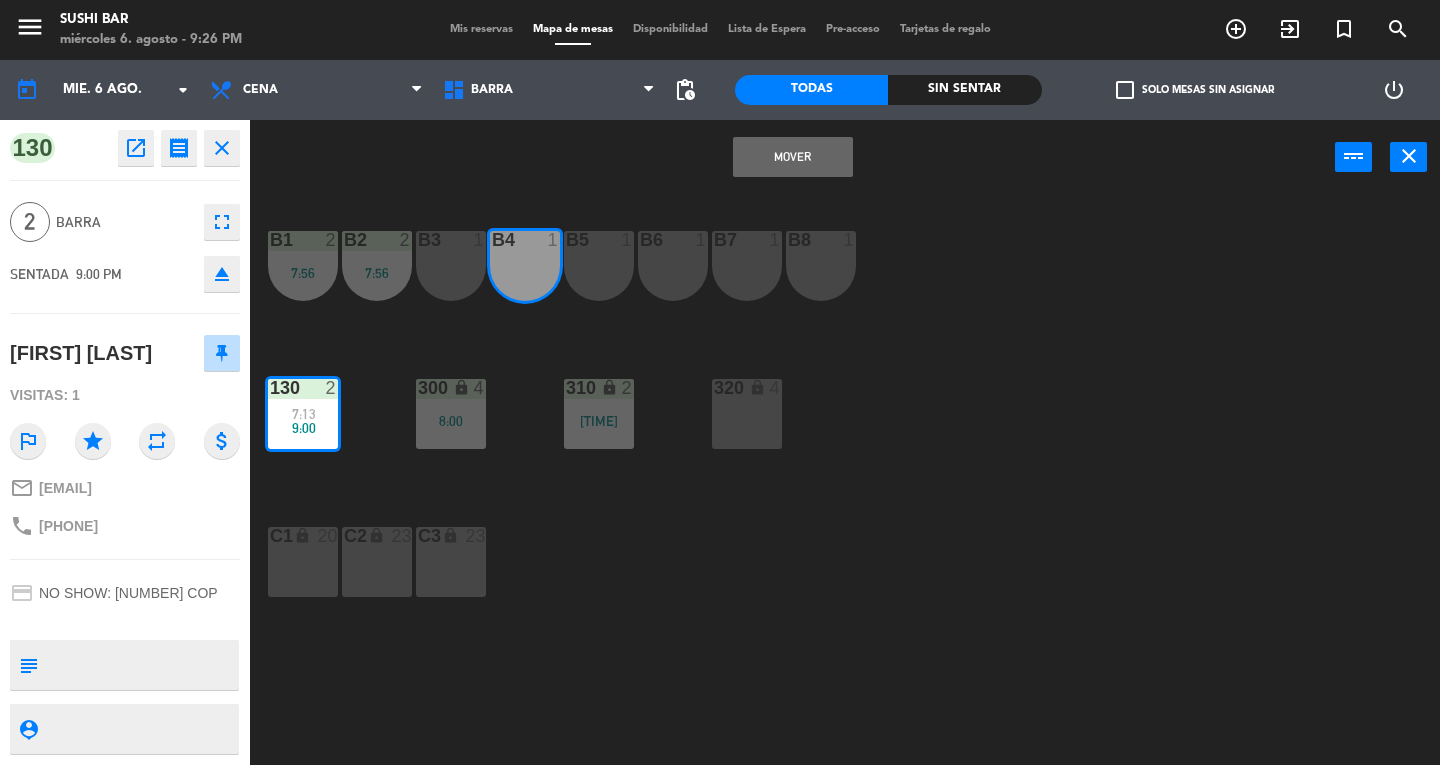 click on "B5  1" at bounding box center [599, 266] 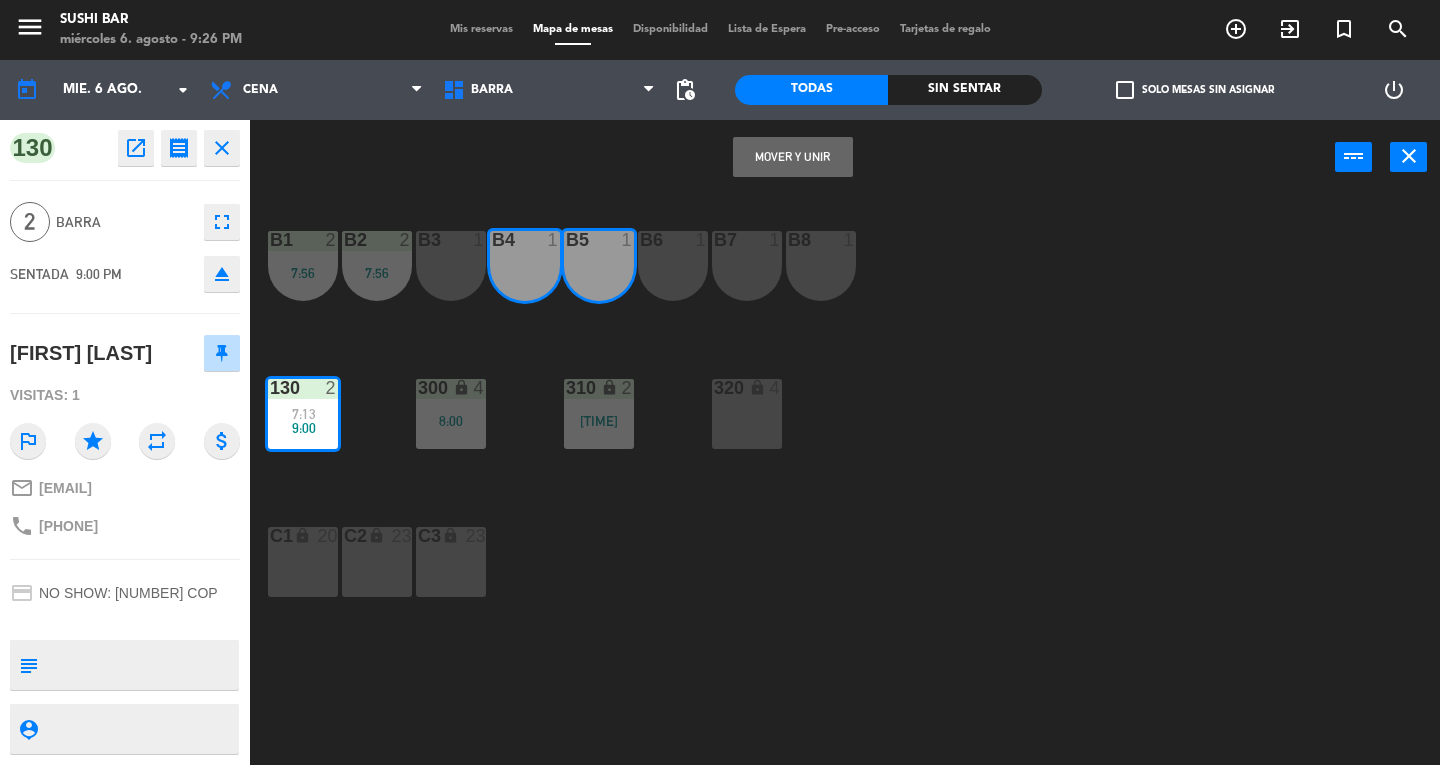 click on "Mover y Unir" at bounding box center [793, 157] 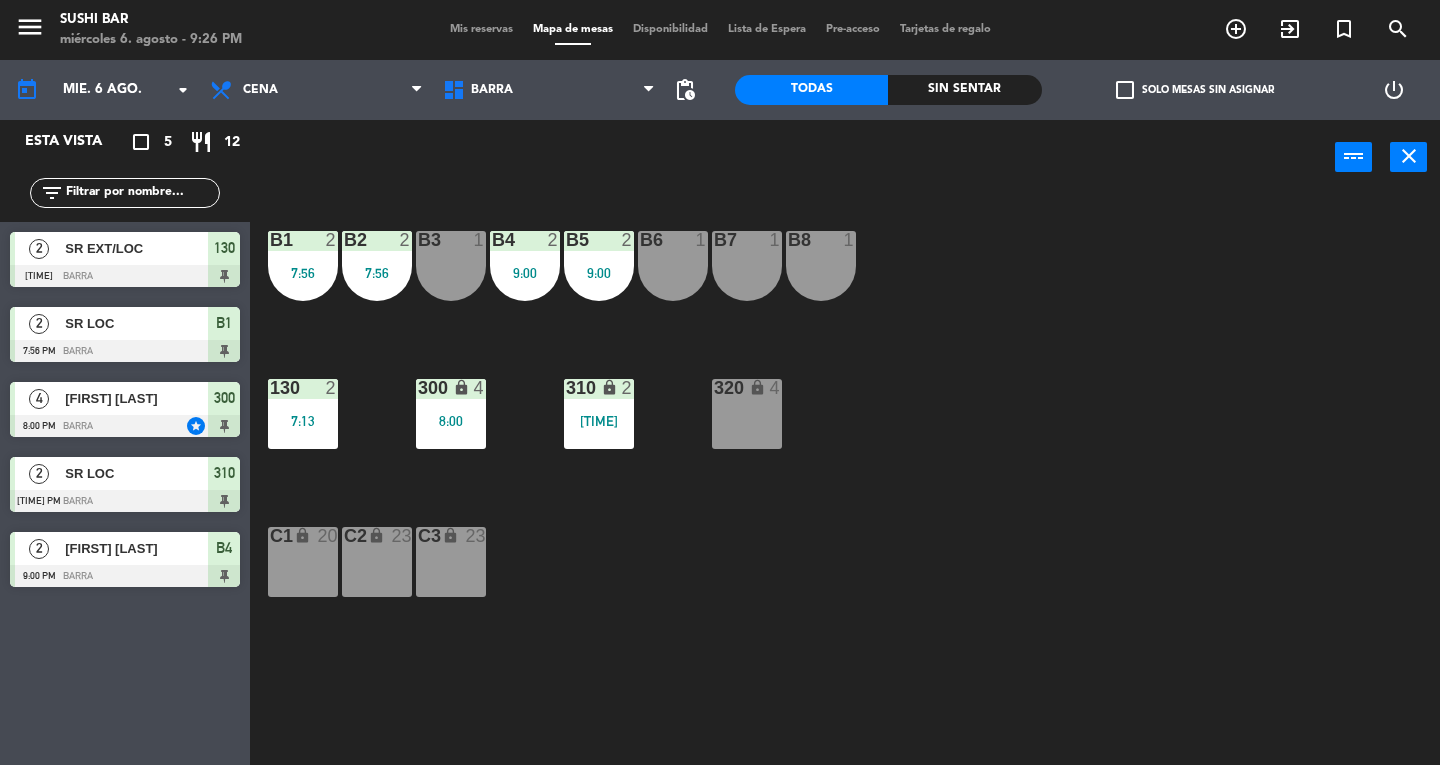 click on "7:13" at bounding box center (303, 421) 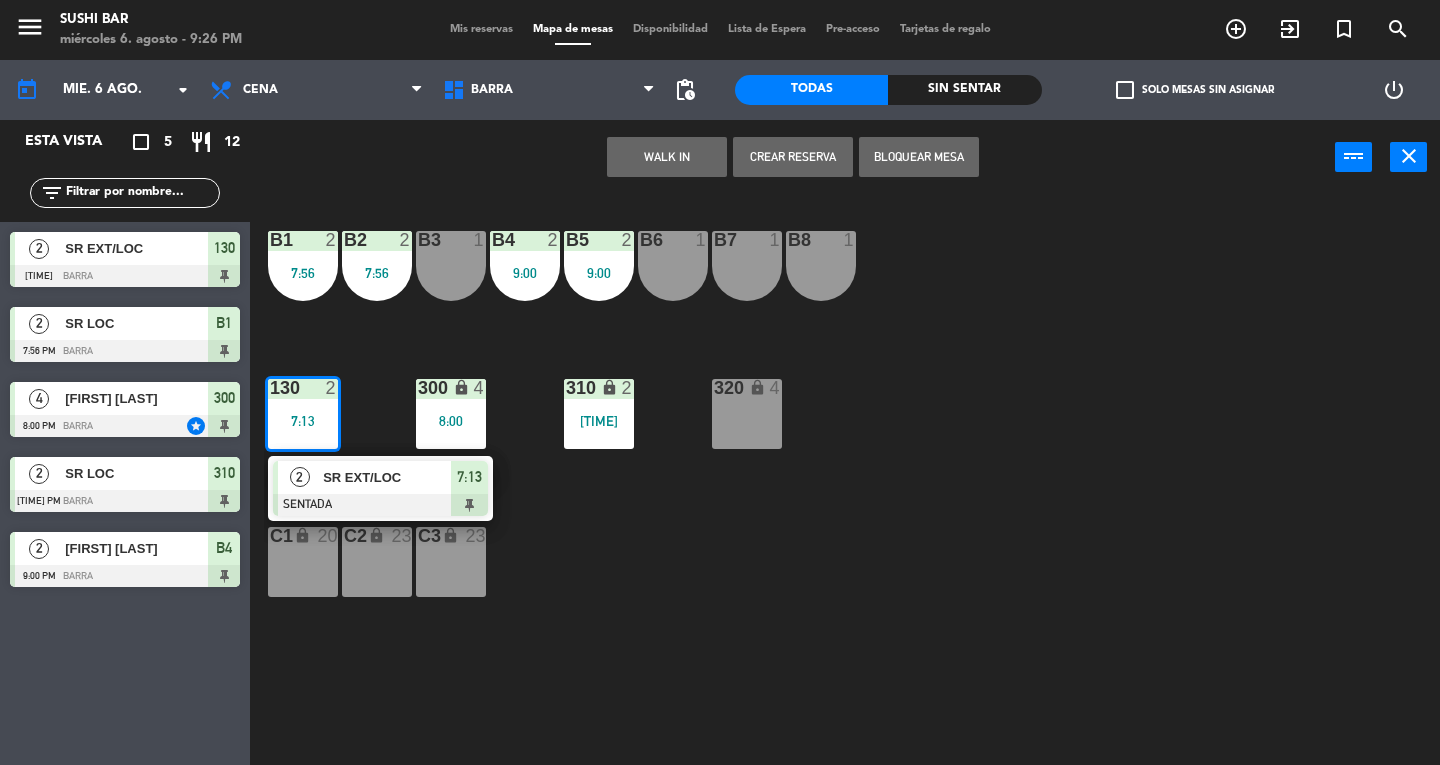 click on "[DATA]" 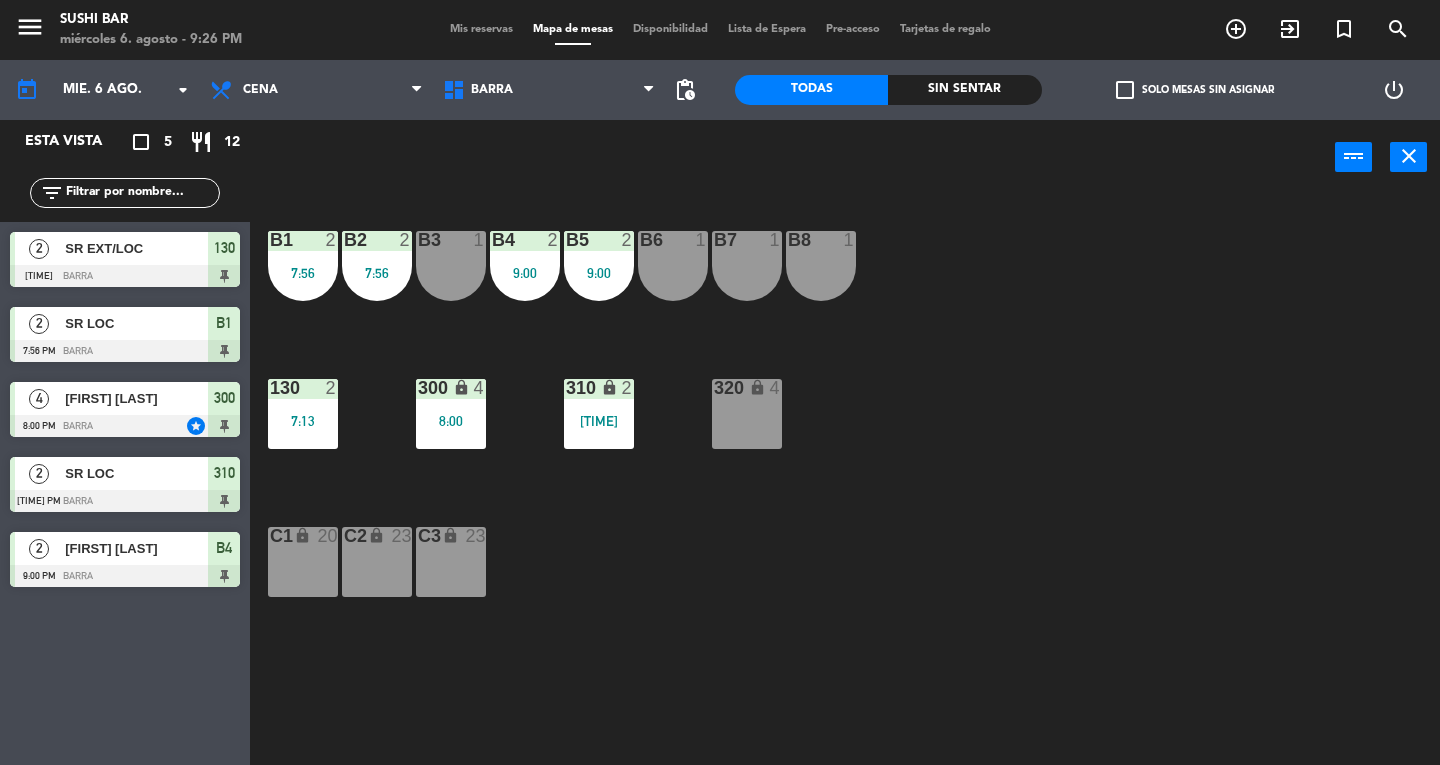click on "[NUMBER] lock  [NUMBER]   [TIME]" at bounding box center (451, 414) 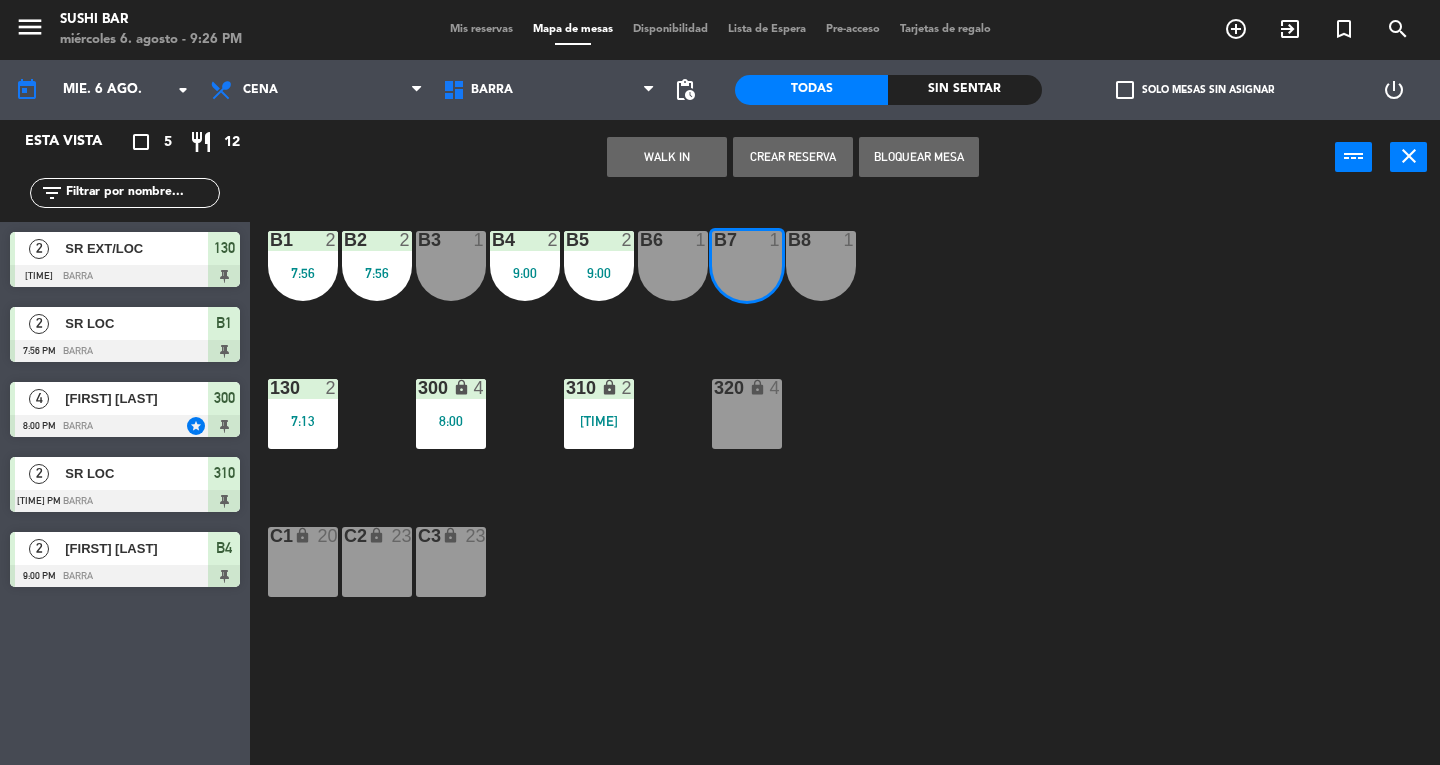 click on "B8  1" at bounding box center [821, 266] 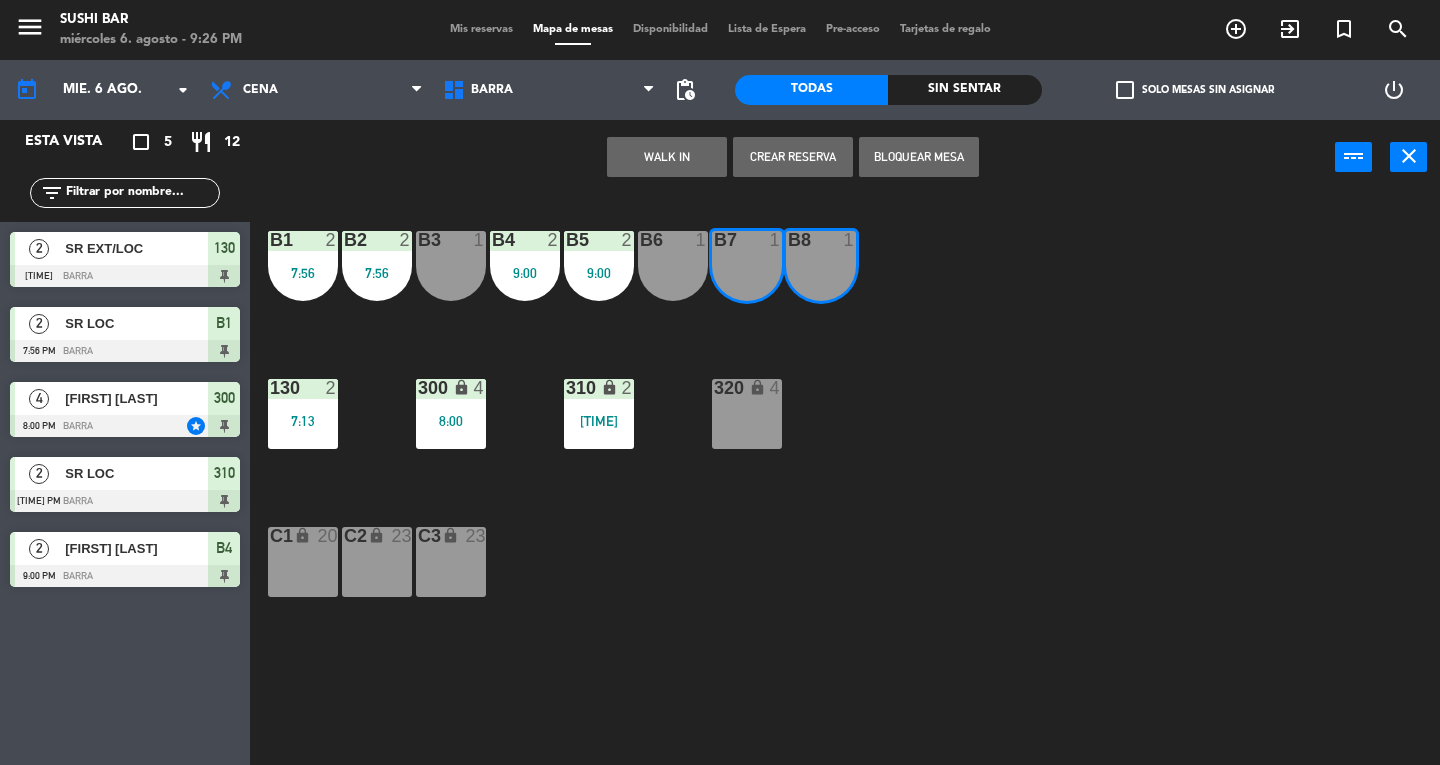 click on "B6  1" at bounding box center (673, 266) 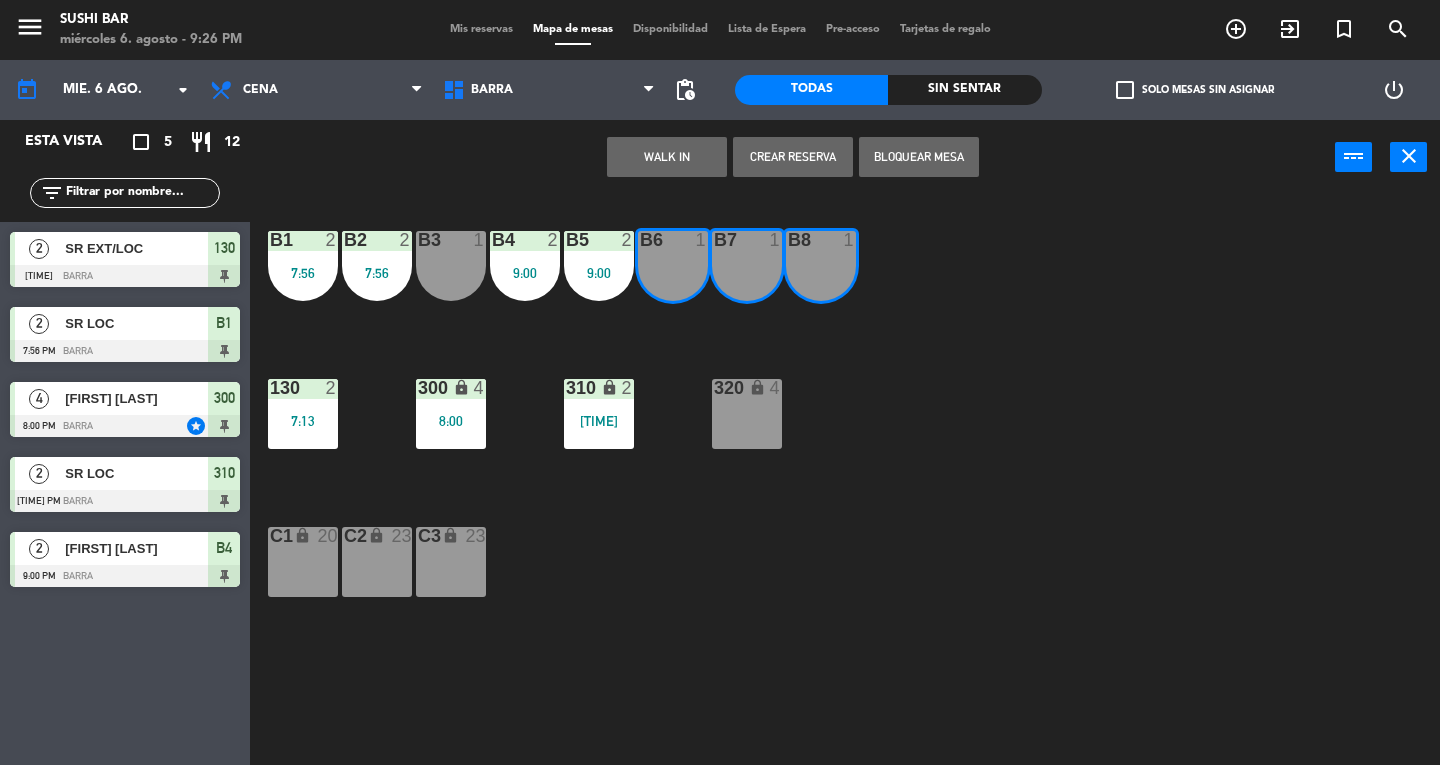 click on "WALK IN" at bounding box center (667, 157) 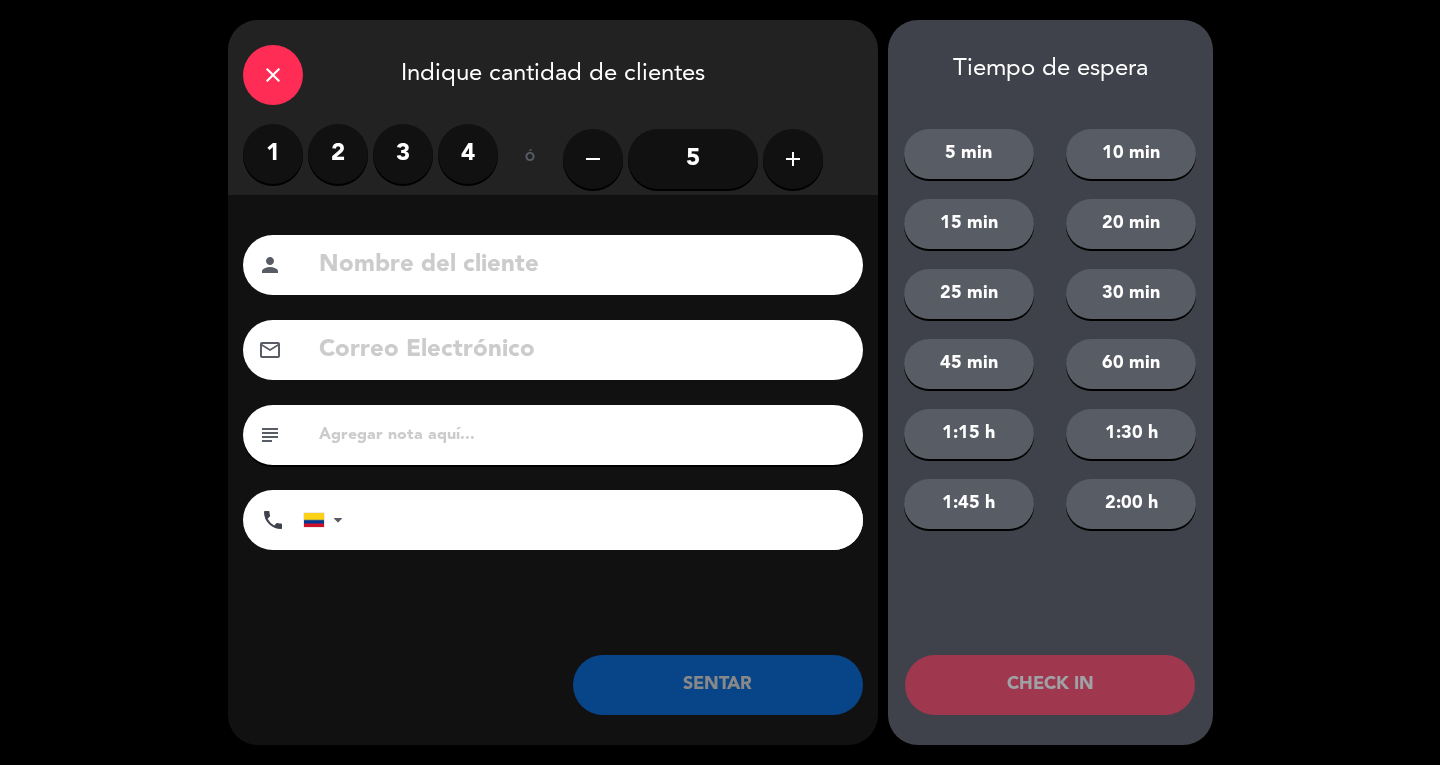 click 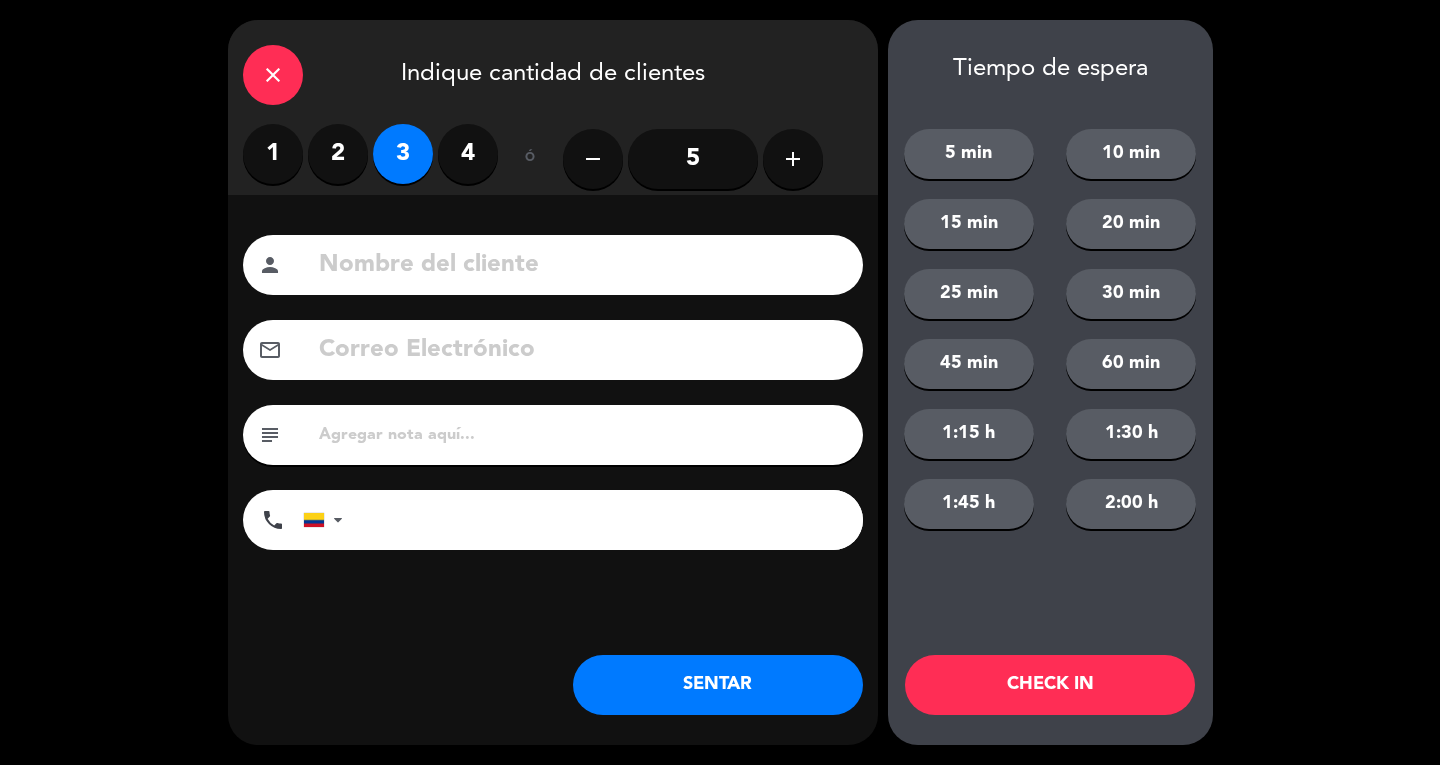 click 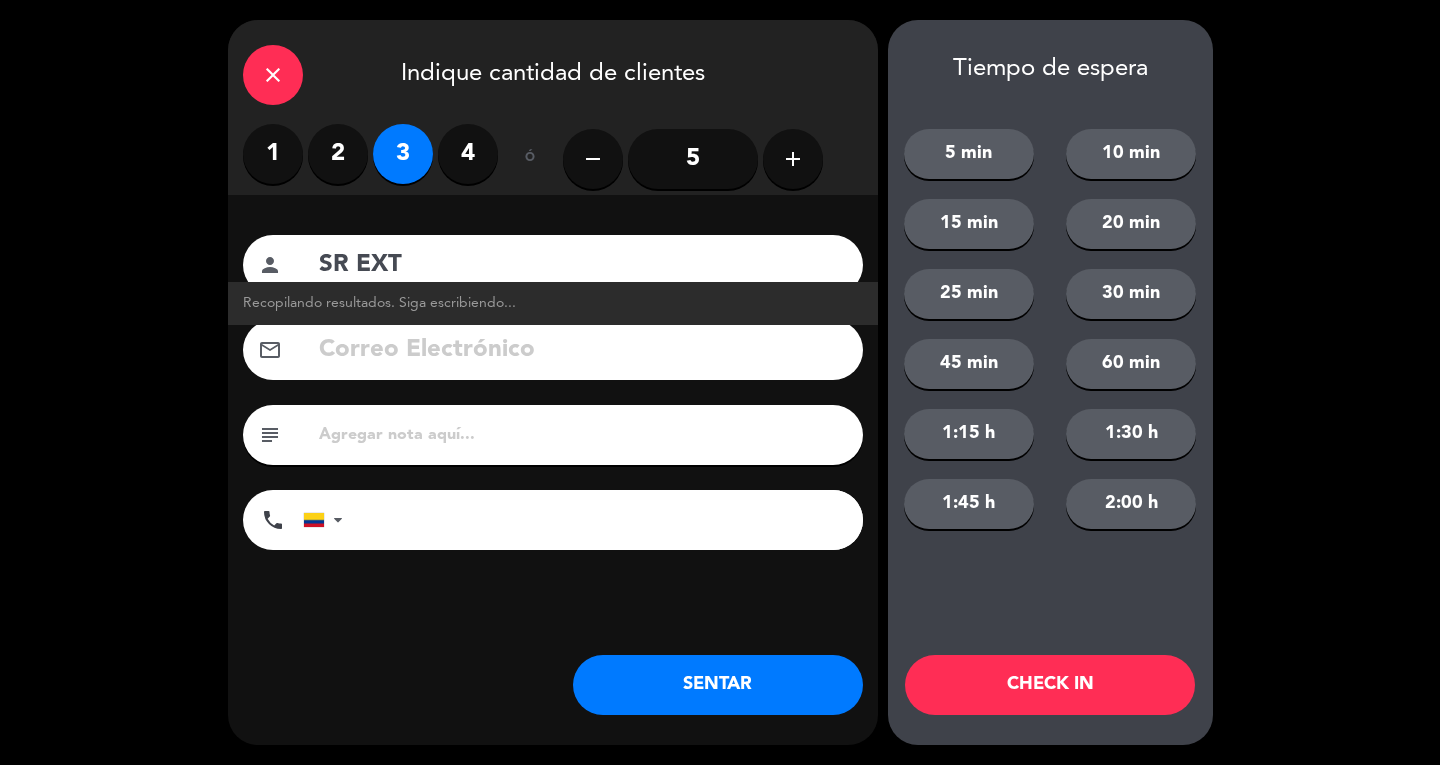 type on "SR EXT" 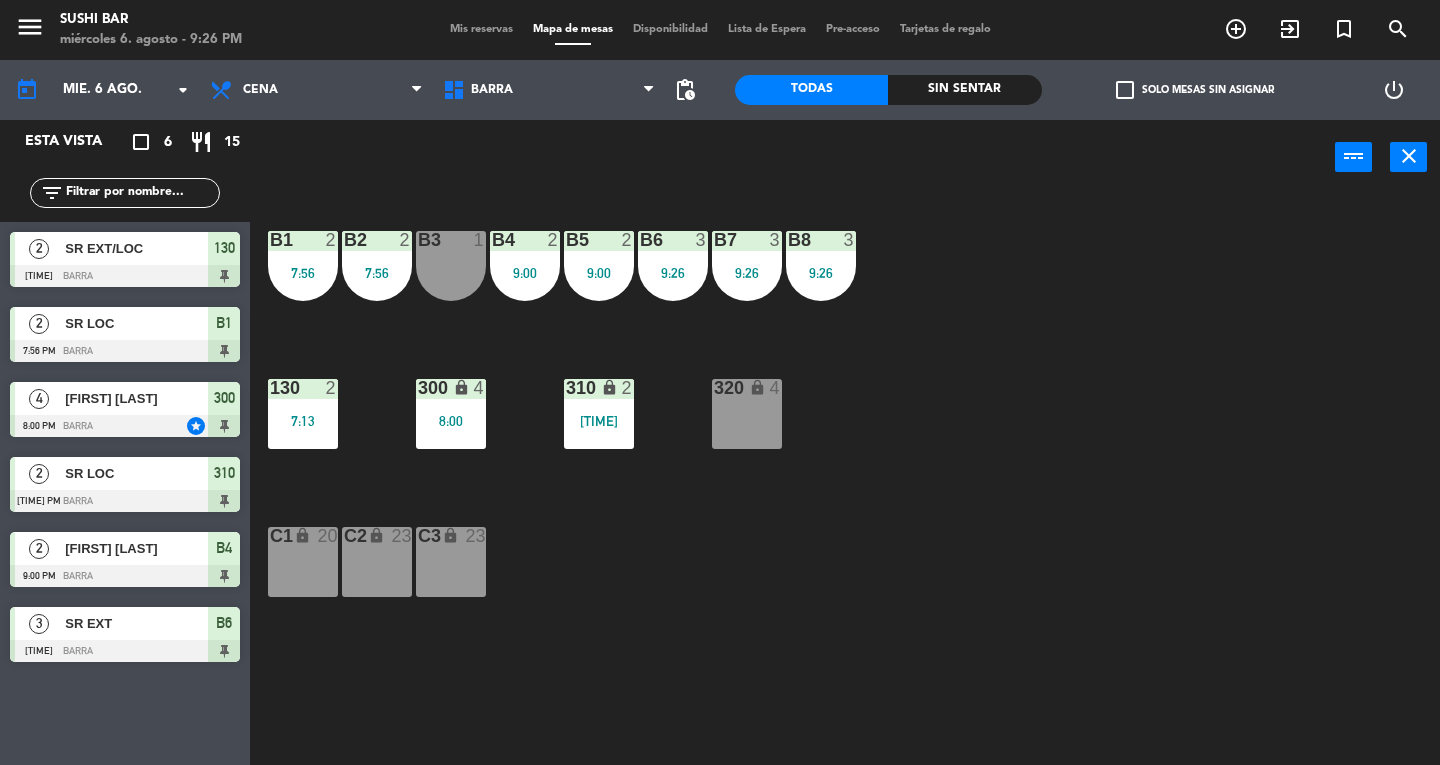 click on "close" at bounding box center (1408, 157) 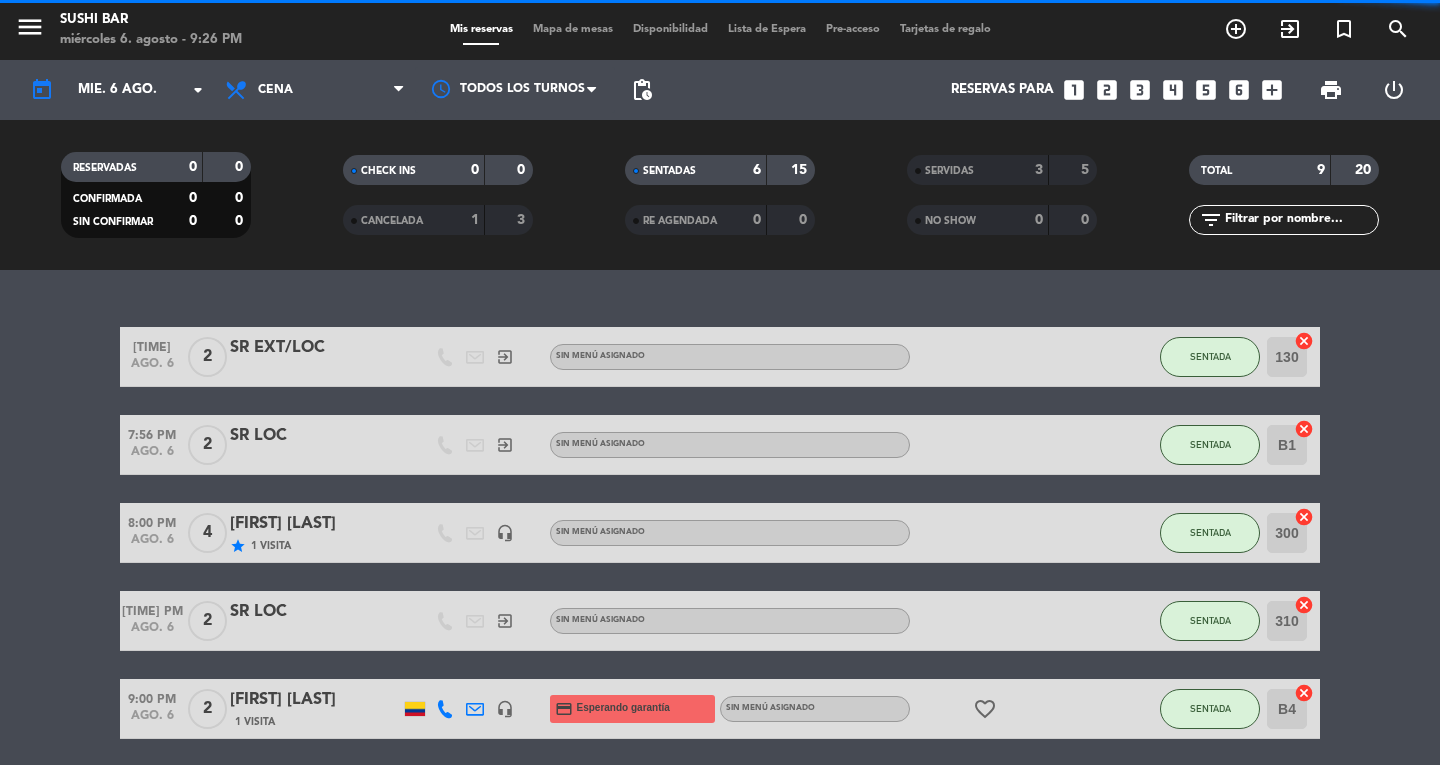 click on "menu" at bounding box center [30, 27] 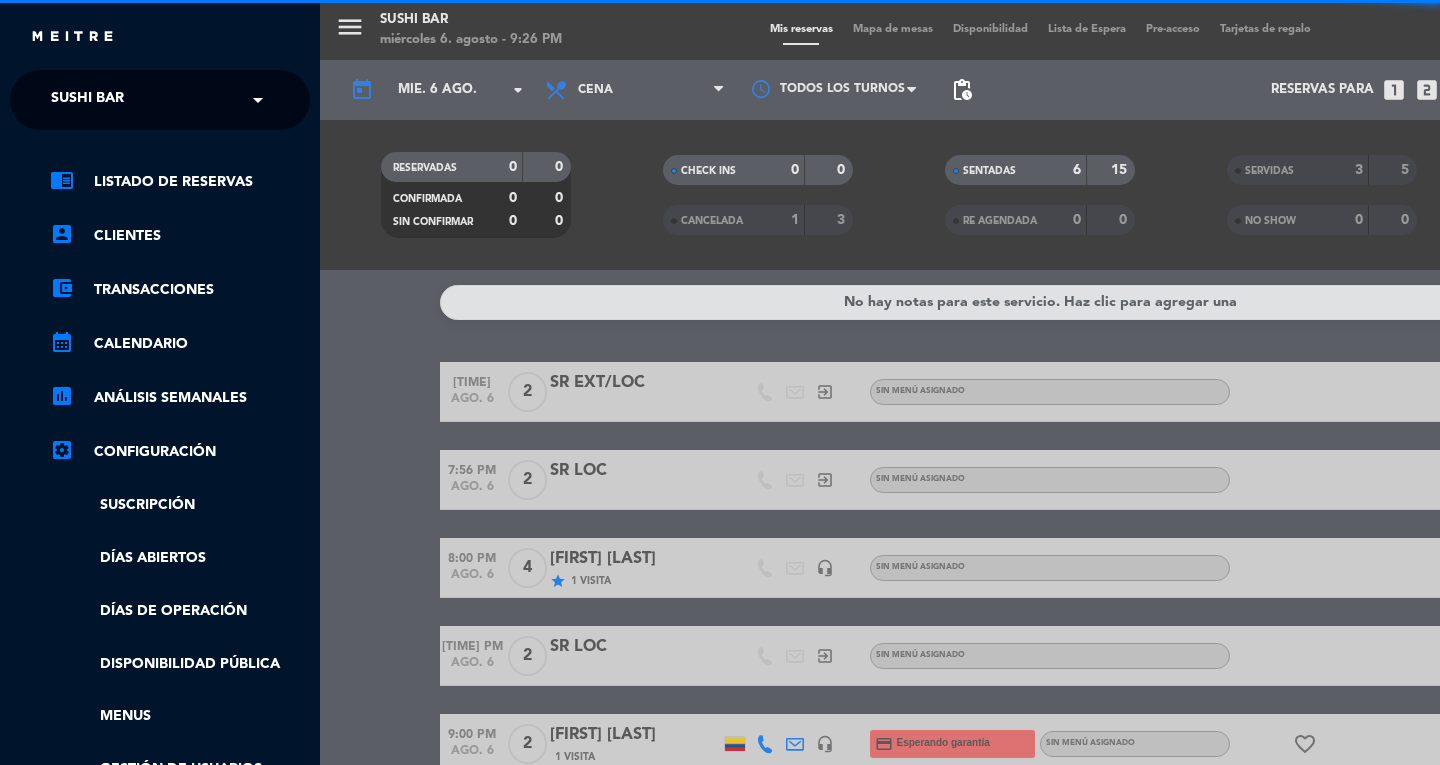 click on "SUSHI BAR" 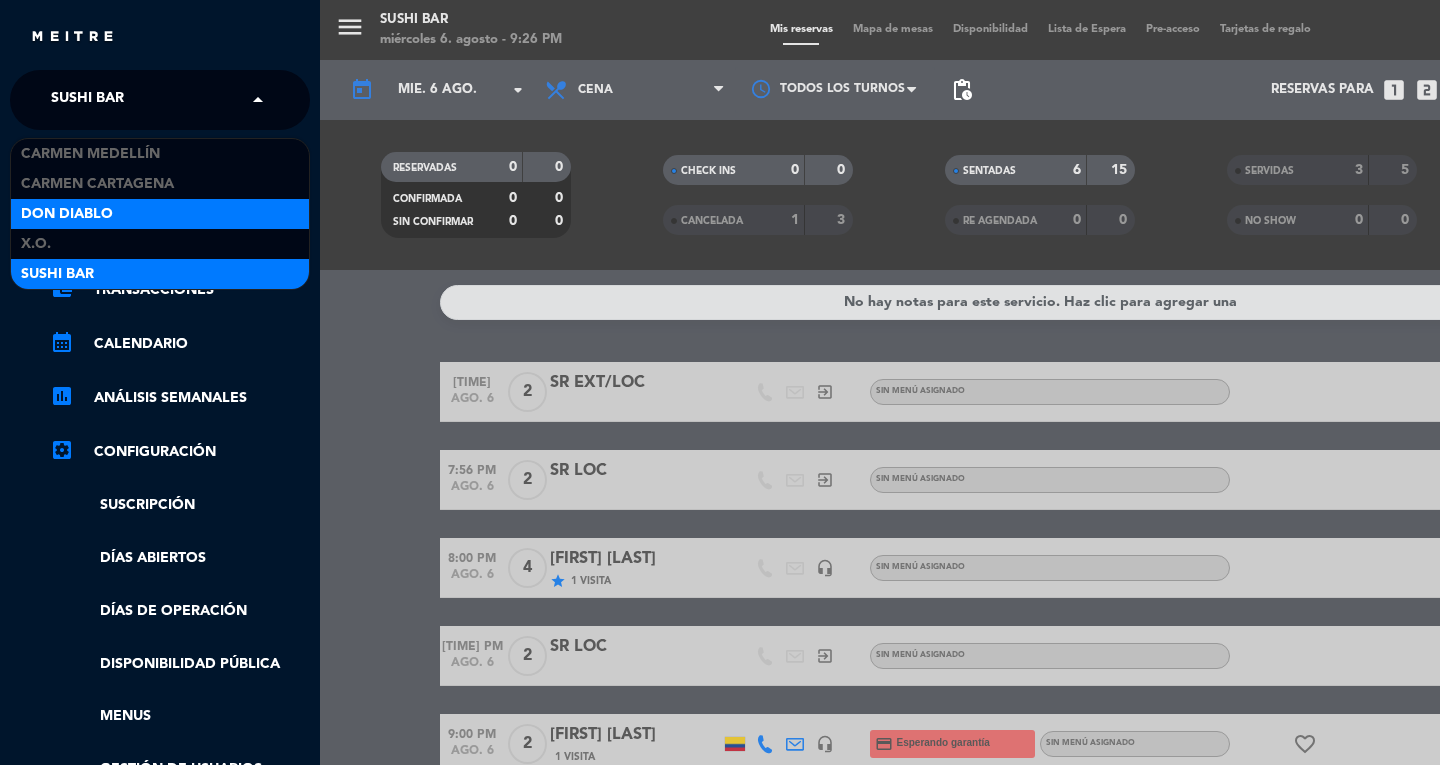 click on "Don Diablo" at bounding box center [160, 214] 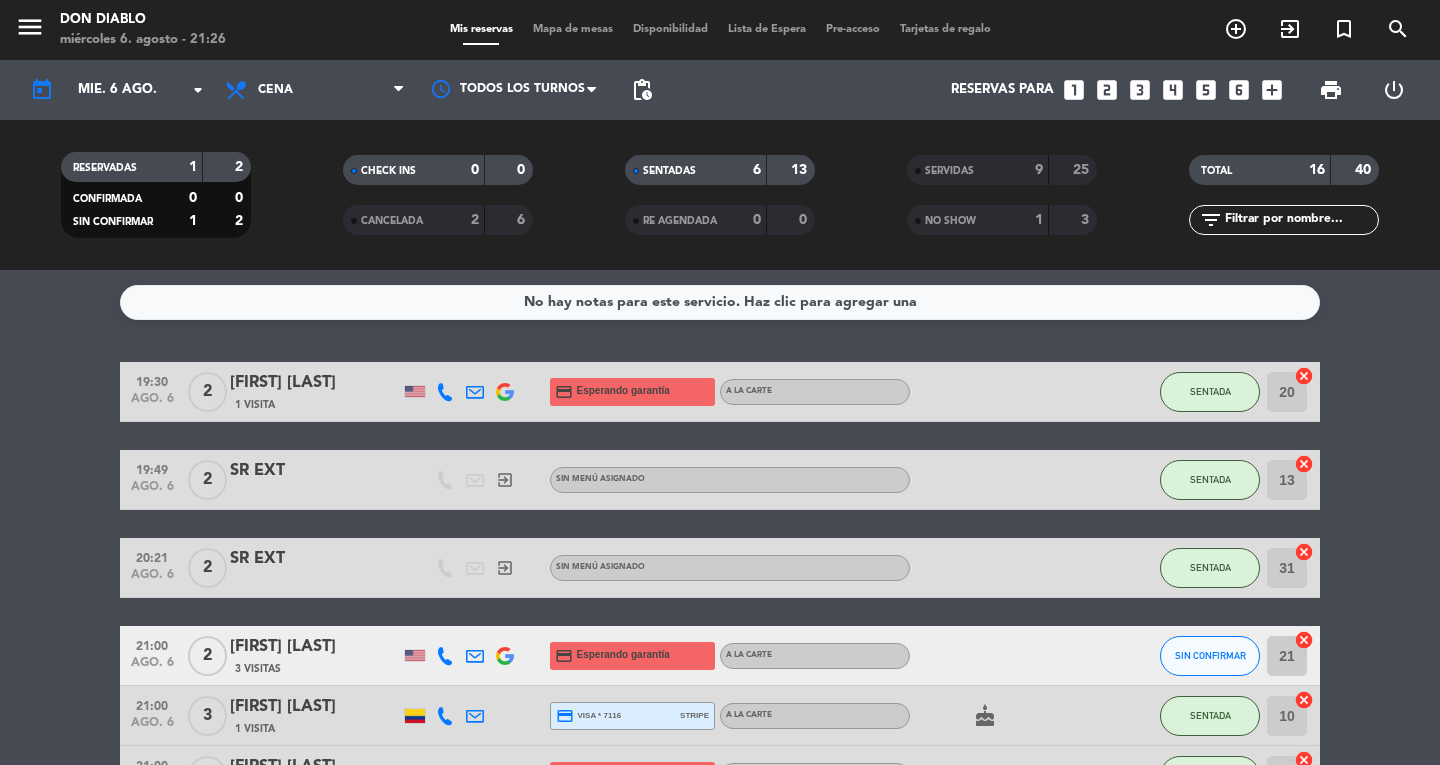 scroll, scrollTop: 228, scrollLeft: 0, axis: vertical 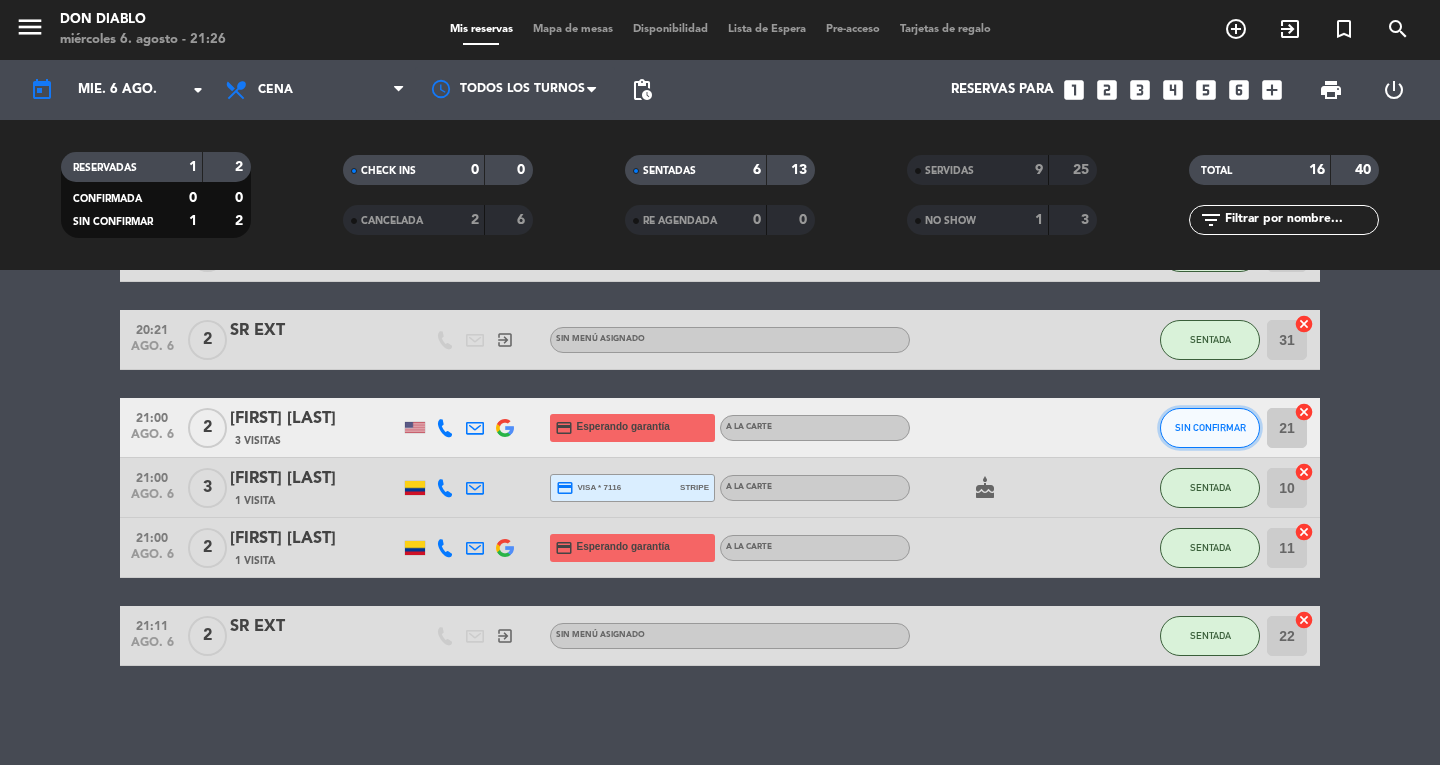 click on "SIN CONFIRMAR" 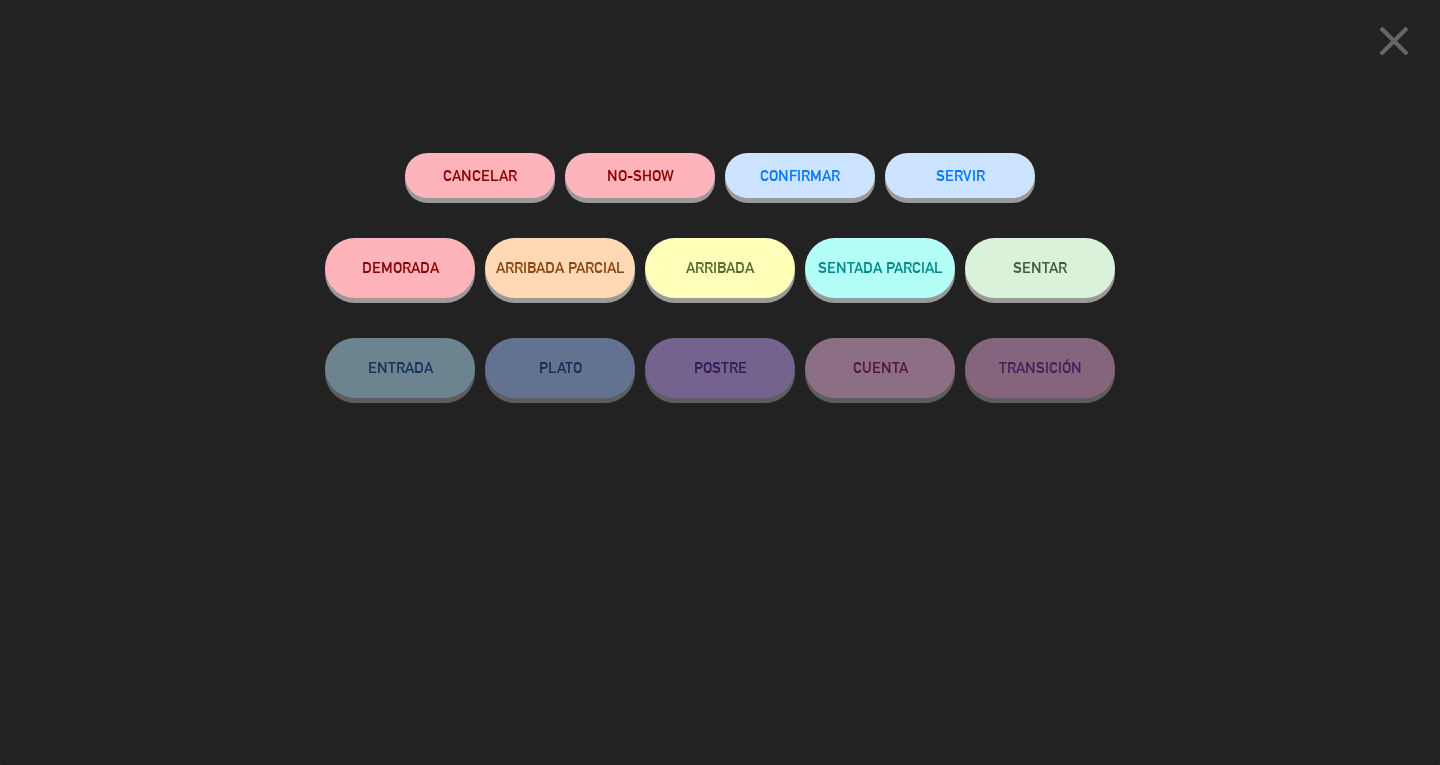 click on "SERVIR" 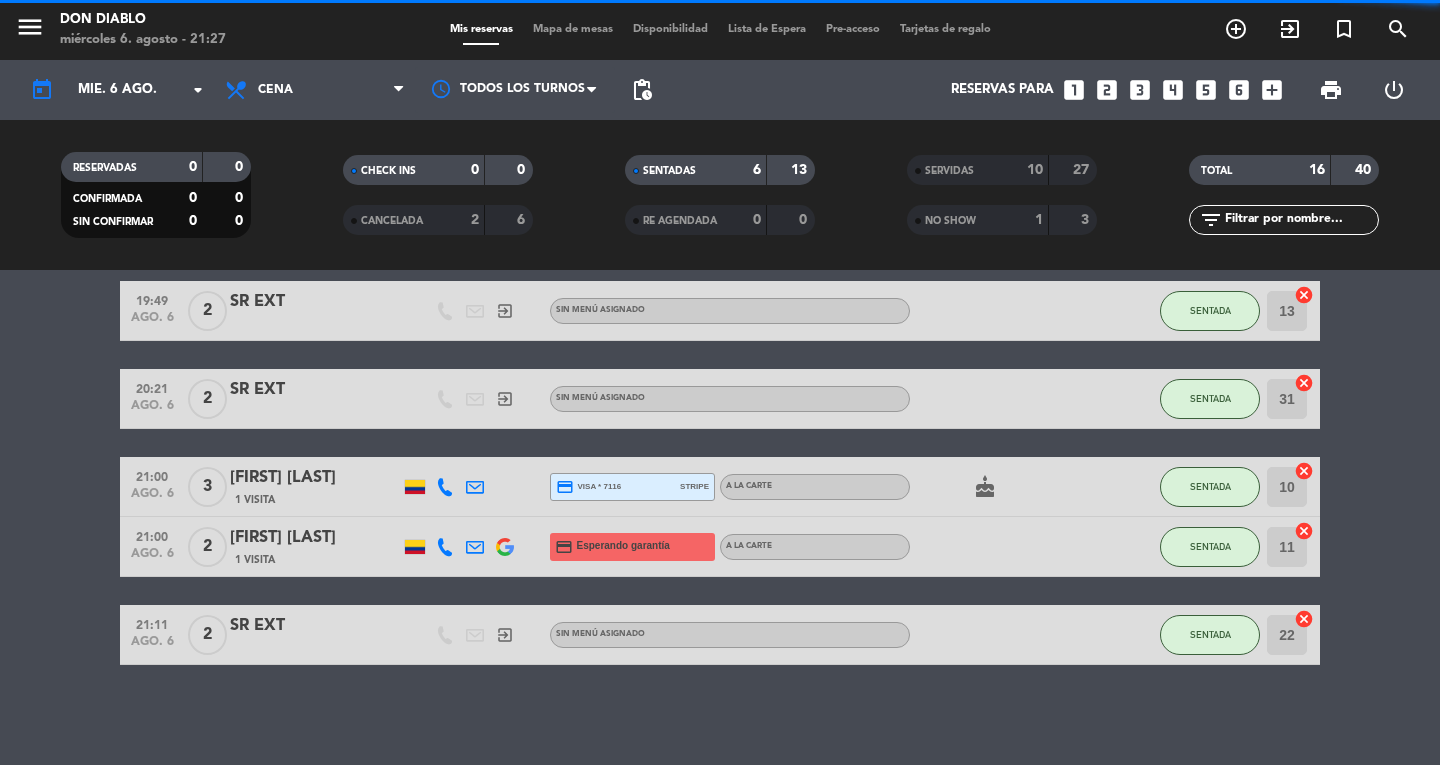 scroll, scrollTop: 168, scrollLeft: 0, axis: vertical 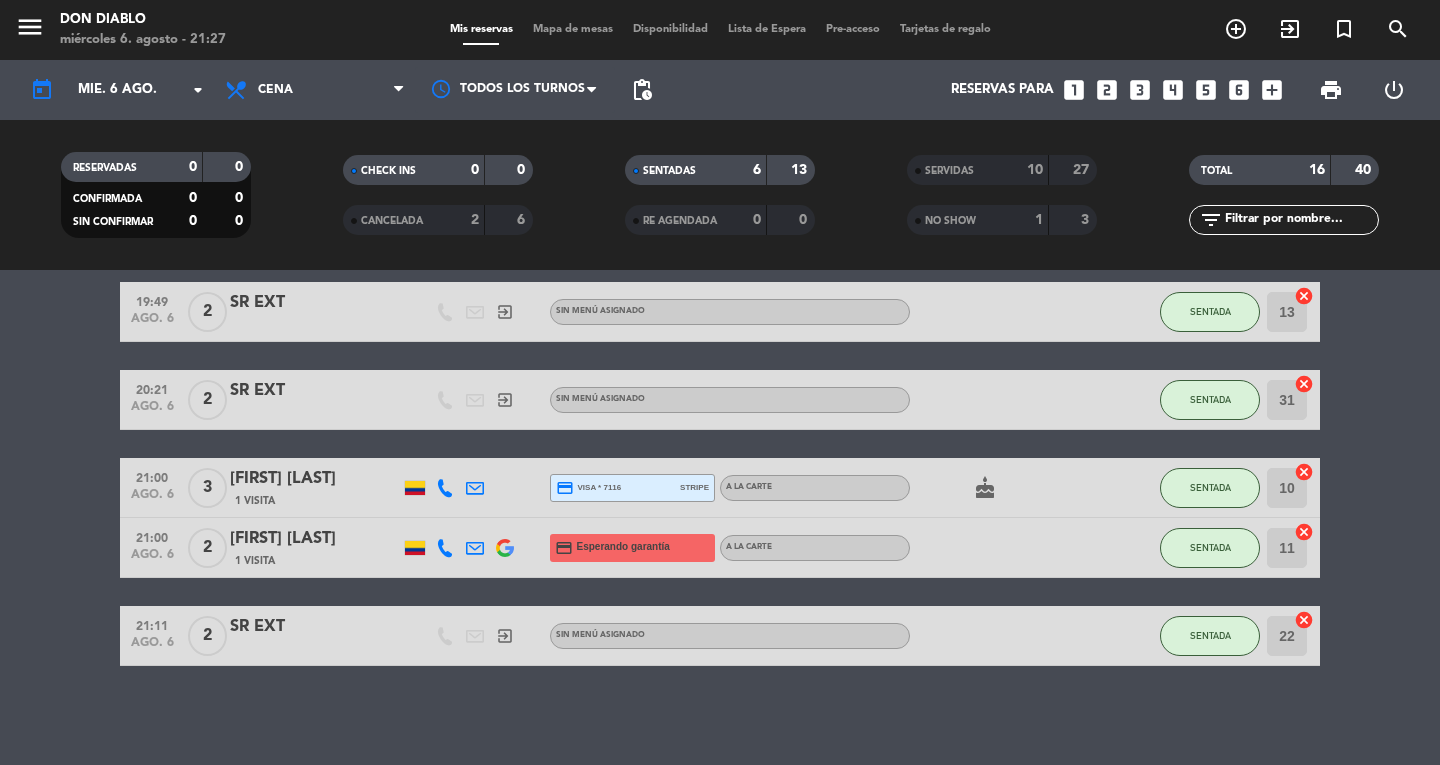 click on "exit_to_app" at bounding box center (1236, 29) 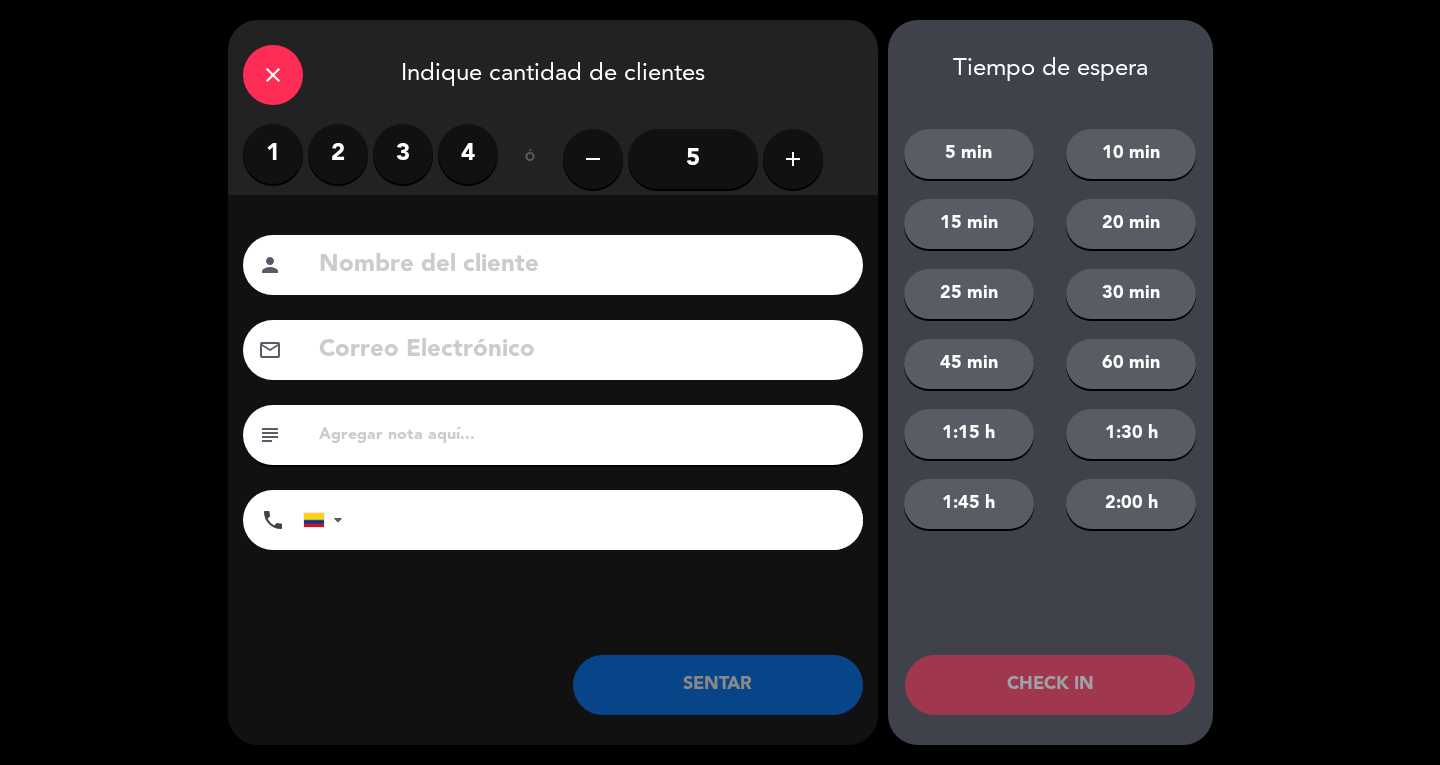 click on "4" at bounding box center [468, 154] 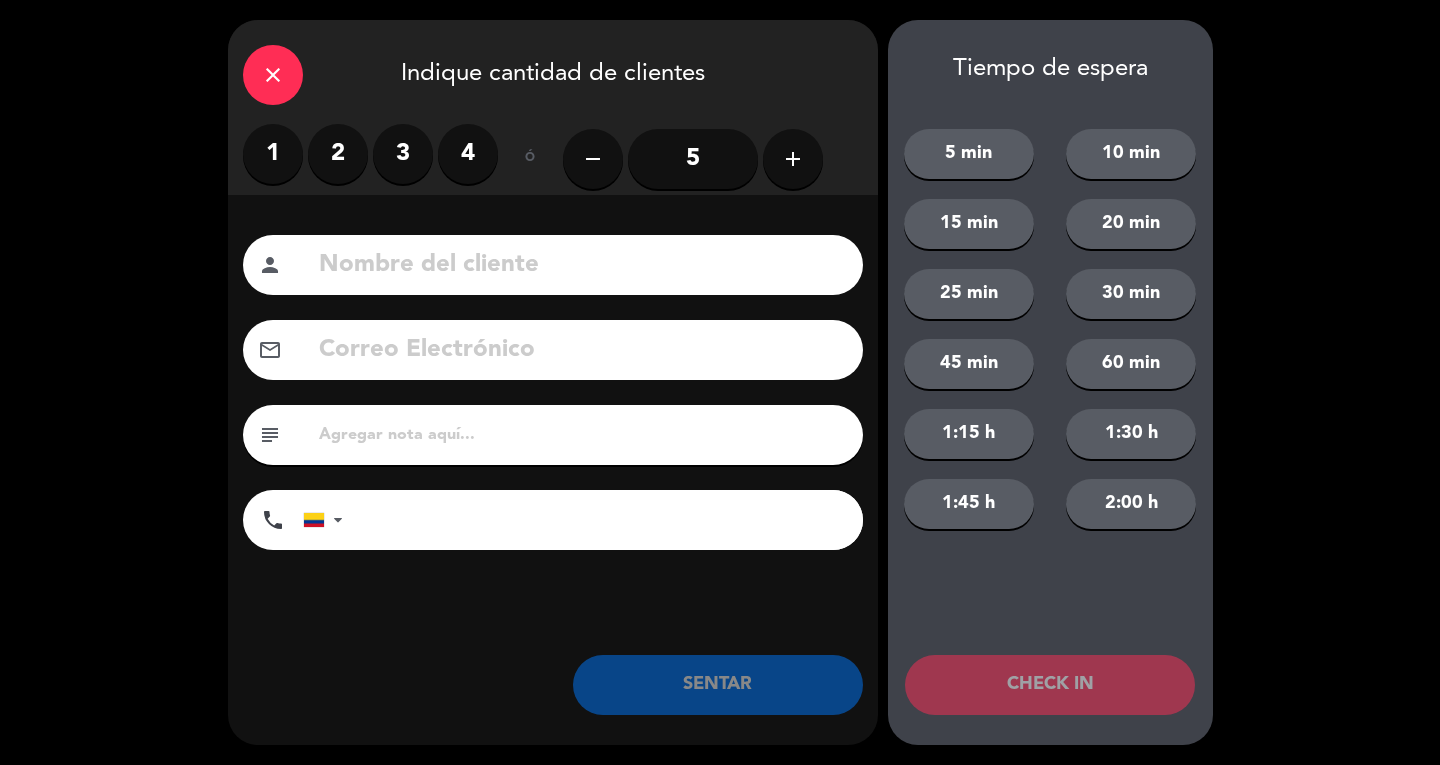 click 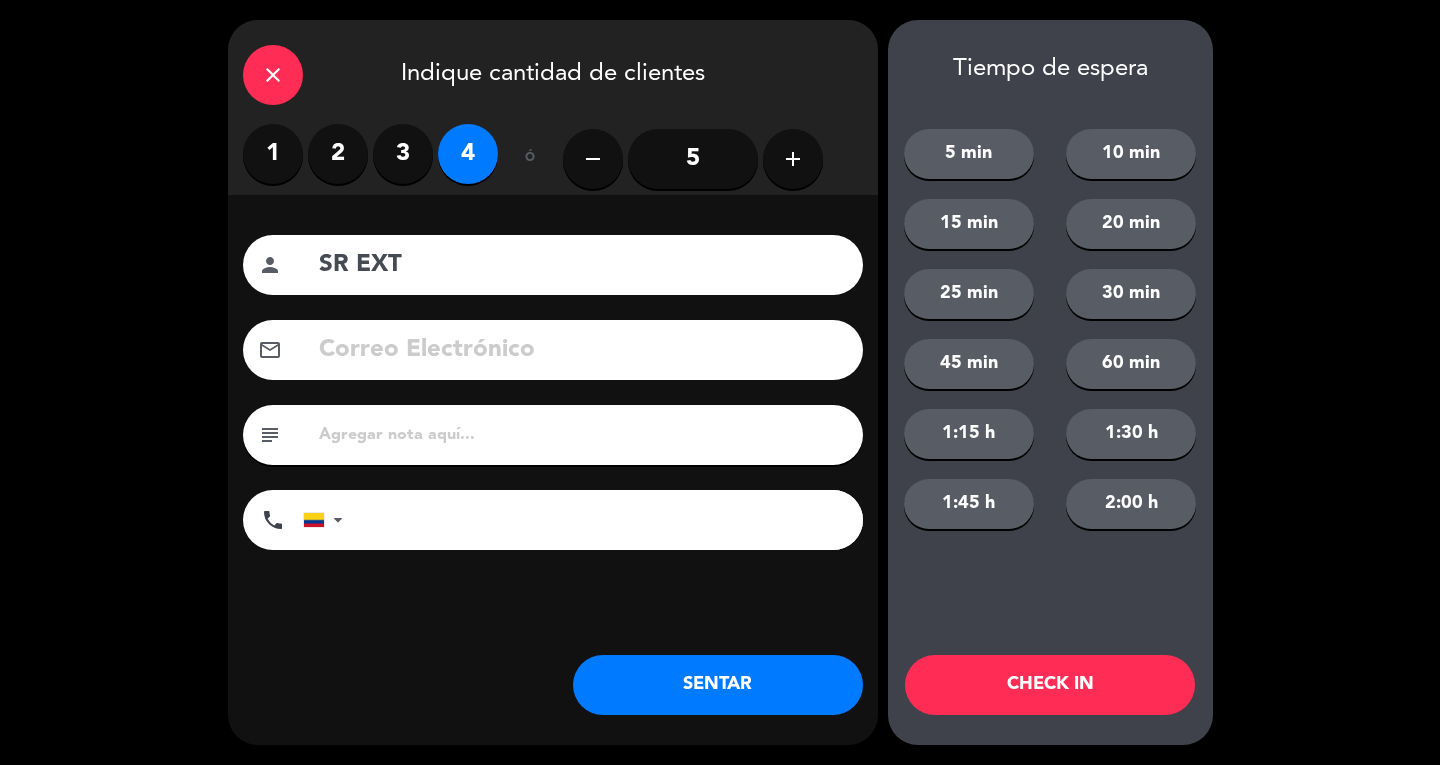 type on "SR EXT" 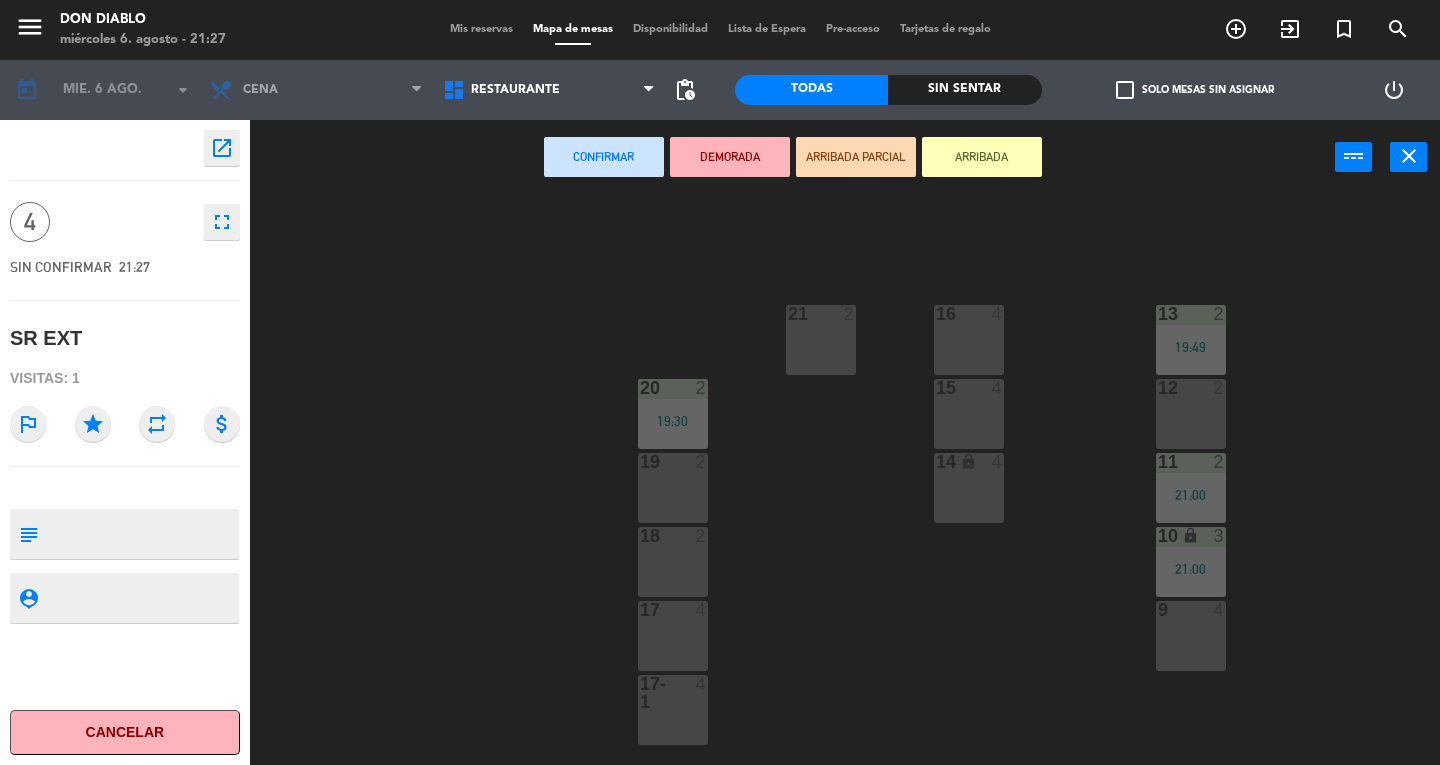 click on "15  4" at bounding box center [969, 414] 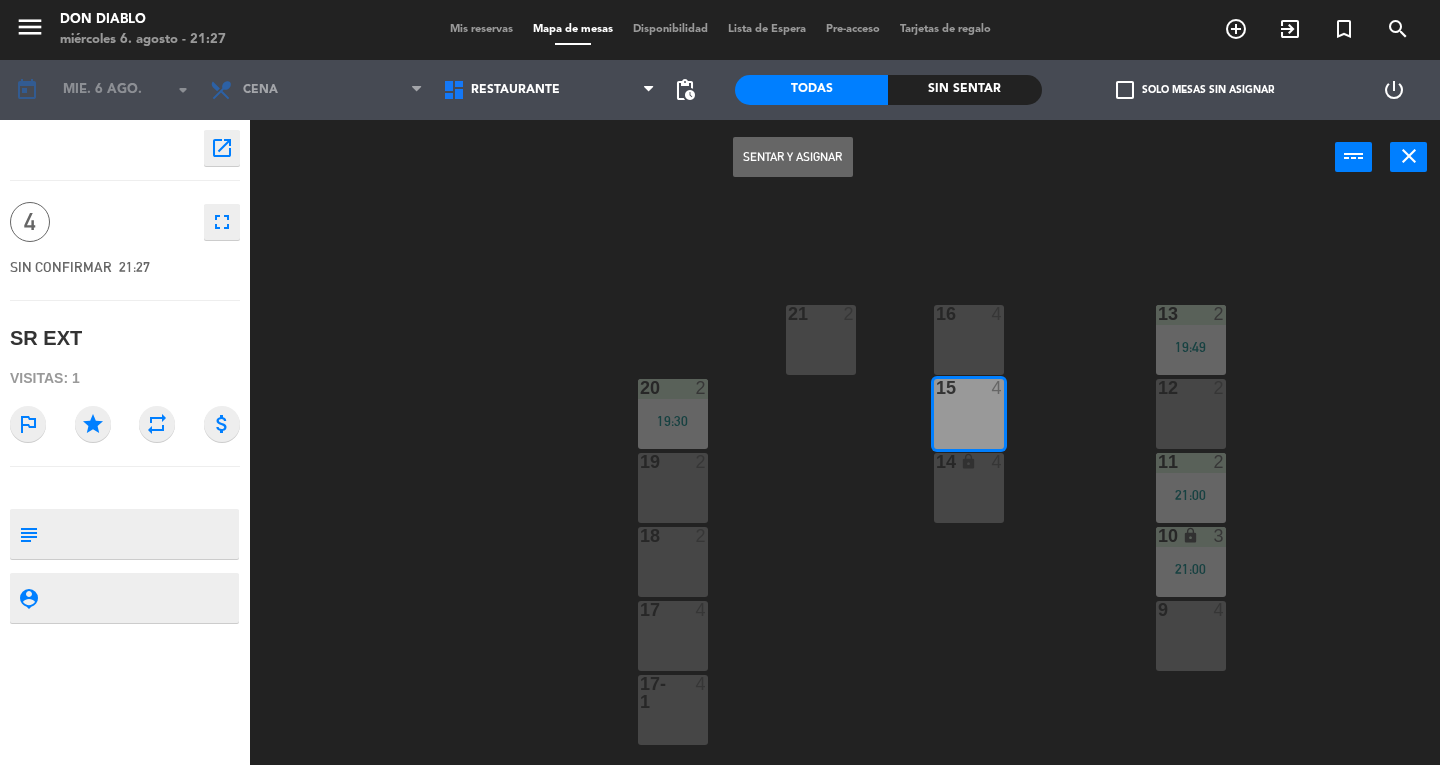 click on "Sentar y Asignar" at bounding box center (793, 157) 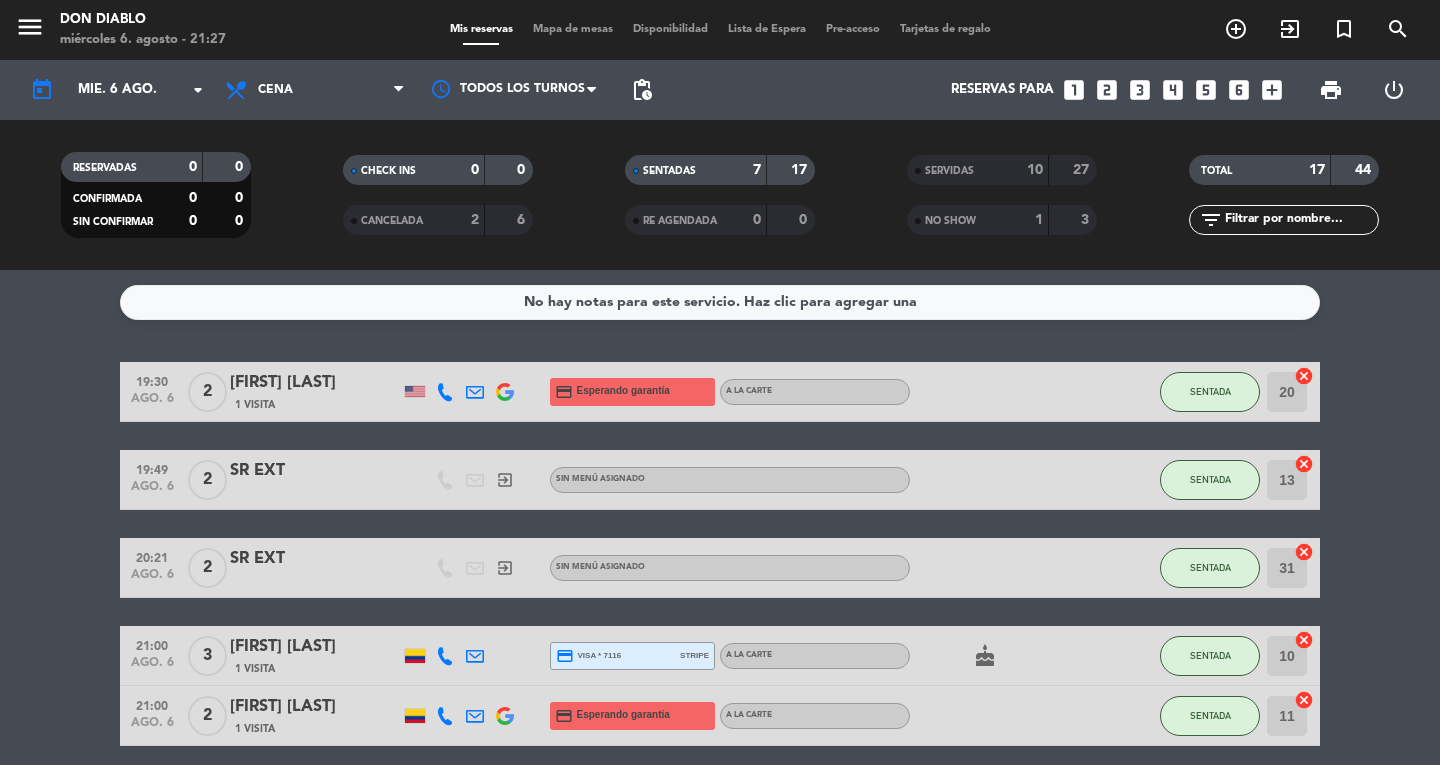 click on "menu" at bounding box center (30, 27) 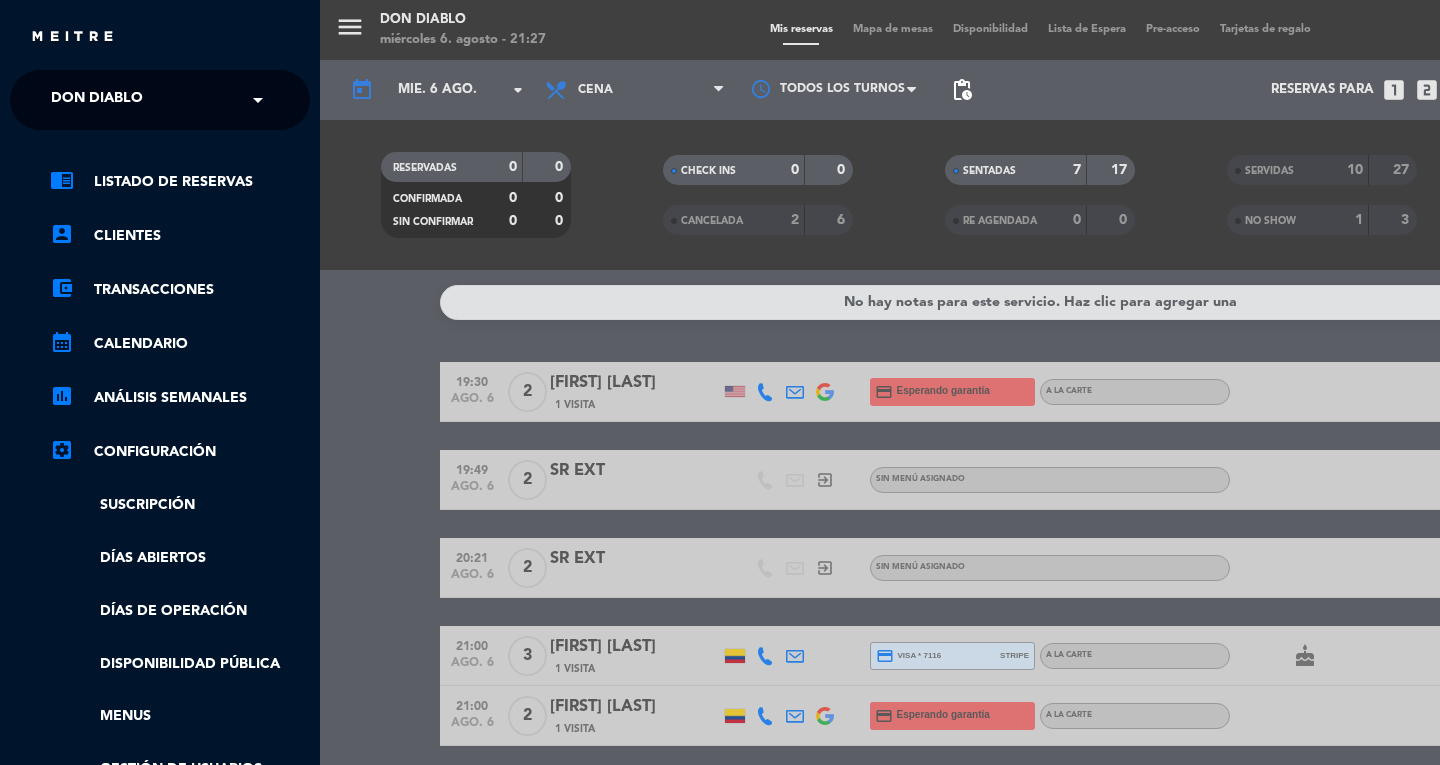 click on "Don Diablo" 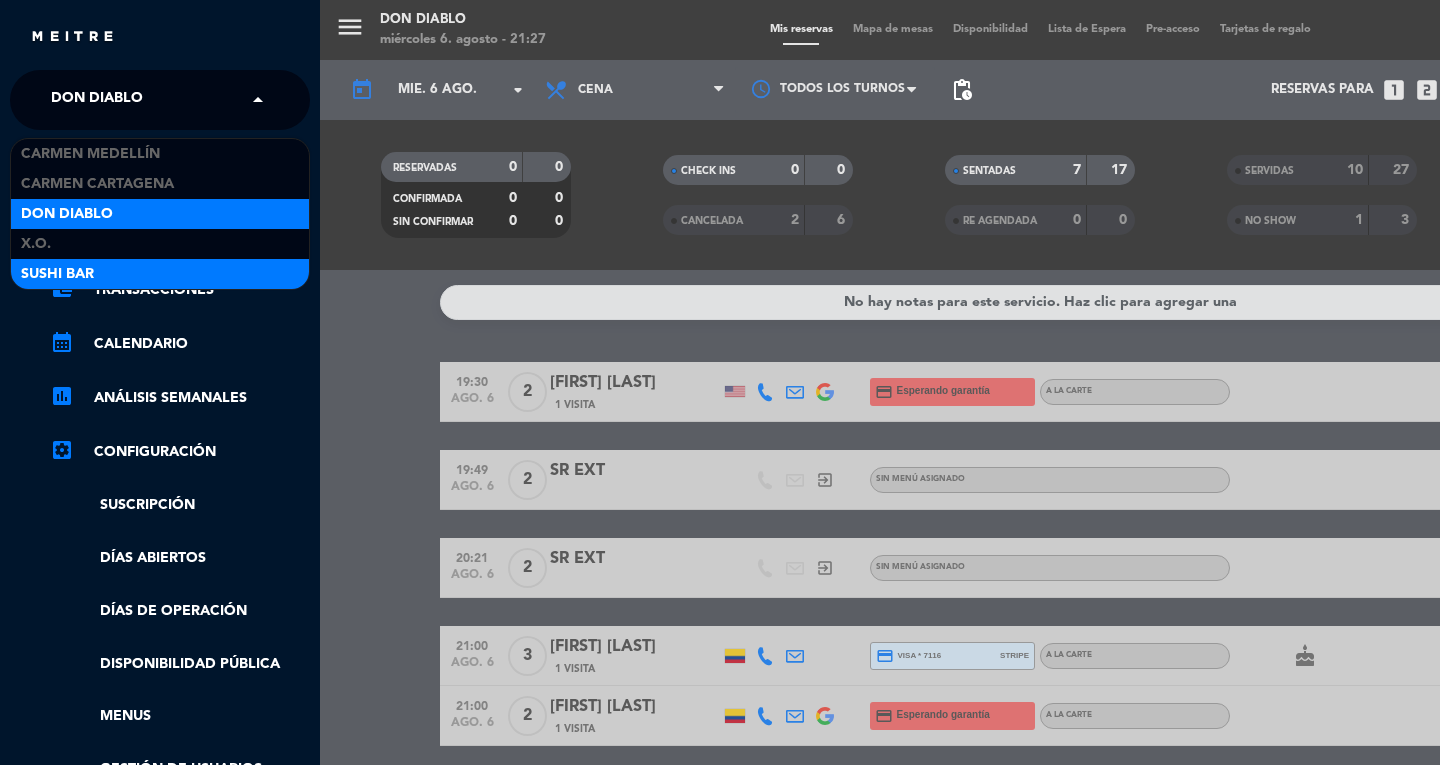 click on "SUSHI BAR" at bounding box center [57, 274] 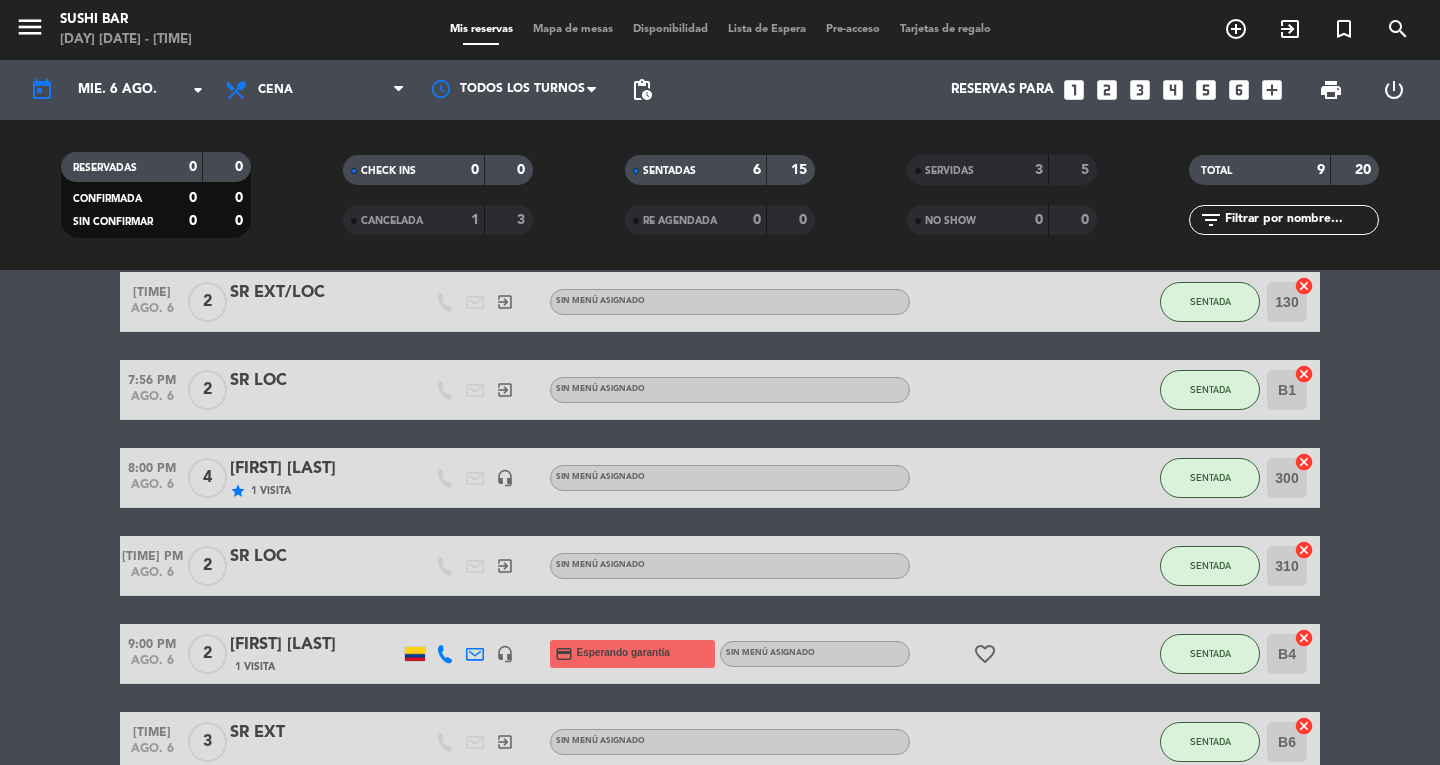 scroll, scrollTop: 196, scrollLeft: 0, axis: vertical 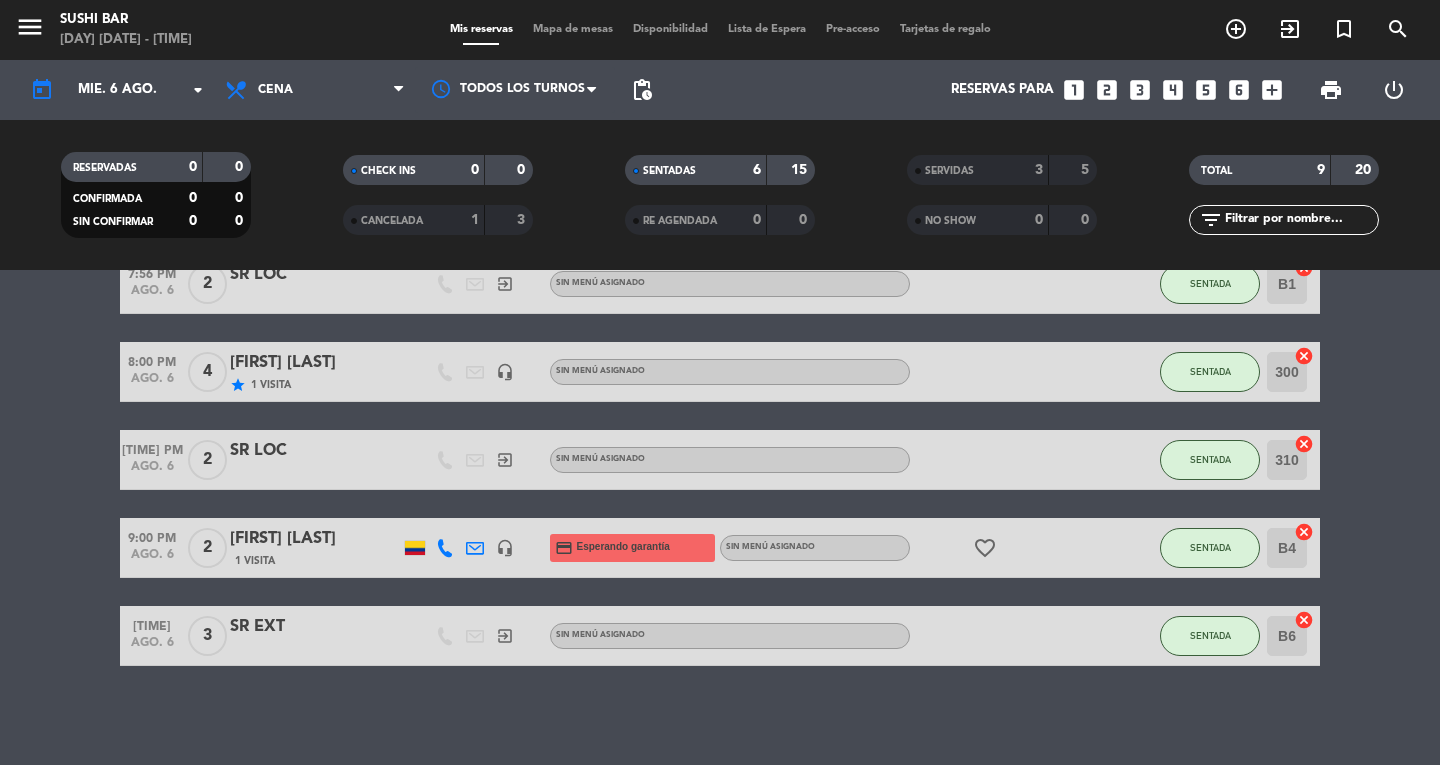 click on "menu" at bounding box center [30, 27] 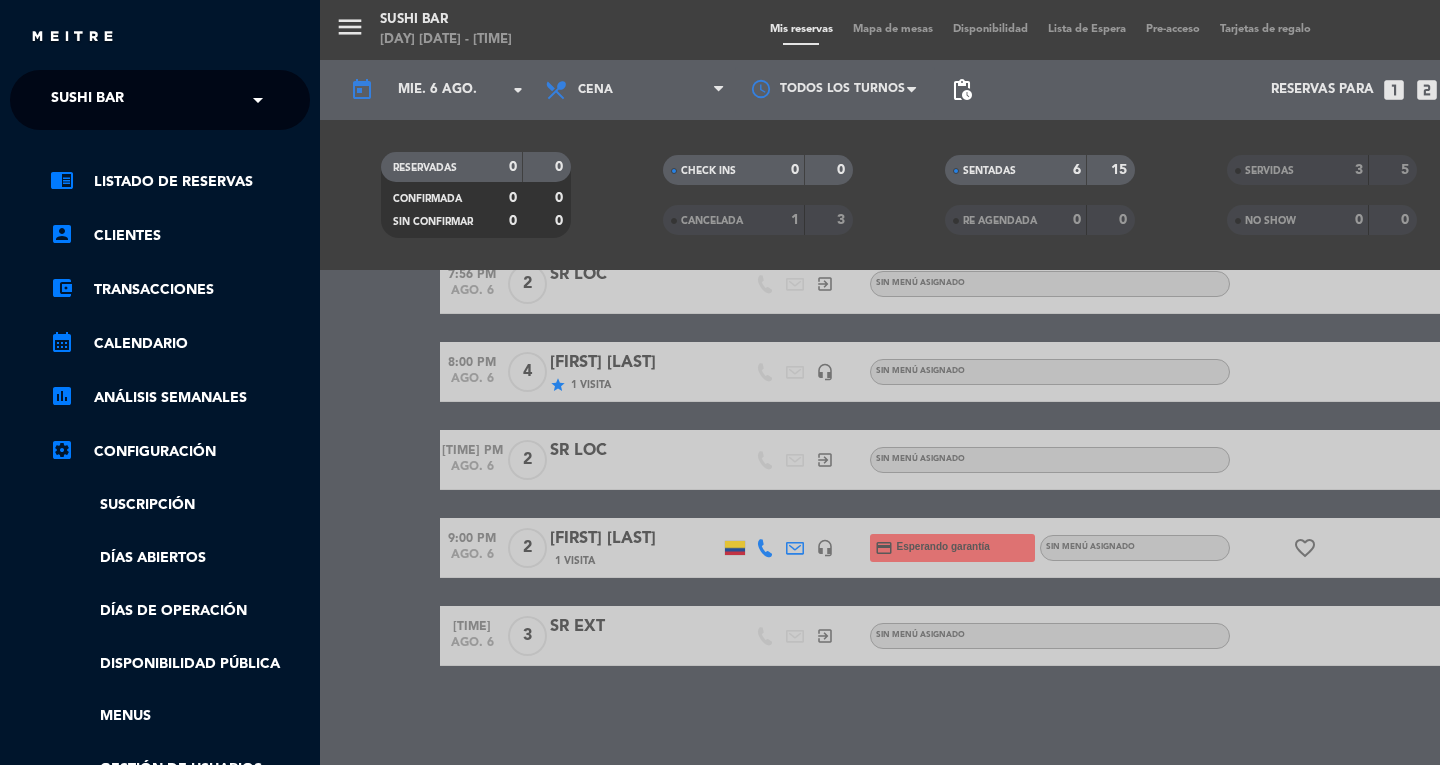 click on "× SUSHI BAR" 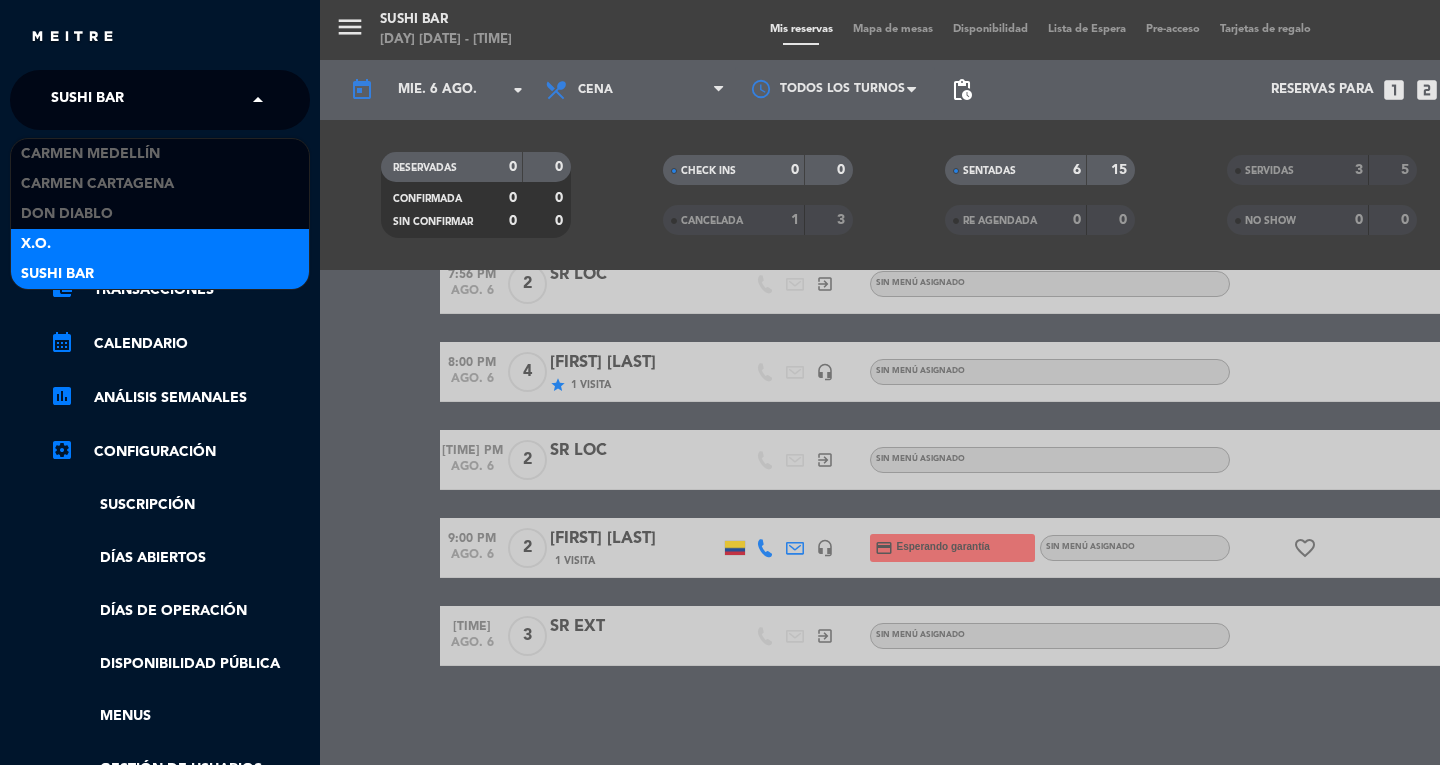 click on "X.O." at bounding box center (36, 244) 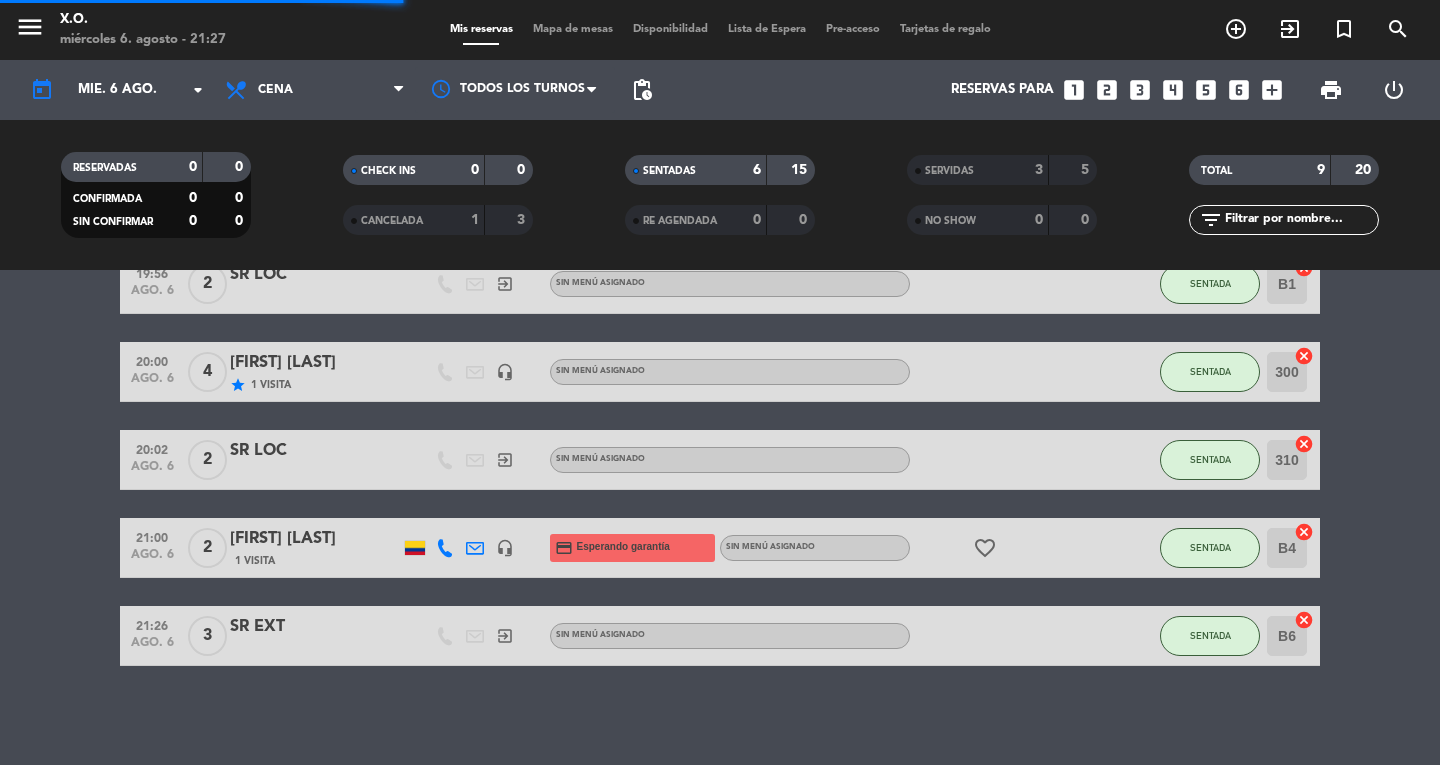 scroll, scrollTop: 0, scrollLeft: 0, axis: both 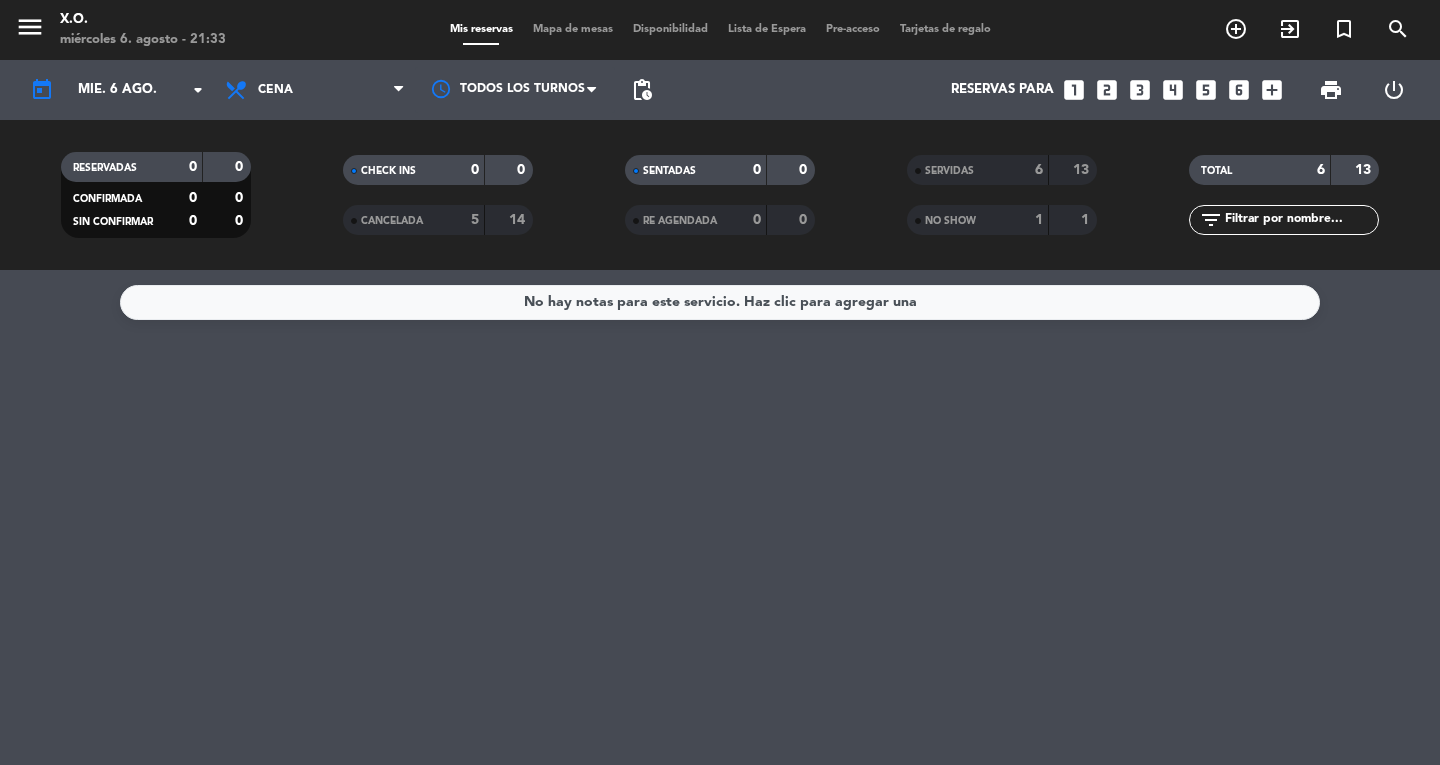 click on "menu" at bounding box center [30, 27] 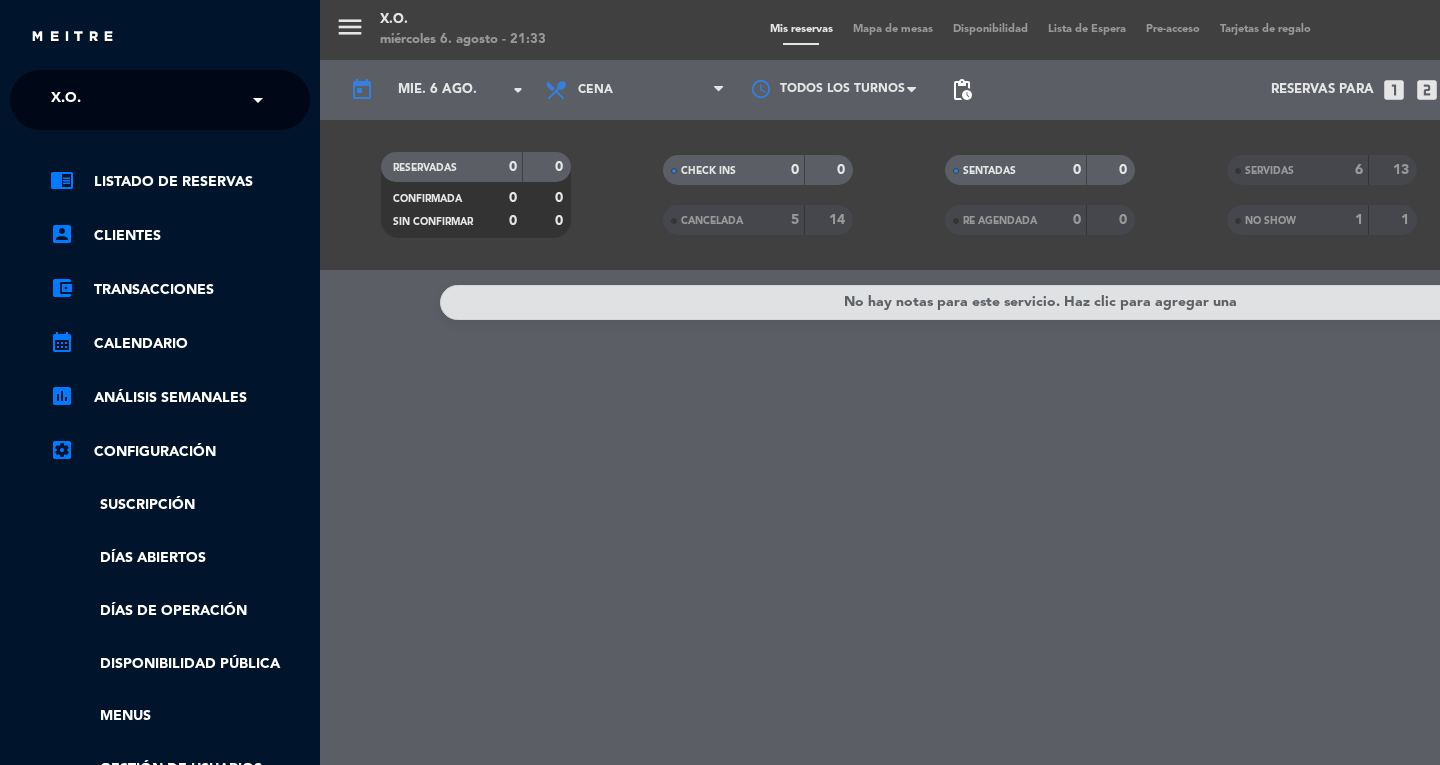 click 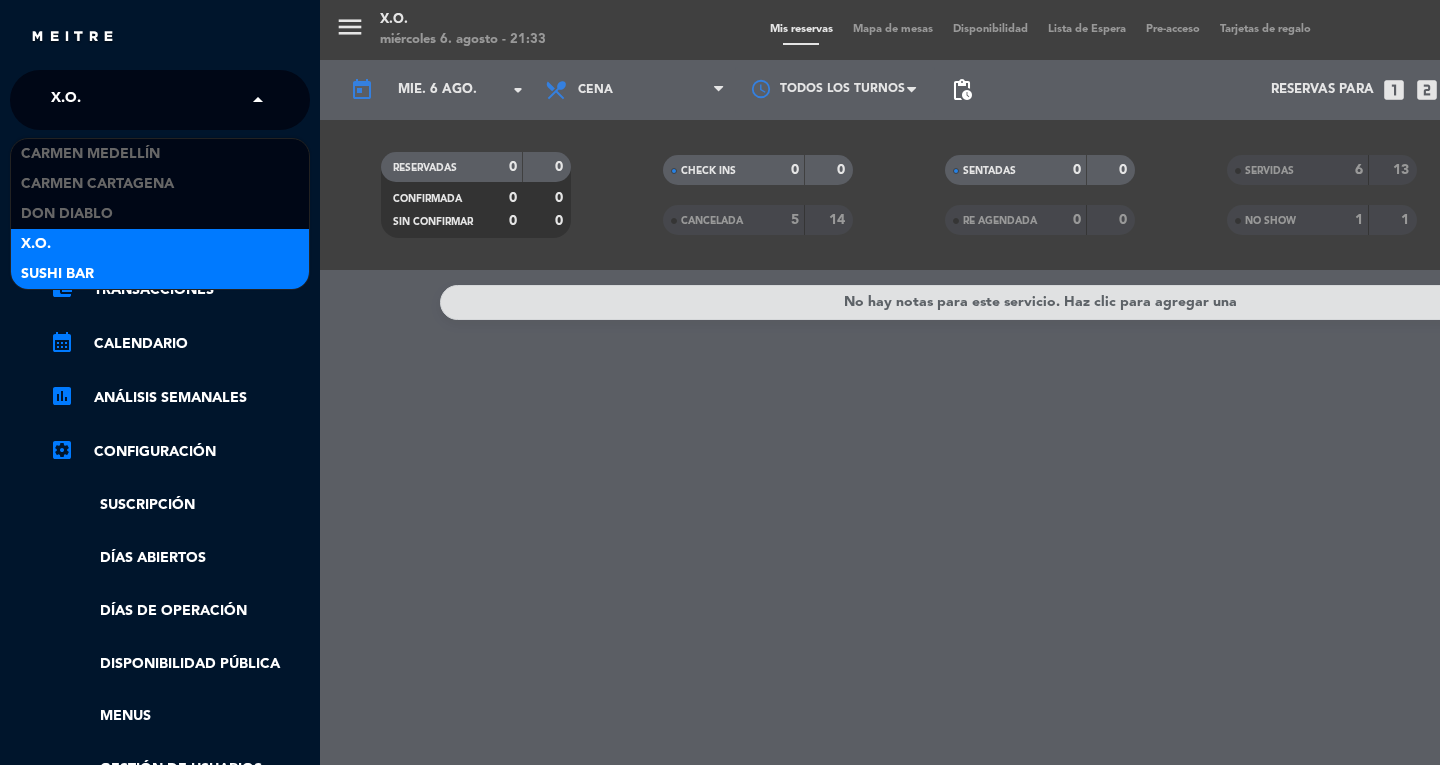 click on "SUSHI BAR" at bounding box center [160, 274] 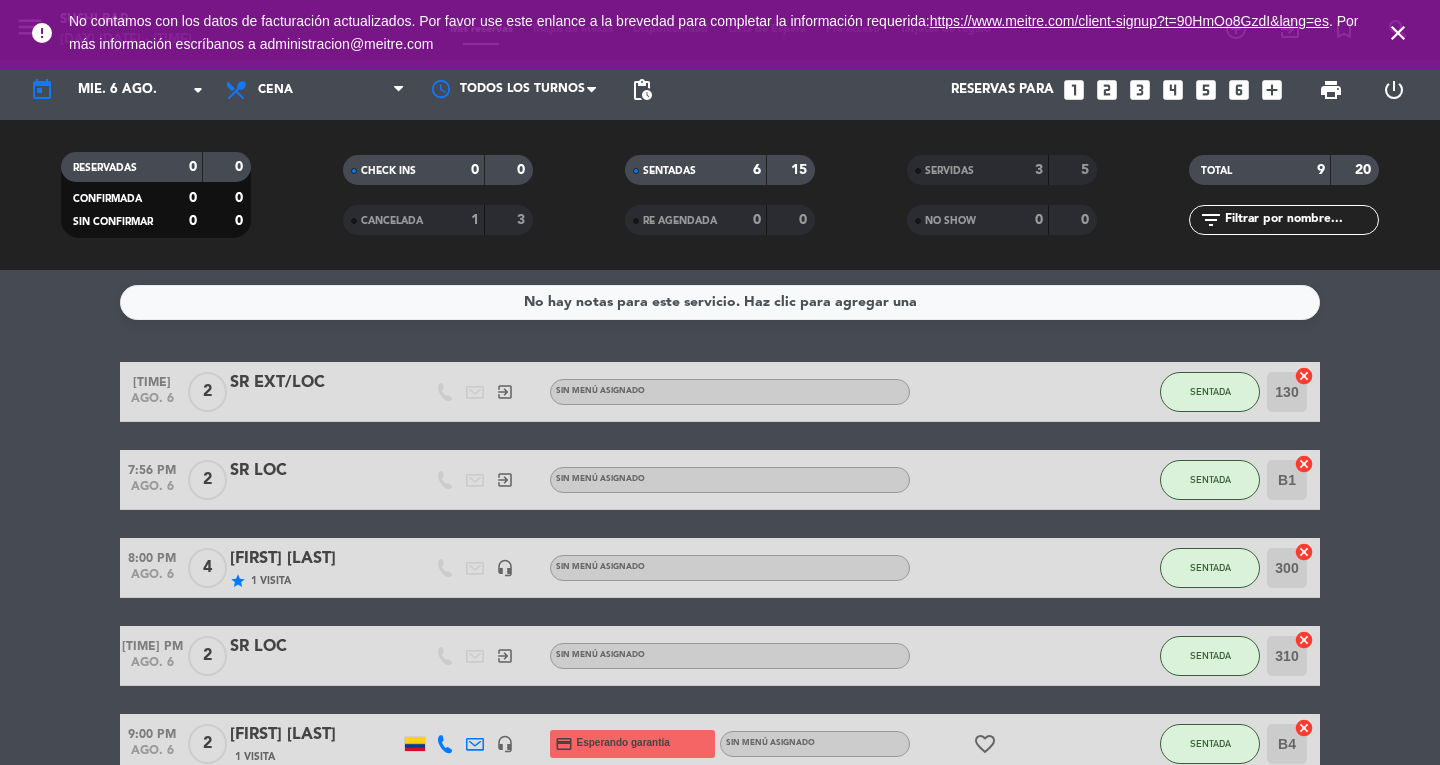 click on "close" at bounding box center [1398, 33] 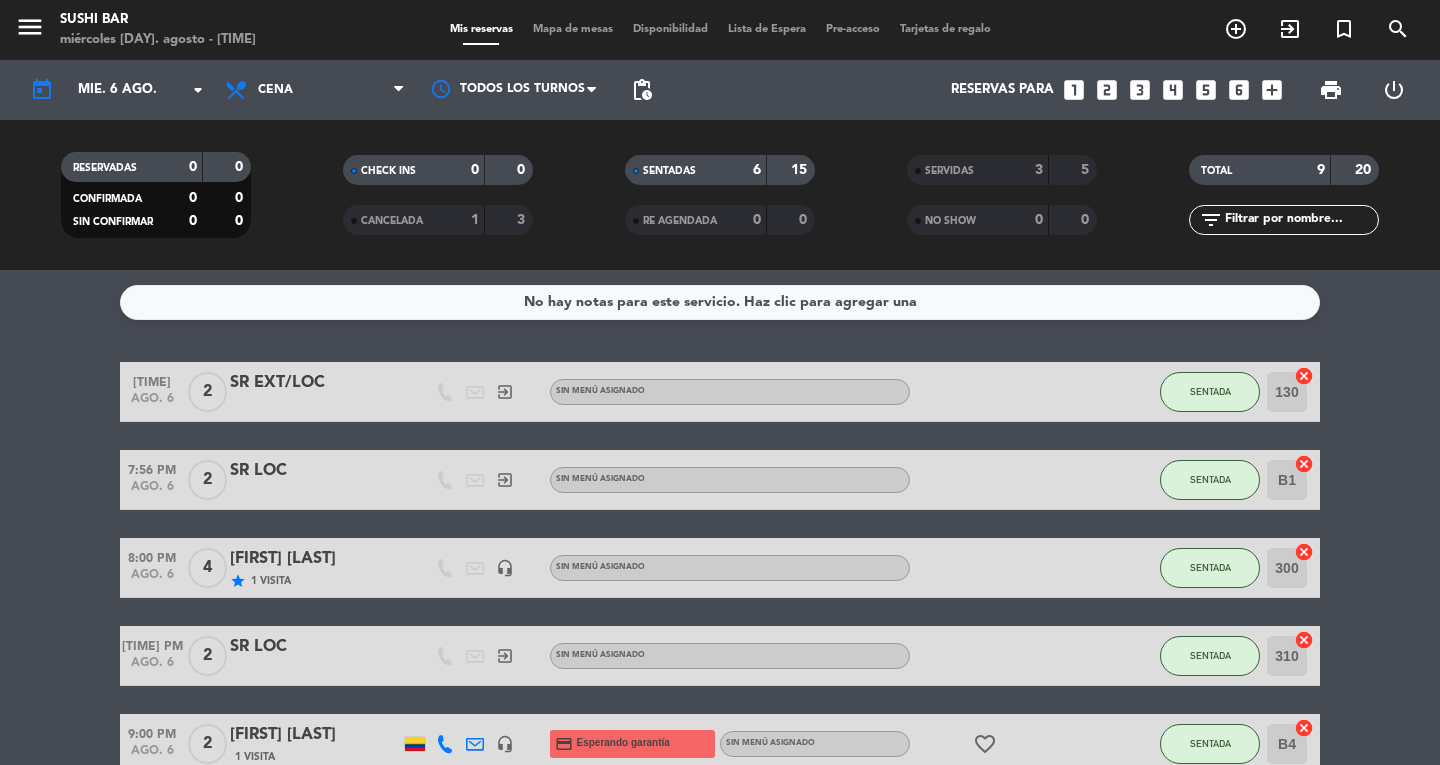 scroll, scrollTop: 196, scrollLeft: 0, axis: vertical 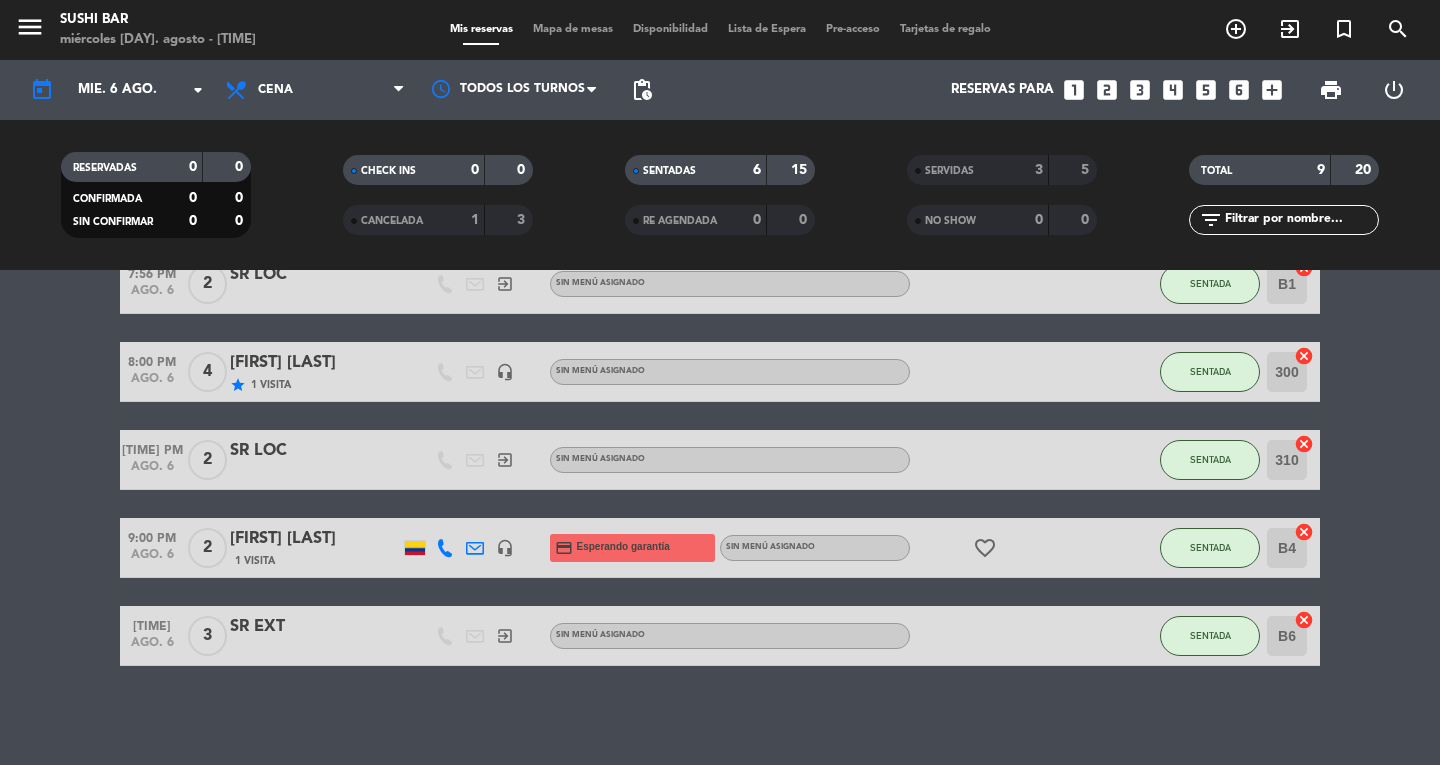 click on "menu" at bounding box center [30, 27] 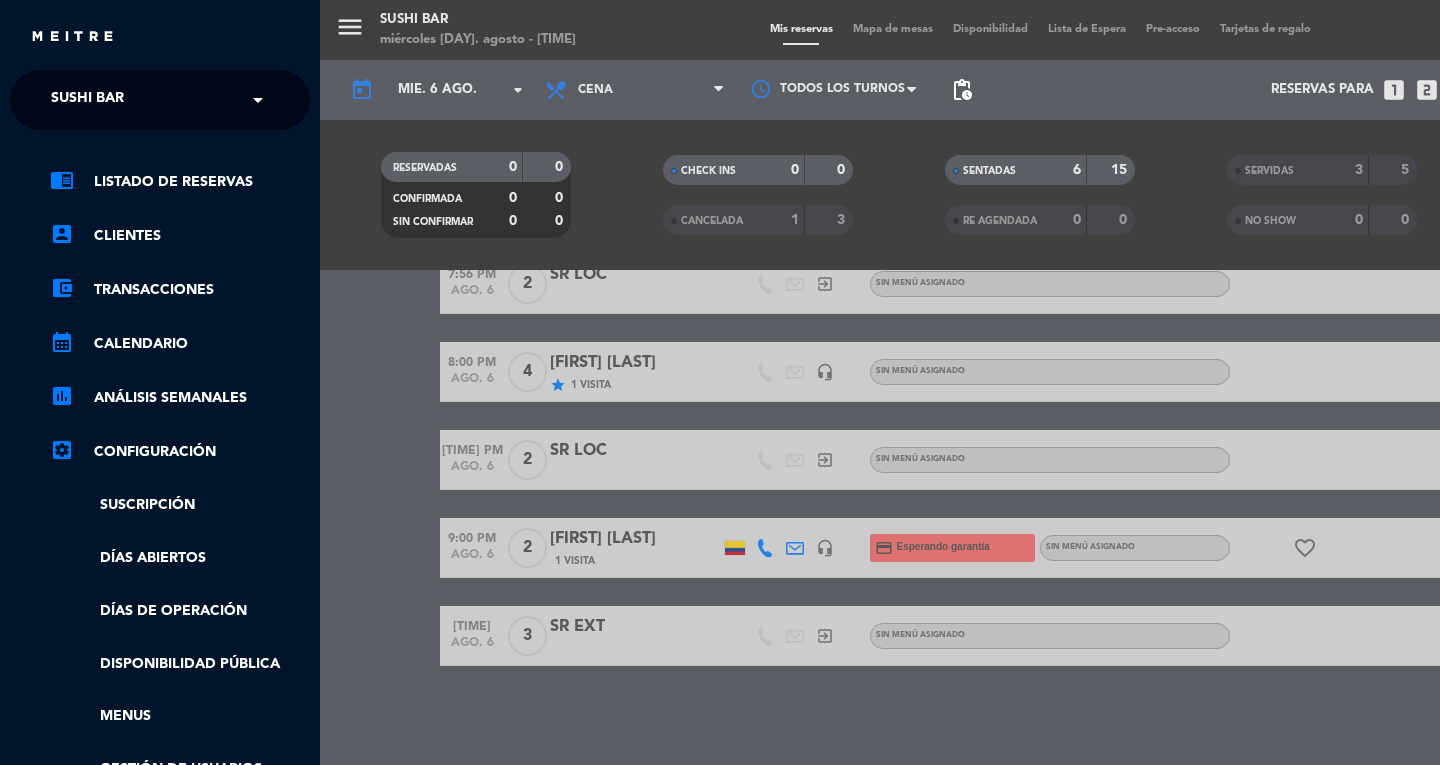 click on "SUSHI BAR" 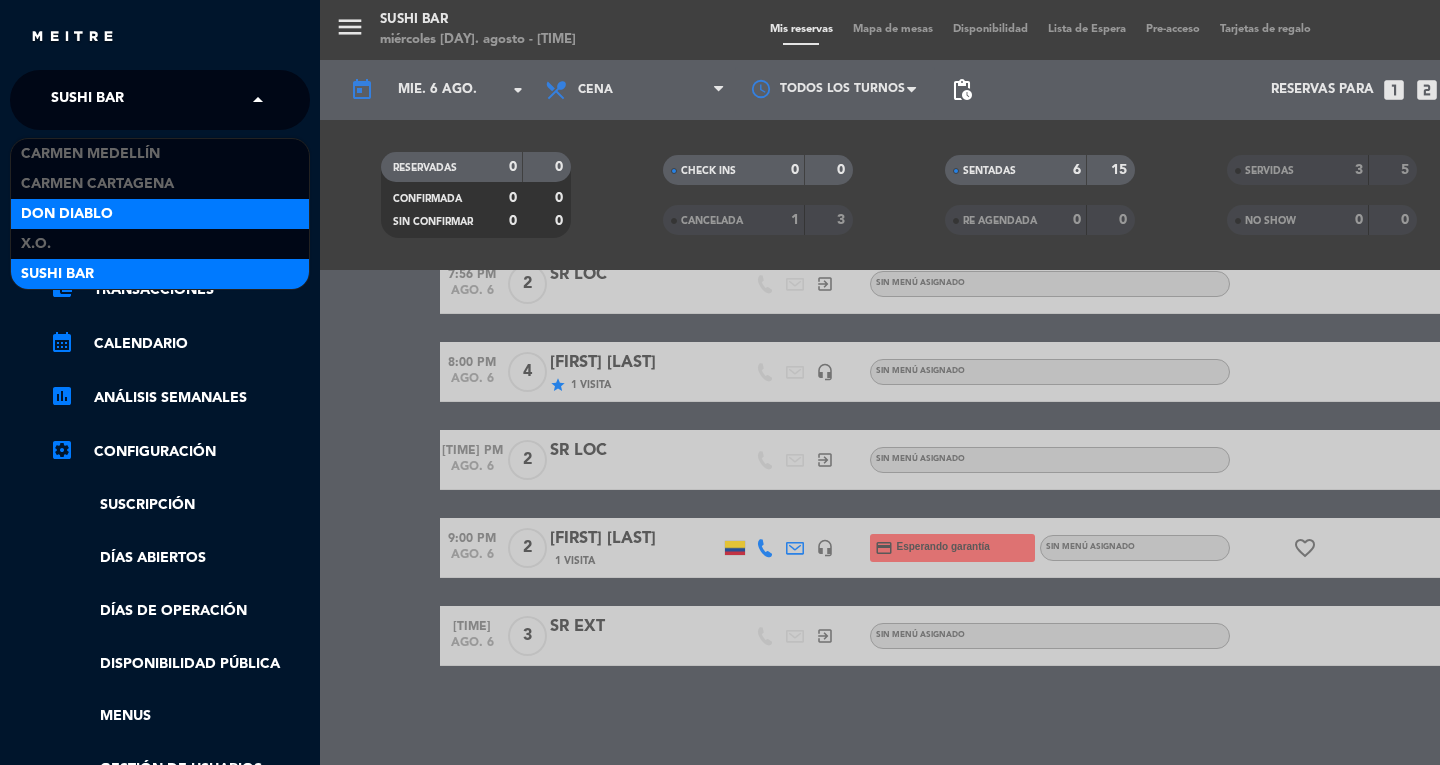 click on "Don Diablo" at bounding box center (67, 214) 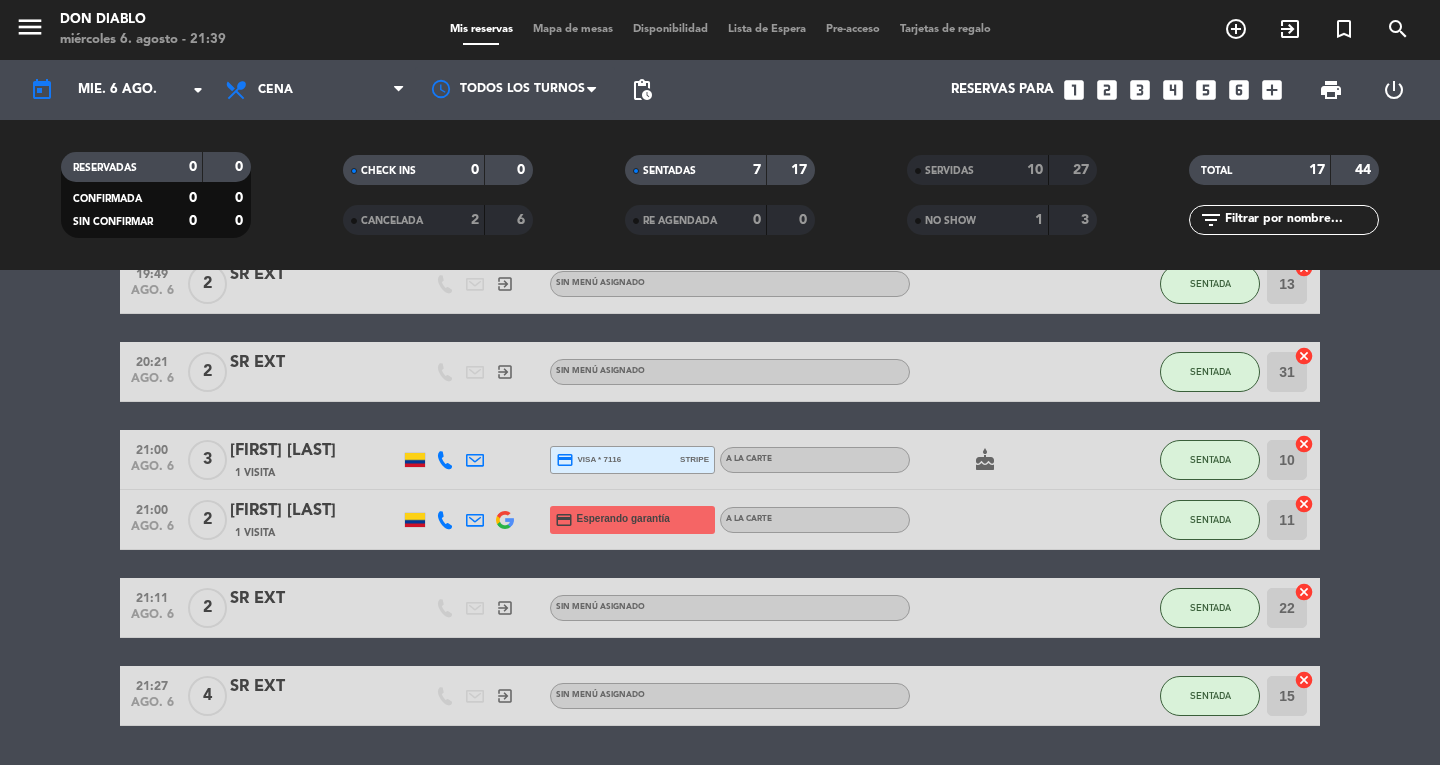 click on "Mapa de mesas" at bounding box center [573, 29] 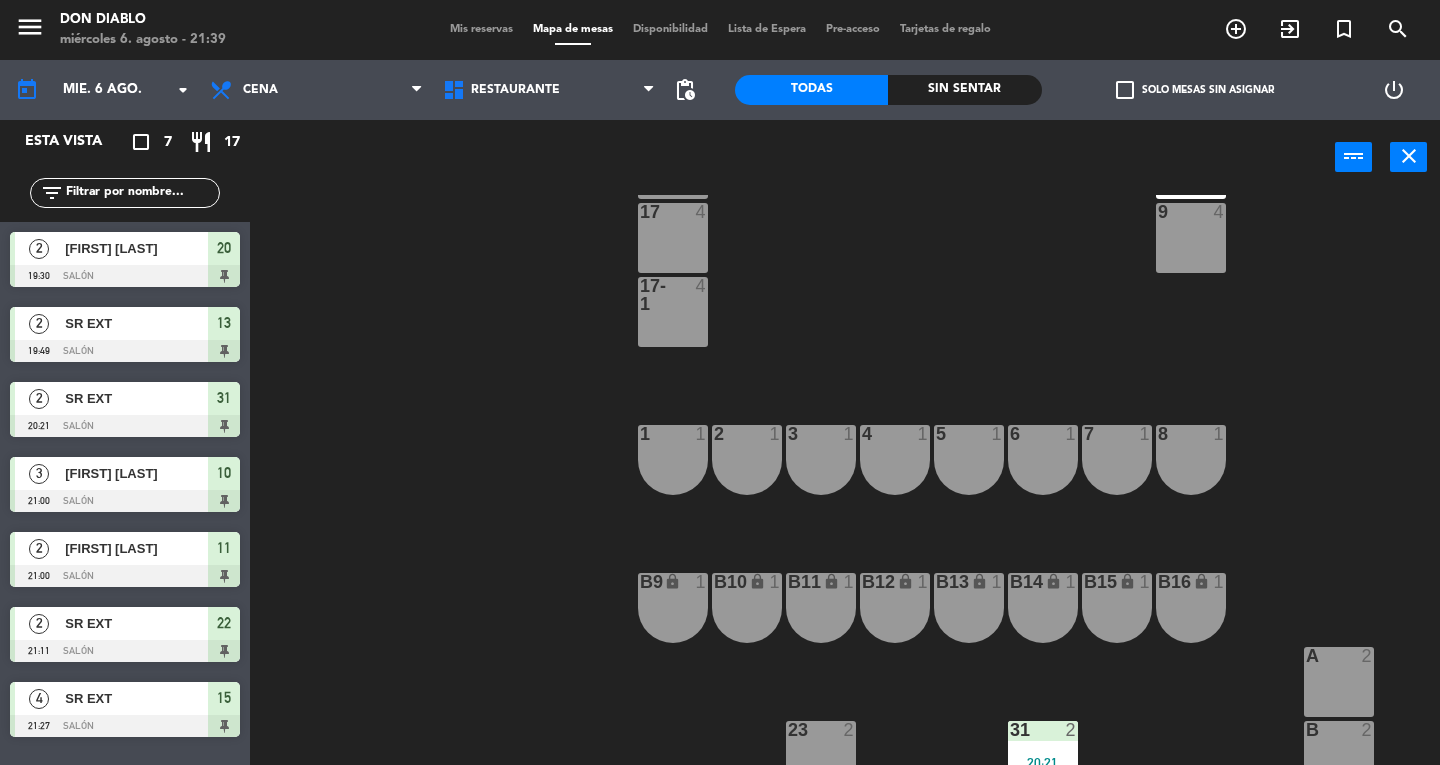 scroll, scrollTop: 571, scrollLeft: 0, axis: vertical 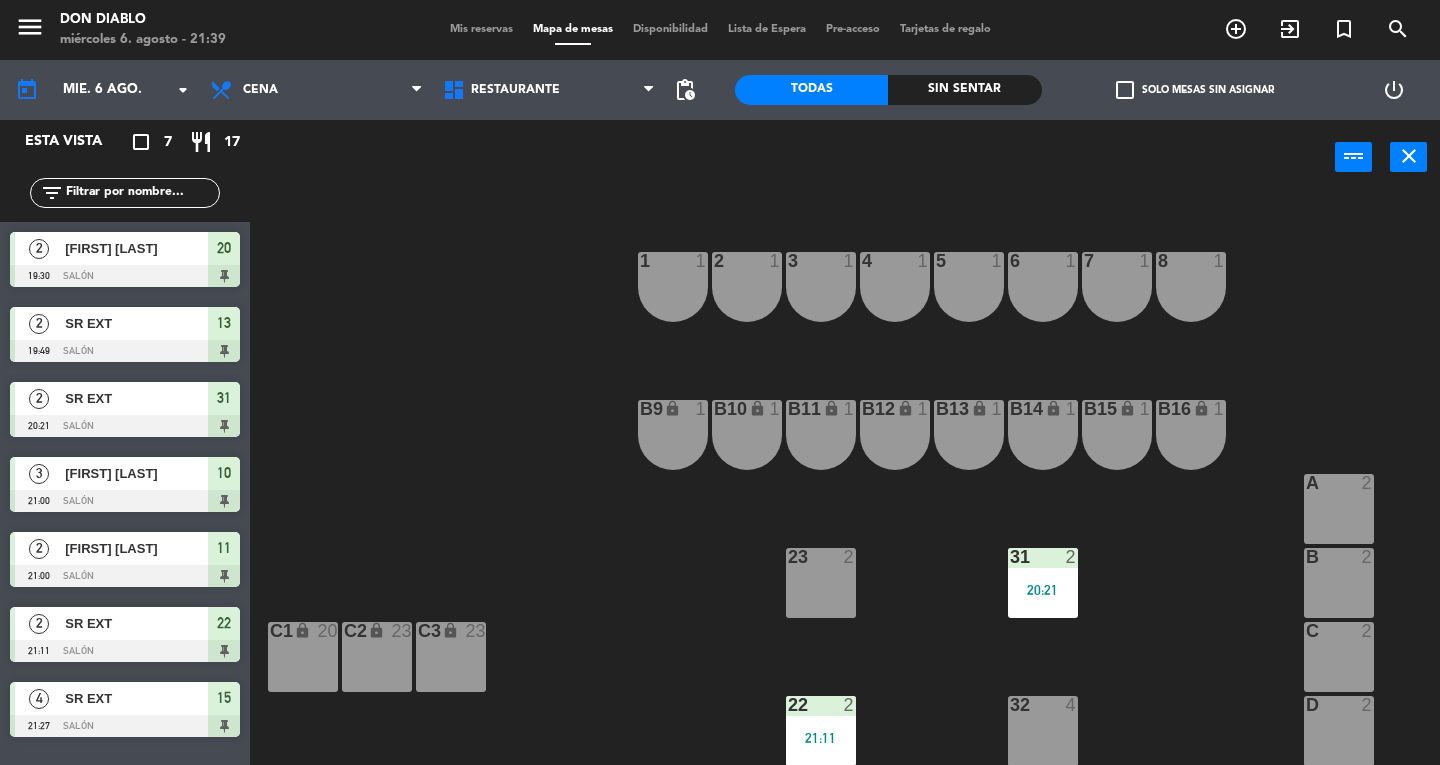 click on "D [NUMBER]" at bounding box center [1339, 731] 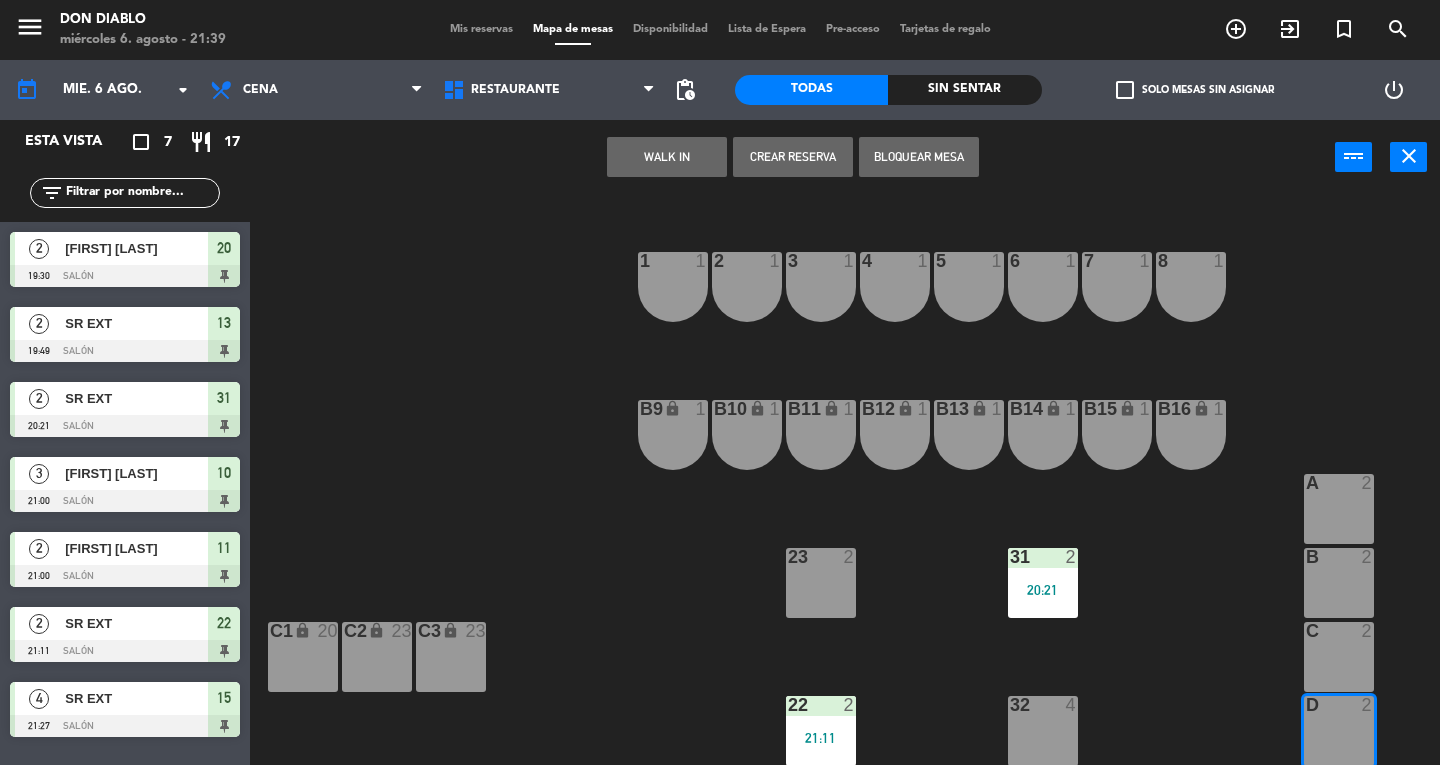 click on "WALK IN" at bounding box center (667, 157) 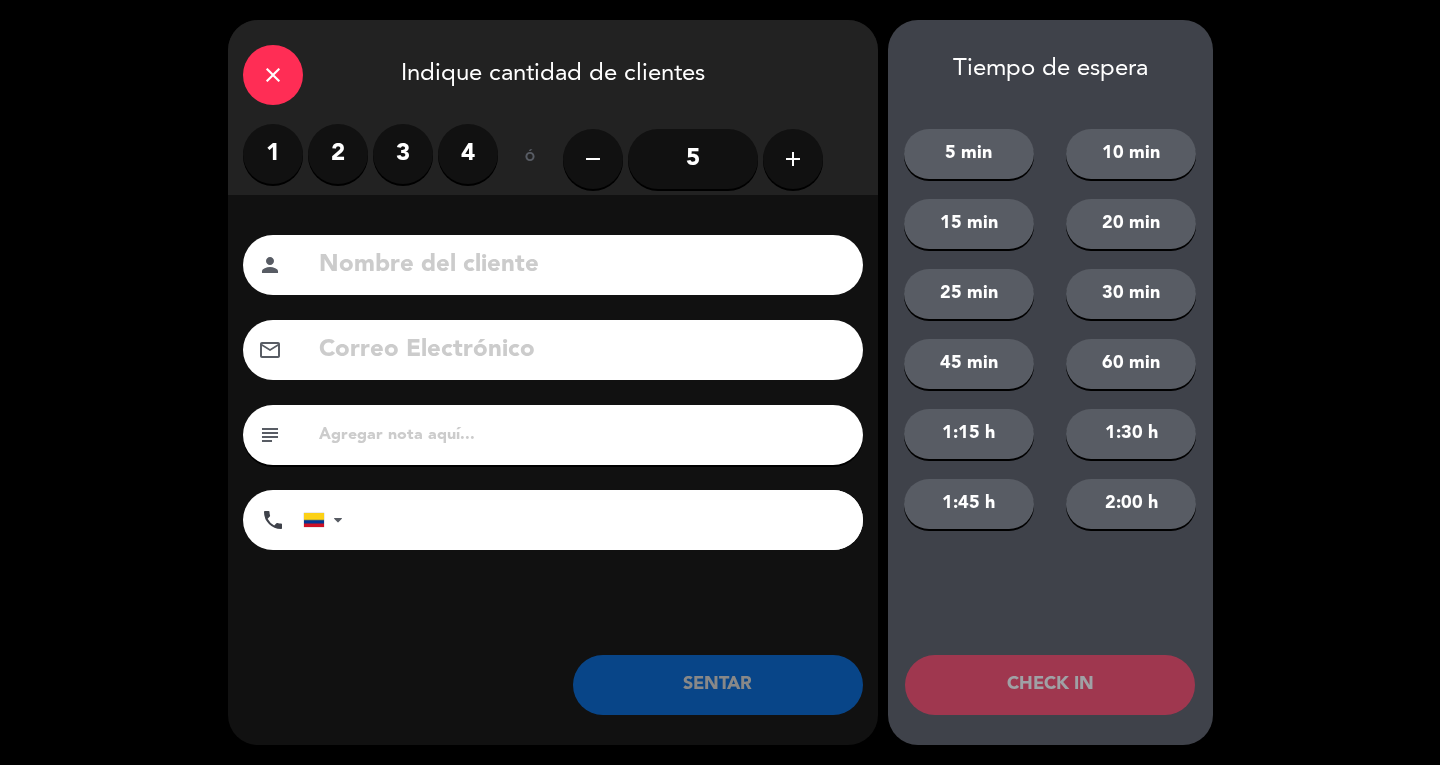 click on "2" at bounding box center [338, 154] 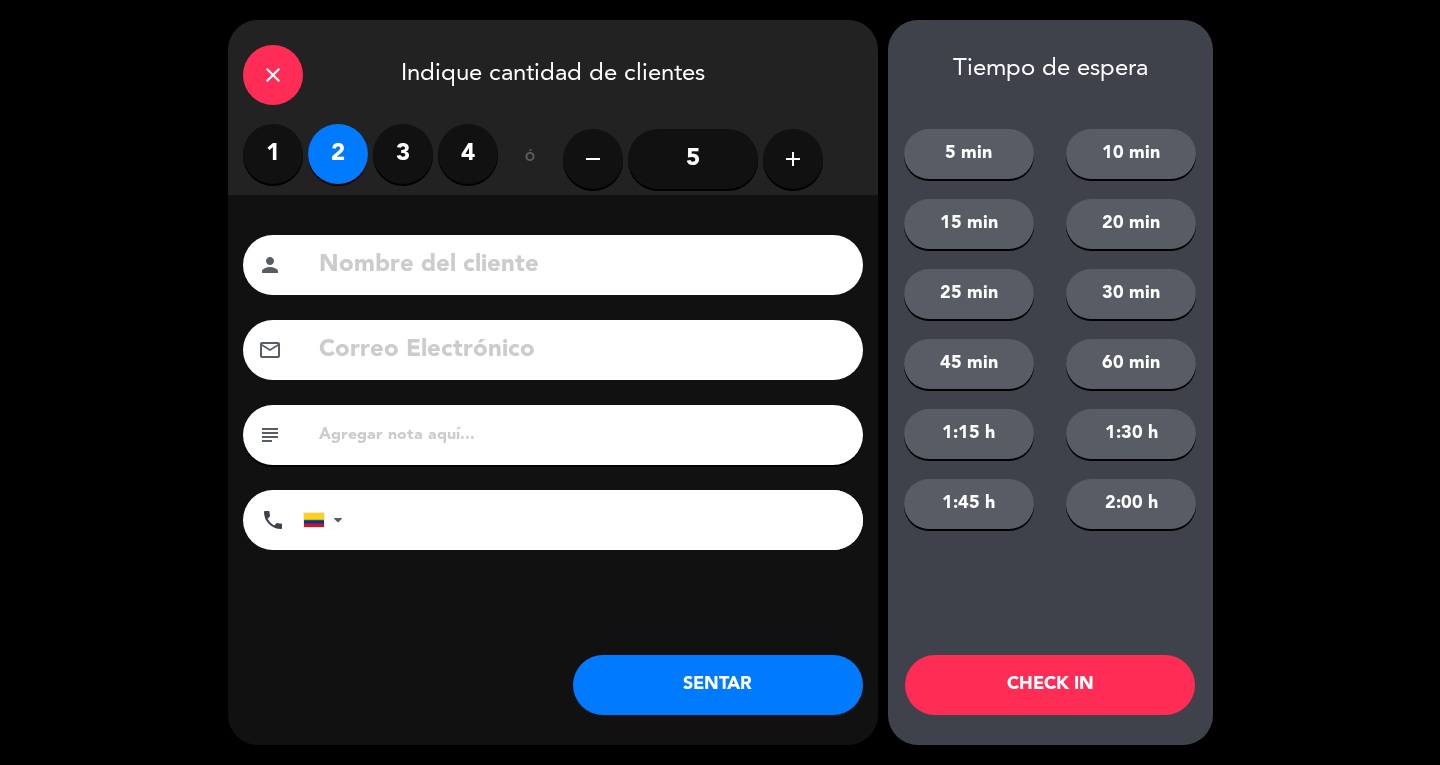 click 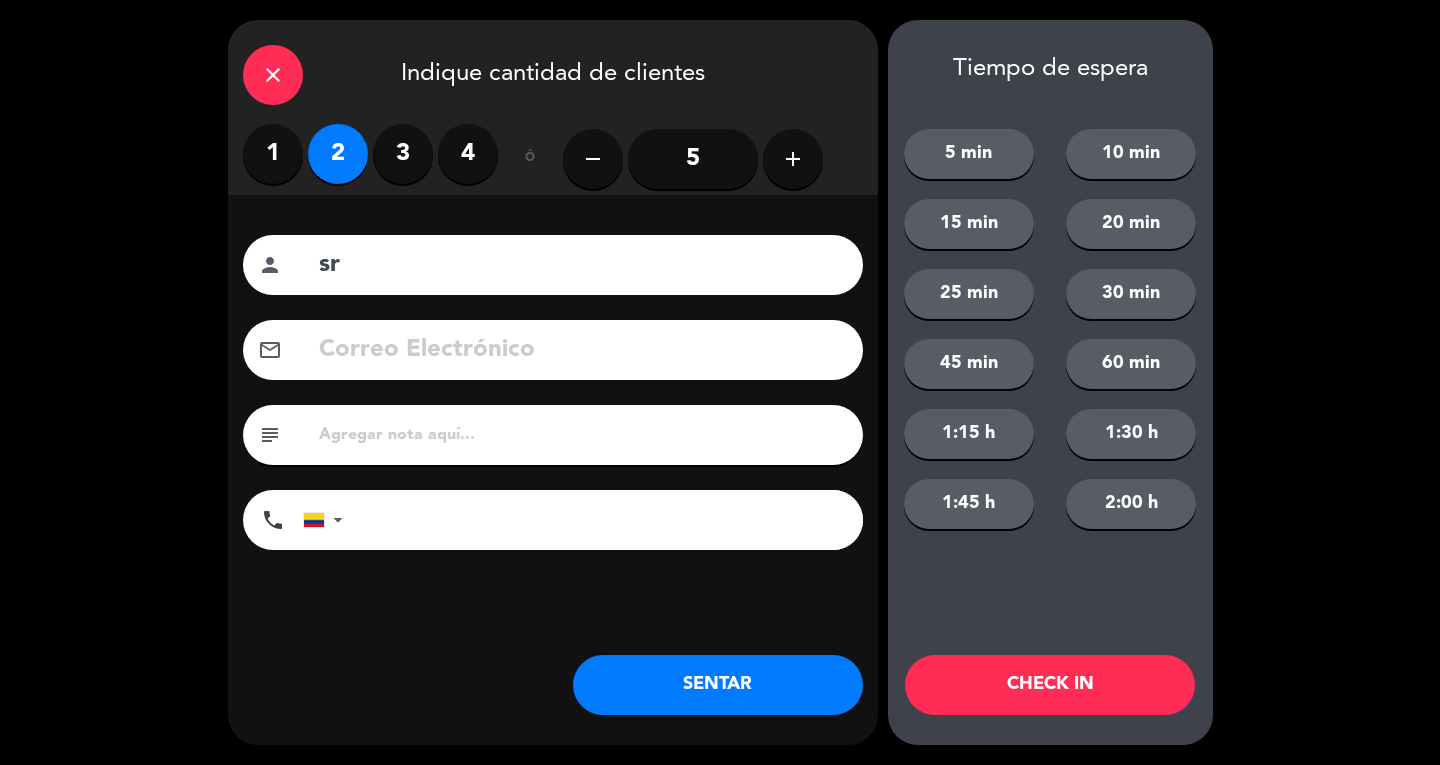 type on "s" 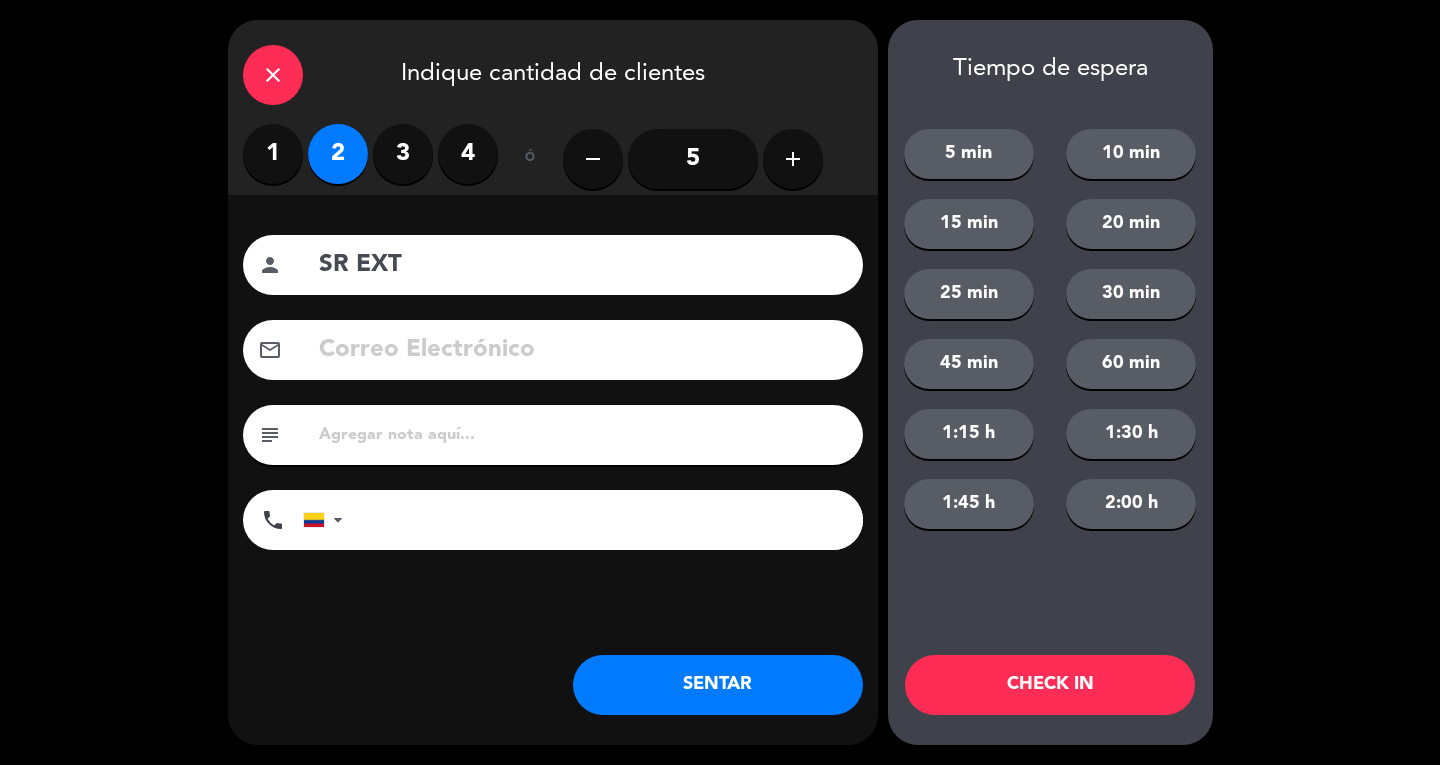 type on "SR EXT" 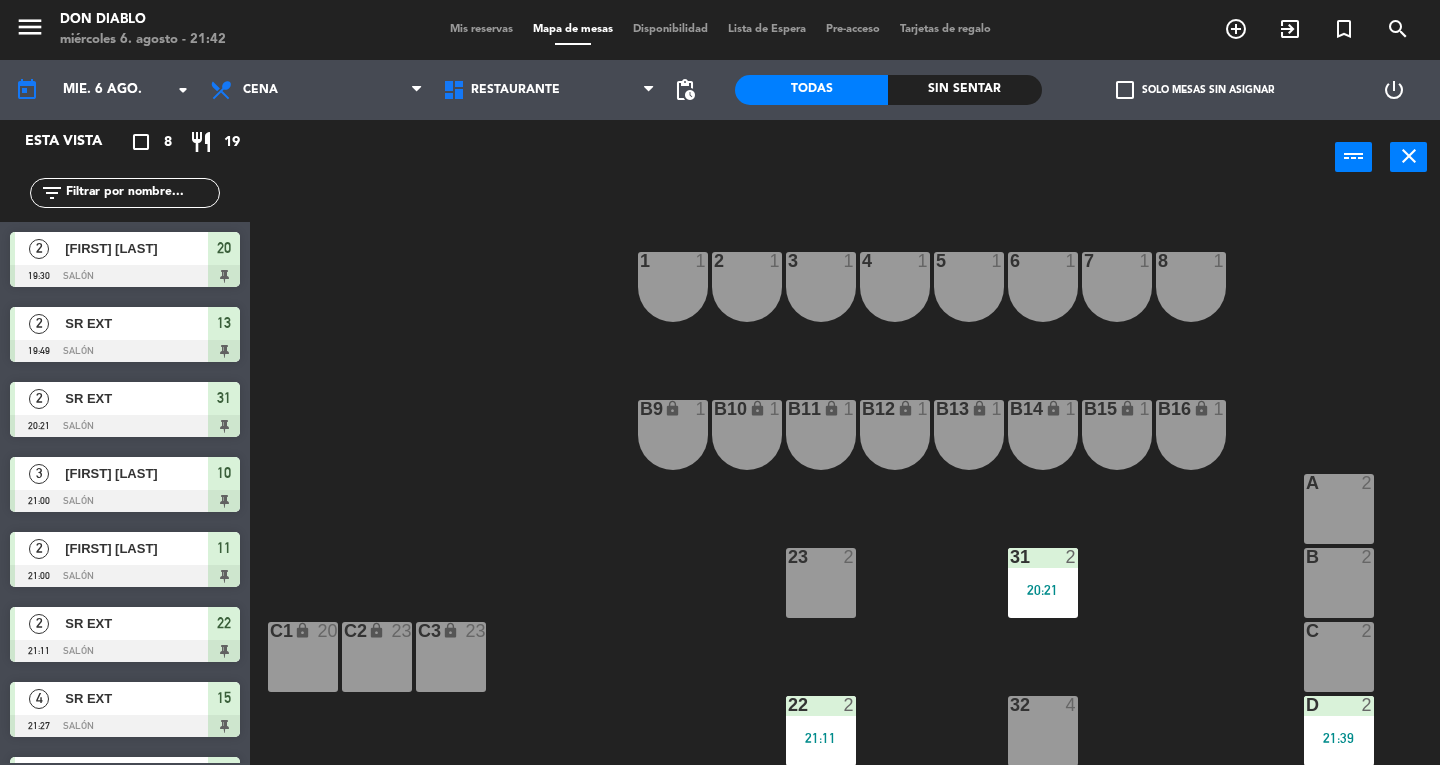click on "Mis reservas" at bounding box center [481, 29] 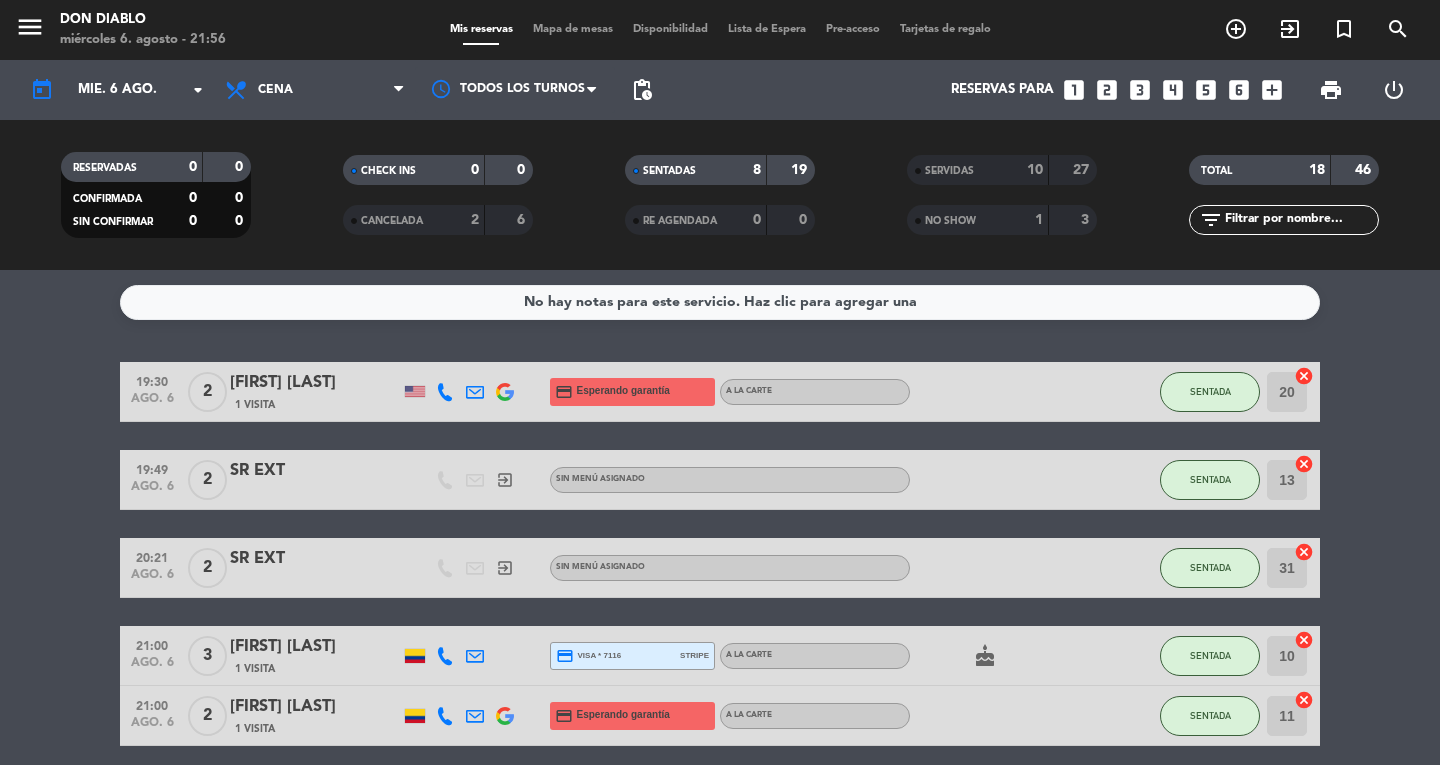 click on "menu" at bounding box center (30, 27) 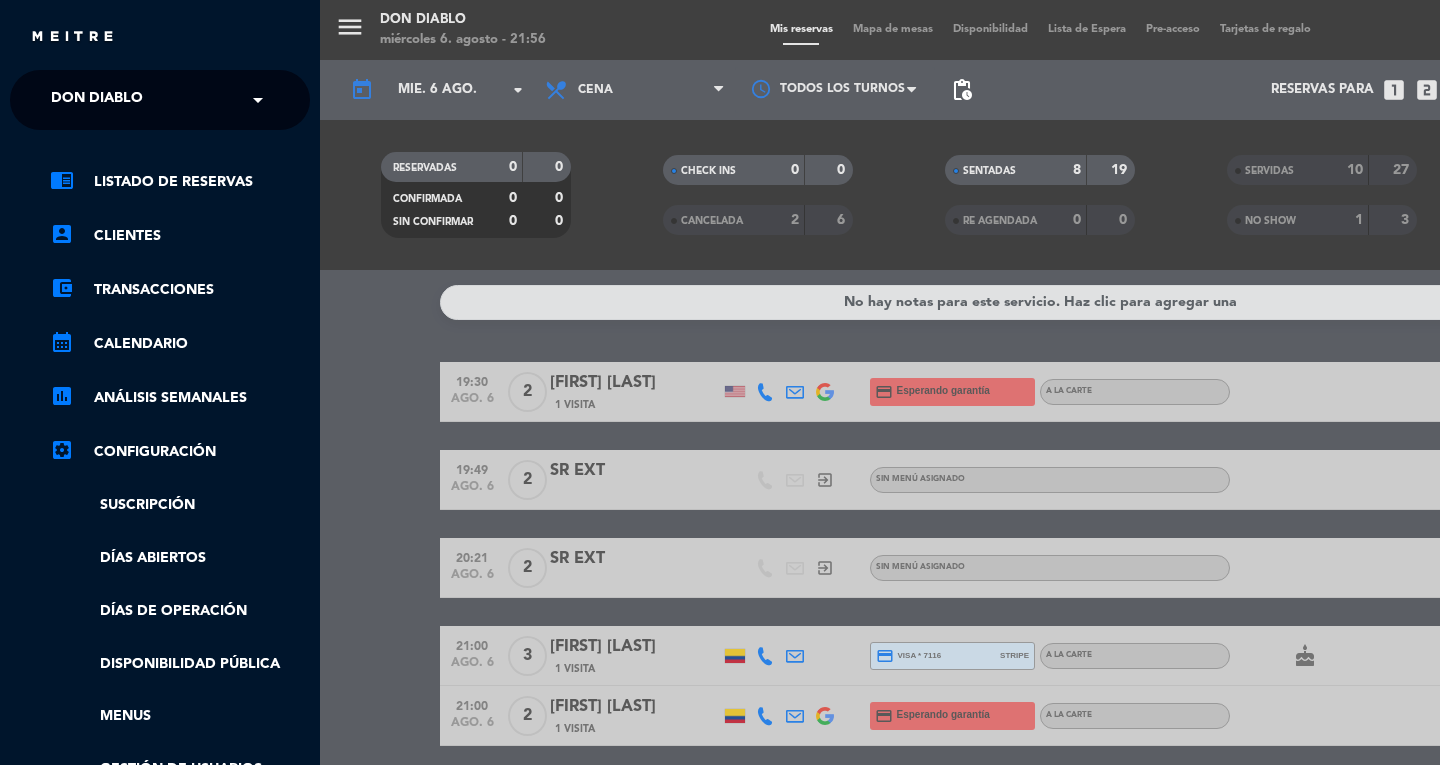 click on "× Don Diablo" 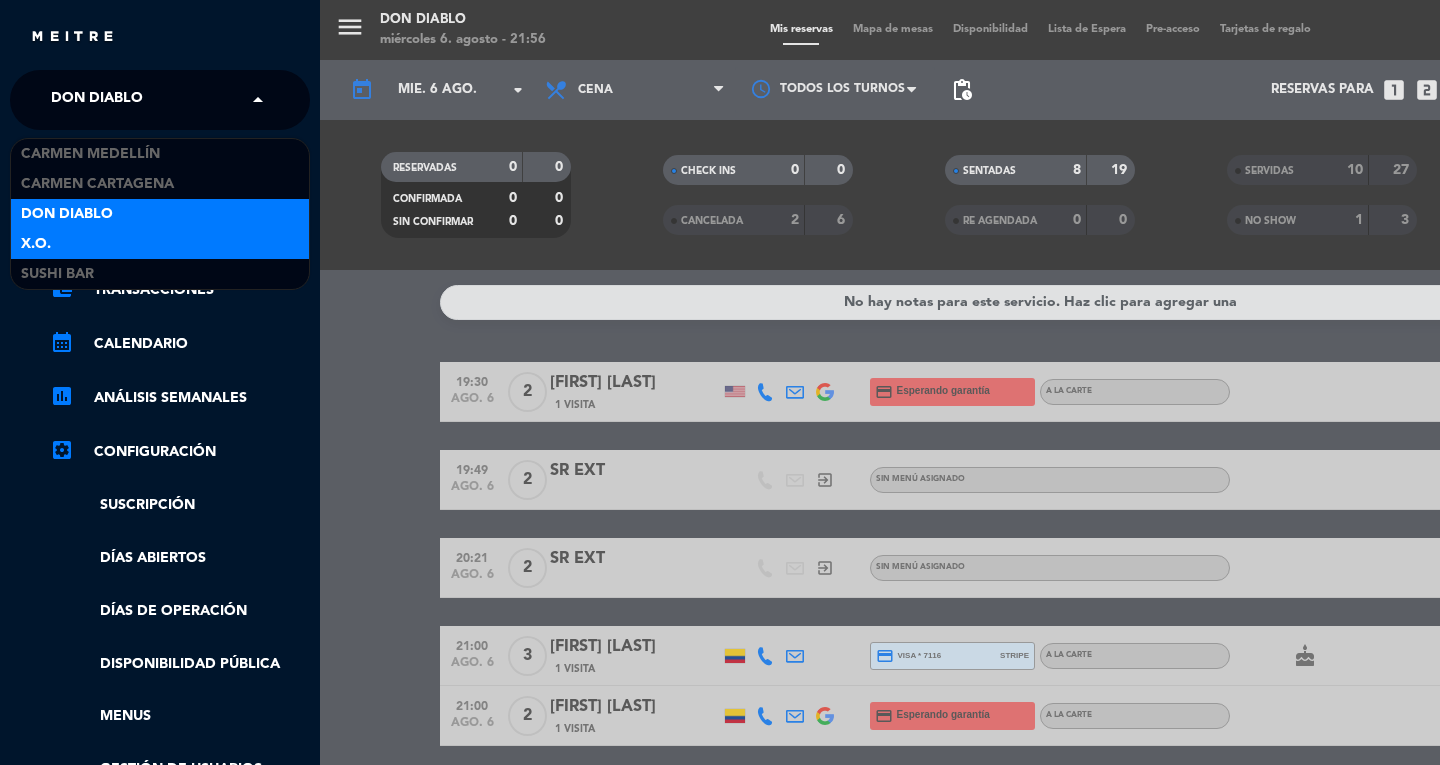 click on "X.O." at bounding box center [36, 244] 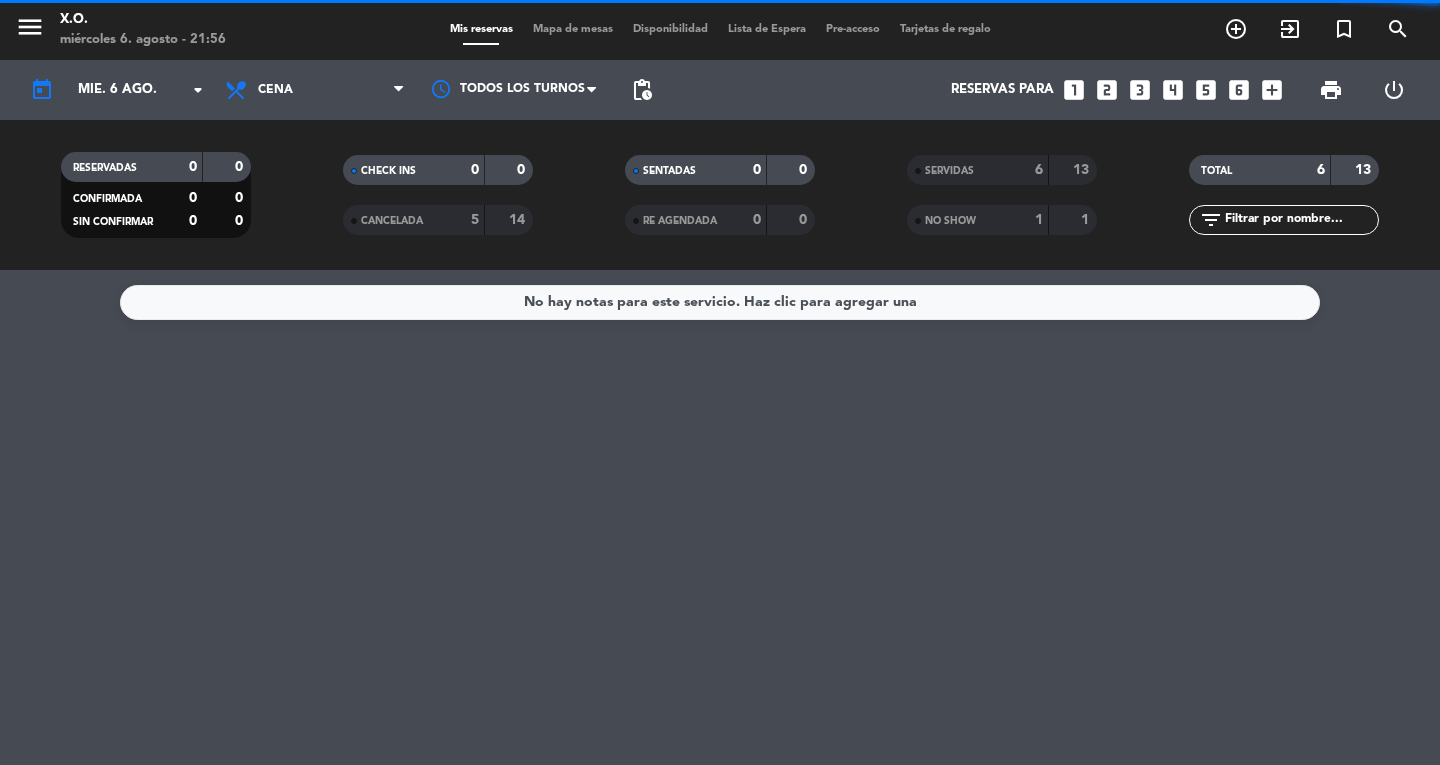 click on "exit_to_app" at bounding box center [1236, 29] 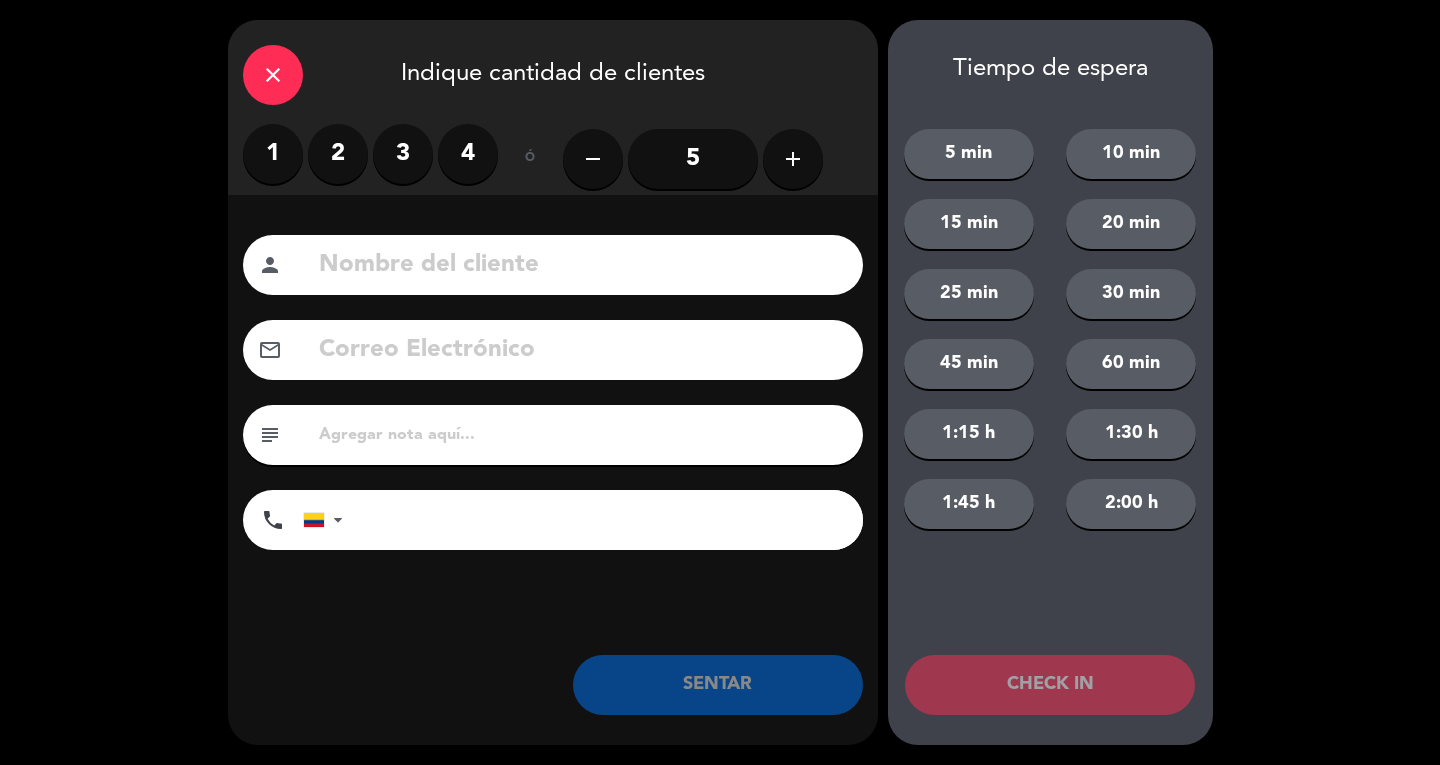 click on "close   Indique cantidad de clientes   1   2   3   4   ó  remove 5 add Nombre del cliente person Correo Electrónico email subject phone United States +1 United Kingdom +44 Peru (Perú) +51 Argentina +54 Brazil (Brasil) +55 Afghanistan (‫افغانستان‬‎) +93 Albania (Shqipëri) +355 Algeria (‫الجزائر‬‎) +213 American Samoa +1684 Andorra +376 Angola +244 Anguilla +1264 Antigua and Barbuda +1268 Argentina +54 Armenia (Հայաստան) +374 Aruba +297 Australia +61 Austria (Österreich) +43 Azerbaijan (Azərbaycan) +994 Bahamas +1242 Bahrain (‫البحرين‬‎) +973 Bangladesh (বাংলাদেশ) +880 Barbados +1246 Belarus (Беларусь) +375 Belgium (België) +32 Belize +501 Benin (Bénin) +229 Bermuda +1441 Bhutan (འབྲུག) +975 Bolivia +591 Bosnia and Herzegovina (Босна и Херцеговина) +387 Botswana +267 Brazil (Brasil) +55 British Indian Ocean Territory +246 British Virgin Islands +1284 Brunei +673 Bulgaria (България) +359 +226 +257" 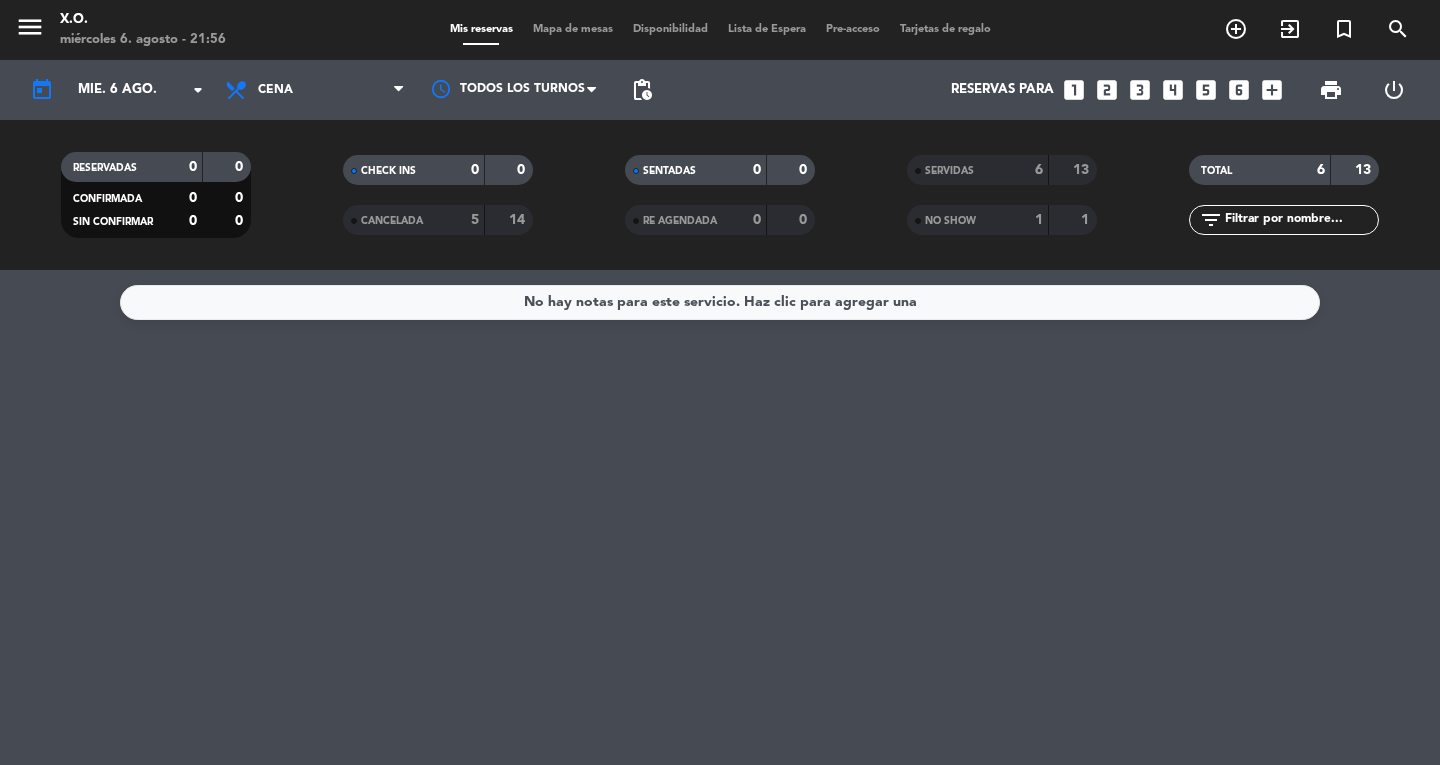 click on "menu" at bounding box center (30, 27) 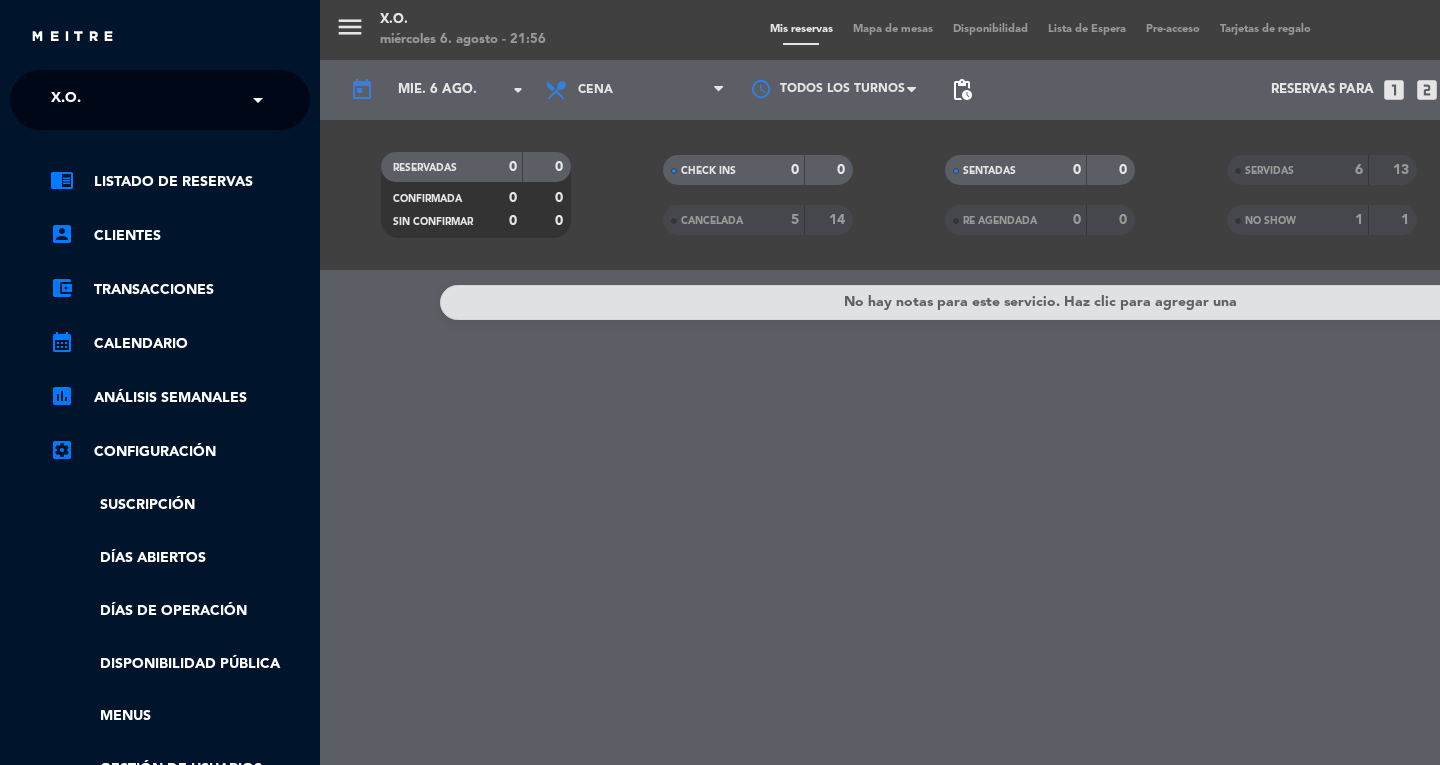 click on "X.O." 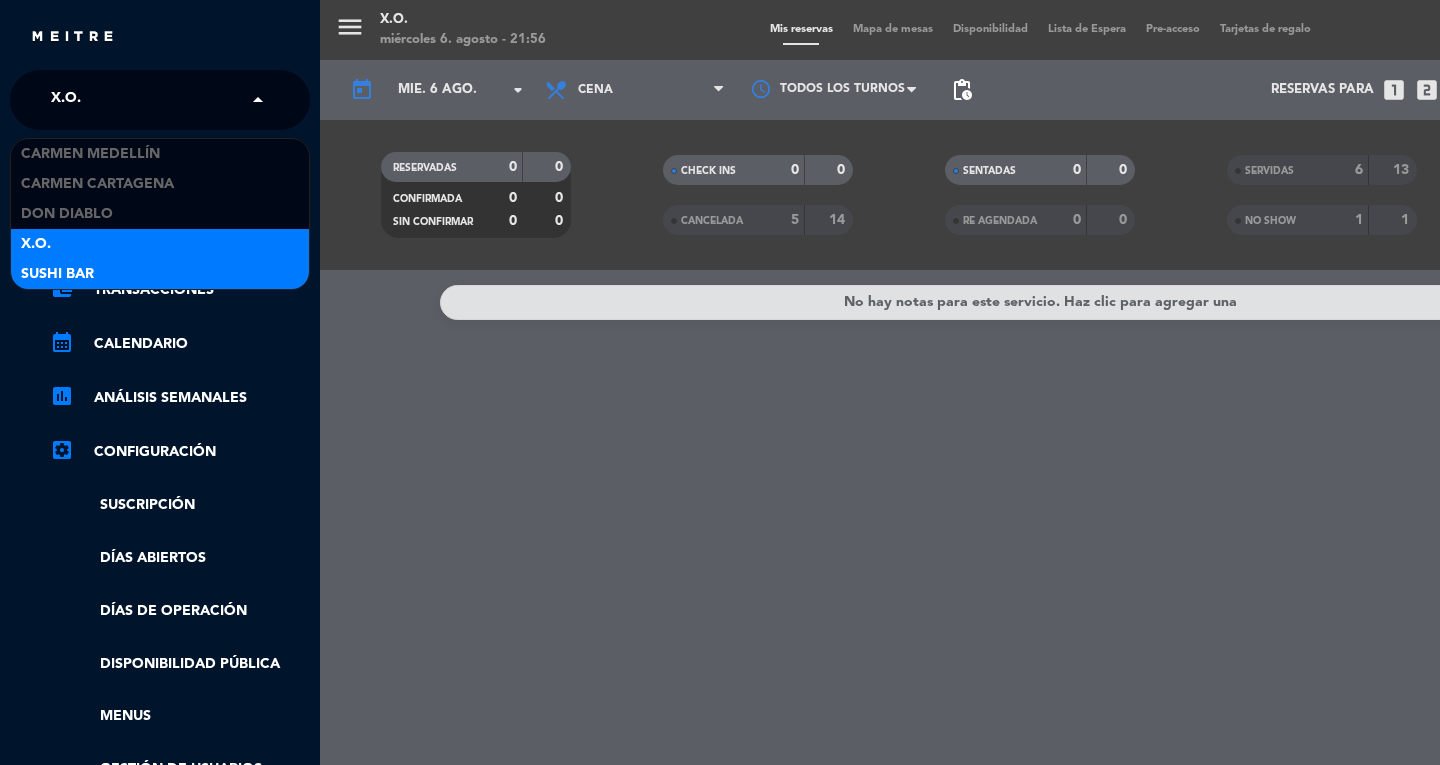 click on "SUSHI BAR" at bounding box center [57, 274] 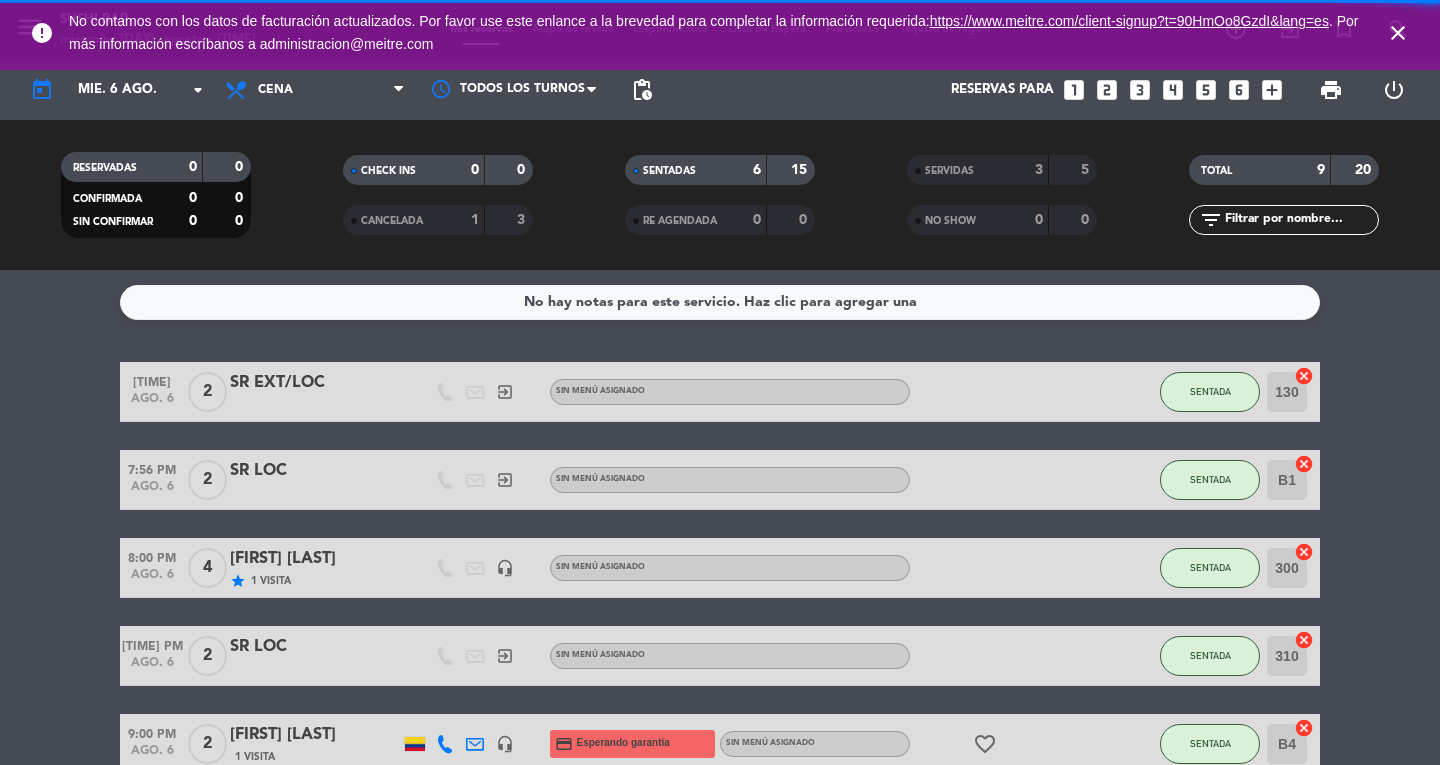click on "close" at bounding box center (1398, 33) 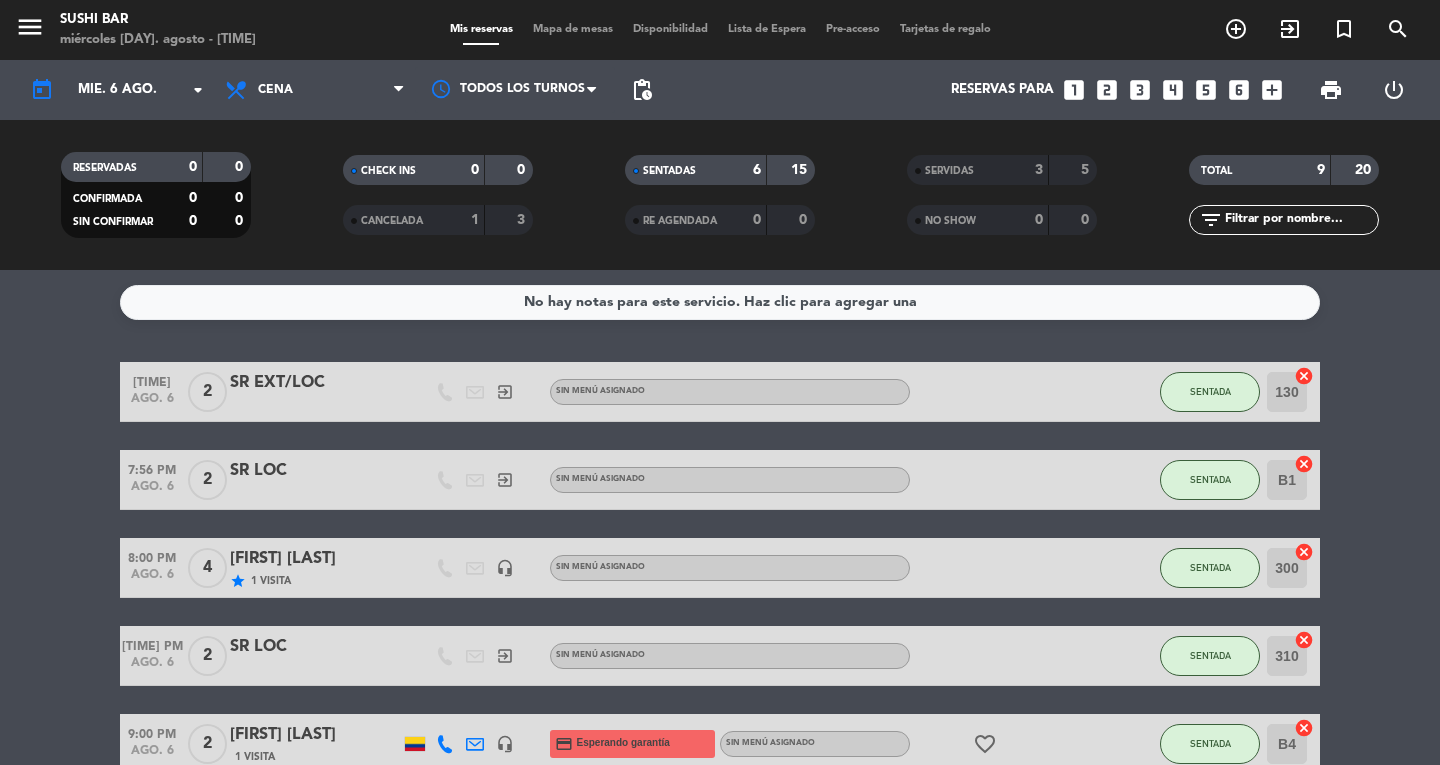 click on "exit_to_app" at bounding box center (1236, 29) 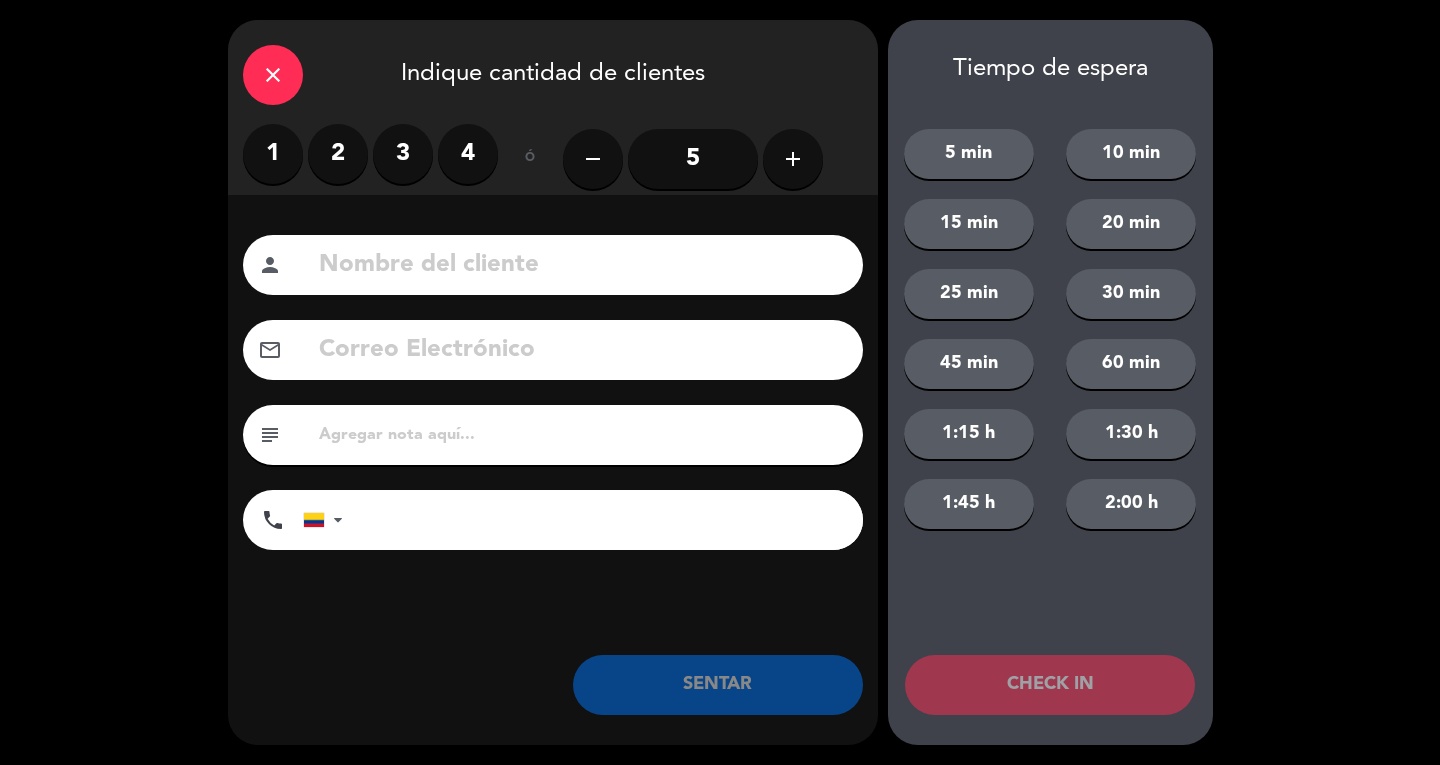 click on "close" 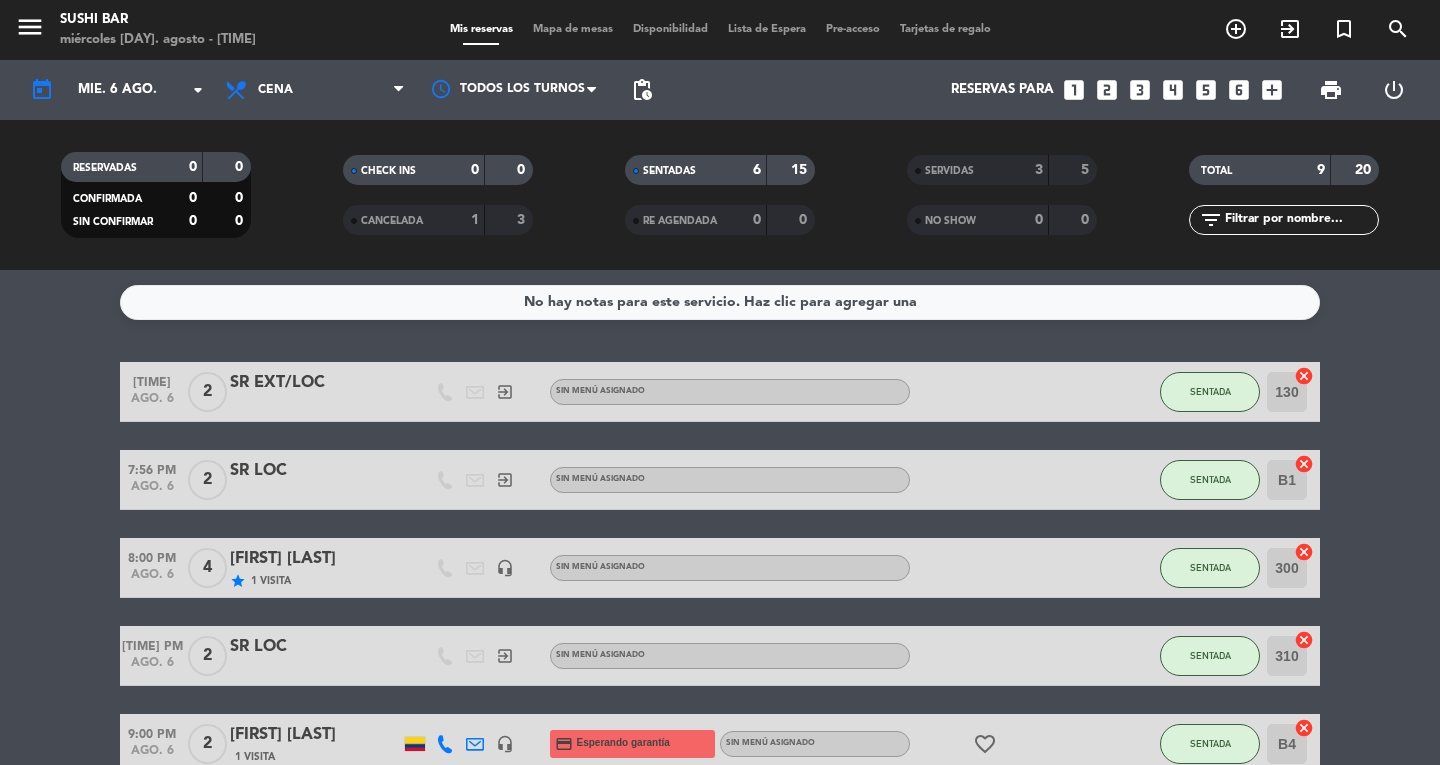 click on "menu  SUSHI BAR   miércoles 6. agosto - 9:56 PM   Mis reservas   Mapa de mesas   Disponibilidad   Lista de Espera   Pre-acceso   Tarjetas de regalo  add_circle_outline exit_to_app turned_in_not search" 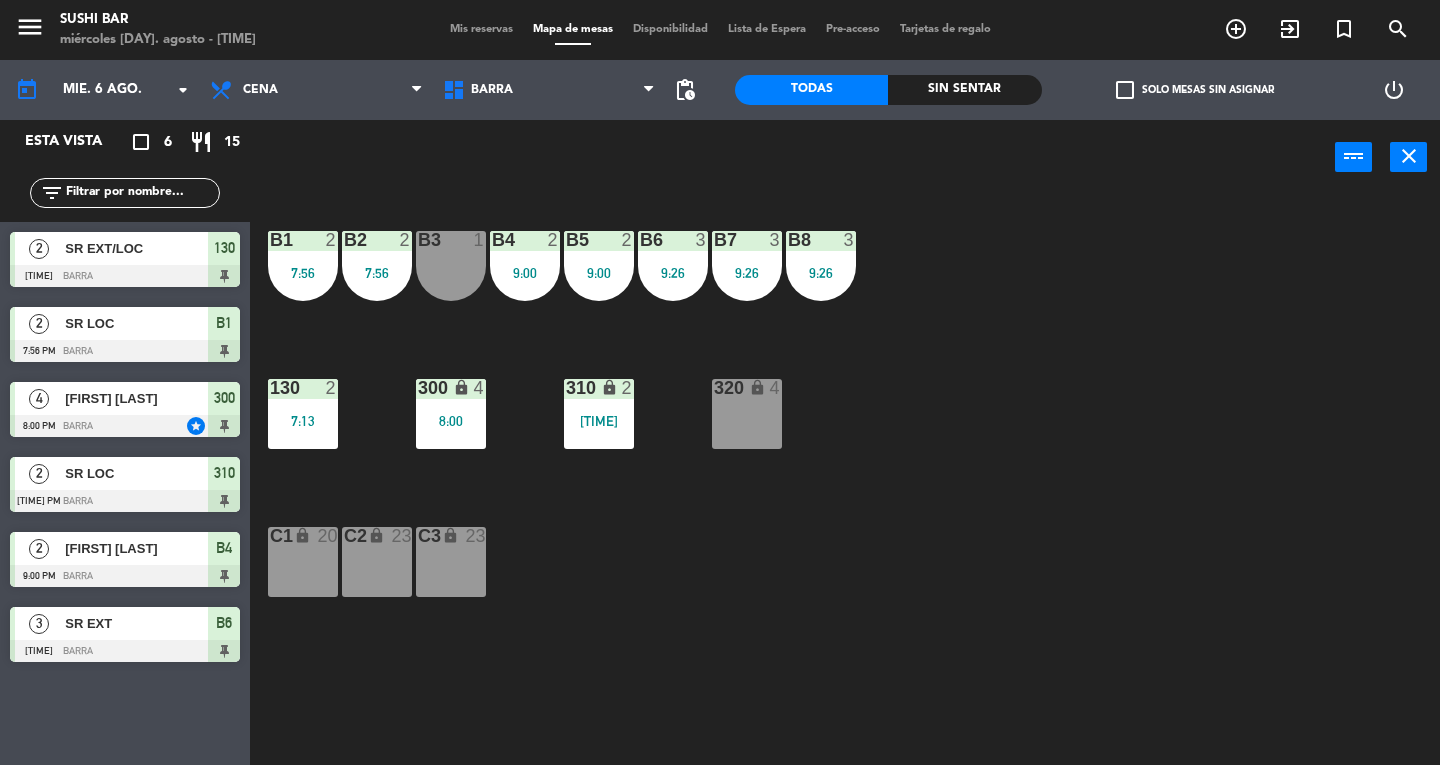click on "7:13" at bounding box center (303, 421) 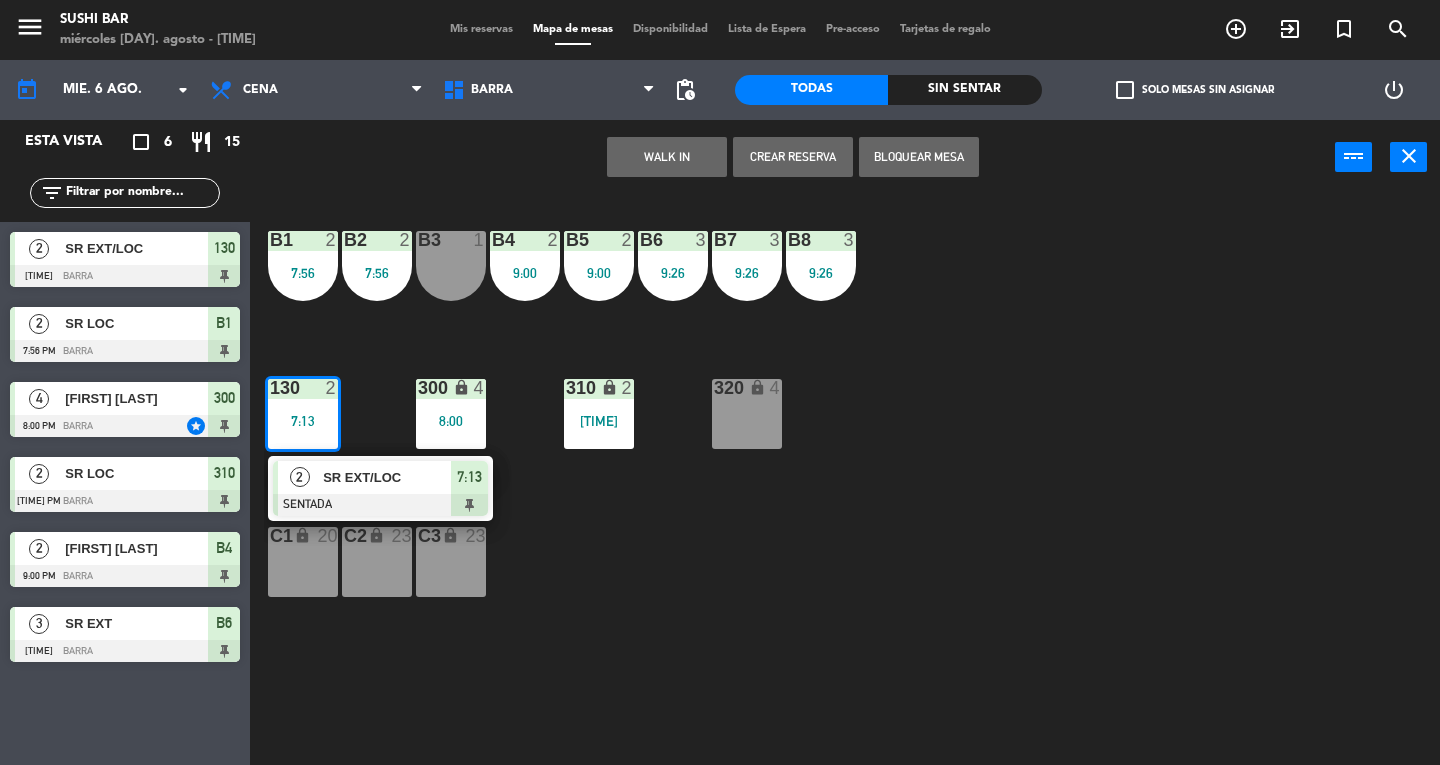 click on "SR EXT/LOC" at bounding box center (387, 477) 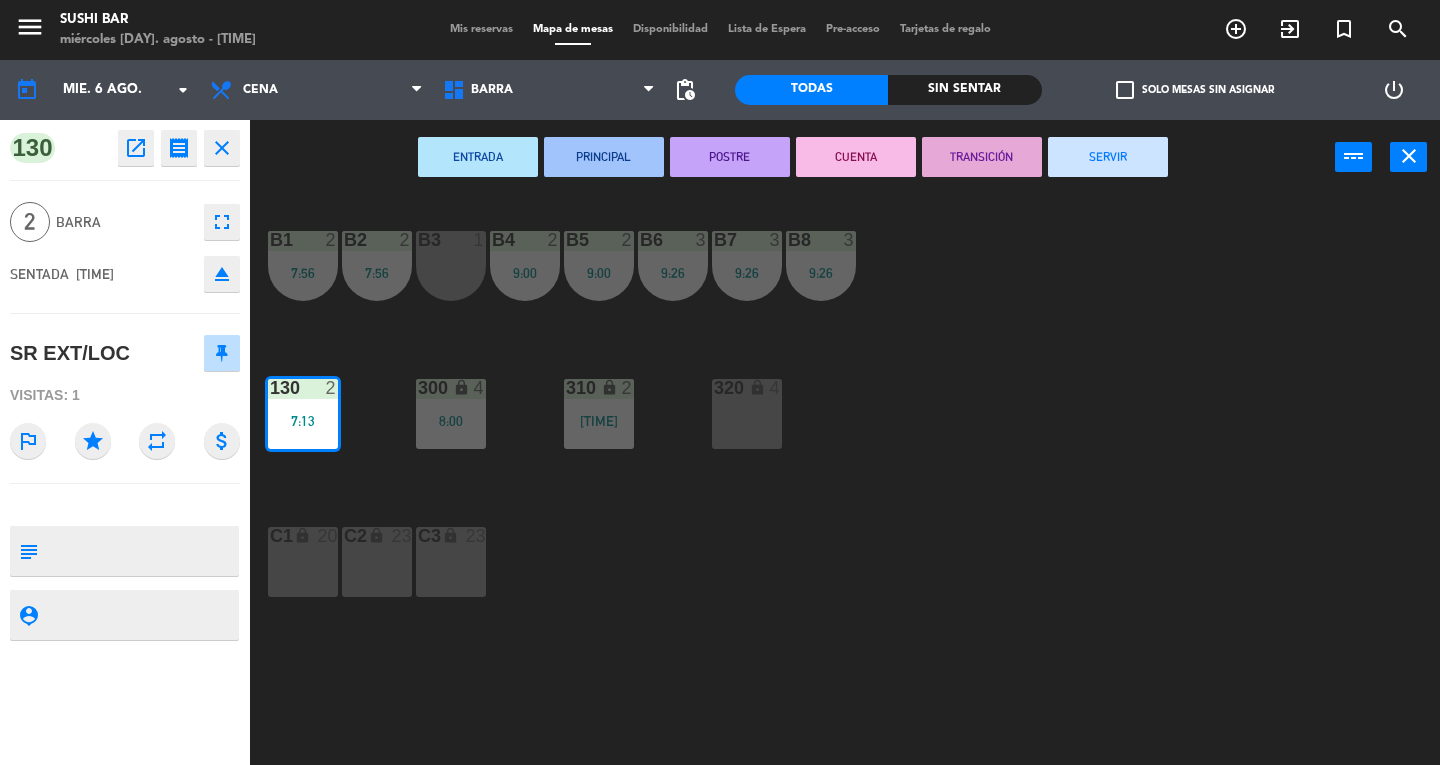 click on "SERVIR" at bounding box center [1108, 157] 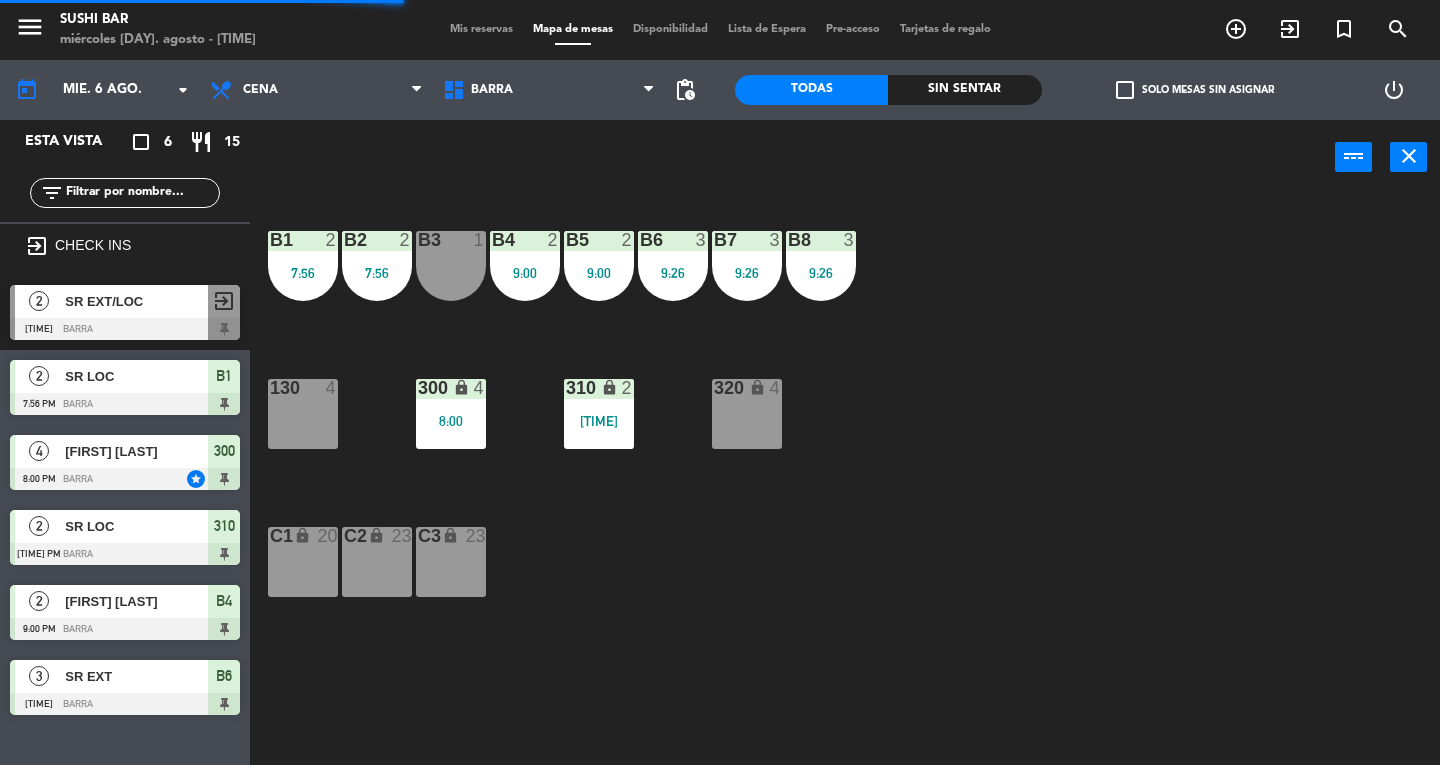 click on "130  4" at bounding box center (303, 414) 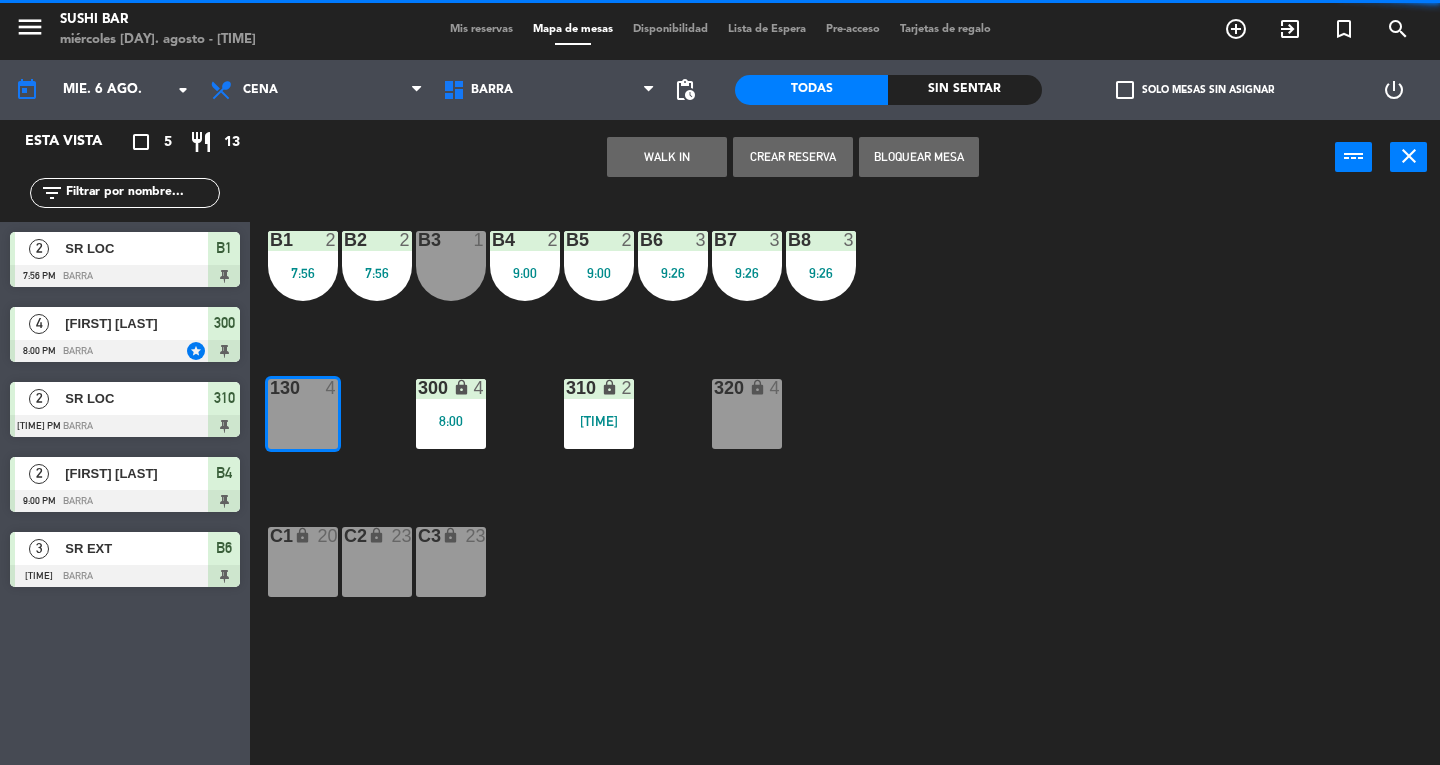click on "WALK IN" at bounding box center (667, 157) 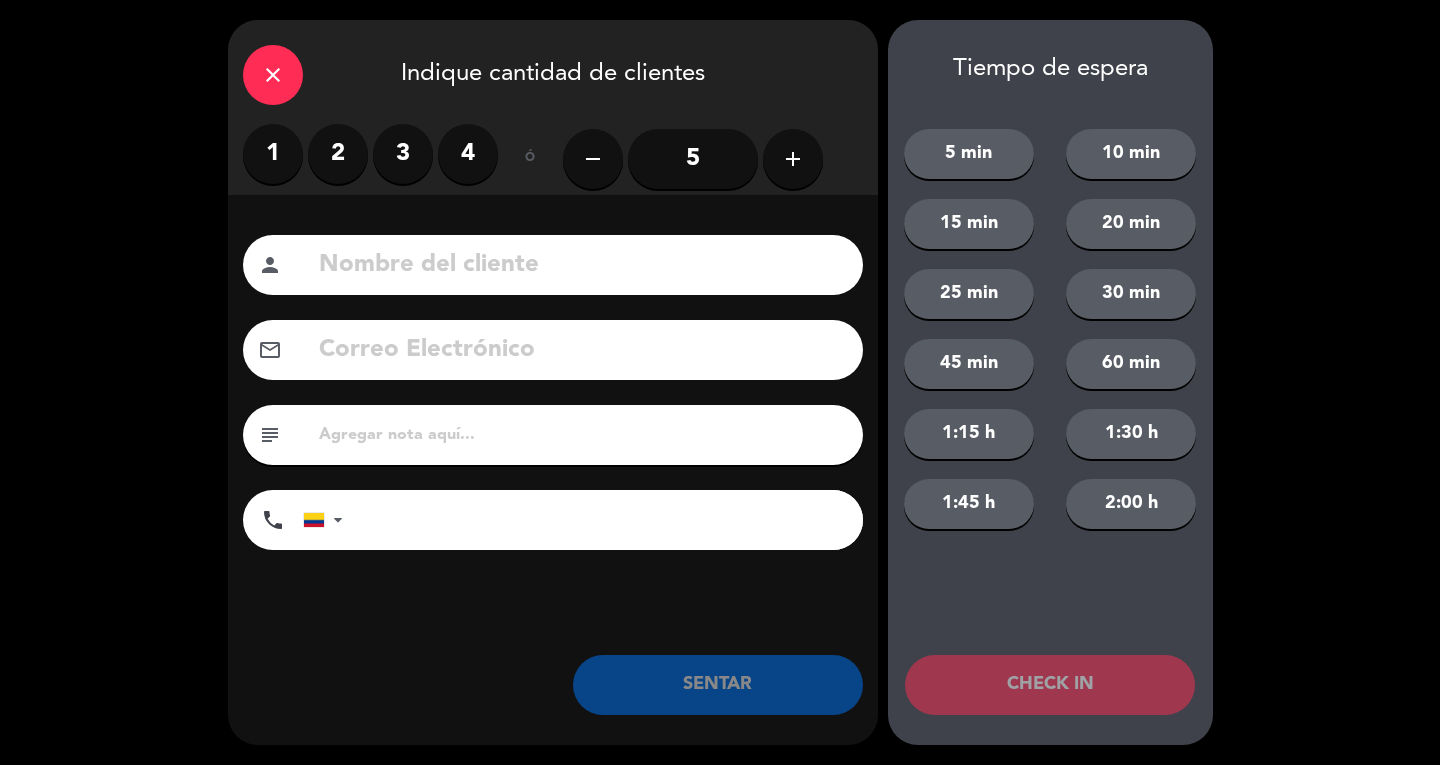 click on "4" at bounding box center [468, 154] 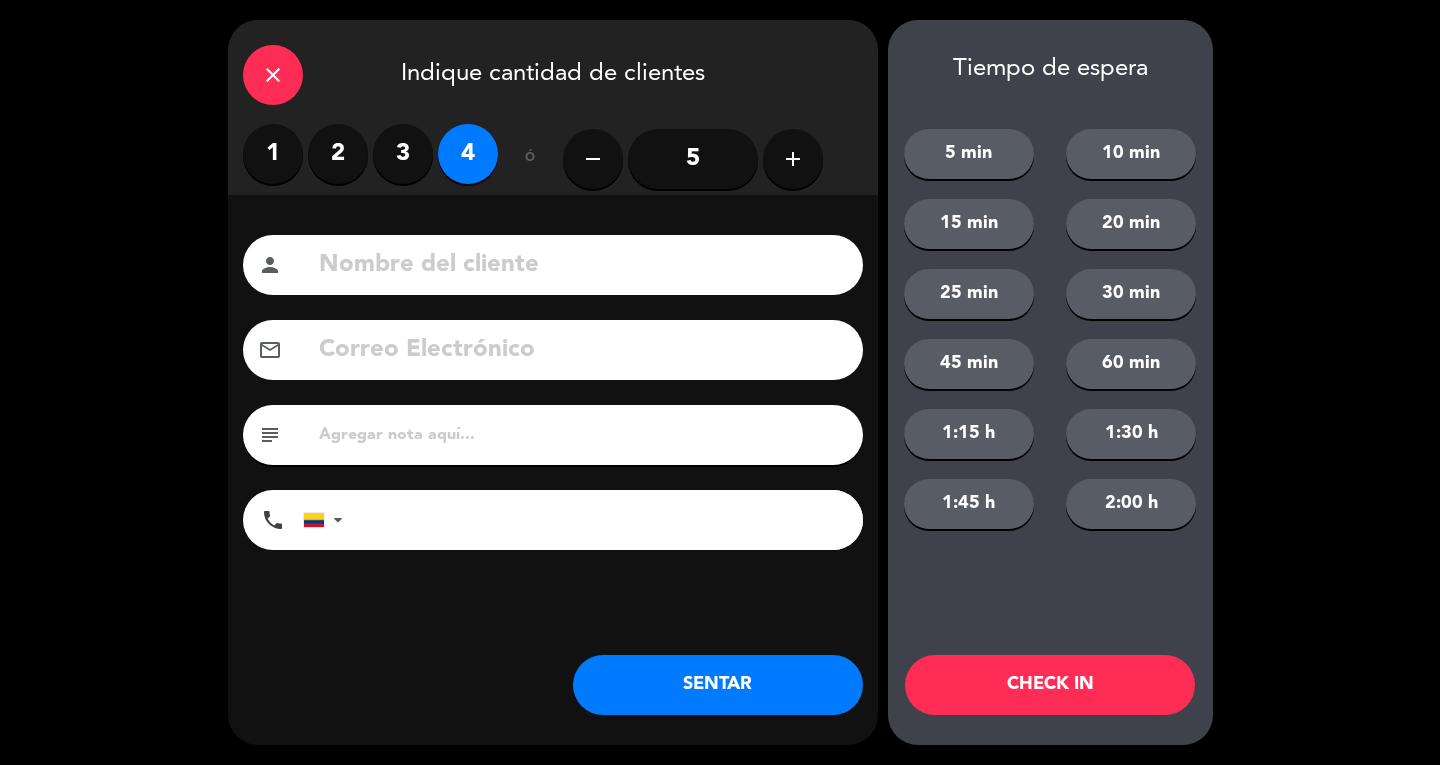 click 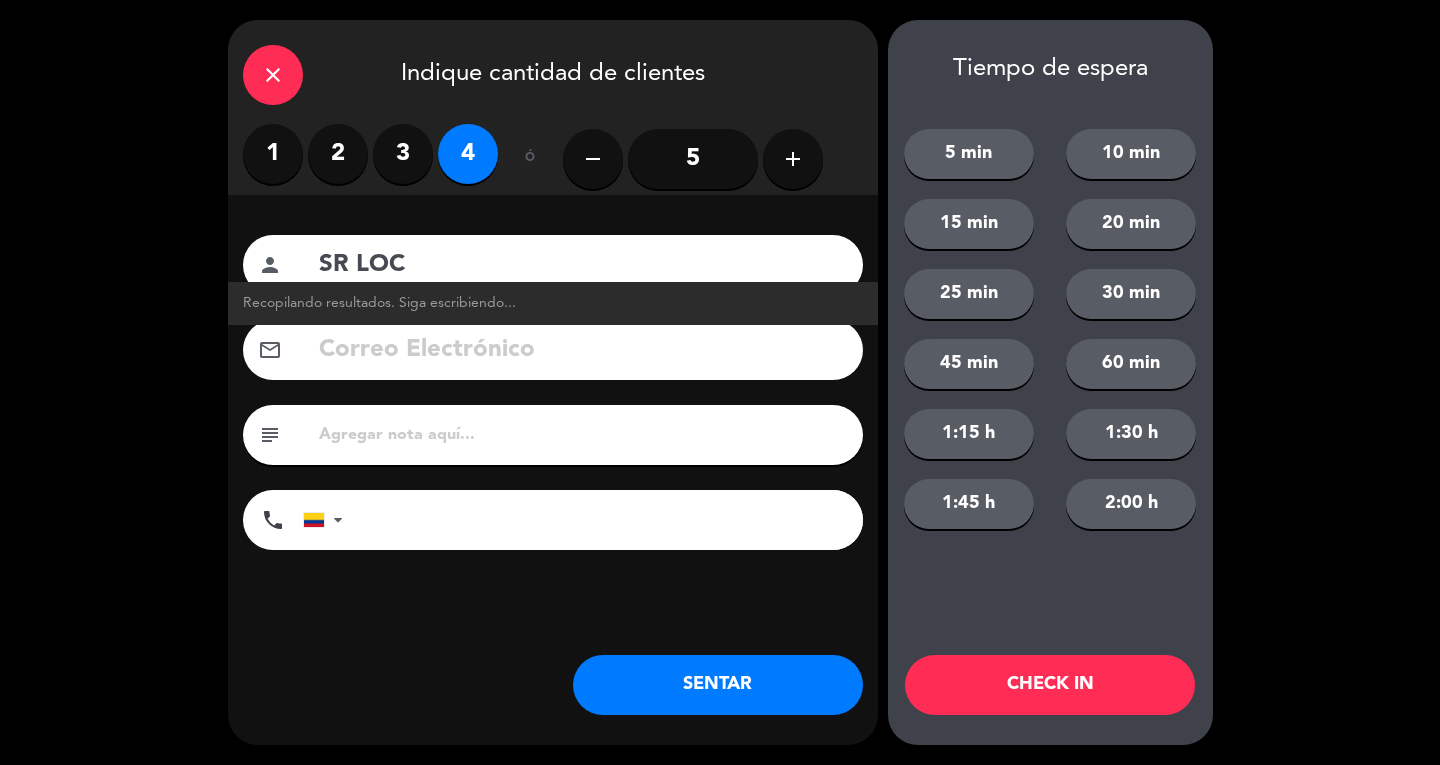 type on "SR LOC" 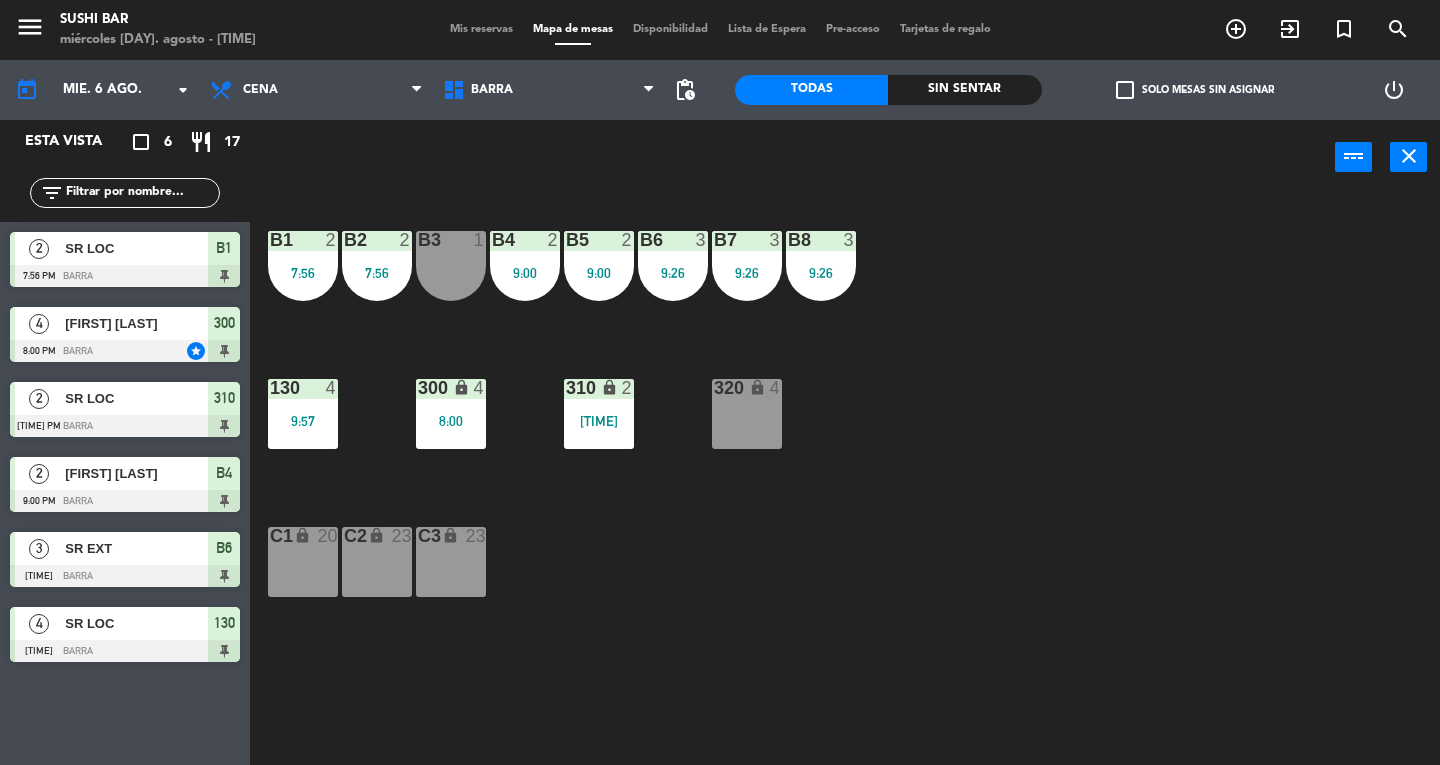 click on "close" at bounding box center [1409, 156] 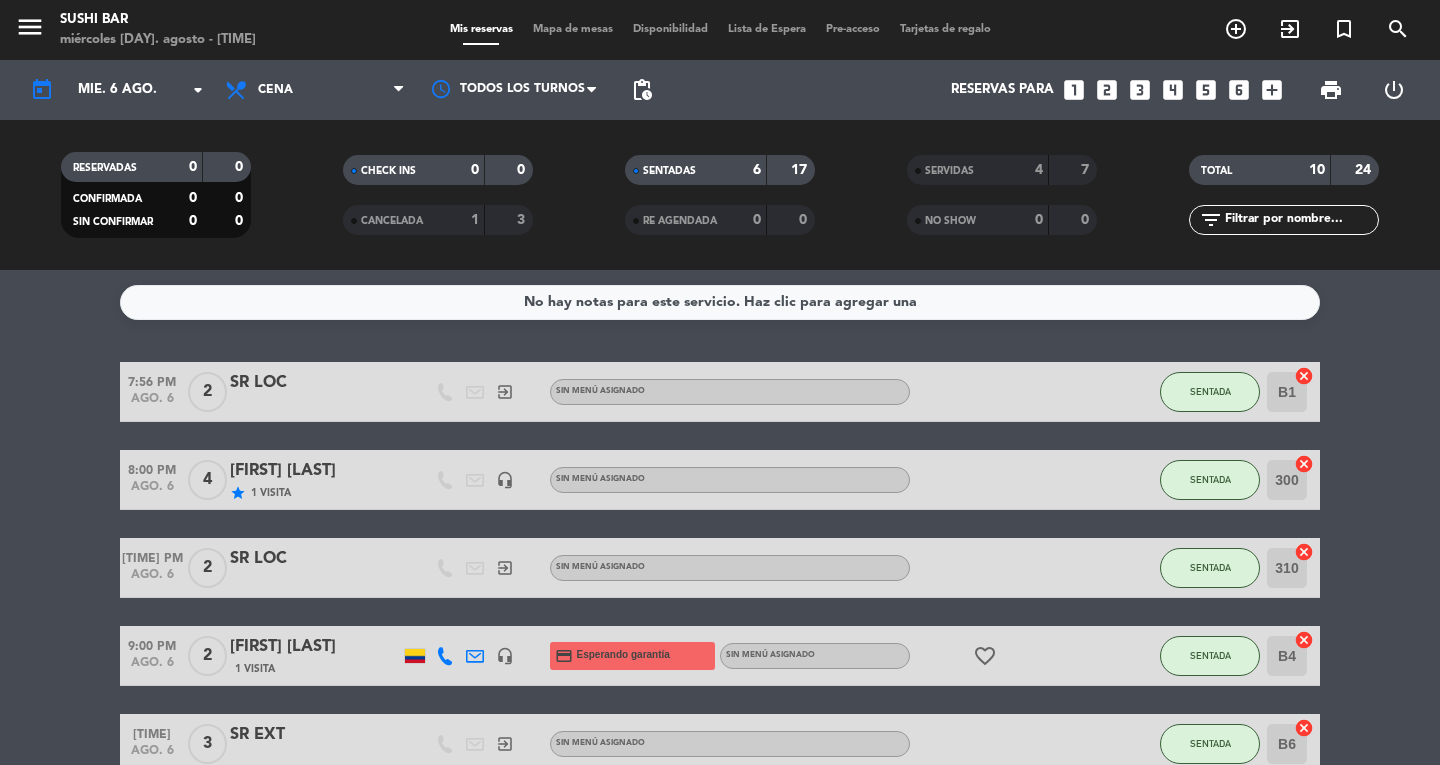 click on "SENTADA" 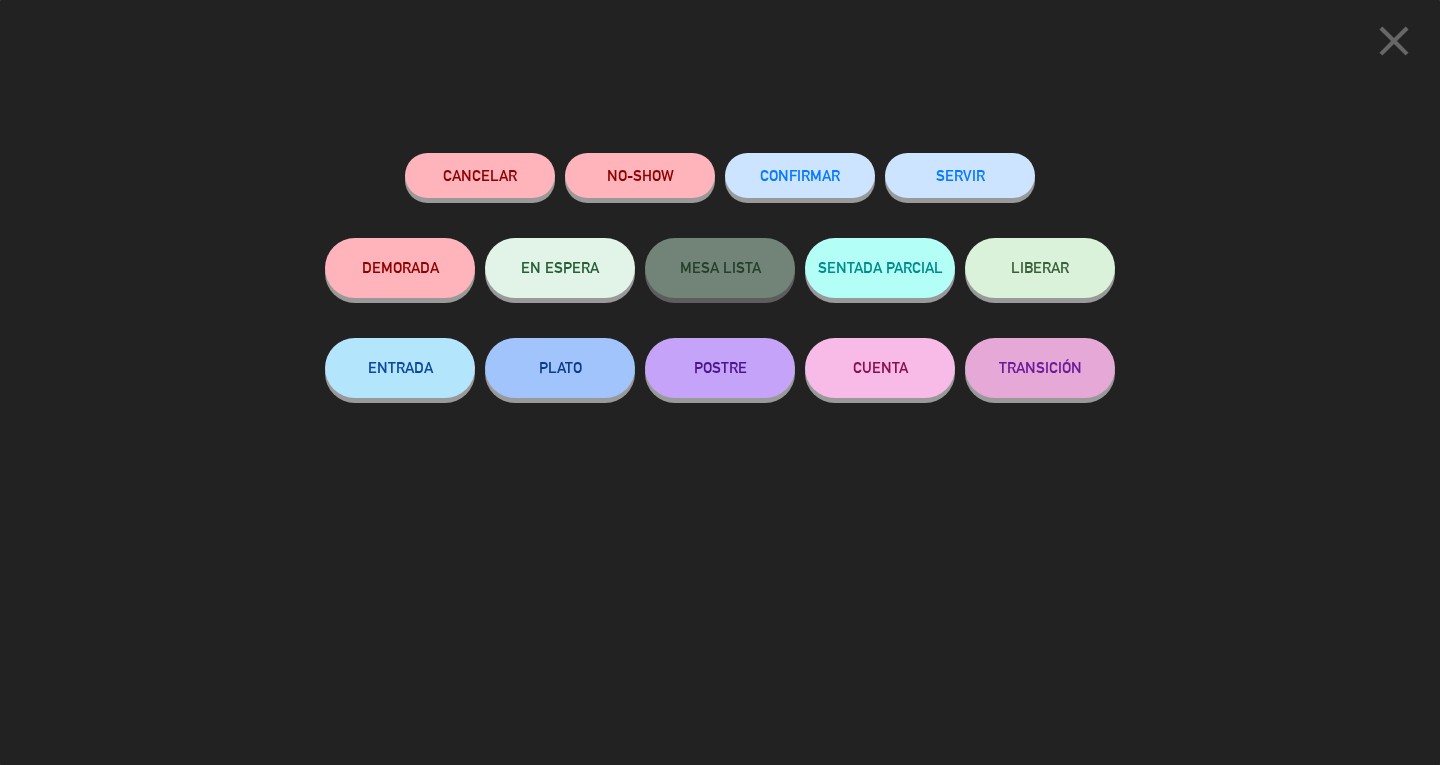 click on "SERVIR" 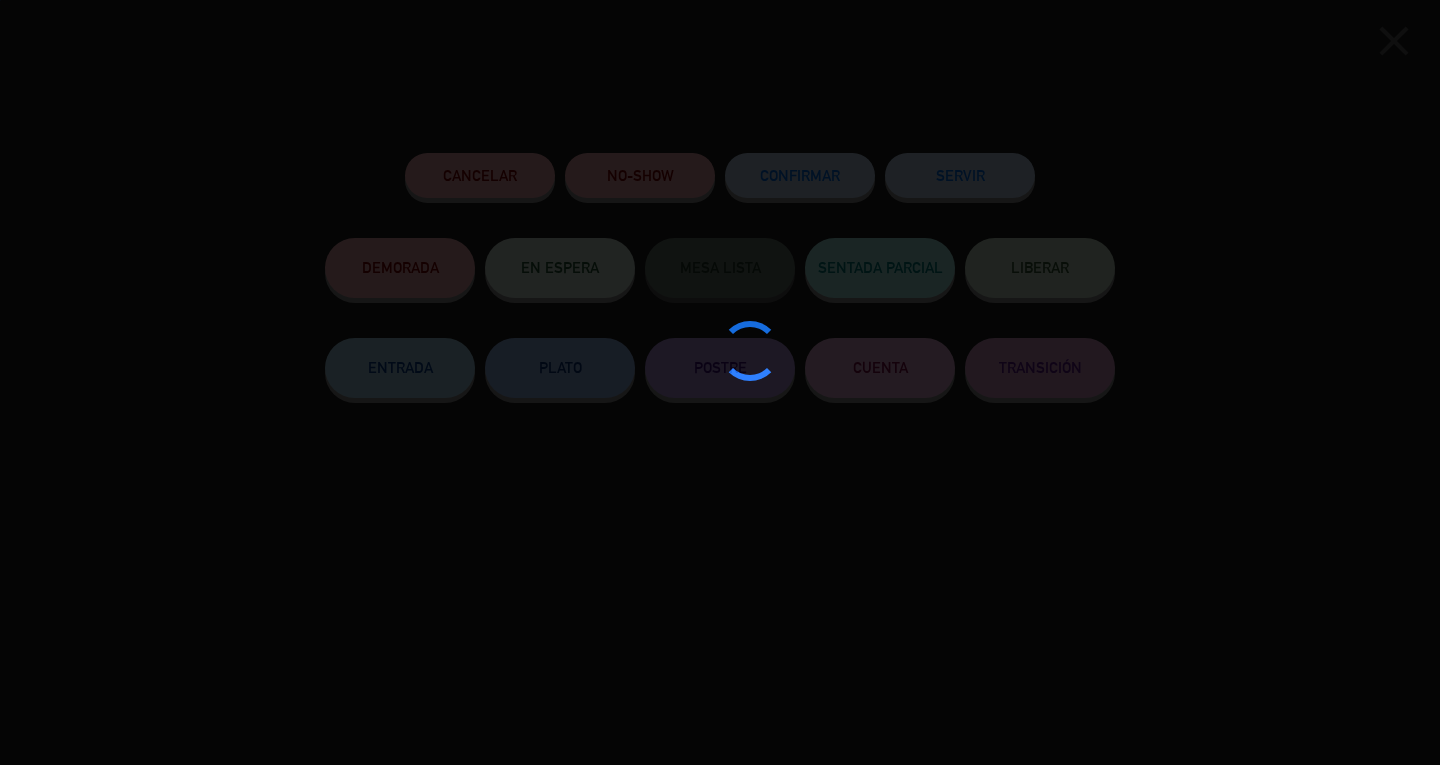 click on "Cancelar   NO-SHOW   CONFIRMAR   SERVIR   DEMORADA   EN ESPERA   MESA LISTA   SENTADA PARCIAL   LIBERAR   ENTRADA   PLATO   POSTRE   CUENTA   TRANSICIÓN" 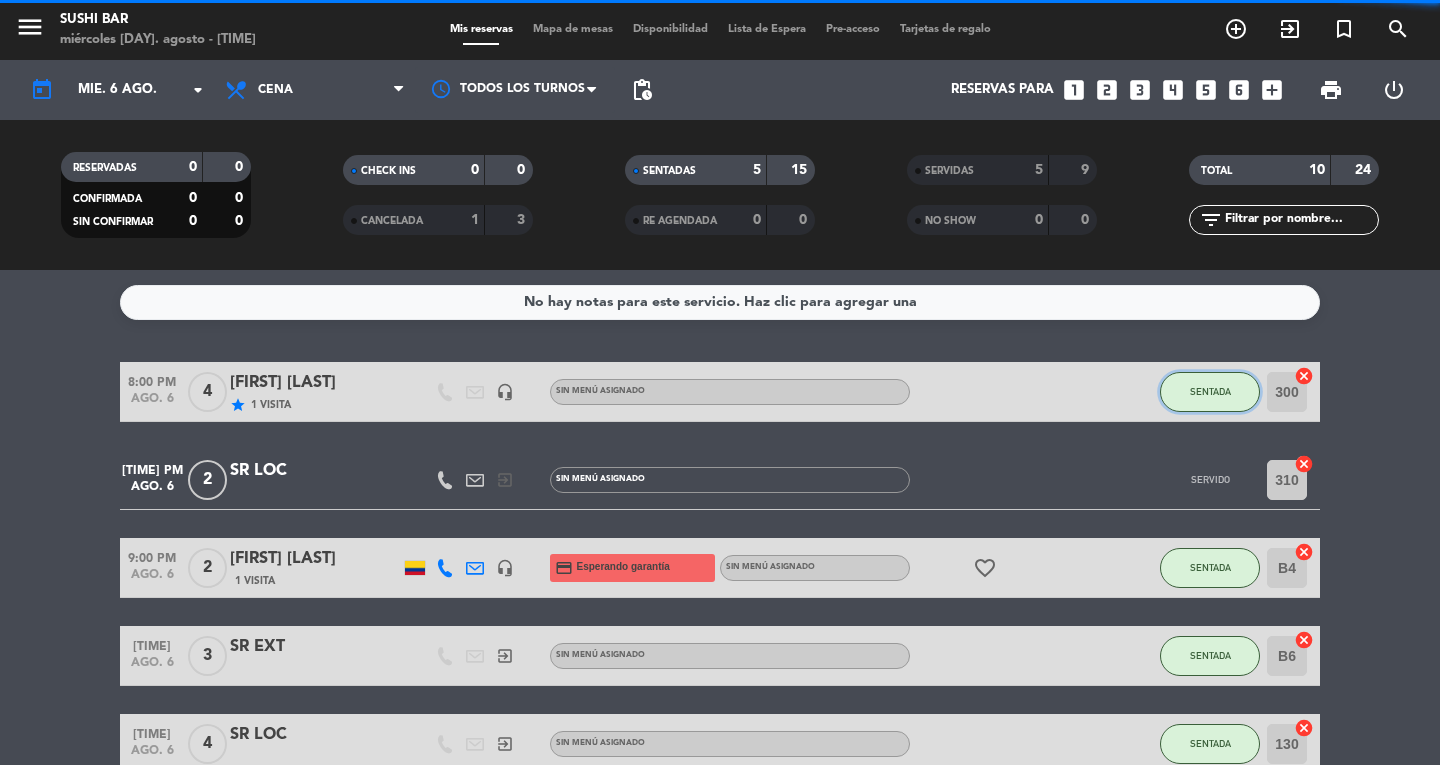 click on "SENTADA" 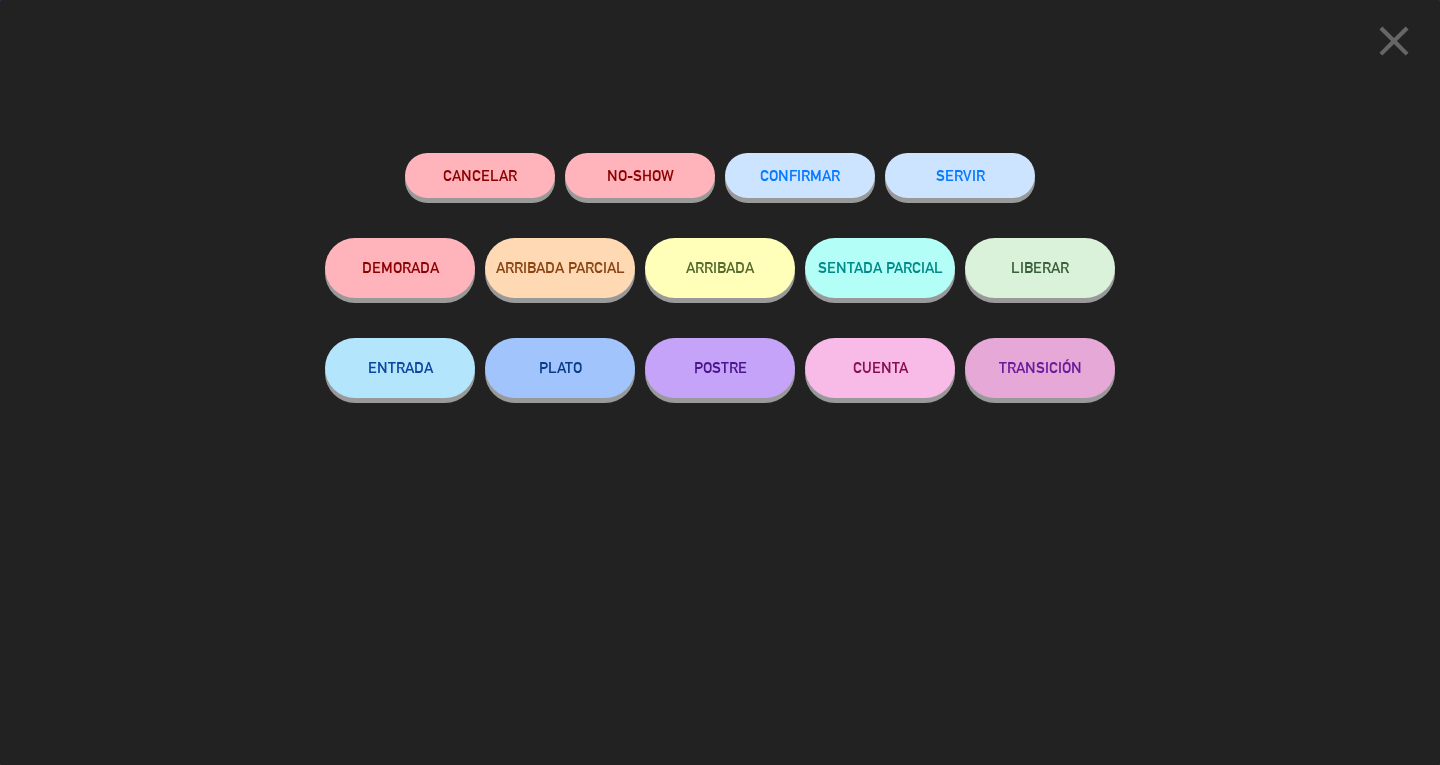 click on "SERVIR" 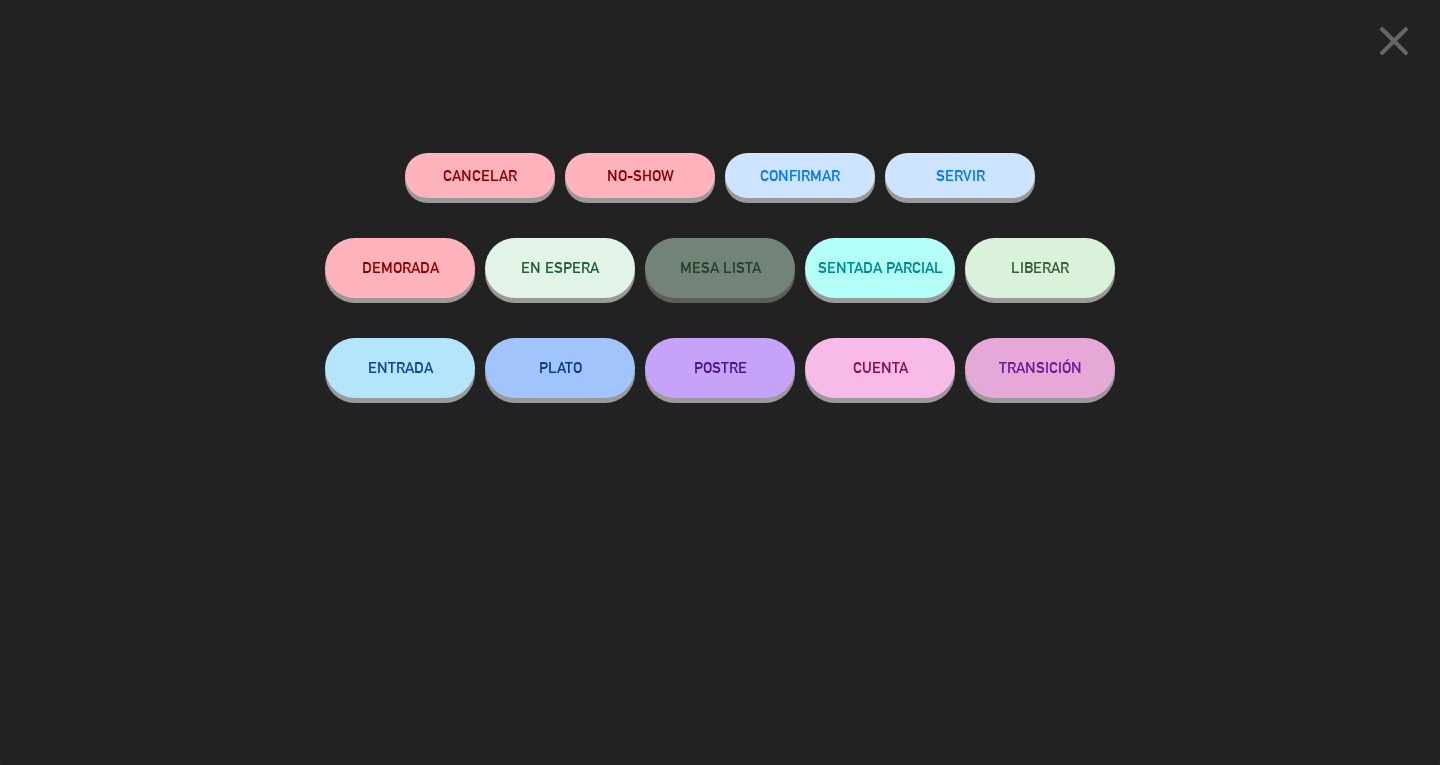 click on "SERVIR" 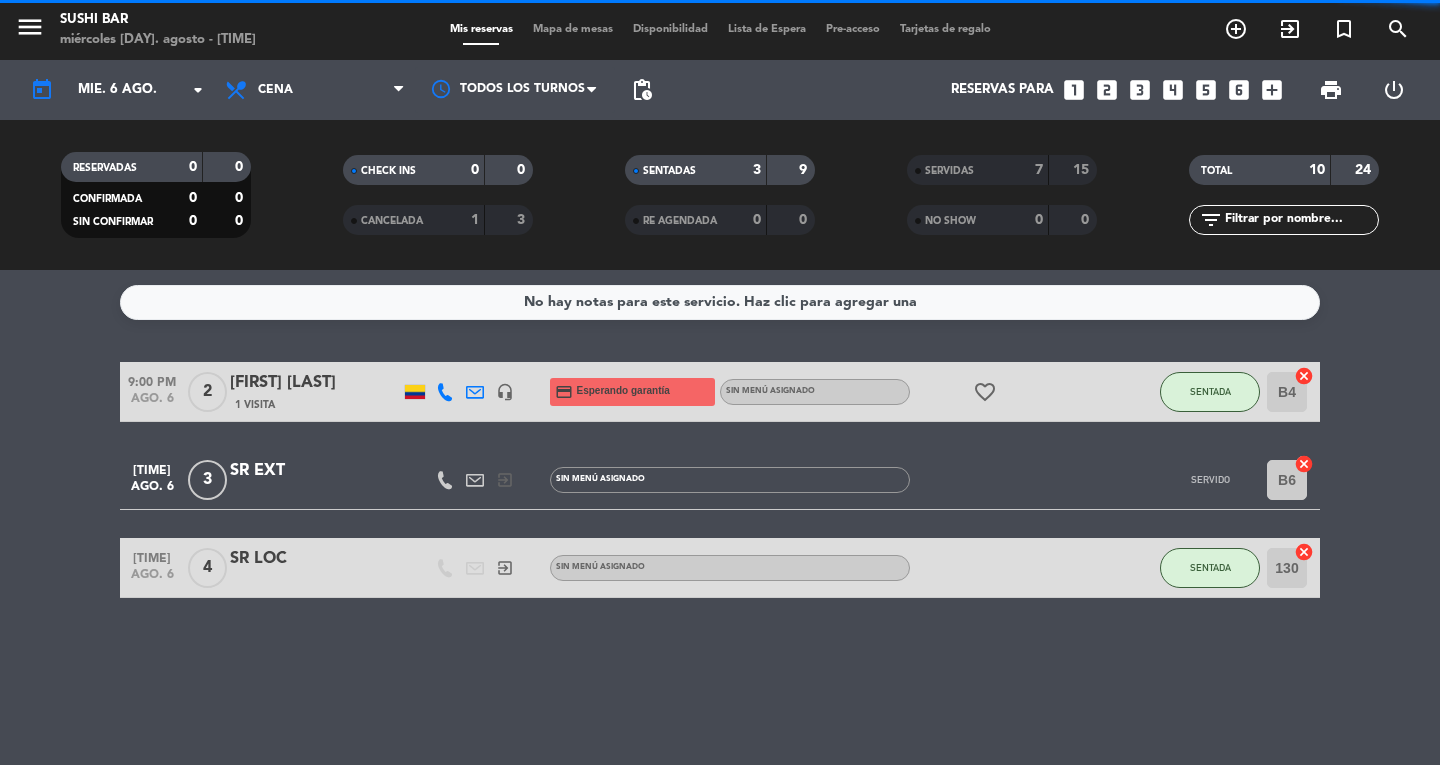 click on "SENTADA" 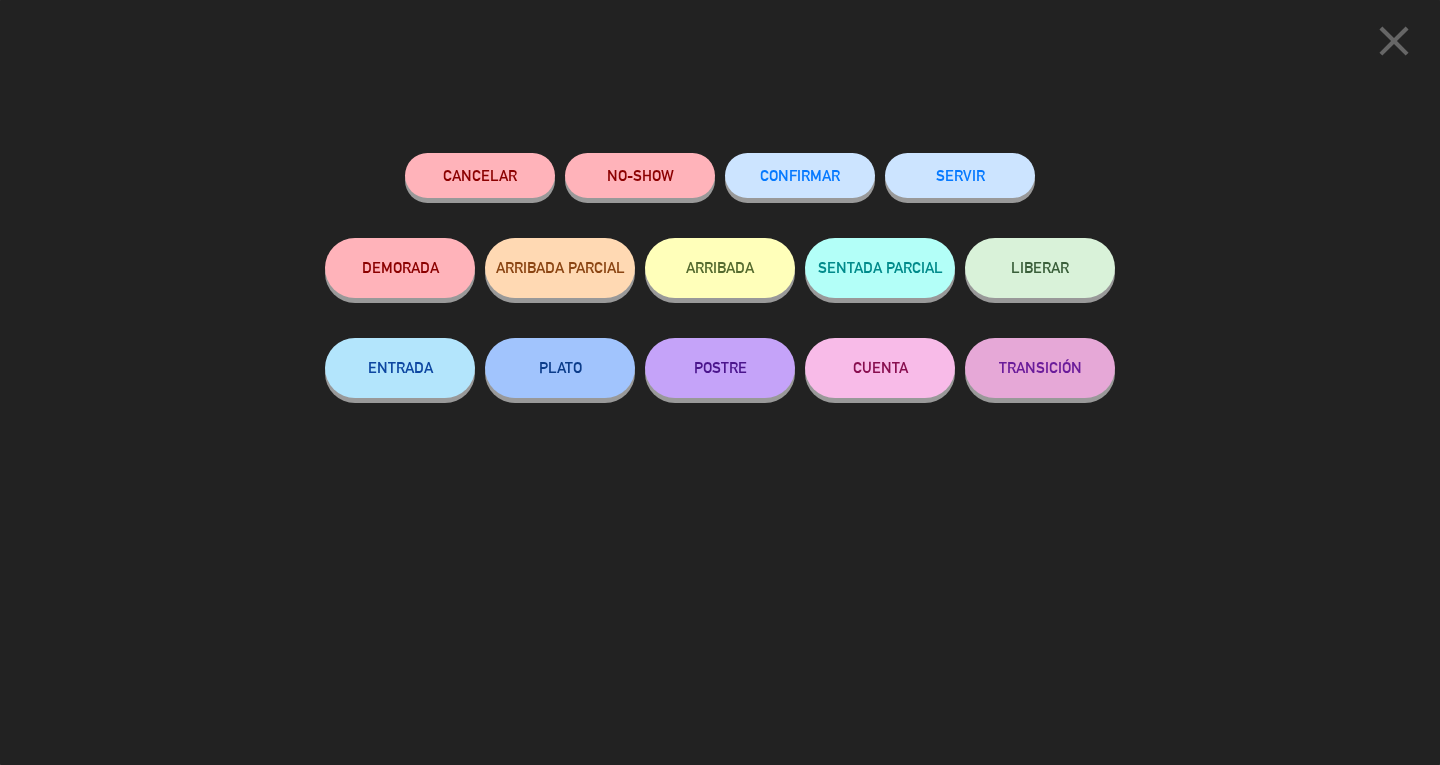 click on "SERVIR" 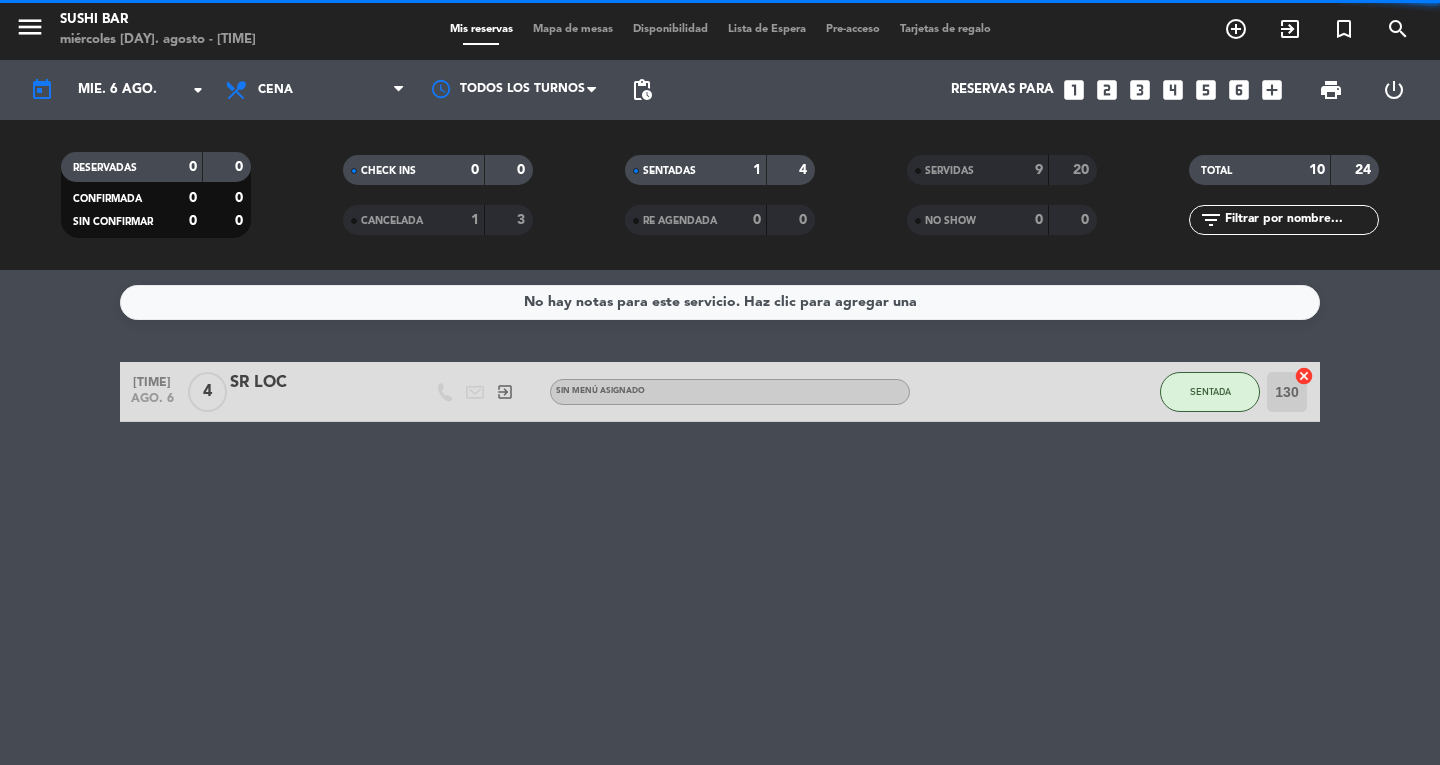 click on "SENTADA" 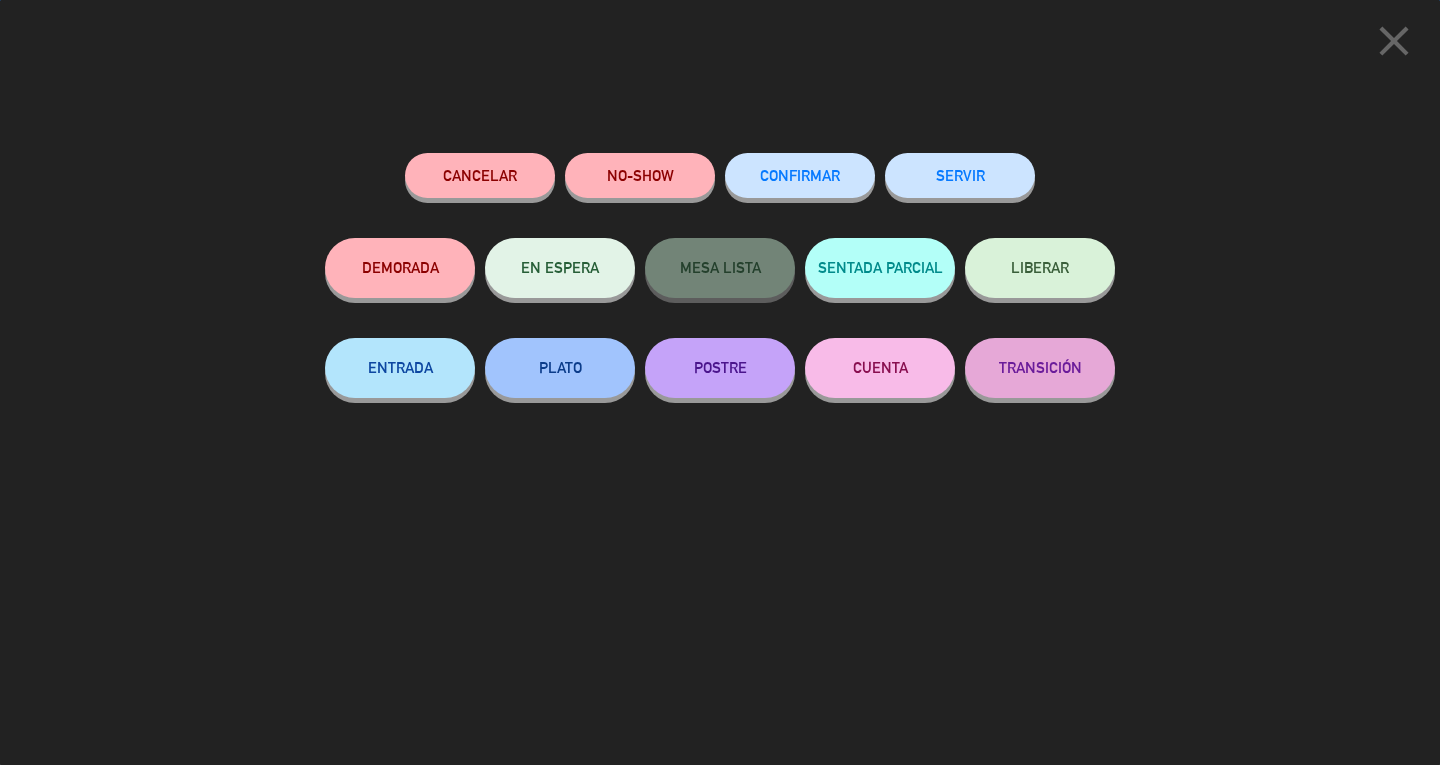 click on "SERVIR" 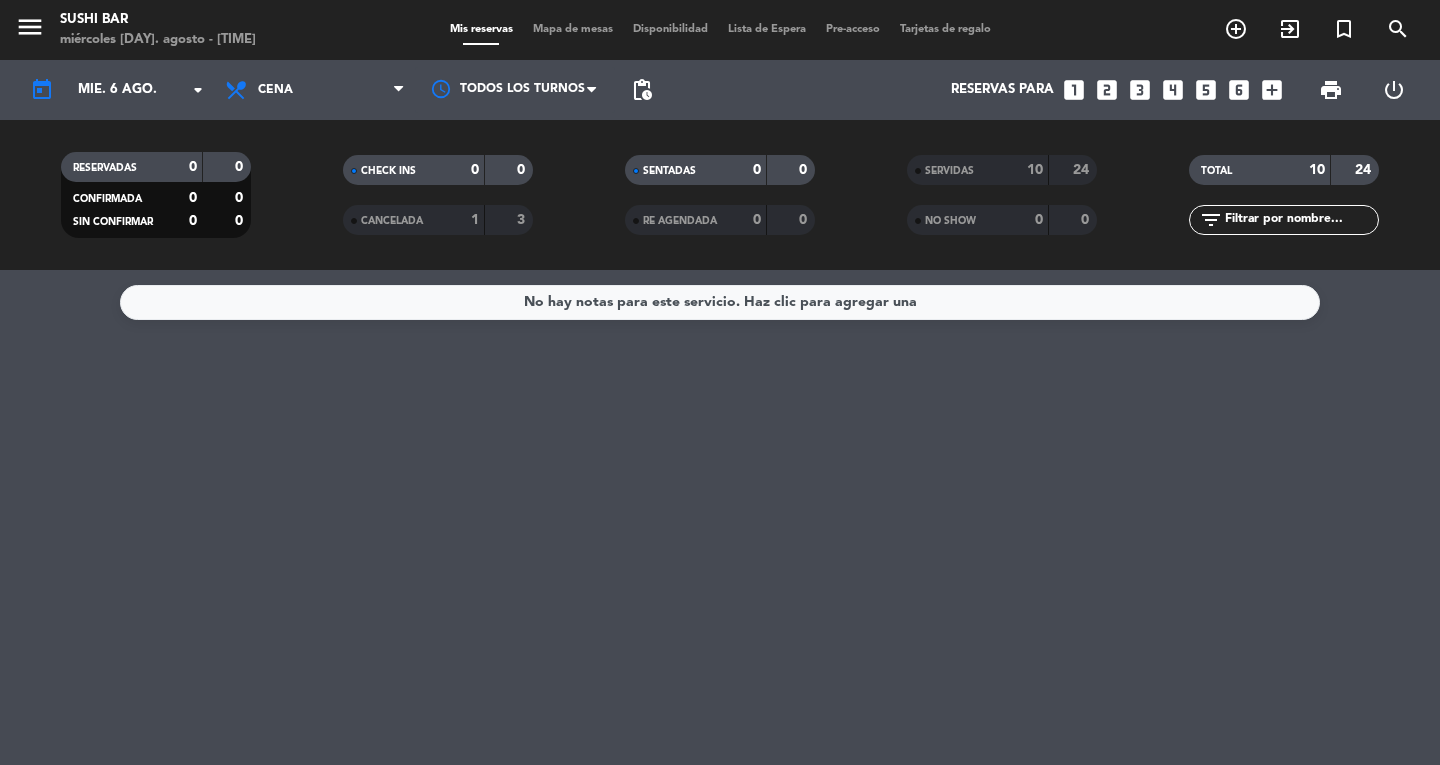 click on "menu" at bounding box center (30, 27) 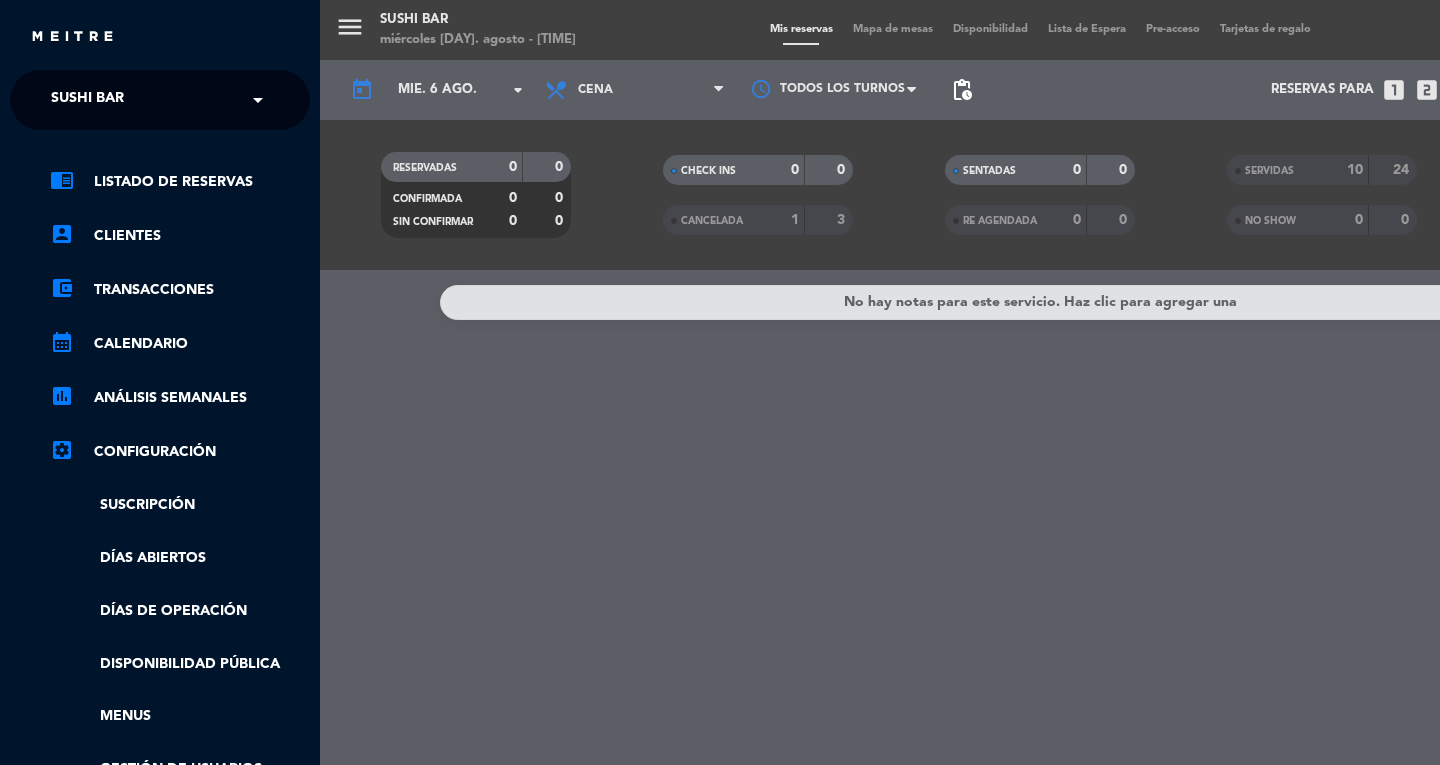 click on "SUSHI BAR" 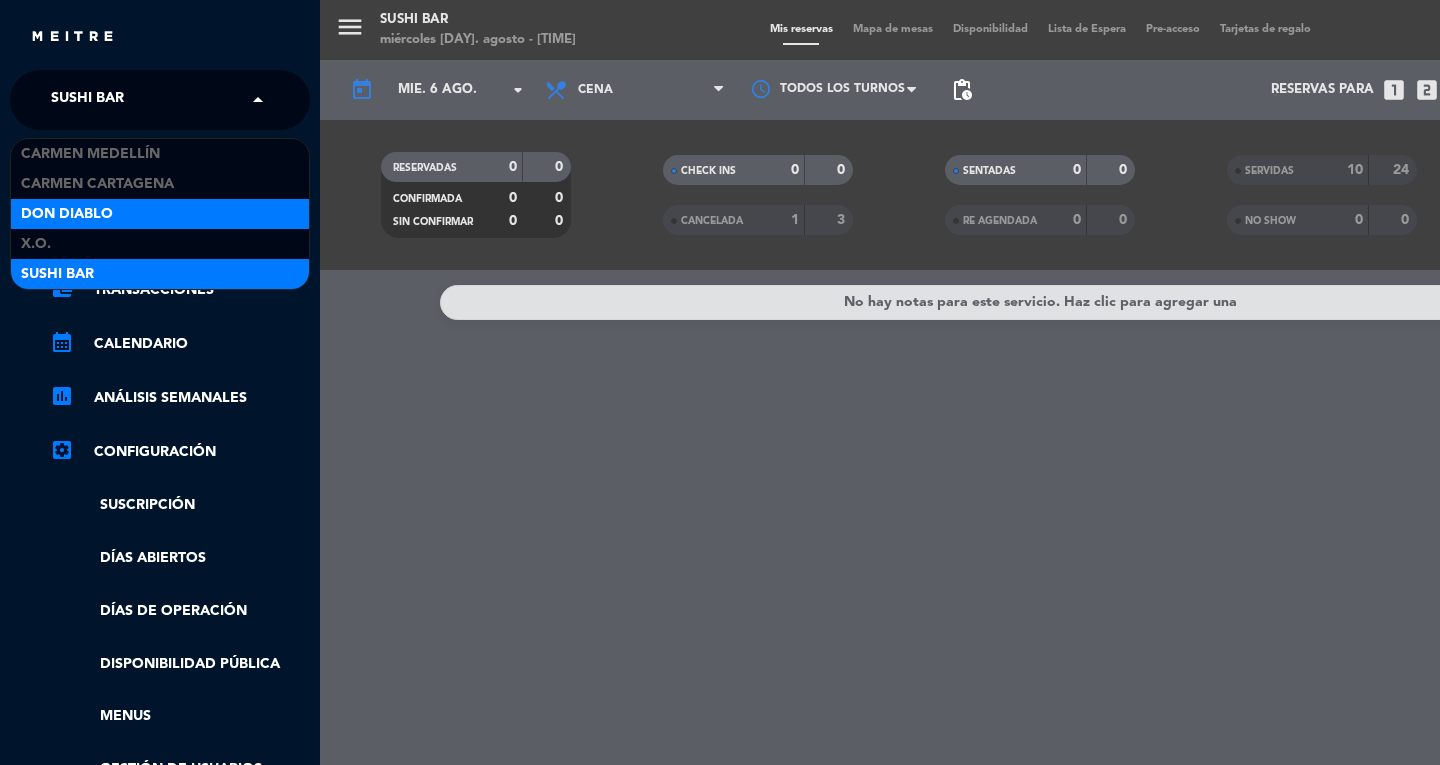 click on "Don Diablo" at bounding box center [67, 214] 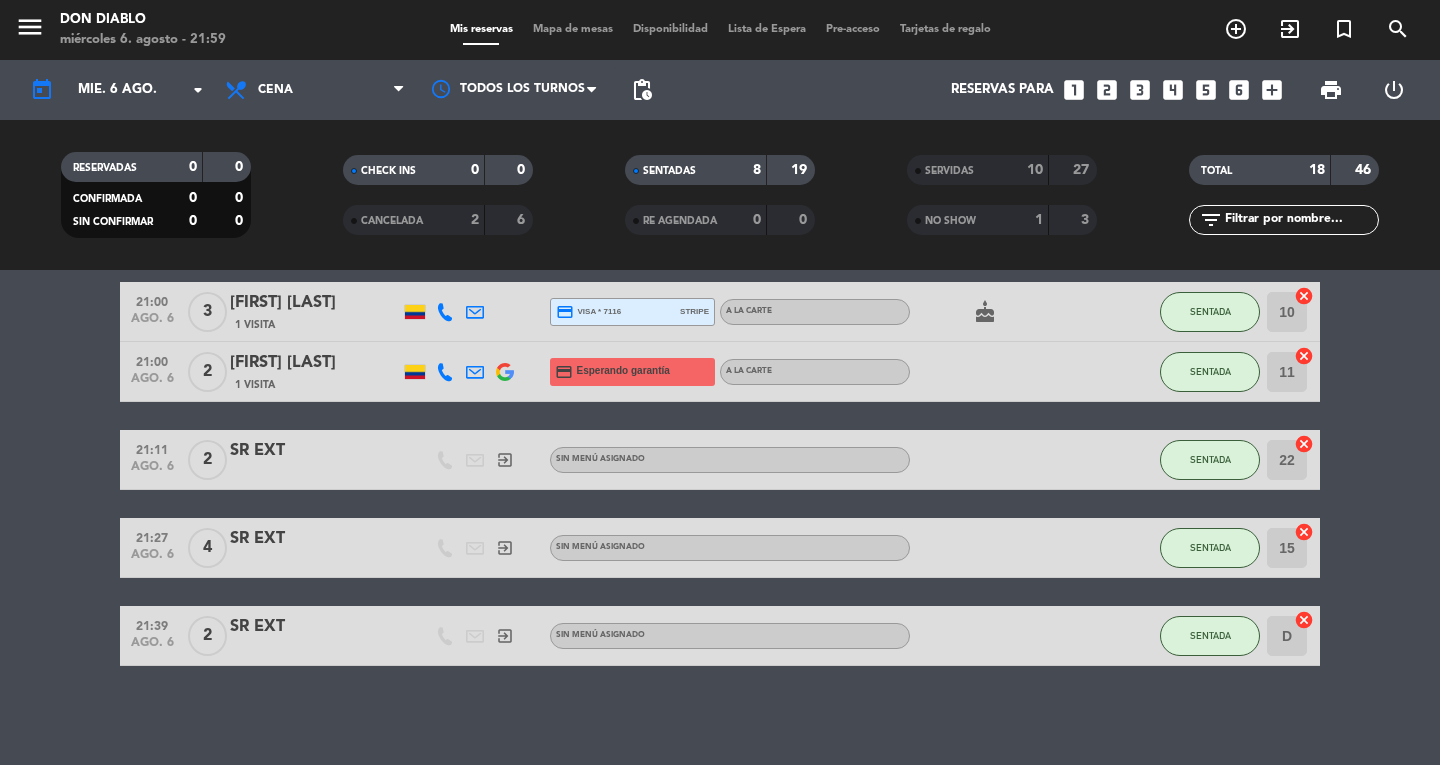 scroll, scrollTop: 0, scrollLeft: 0, axis: both 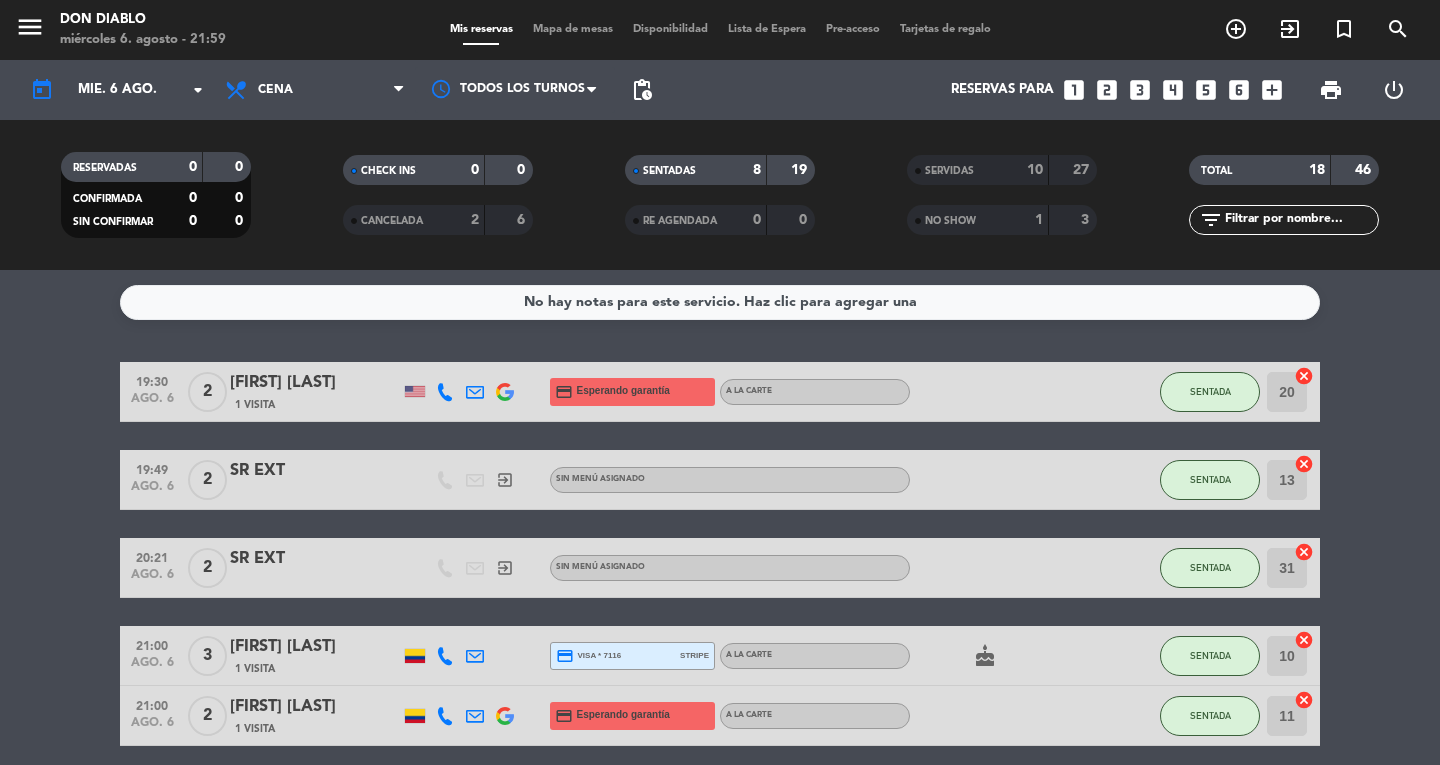 click on "Mapa de mesas" at bounding box center [573, 29] 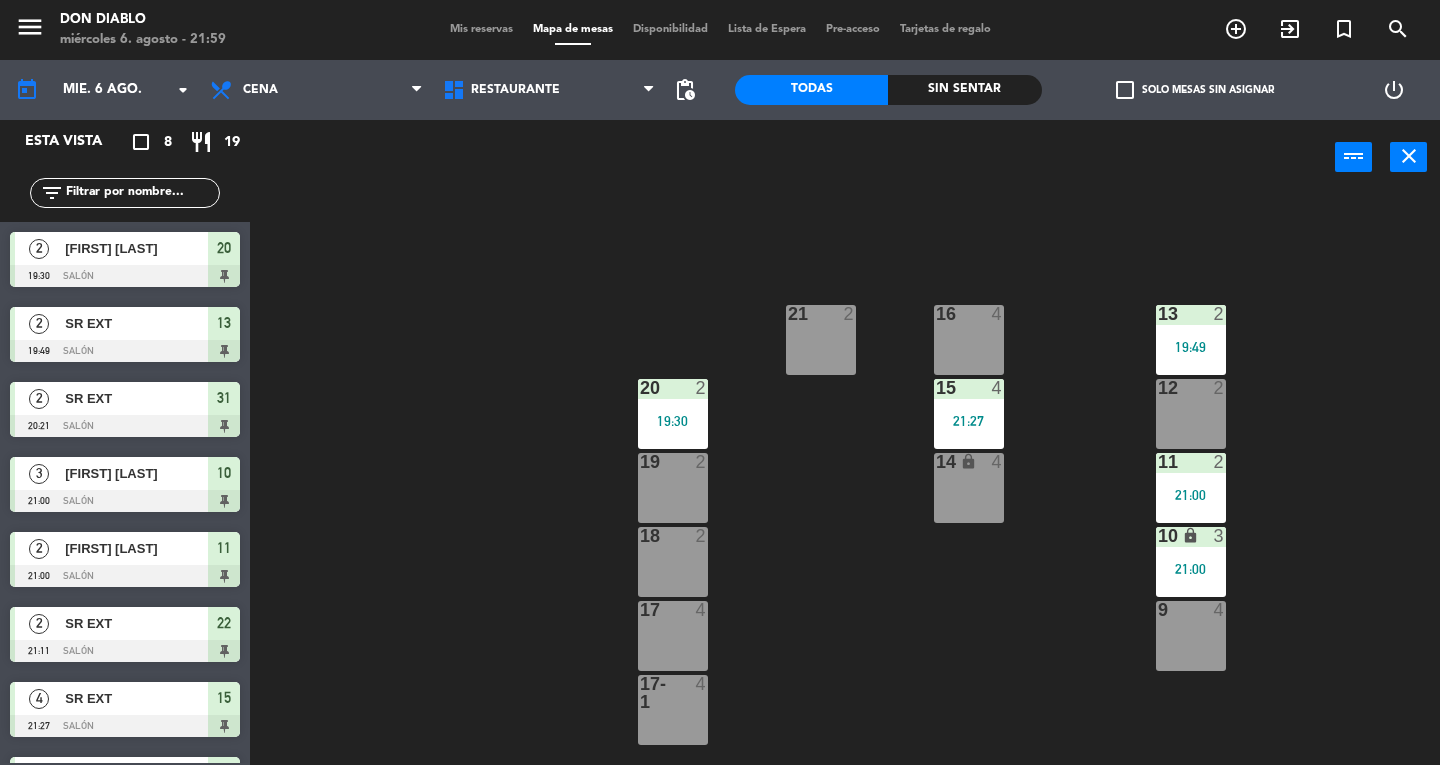 click on "19:49" at bounding box center [1191, 347] 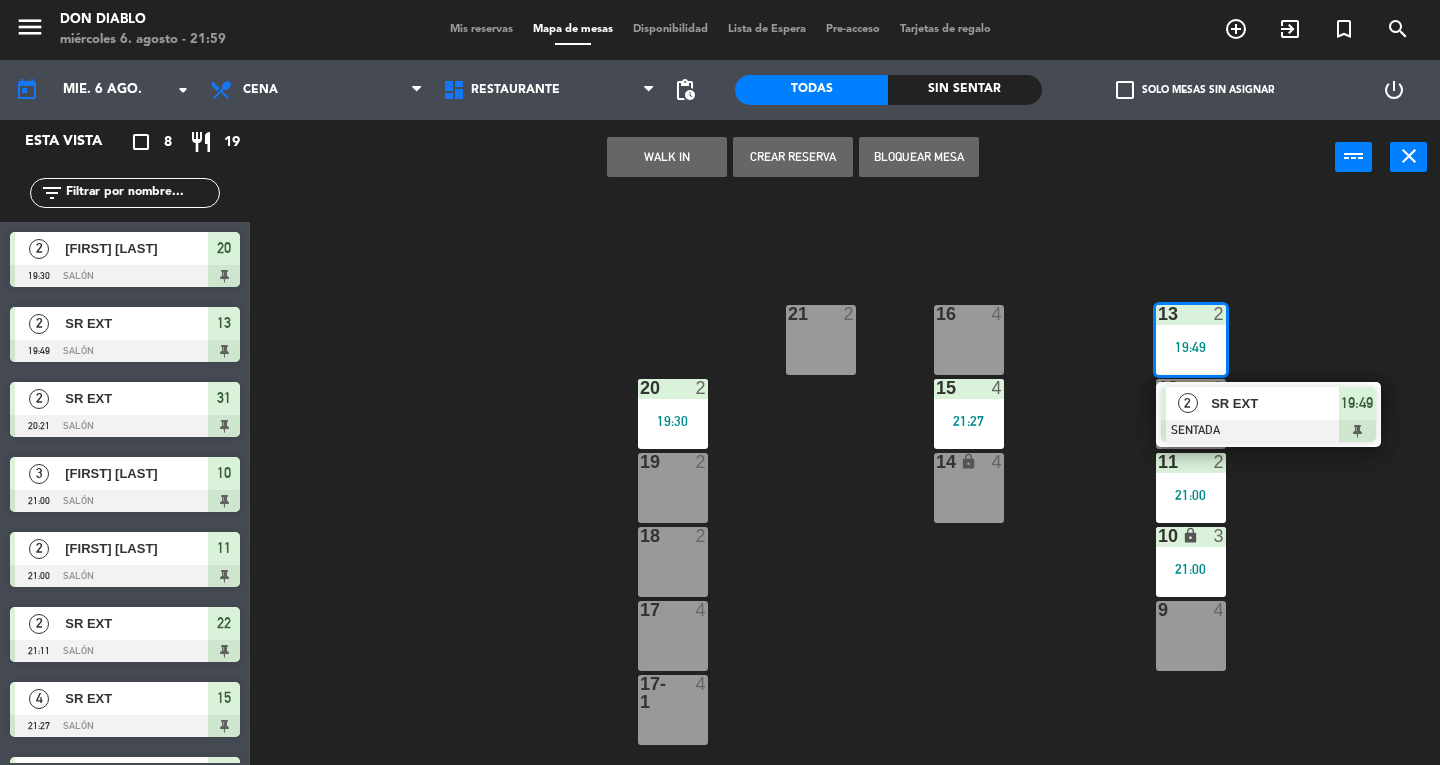 click on "SR EXT" at bounding box center [1275, 403] 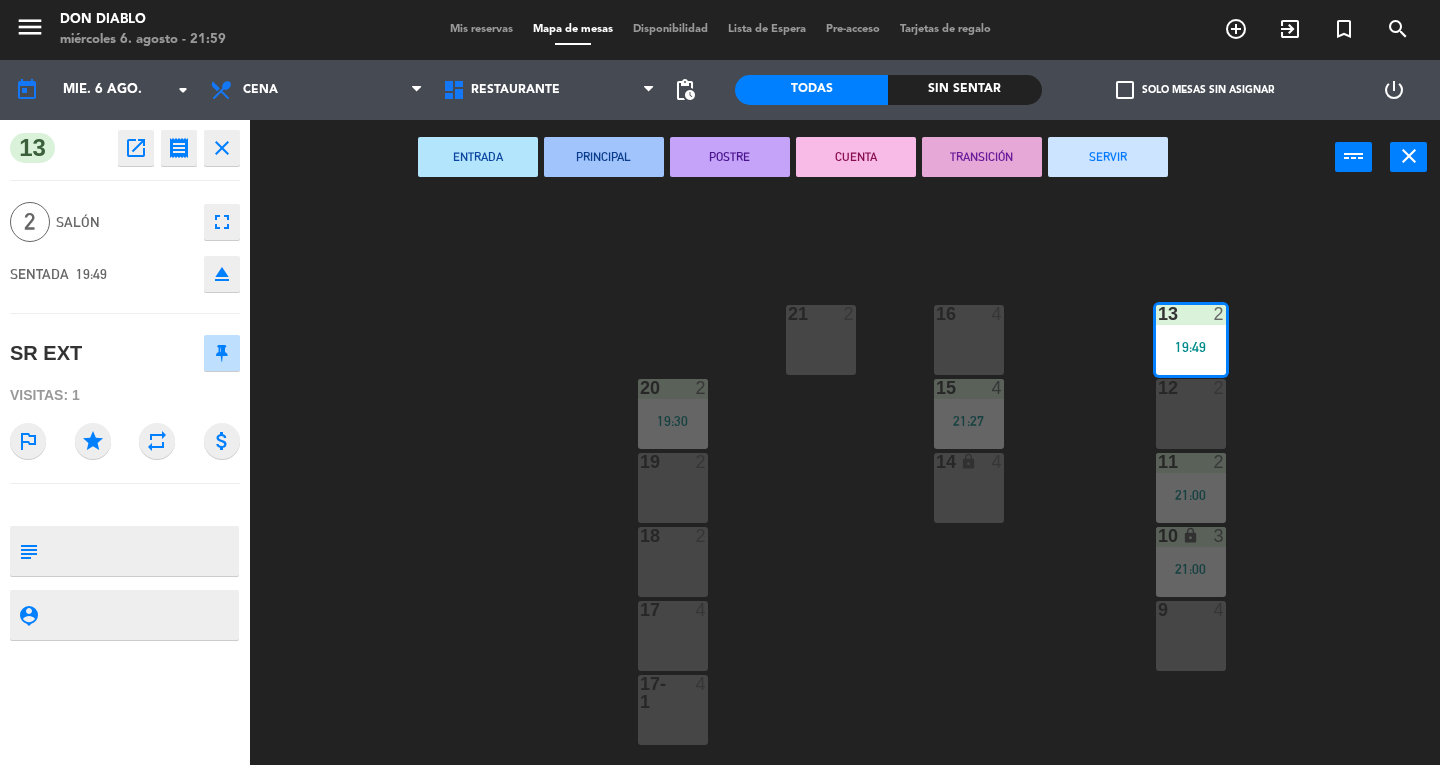 click on "SERVIR" at bounding box center (1108, 157) 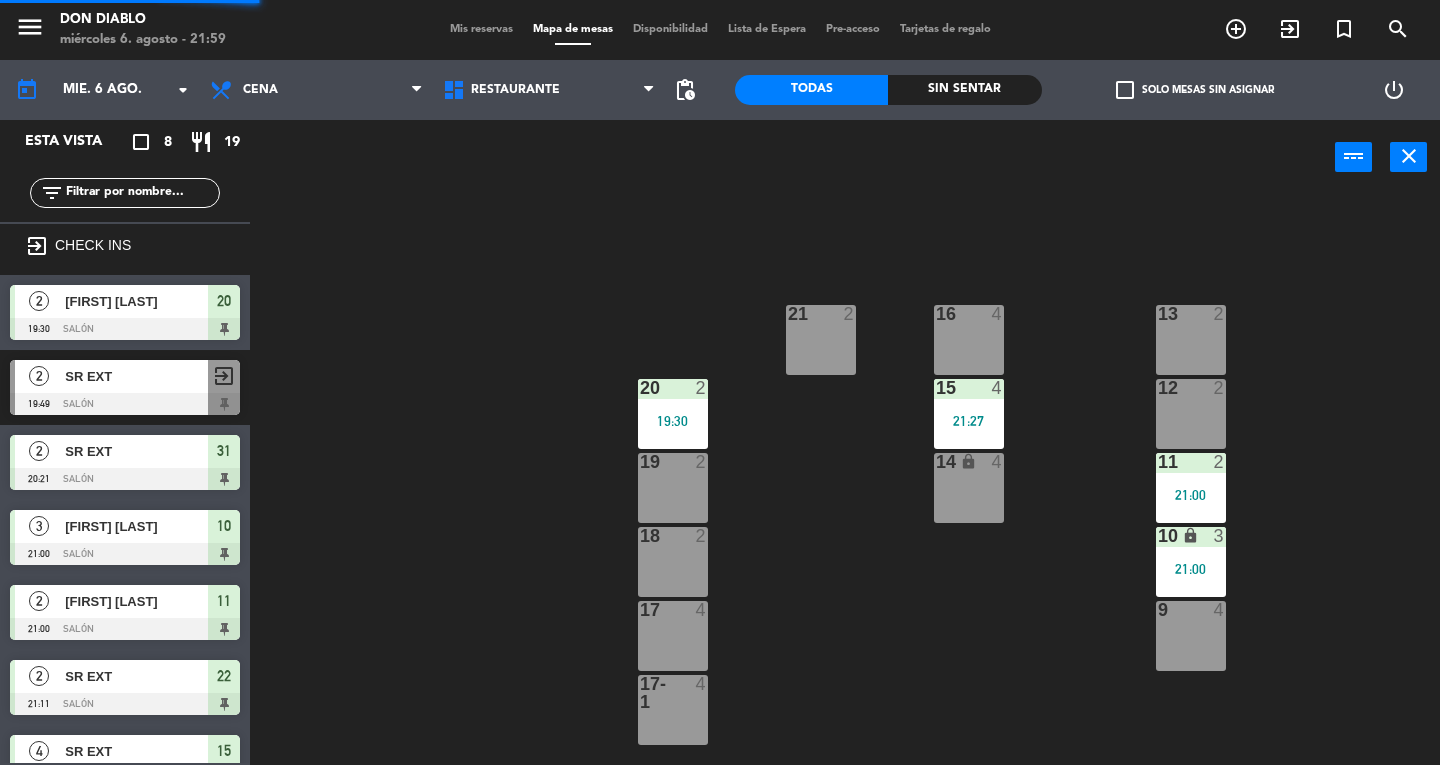 click on "[NUMBER]  [NUMBER]   [TIME]" at bounding box center (1191, 488) 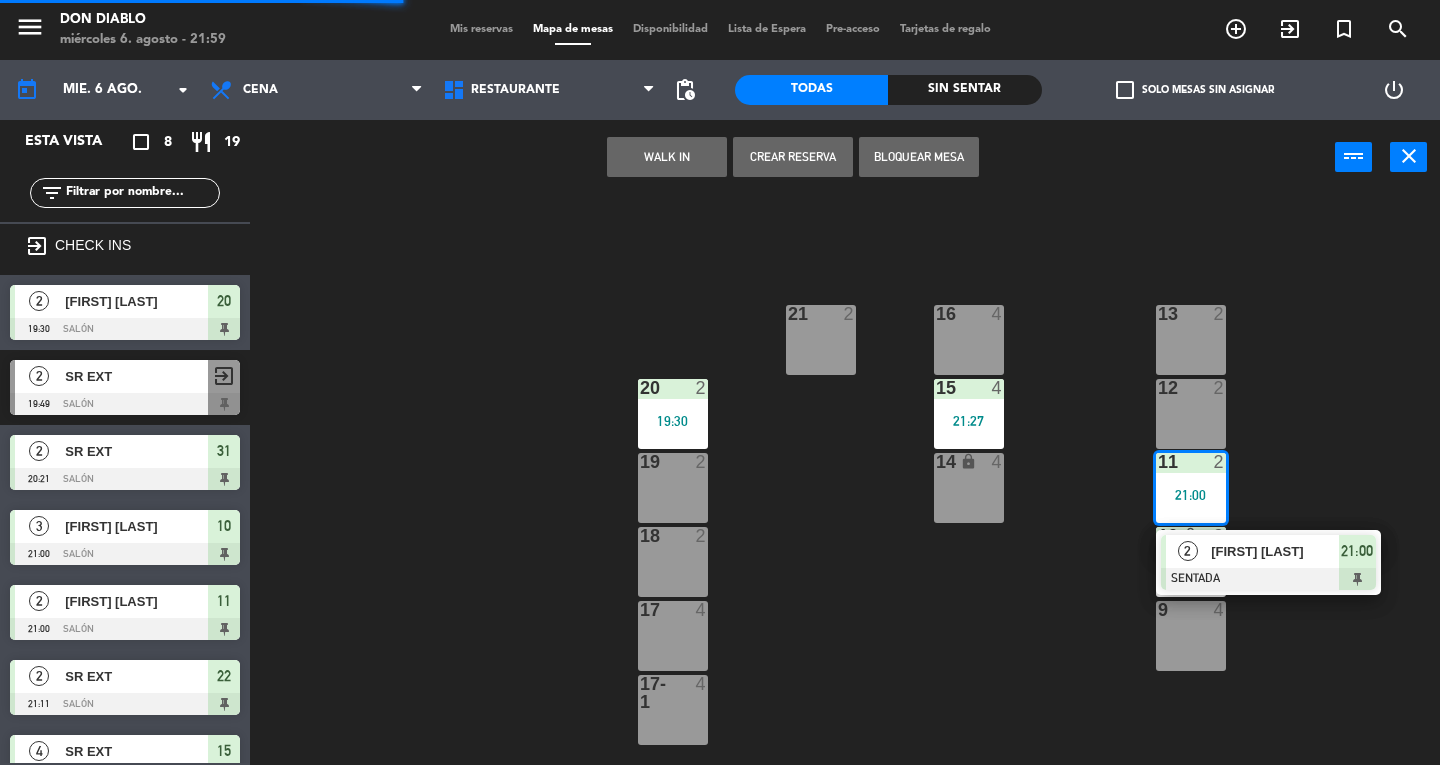 click at bounding box center (1268, 579) 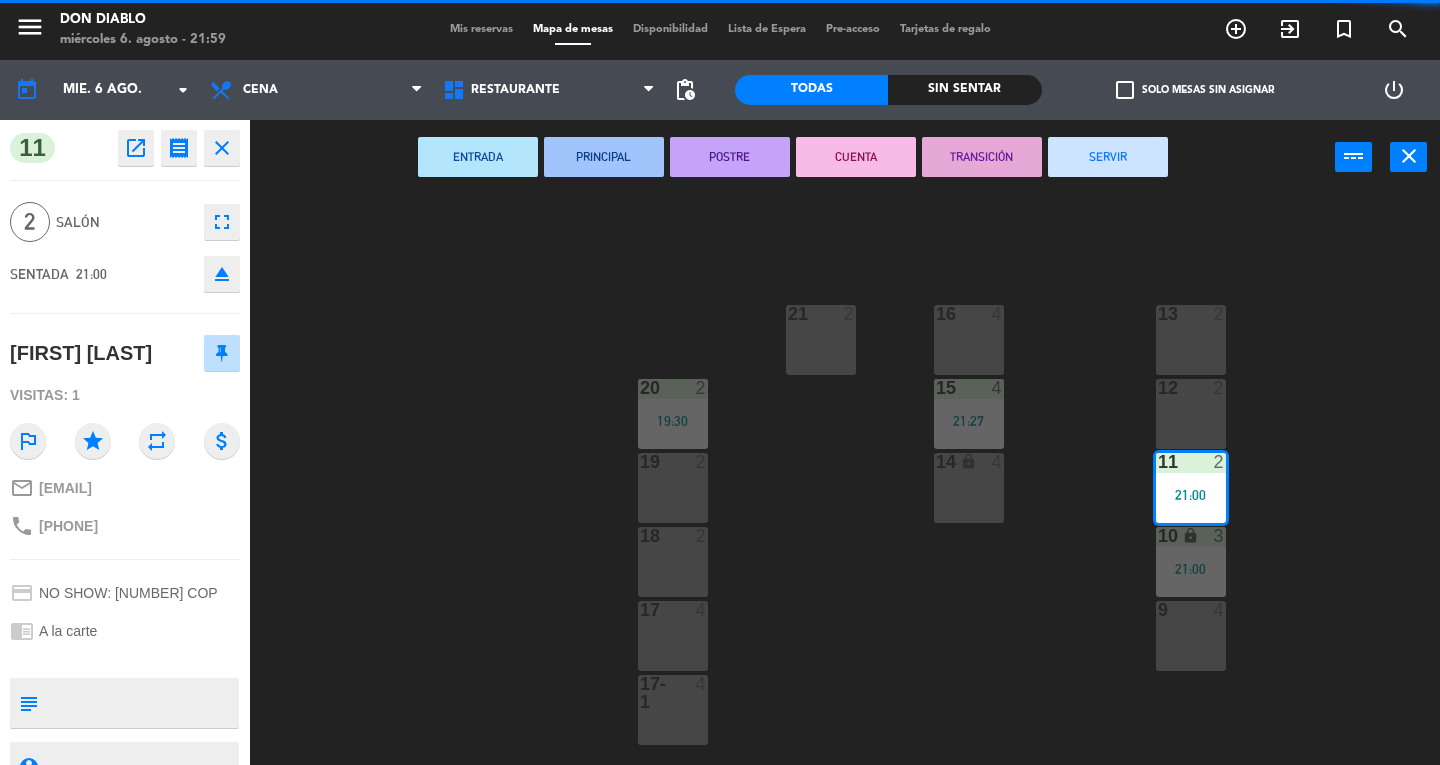 click on "SERVIR" at bounding box center (1108, 157) 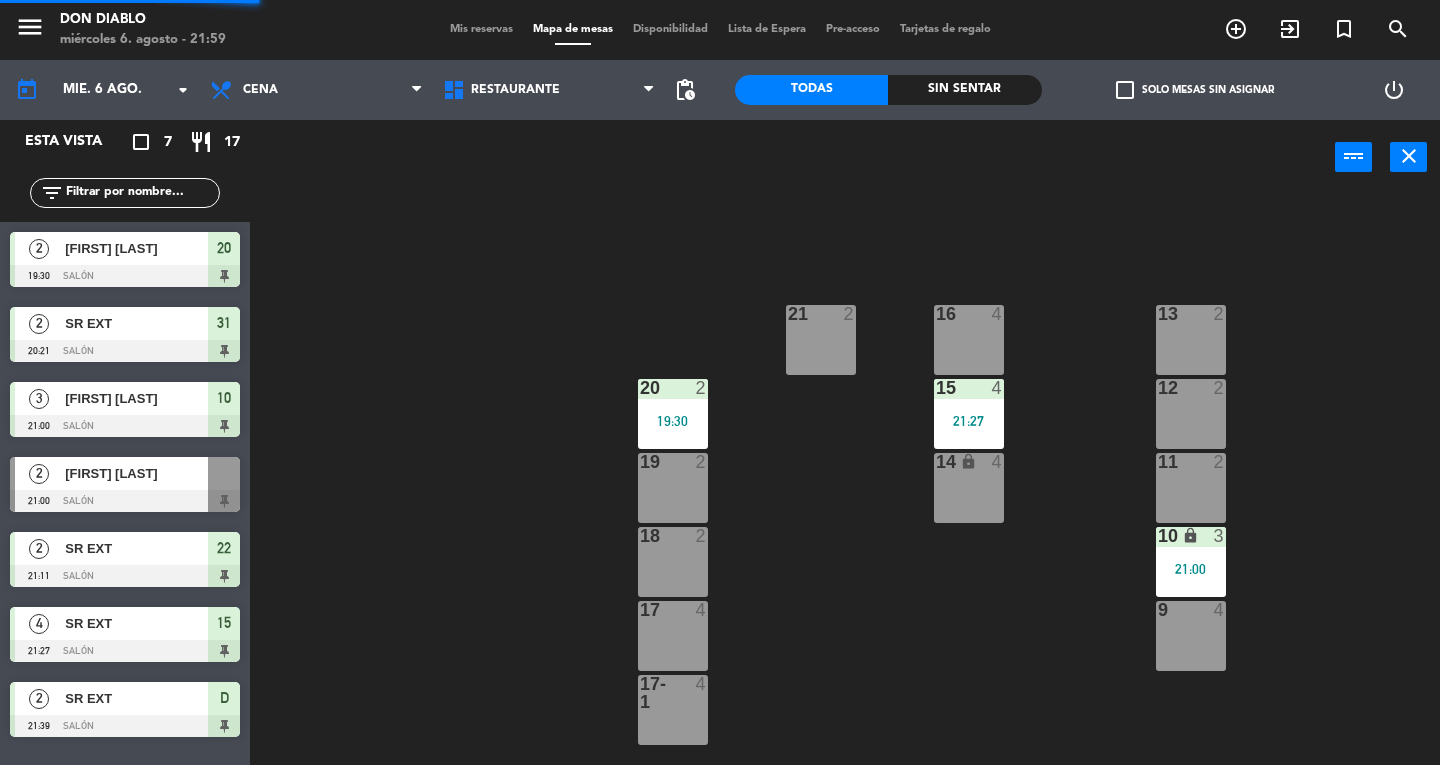 click on "21:00" at bounding box center (1191, 569) 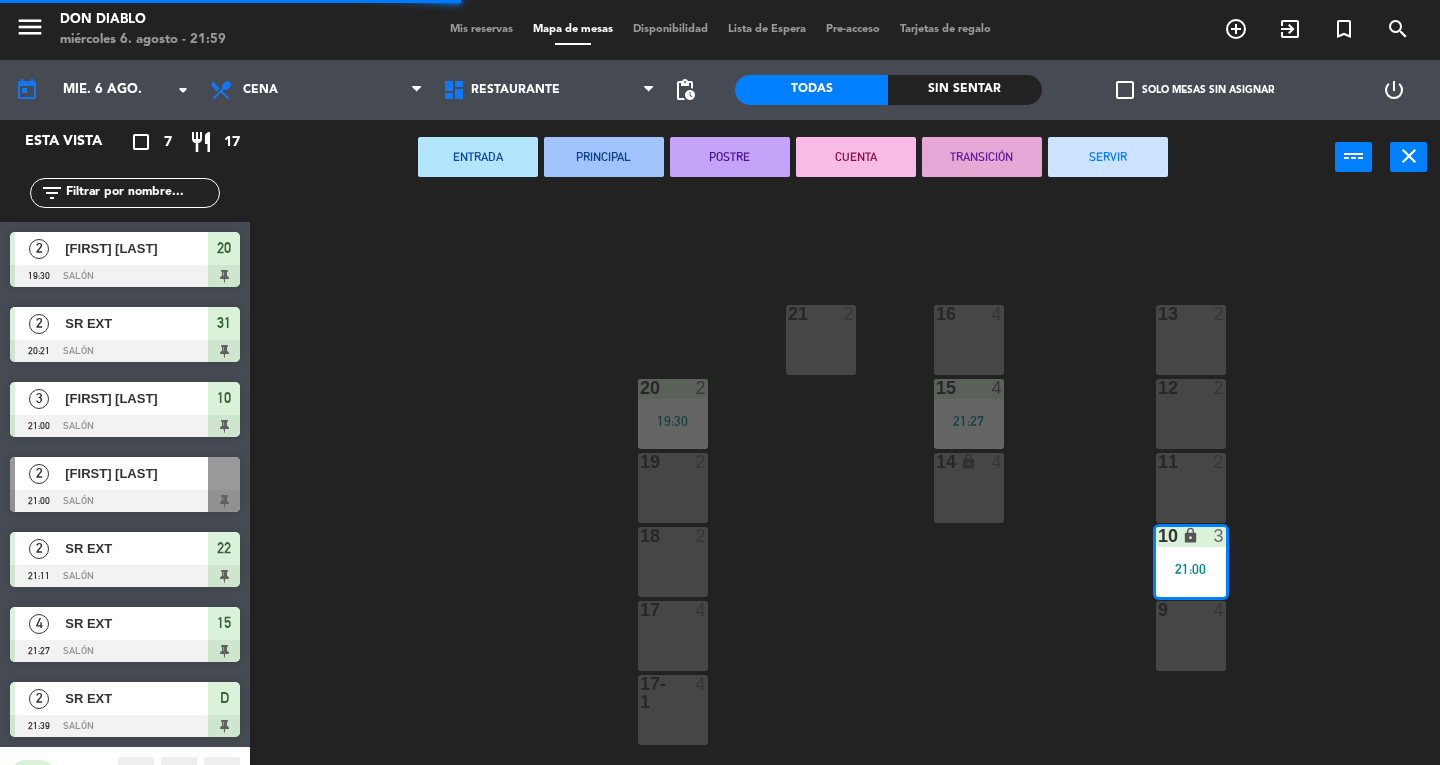 click on "SERVIR" at bounding box center [1108, 157] 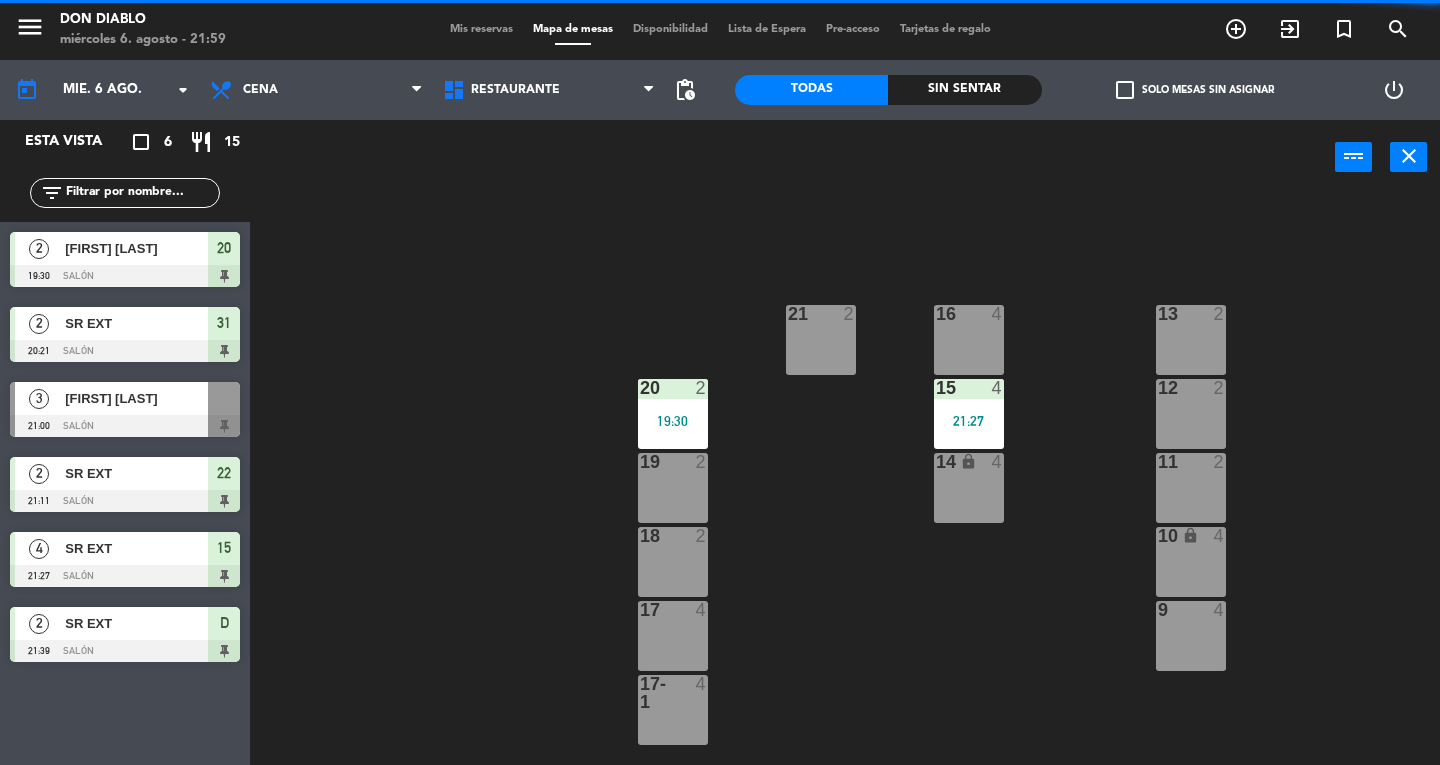 click on "[NUMBER]  [NUMBER]   [TIME]" at bounding box center (969, 414) 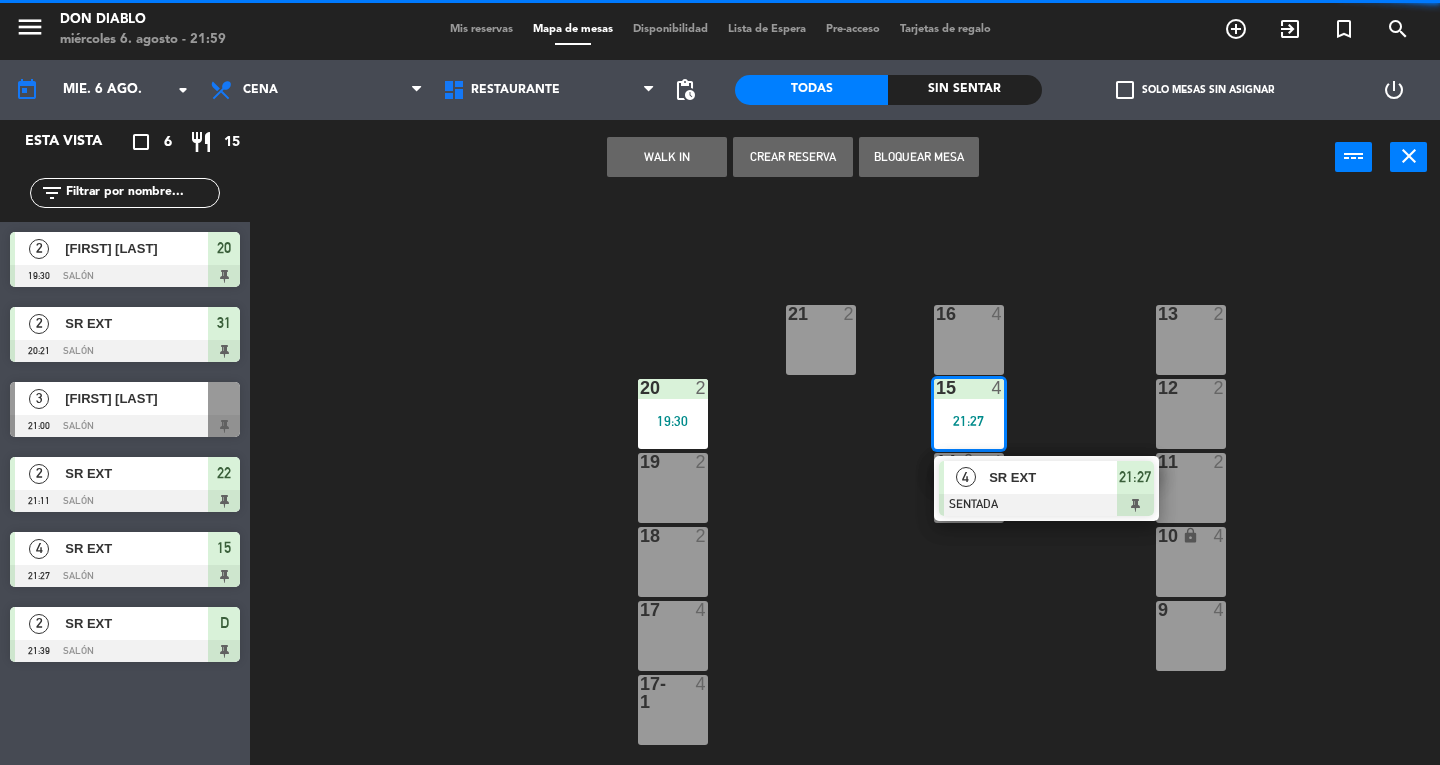 click at bounding box center [1046, 505] 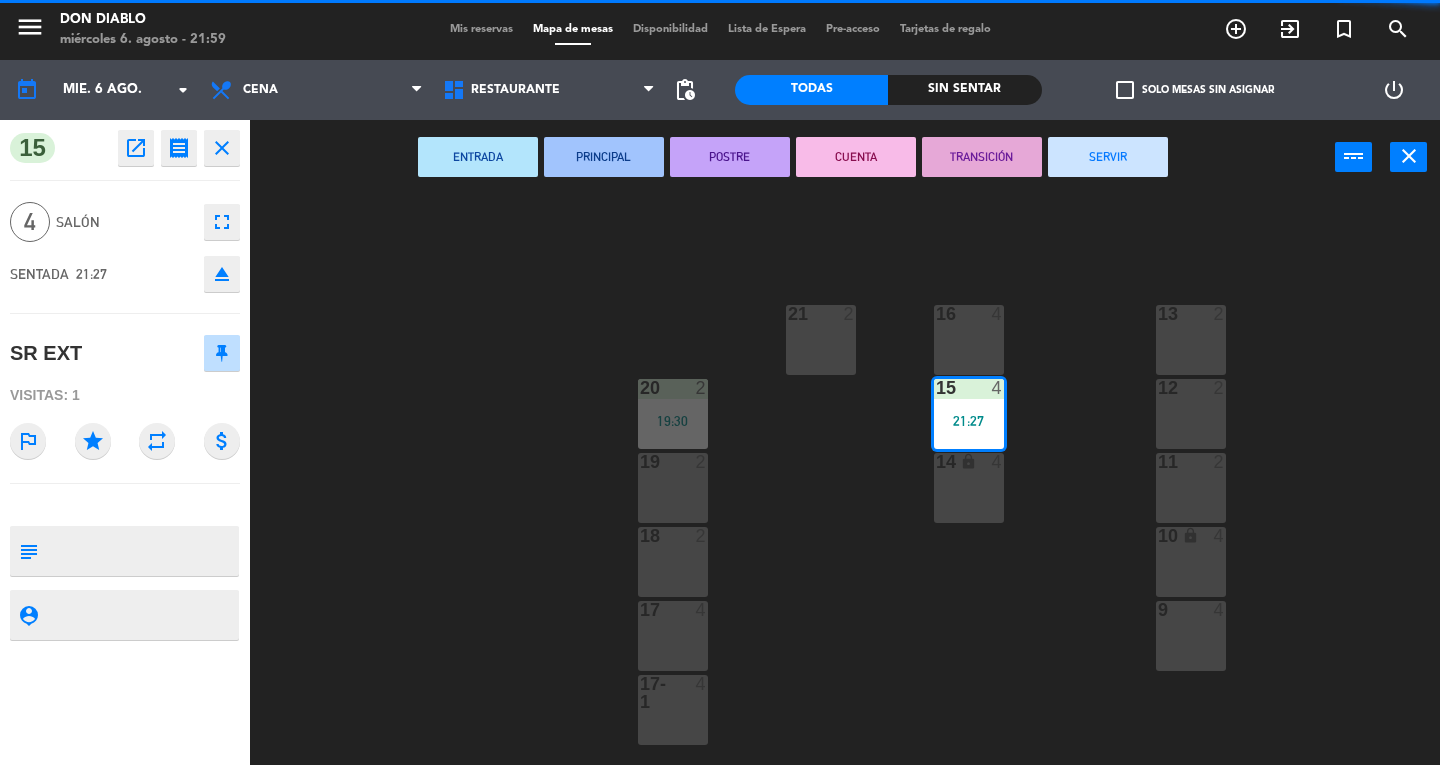 click on "SERVIR" at bounding box center [1108, 157] 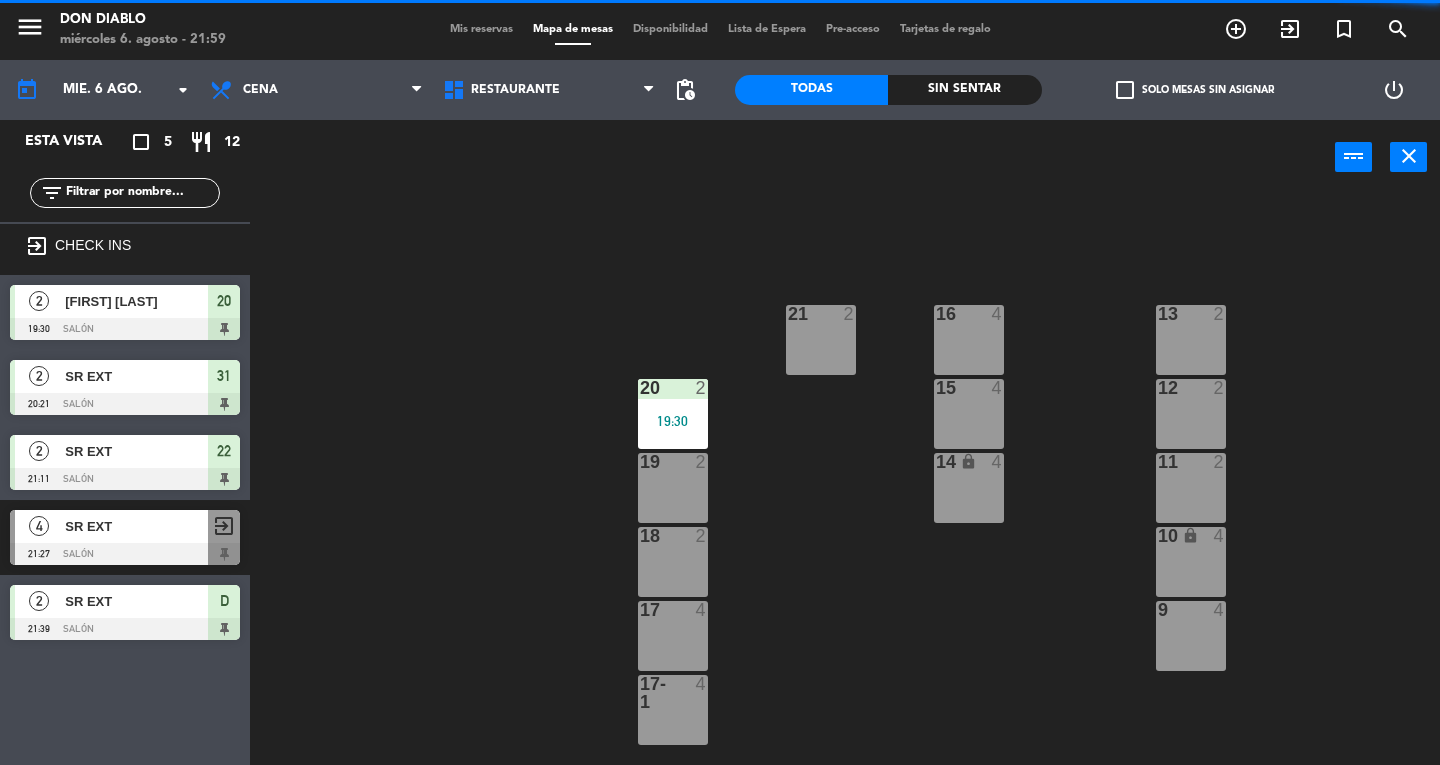 click on "19:30" at bounding box center (673, 421) 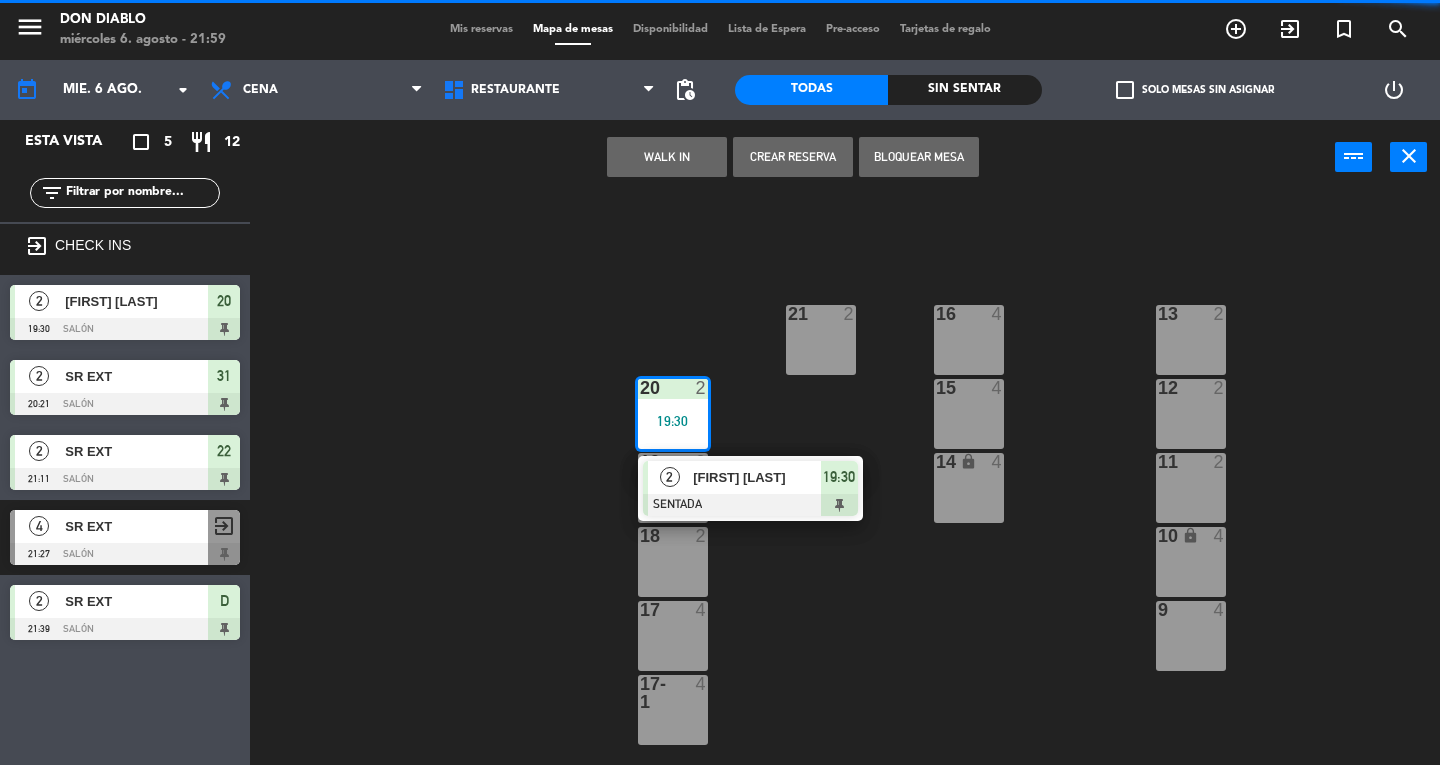 click at bounding box center [750, 505] 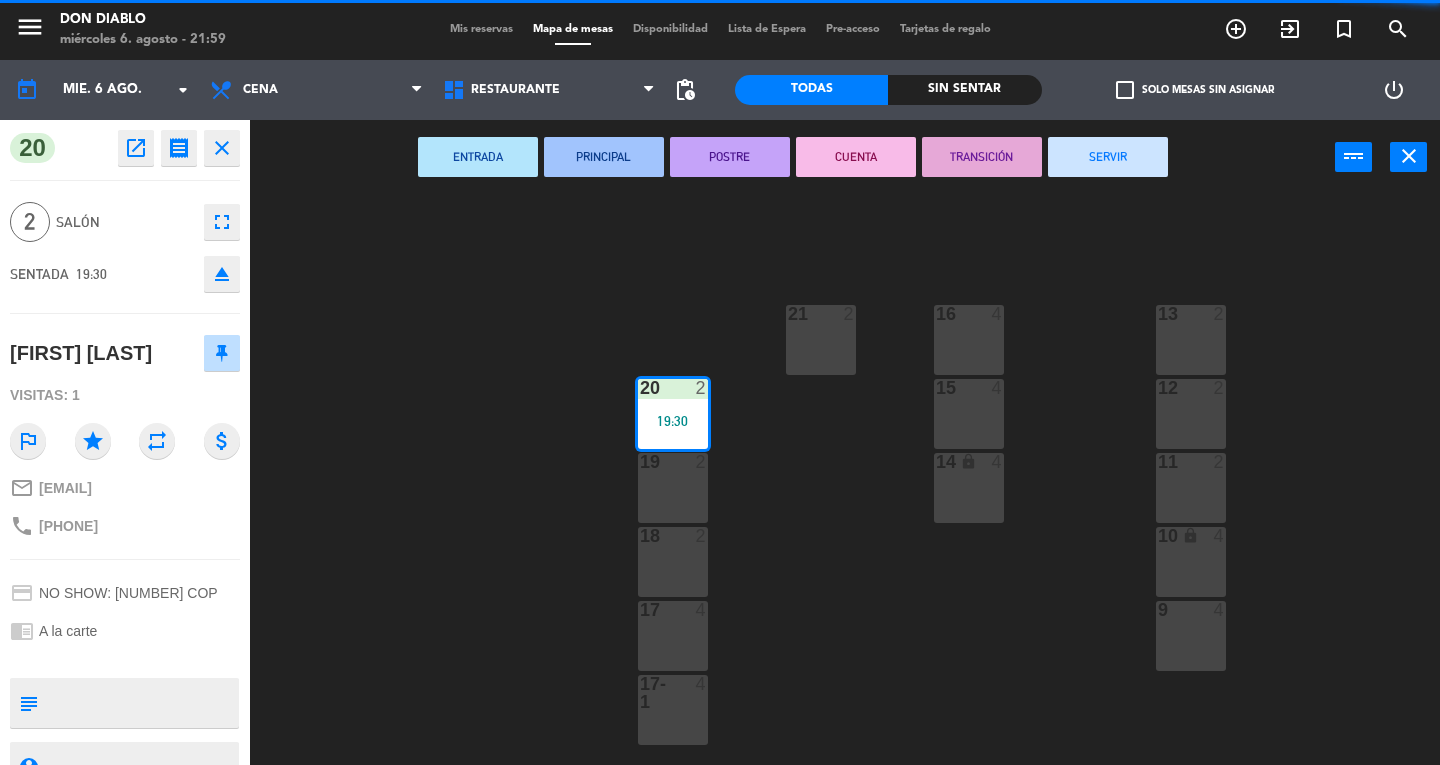 click on "SERVIR" at bounding box center [1108, 157] 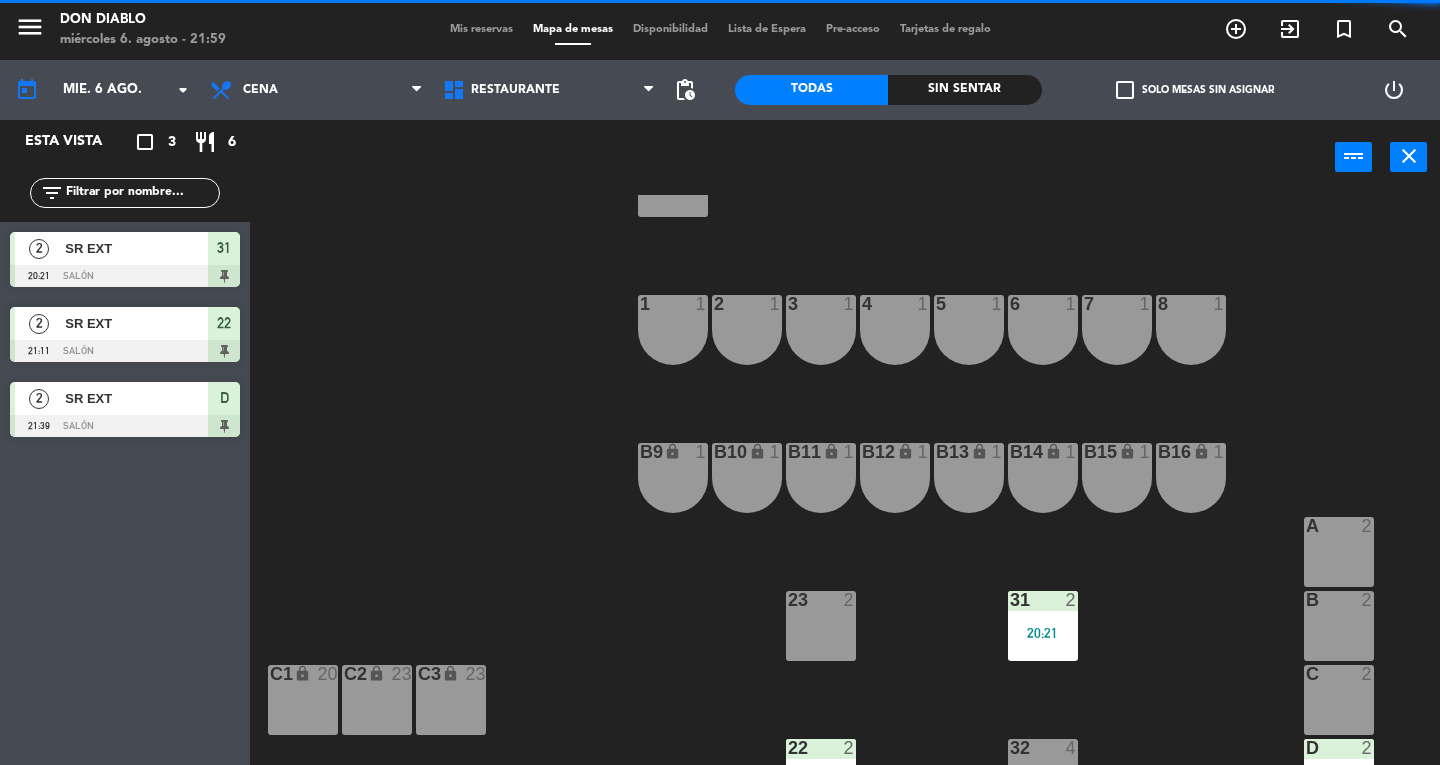 scroll, scrollTop: 571, scrollLeft: 0, axis: vertical 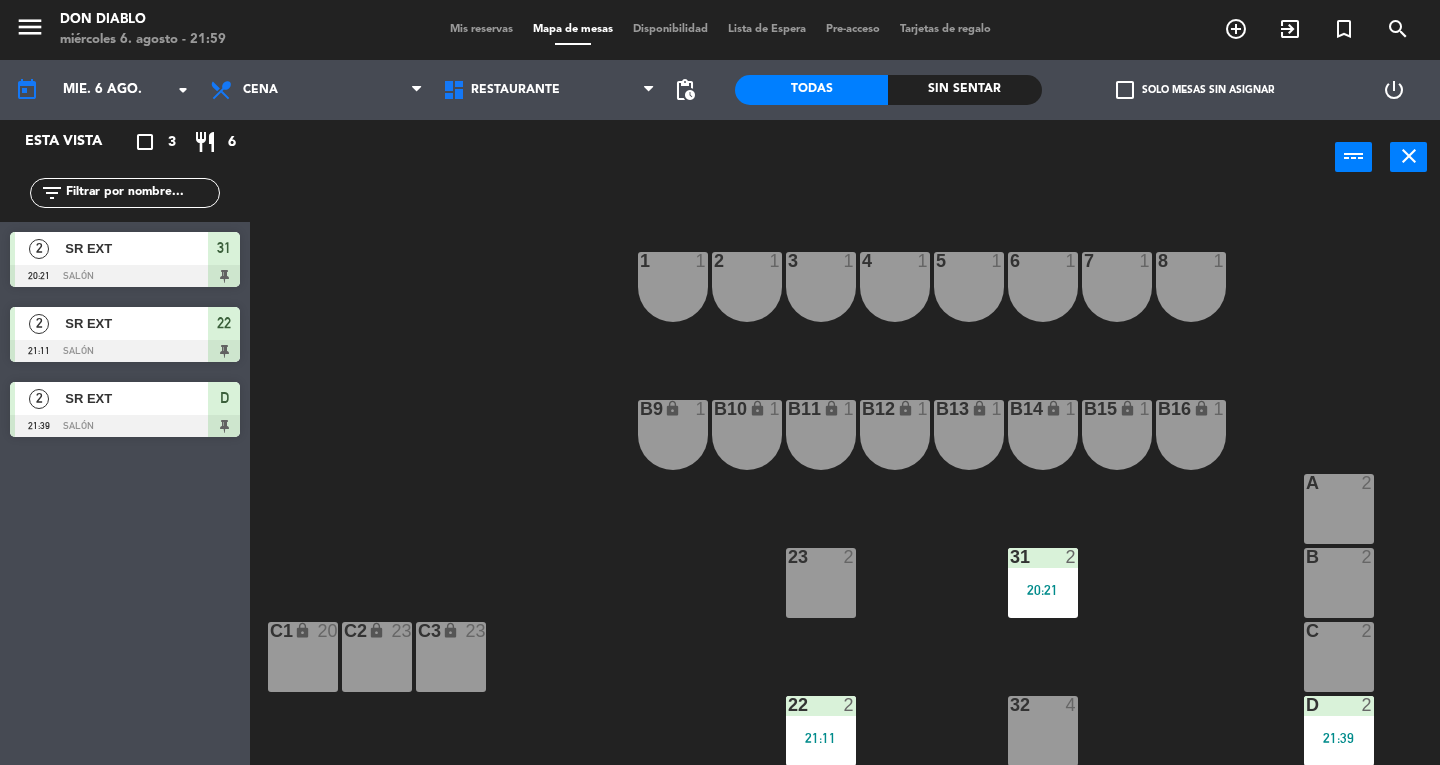 click on "20:21" at bounding box center (1043, 590) 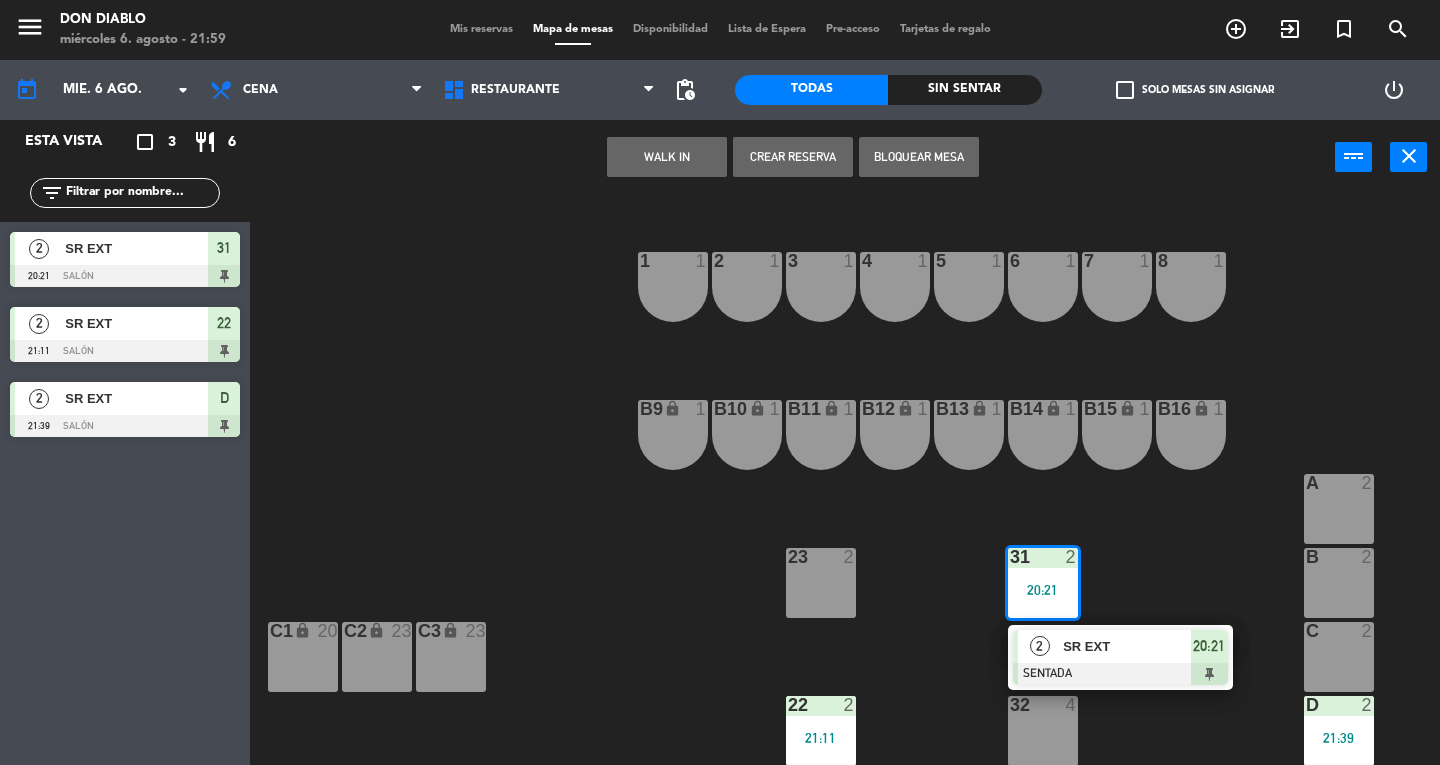 click on "SR EXT" at bounding box center (1127, 646) 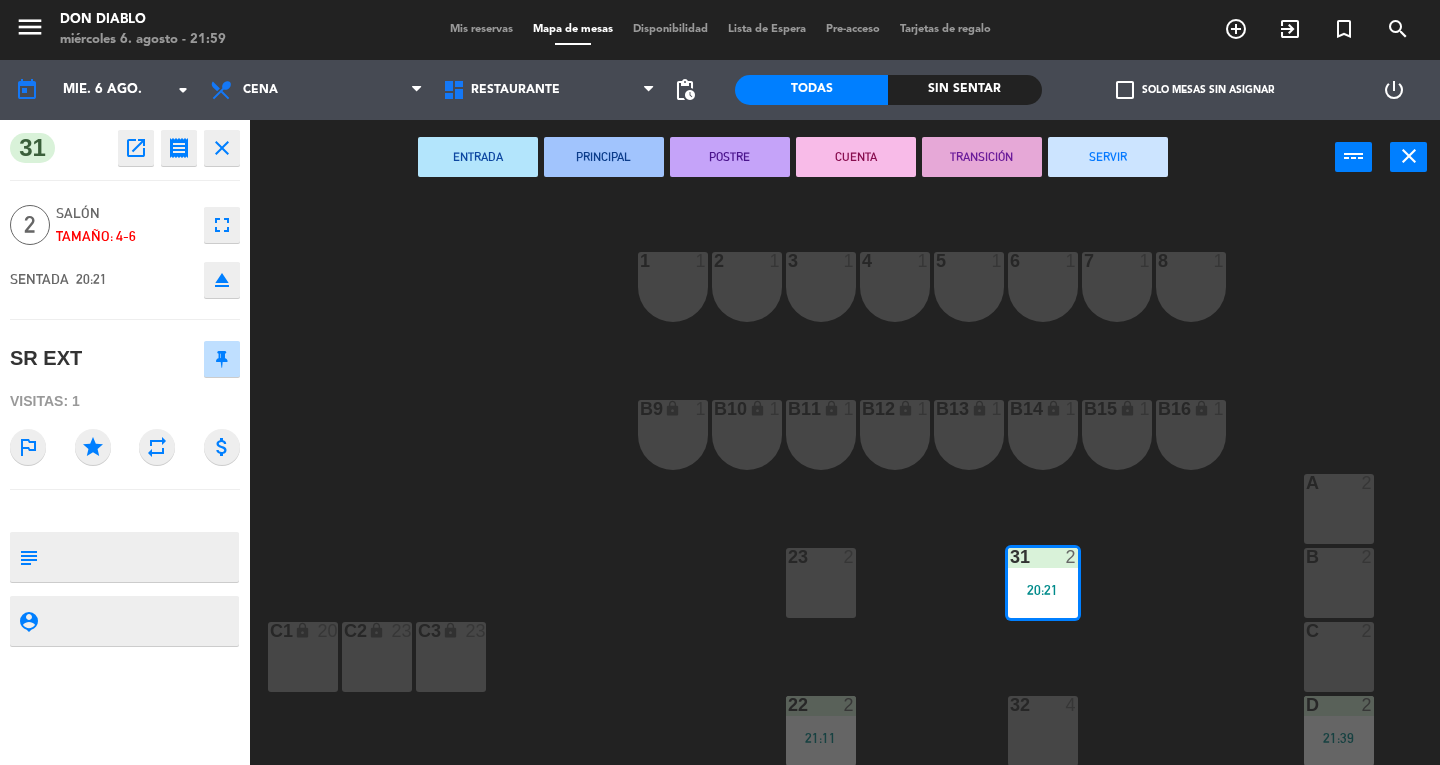 click on "SERVIR" at bounding box center [1108, 157] 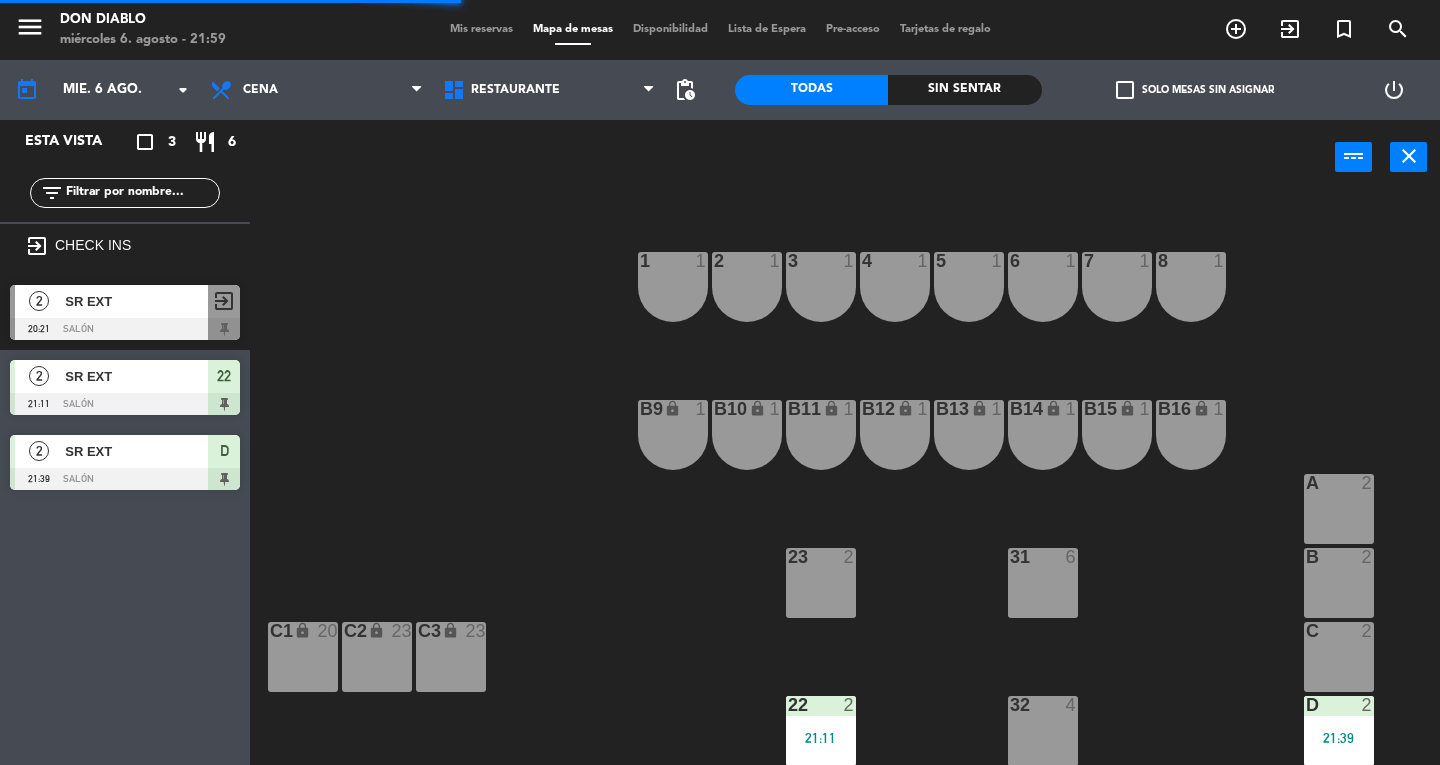 click on "21:11" at bounding box center [821, 738] 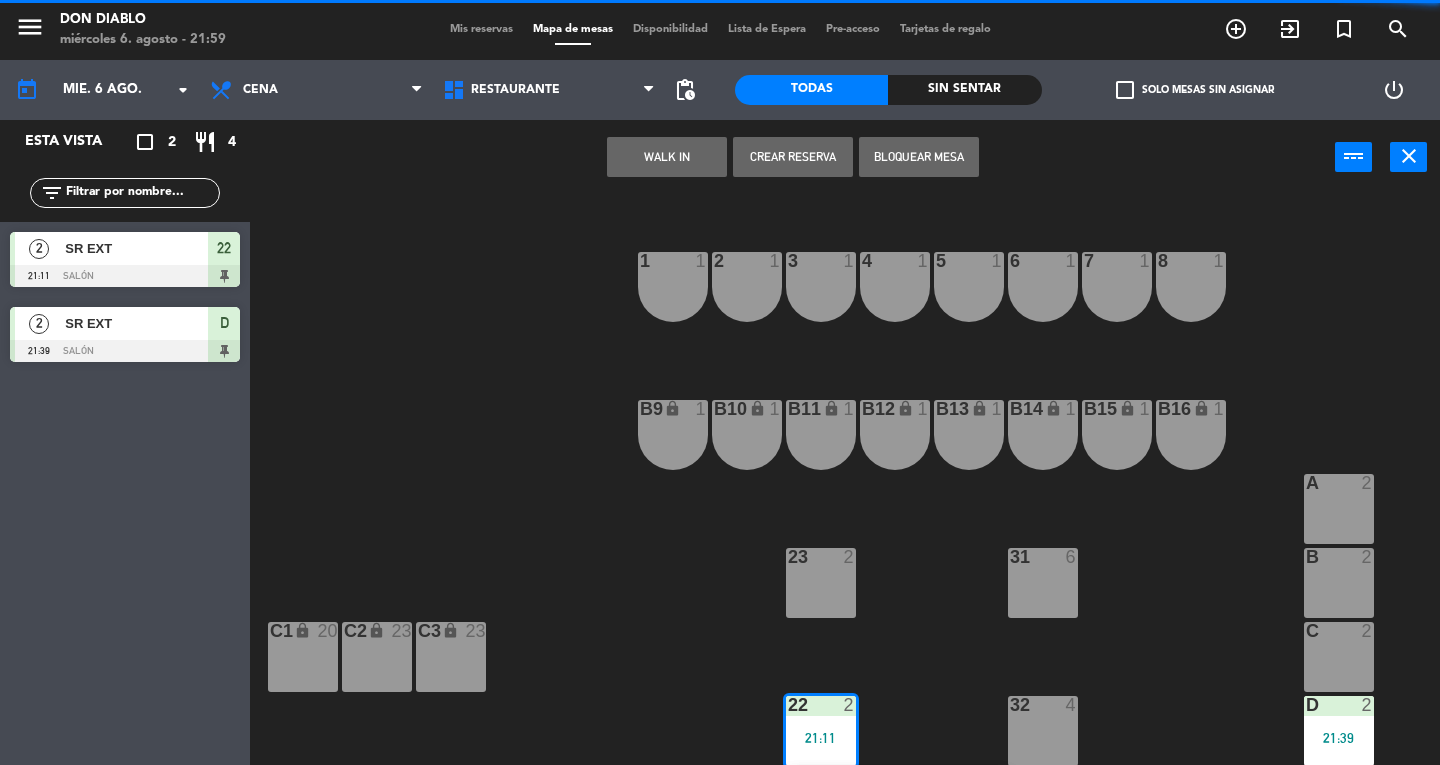 click on "[NUMBER]  [NUMBER]" at bounding box center (1043, 583) 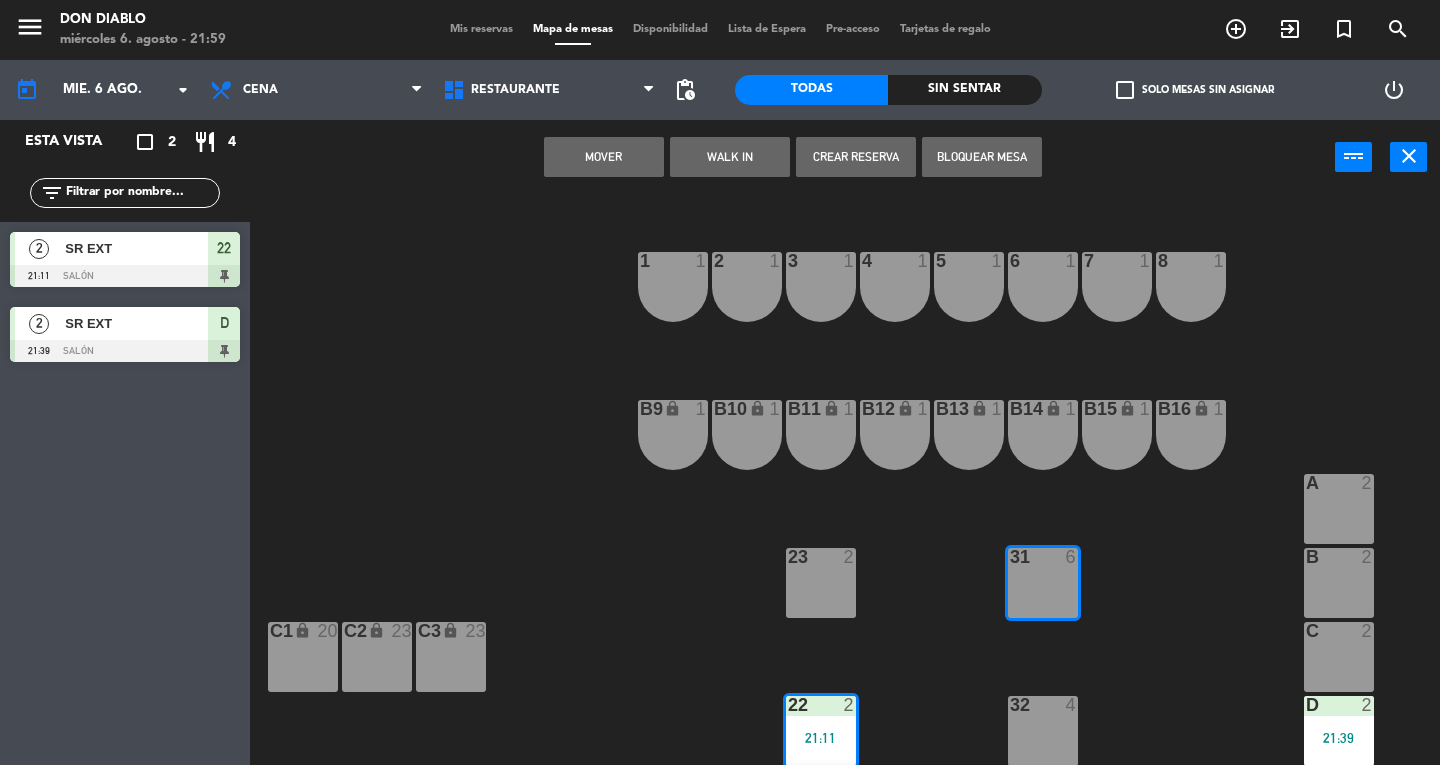 click on "Mover" at bounding box center (604, 157) 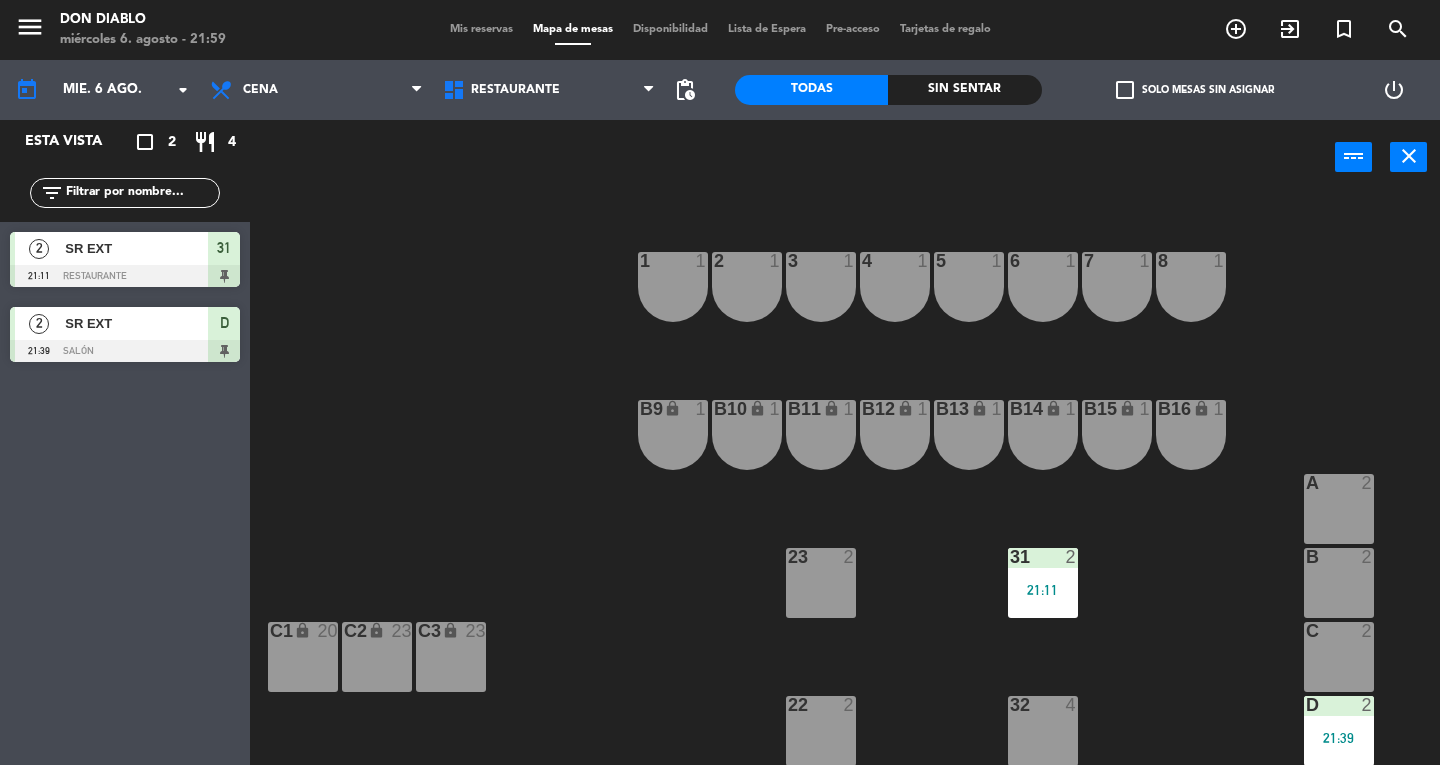 click on "2" at bounding box center [1072, 557] 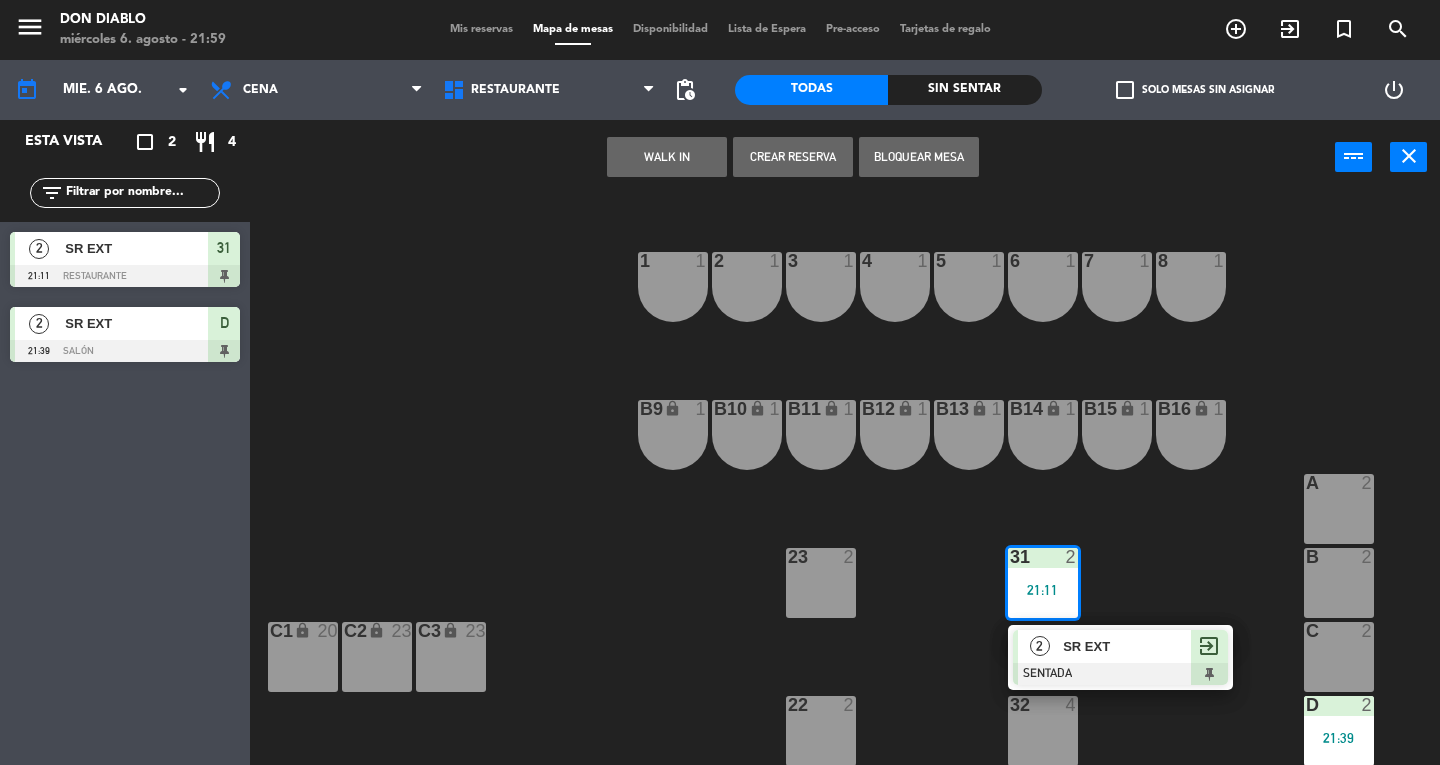click on "SR EXT" at bounding box center (1127, 646) 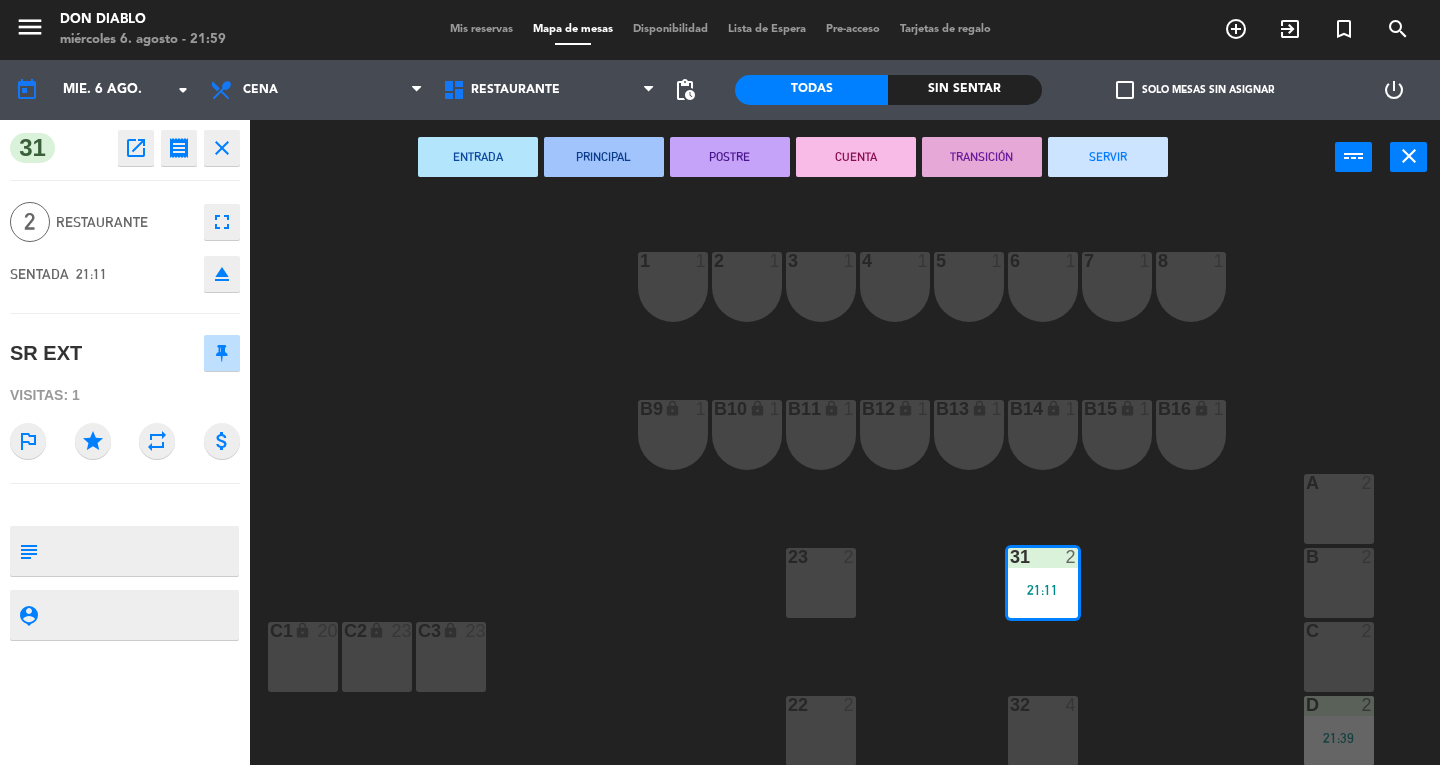 click on "SERVIR" at bounding box center [1108, 157] 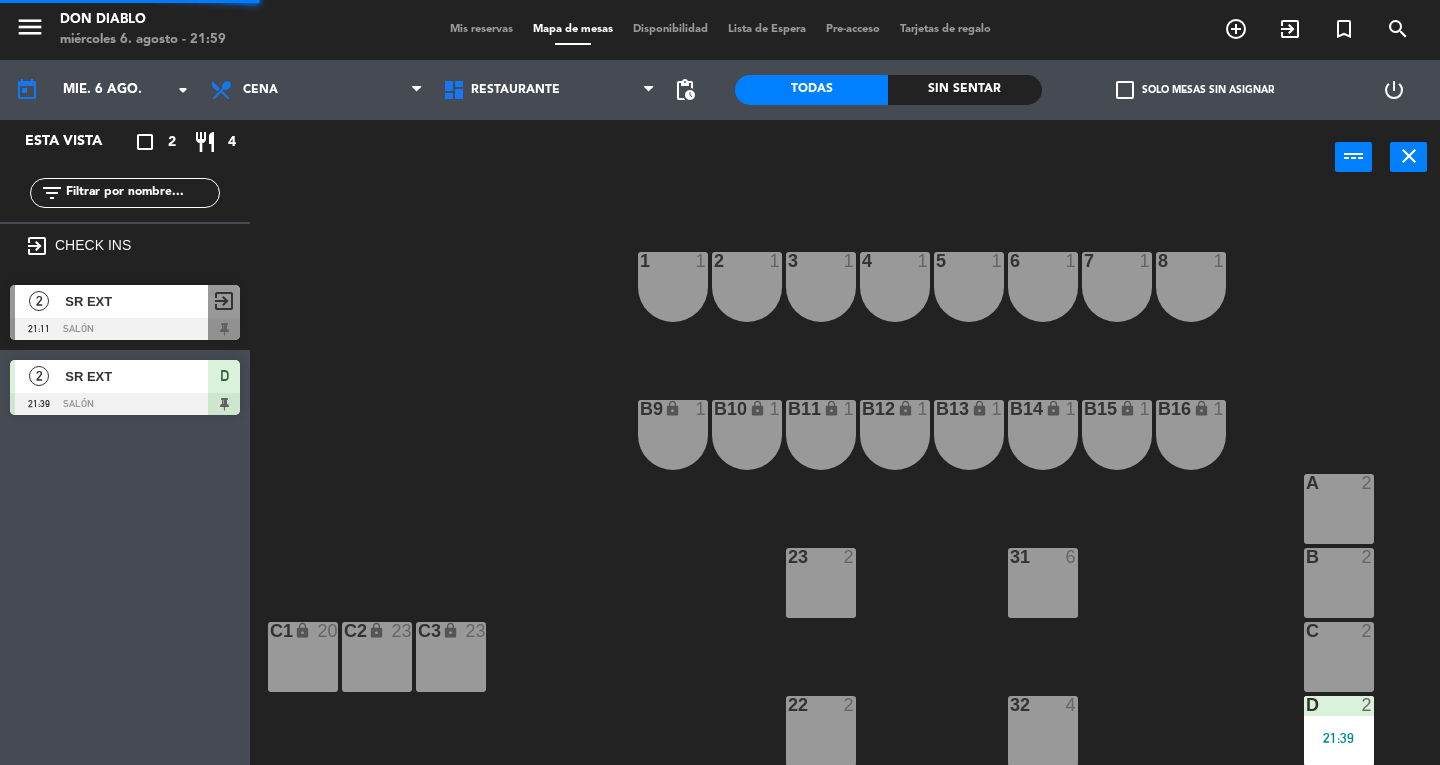 click on "D [NUMBER]  [TIME]" at bounding box center (1339, 731) 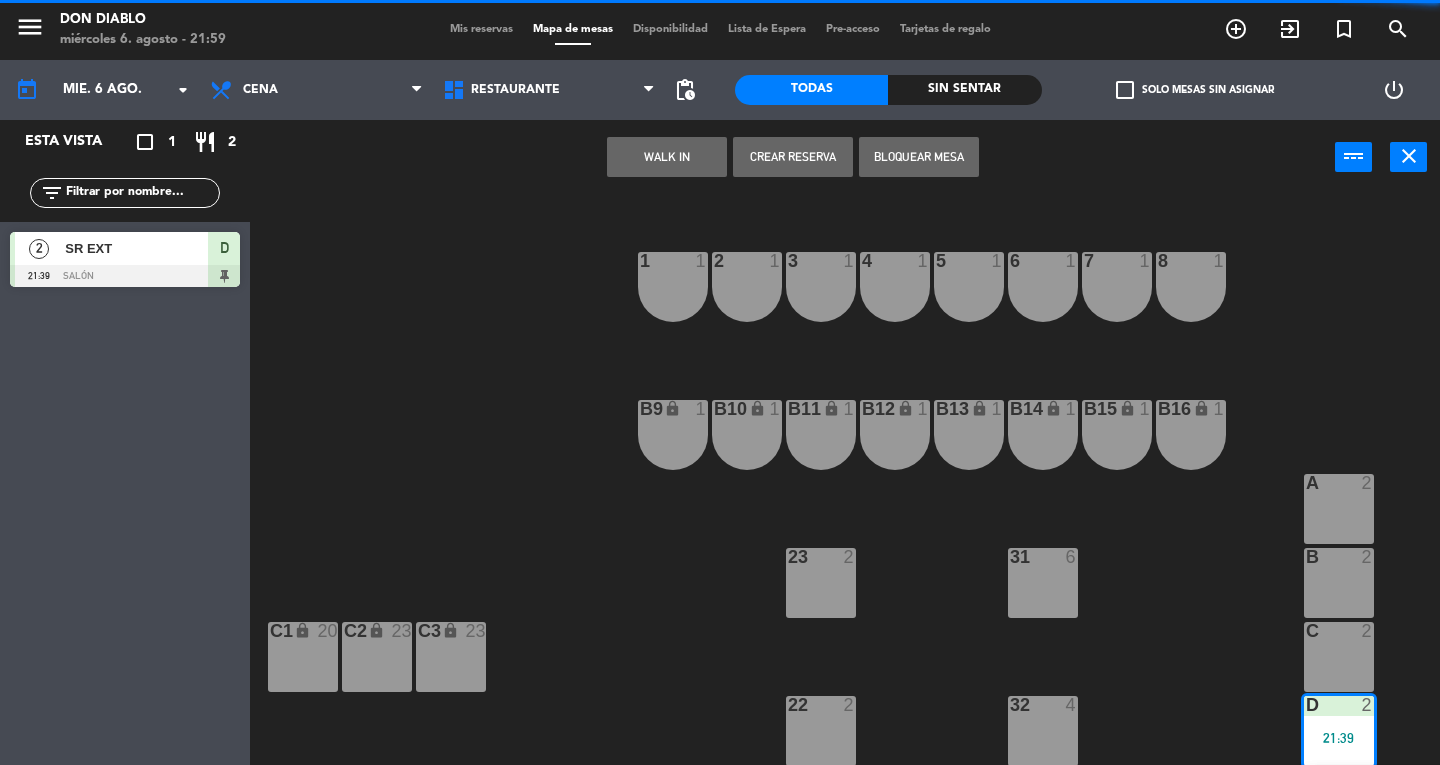 click on "31" at bounding box center (1010, 557) 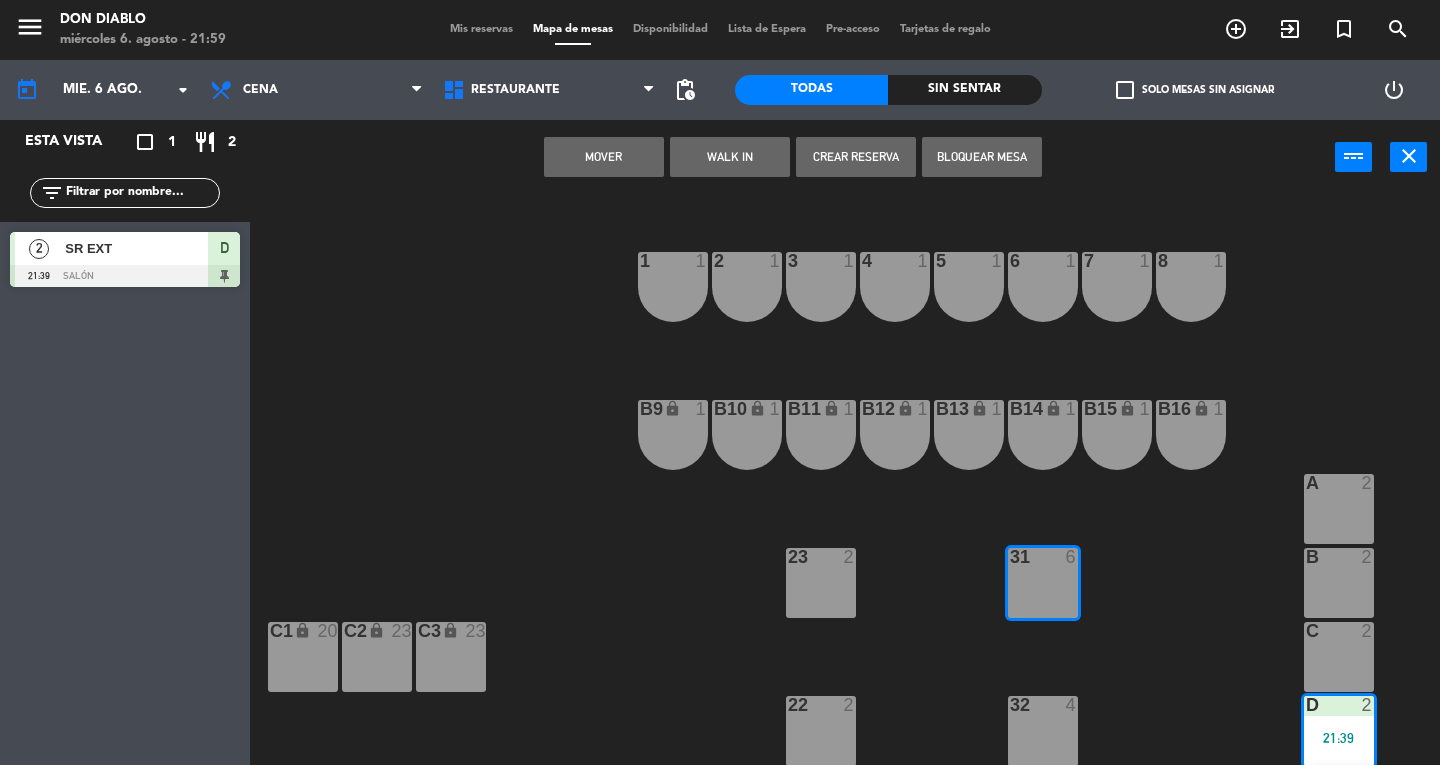 click on "Mover" at bounding box center (604, 157) 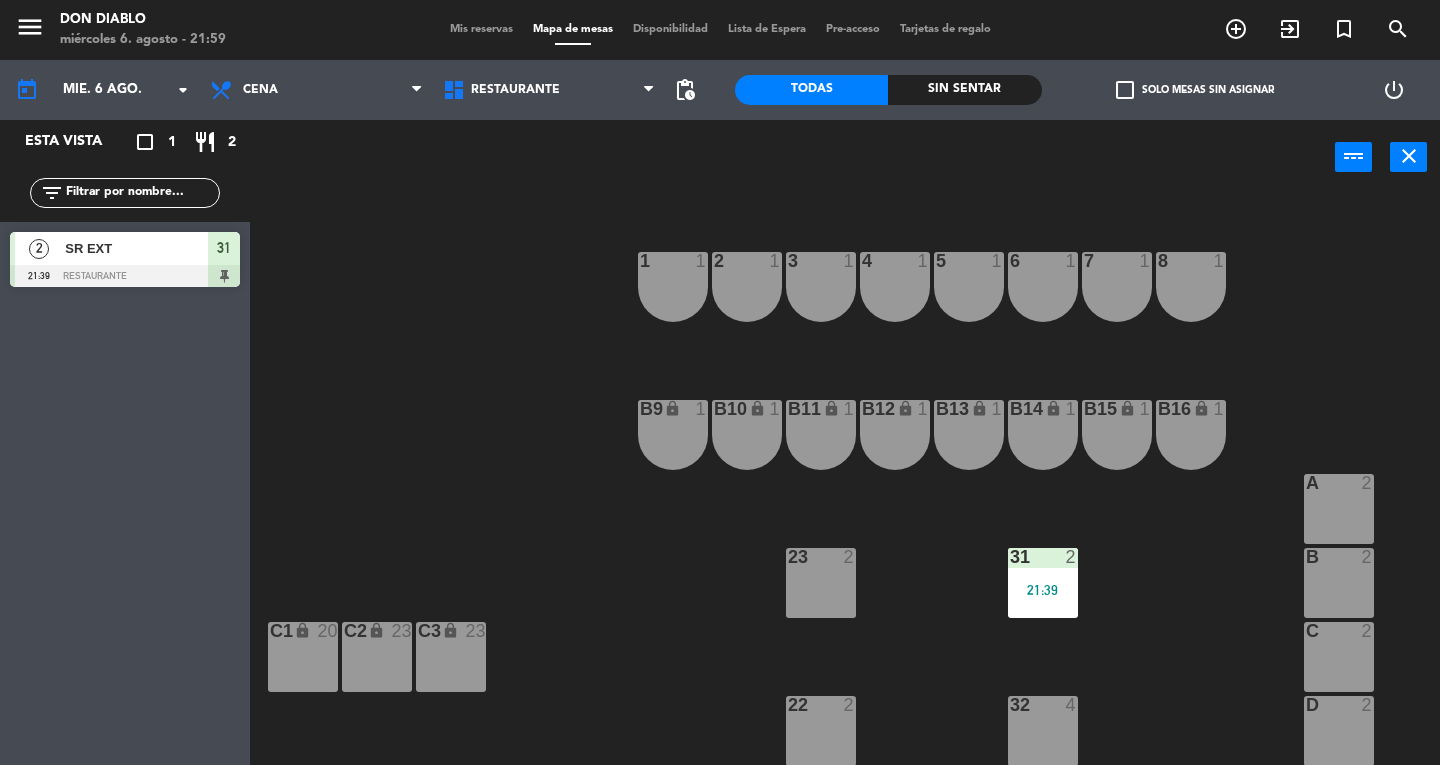 click on "13  2  16  4  21  2  12  2  15  4  20  2  11  2  14 lock  4  19  2  10 lock  4  18  2  9  4  17  4  17-1  4  1  1  2  1  3  1  4  1  5  1  6  1  7  1  8  1  B9 lock  1  B10 lock  1  B11 lock  1  B12 lock  1  B13 lock  1  B14 lock  1  B15 lock  1  B16 lock  1  A  2  23  2  31  2   21:39  B  2  C  2  C1 lock  20  C2 lock  23  C3 lock  23  22  2  32  4  D  2" 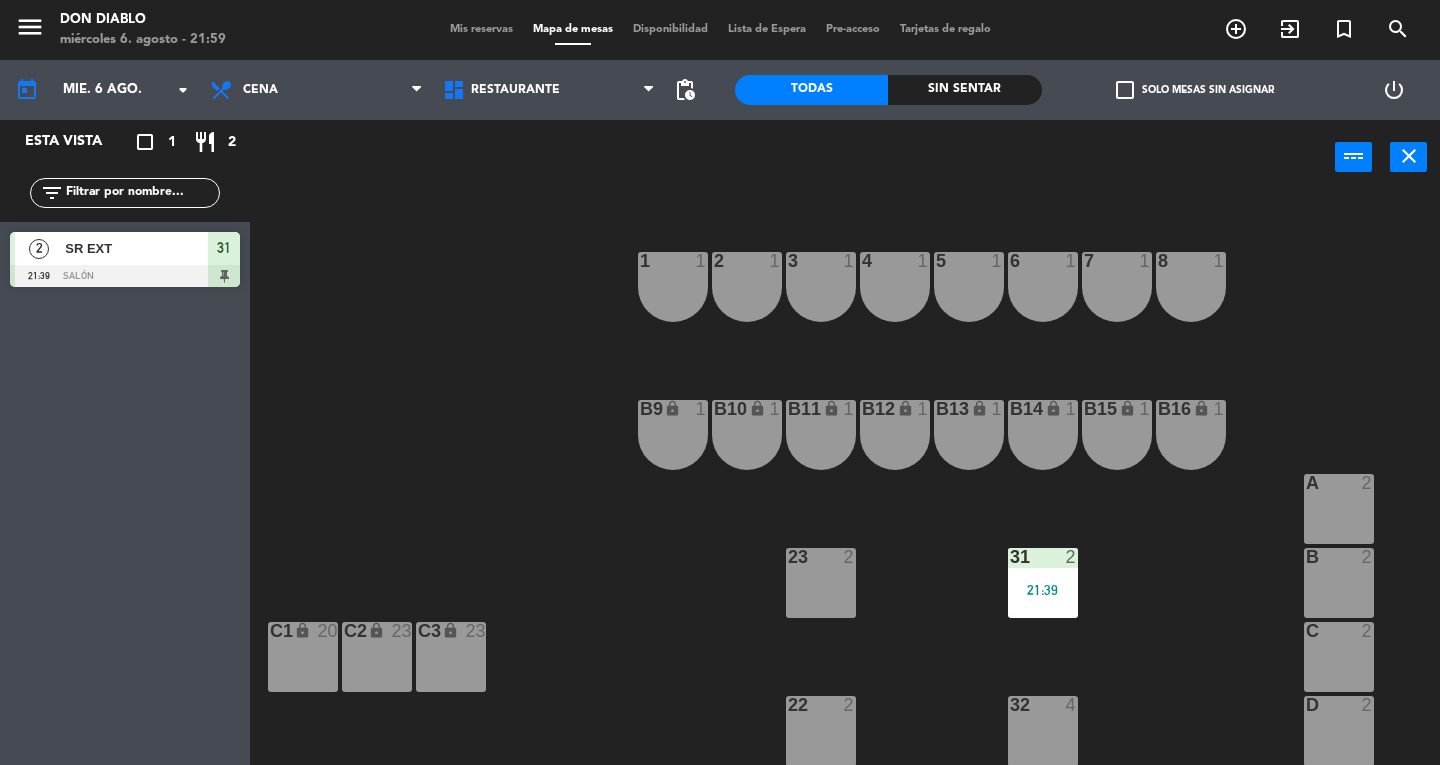 click on "21:39" at bounding box center (1043, 590) 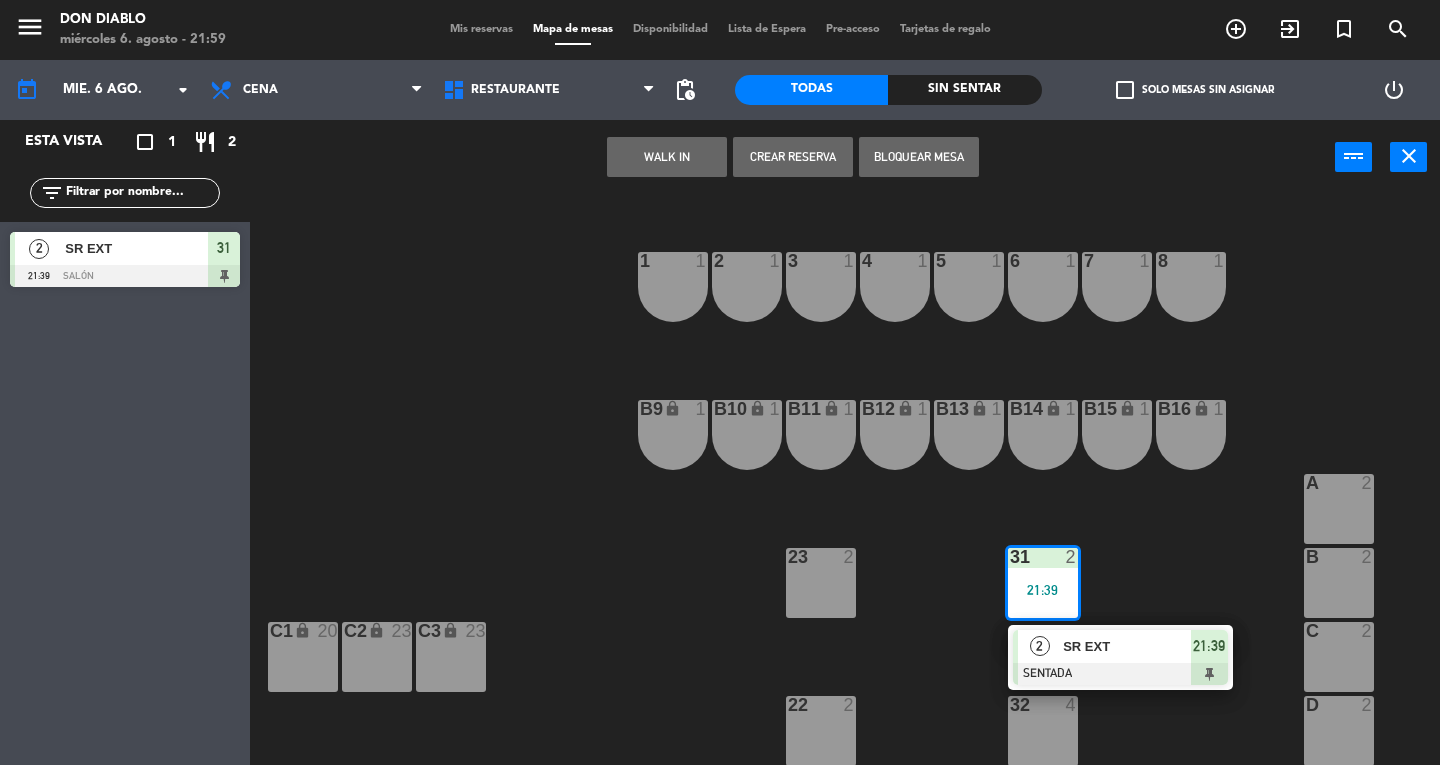 click on "[NUMBER]   SR EXT   SENTADA  [TIME]" at bounding box center (1120, 657) 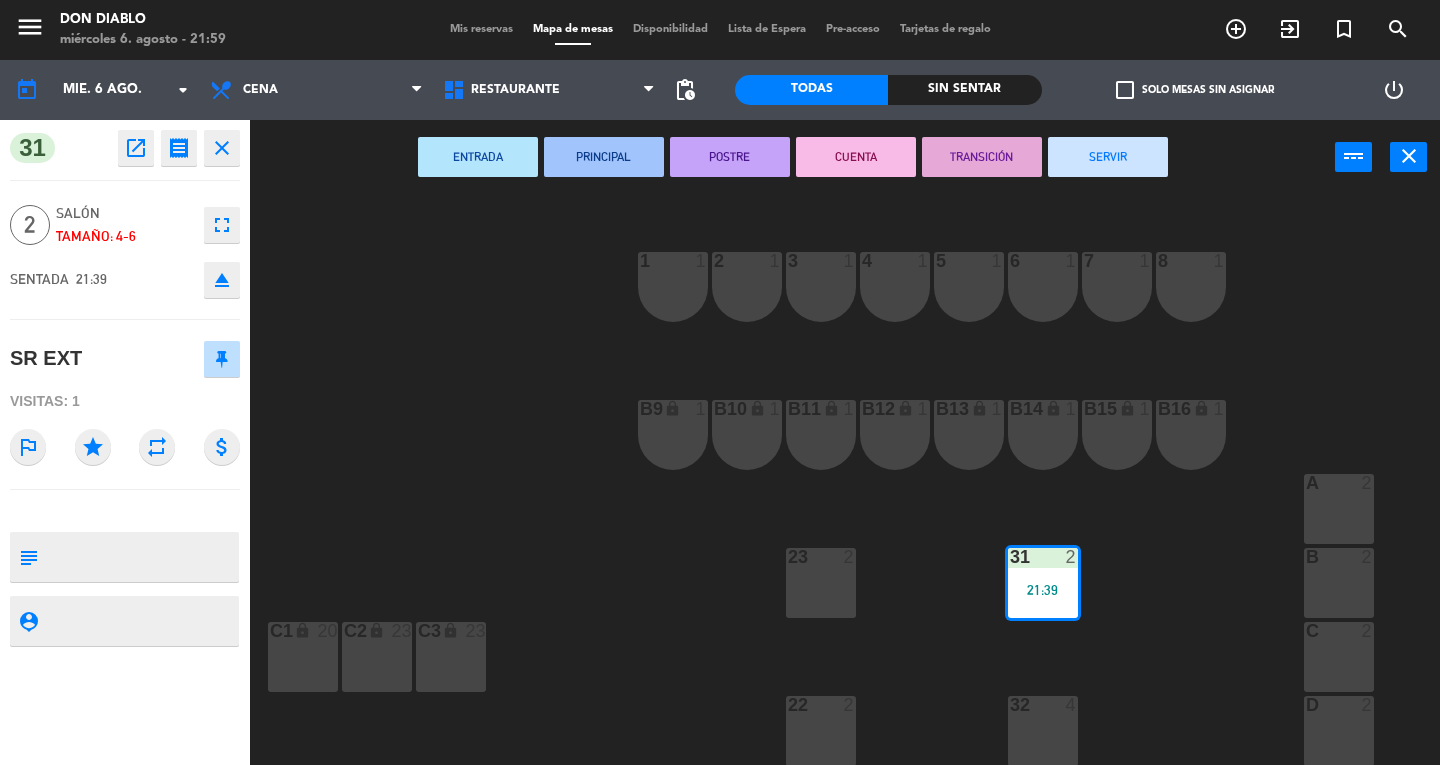 click on "SERVIR" at bounding box center (1108, 157) 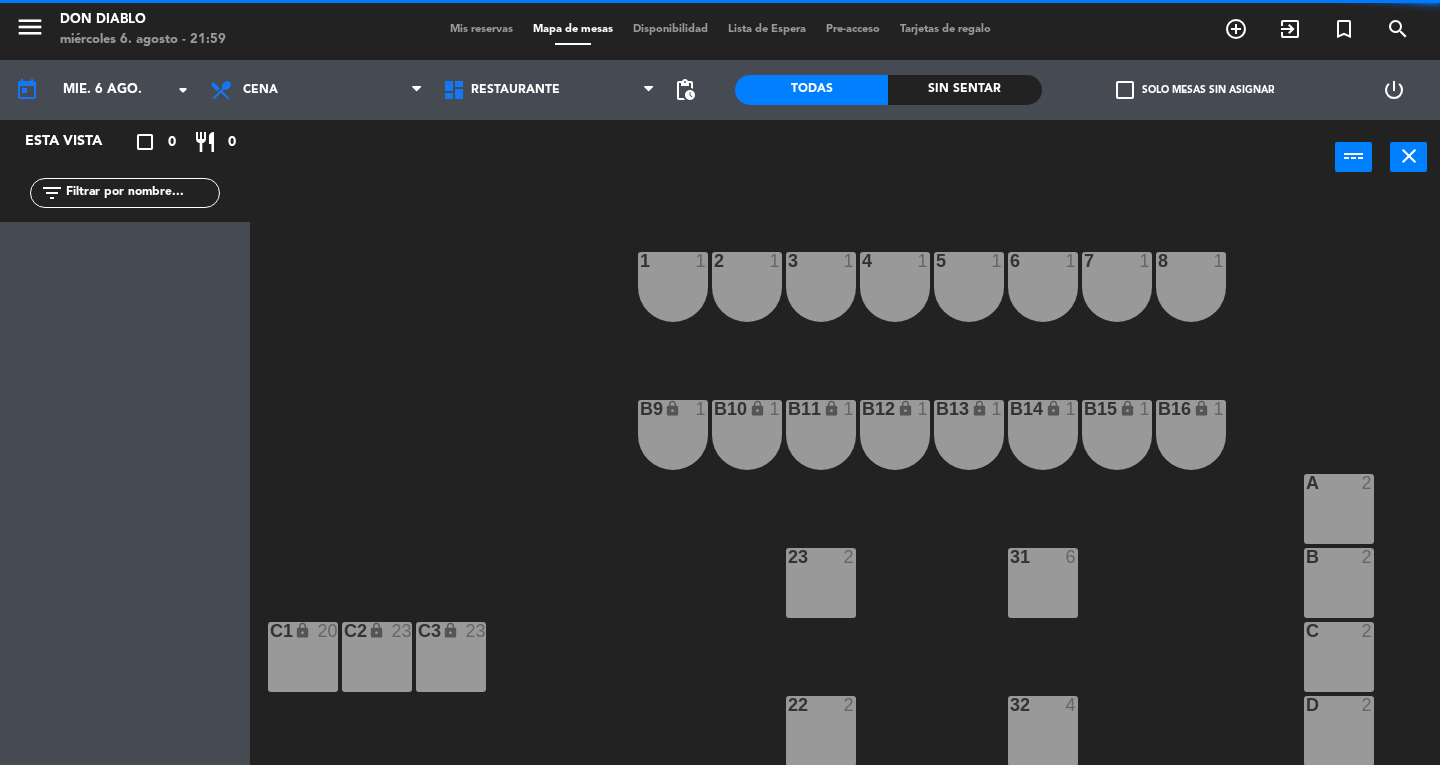click on "close" at bounding box center [1408, 157] 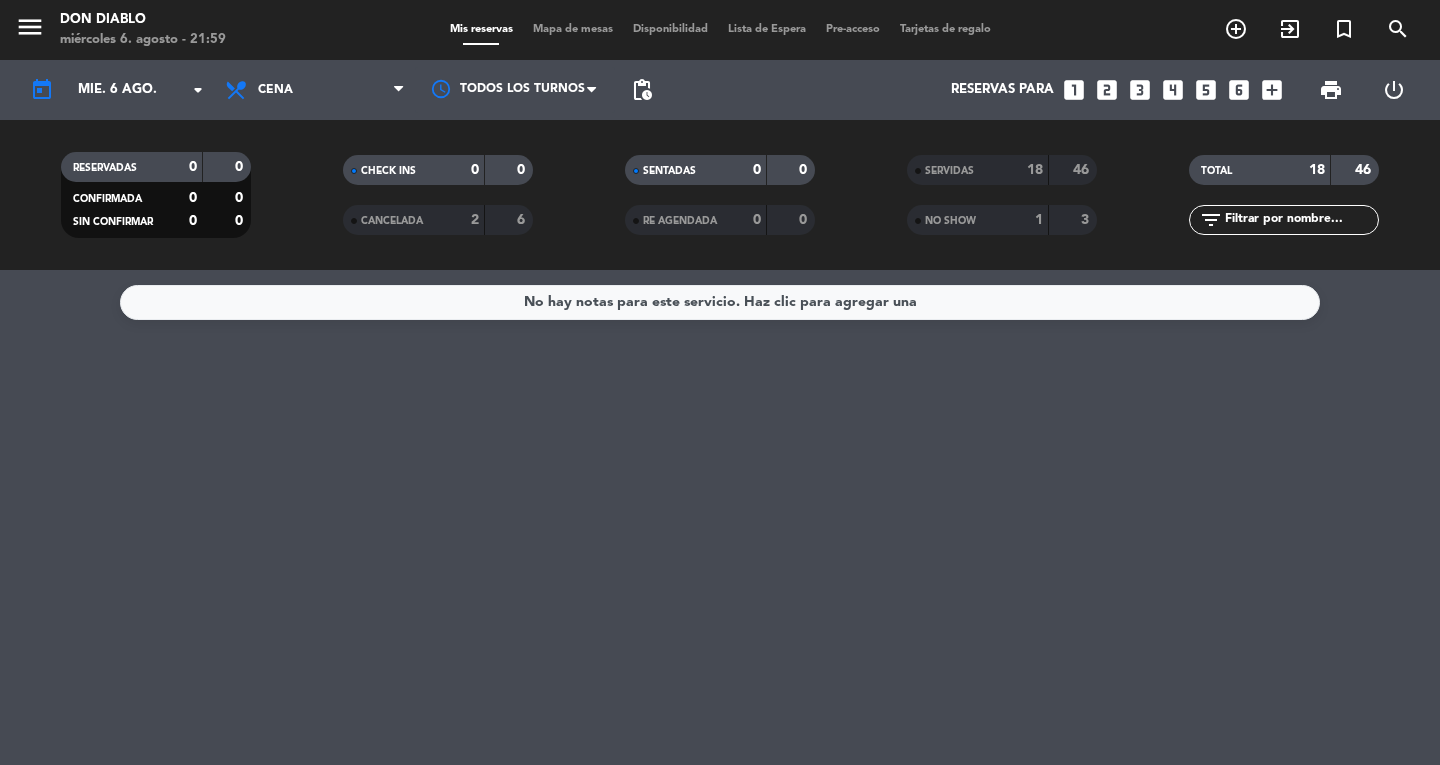 click on "Mapa de mesas" at bounding box center (573, 29) 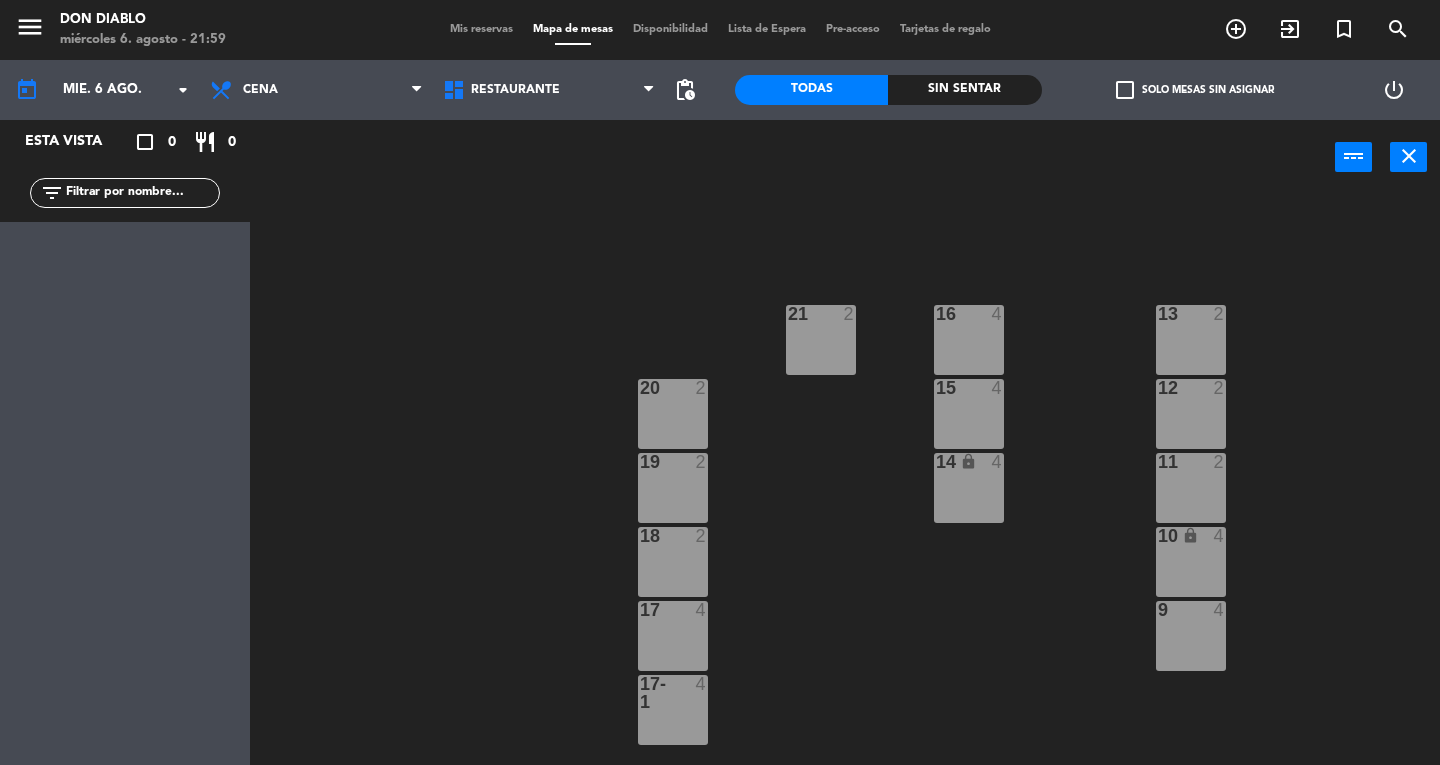 click on "19  2" at bounding box center [673, 463] 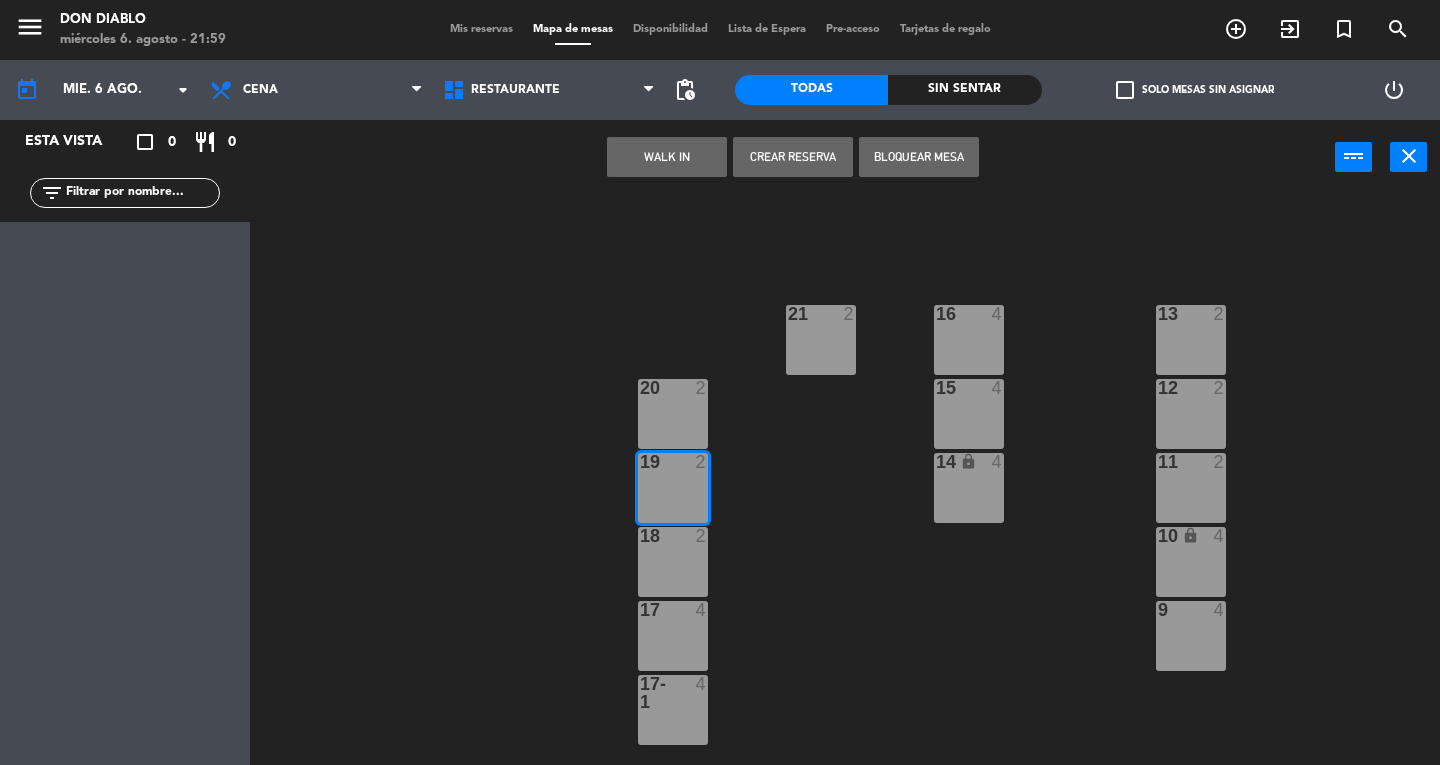 click on "WALK IN" at bounding box center [667, 157] 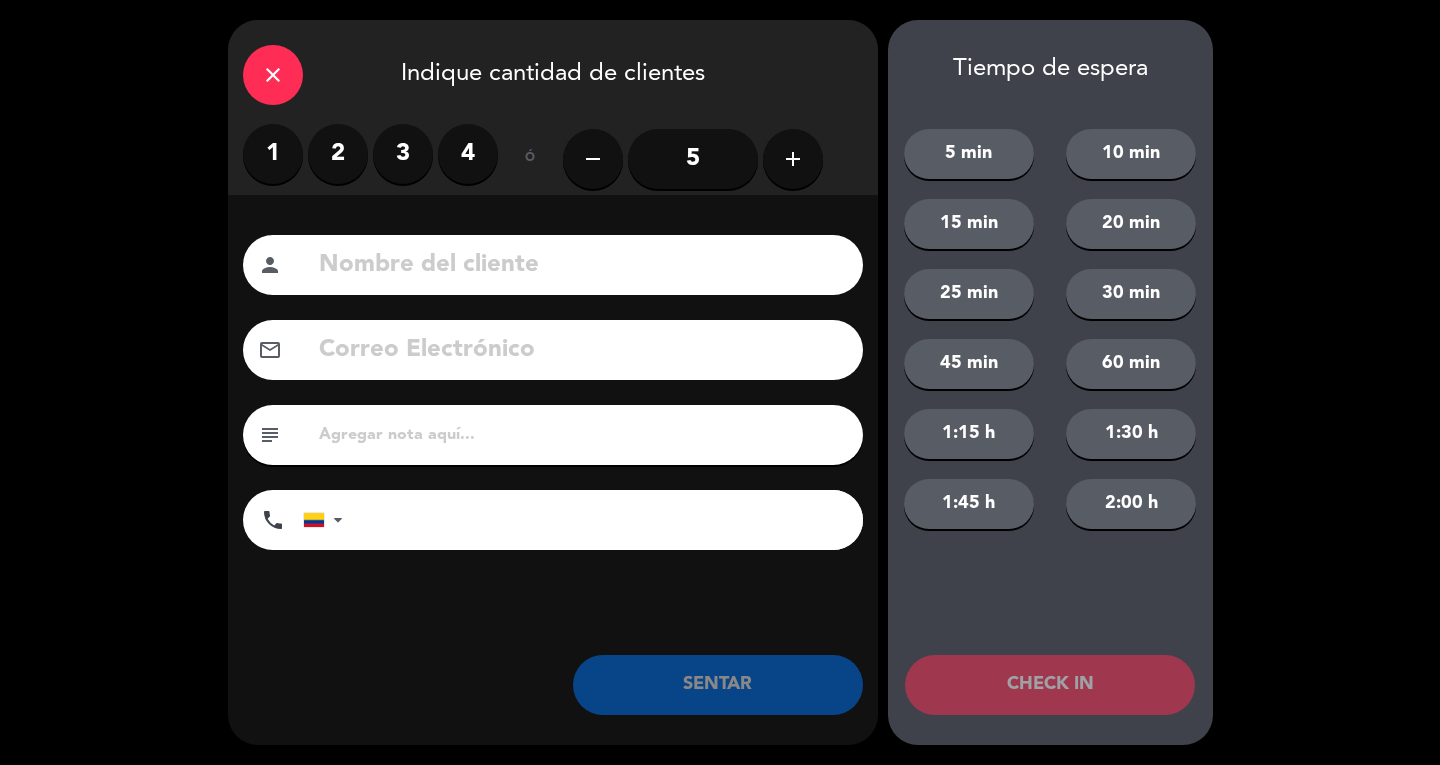 click on "1" at bounding box center [273, 154] 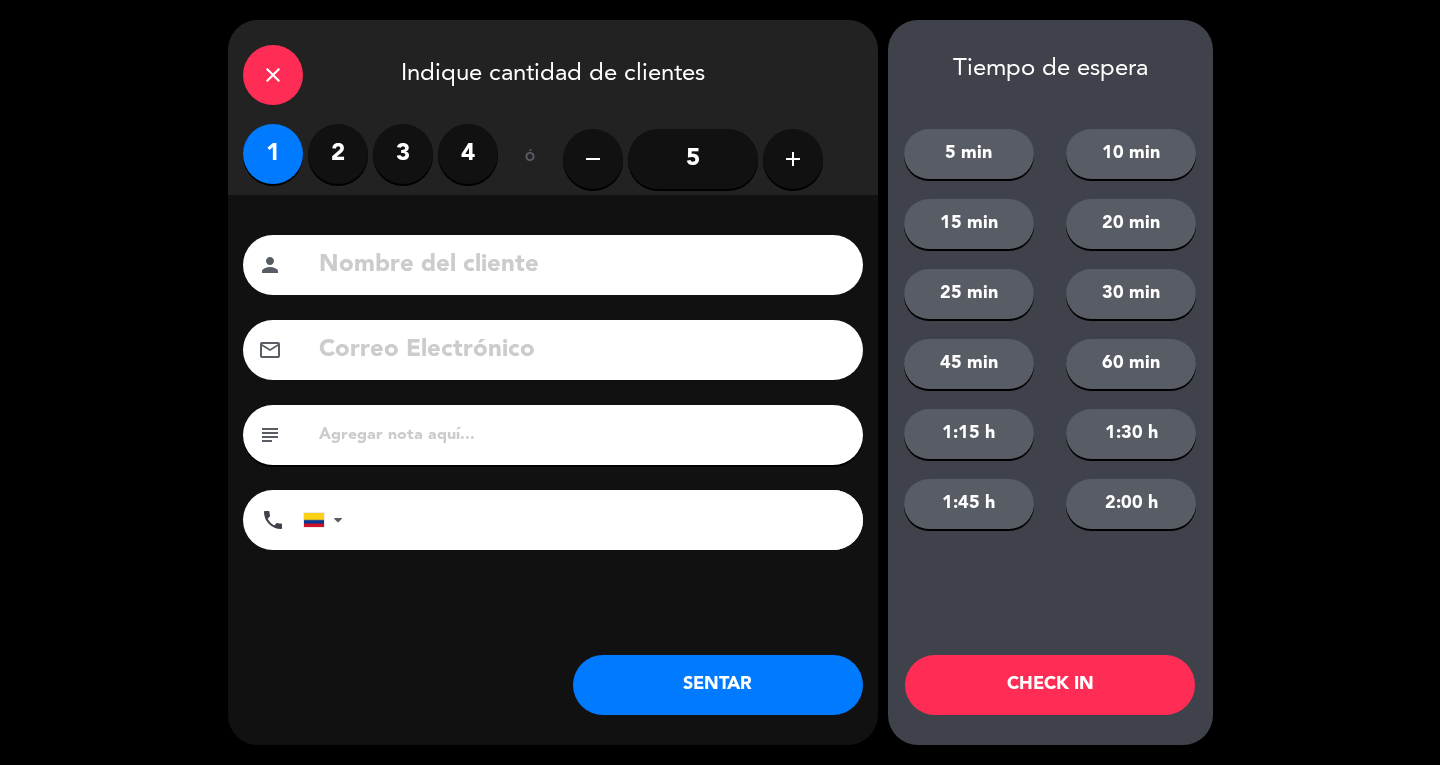 click 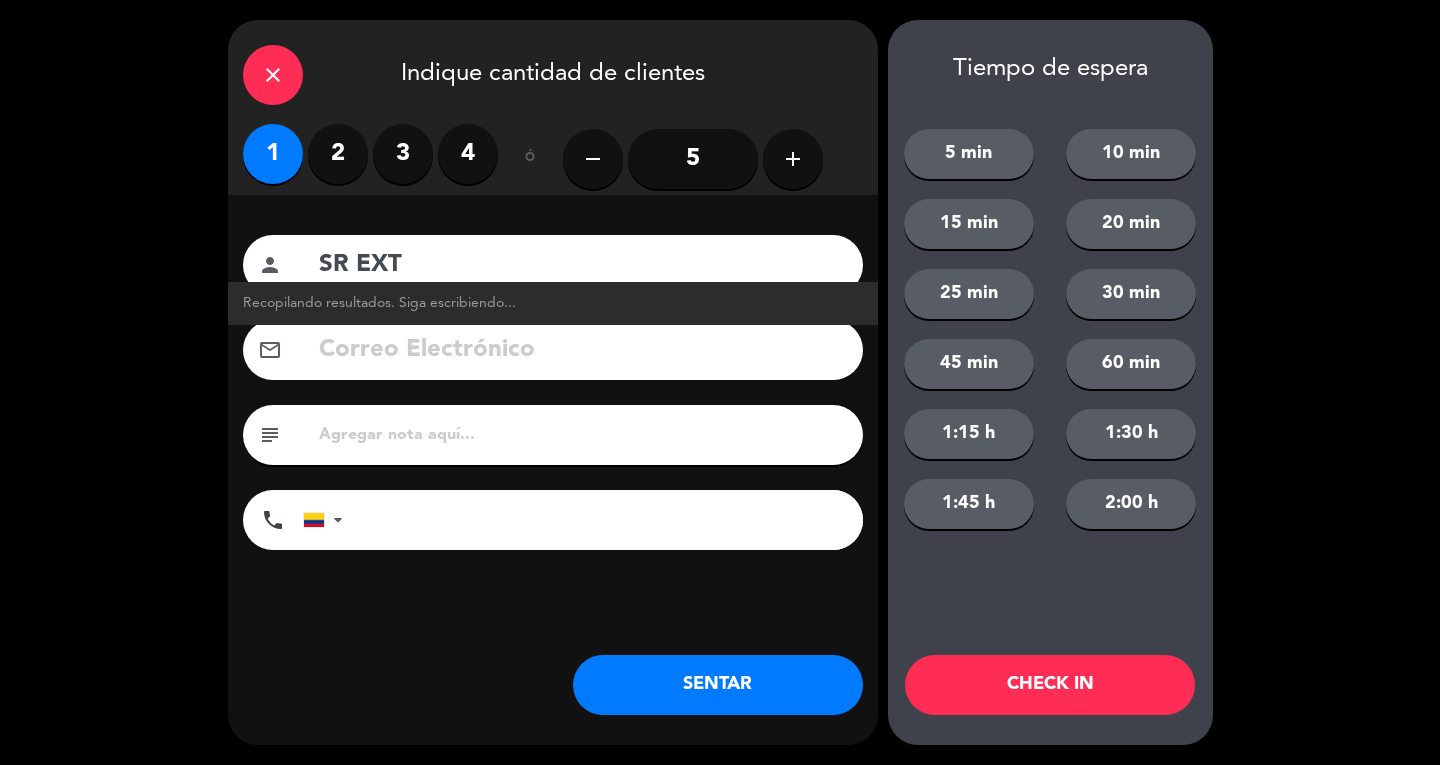 type on "SR EXT" 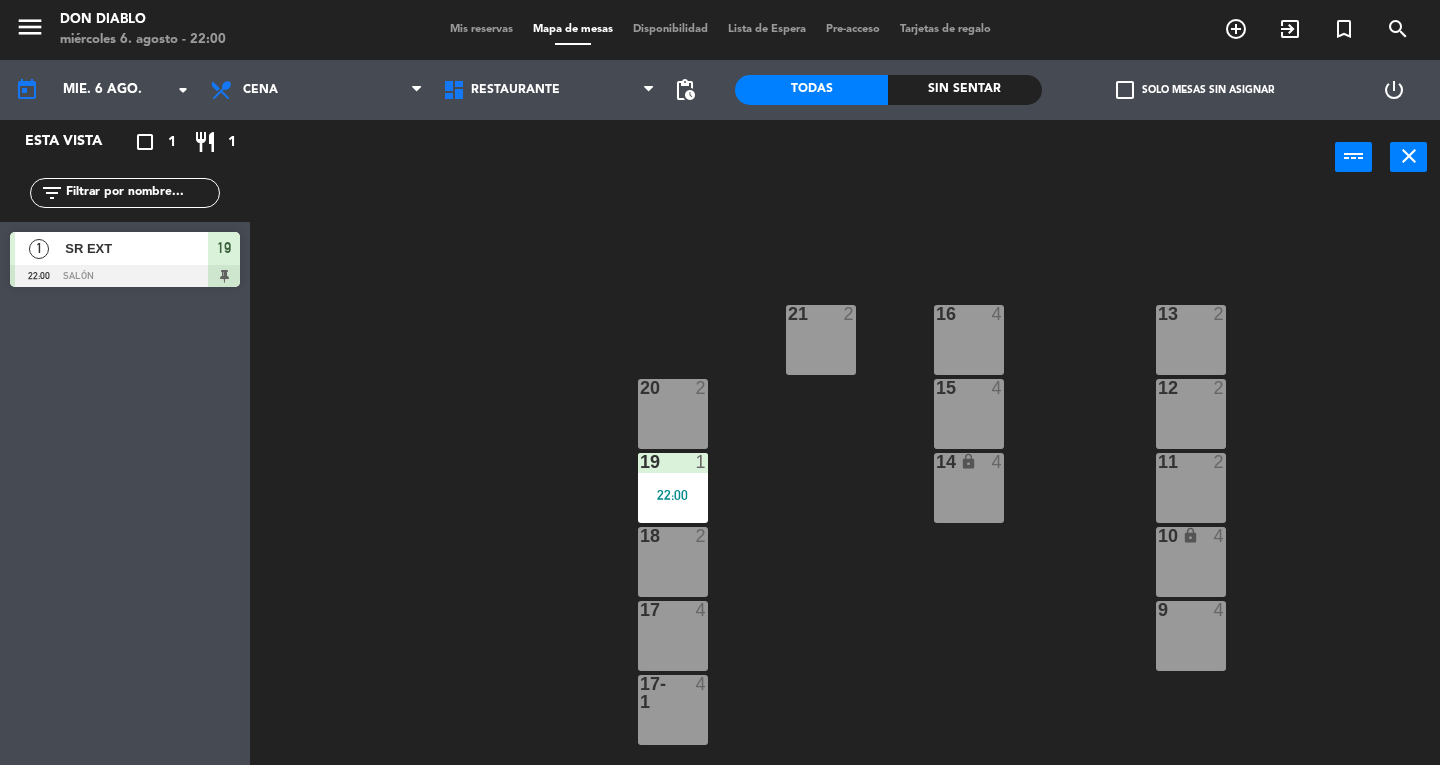 click at bounding box center (125, 276) 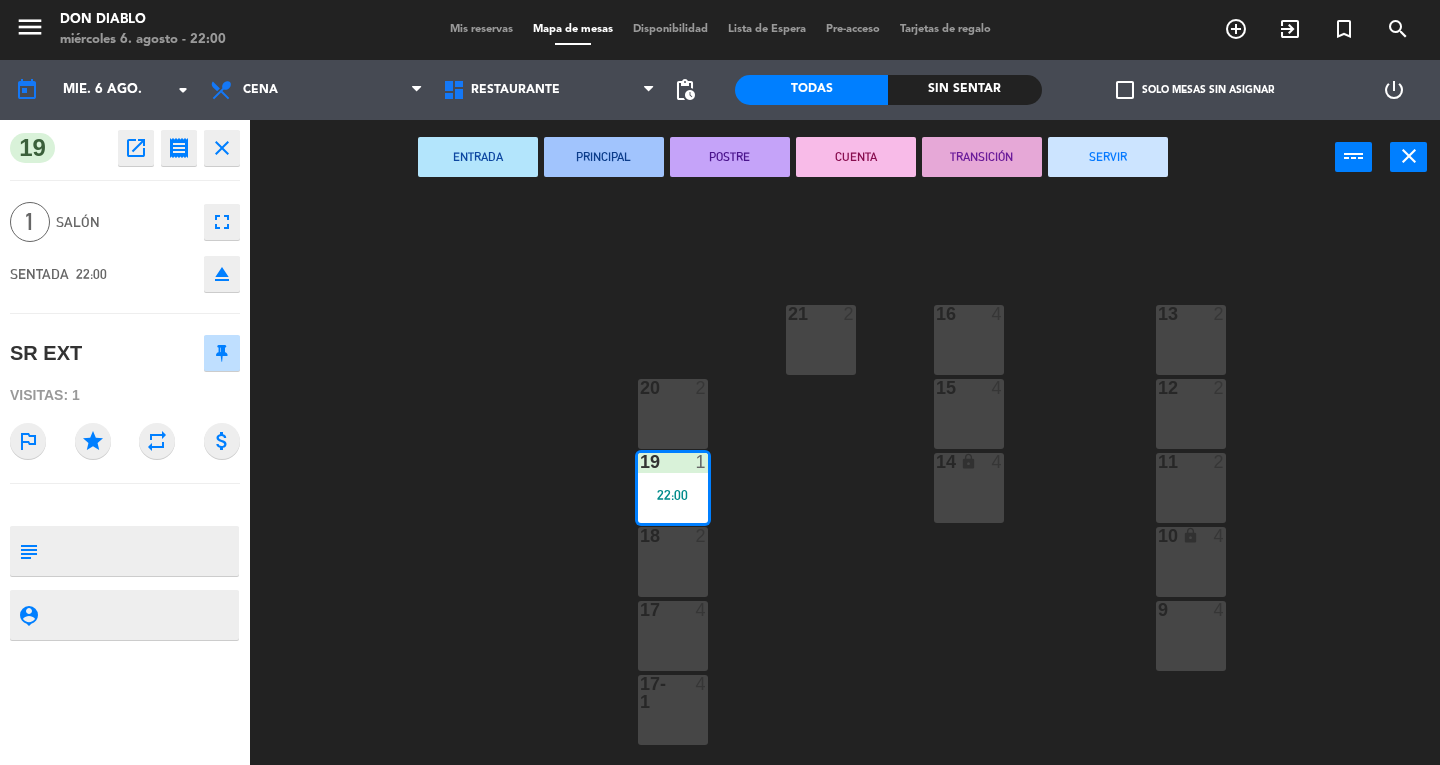 click on "SERVIR" at bounding box center (1108, 157) 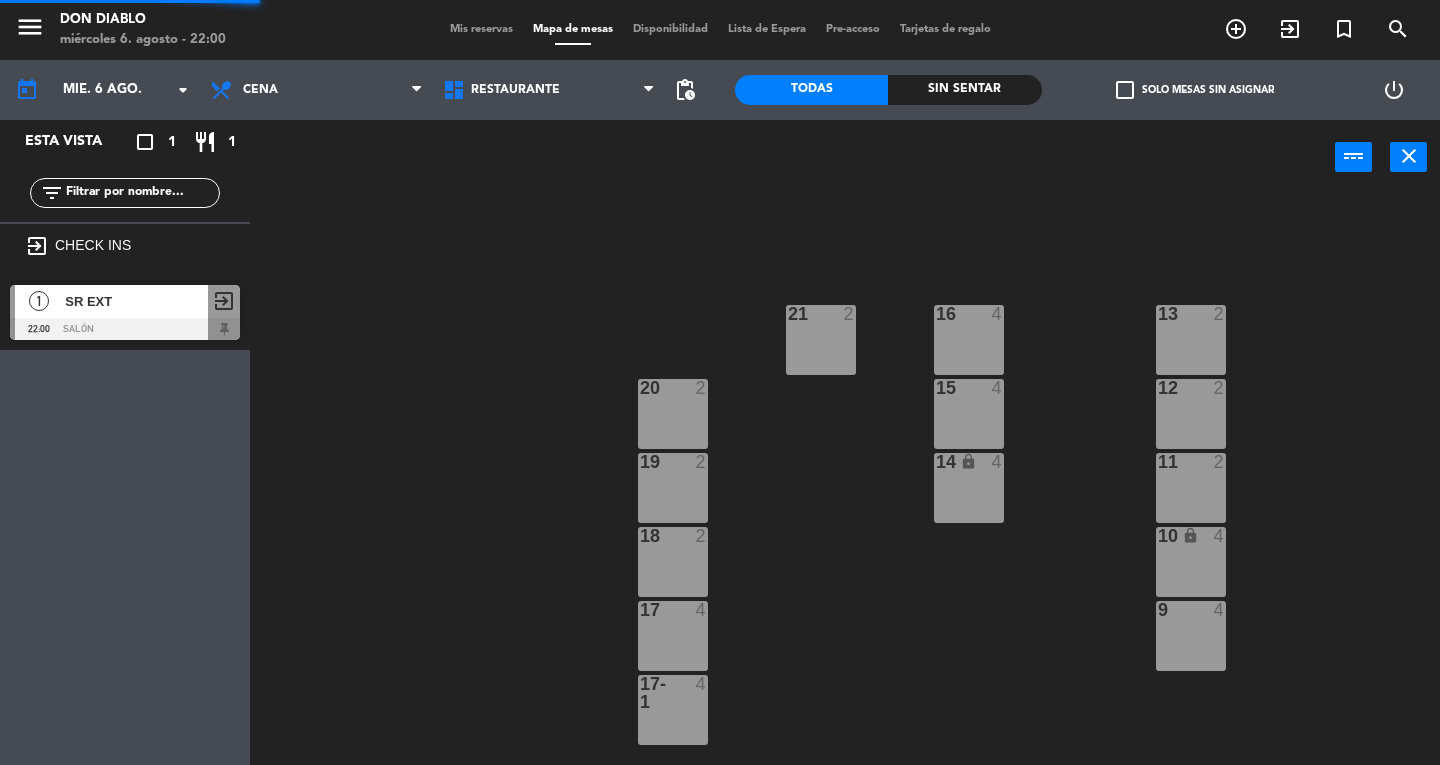 click on "close" at bounding box center (1409, 156) 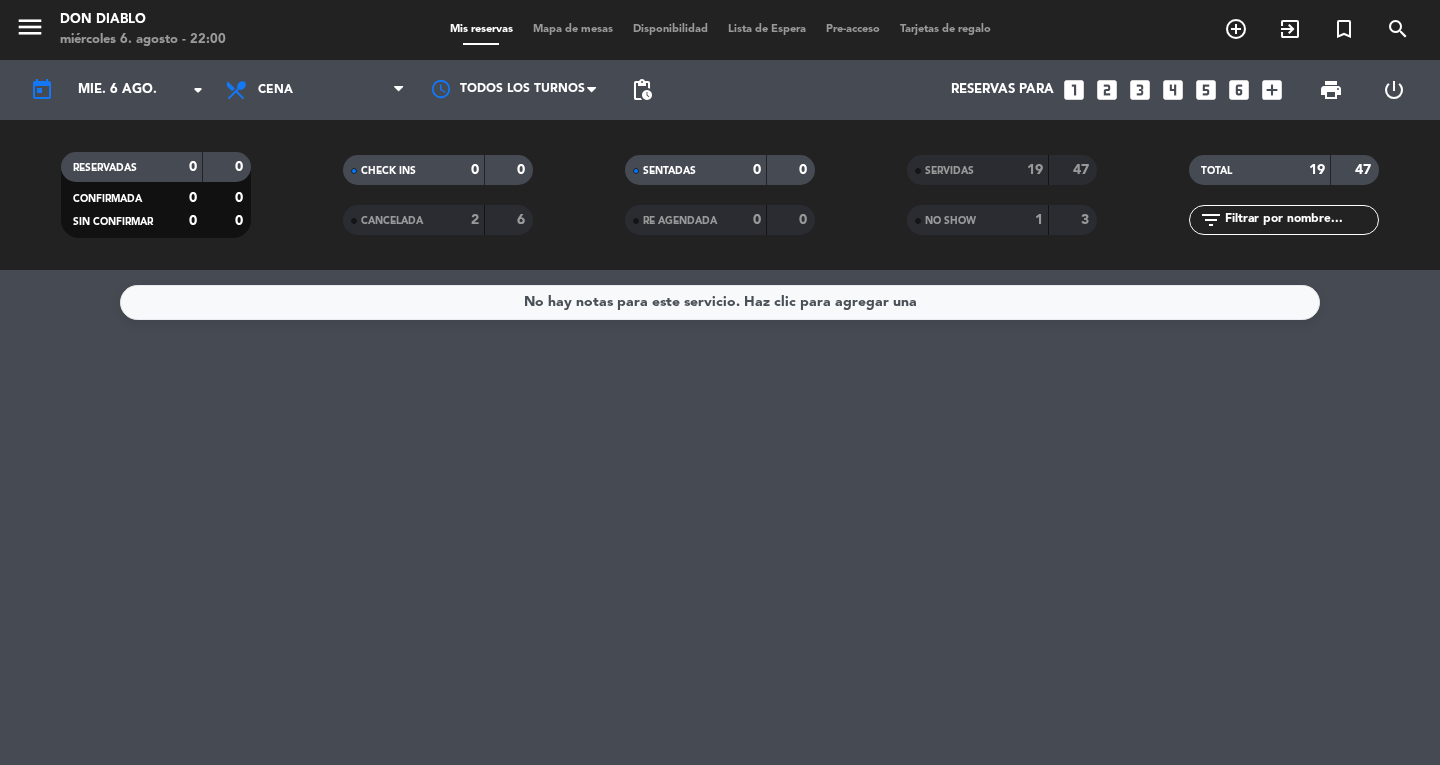click on "No hay notas para este servicio. Haz clic para agregar una" 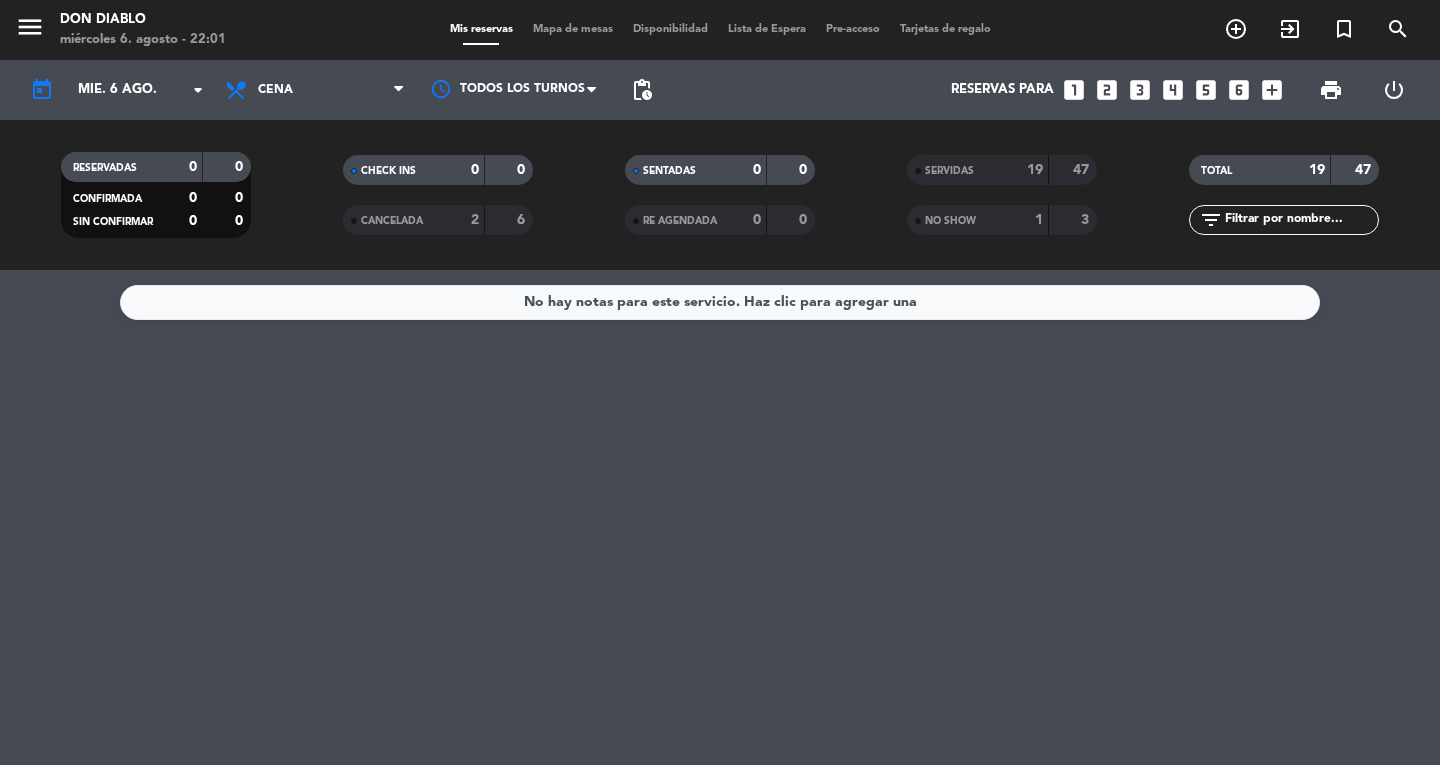 click on "No hay notas para este servicio. Haz clic para agregar una" 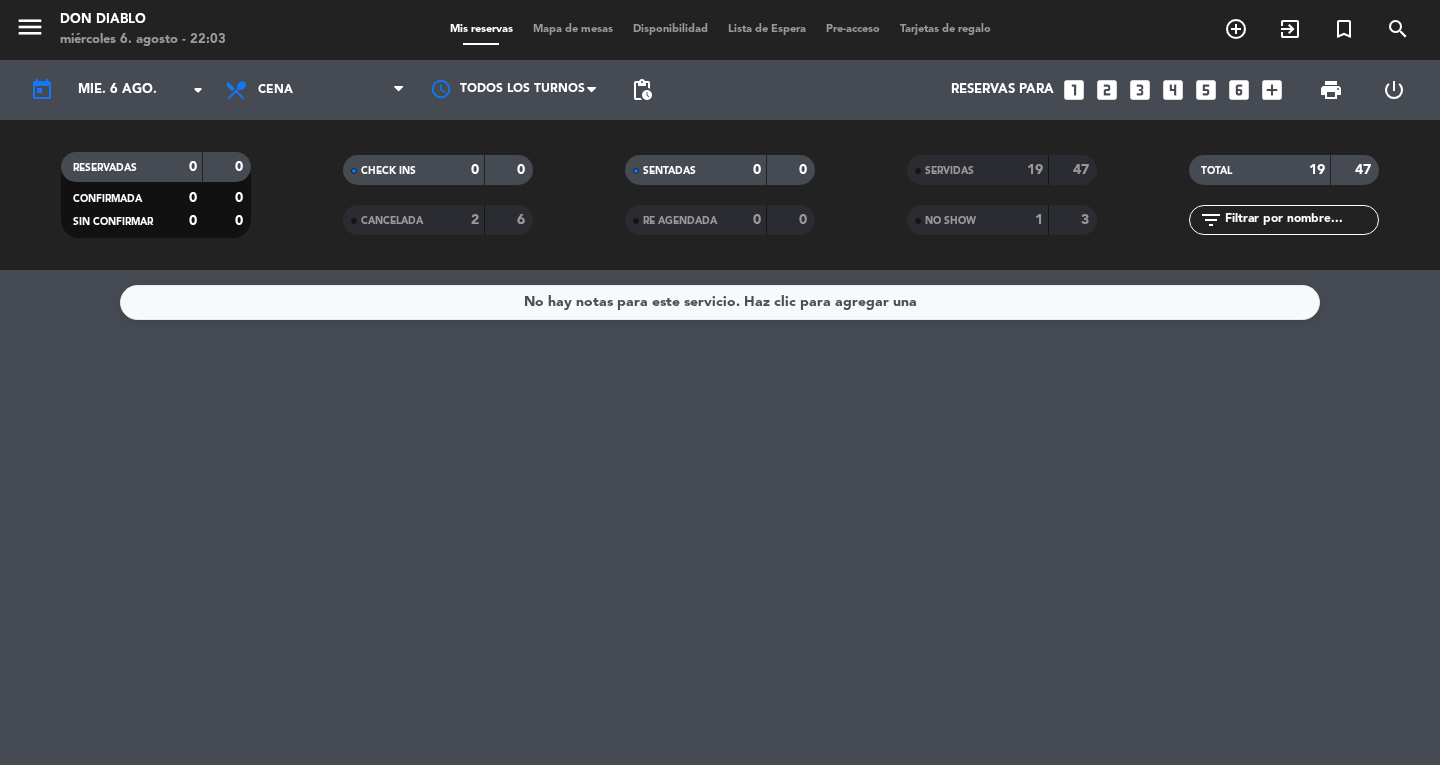 click on "No hay notas para este servicio. Haz clic para agregar una" 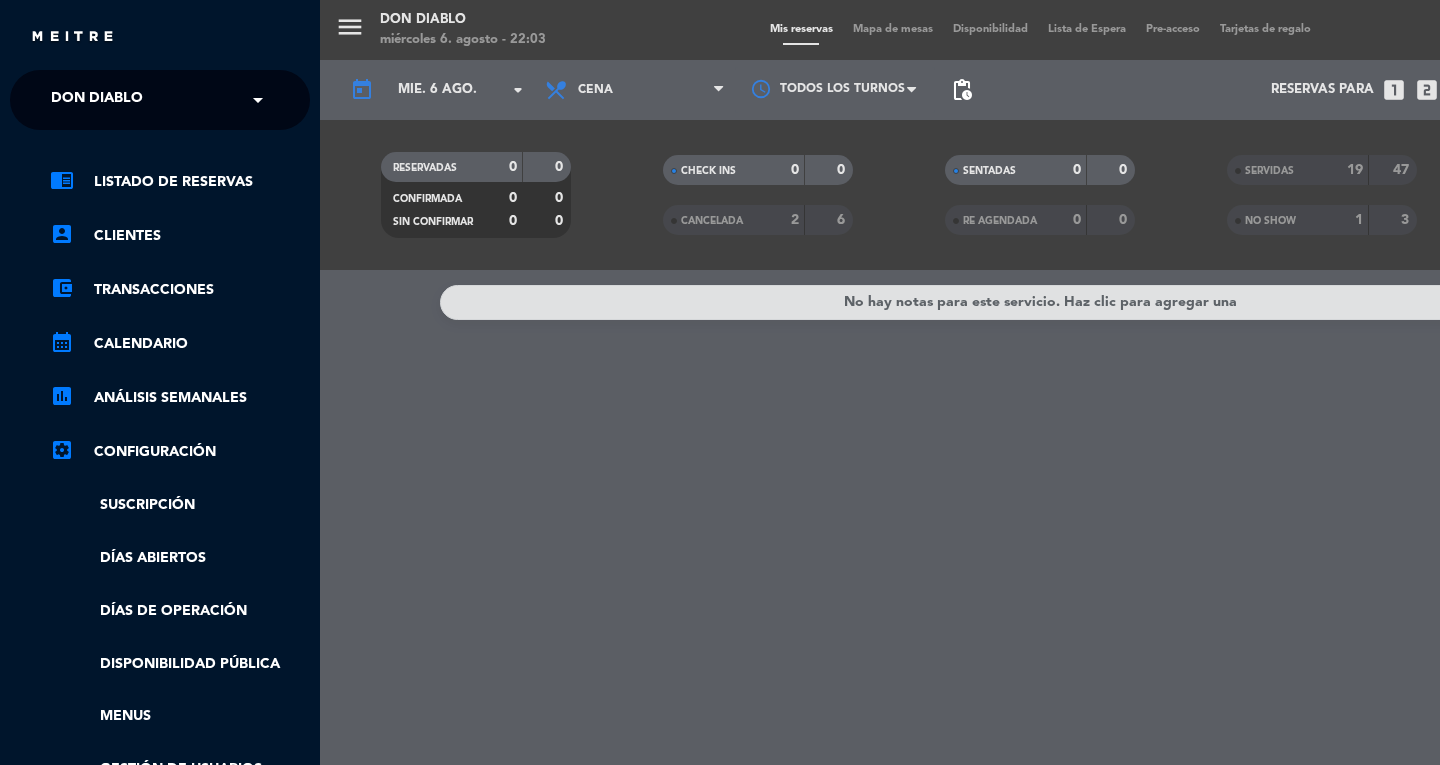 click on "Don Diablo" 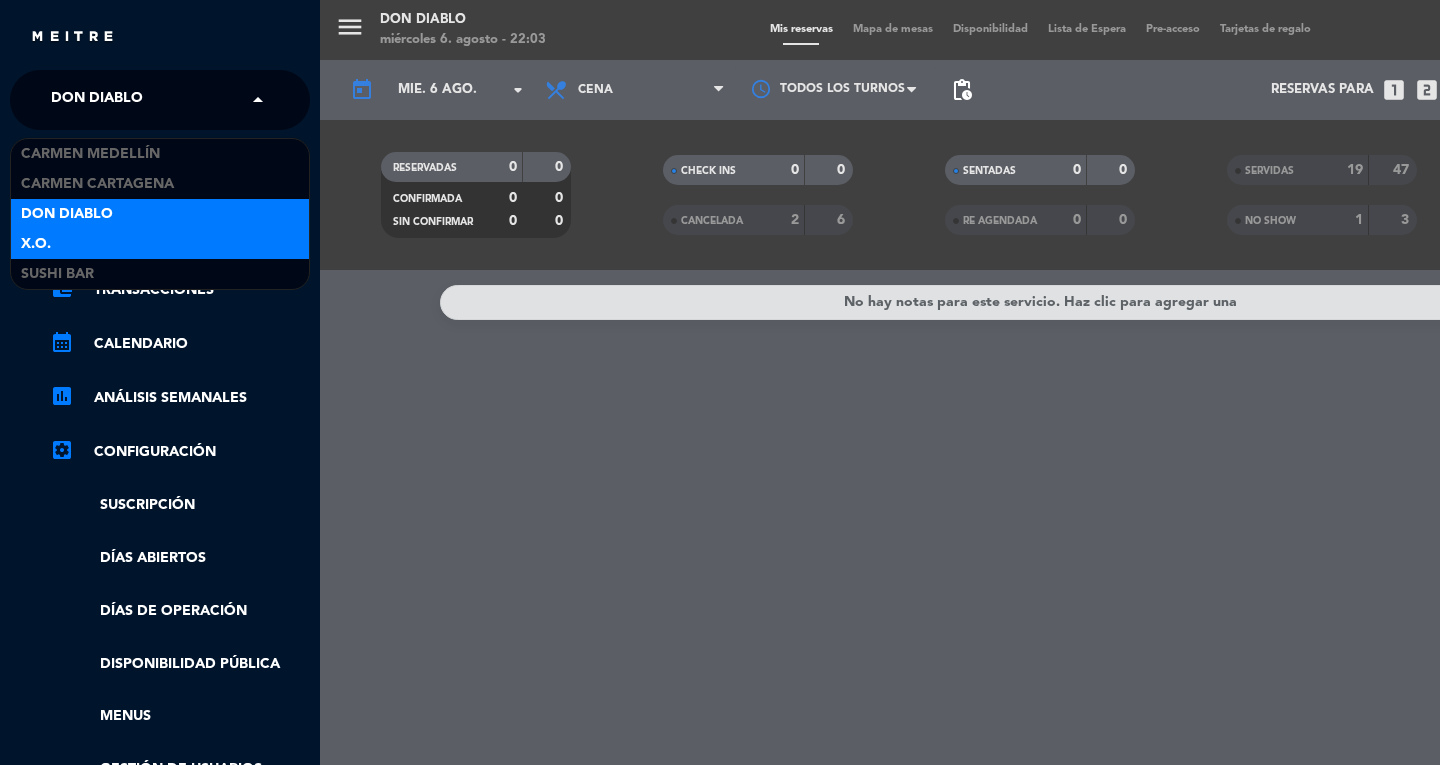 click on "X.O." at bounding box center (36, 244) 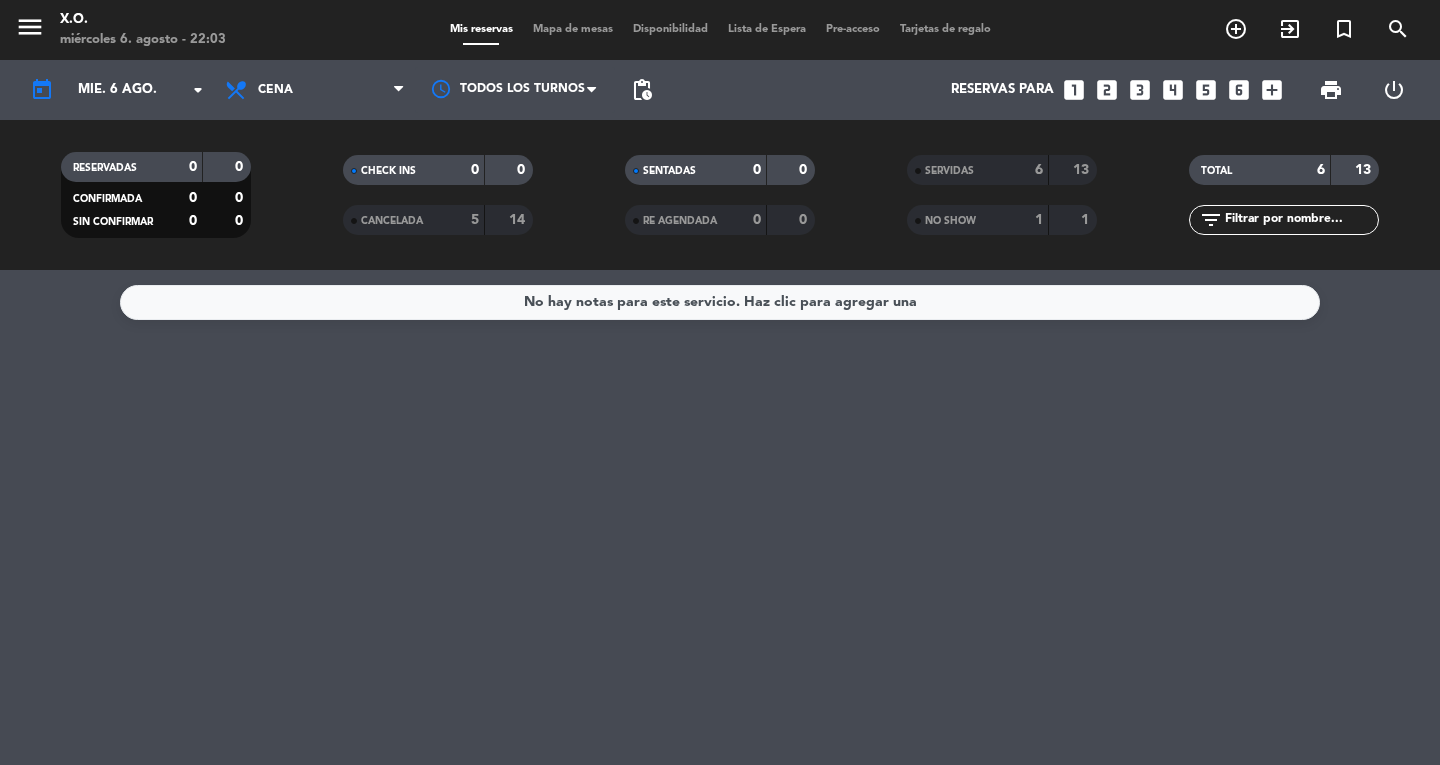 click on "No hay notas para este servicio. Haz clic para agregar una" 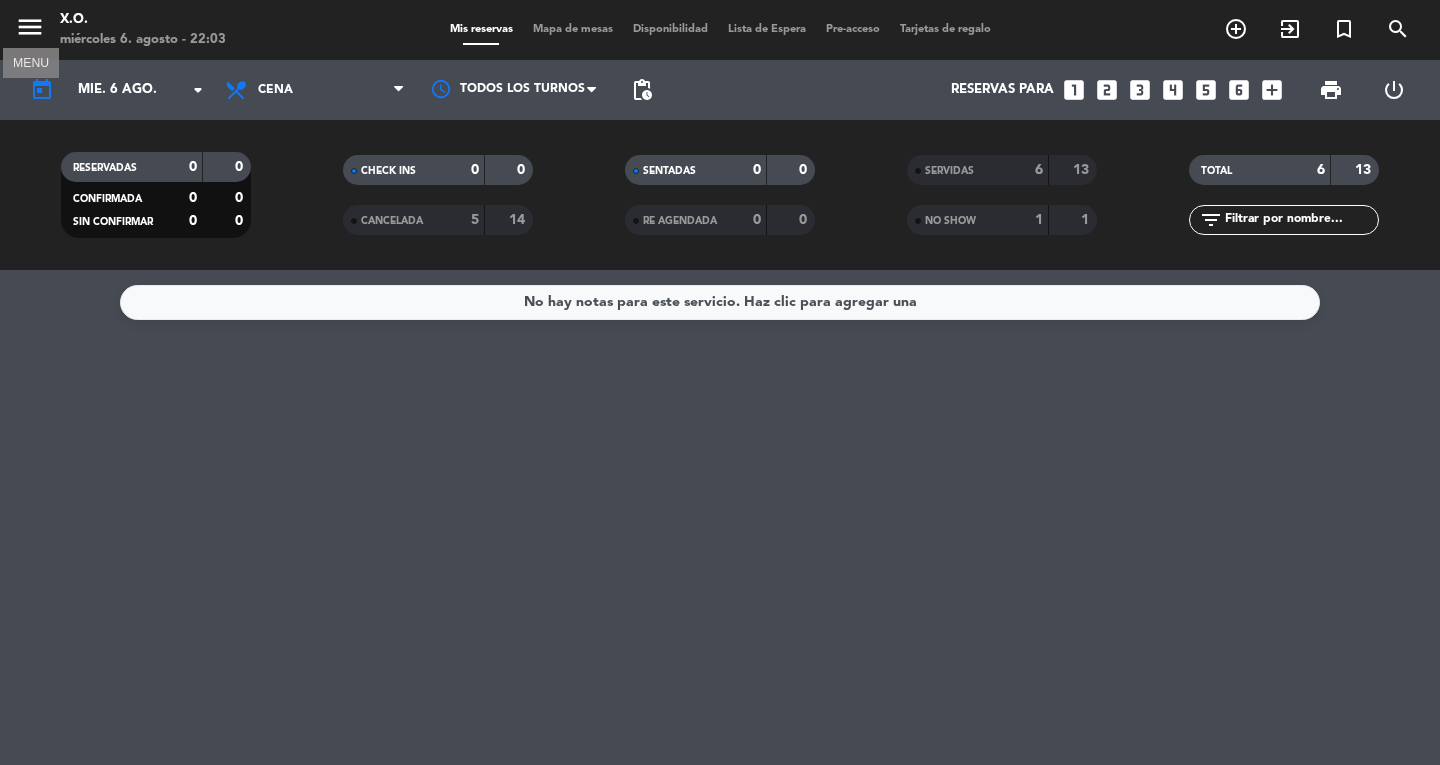 click on "menu" at bounding box center [30, 27] 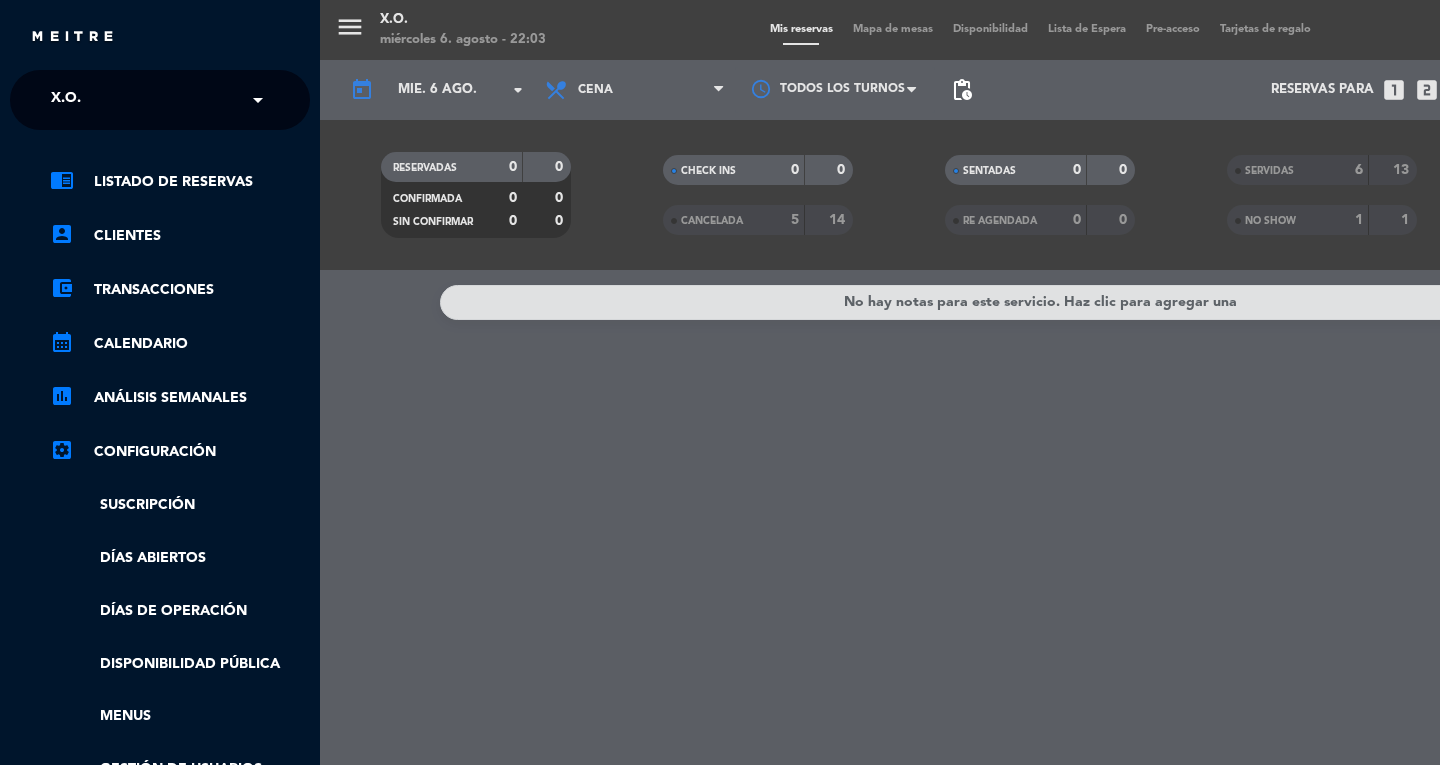 click on "[ACTIONS] [OPTIONS] [LANGUAGES] [SESSION_ACTION]" 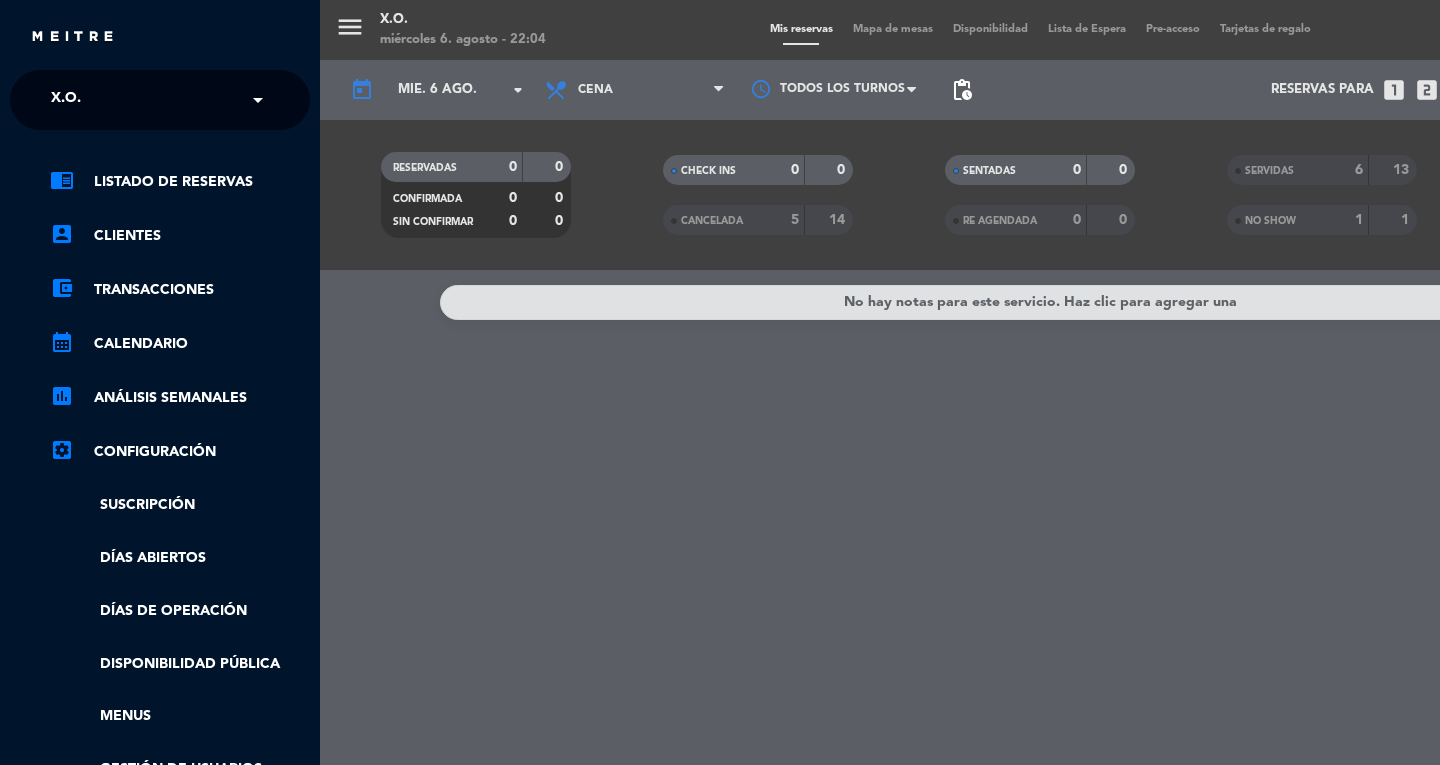 click on "[MENU] [BRAND] [DAY] [DATE] [TIME] [MENU_ITEMS] [ACTIONS] [FILTER] [NOTES]" at bounding box center [1040, 382] 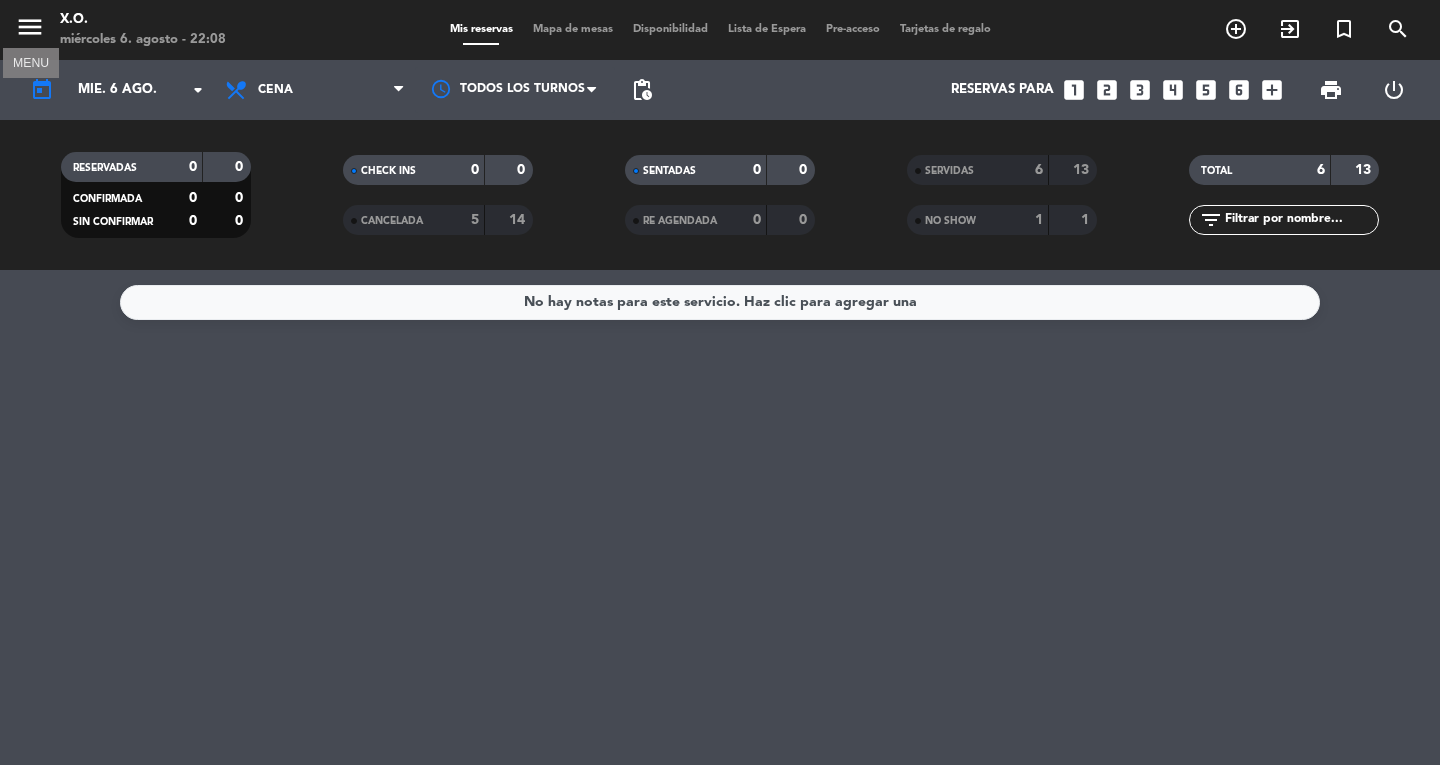 click on "menu" at bounding box center (30, 27) 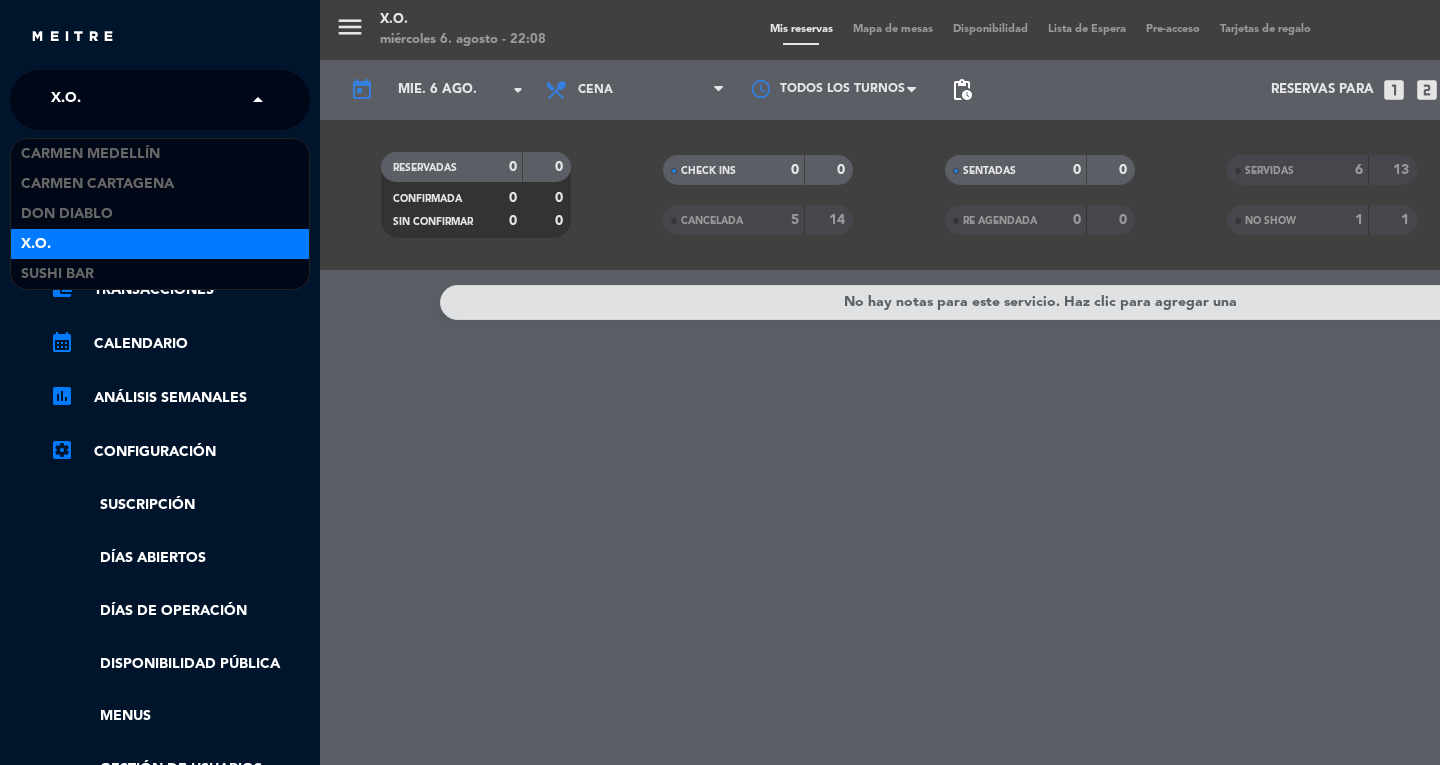 click on "X.O." 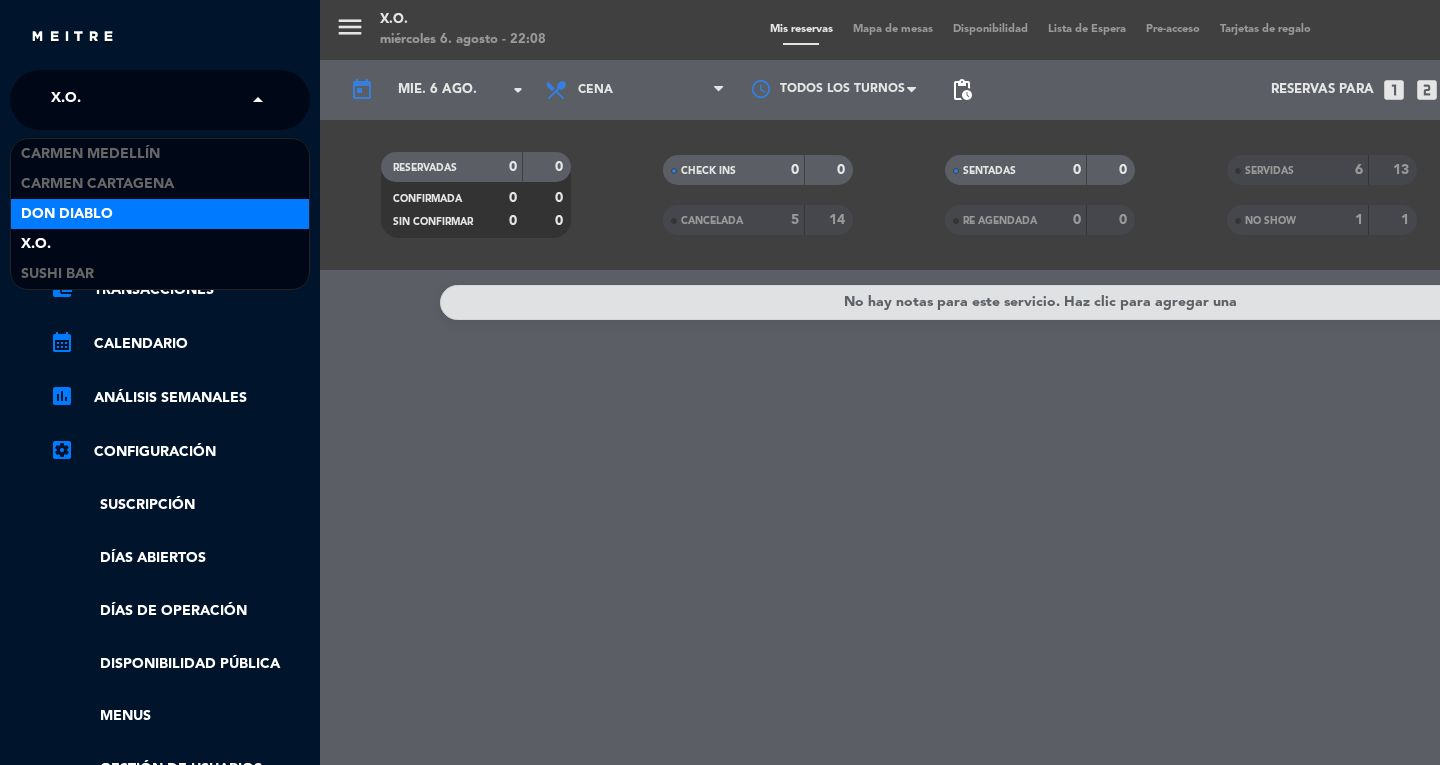 click on "Don Diablo" at bounding box center (160, 214) 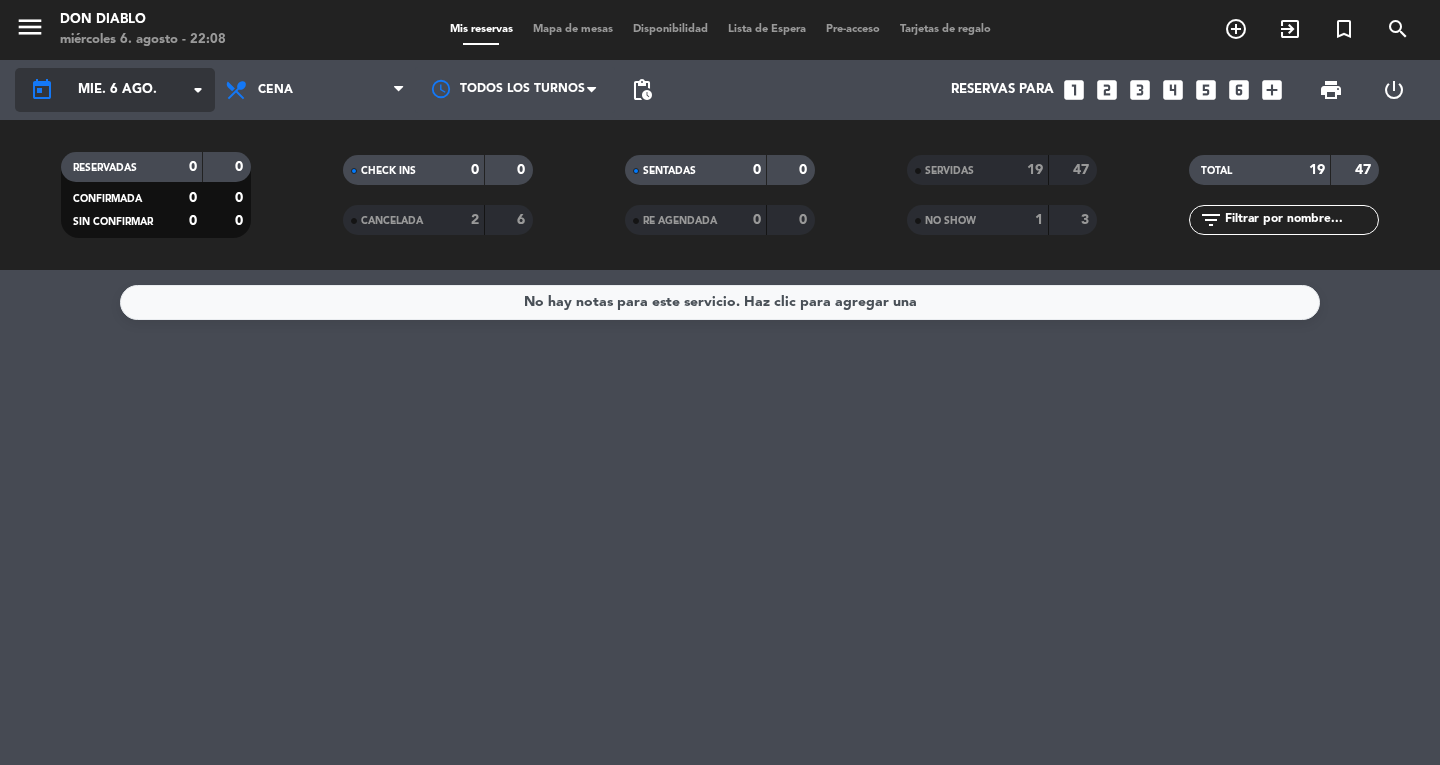 click on "mié. 6 ago." 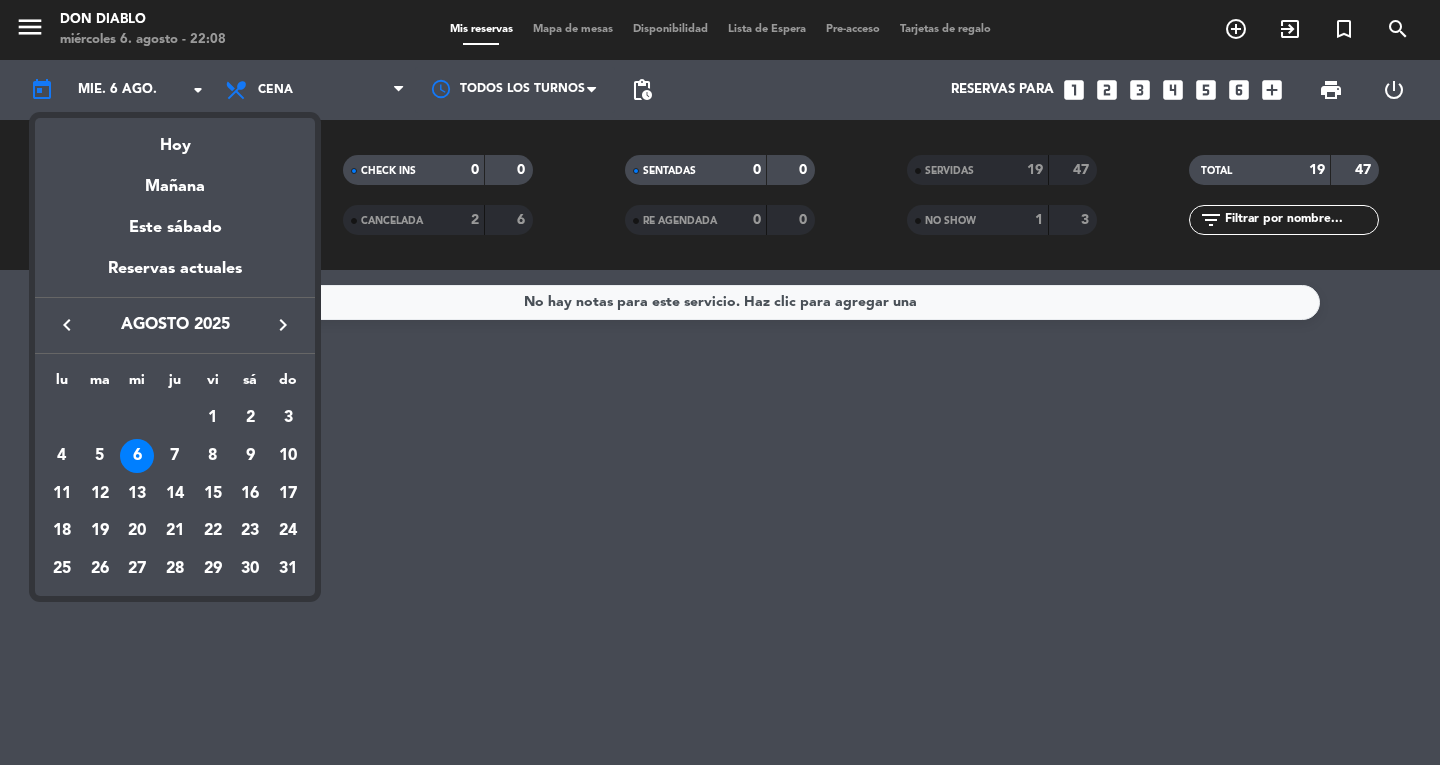 click at bounding box center [720, 382] 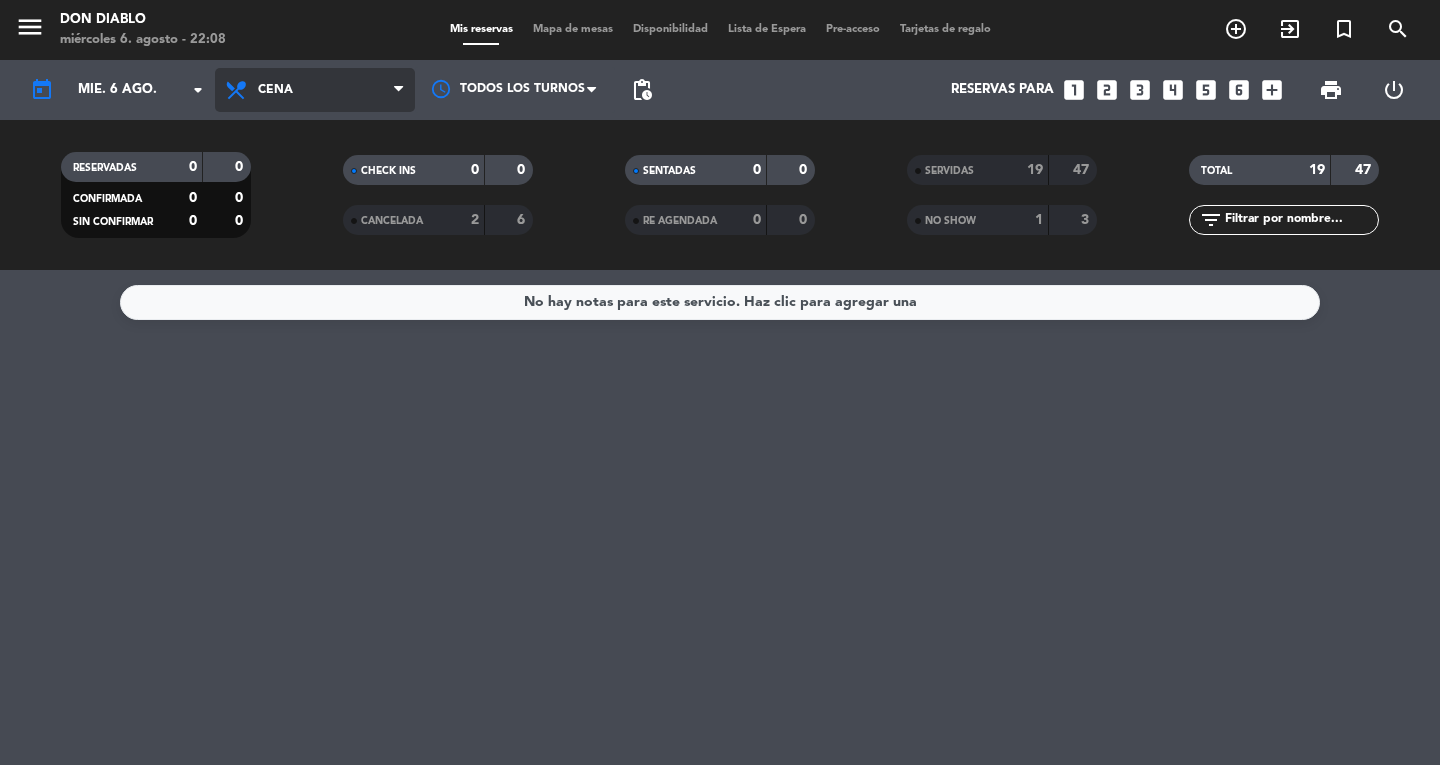 click on "Cena" at bounding box center [315, 90] 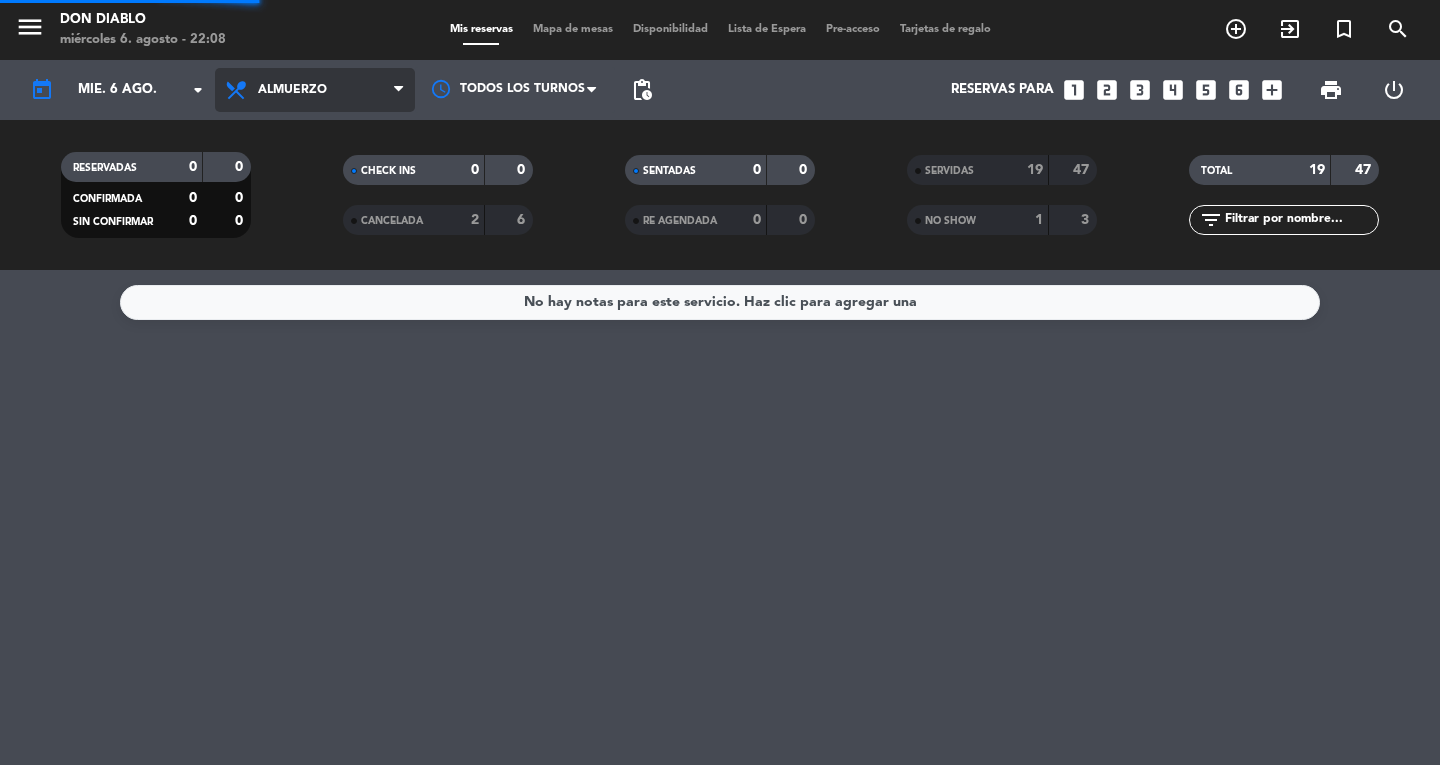 click on "menu  Don Diablo   miércoles 6. agosto - 22:08   Mis reservas   Mapa de mesas   Disponibilidad   Lista de Espera   Pre-acceso   Tarjetas de regalo  add_circle_outline exit_to_app turned_in_not search today    mié. 6 ago. arrow_drop_down  Todos los servicios  Almuerzo  Cena  Almuerzo  Todos los servicios  Almuerzo  Cena Todos los turnos pending_actions  Reservas para   looks_one   looks_two   looks_3   looks_4   looks_5   looks_6   add_box  print  power_settings_new   RESERVADAS   0   0   CONFIRMADA   0   0   SIN CONFIRMAR   0   0   CHECK INS   0   0   CANCELADA   2   6   SENTADAS   0   0   RE AGENDADA   0   0   SERVIDAS   19   47   NO SHOW   1   3   TOTAL   19   47  filter_list" 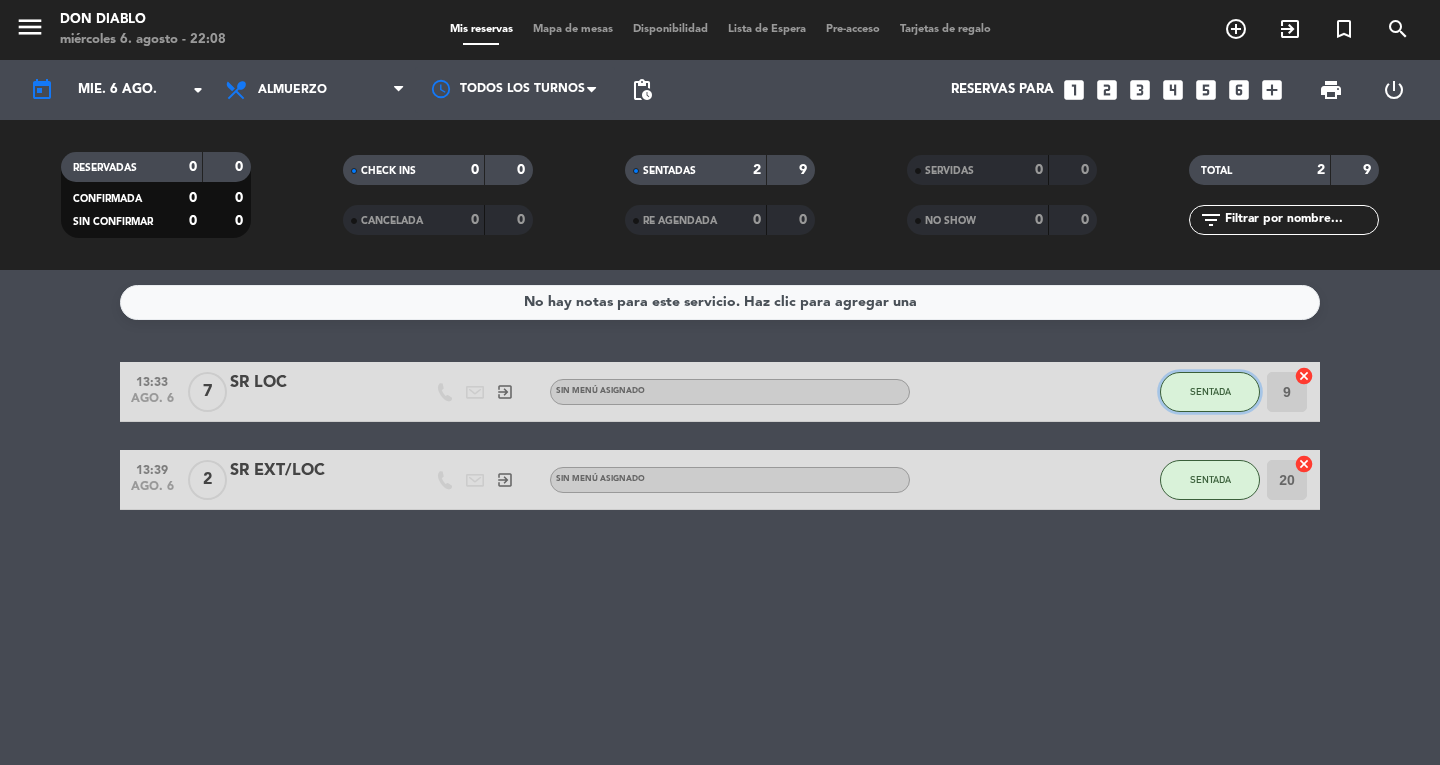click on "SENTADA" 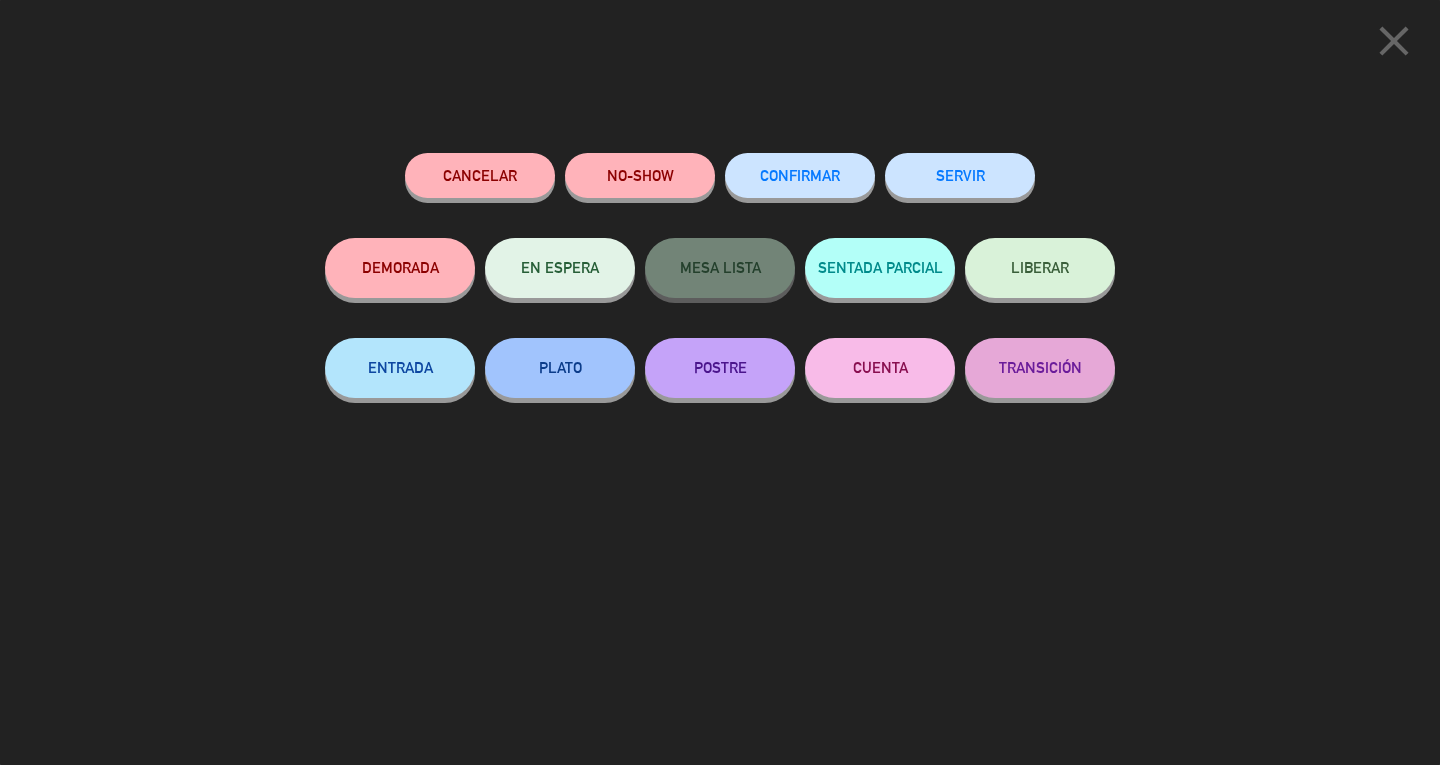 click on "SERVIR" 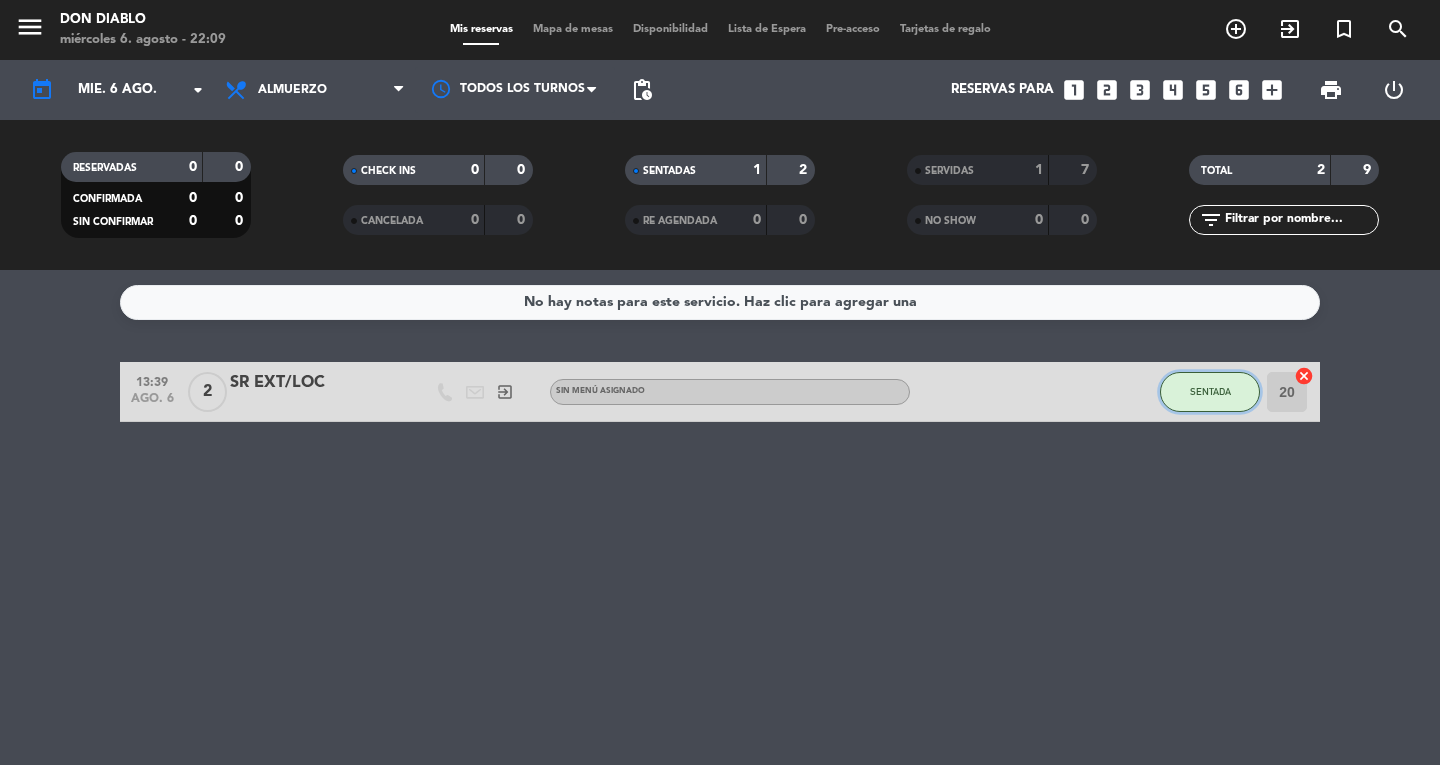 click on "SENTADA" 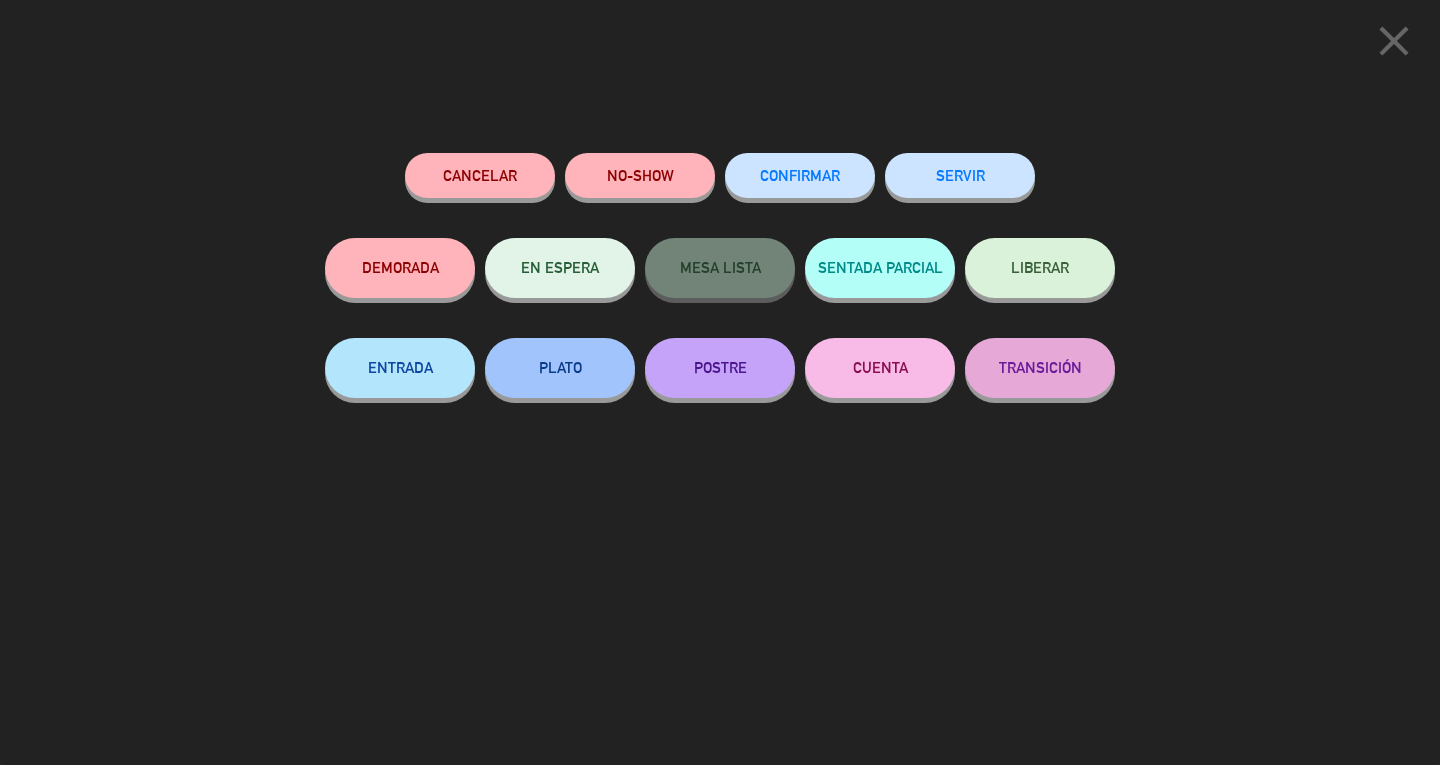 click on "SERVIR" 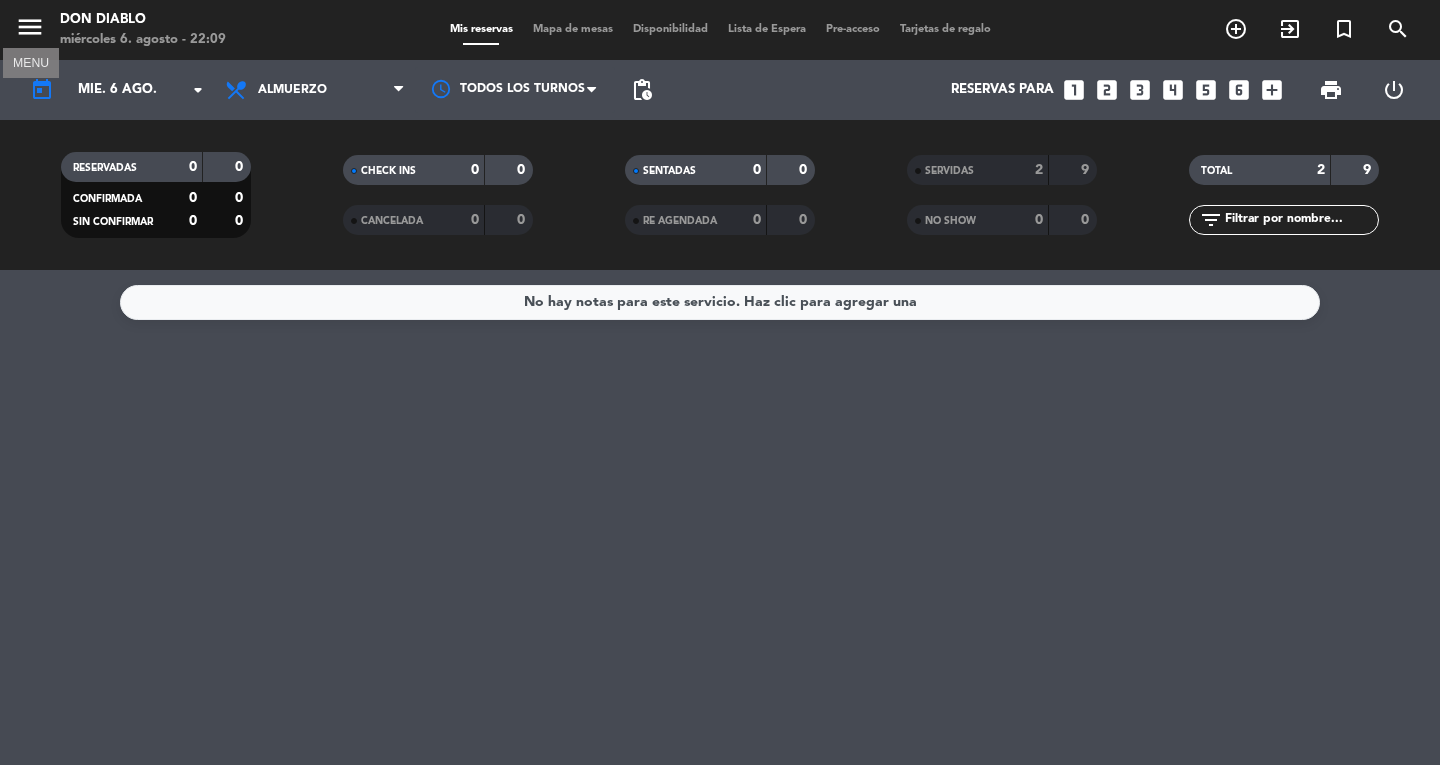 click on "menu" at bounding box center [30, 27] 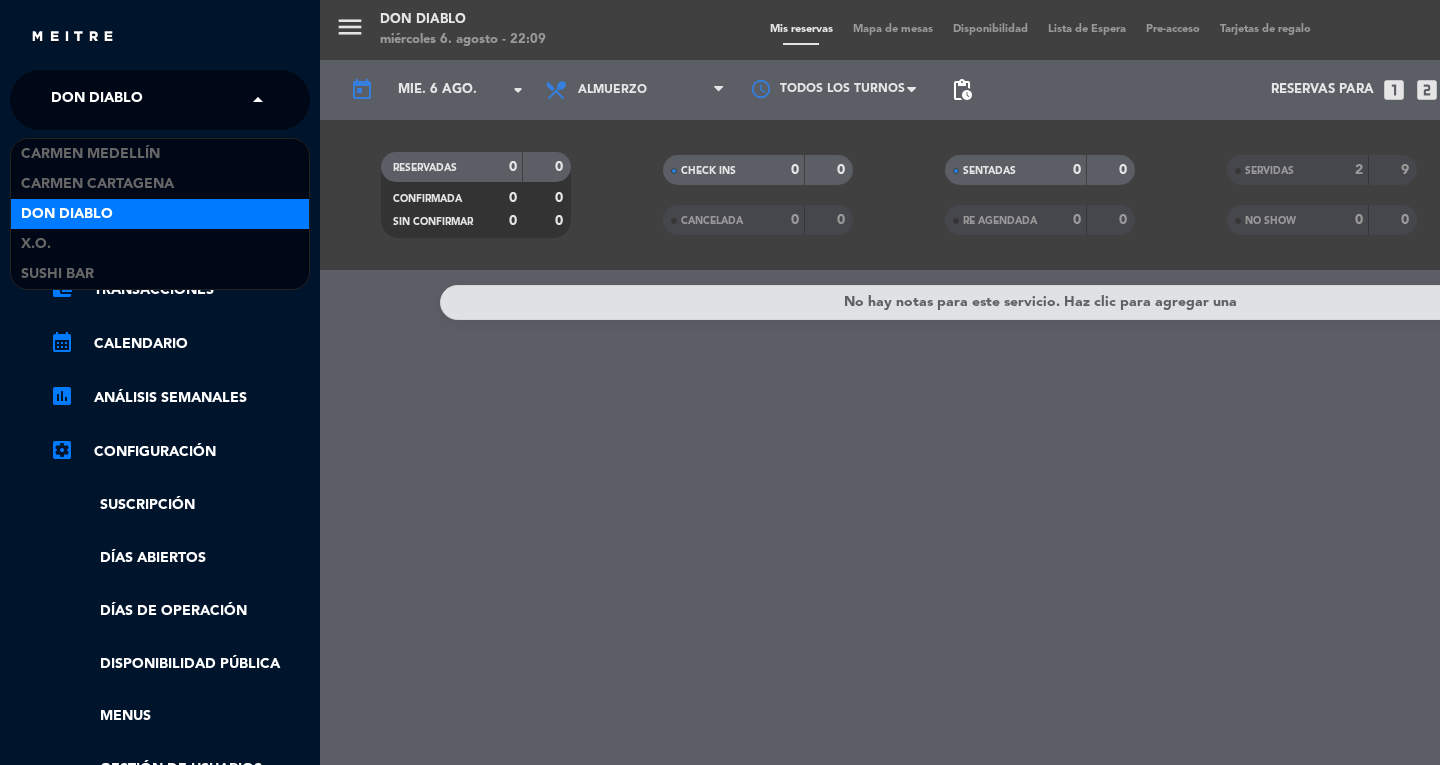 click 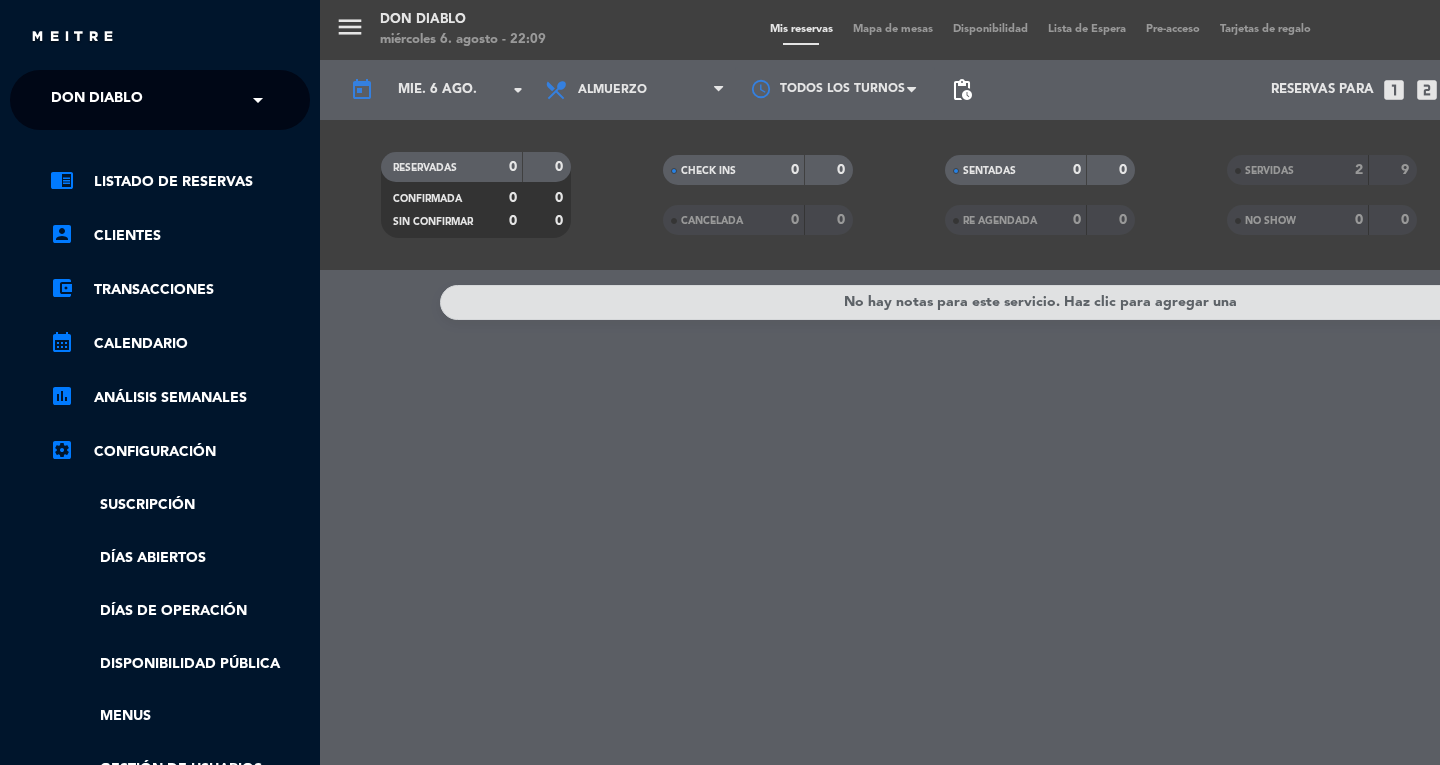 click on "menu  [BRAND]   miércoles [DAY]. agosto - [TIME]   Mis reservas   Mapa de mesas   Disponibilidad   Lista de Espera   Pre-acceso   Tarjetas de regalo  add_circle_outline exit_to_app turned_in_not search today    mié. [DAY] ago. arrow_drop_down  Todos los servicios  Almuerzo  Cena  Almuerzo  Todos los servicios  Almuerzo  Cena Todos los turnos pending_actions  Reservas para   looks_one   looks_two   looks_3   looks_4   looks_5   looks_6   add_box  print  power_settings_new   RESERVADAS   [NUMBER]   [NUMBER]   CONFIRMADA   [NUMBER]   [NUMBER]   SIN CONFIRMAR   [NUMBER]   [NUMBER]   CHECK INS   [NUMBER]   [NUMBER]   CANCELADA   [NUMBER]   [NUMBER]   SENTADAS   [NUMBER]   [NUMBER]   RE AGENDADA   [NUMBER]   [NUMBER]   SERVIDAS   [NUMBER]   [NUMBER]   NO SHOW   [NUMBER]   [NUMBER]   TOTAL   [NUMBER]   [NUMBER]  filter_list  No hay notas para este servicio. Haz clic para agregar una" at bounding box center [1040, 382] 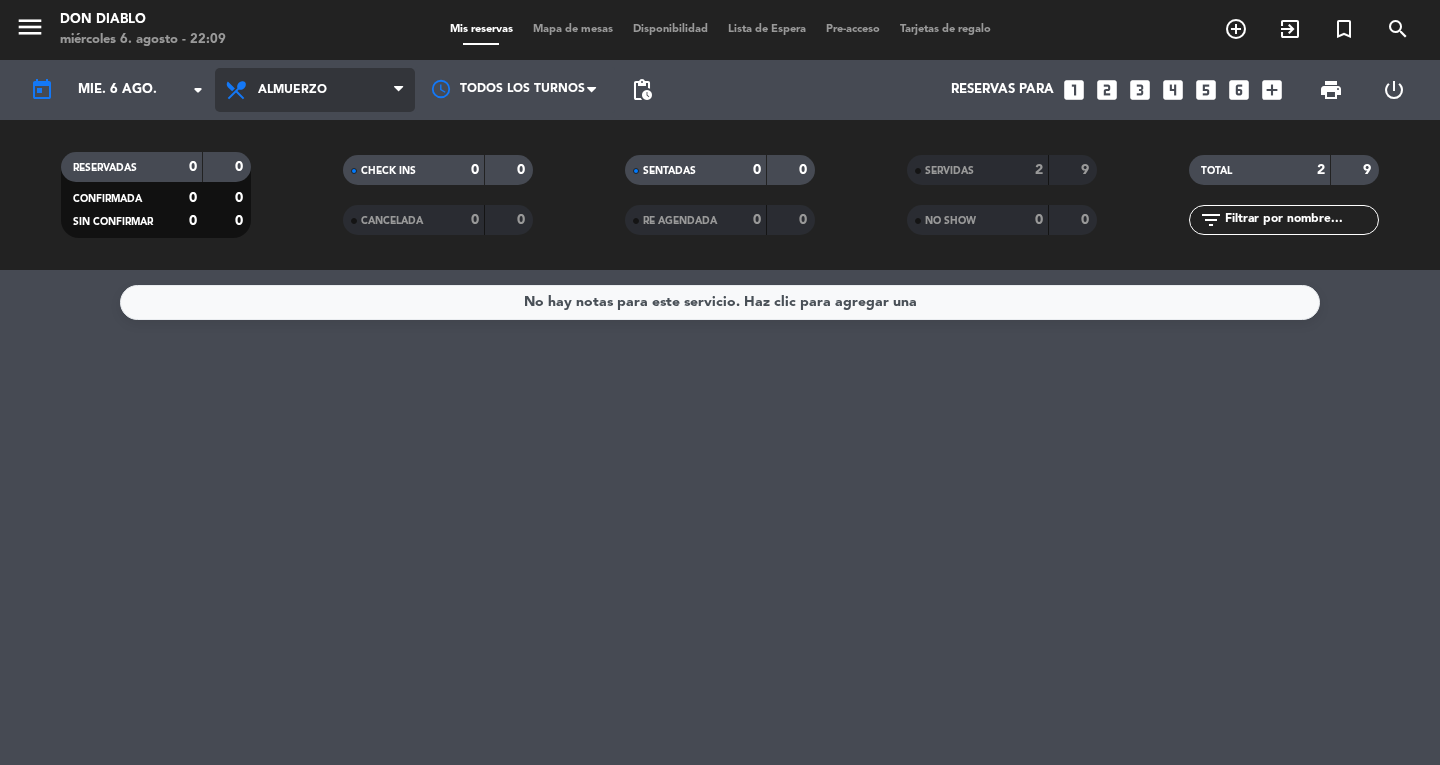 click on "Almuerzo" at bounding box center [315, 90] 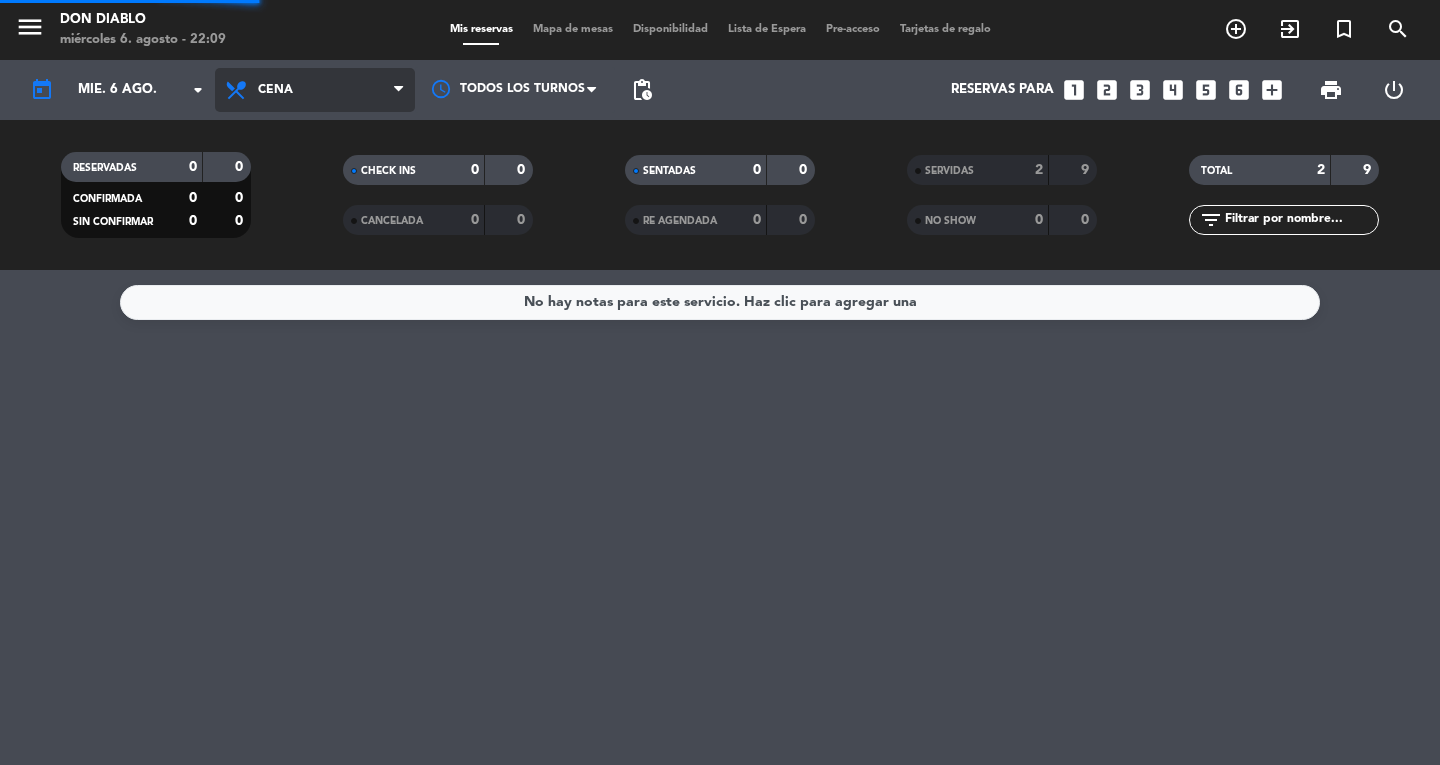 click on "[MENU] [BRAND] [DAY] [DATE] [TIME] [MENU_ITEMS] [ACTIONS] [FILTER]" 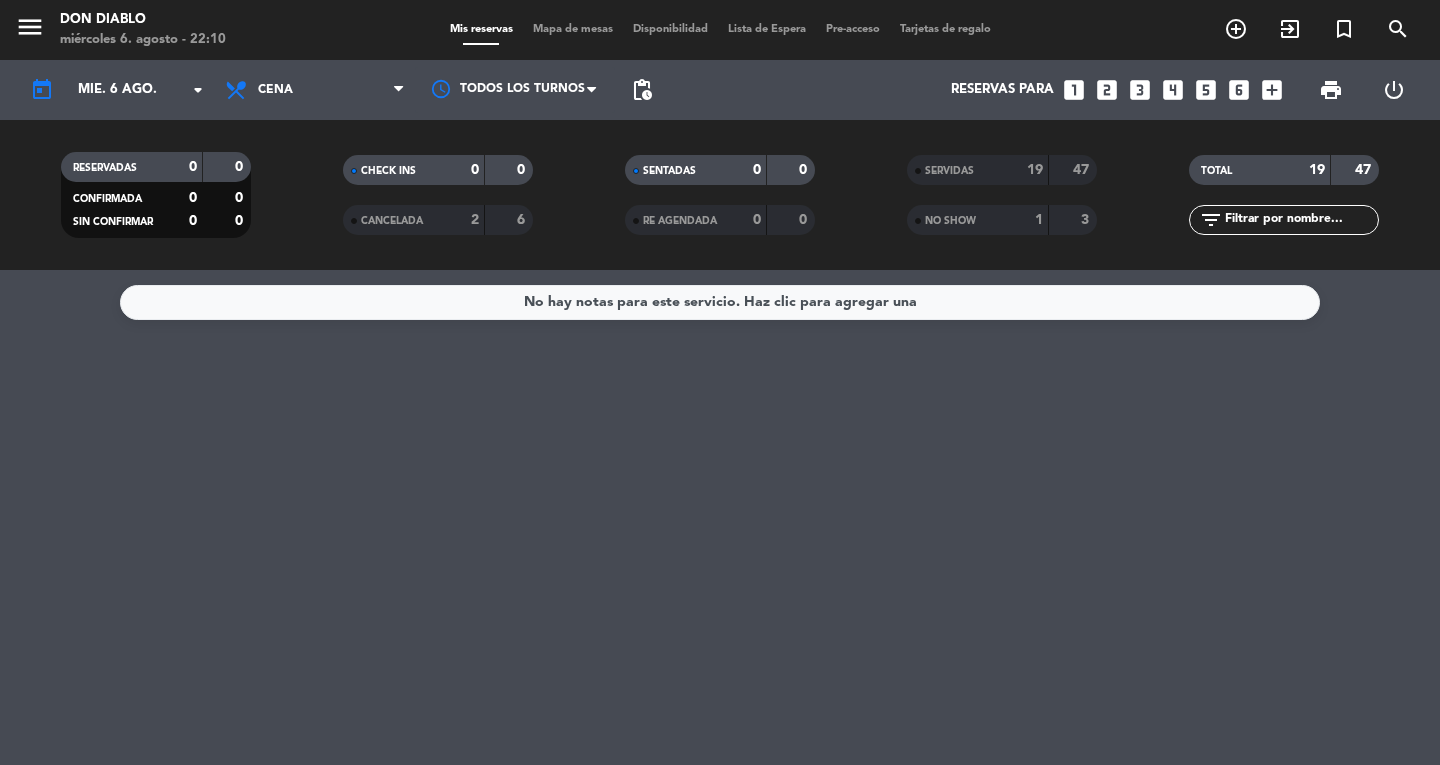 click on "exit_to_app" at bounding box center (1236, 29) 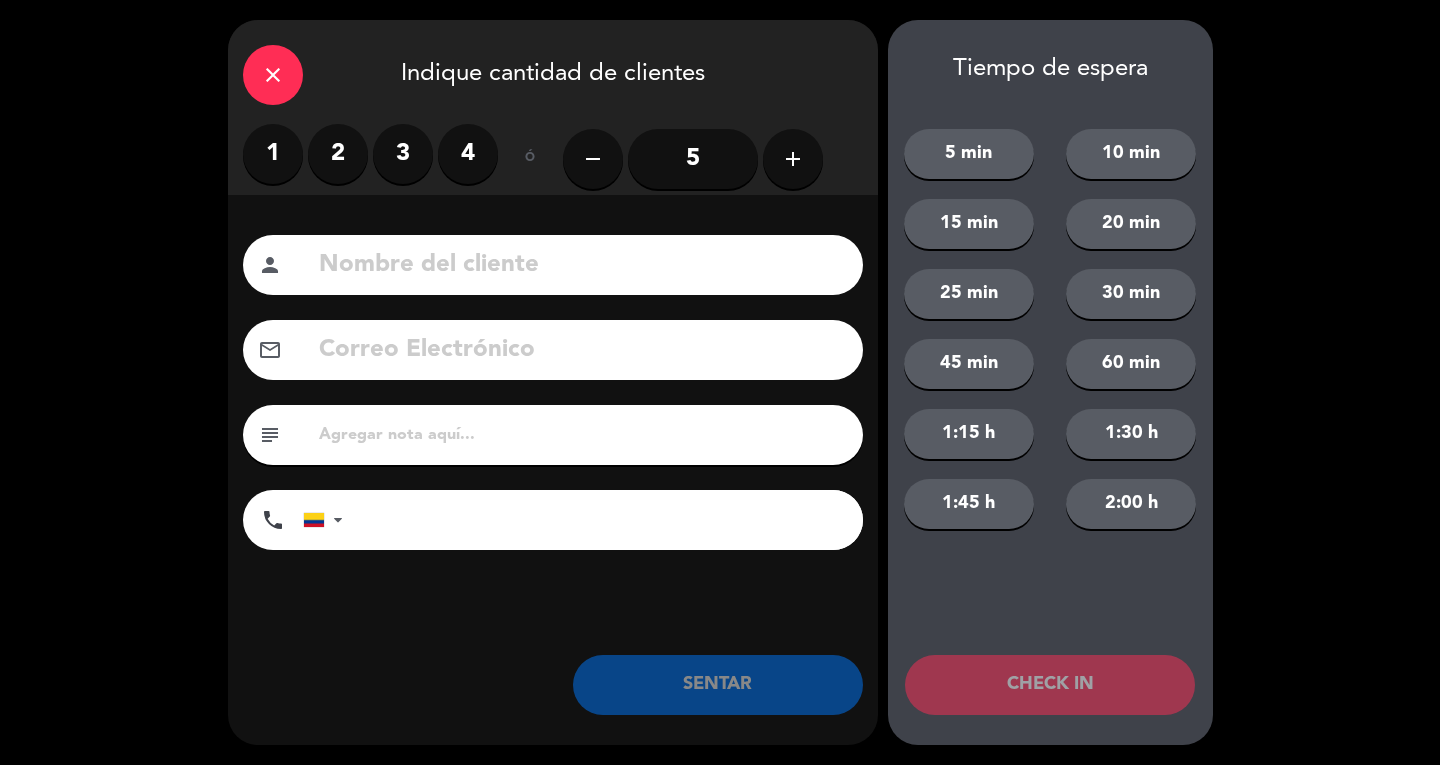 click on "1   2   3   4" at bounding box center [370, 154] 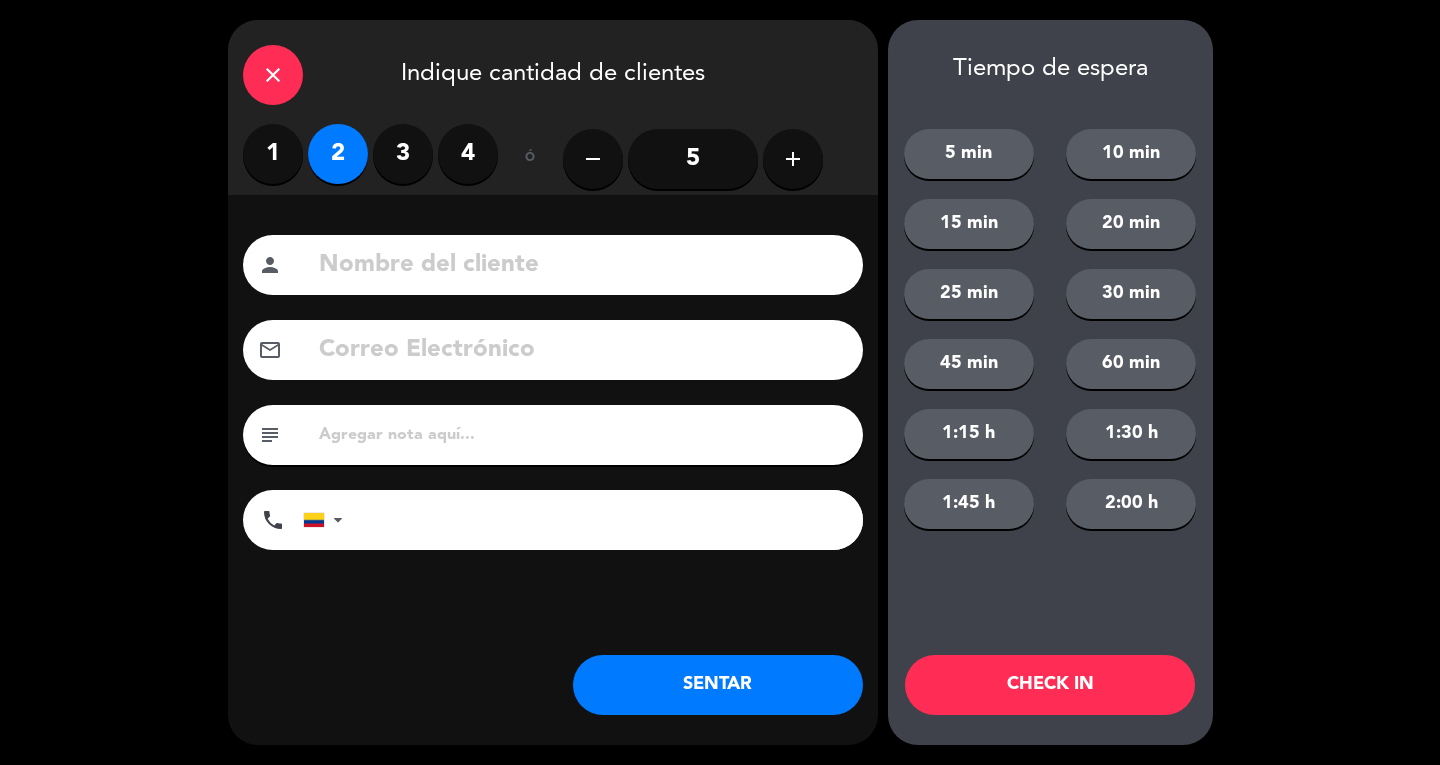 click 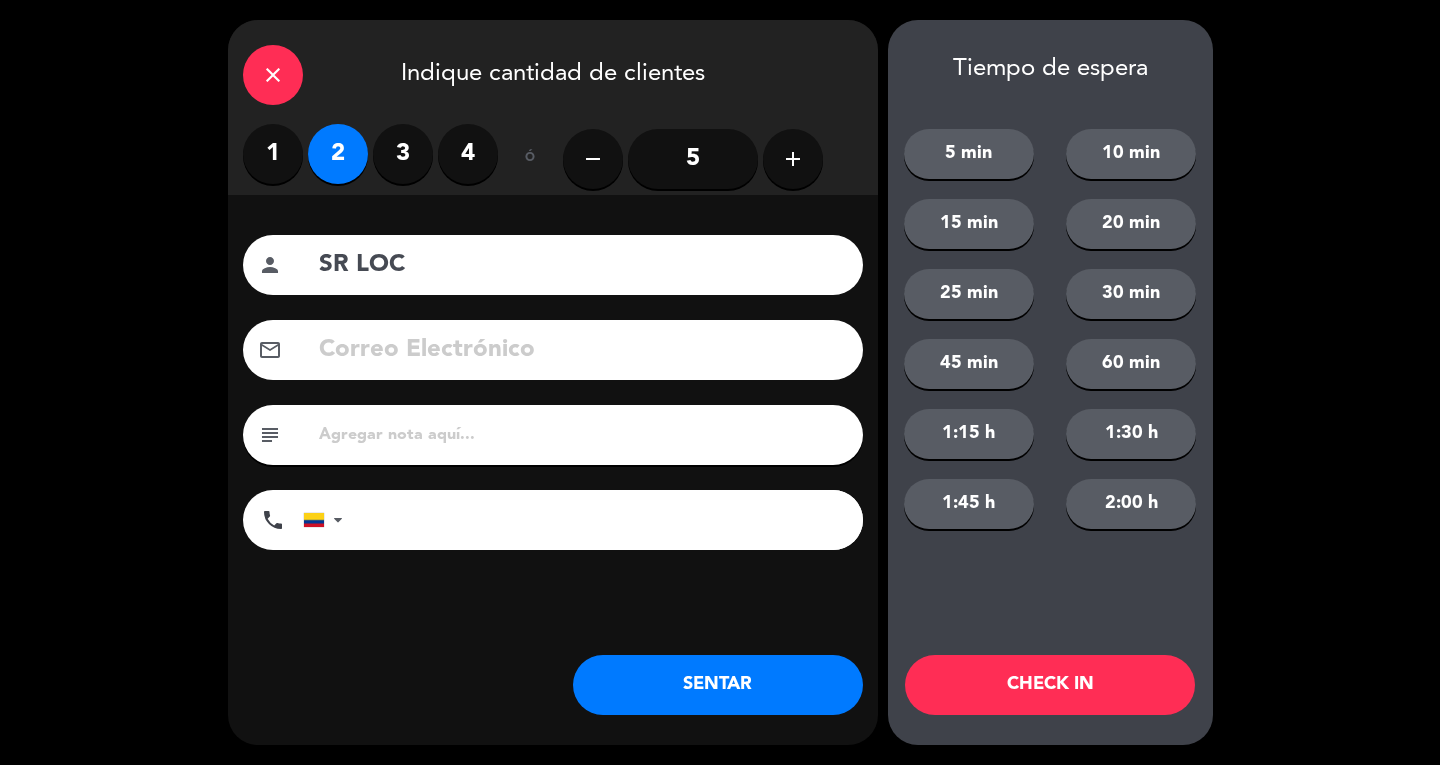 type on "SR LOC" 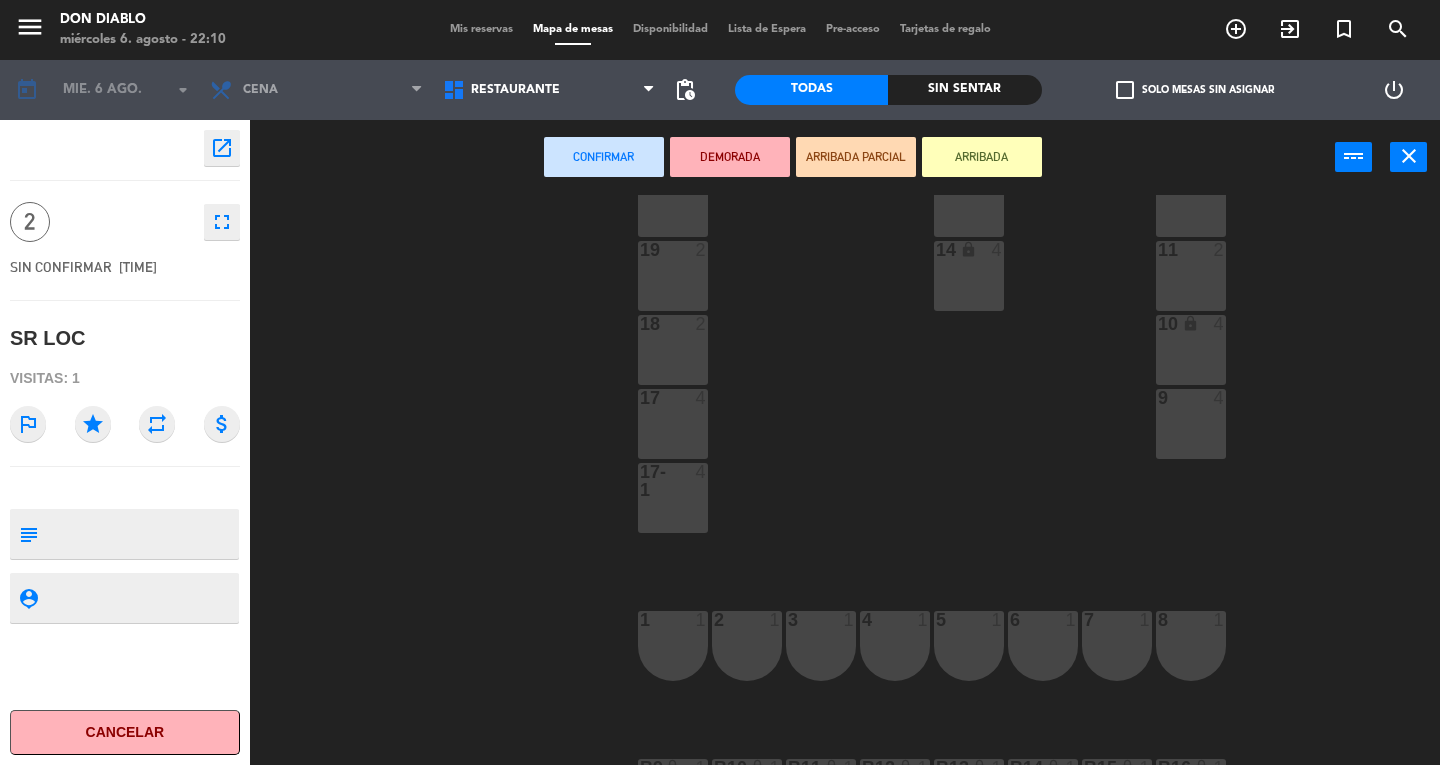 scroll, scrollTop: 571, scrollLeft: 0, axis: vertical 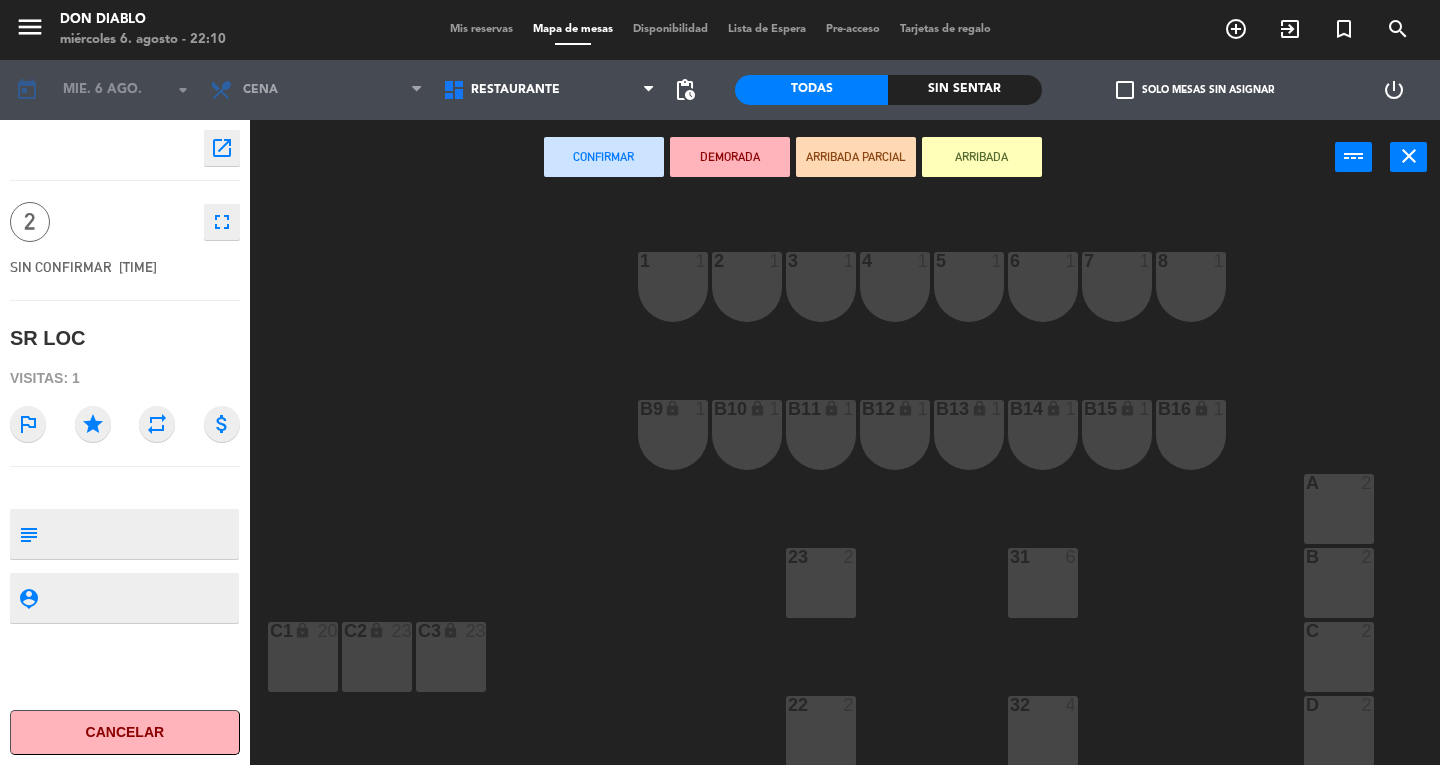 click on "B12 lock  1" at bounding box center (895, 435) 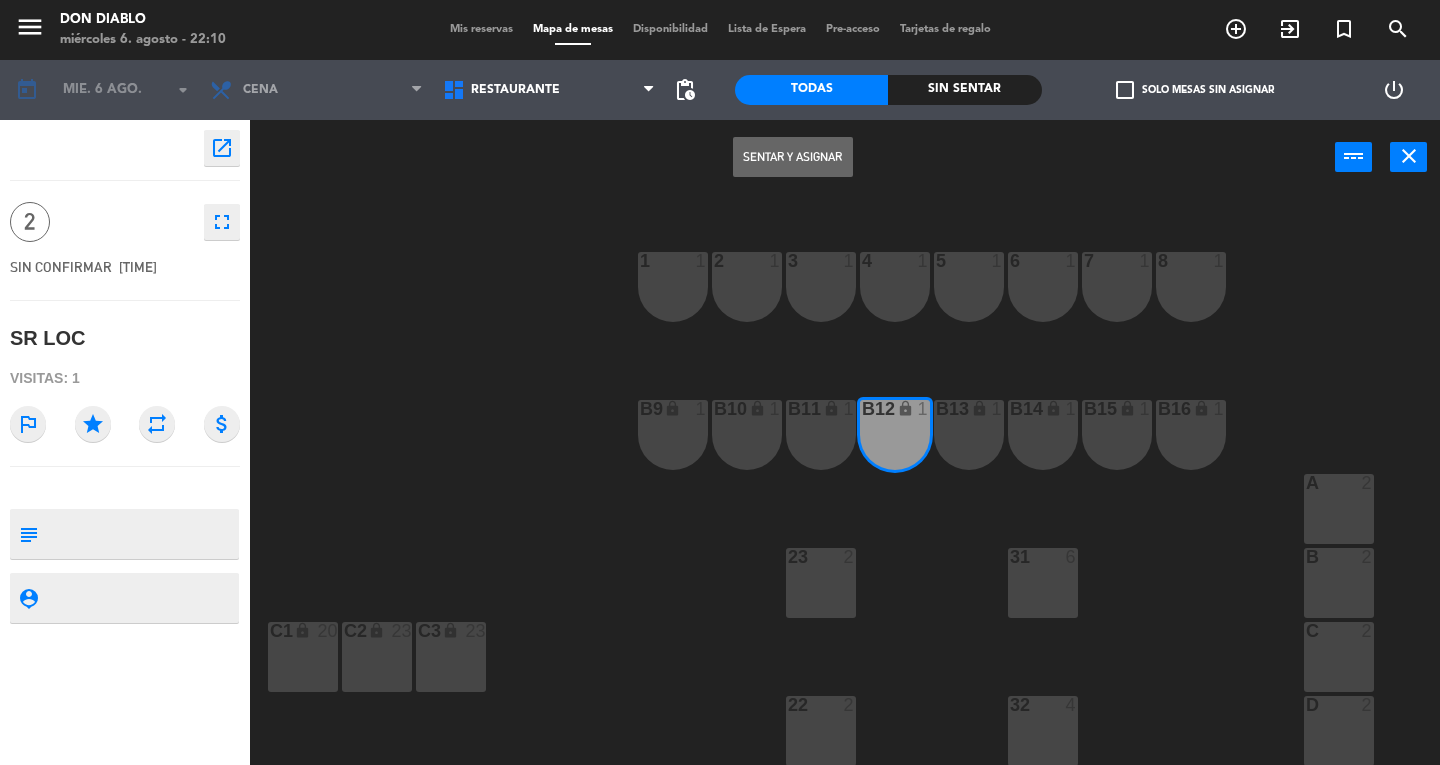 click on "B[NUMBER] lock  [NUMBER]" at bounding box center (969, 435) 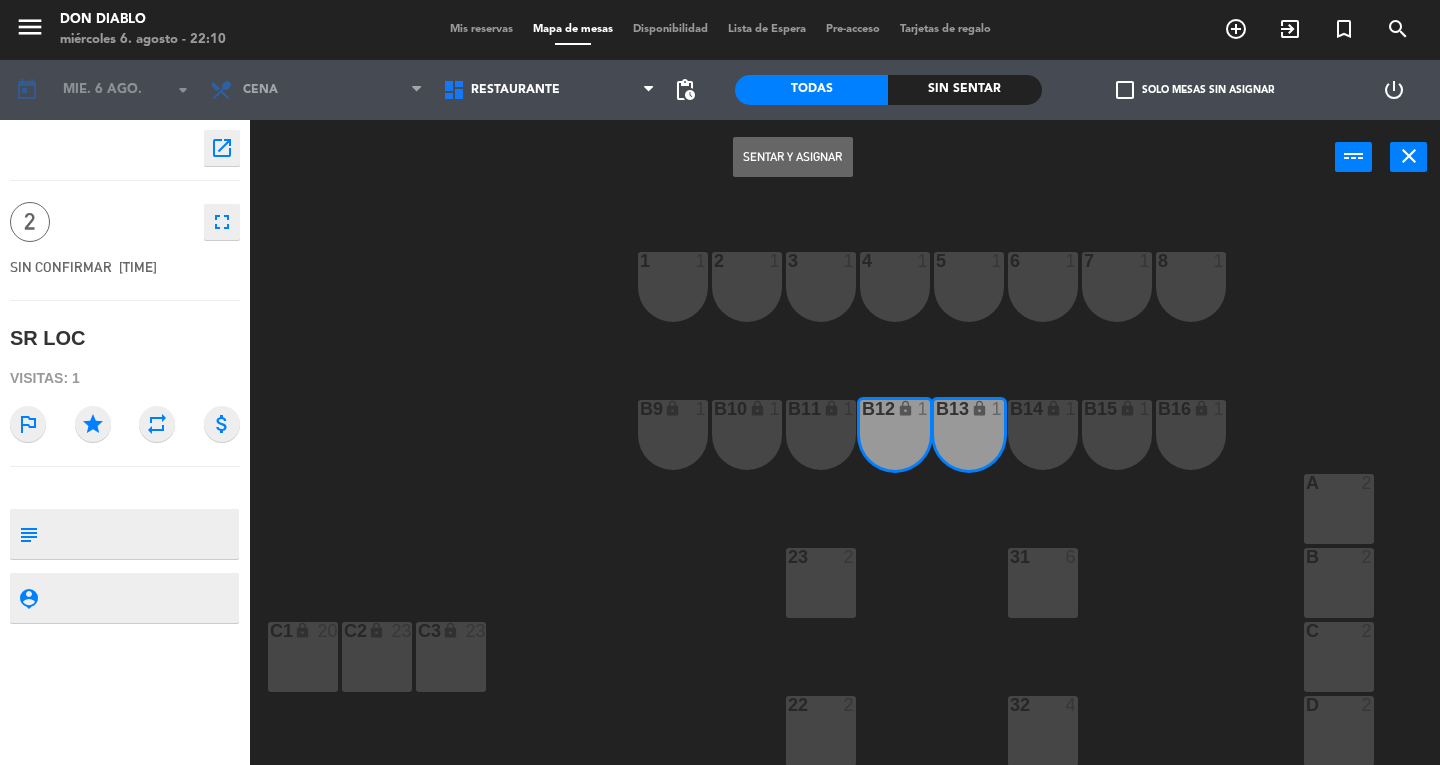 click on "Sentar y Asignar" at bounding box center [793, 157] 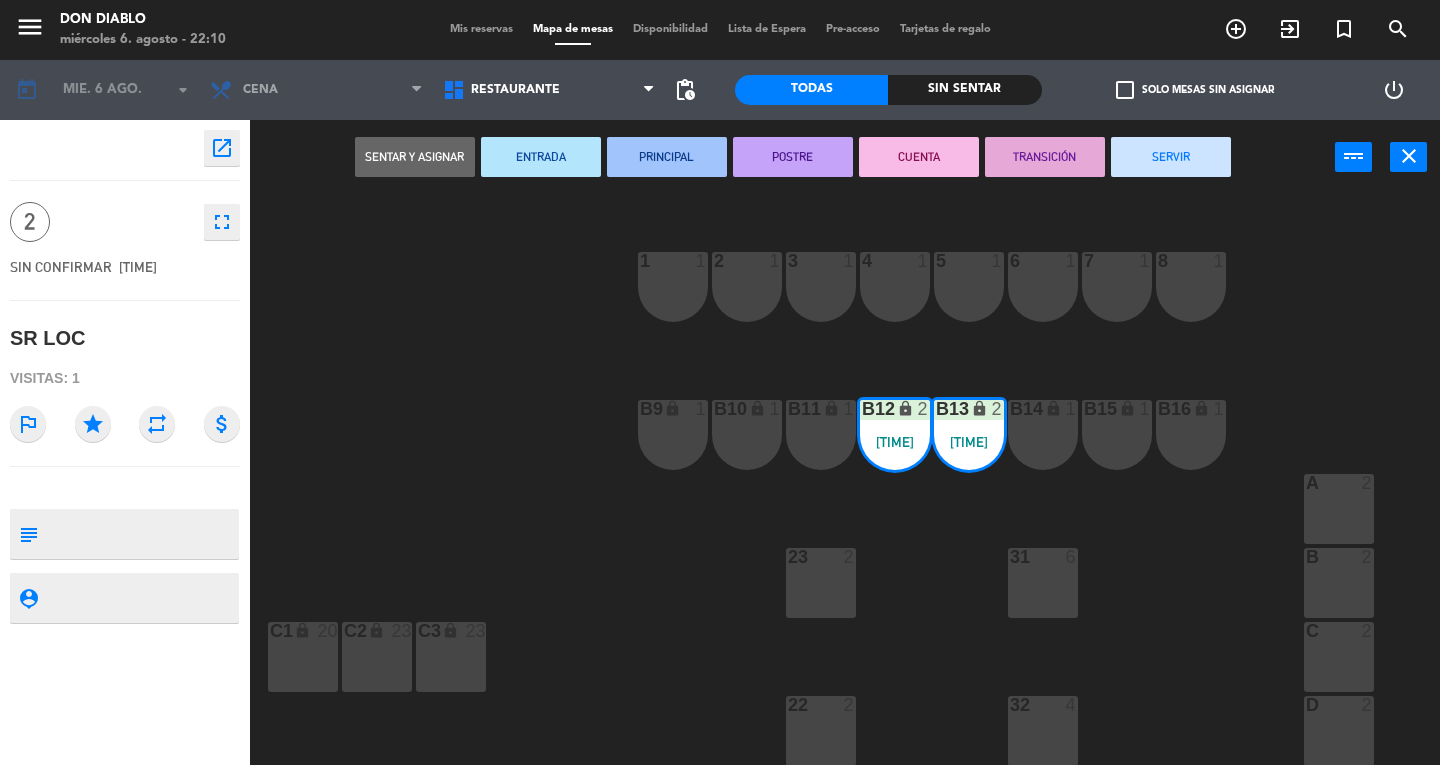 click on "SERVIR" at bounding box center [1171, 157] 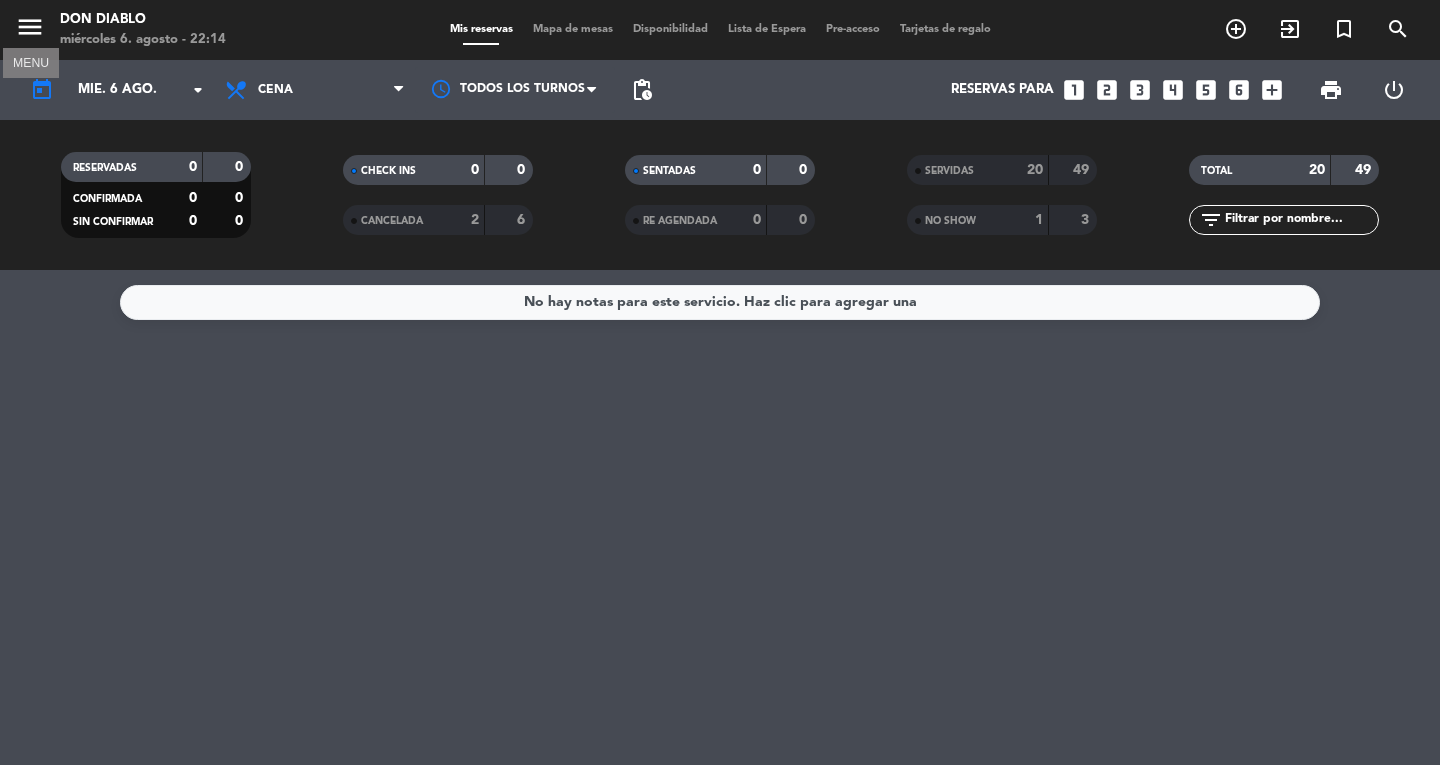 click on "menu" at bounding box center (30, 27) 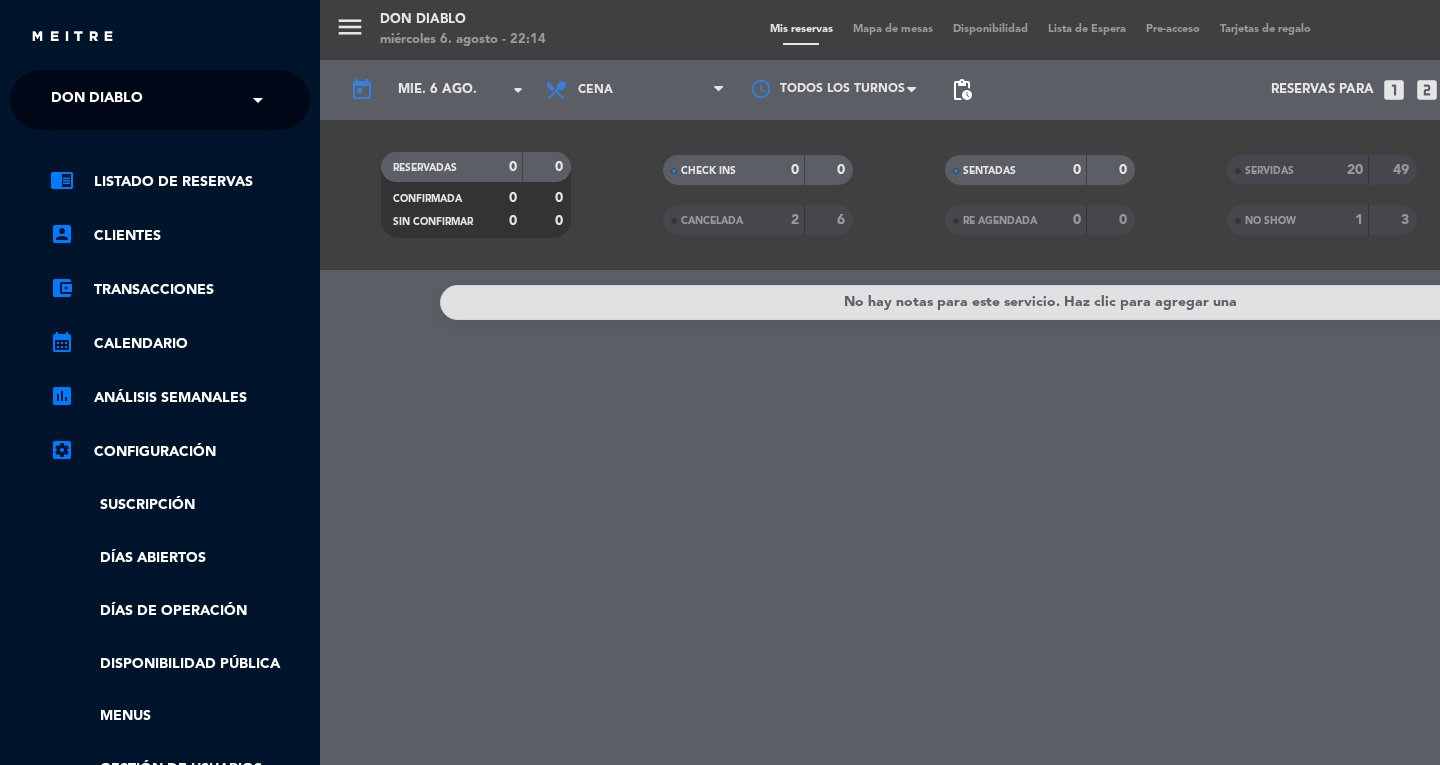 click on "close  × [BRAND] ×  chrome_reader_mode   Listado de Reservas   account_box   Clientes   account_balance_wallet   Transacciones   calendar_month   Calendario   assessment   ANÁLISIS SEMANALES   settings_applications   Configuración   Suscripción   Días abiertos   Días de Operación   Disponibilidad pública   Menus   Gestión de usuarios   Agente de IA   Nuevo   Configuraciones avanzadas  English Español Português Español English Español Português  CERRAR SESIÓN" 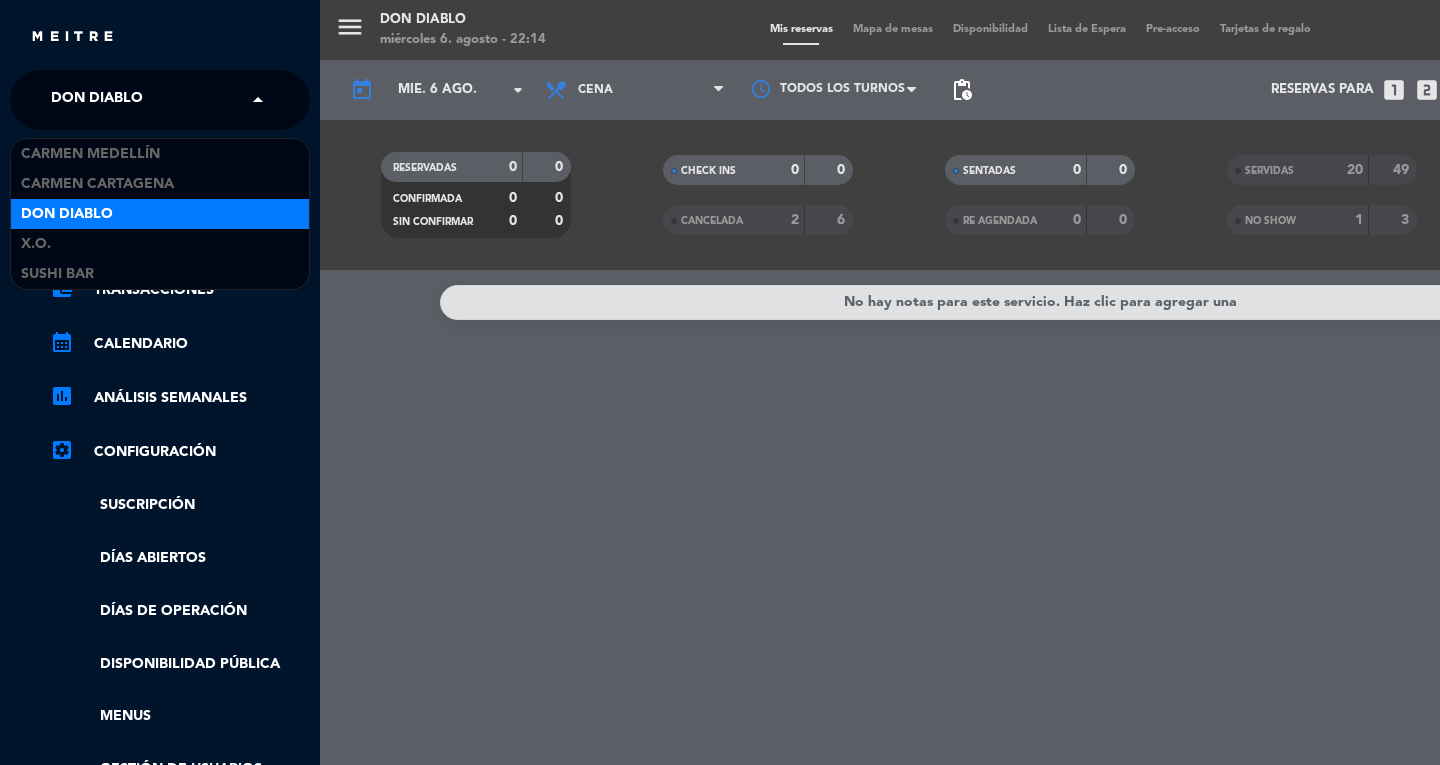 click on "Don Diablo" 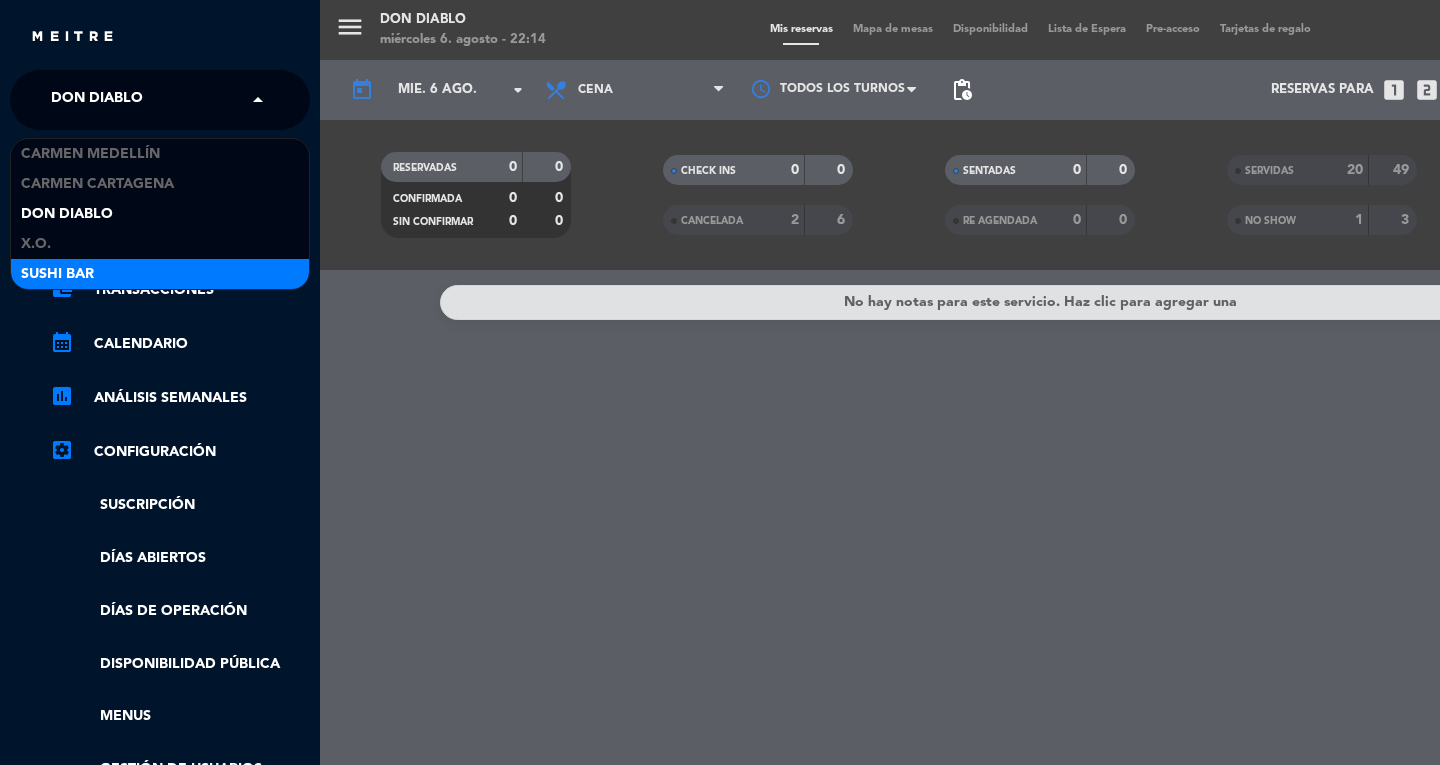 click on "SUSHI BAR" at bounding box center (57, 274) 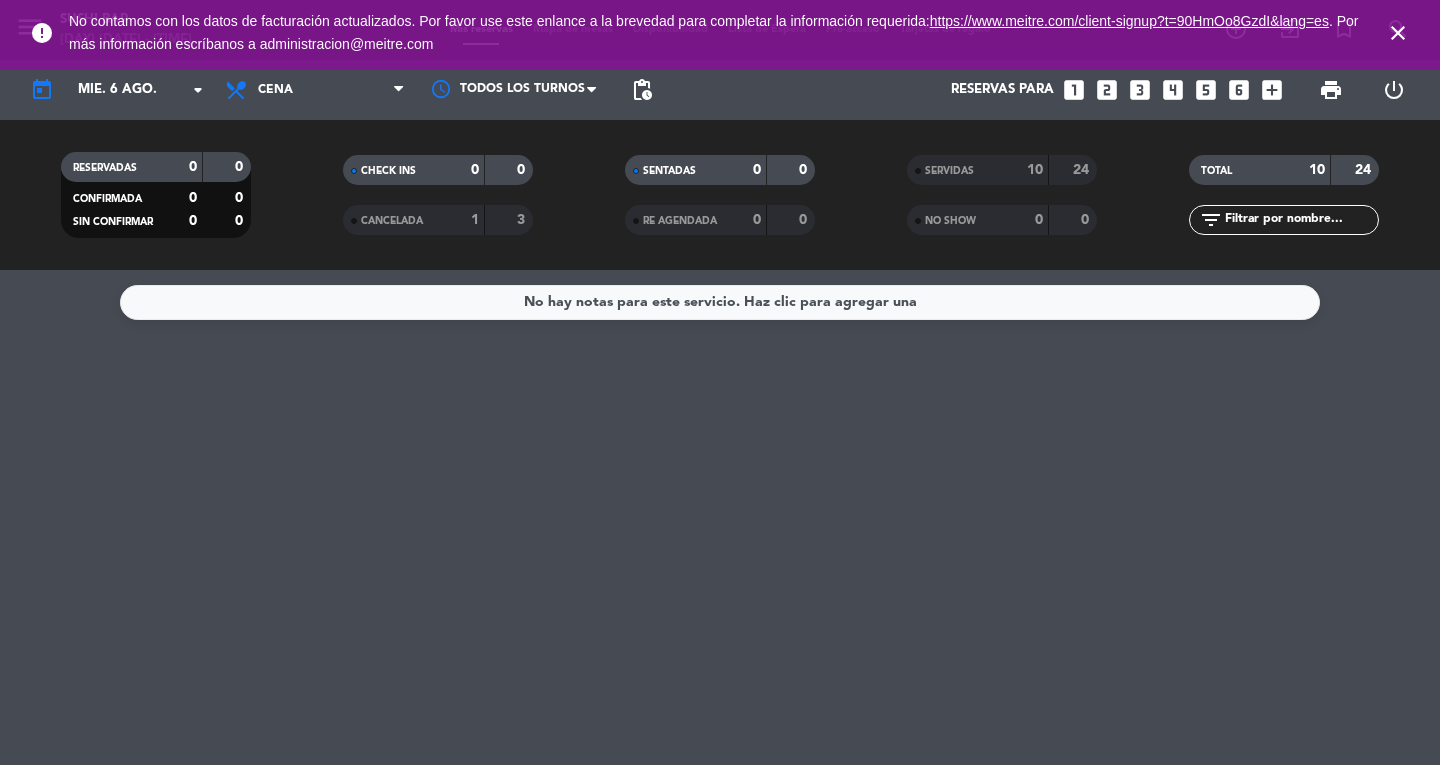 click on "close" at bounding box center (1398, 33) 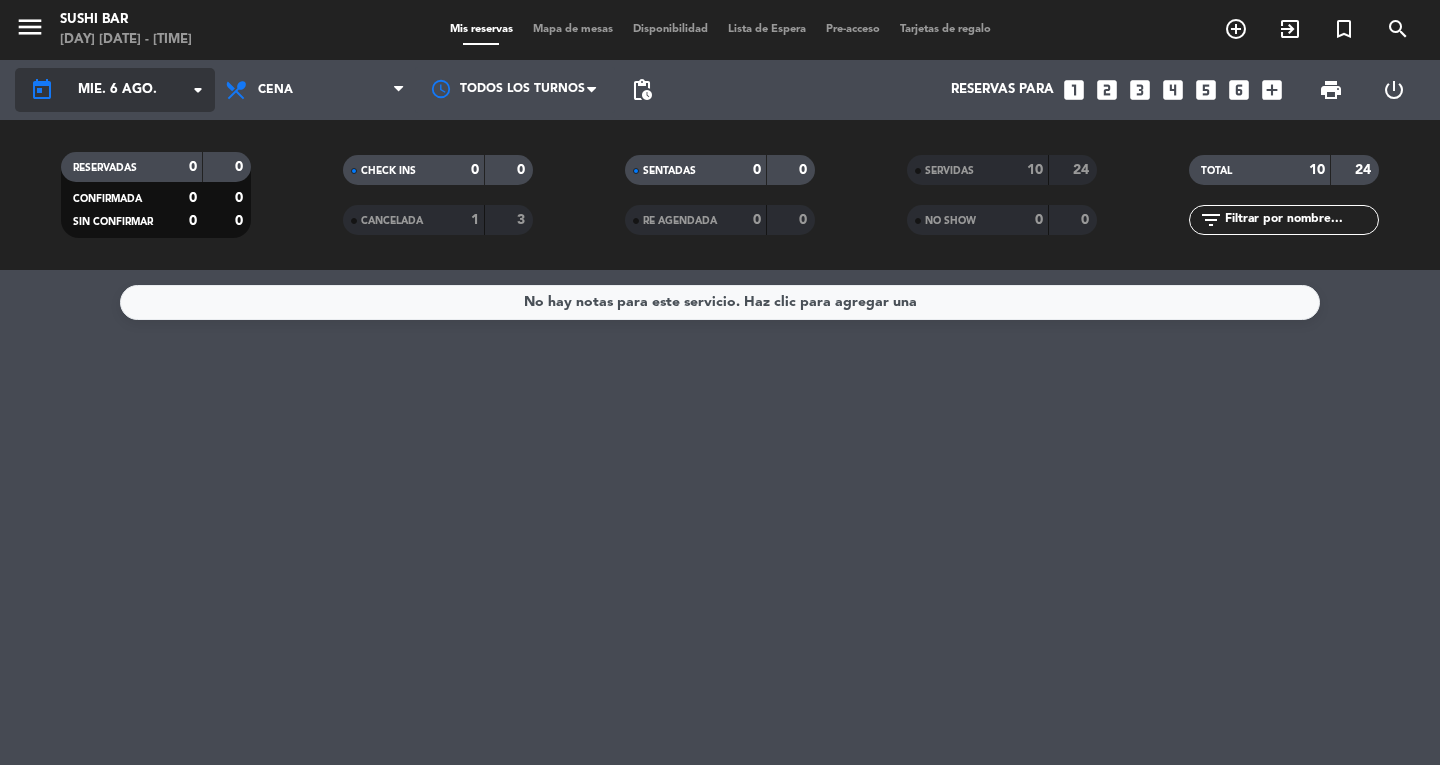 click on "mié. 6 ago." 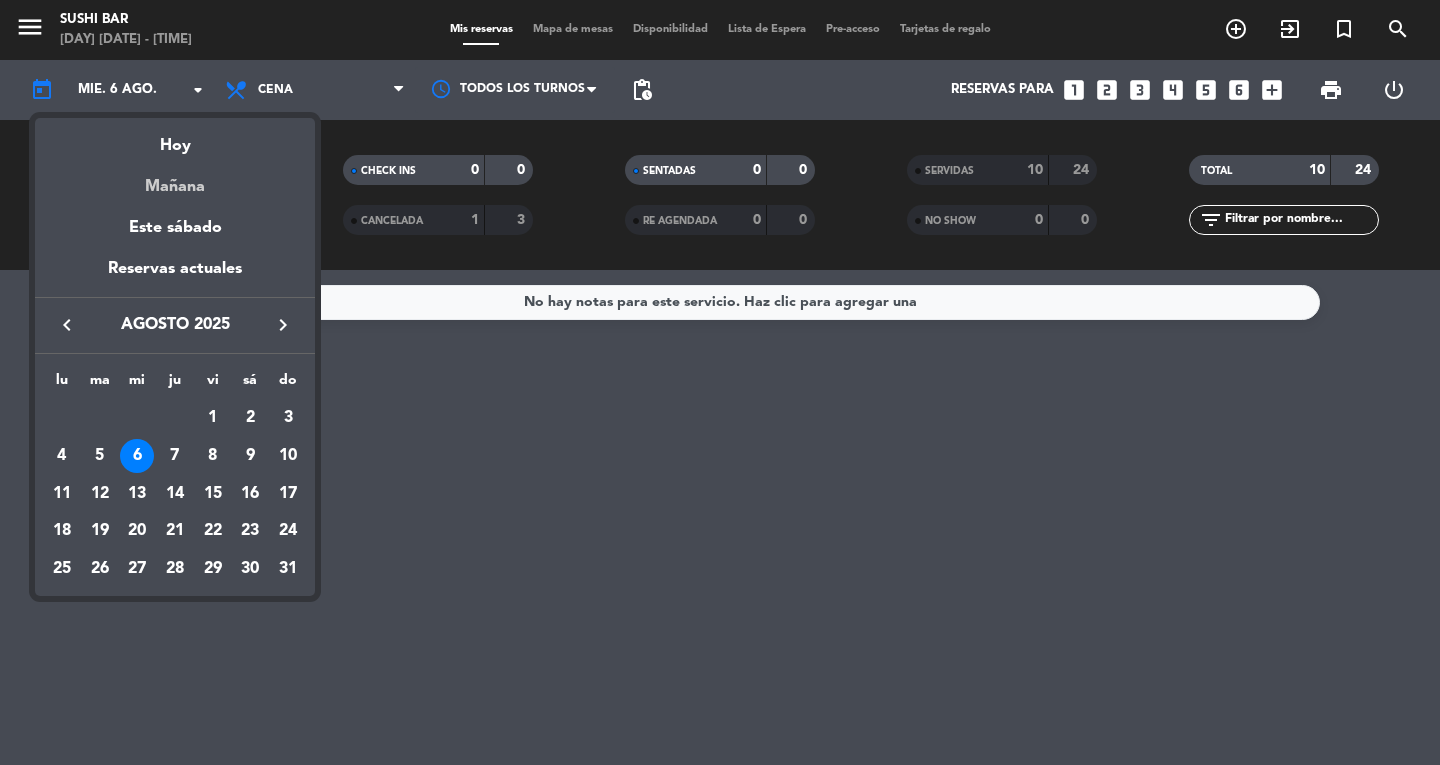 click on "Mañana" at bounding box center [175, 179] 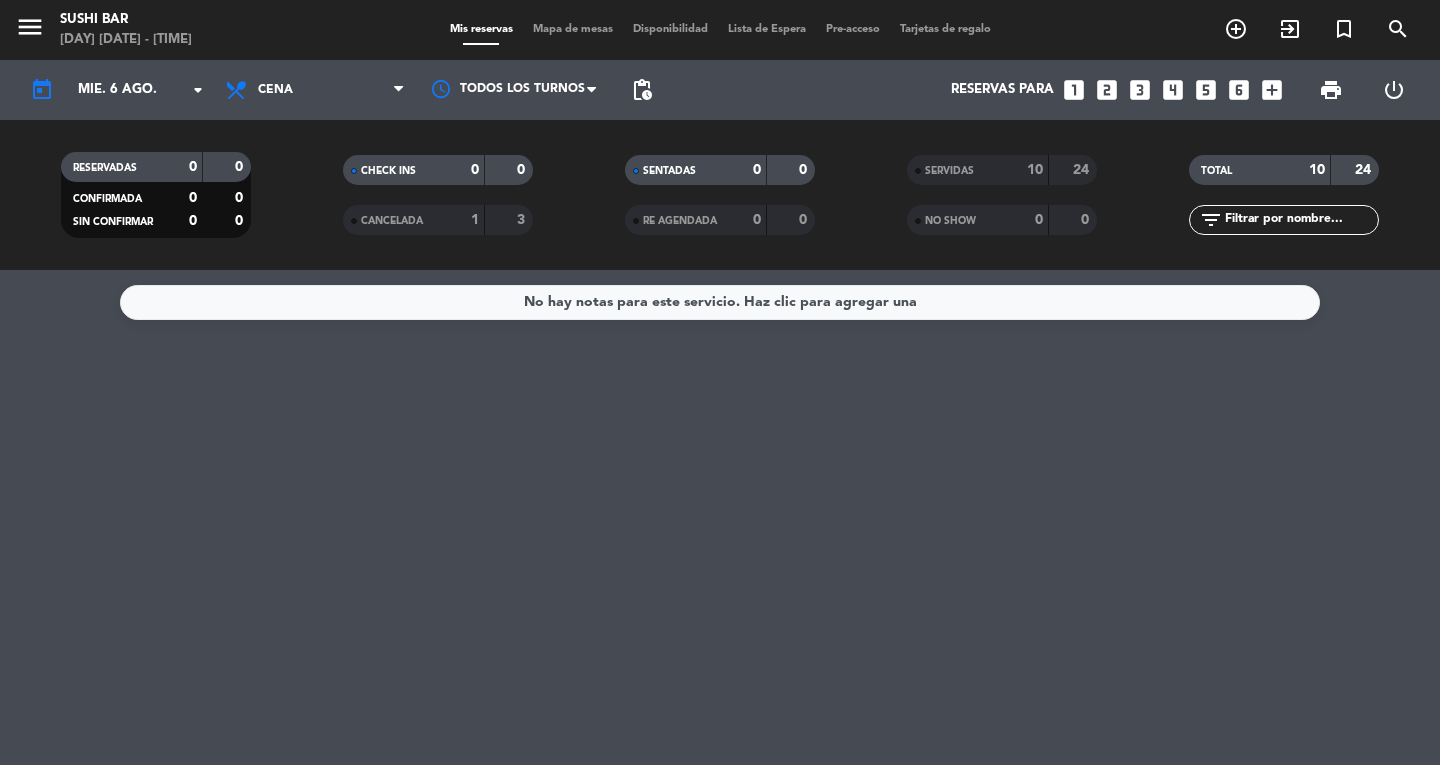 type on "jue. 7 ago." 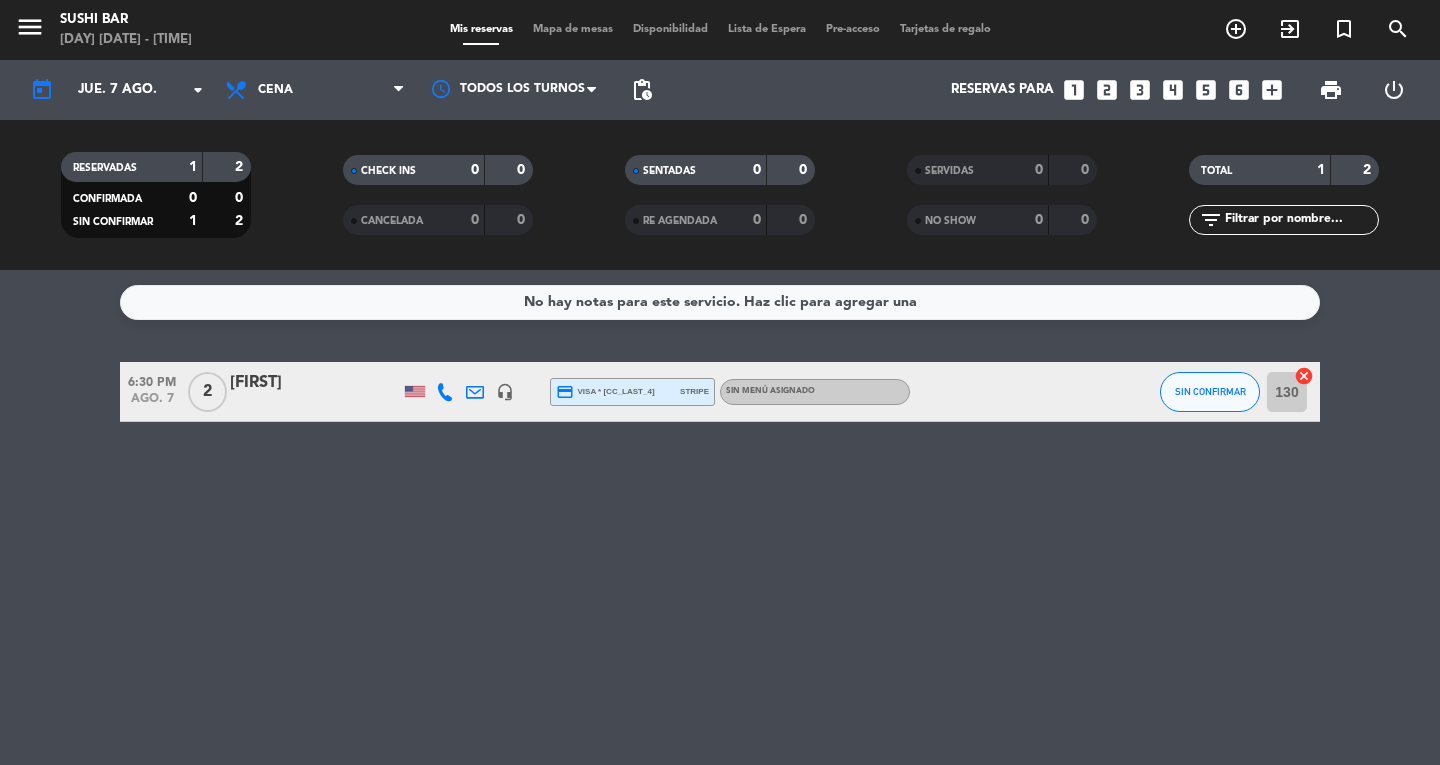 click on "jue. 7 ago." 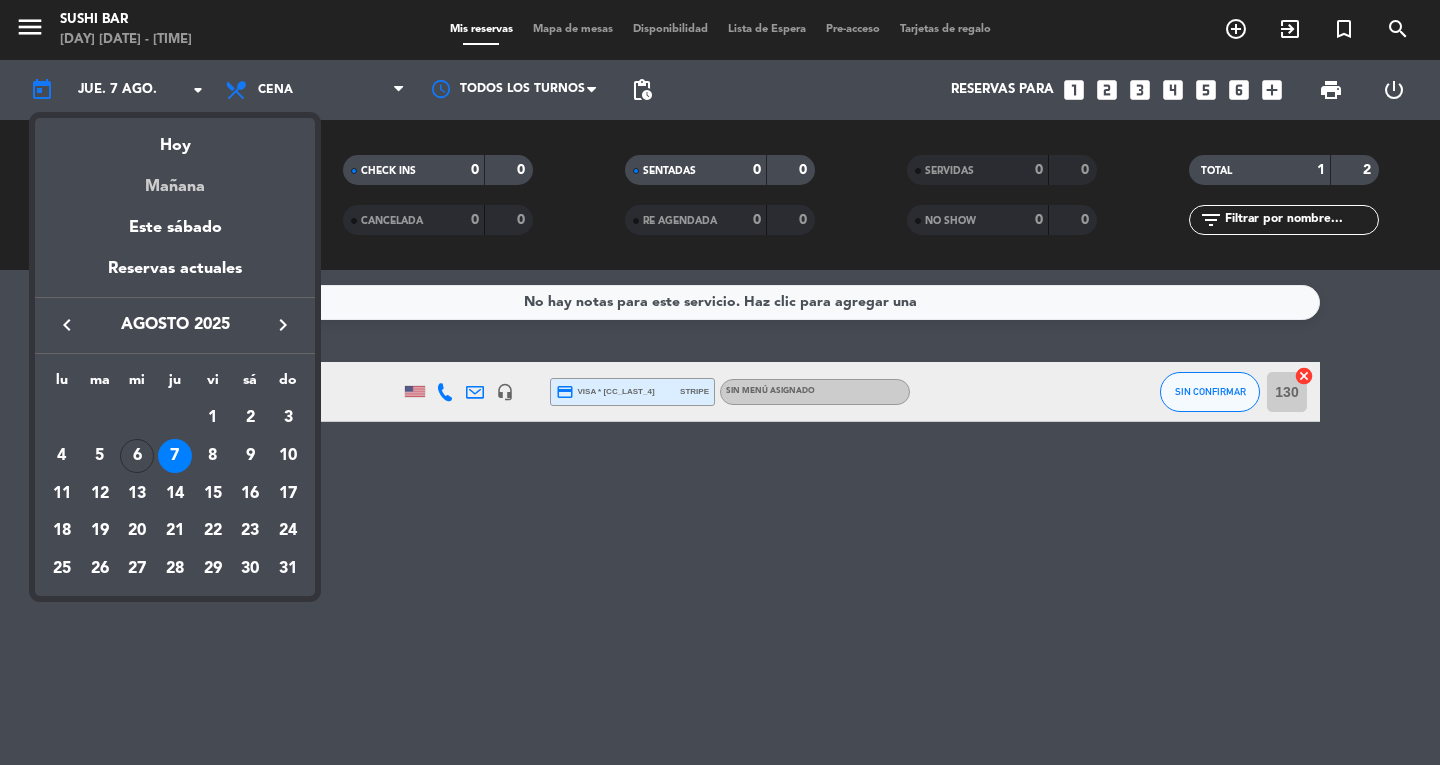 click on "Mañana" at bounding box center [175, 179] 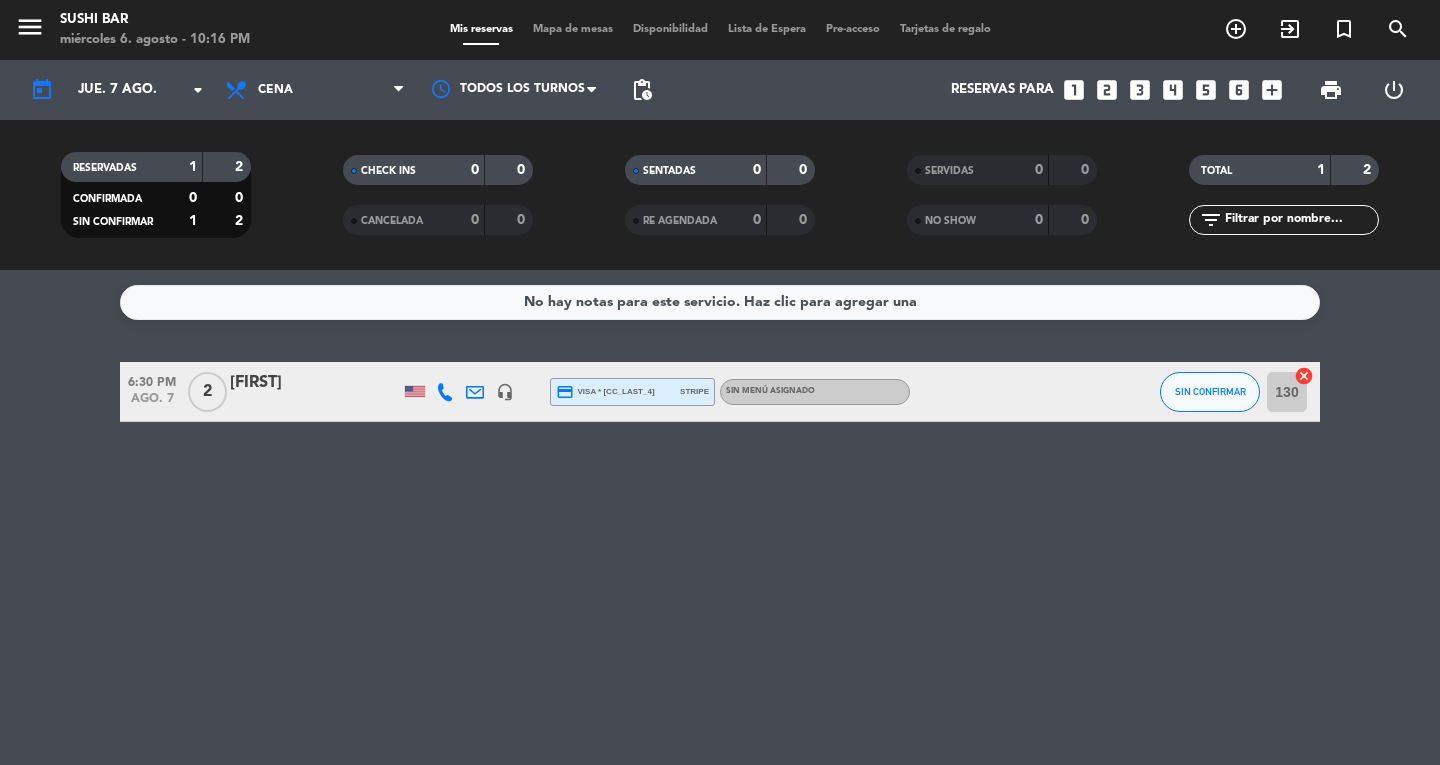 click on "menu" at bounding box center (30, 27) 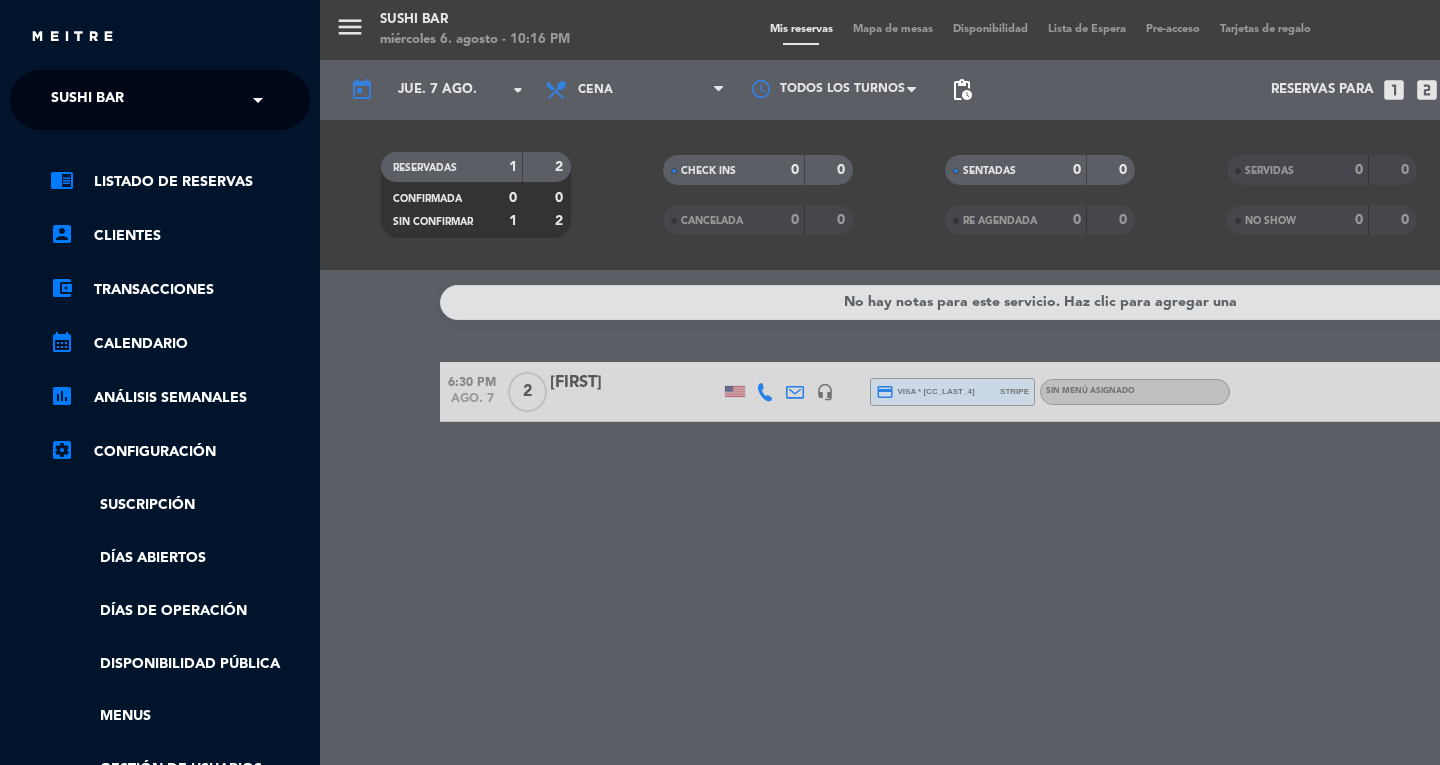 click on "menu  SUSHI BAR   miércoles [DAY]. agosto - [TIME]   Mis reservas   Mapa de mesas   Disponibilidad   Lista de Espera   Pre-acceso   Tarjetas de regalo  add_circle_outline exit_to_app turned_in_not search today    jue. [DAY] ago. arrow_drop_down  Todos los servicios  Almuerzo  Cena  Cena  Todos los servicios  Almuerzo  Cena Todos los turnos pending_actions  Reservas para   looks_one   looks_two   looks_3   looks_4   looks_5   looks_6   add_box  print  power_settings_new   RESERVADAS   [NUMBER]   [NUMBER]   CONFIRMADA   [NUMBER]   [NUMBER]   SIN CONFIRMAR   [NUMBER]   [NUMBER]   CHECK INS   [NUMBER]   [NUMBER]   CANCELADA   [NUMBER]   [NUMBER]   SENTADAS   [NUMBER]   [NUMBER]   RE AGENDADA   [NUMBER]   [NUMBER]   SERVIDAS   [NUMBER]   [NUMBER]   NO SHOW   [NUMBER]   [NUMBER]   TOTAL   [NUMBER]   [NUMBER]  filter_list  No hay notas para este servicio. Haz clic para agregar una   [TIME]  ago. [DAY]   [NUMBER]  [FIRST]  headset_mic  credit_card  visa * [LAST_FOUR_DIGITS]   stripe  Sin menú asignado SIN CONFIRMAR [NUMBER]  cancel" at bounding box center [1040, 382] 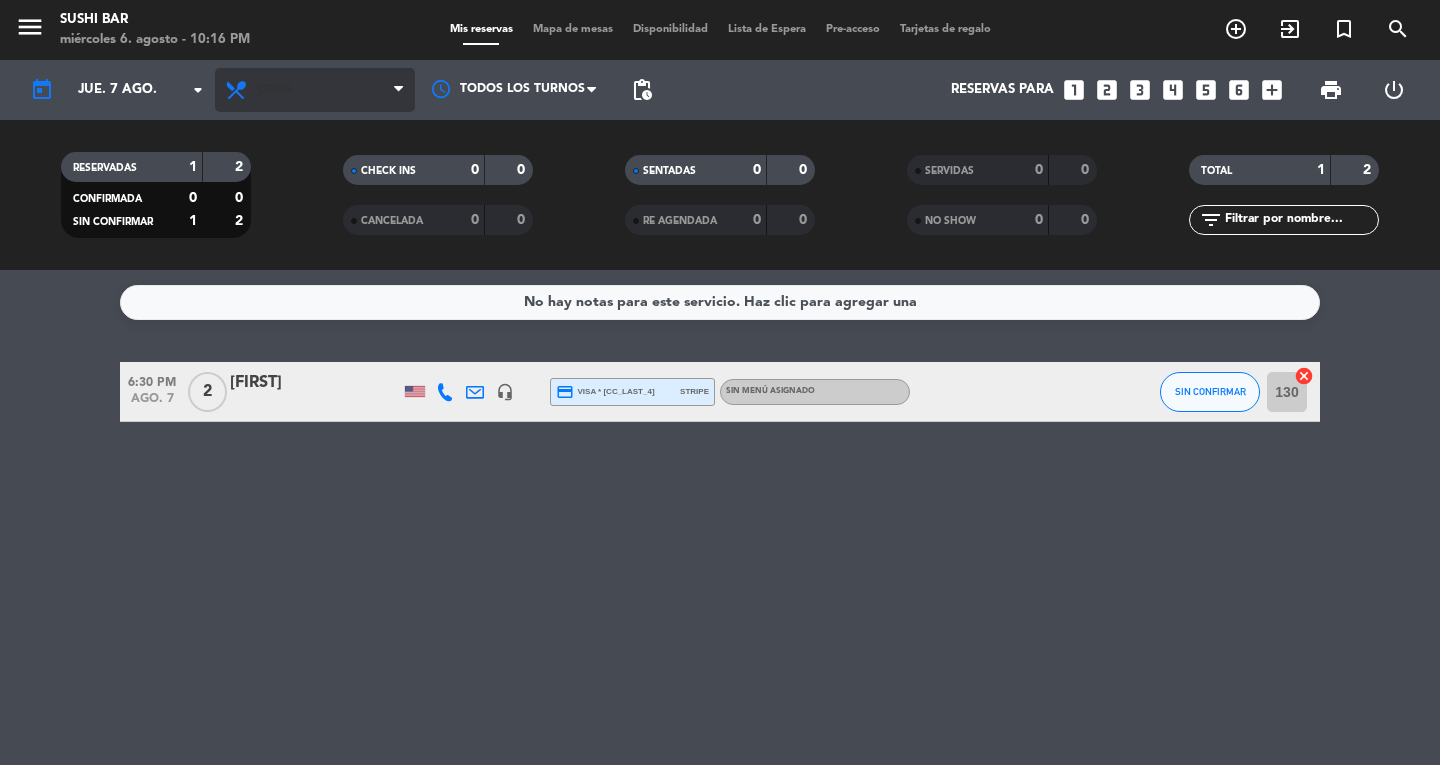 click on "Cena" at bounding box center (315, 90) 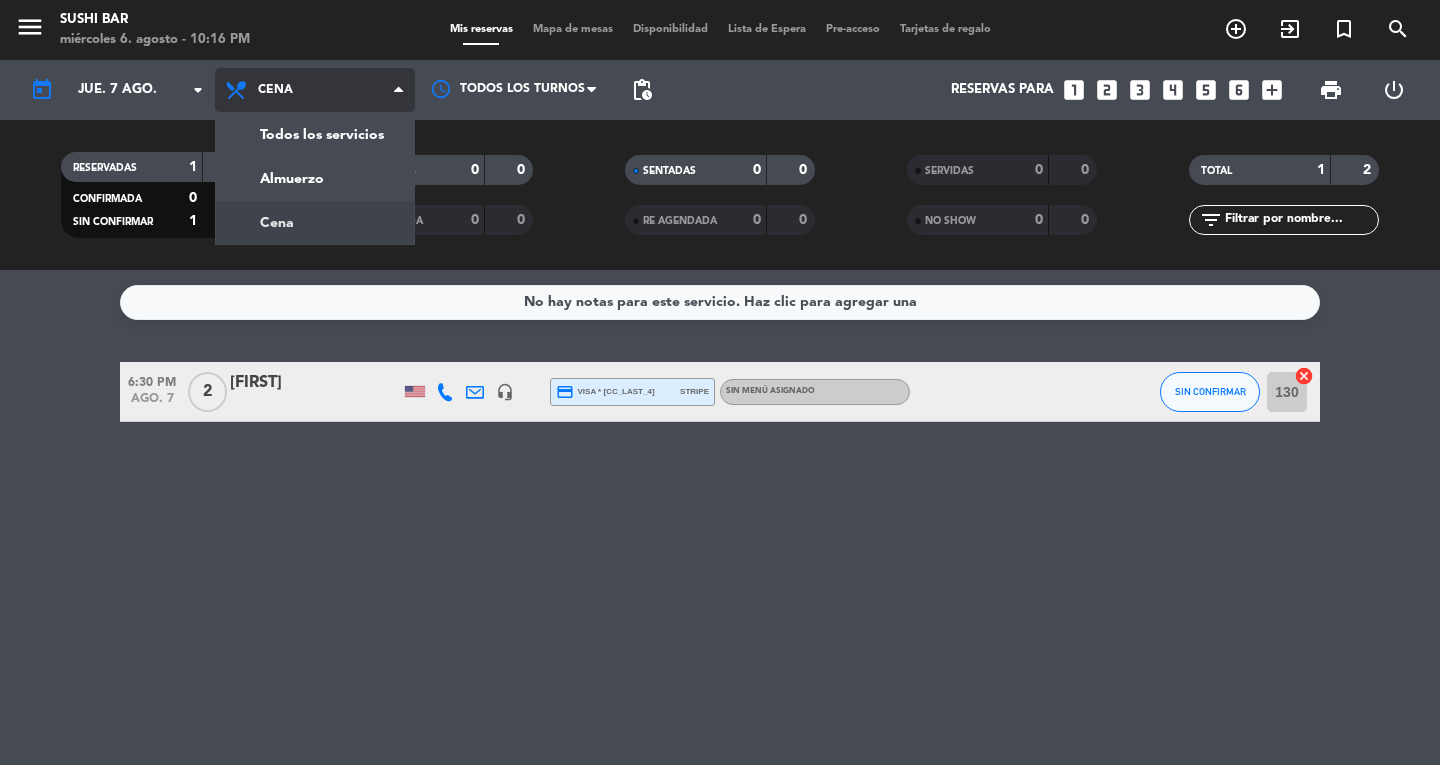 click on "menu  SUSHI BAR   miércoles [DAY]. agosto - [TIME]   Mis reservas   Mapa de mesas   Disponibilidad   Lista de Espera   Pre-acceso   Tarjetas de regalo  add_circle_outline exit_to_app turned_in_not search today    jue. [DAY] ago. arrow_drop_down  Todos los servicios  Almuerzo  Cena  Cena  Todos los servicios  Almuerzo  Cena Todos los turnos pending_actions  Reservas para   looks_one   looks_two   looks_3   looks_4   looks_5   looks_6   add_box  print  power_settings_new   RESERVADAS   [NUMBER]   [NUMBER]   CONFIRMADA   [NUMBER]   [NUMBER]   SIN CONFIRMAR   [NUMBER]   [NUMBER]   CHECK INS   [NUMBER]   [NUMBER]   CANCELADA   [NUMBER]   [NUMBER]   SENTADAS   [NUMBER]   [NUMBER]   RE AGENDADA   [NUMBER]   [NUMBER]   SERVIDAS   [NUMBER]   [NUMBER]   NO SHOW   [NUMBER]   [NUMBER]   TOTAL   [NUMBER]   [NUMBER]  filter_list" 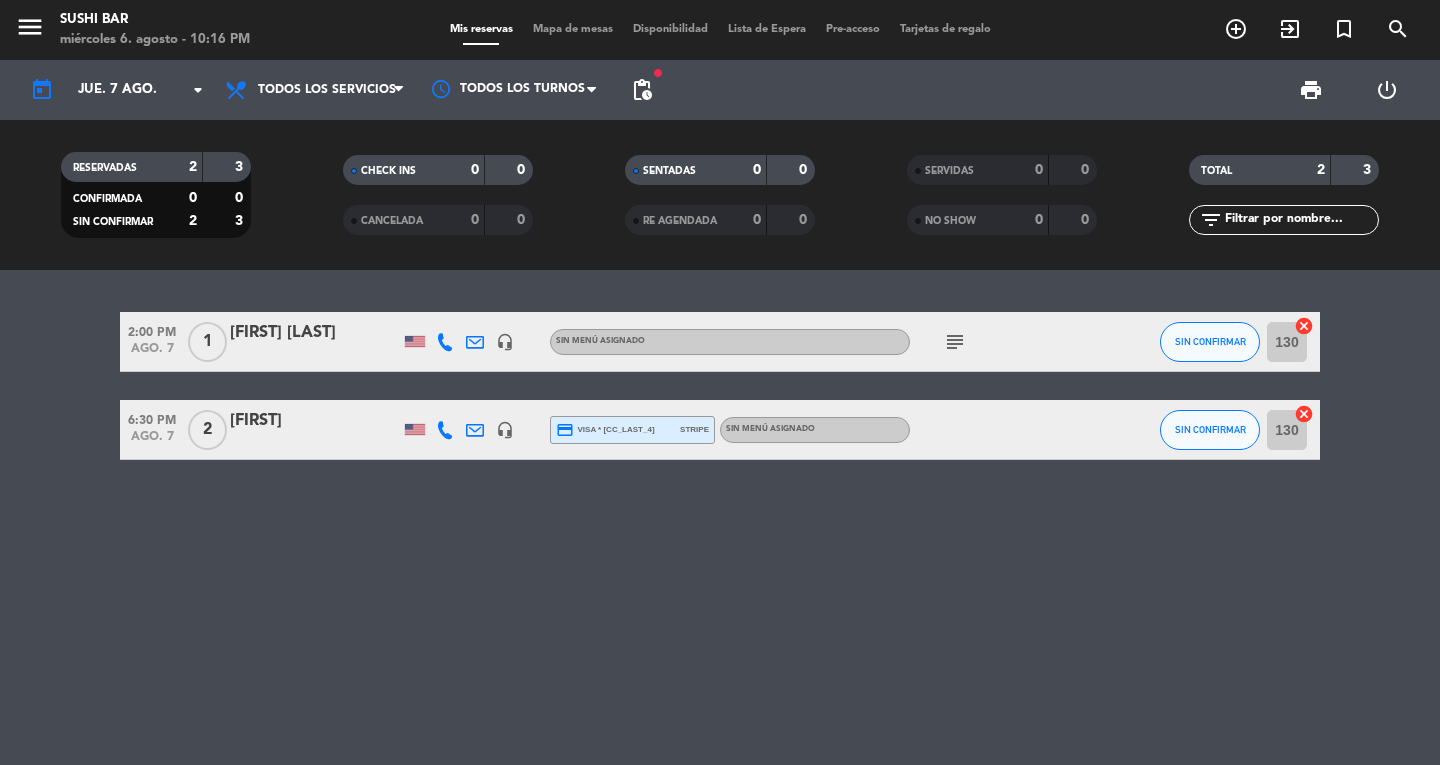 click on "subject" 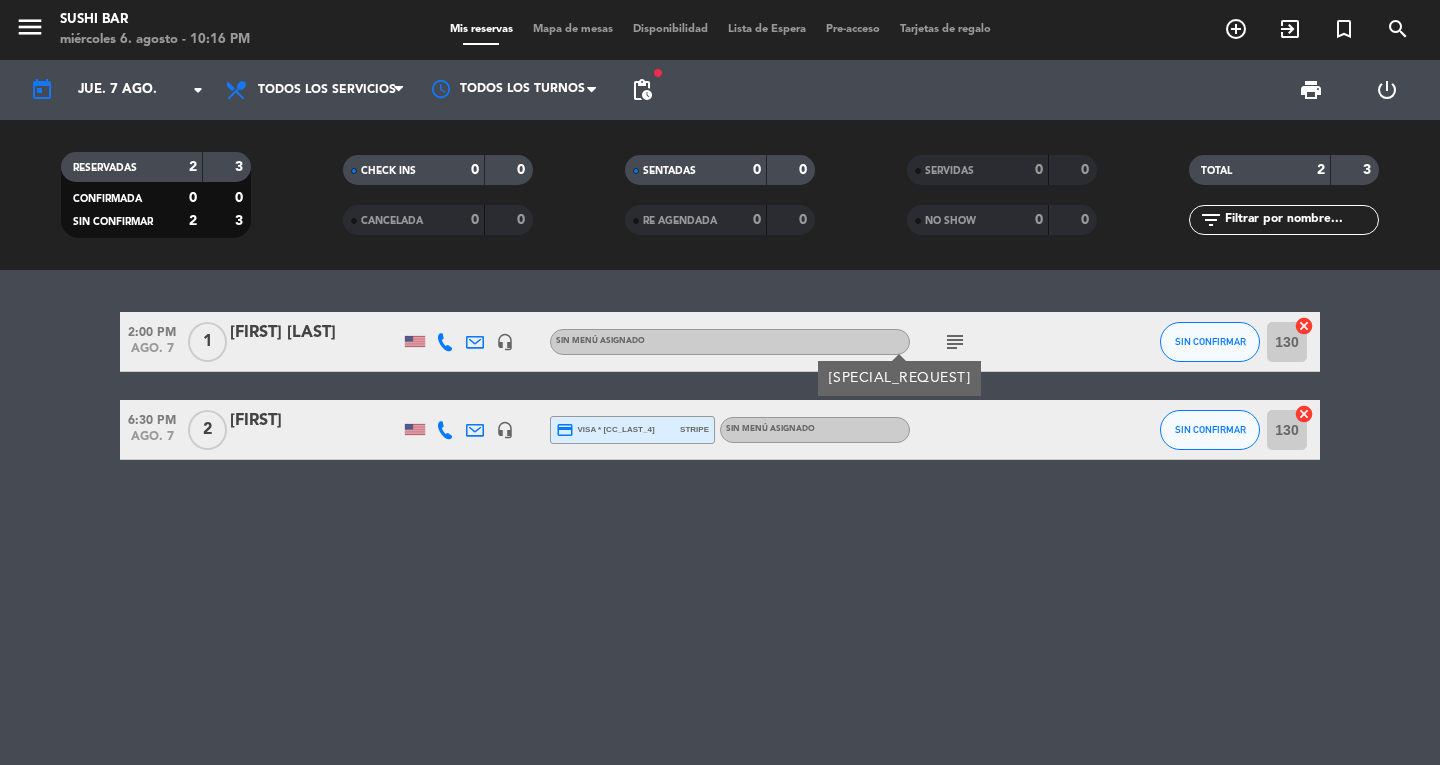 click on "[FIRST] [LAST]" 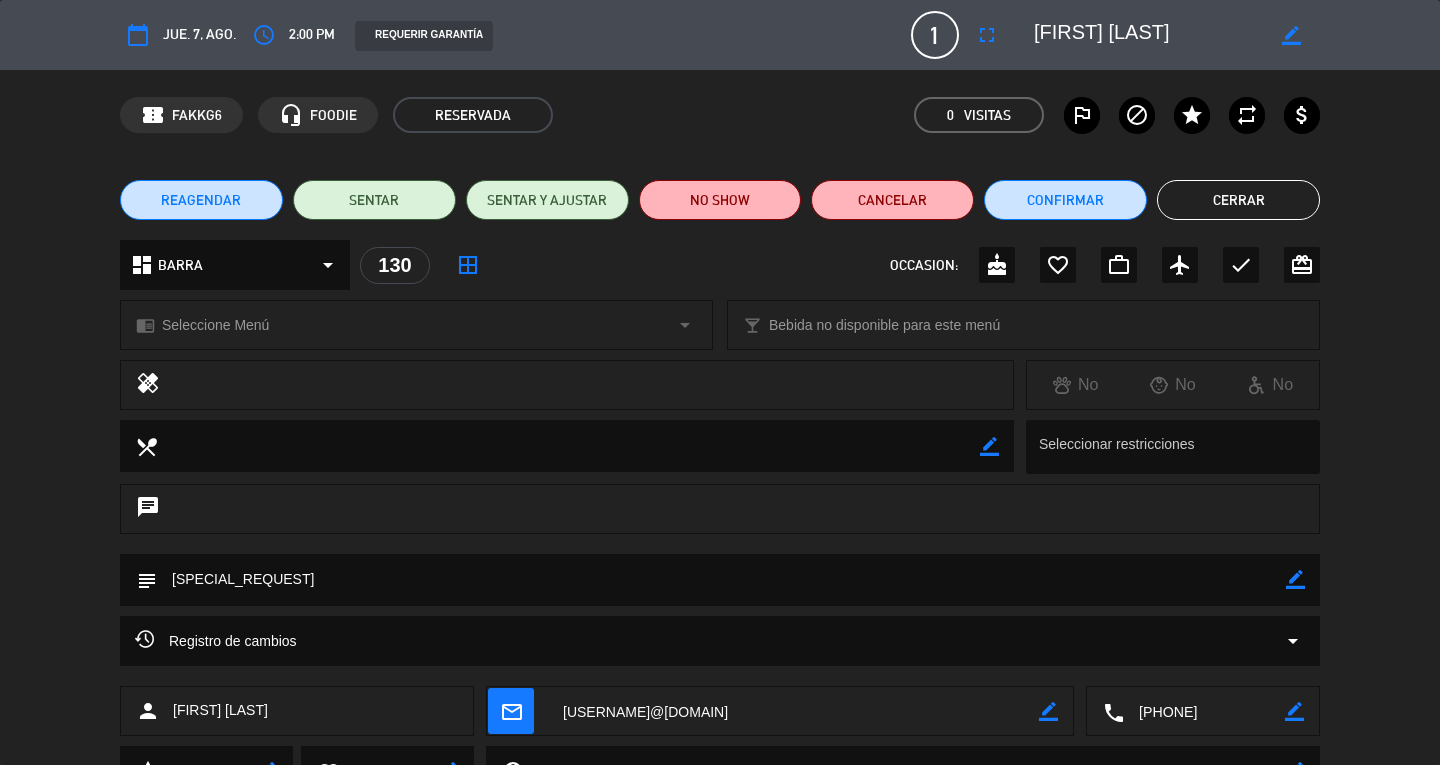 click on "Cancelar" 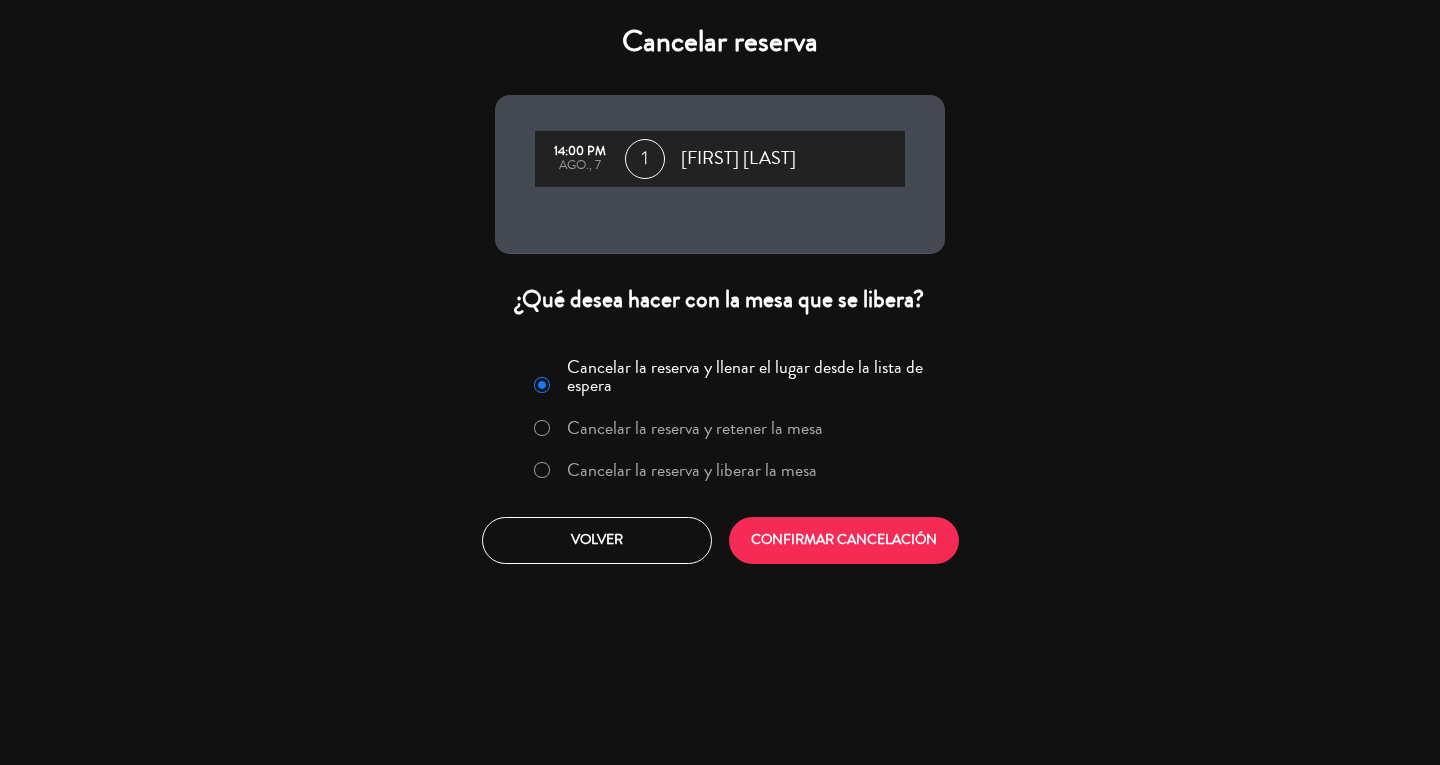 click on "Cancelar la reserva y liberar la mesa" 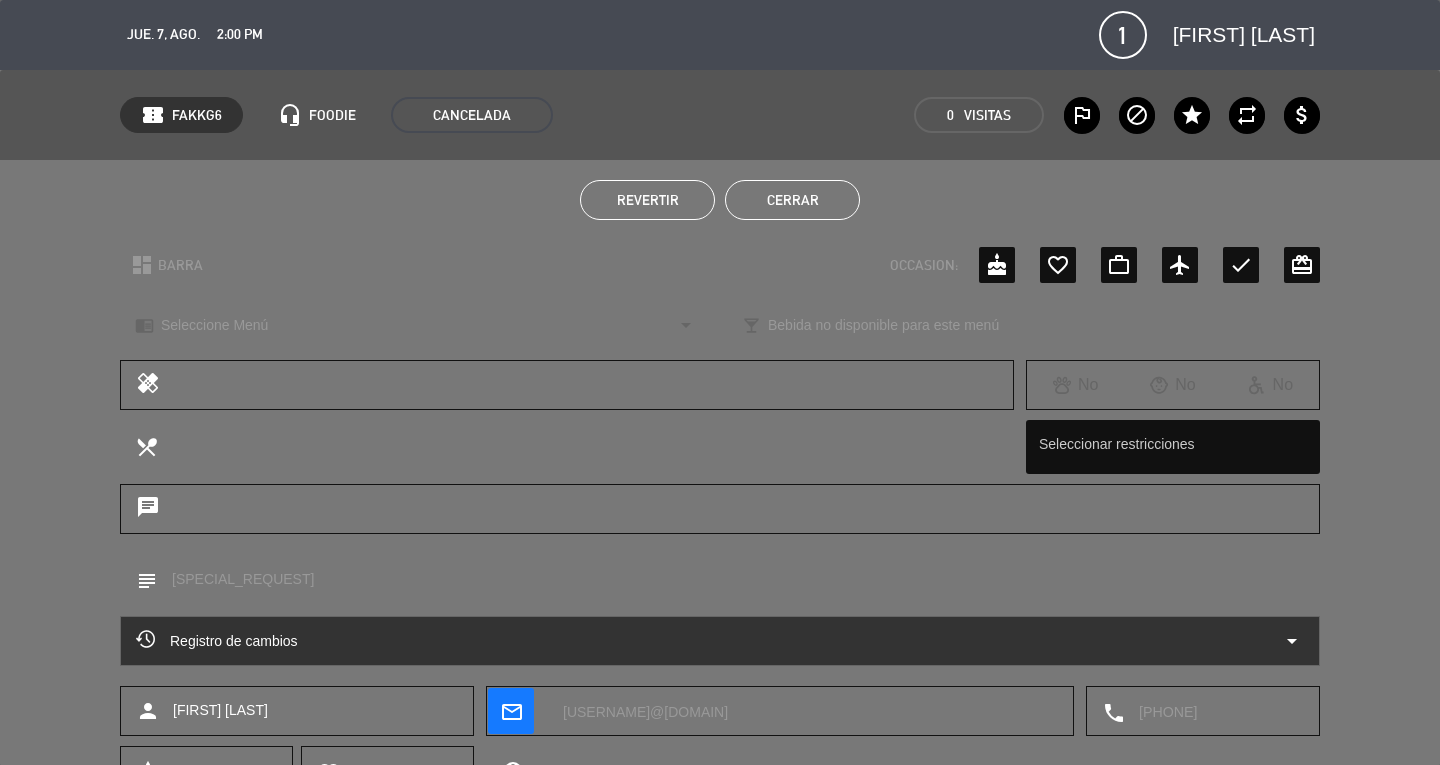 click on "Cerrar" 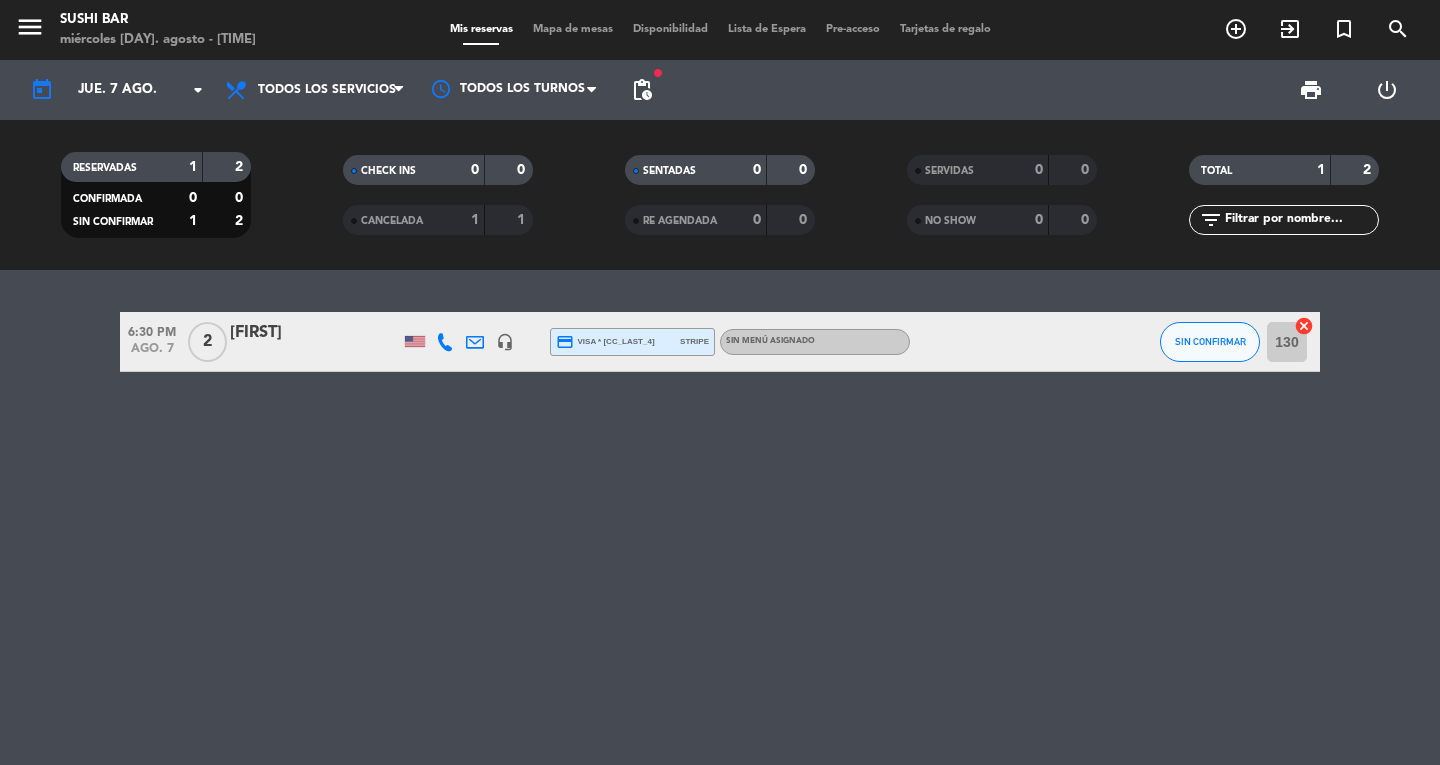 click on "menu" at bounding box center (30, 27) 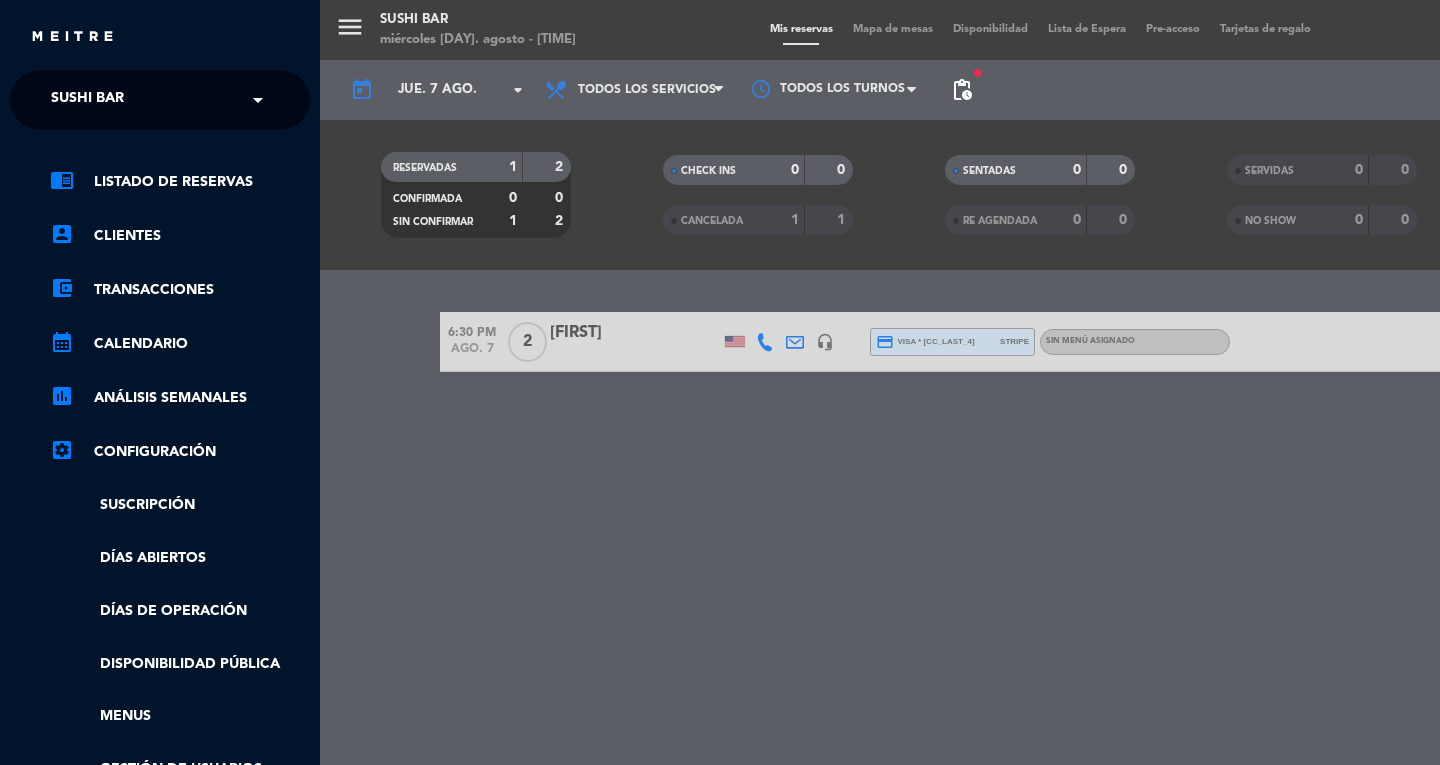 click on "× SUSHI BAR" 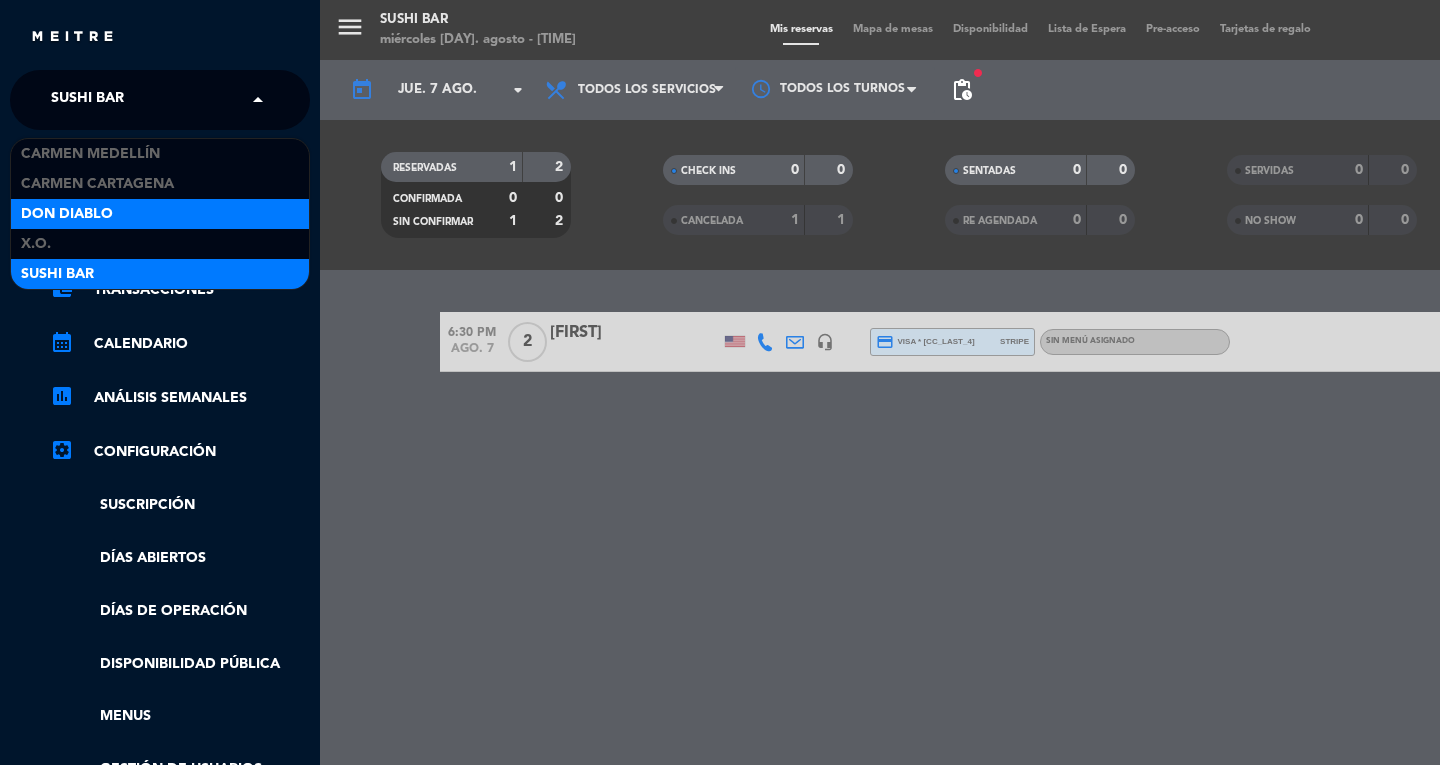 click on "Don Diablo" at bounding box center (67, 214) 